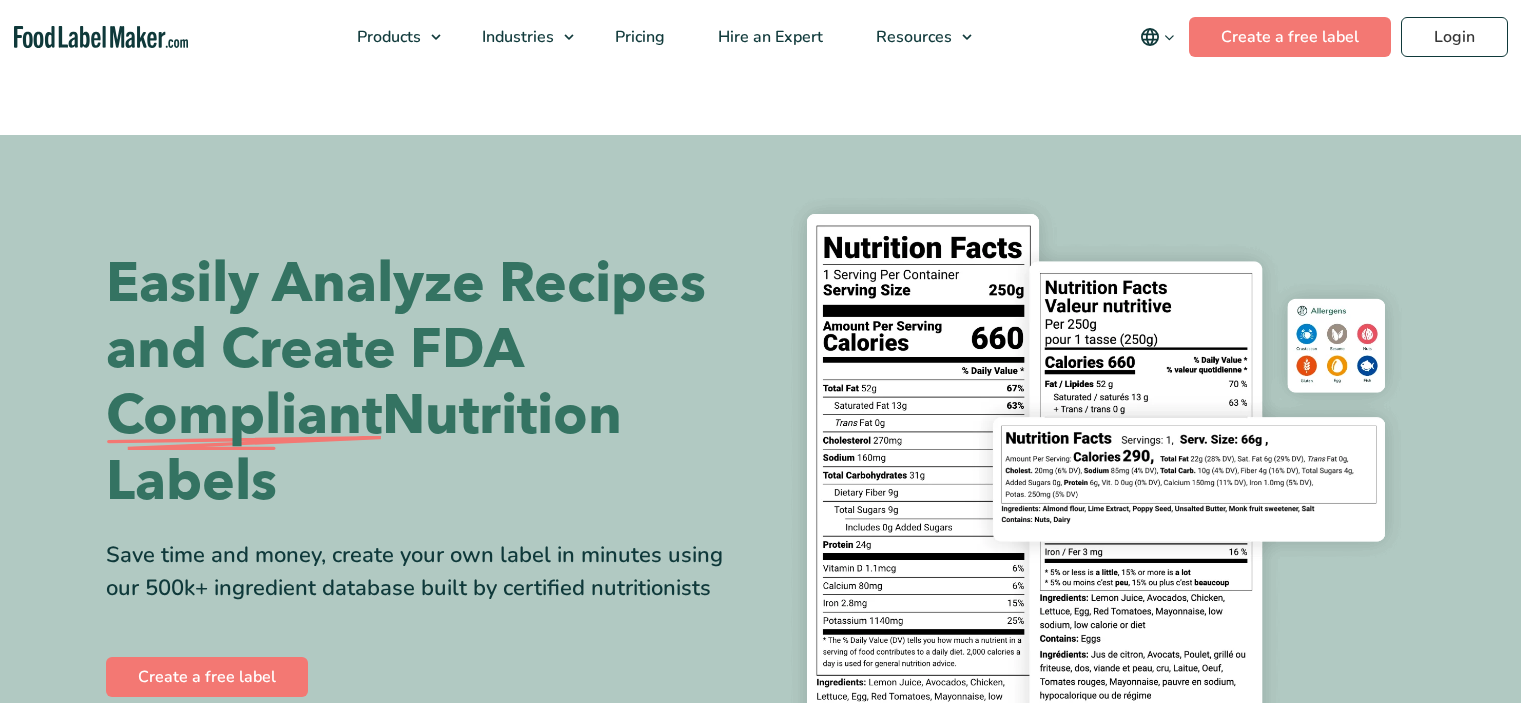 scroll, scrollTop: 473, scrollLeft: 0, axis: vertical 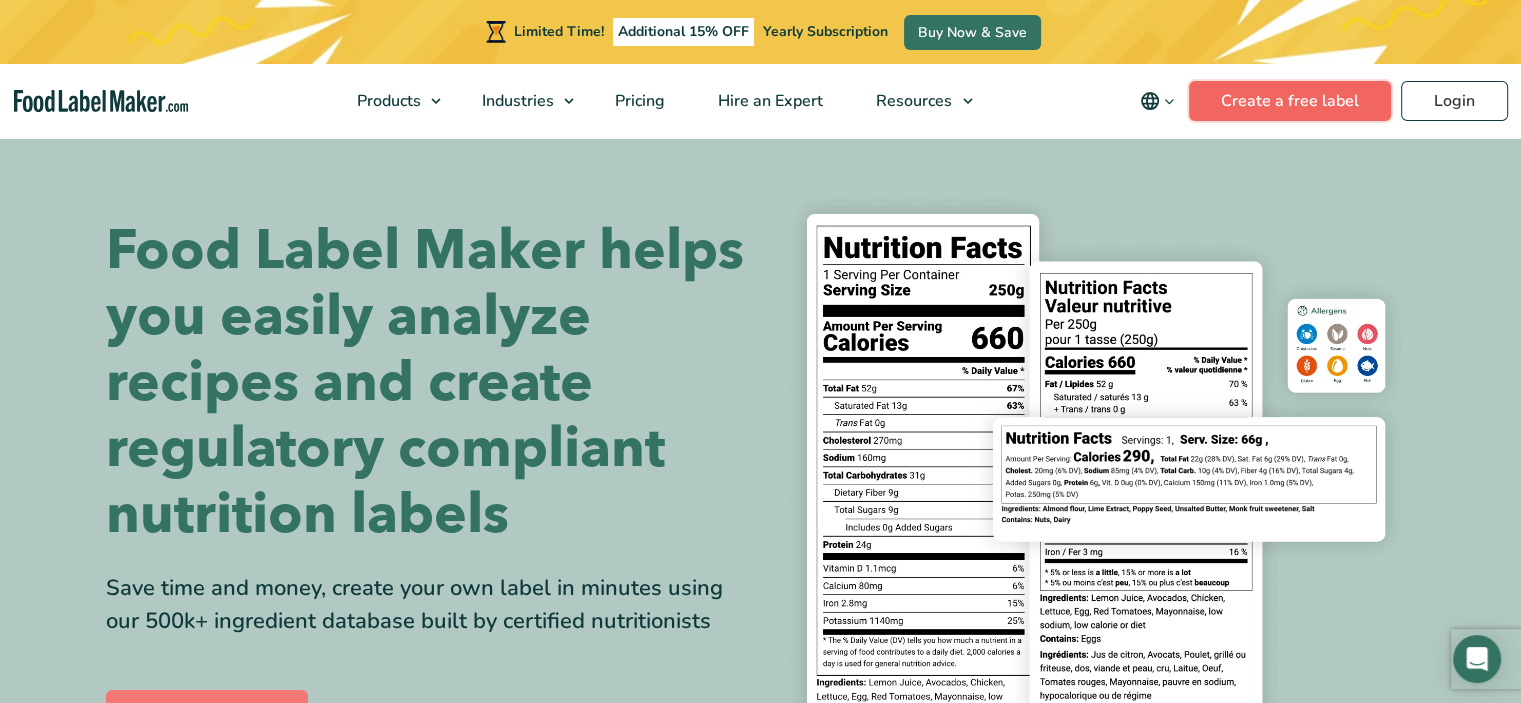 click on "Create a free label" at bounding box center [1290, 101] 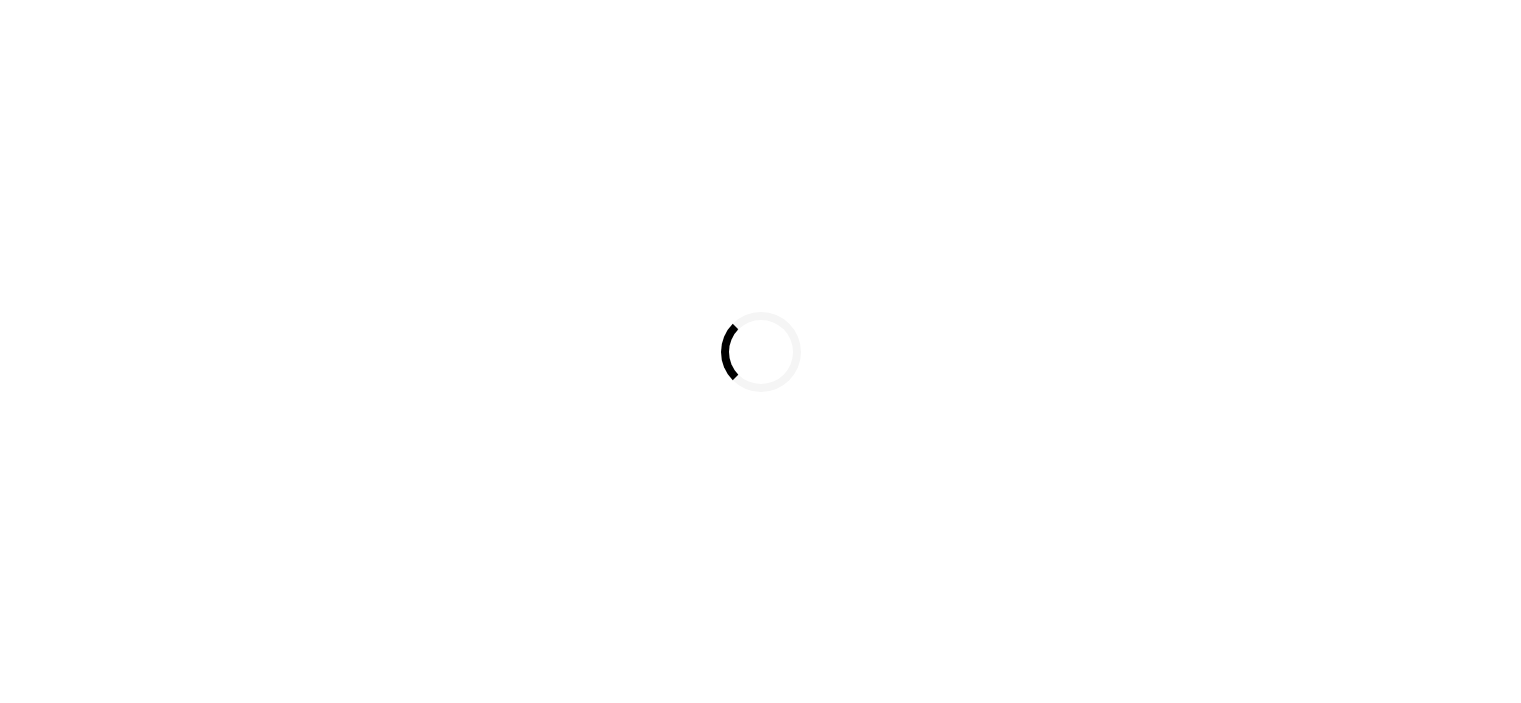 scroll, scrollTop: 0, scrollLeft: 0, axis: both 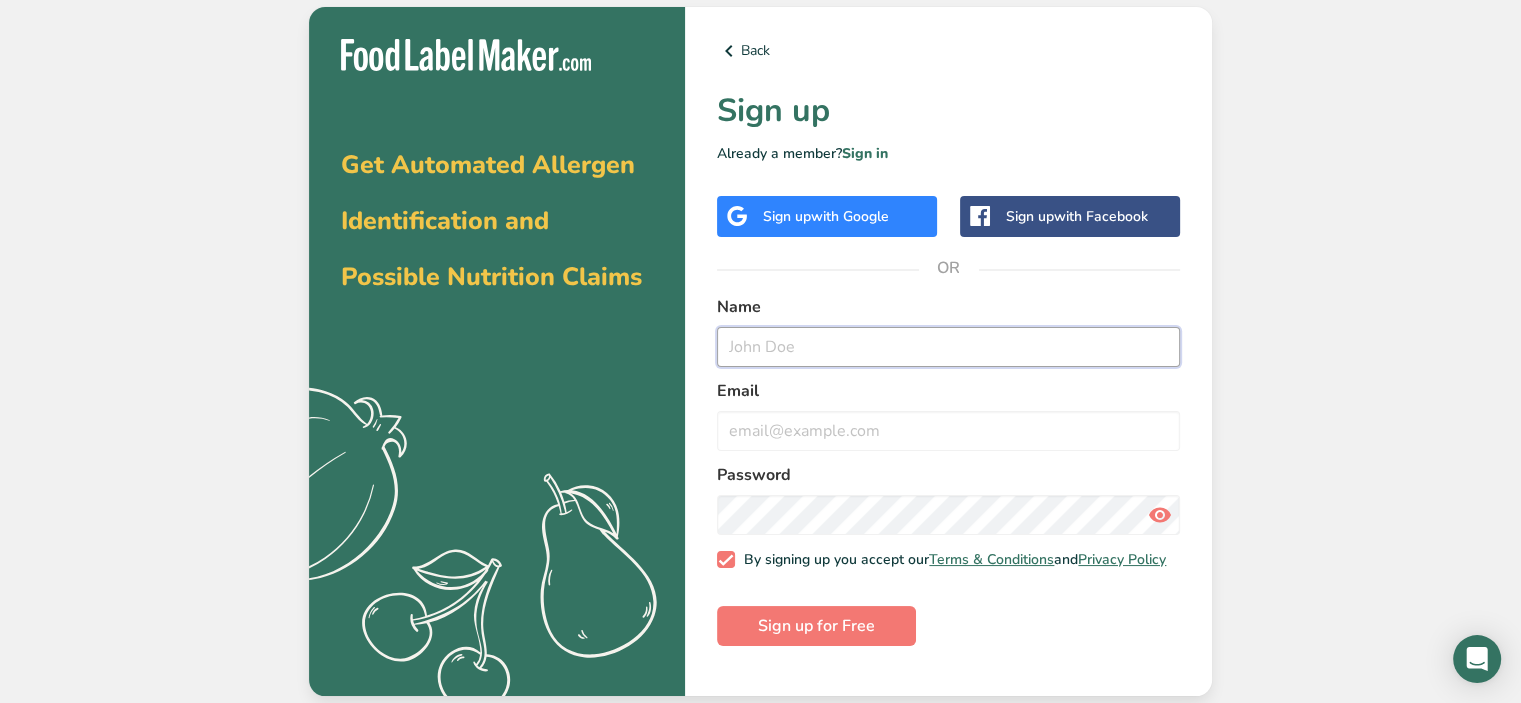 click at bounding box center [948, 347] 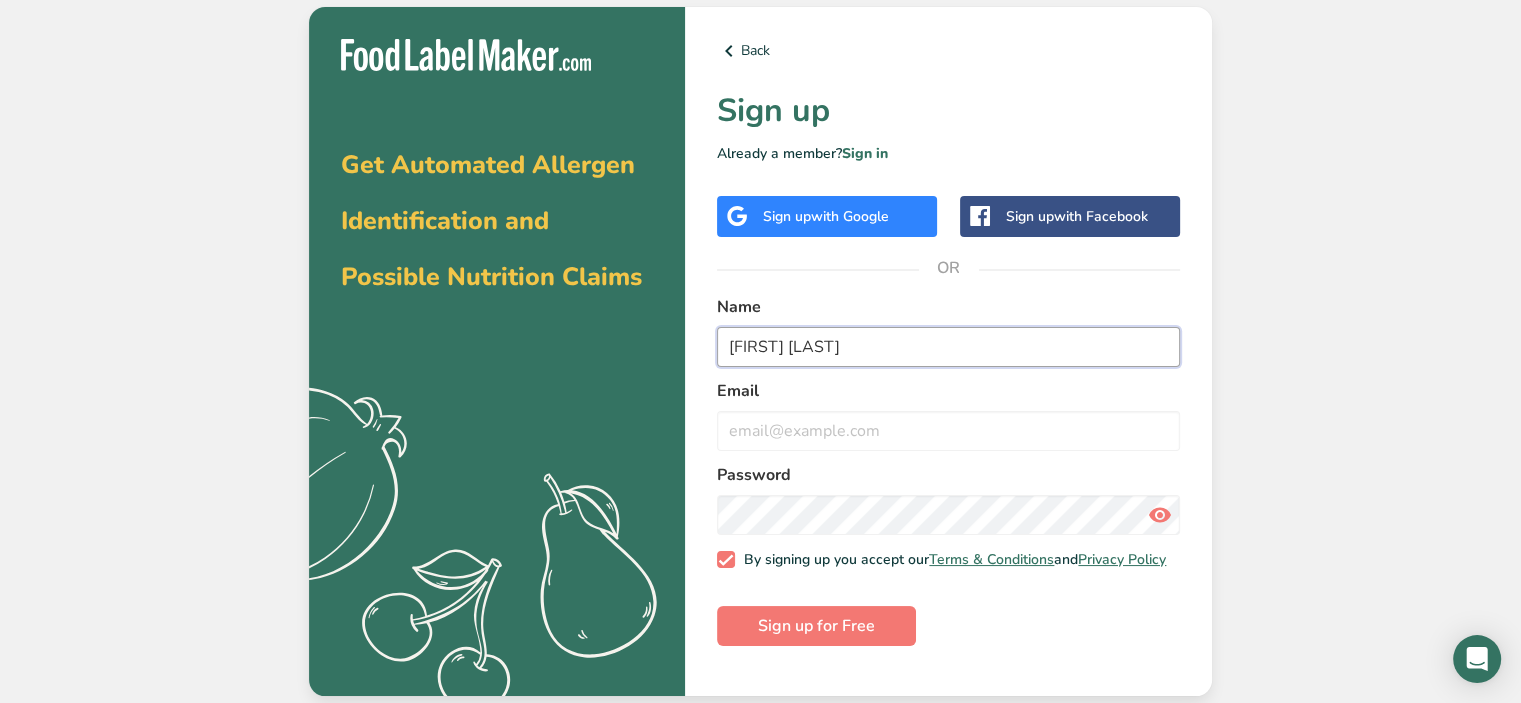 type on "[FIRST] [LAST]" 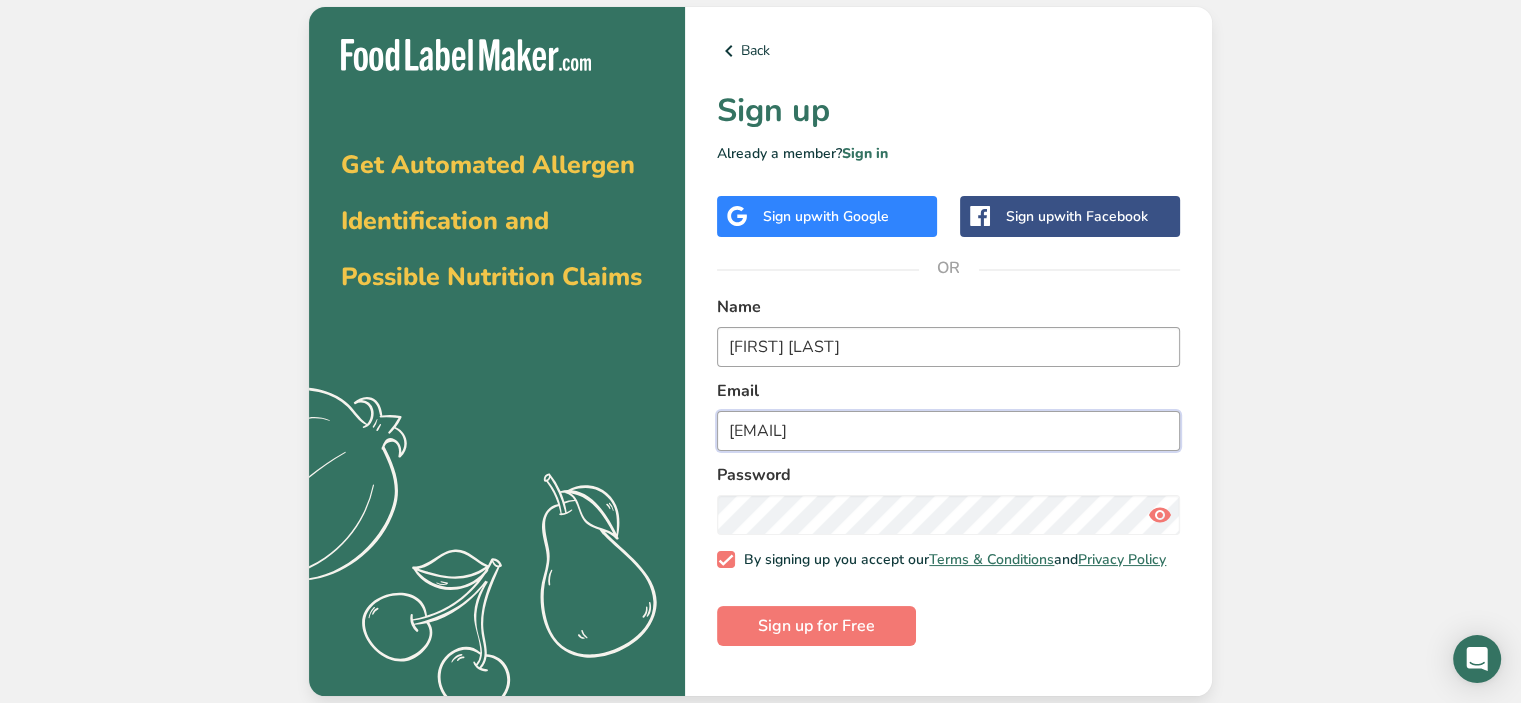 type on "[EMAIL]" 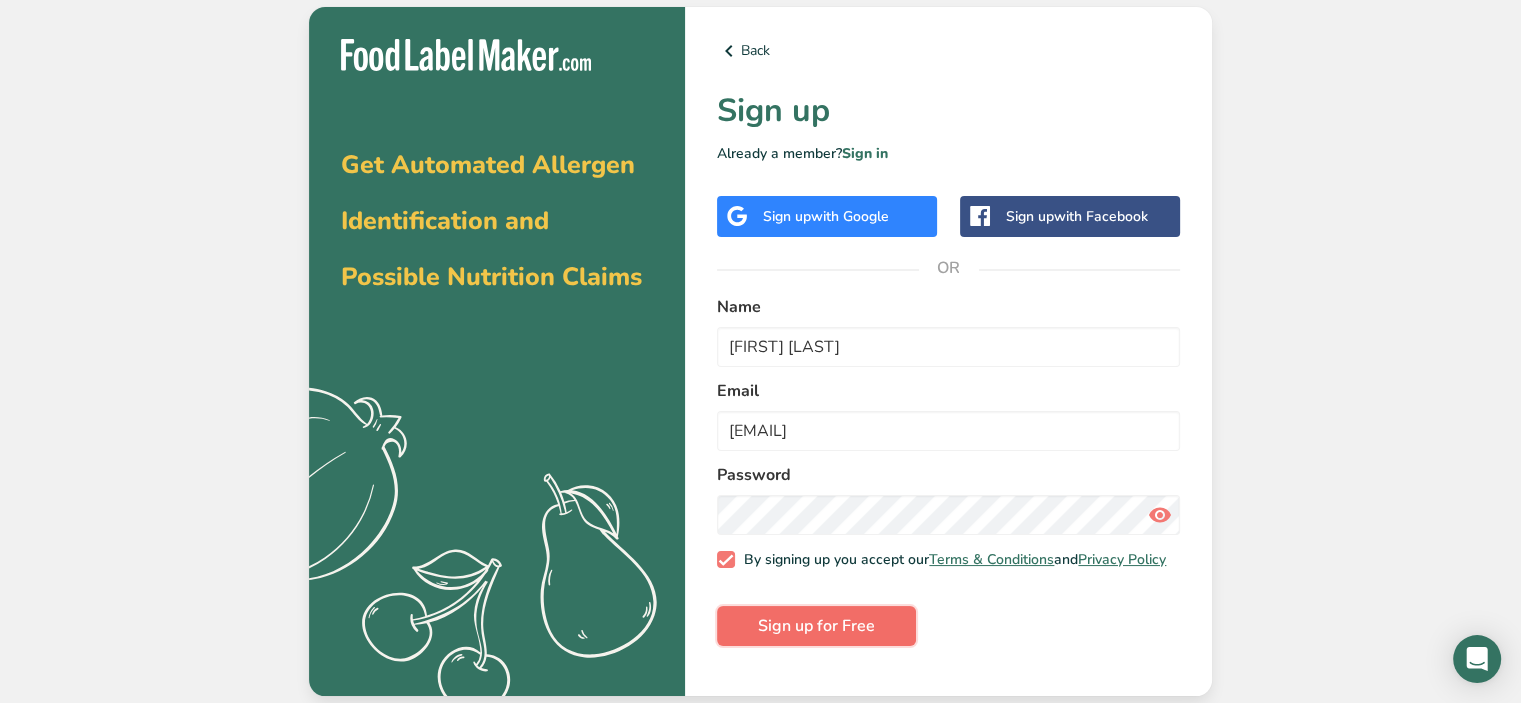 click on "Sign up for Free" at bounding box center [816, 626] 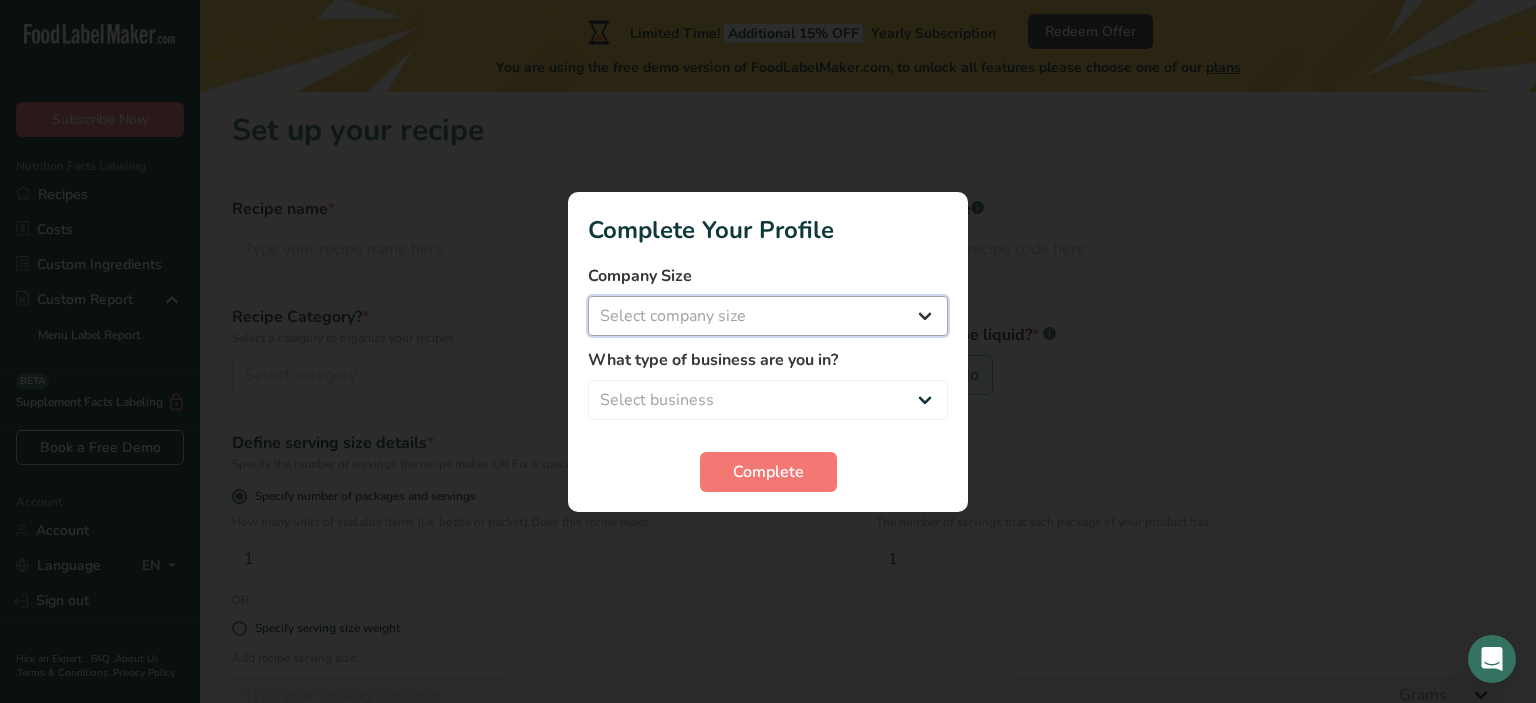 click on "Select company size
Fewer than 10 Employees
10 to 50 Employees
51 to 500 Employees
Over 500 Employees" at bounding box center [768, 316] 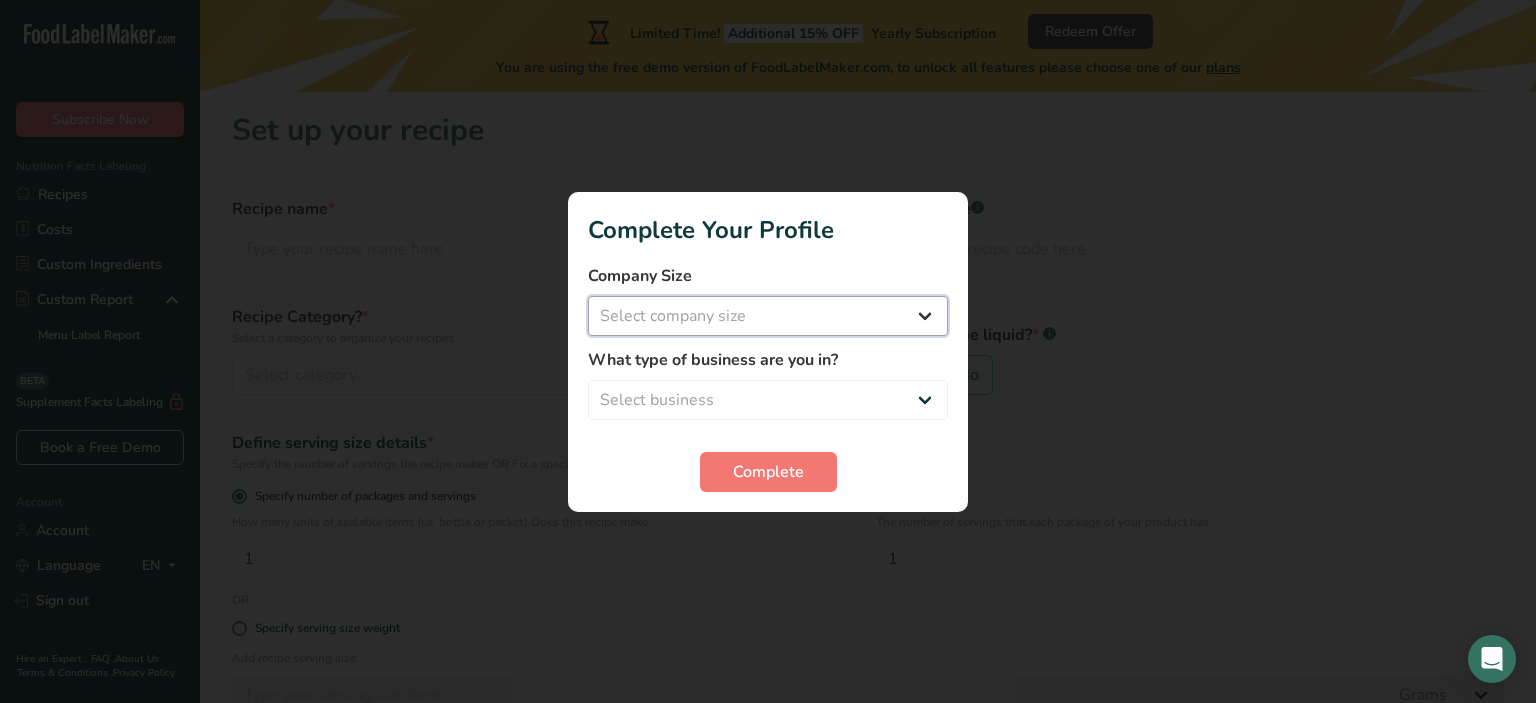 select on "2" 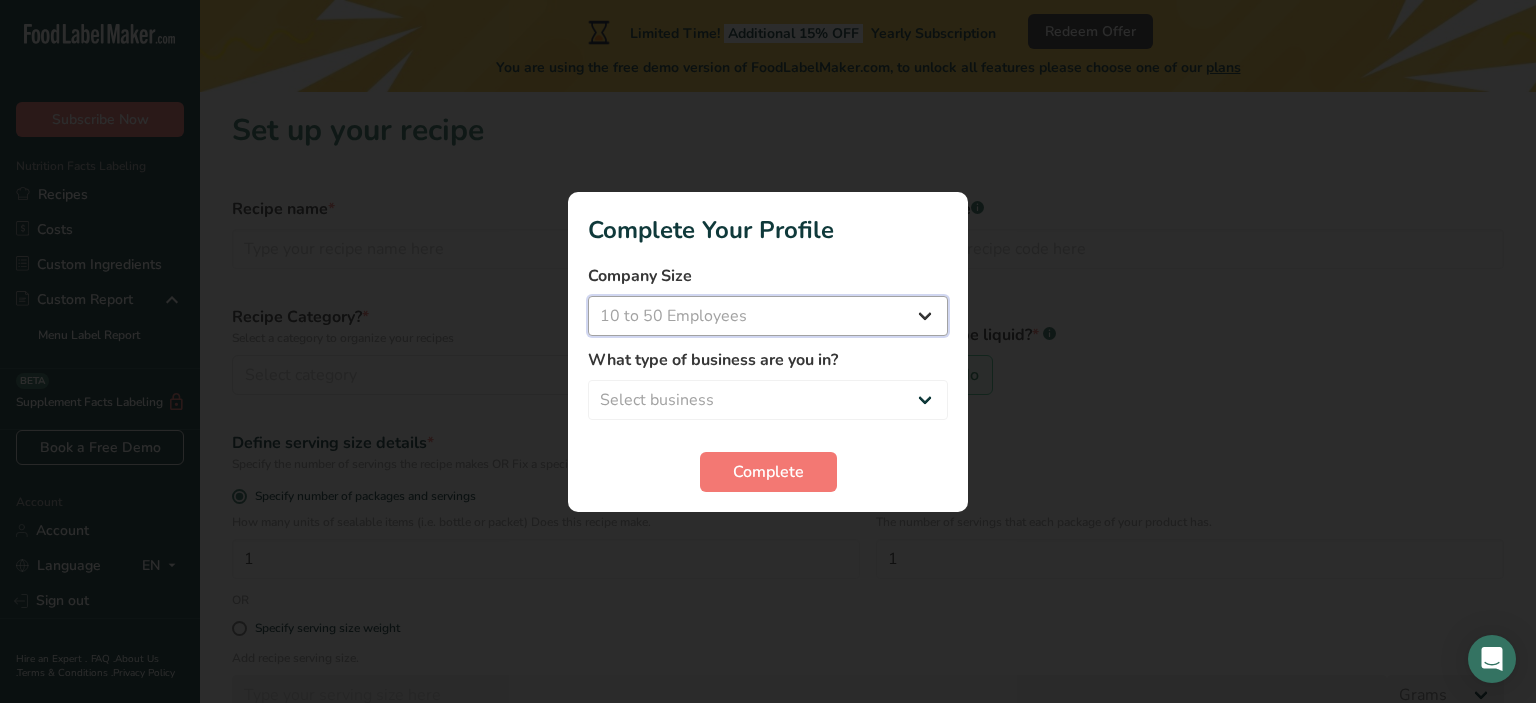 click on "Select company size
Fewer than 10 Employees
10 to 50 Employees
51 to 500 Employees
Over 500 Employees" at bounding box center (768, 316) 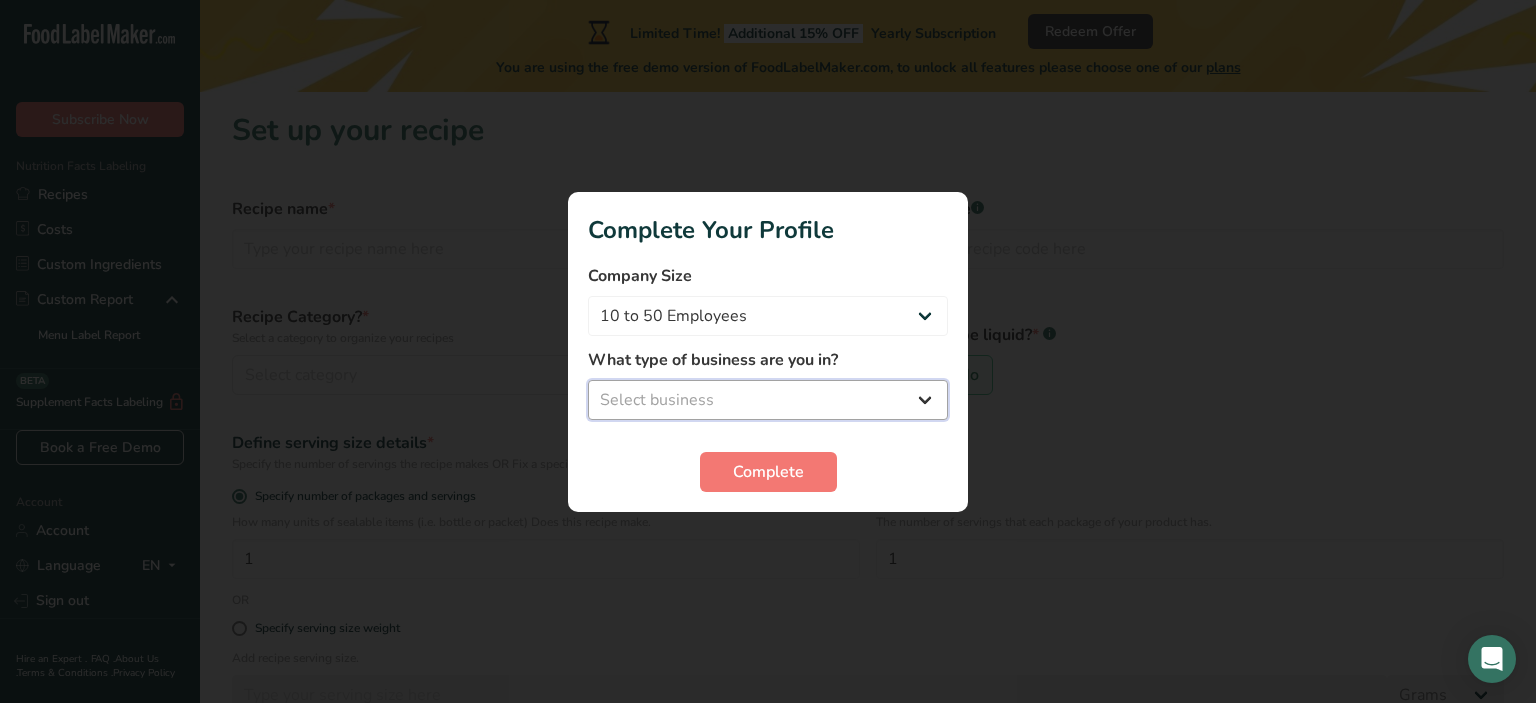 click on "Select business
Packaged Food Manufacturer
Restaurant & Cafe
Bakery
Meal Plans & Catering Company
Nutritionist
Food Blogger
Personal Trainer
Other" at bounding box center (768, 400) 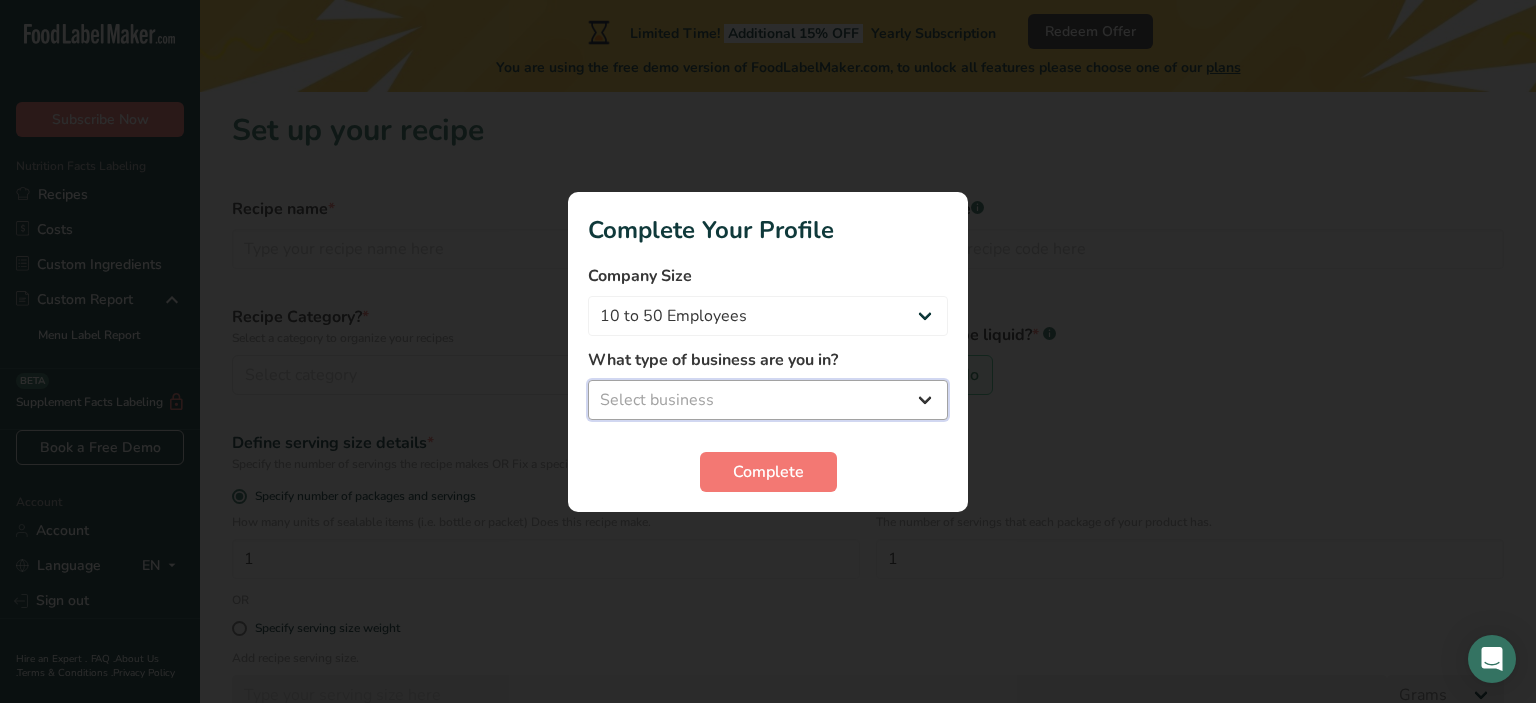 select on "2" 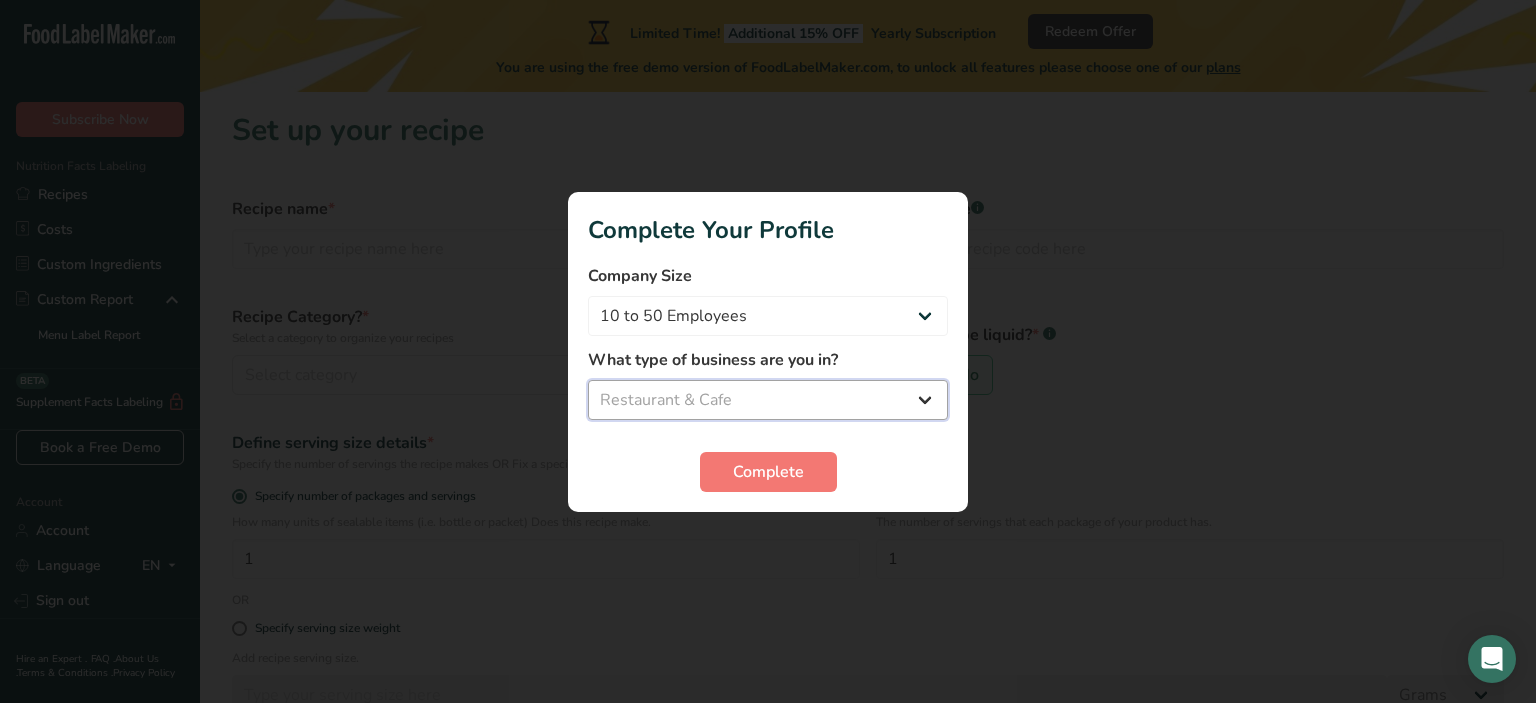 click on "Select business
Packaged Food Manufacturer
Restaurant & Cafe
Bakery
Meal Plans & Catering Company
Nutritionist
Food Blogger
Personal Trainer
Other" at bounding box center [768, 400] 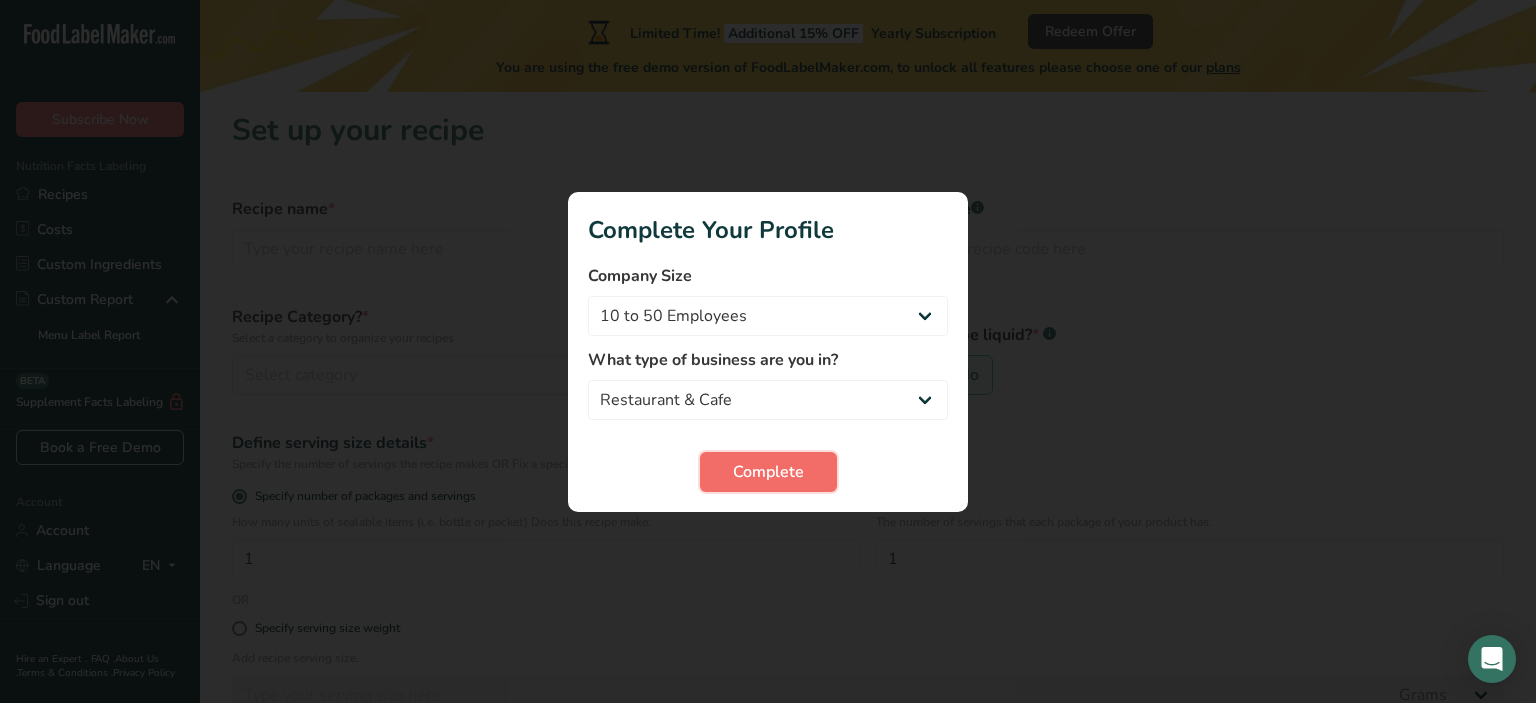 click on "Complete" at bounding box center [768, 472] 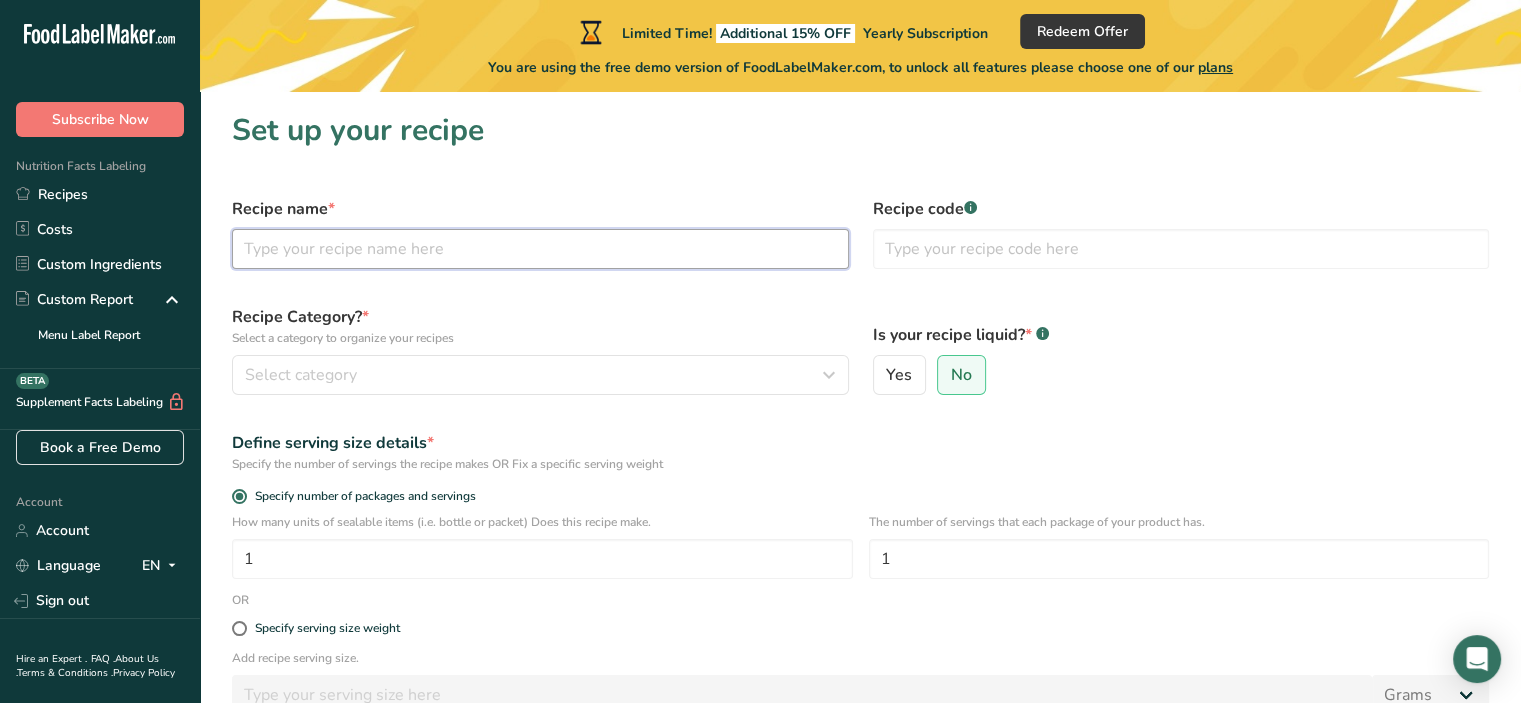 click at bounding box center [540, 249] 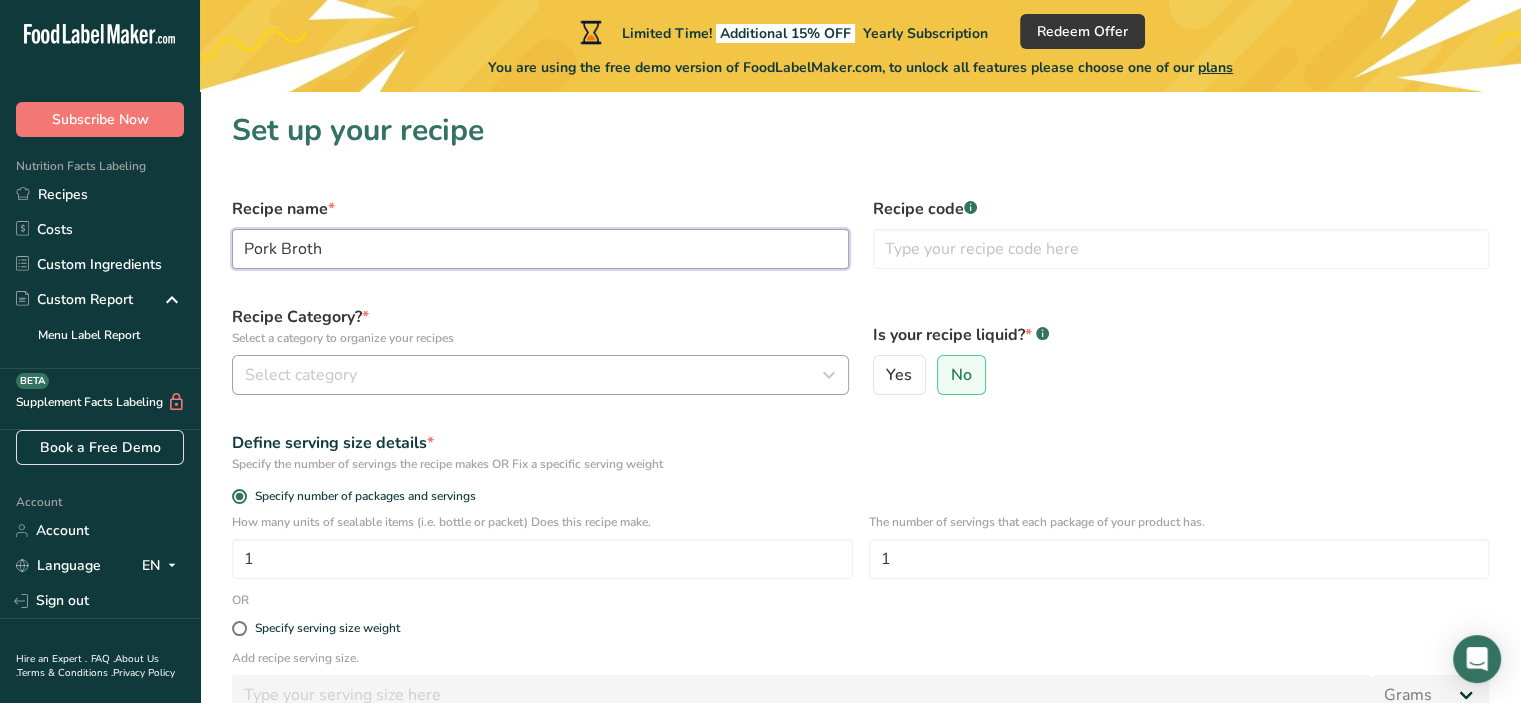 type on "Pork Broth" 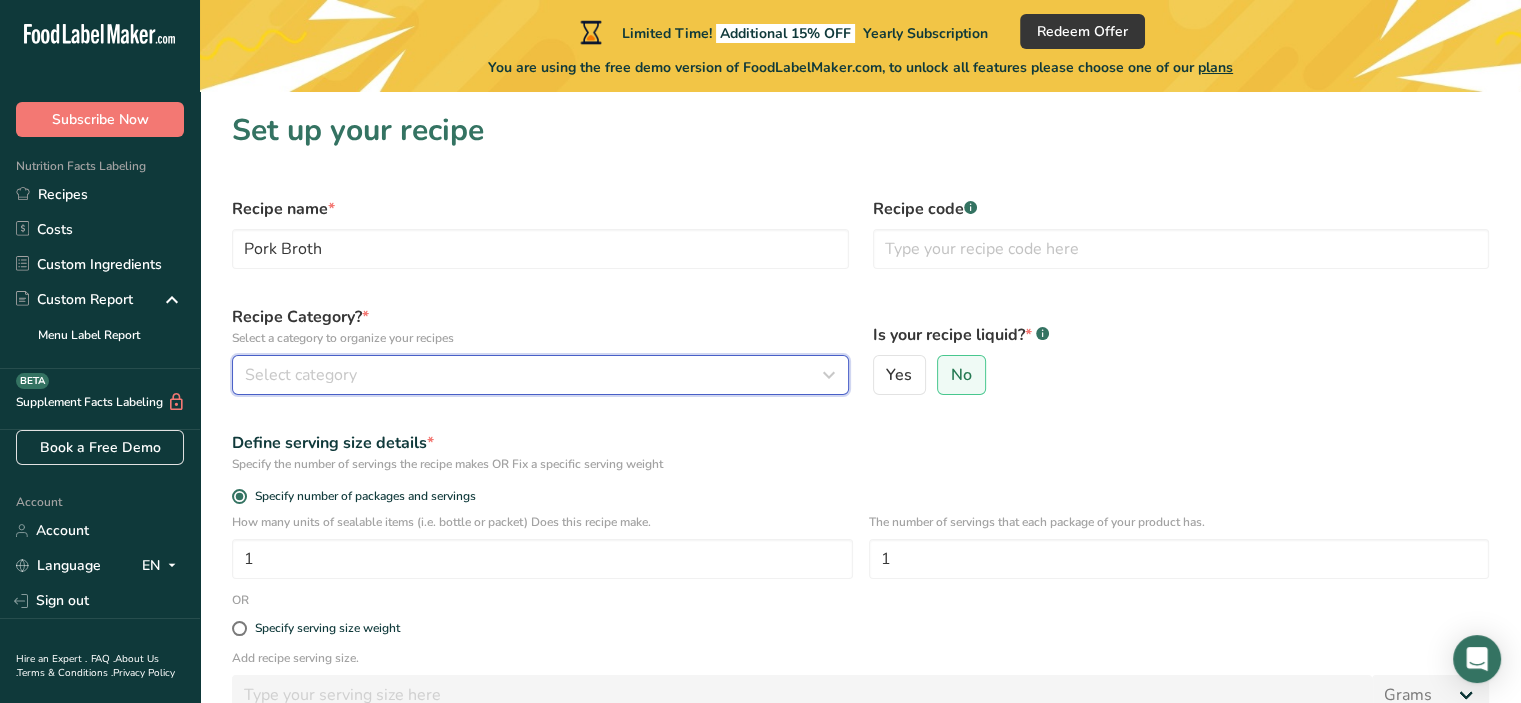 click on "Select category" at bounding box center [534, 375] 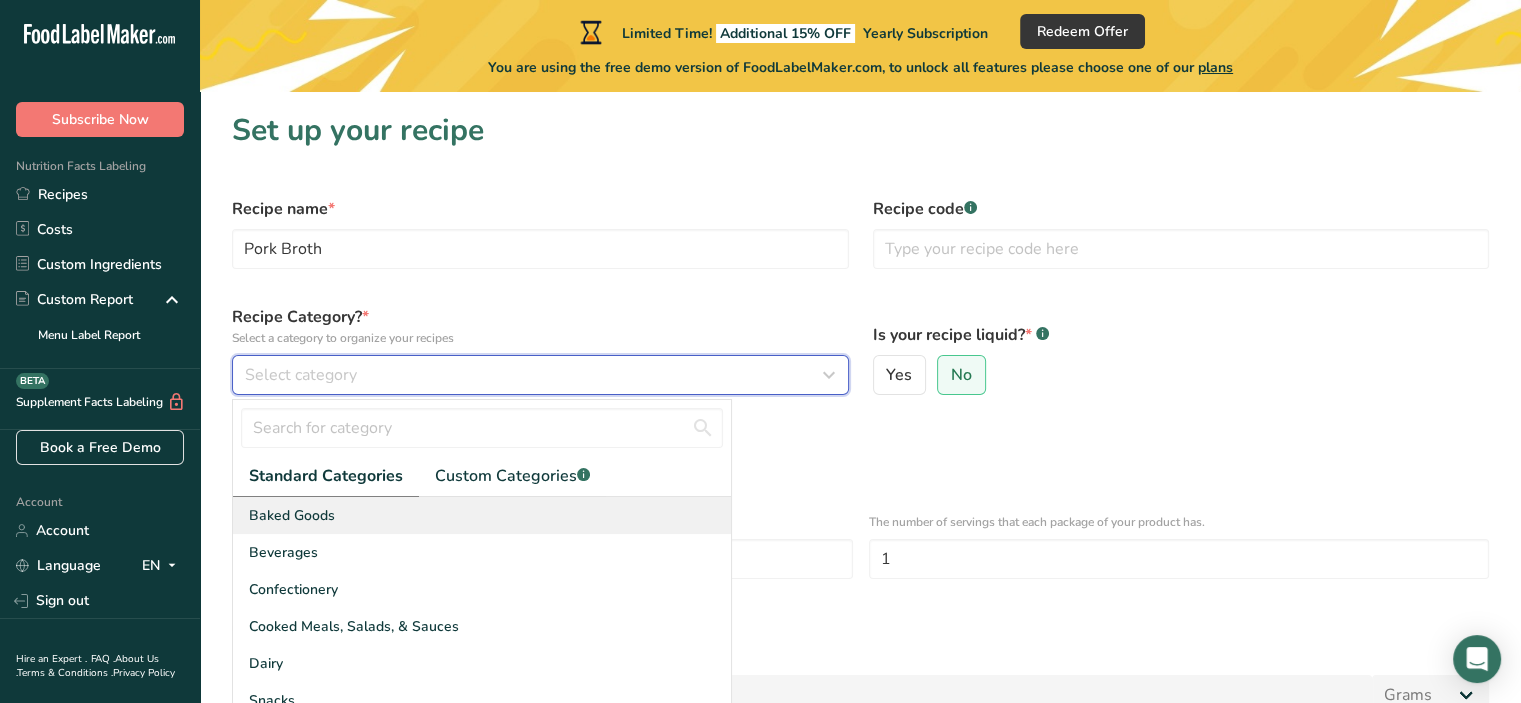 scroll, scrollTop: 208, scrollLeft: 0, axis: vertical 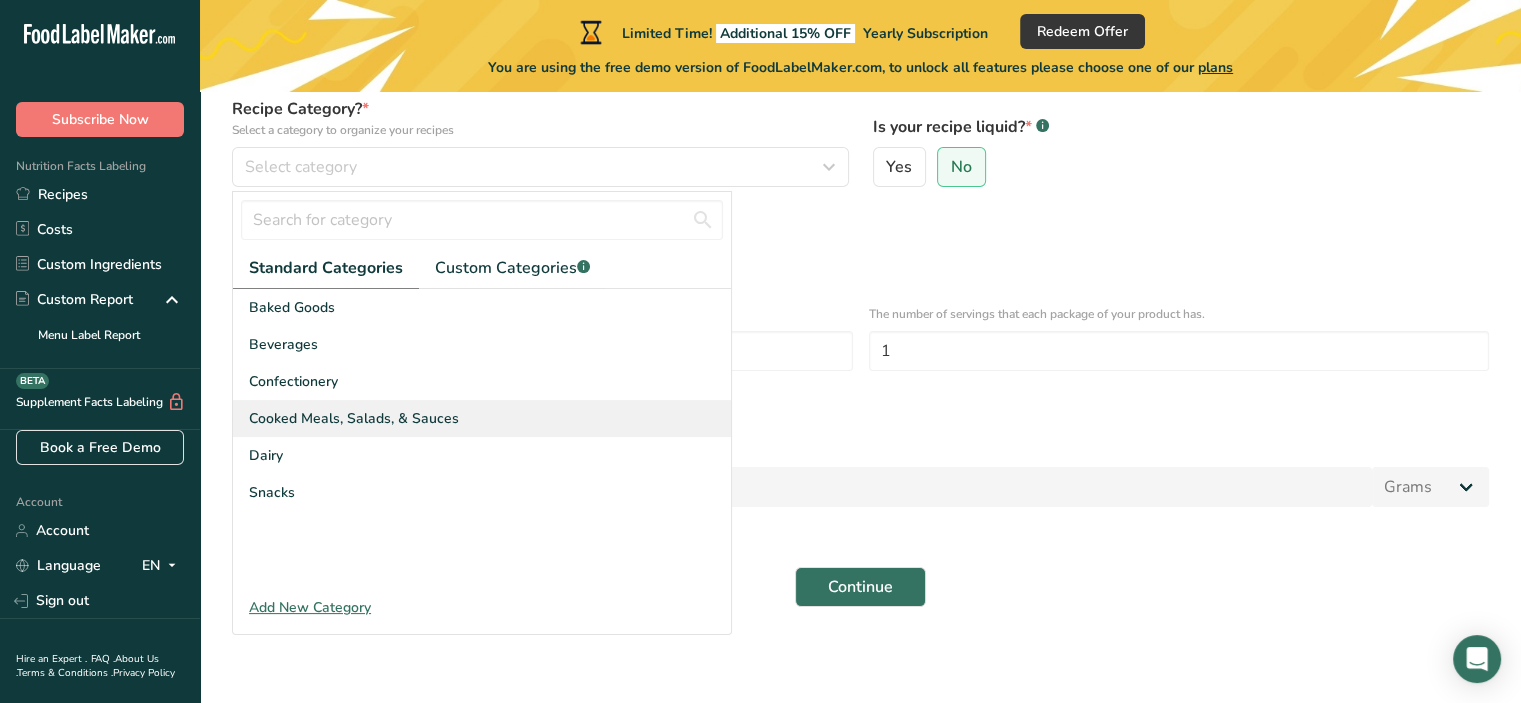 click on "Cooked Meals, Salads, & Sauces" at bounding box center (354, 418) 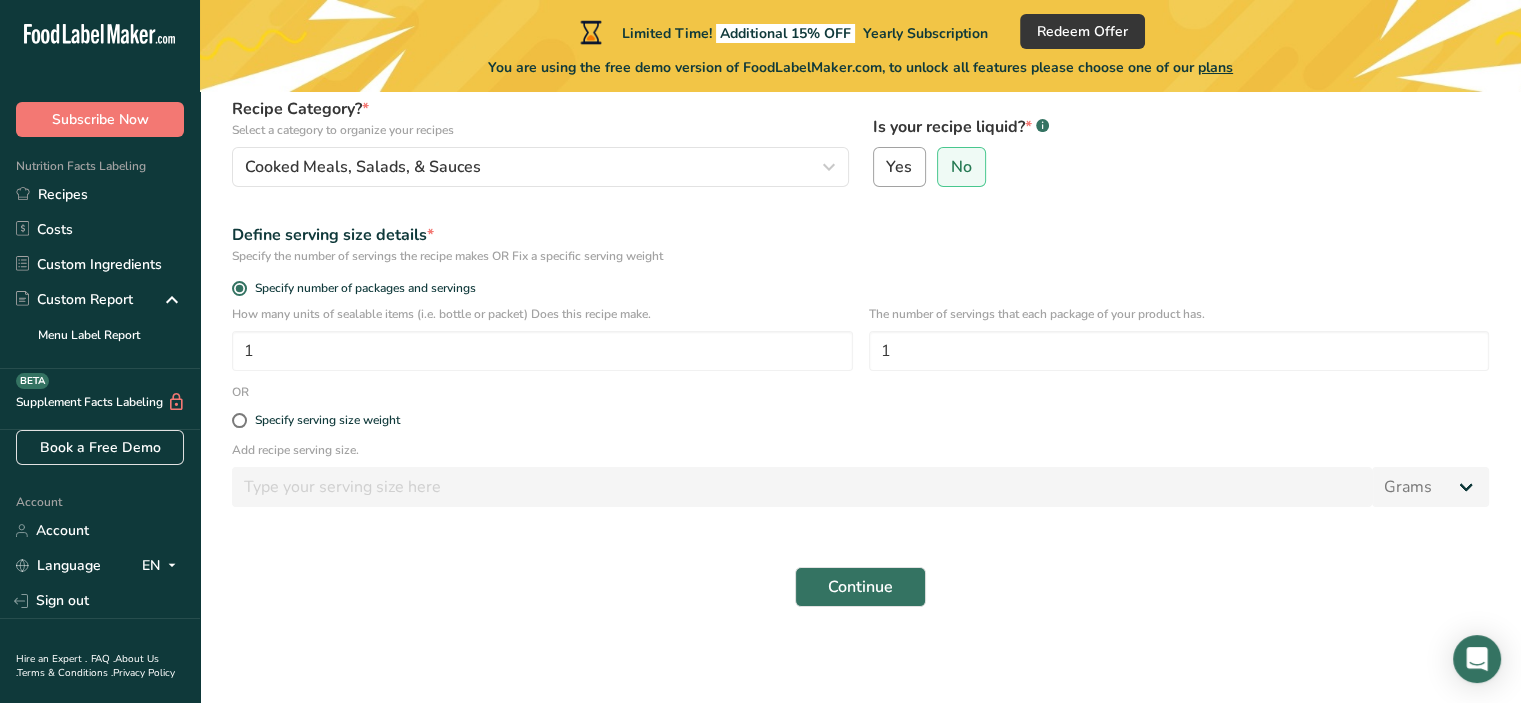 click on "Yes" at bounding box center (900, 167) 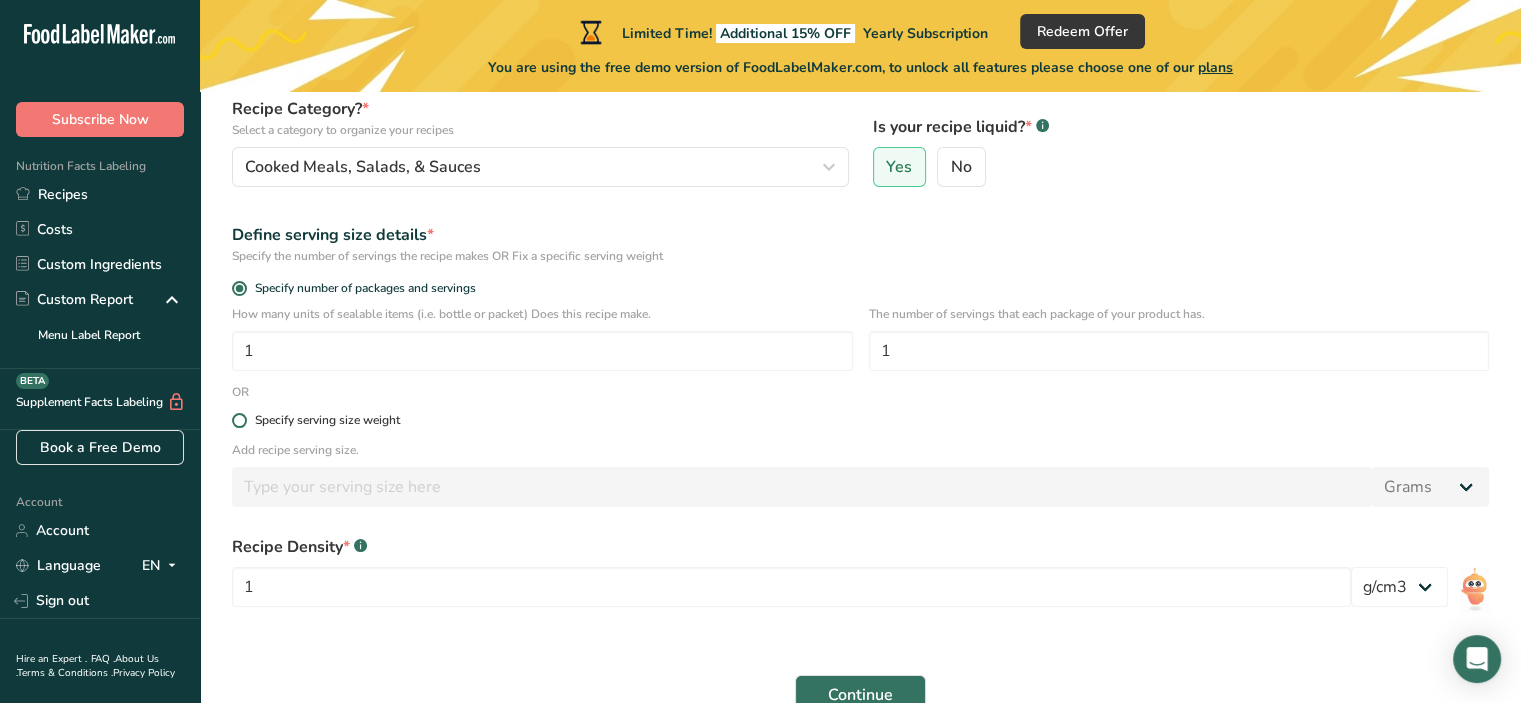 click on "Specify serving size weight" at bounding box center [327, 420] 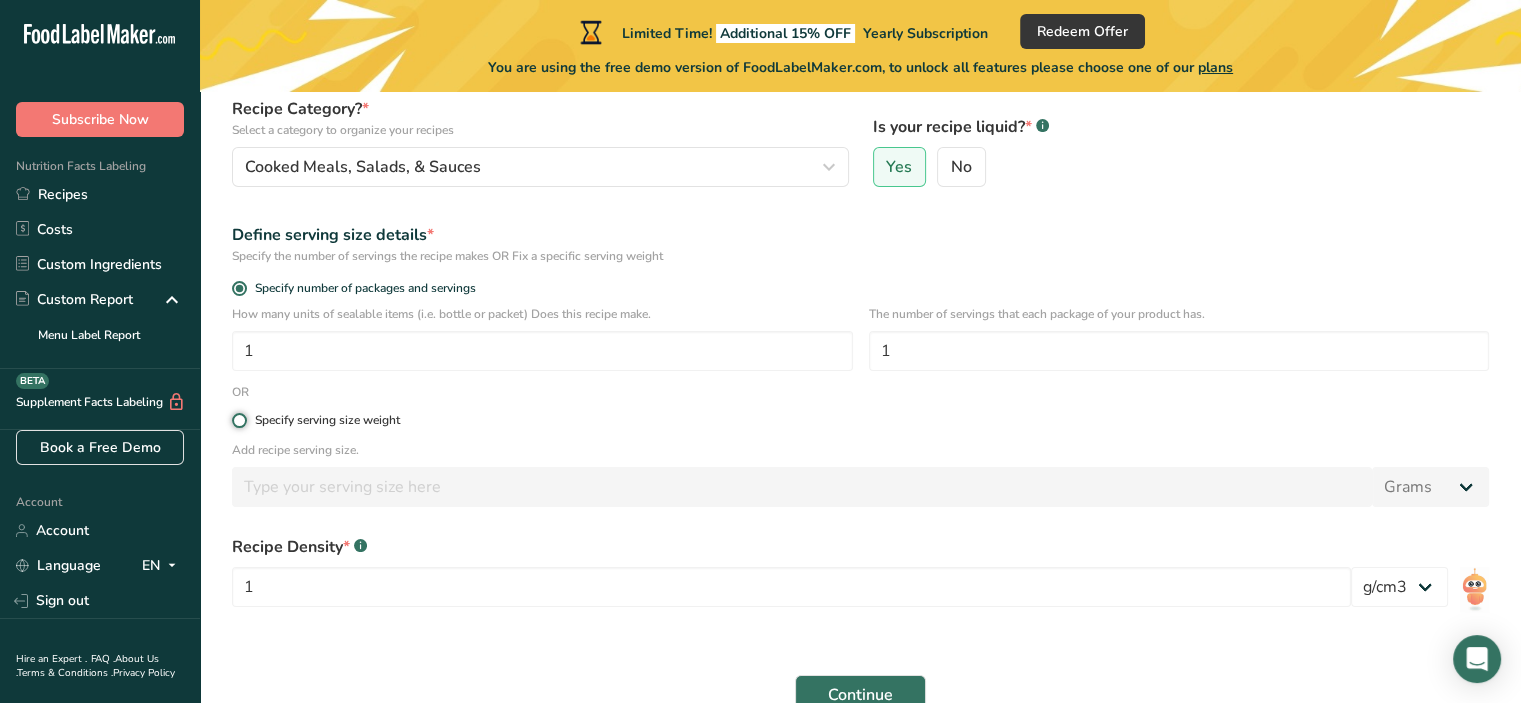 click on "Specify serving size weight" at bounding box center [238, 420] 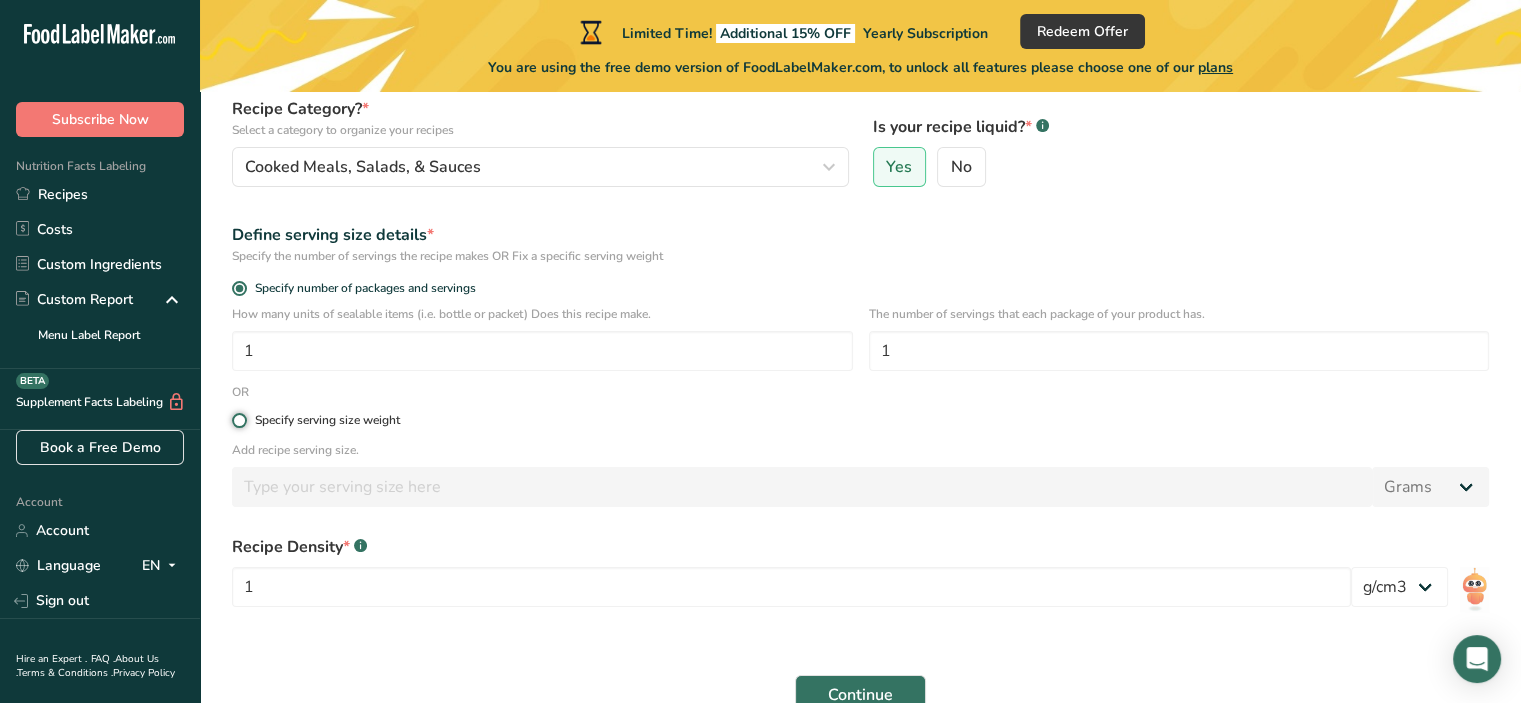 radio on "true" 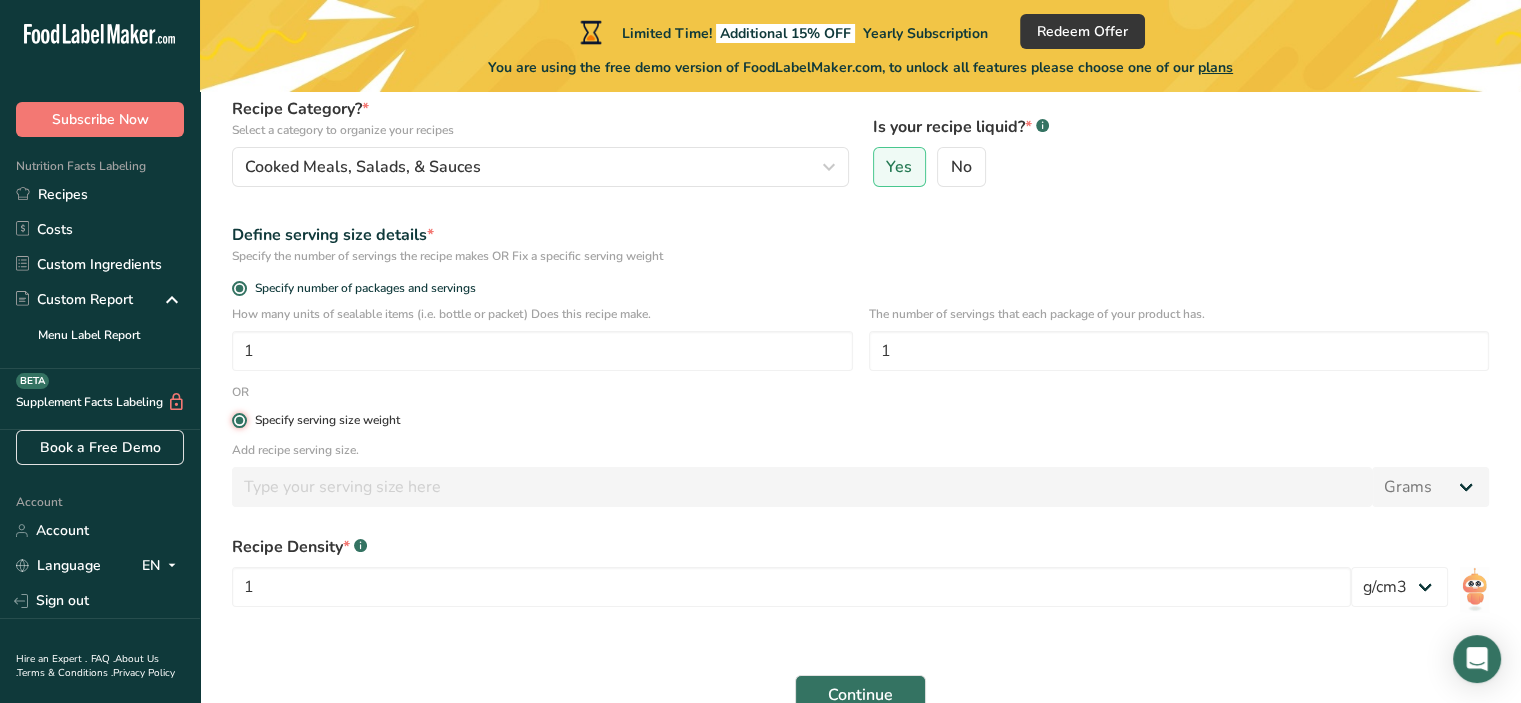 radio on "false" 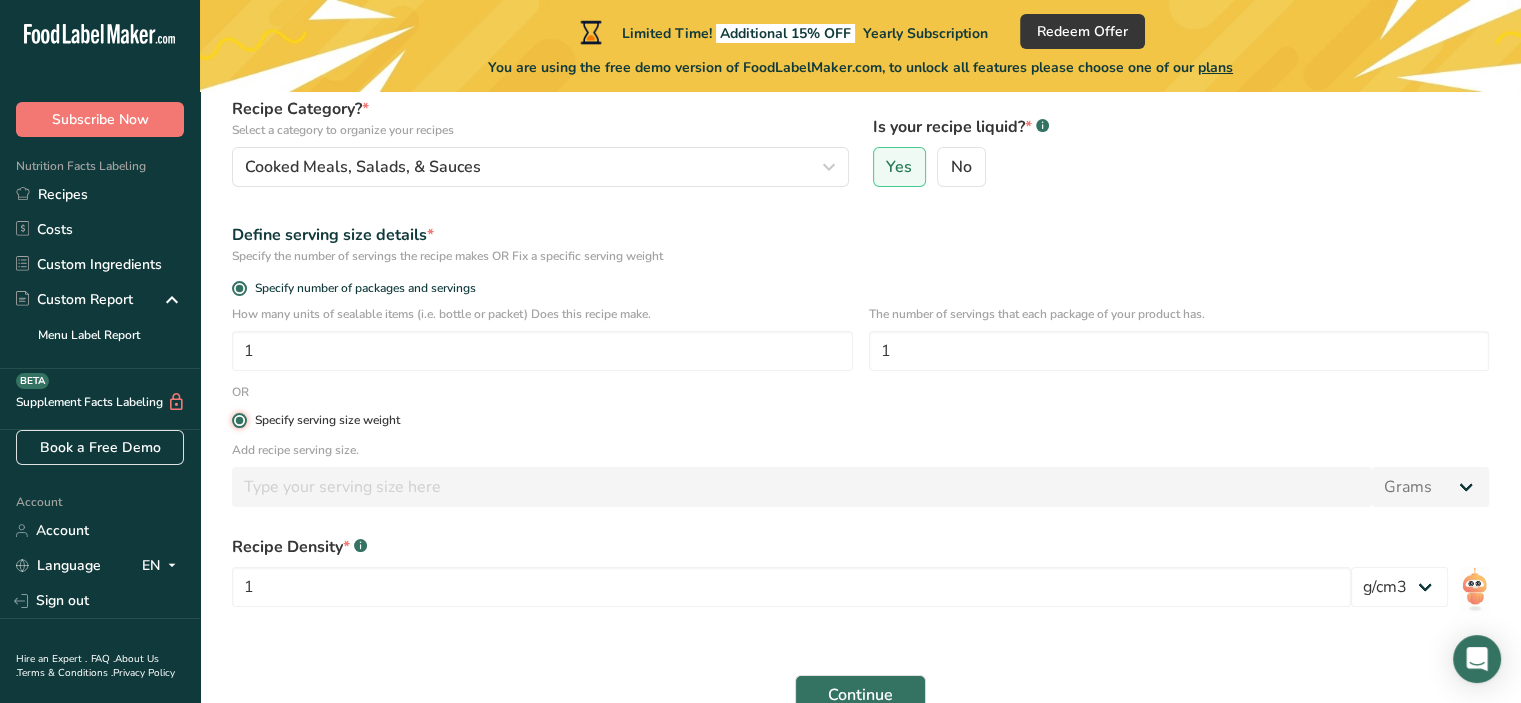 type 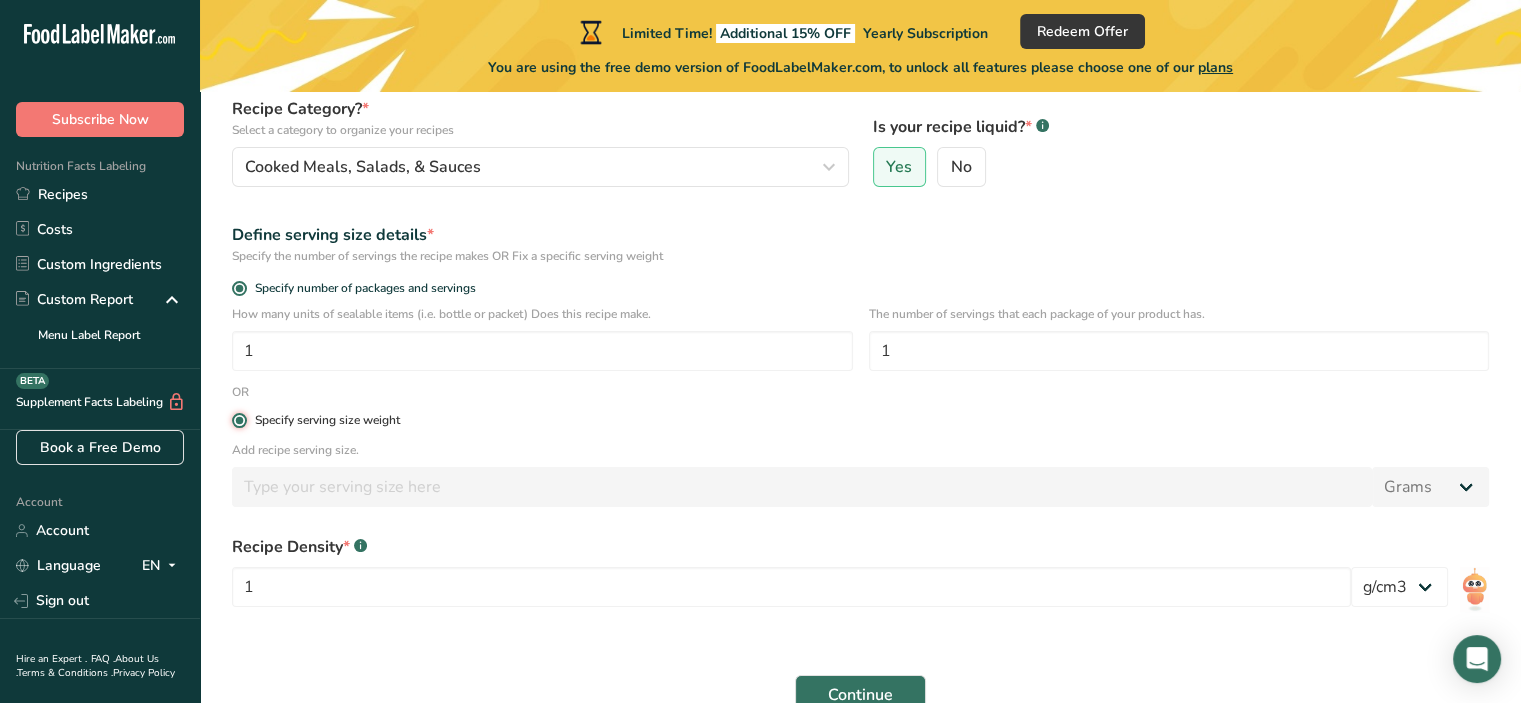 type 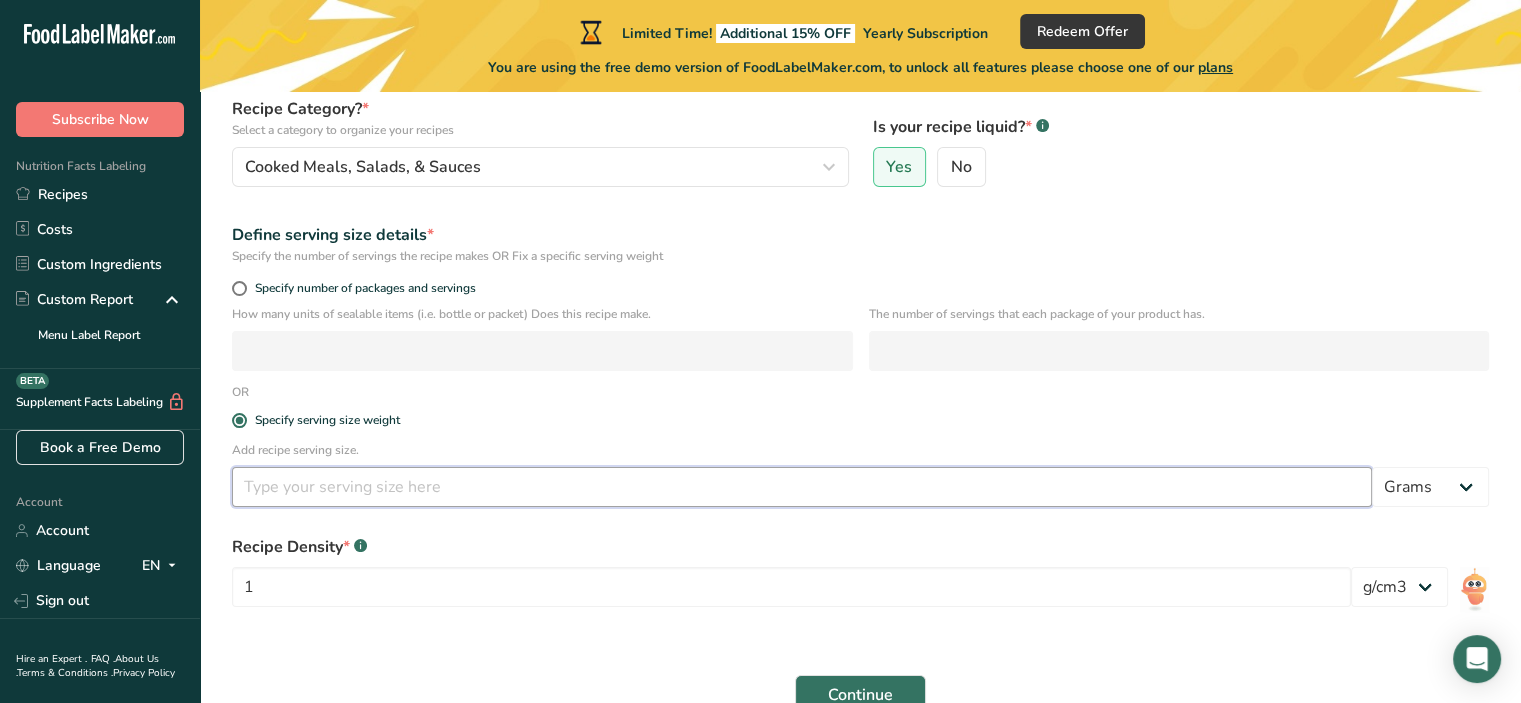 click at bounding box center [802, 487] 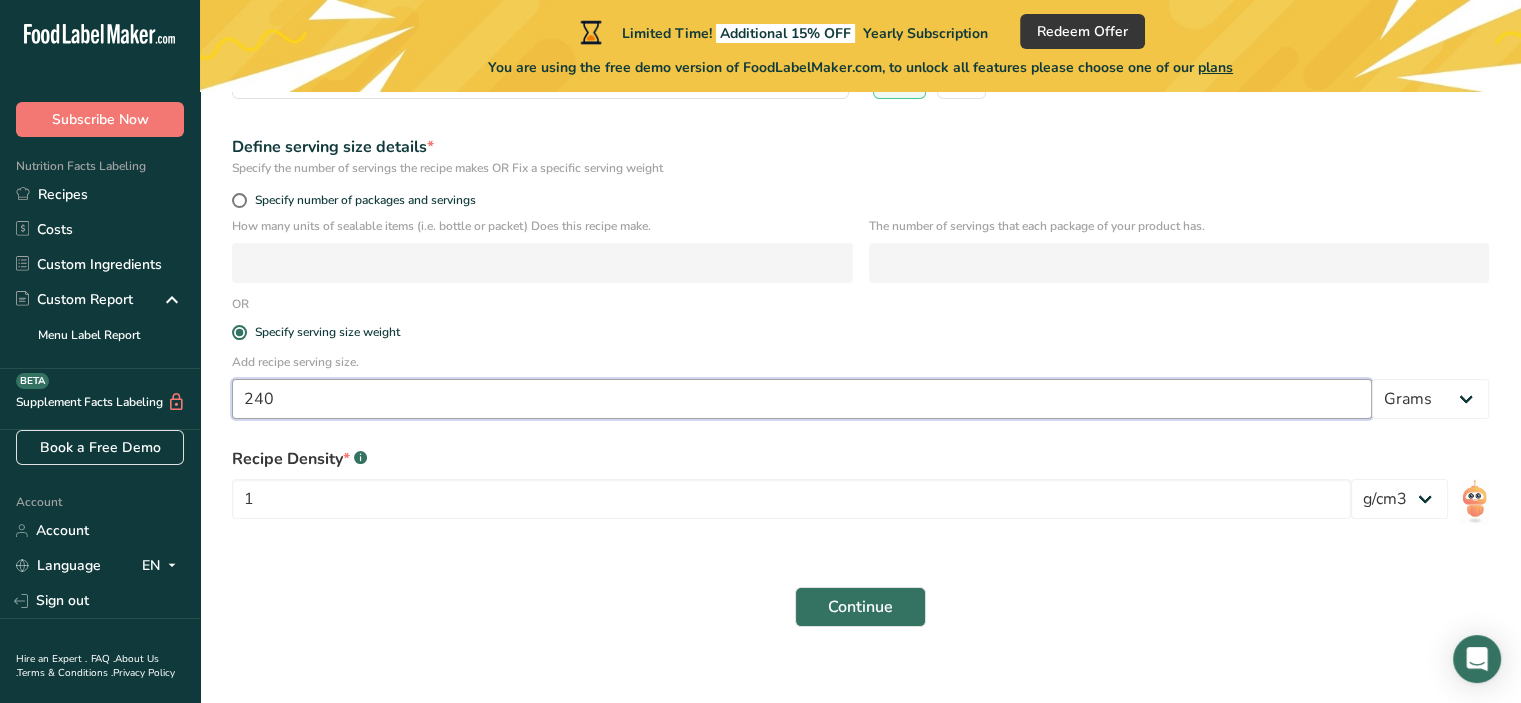 scroll, scrollTop: 316, scrollLeft: 0, axis: vertical 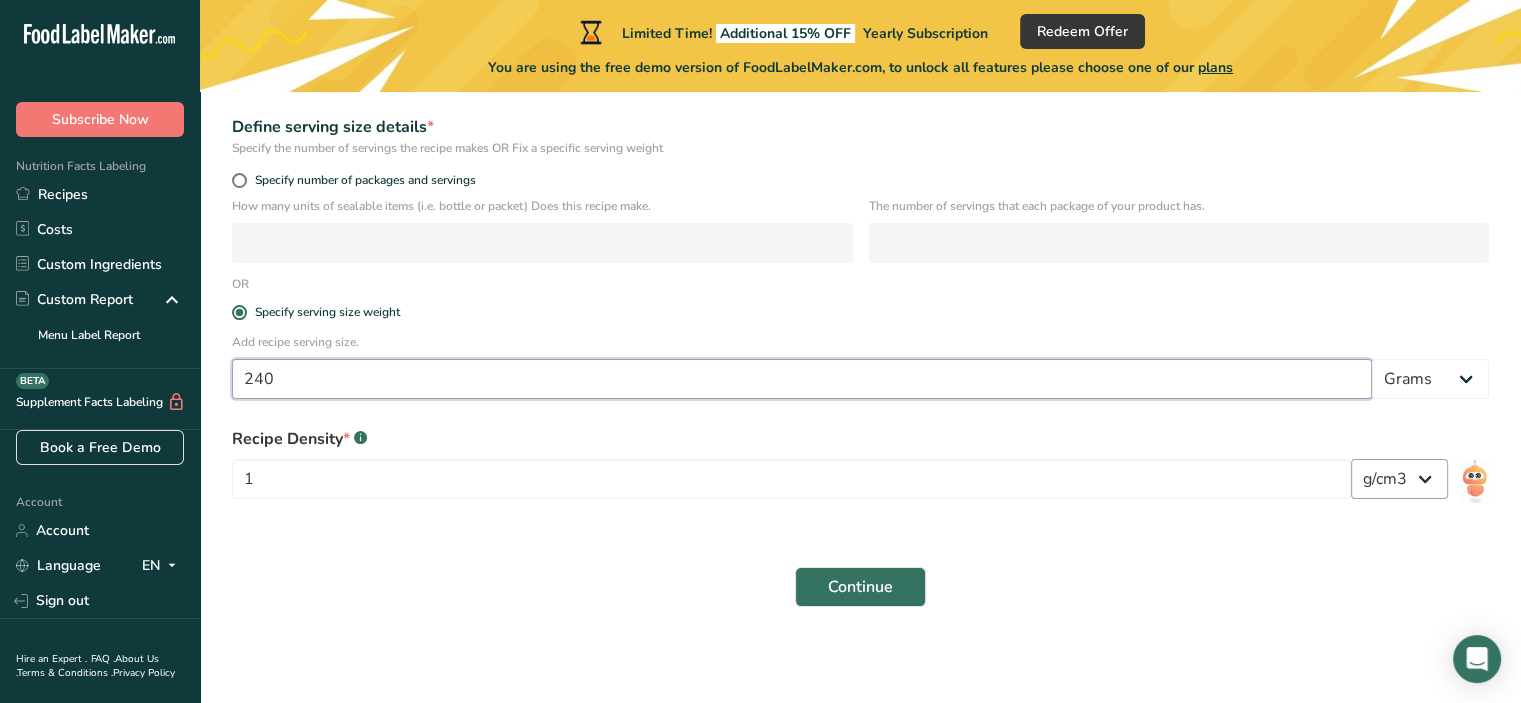 type on "240" 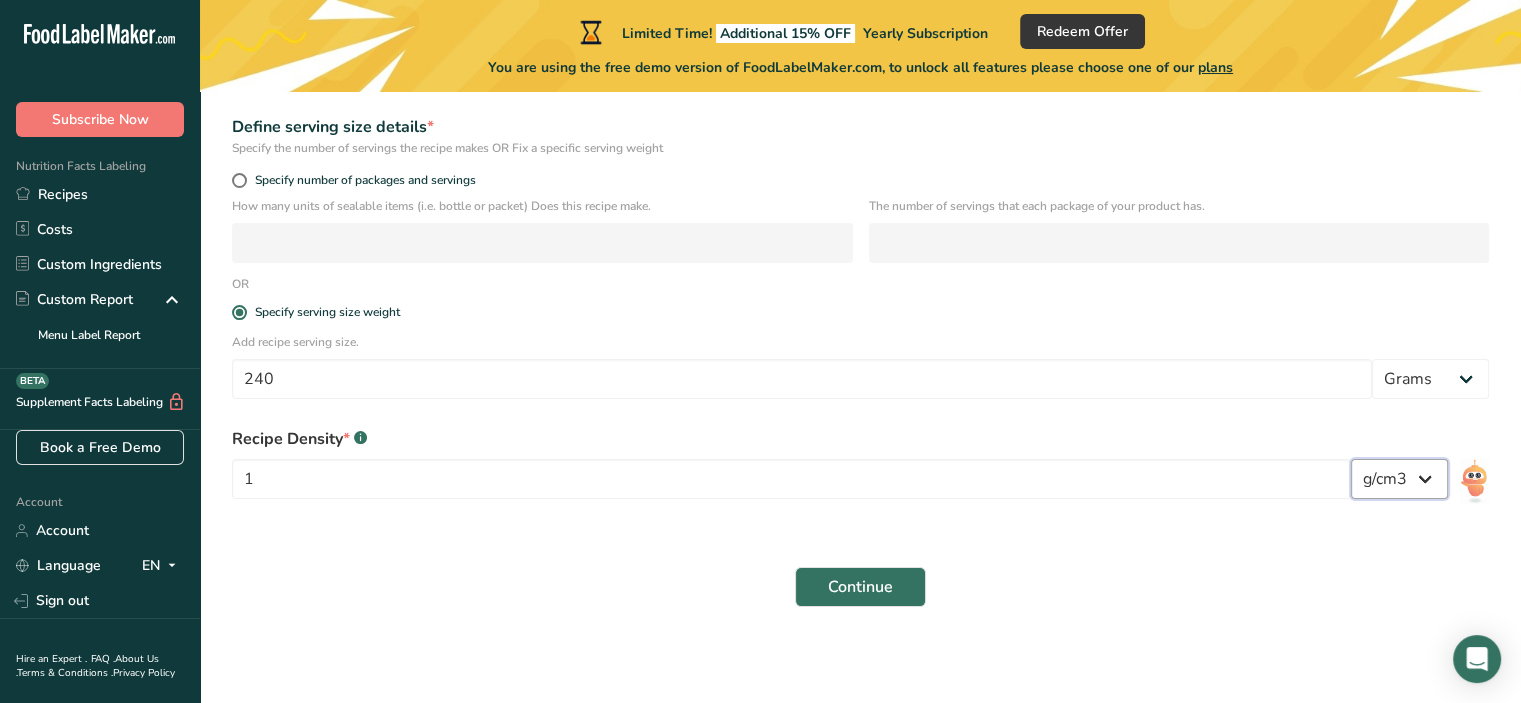 click on "lb/ft3
g/cm3" at bounding box center [1399, 479] 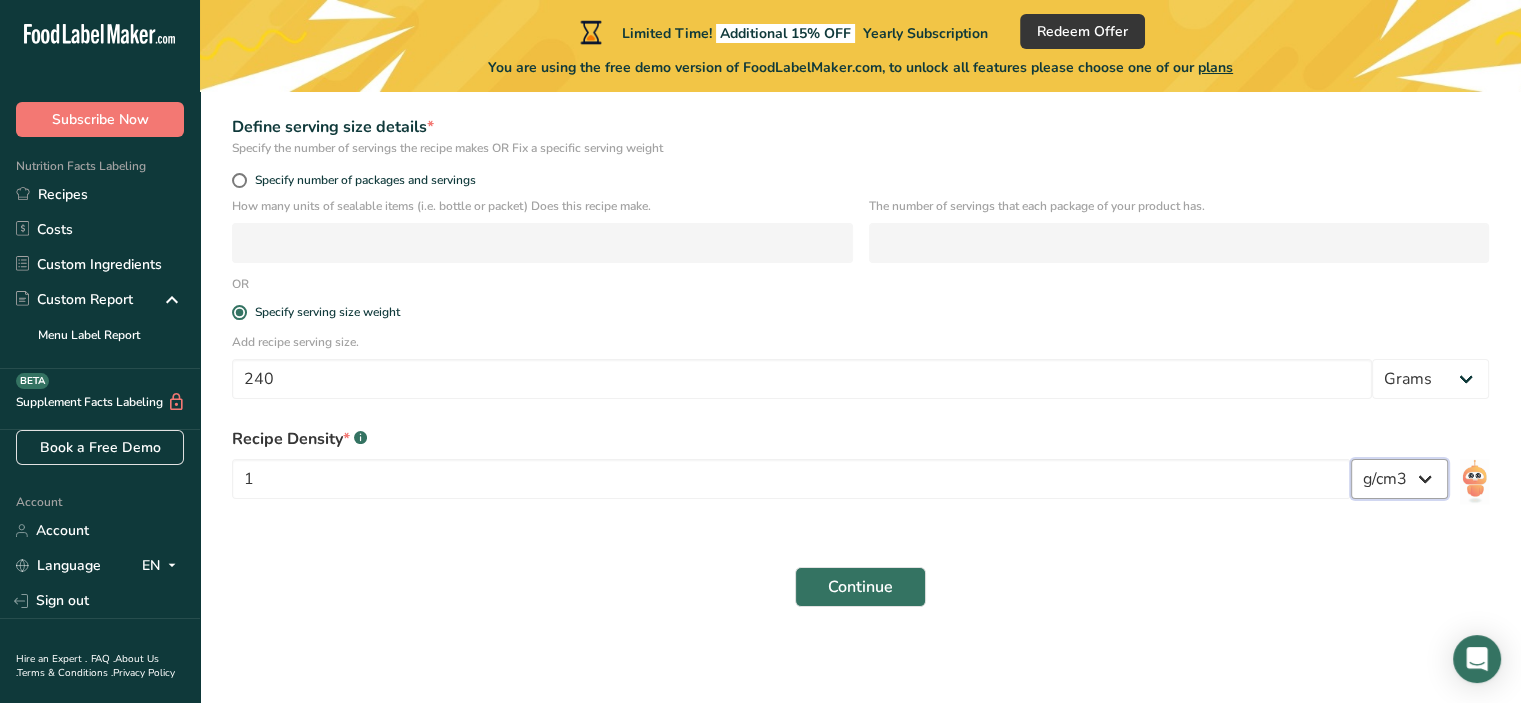 click on "lb/ft3
g/cm3" at bounding box center [1399, 479] 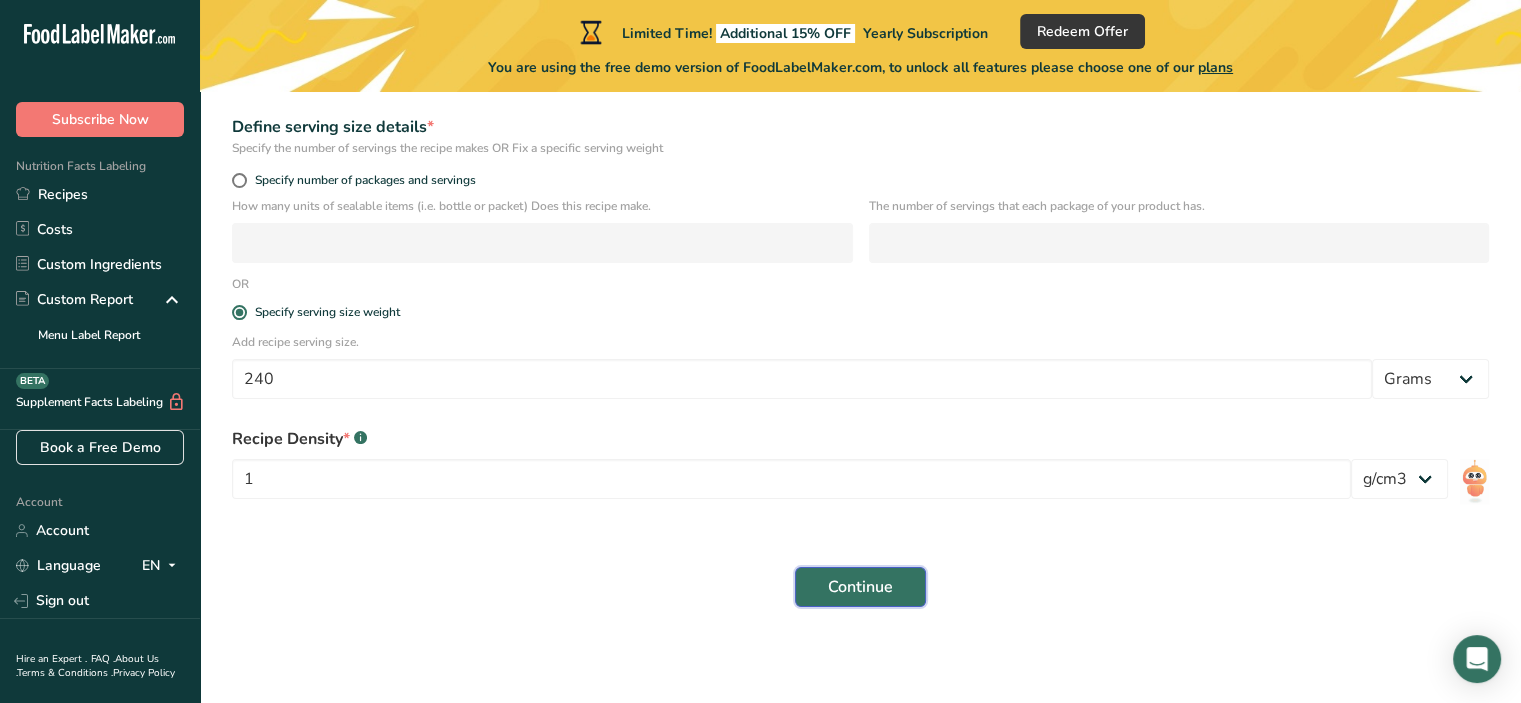 click on "Continue" at bounding box center [860, 587] 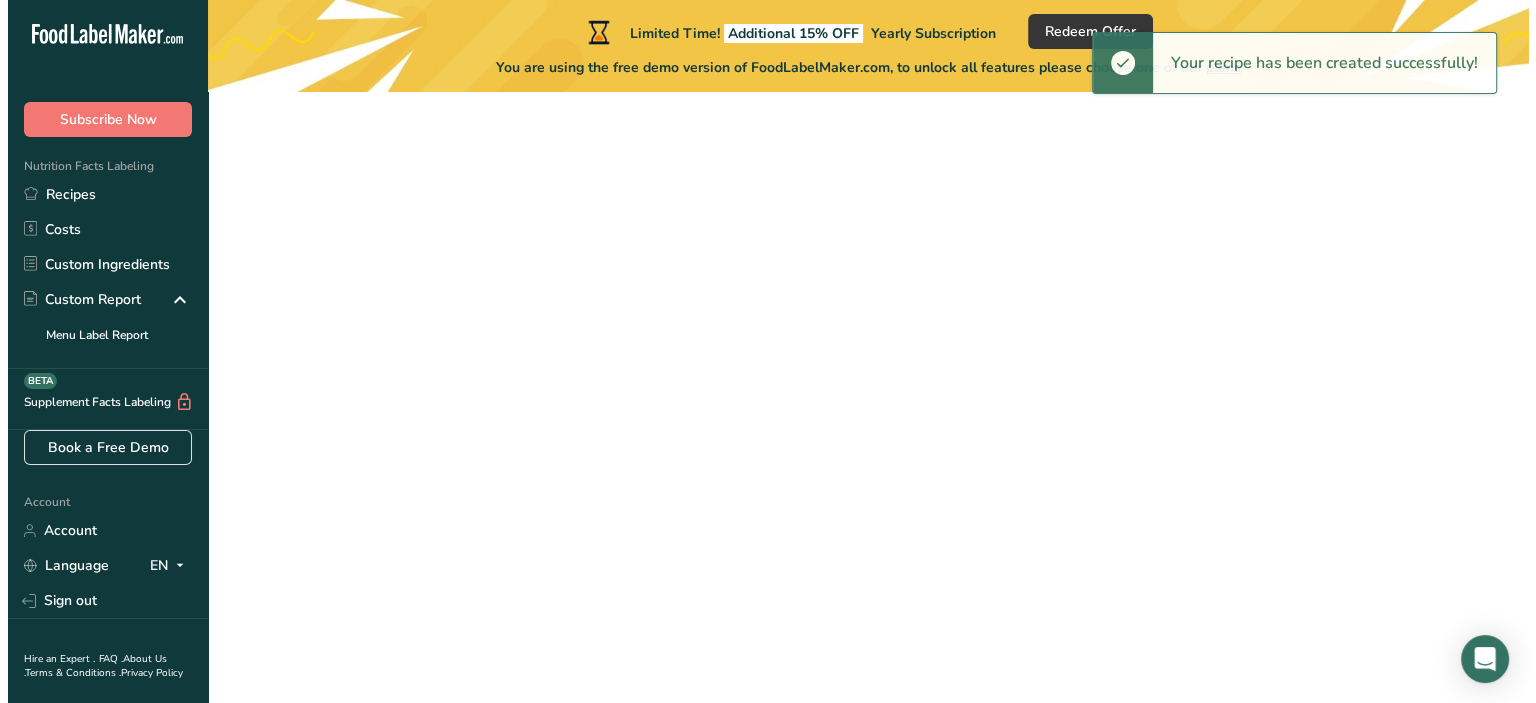 scroll, scrollTop: 0, scrollLeft: 0, axis: both 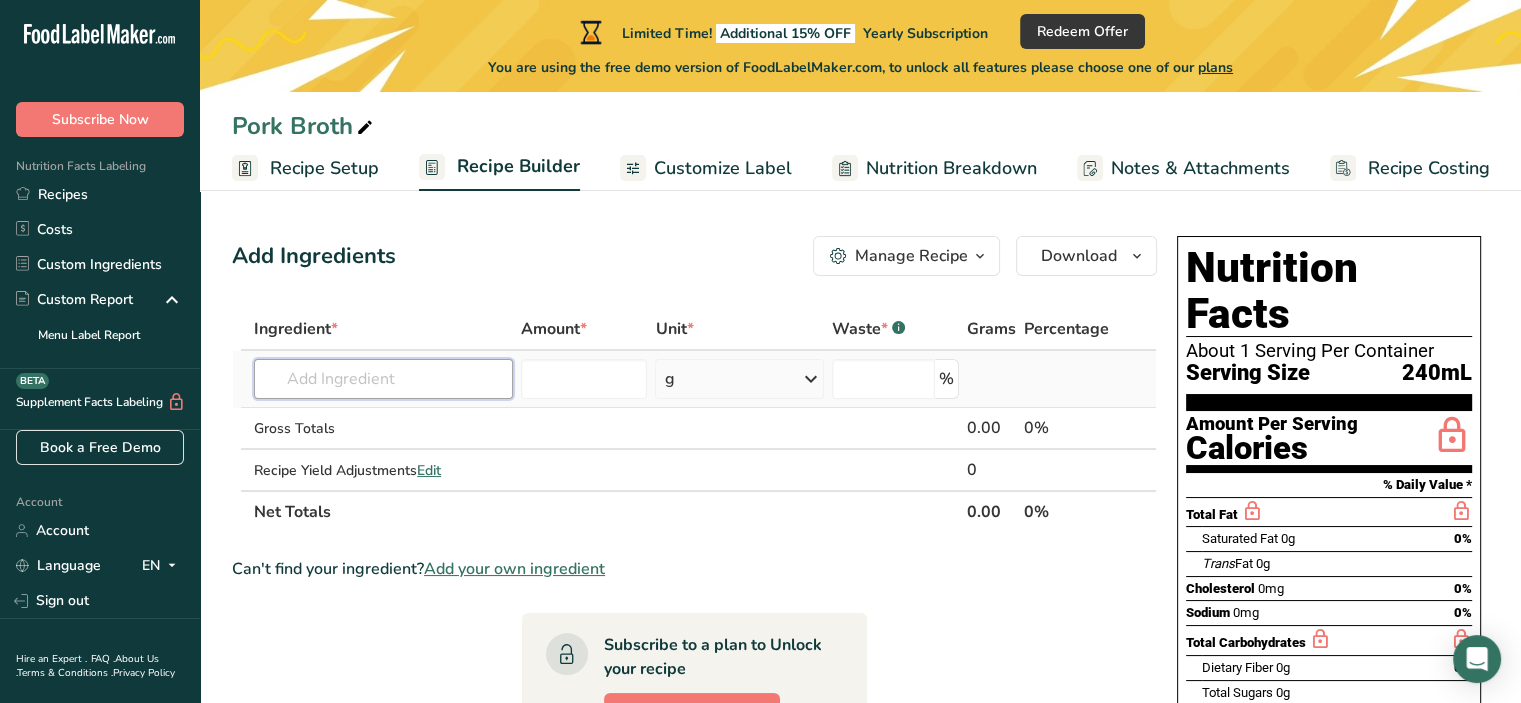 click at bounding box center [383, 379] 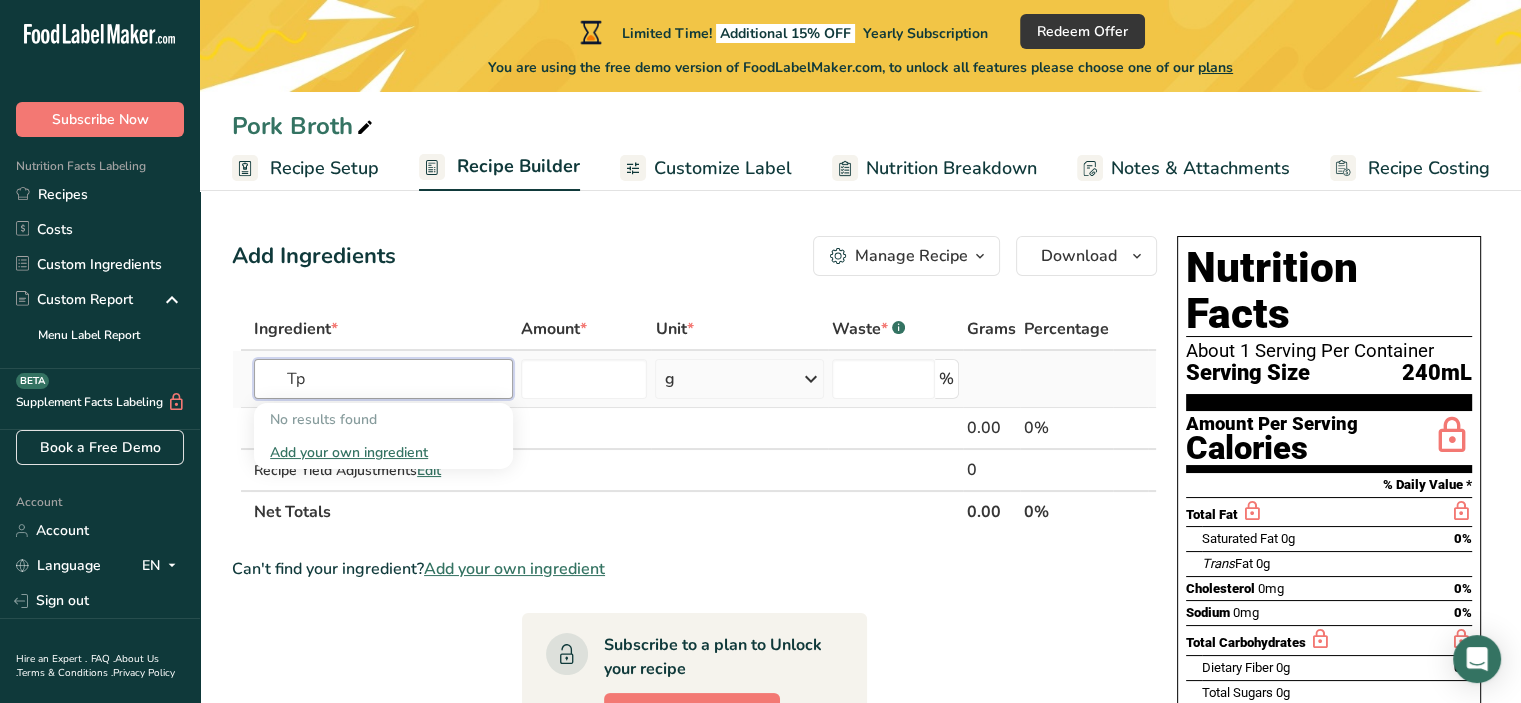 type on "T" 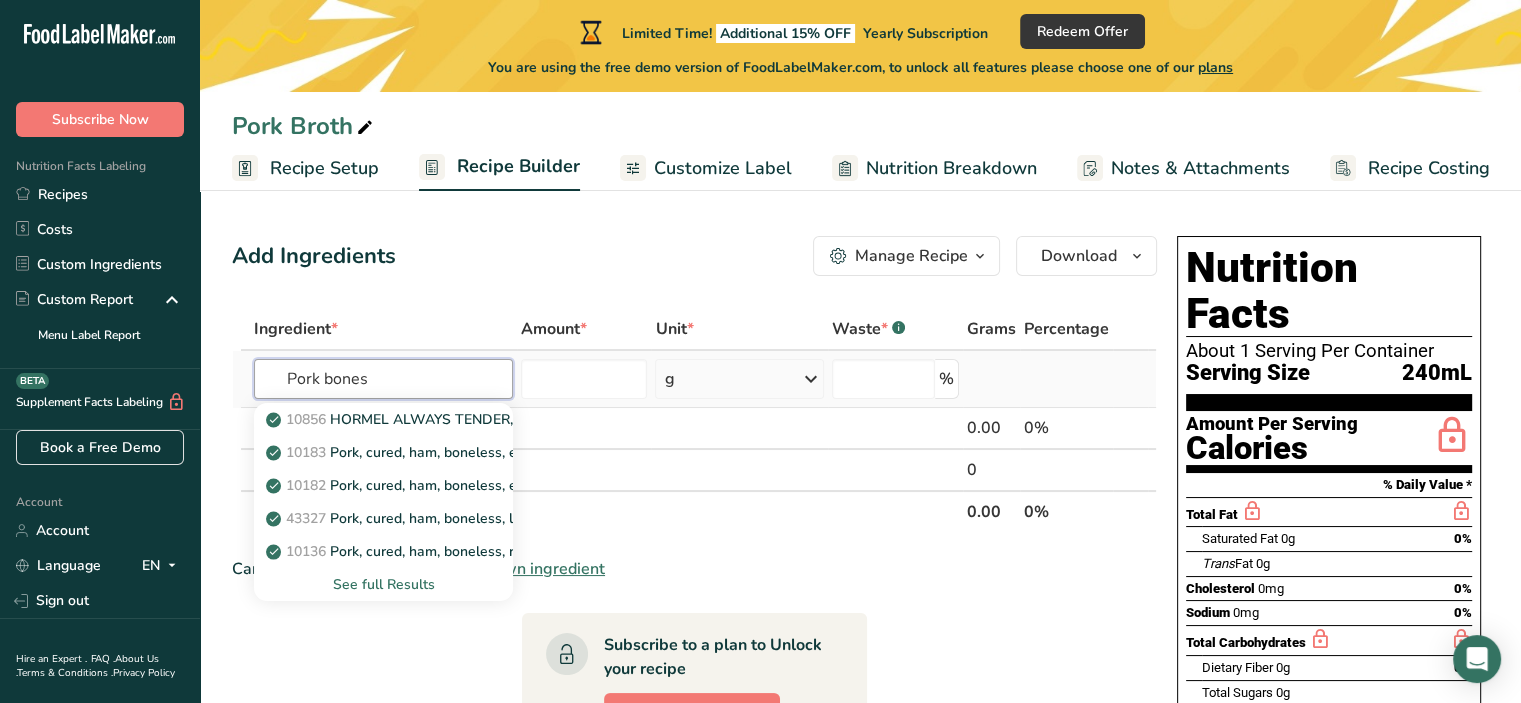 type on "Pork bones" 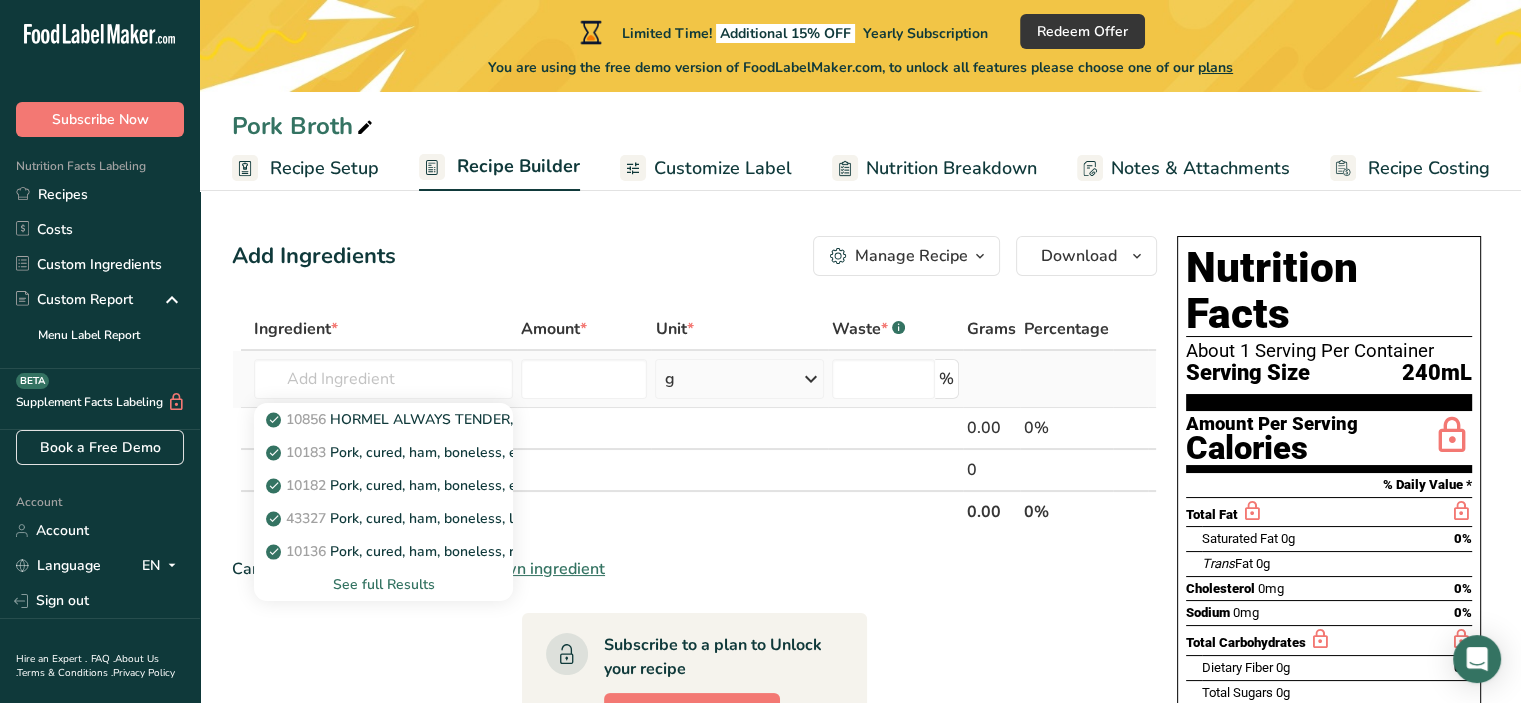 click on "See full Results" at bounding box center [383, 584] 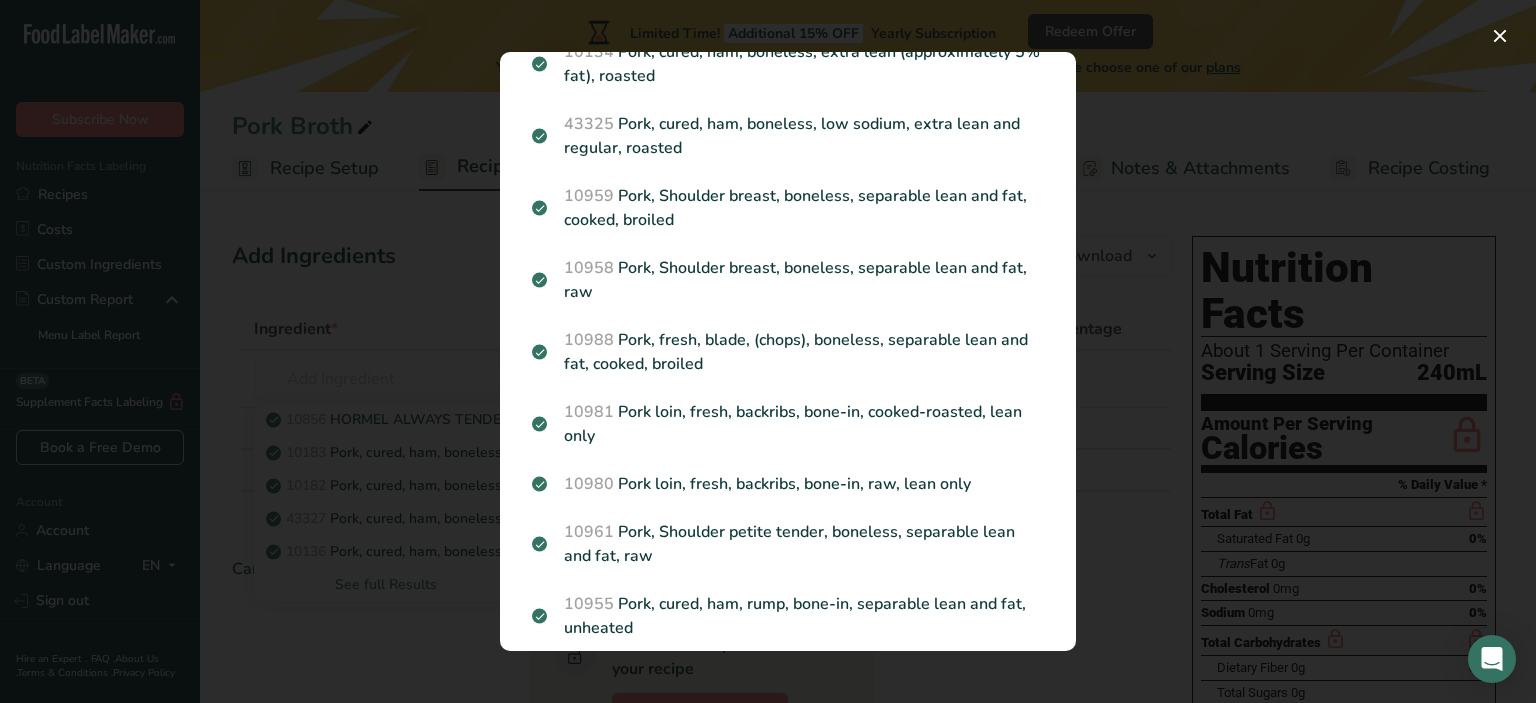 scroll, scrollTop: 447, scrollLeft: 0, axis: vertical 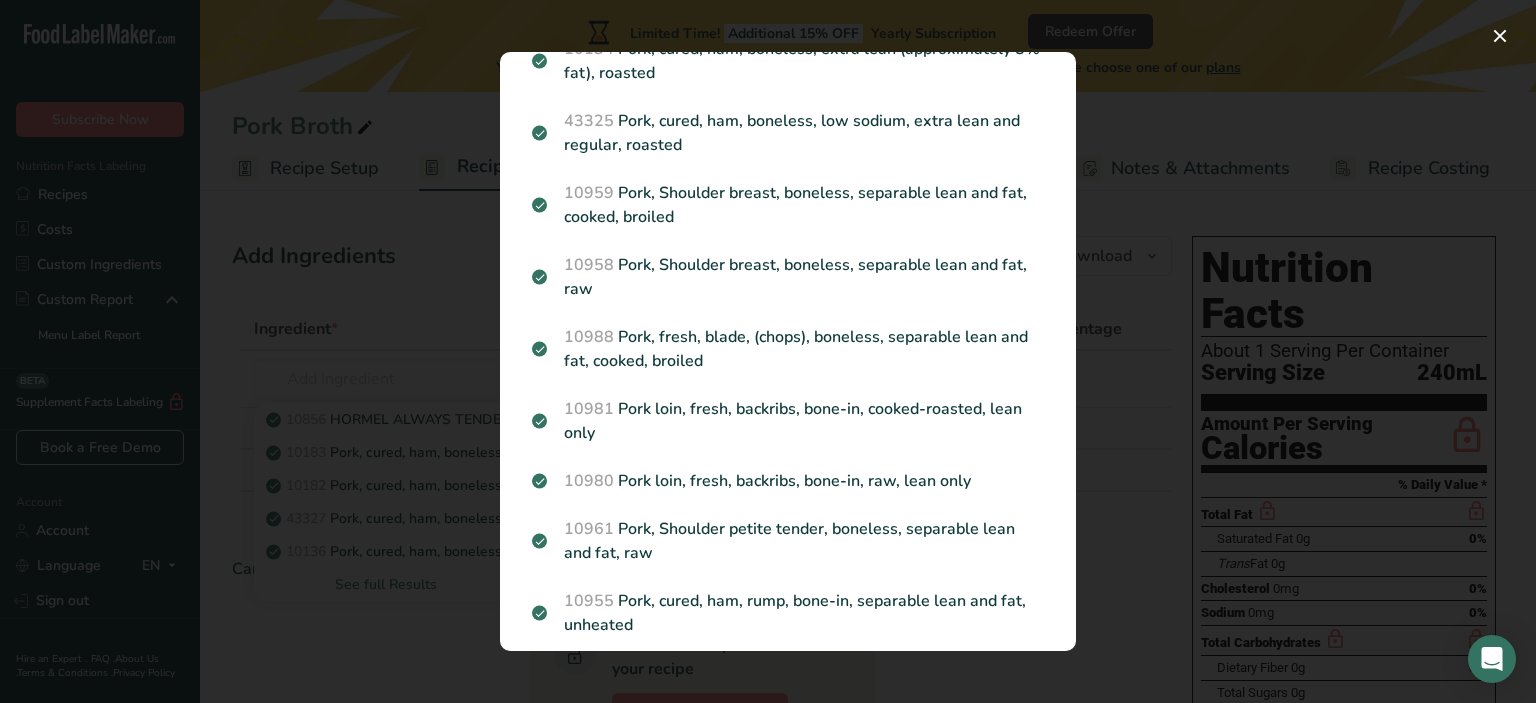 click at bounding box center (768, 351) 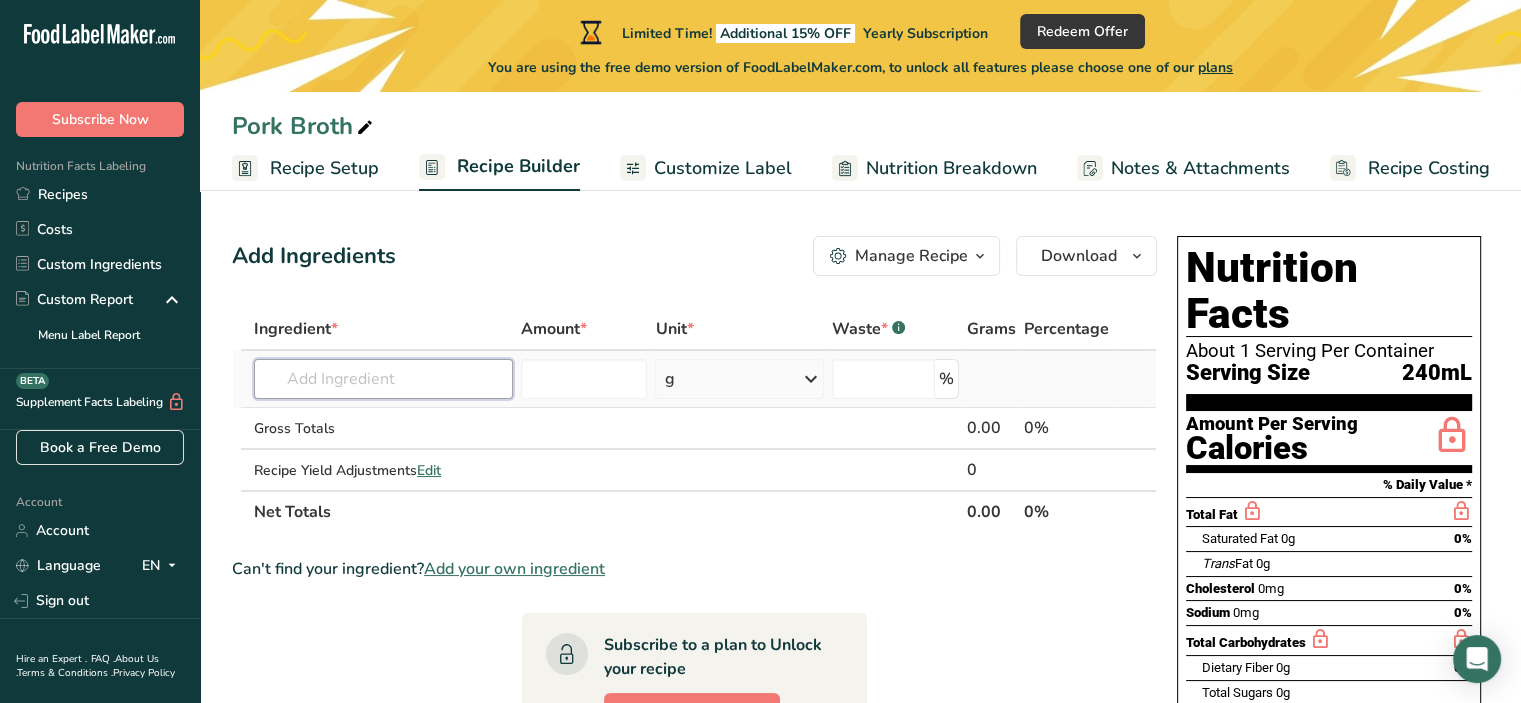 click at bounding box center [383, 379] 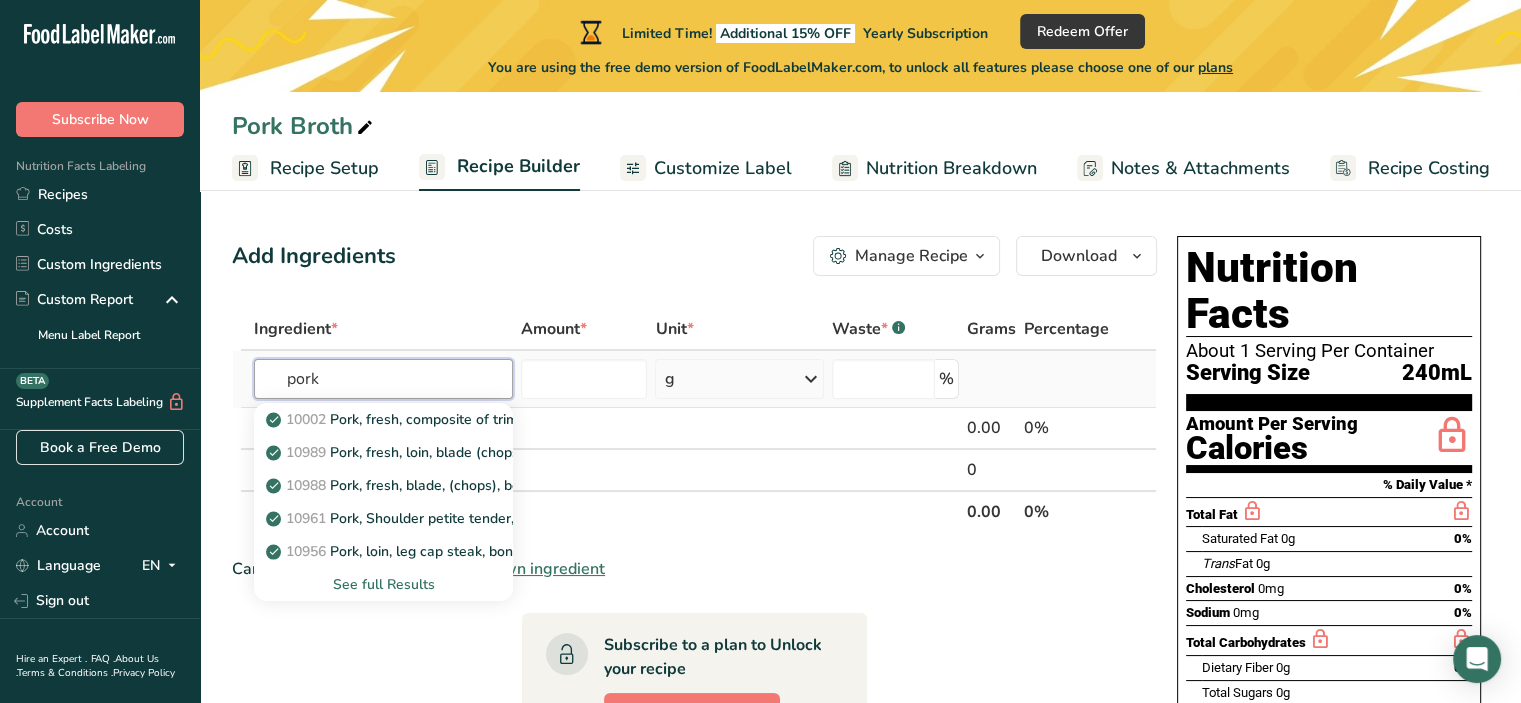 type on "pork" 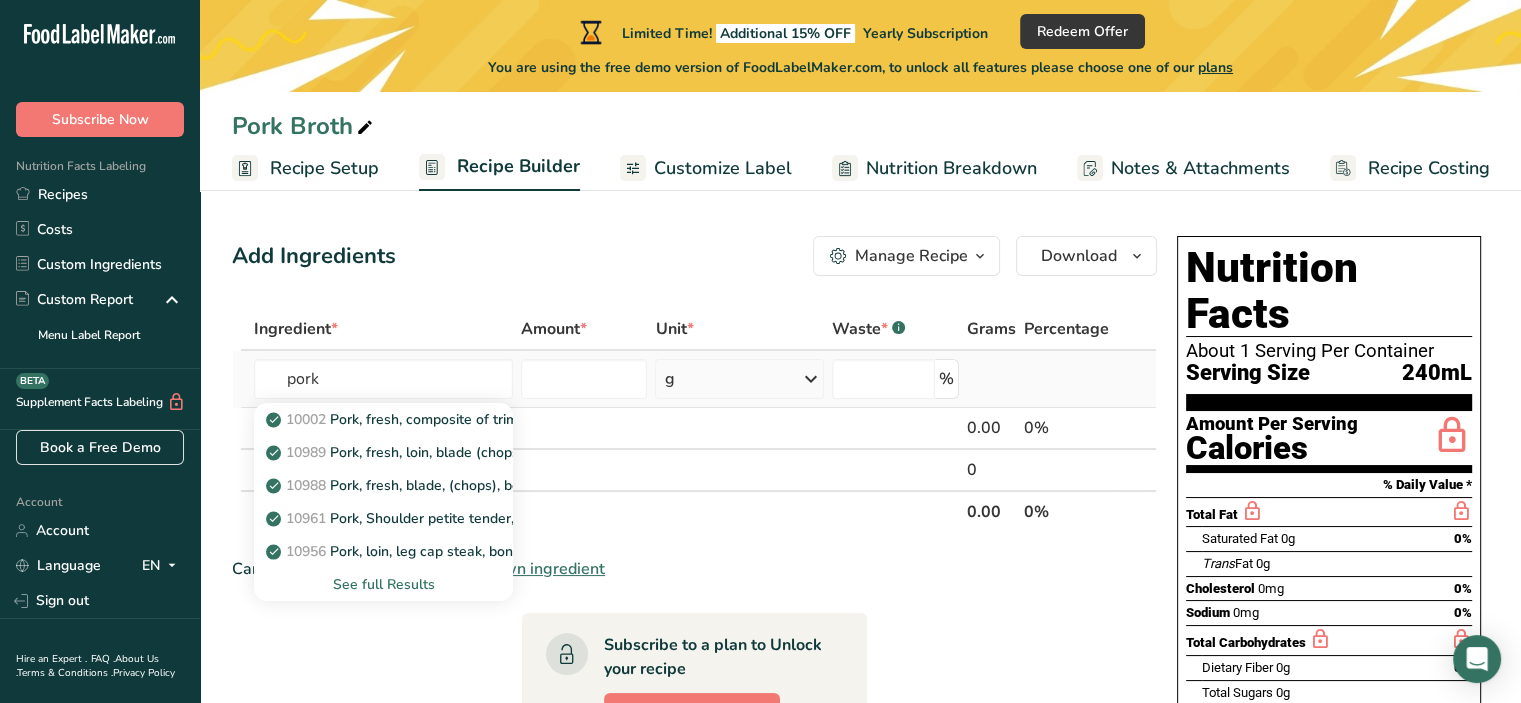 type 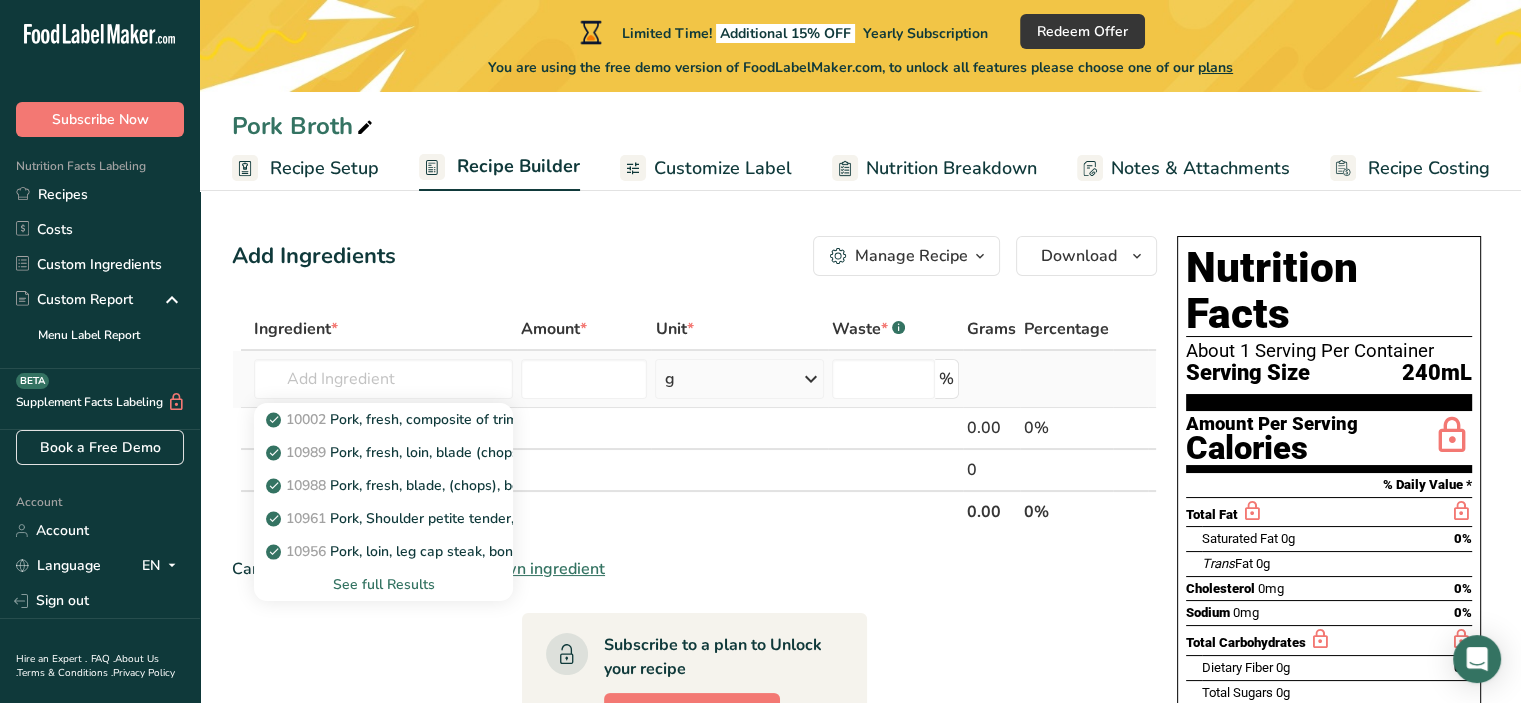 click on "See full Results" at bounding box center [383, 584] 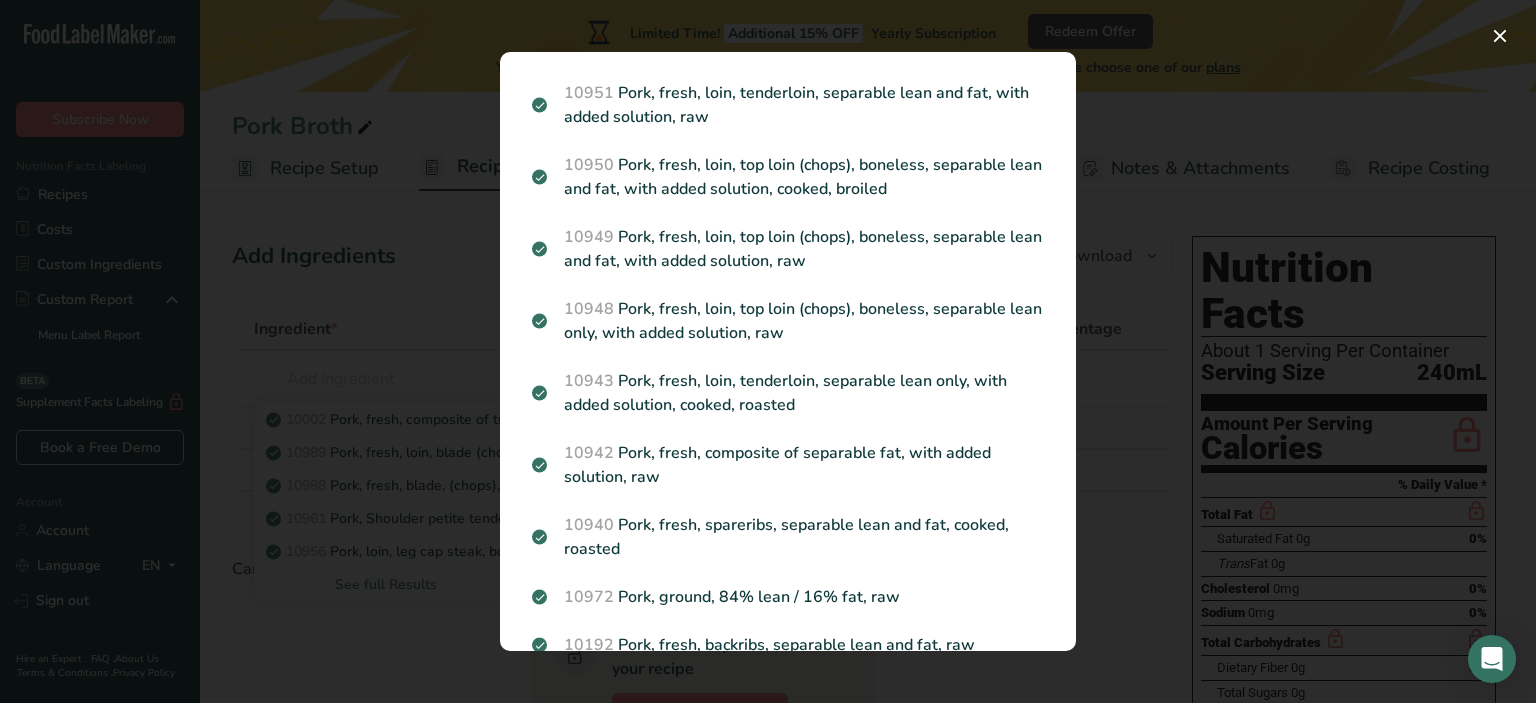 scroll, scrollTop: 3032, scrollLeft: 0, axis: vertical 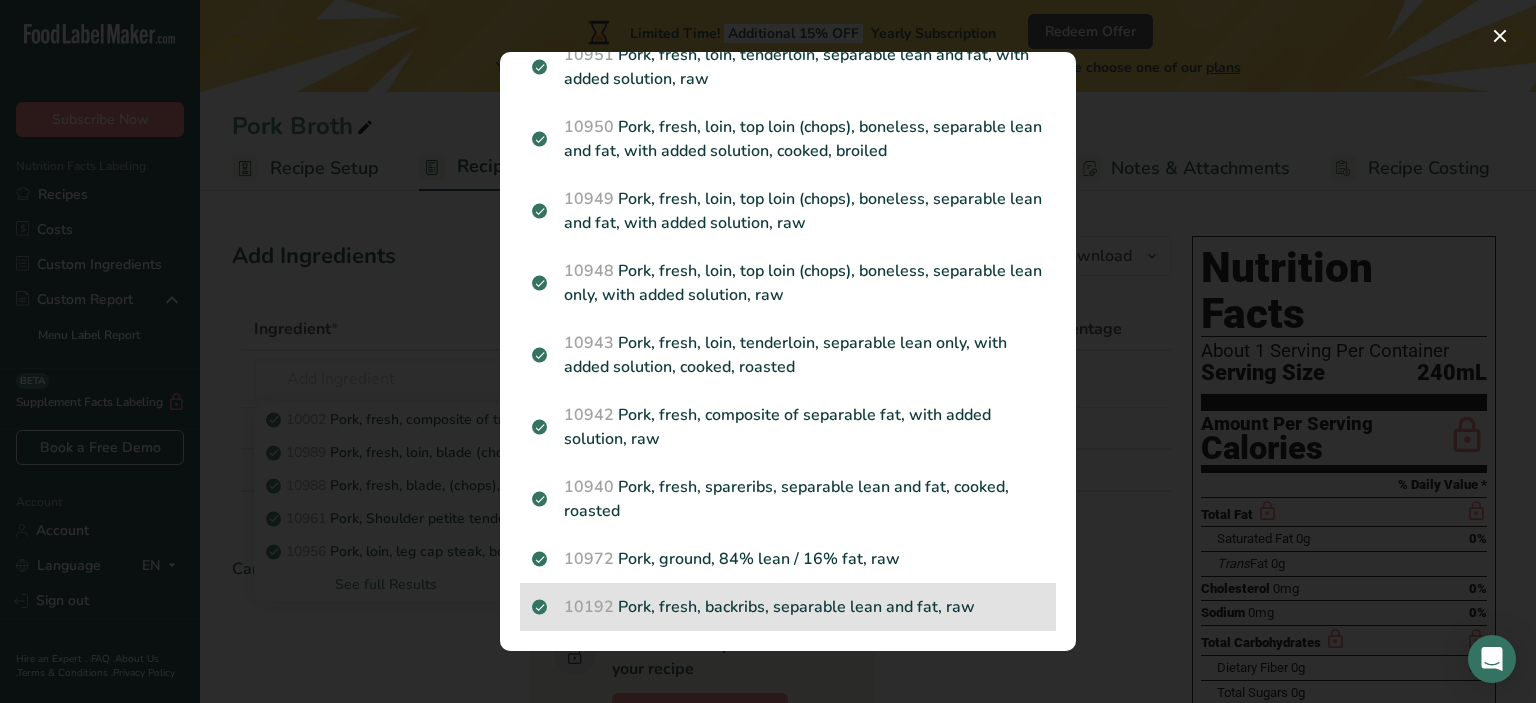 click on "10192
Pork, fresh, backribs, separable lean and fat, raw" at bounding box center [788, 607] 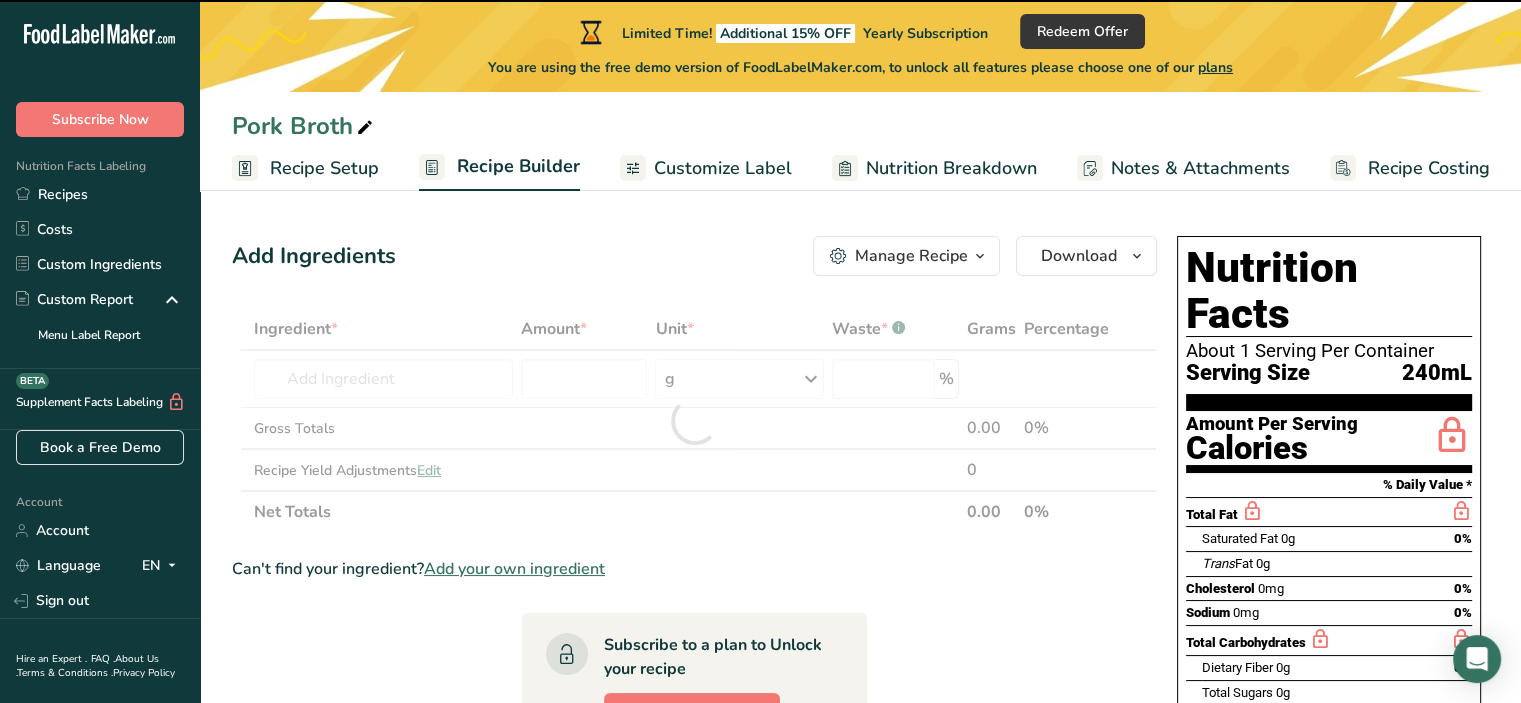 type on "0" 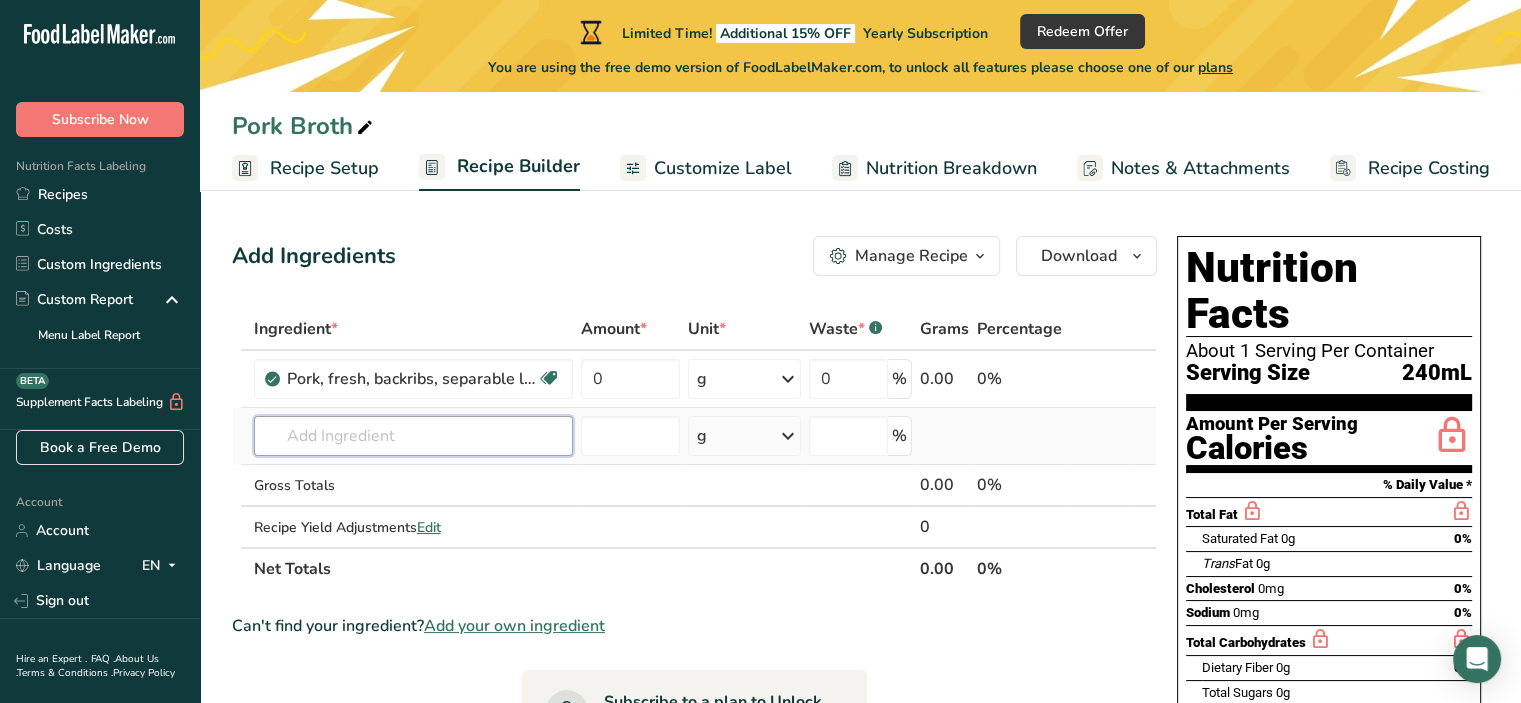 click at bounding box center (413, 436) 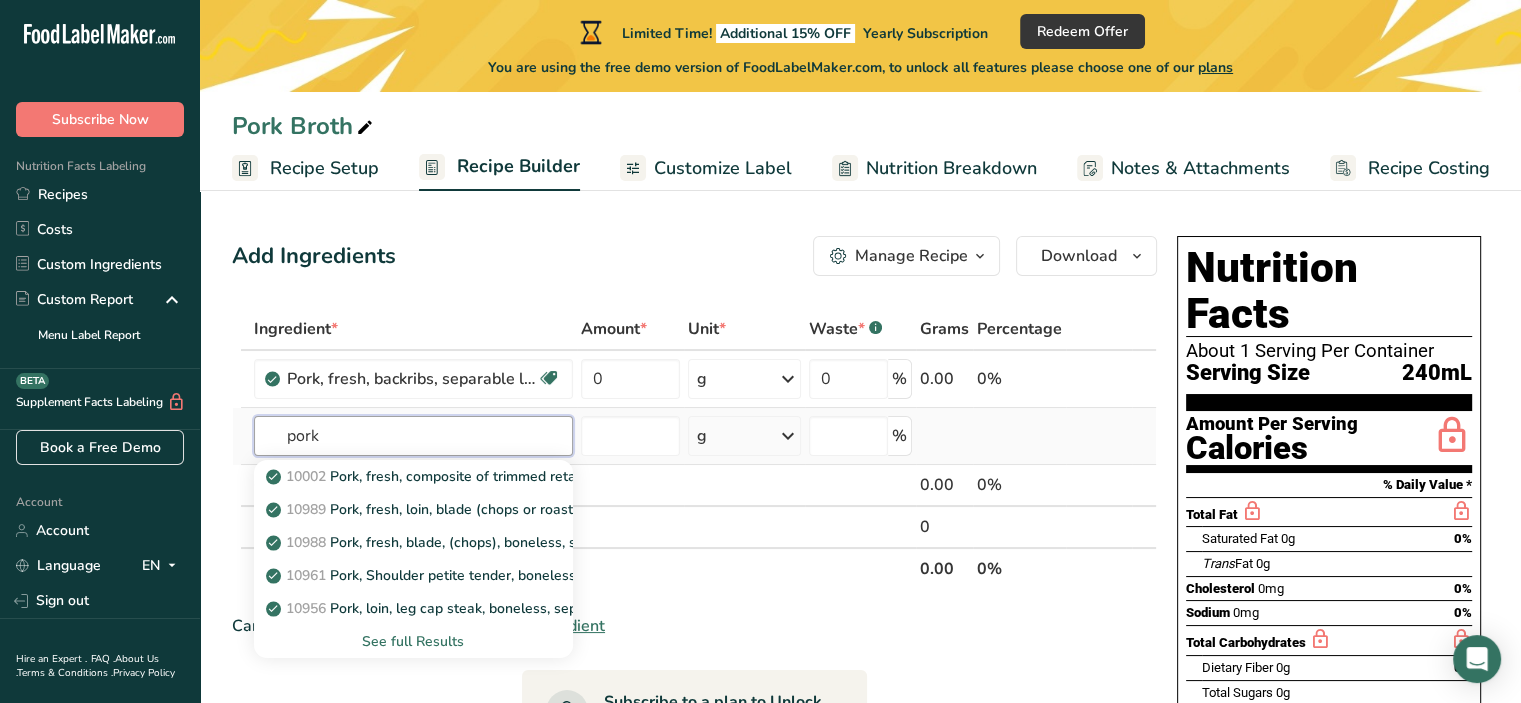 type on "pork" 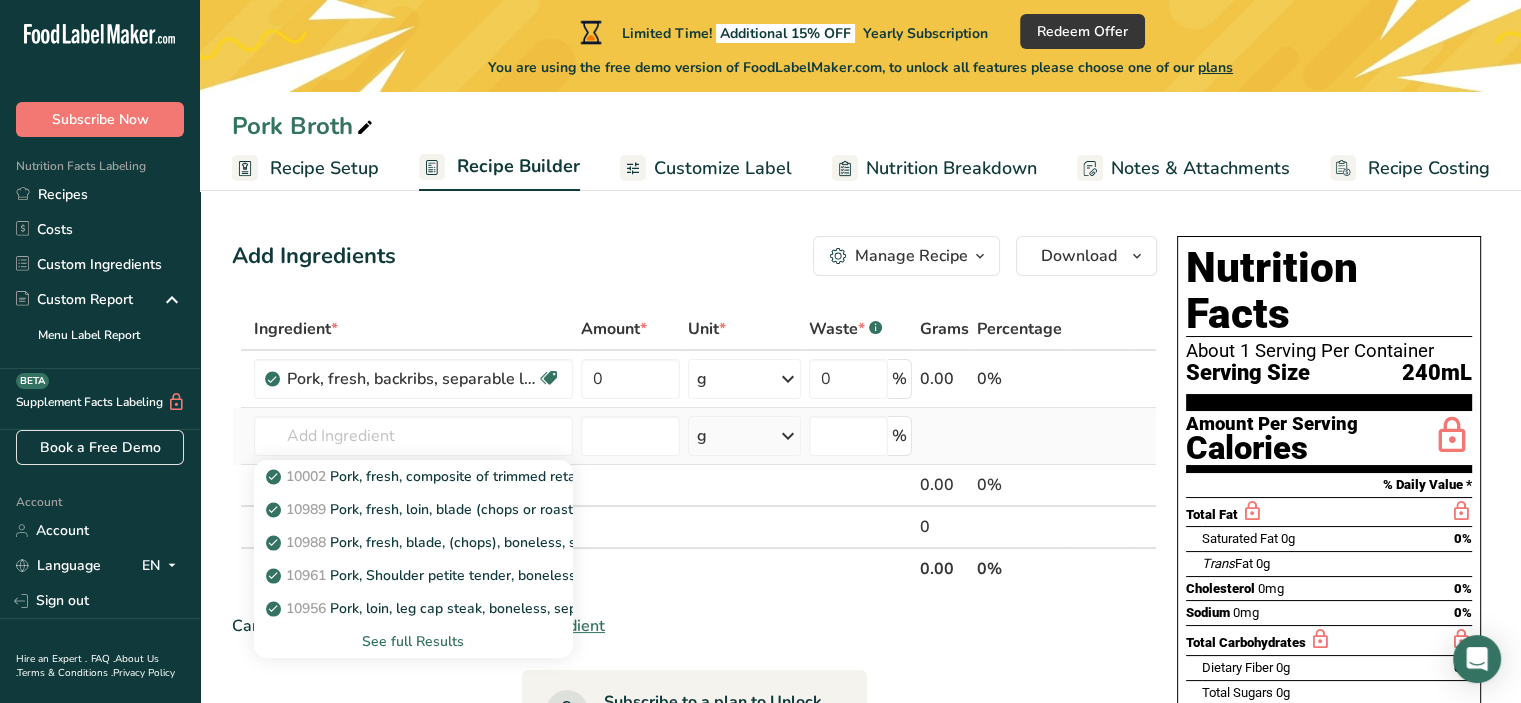 click on "See full Results" at bounding box center [413, 641] 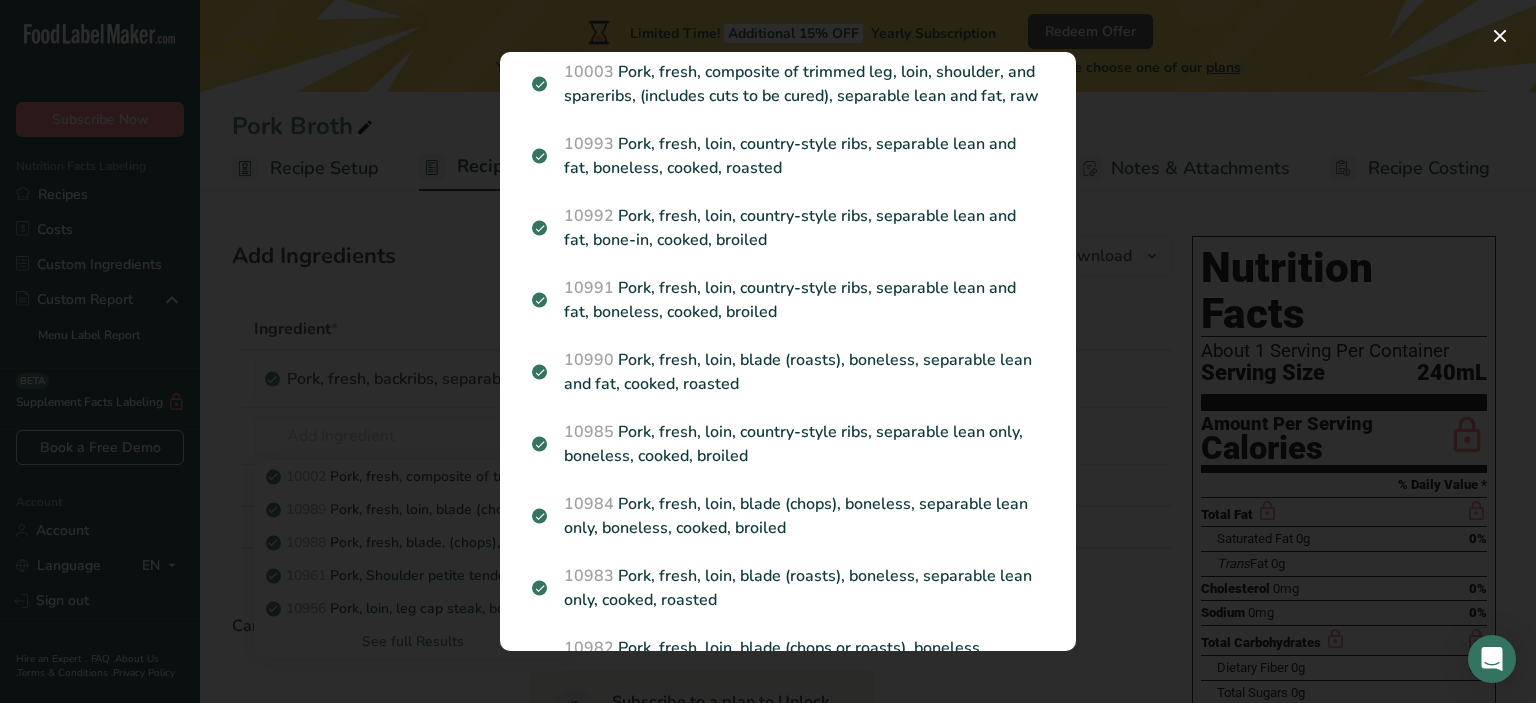 scroll, scrollTop: 3032, scrollLeft: 0, axis: vertical 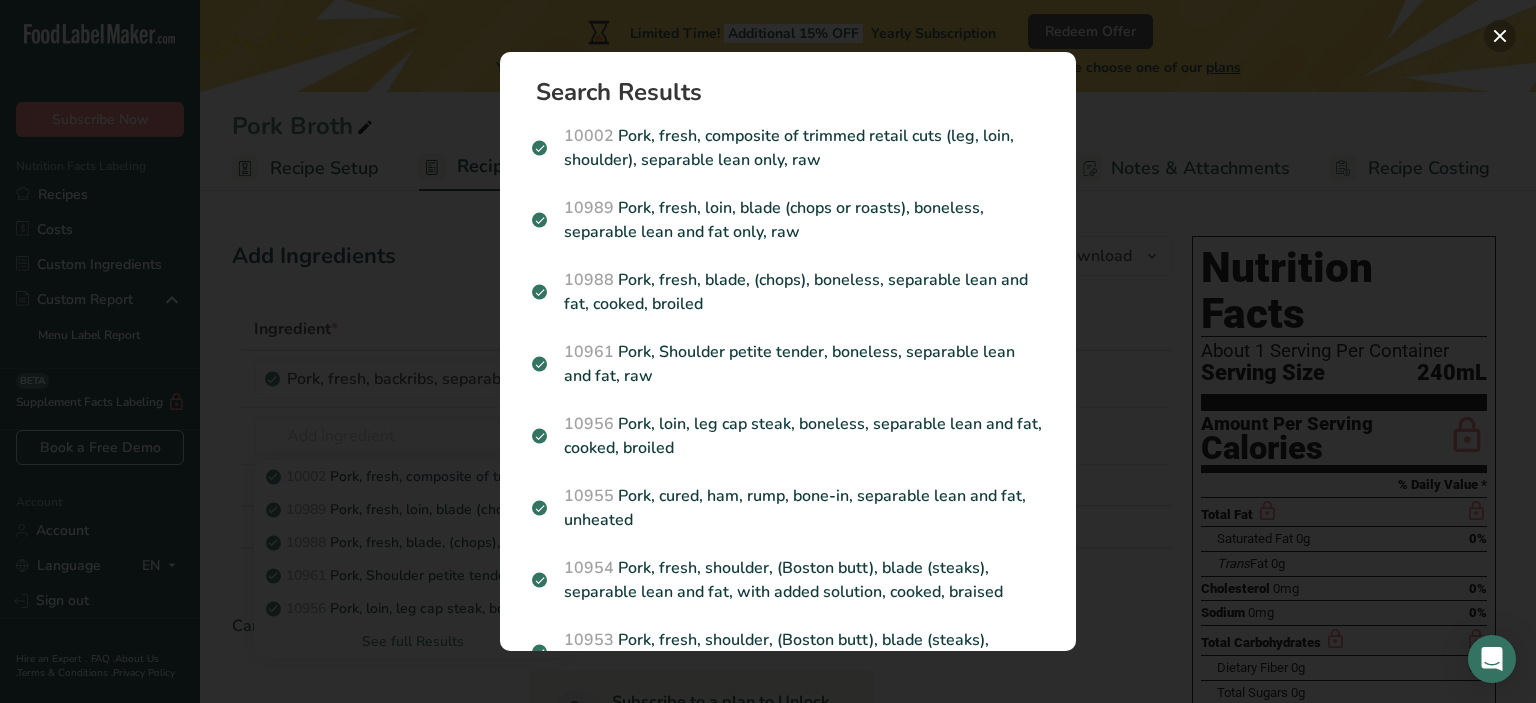 click at bounding box center [1500, 36] 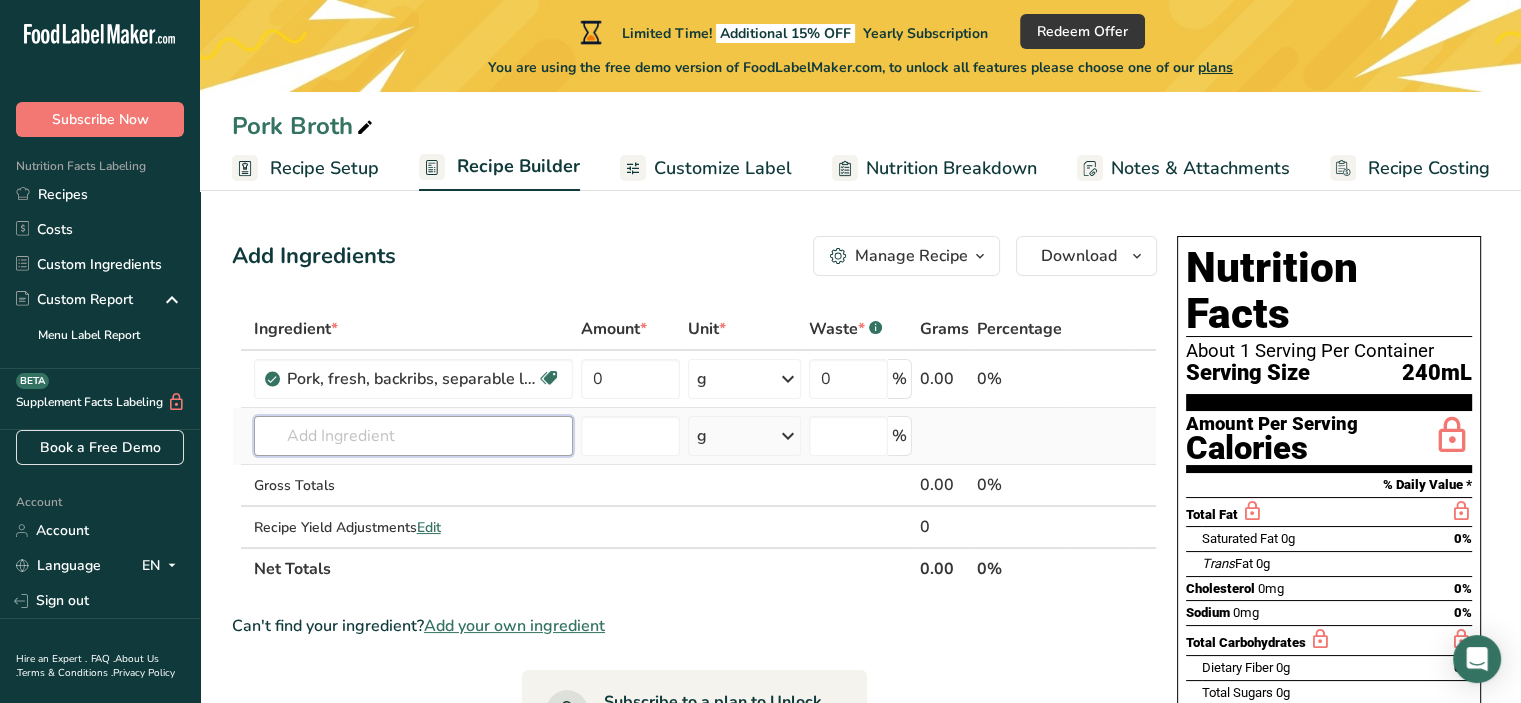click at bounding box center (413, 436) 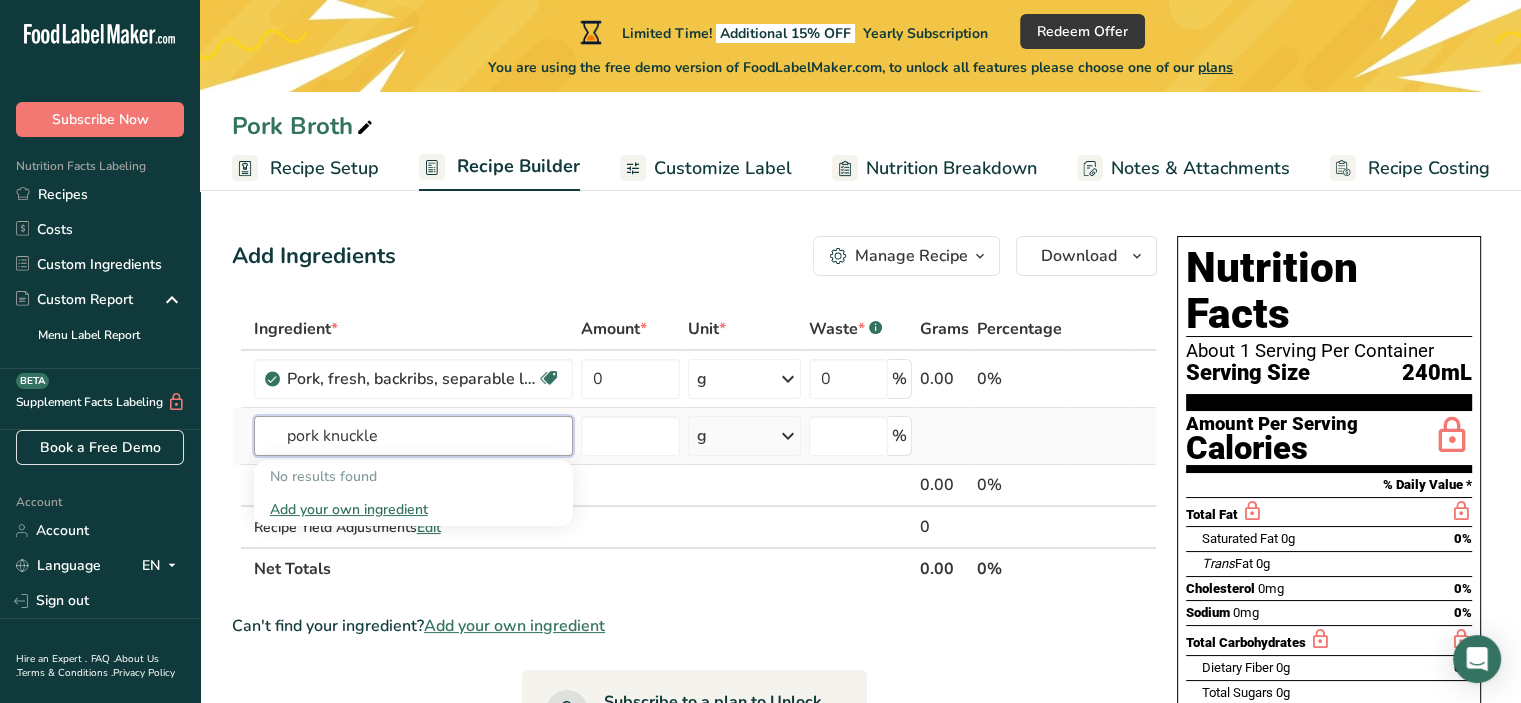 type on "pork knuckle" 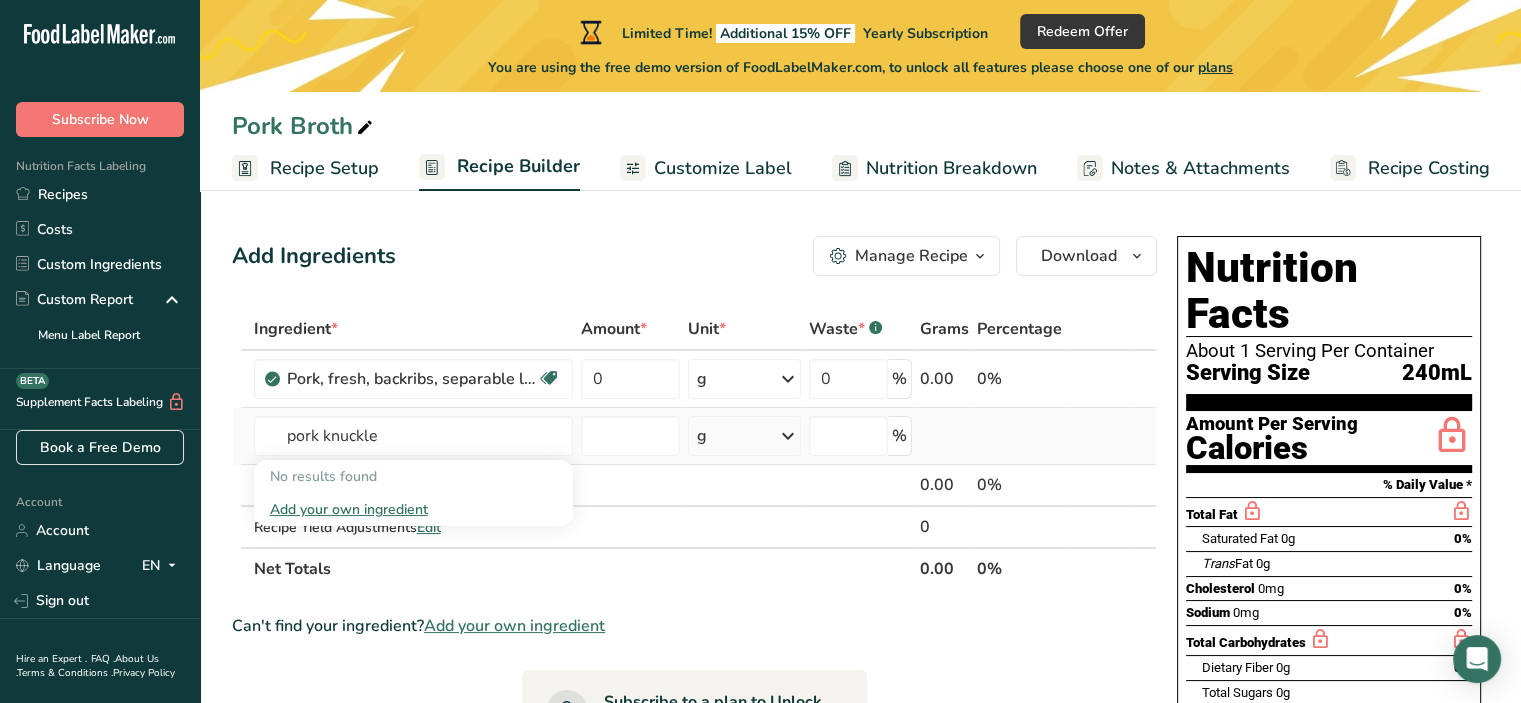 type 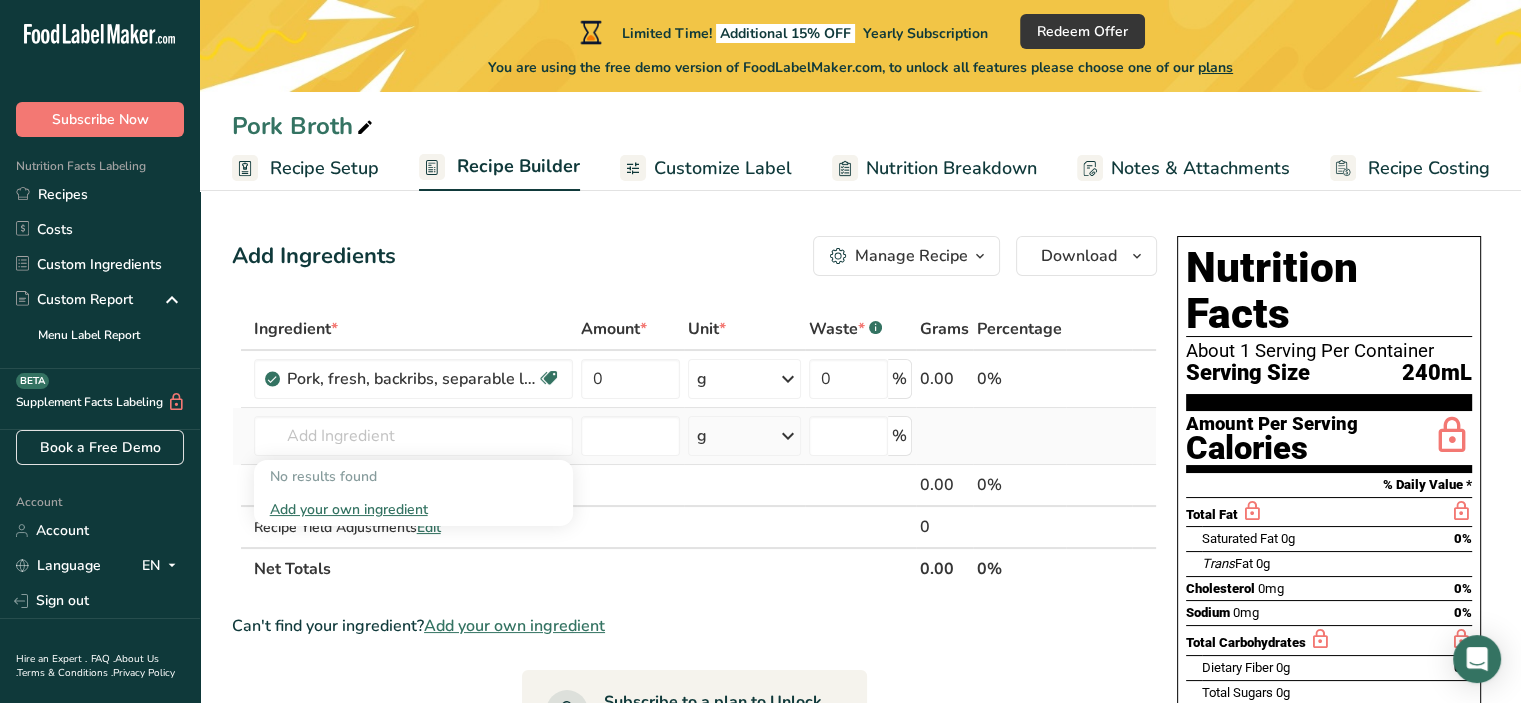 click on "Add your own ingredient" at bounding box center [413, 509] 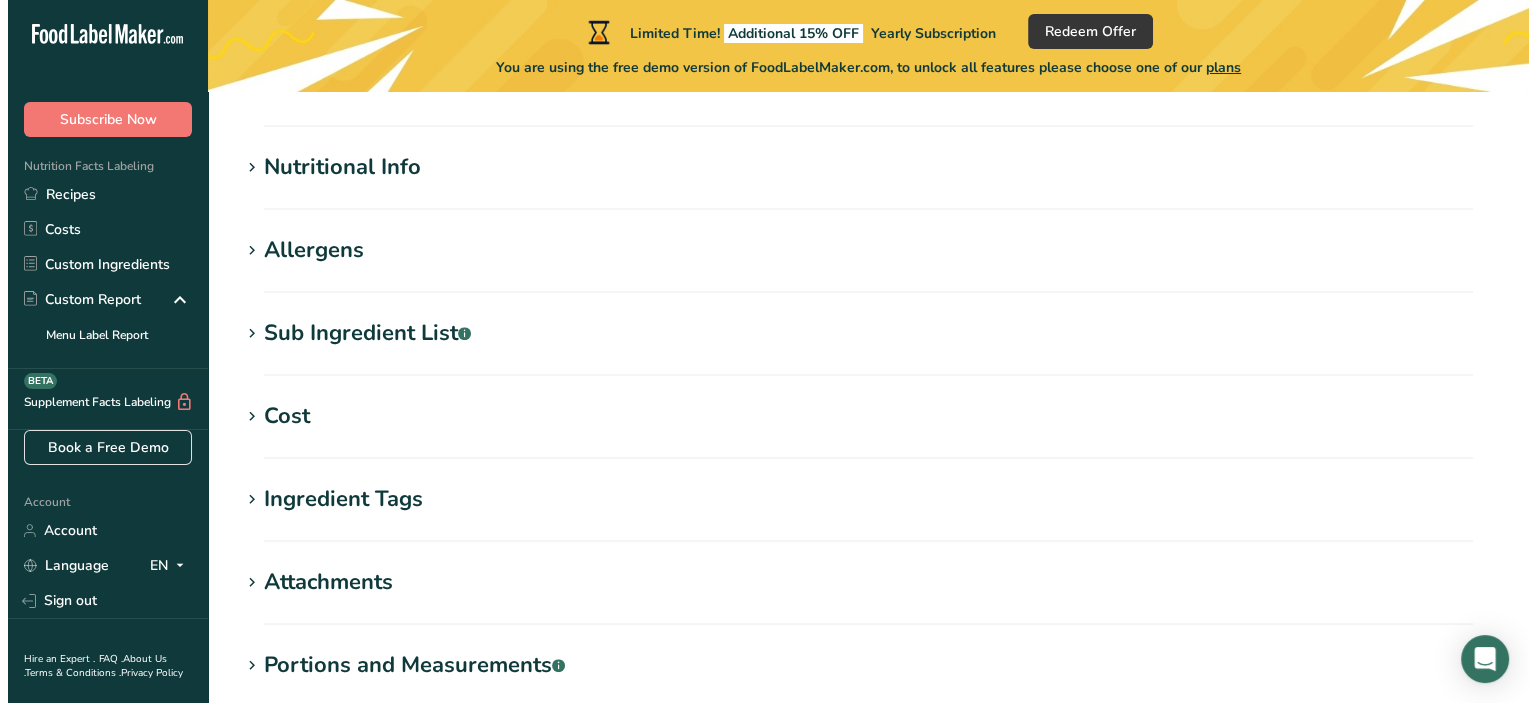 scroll, scrollTop: 0, scrollLeft: 0, axis: both 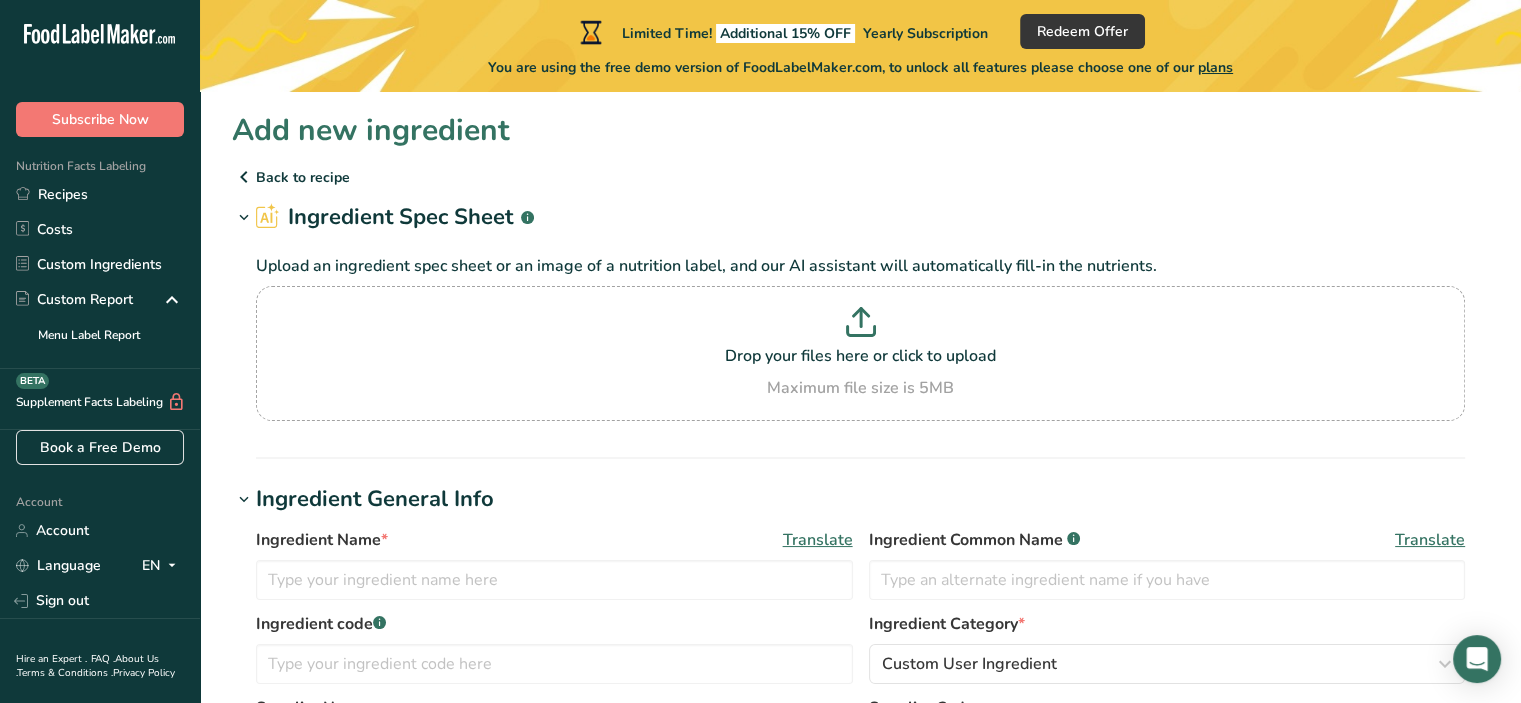 click at bounding box center (244, 177) 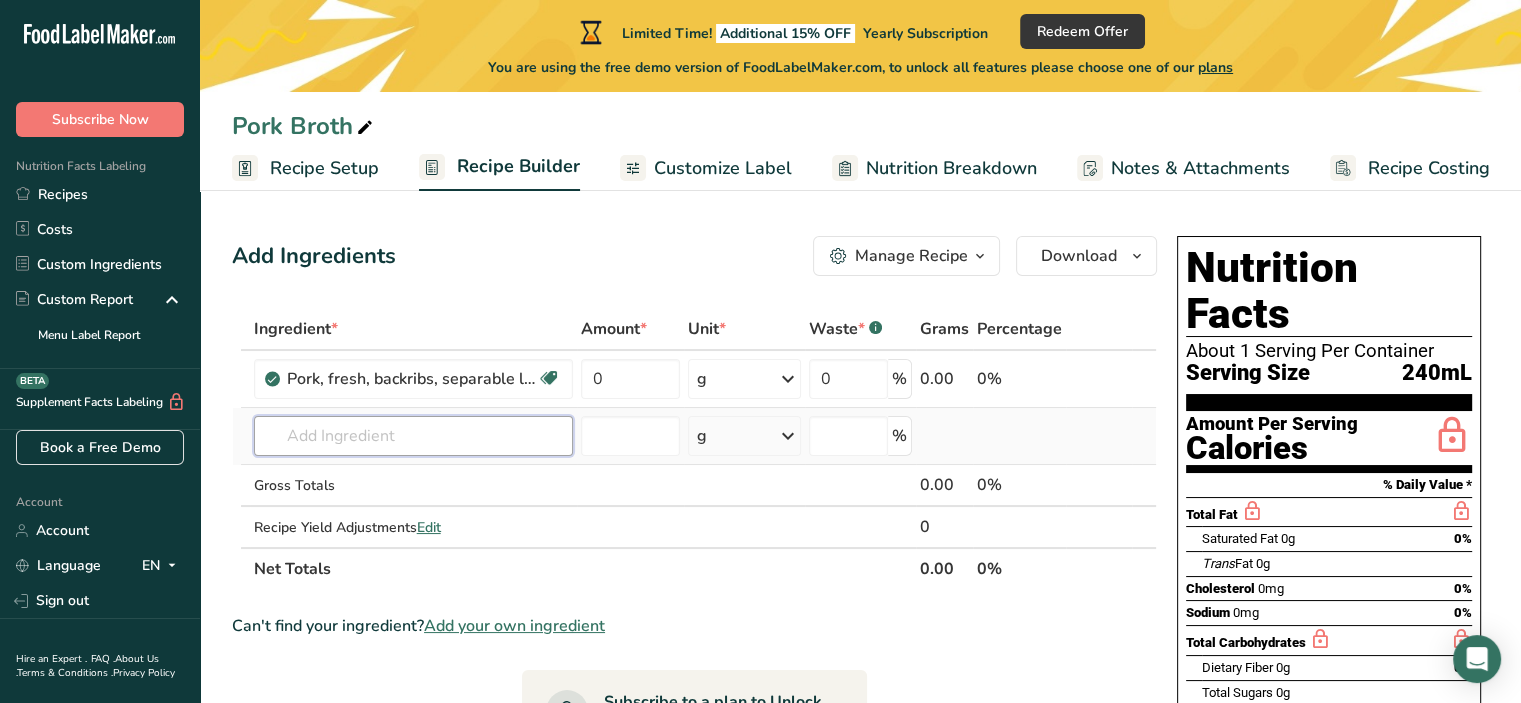 click at bounding box center (413, 436) 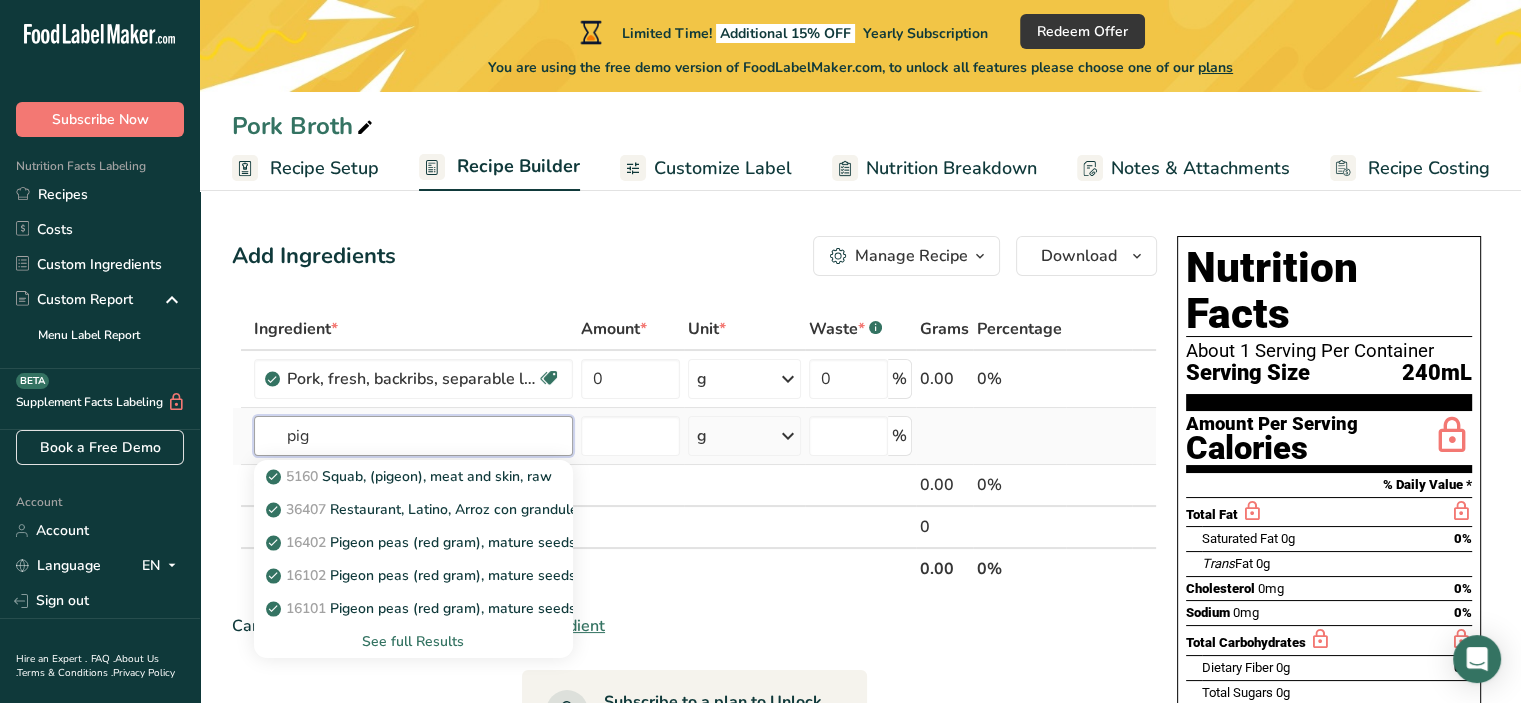 type on "pig" 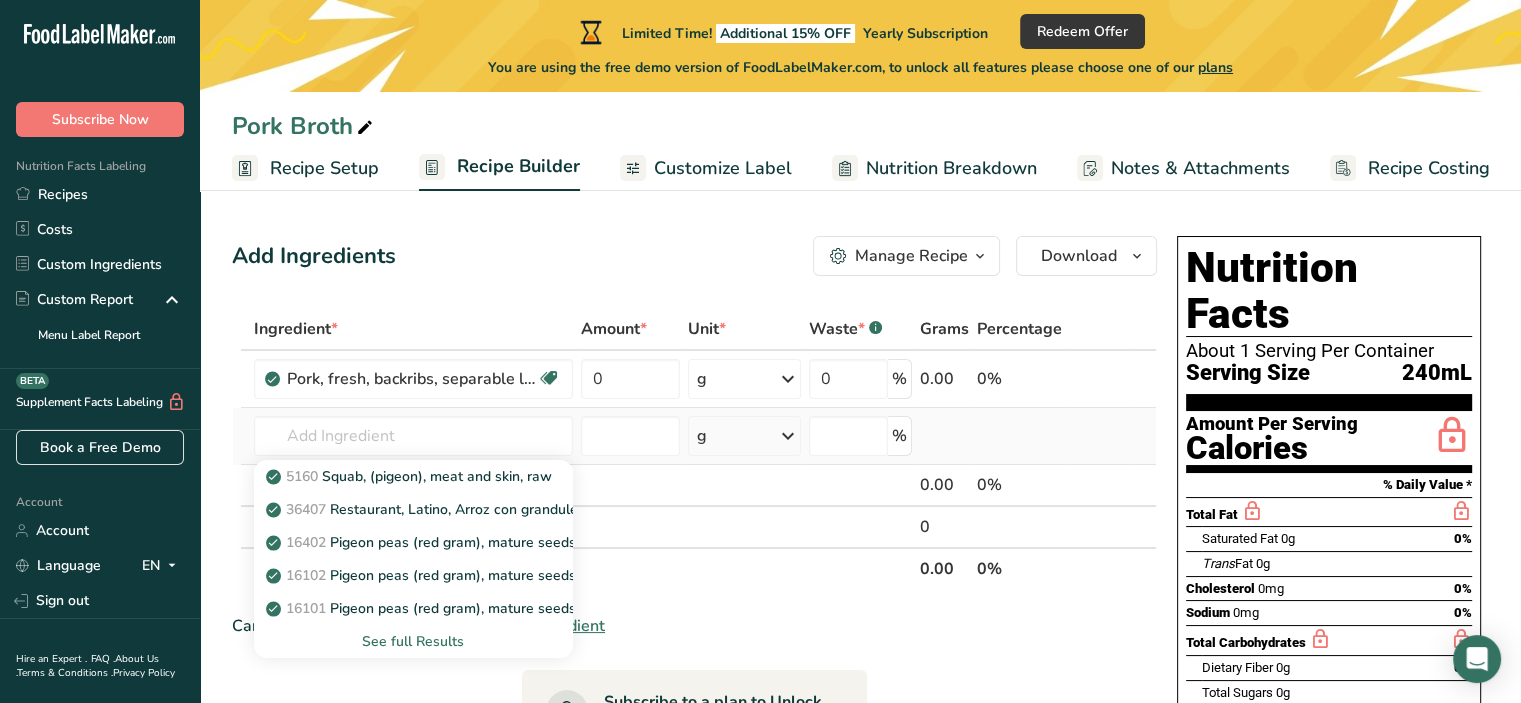 click on "See full Results" at bounding box center (413, 641) 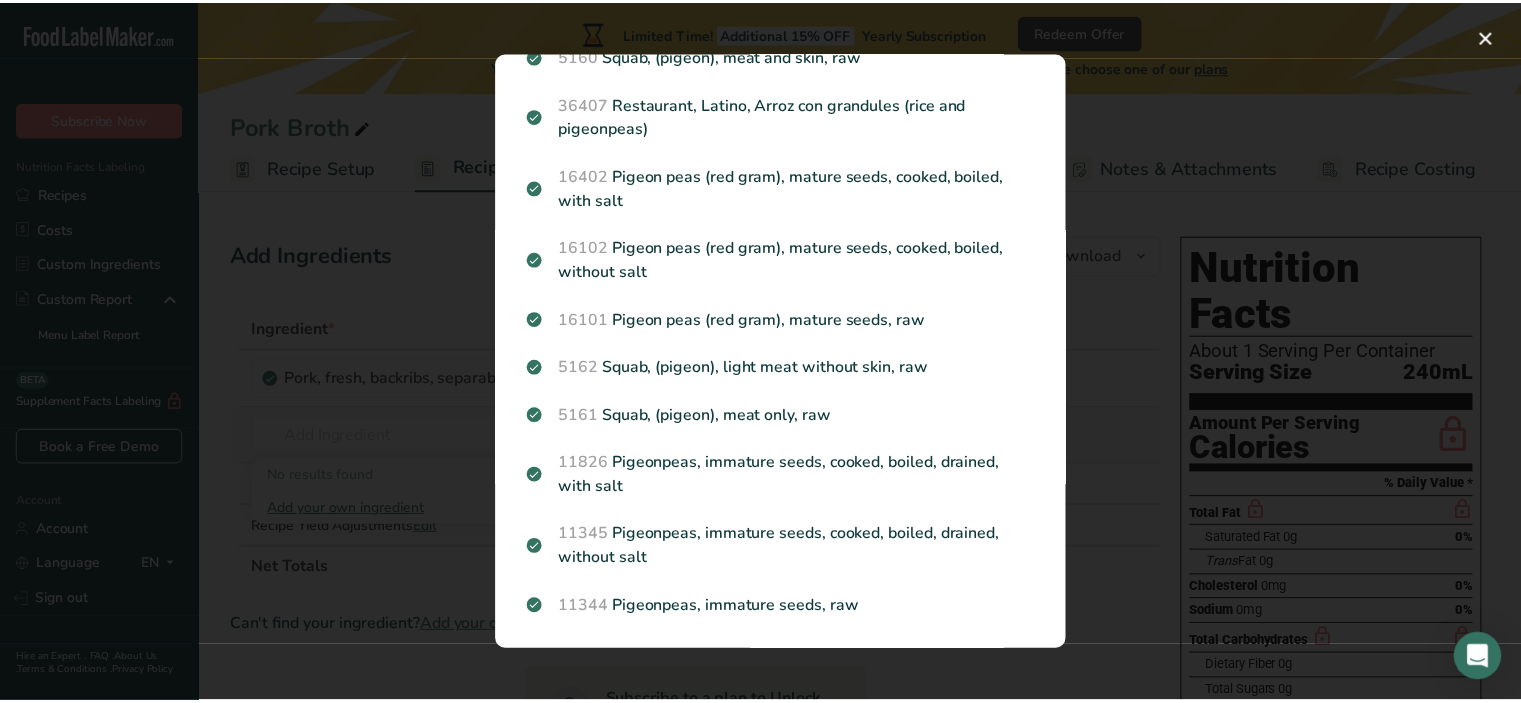 scroll, scrollTop: 0, scrollLeft: 0, axis: both 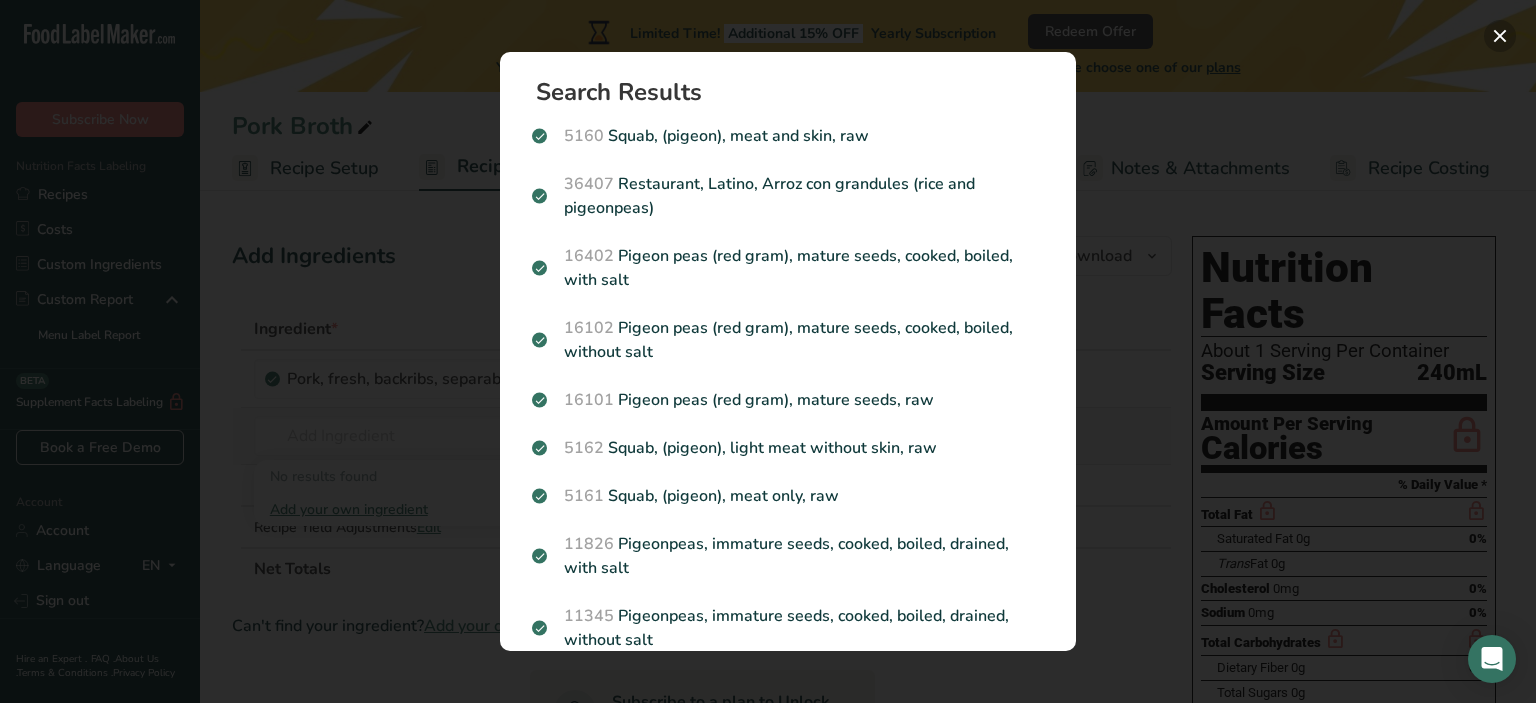 drag, startPoint x: 1496, startPoint y: 29, endPoint x: 1468, endPoint y: 30, distance: 28.01785 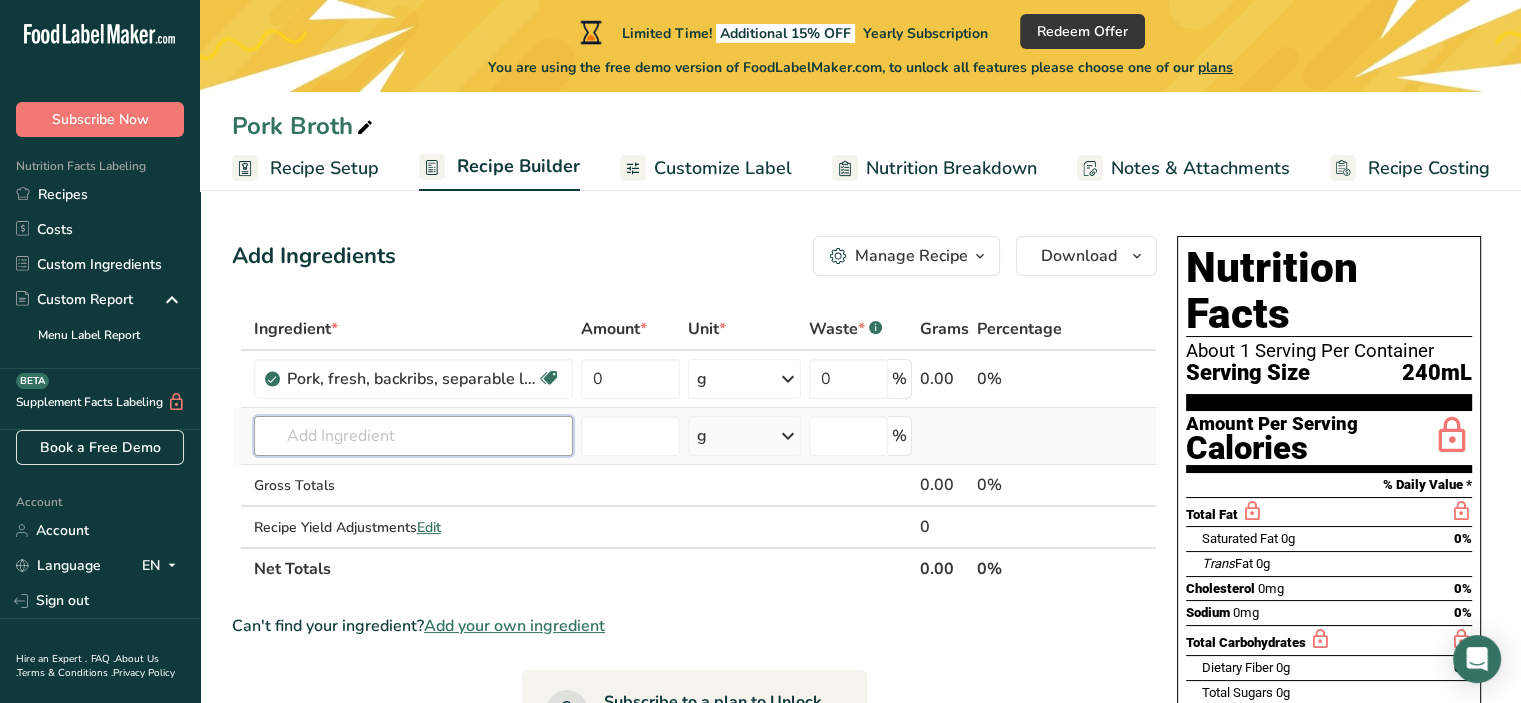 click at bounding box center (413, 436) 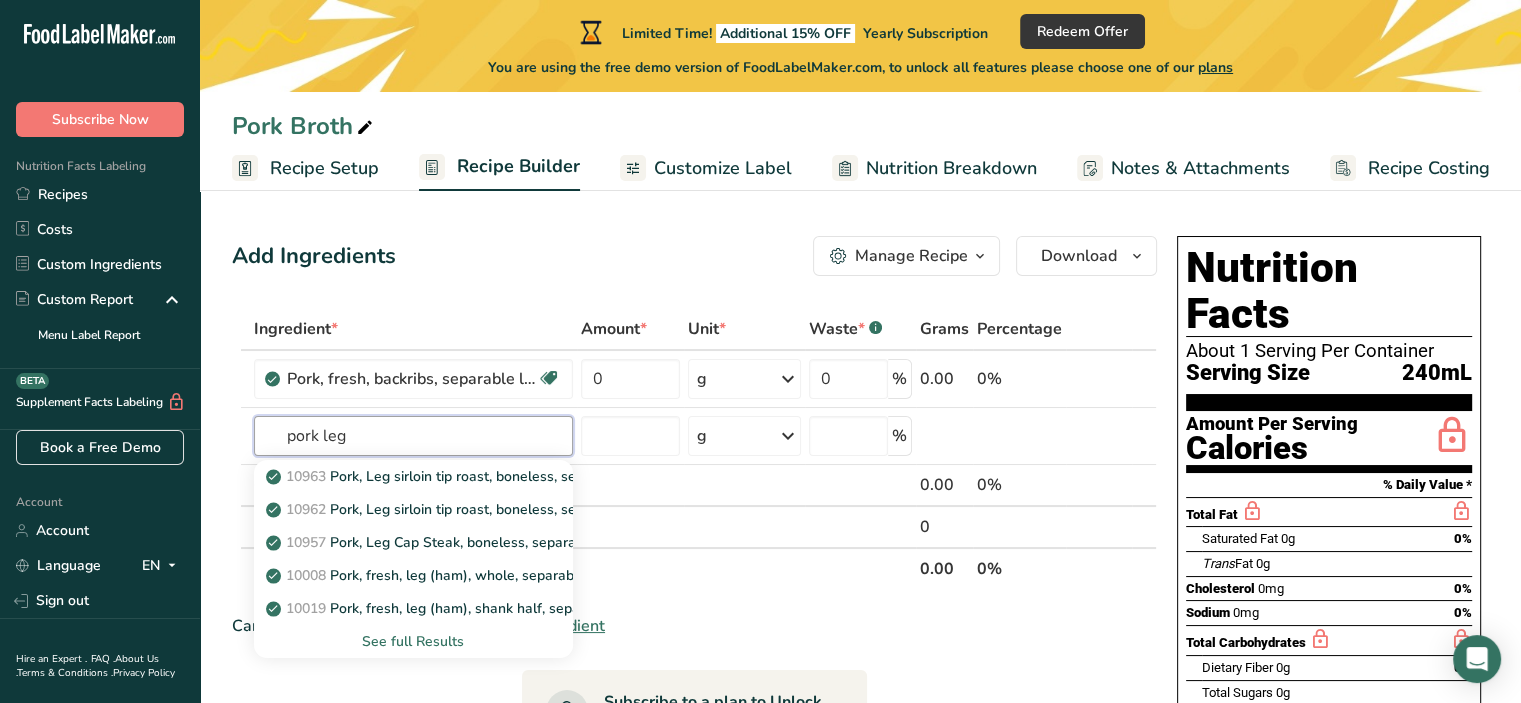 type on "pork leg" 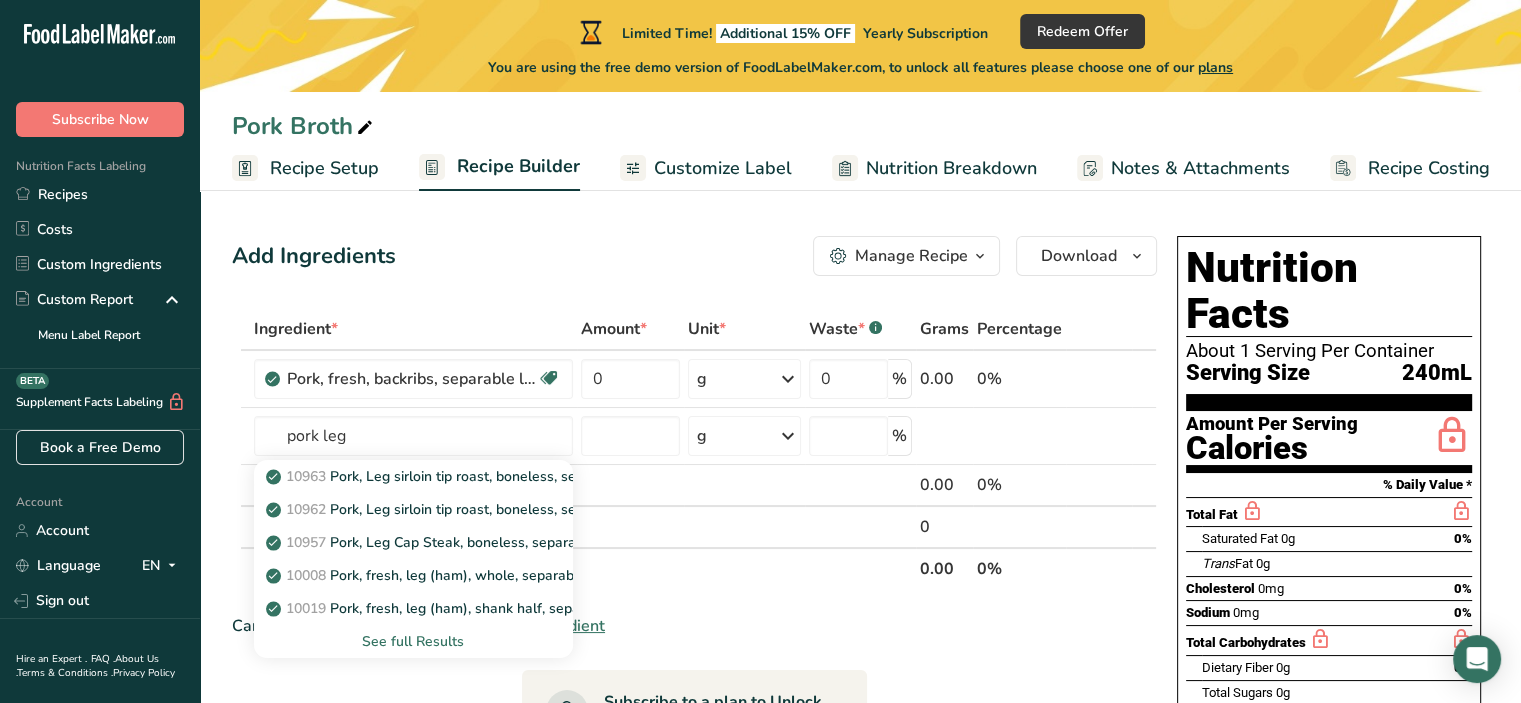 type 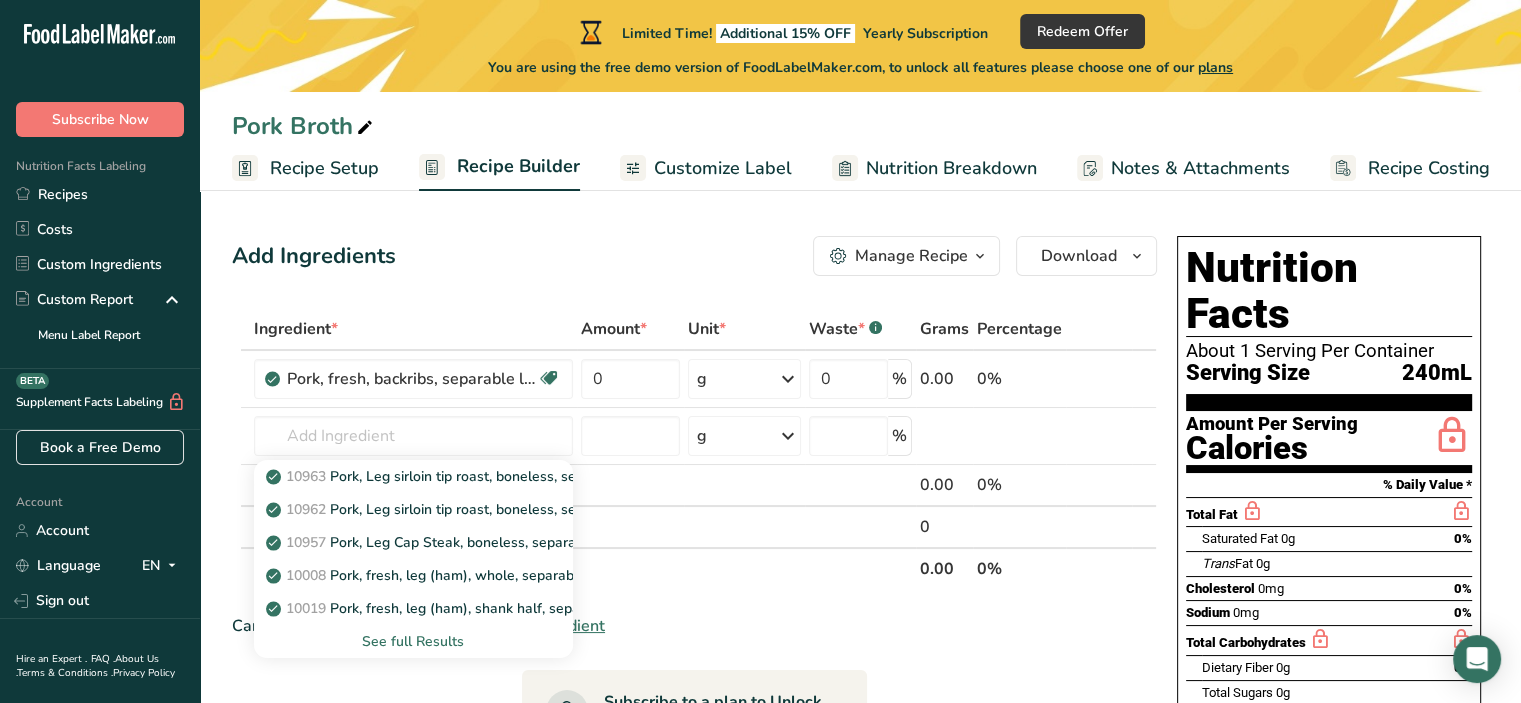 click on "See full Results" at bounding box center [413, 641] 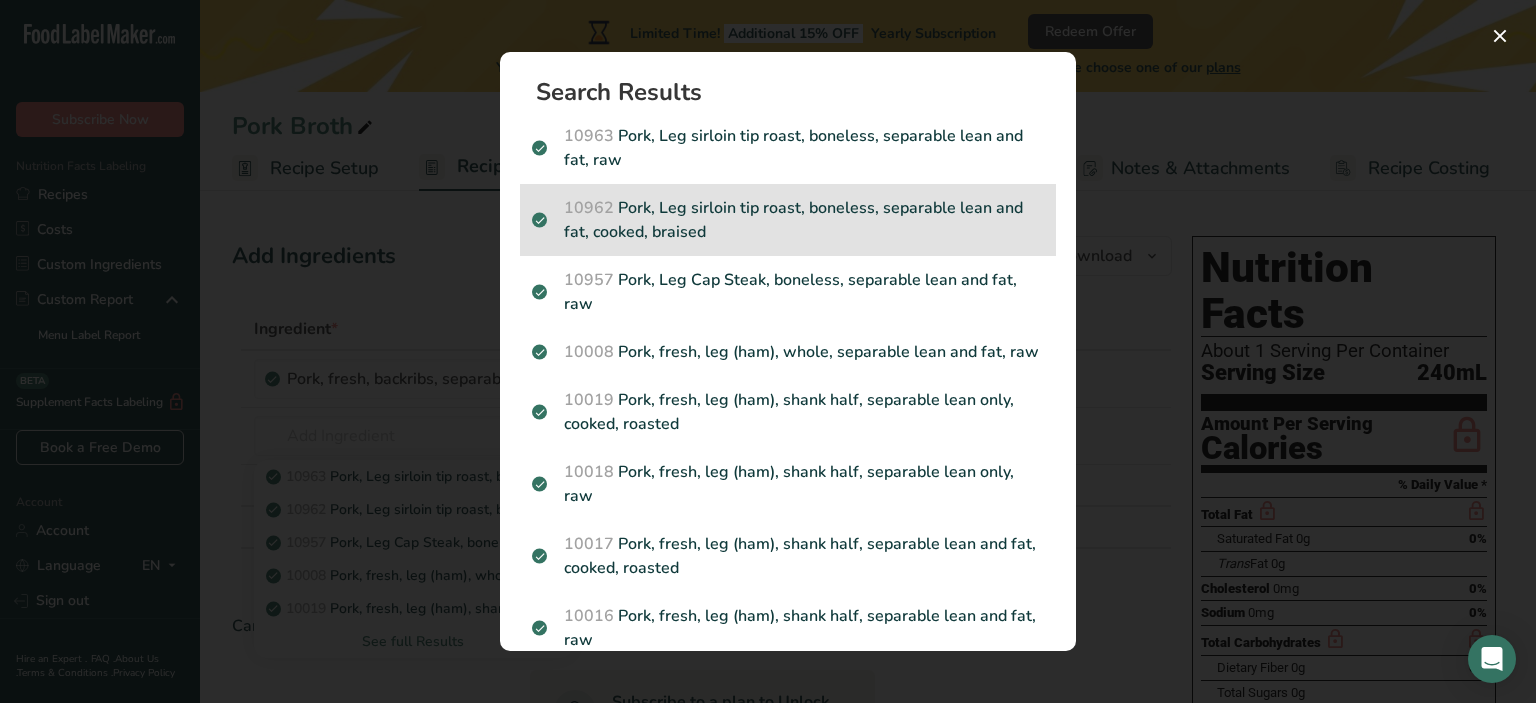 click on "10962
Pork, Leg sirloin tip roast, boneless, separable lean and fat, cooked, braised" at bounding box center [788, 220] 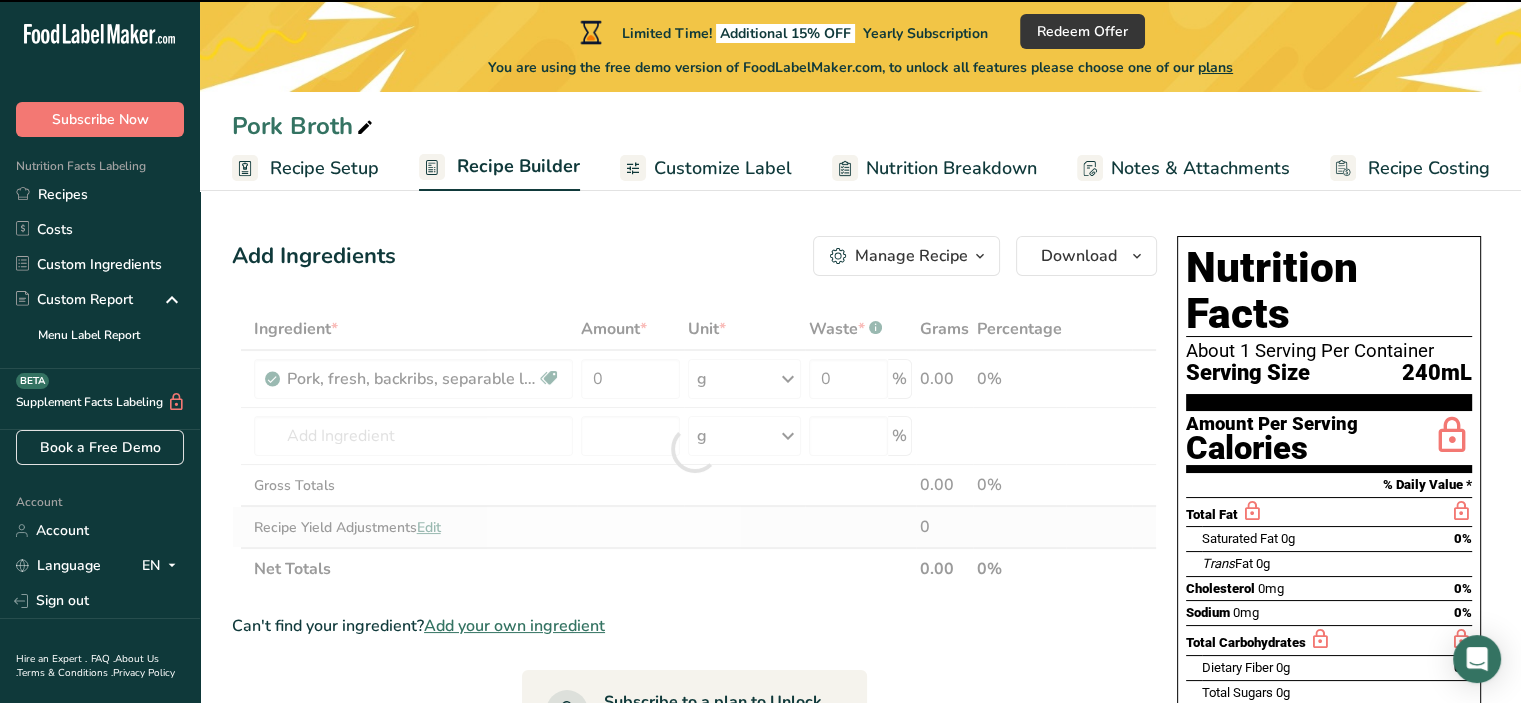 type on "0" 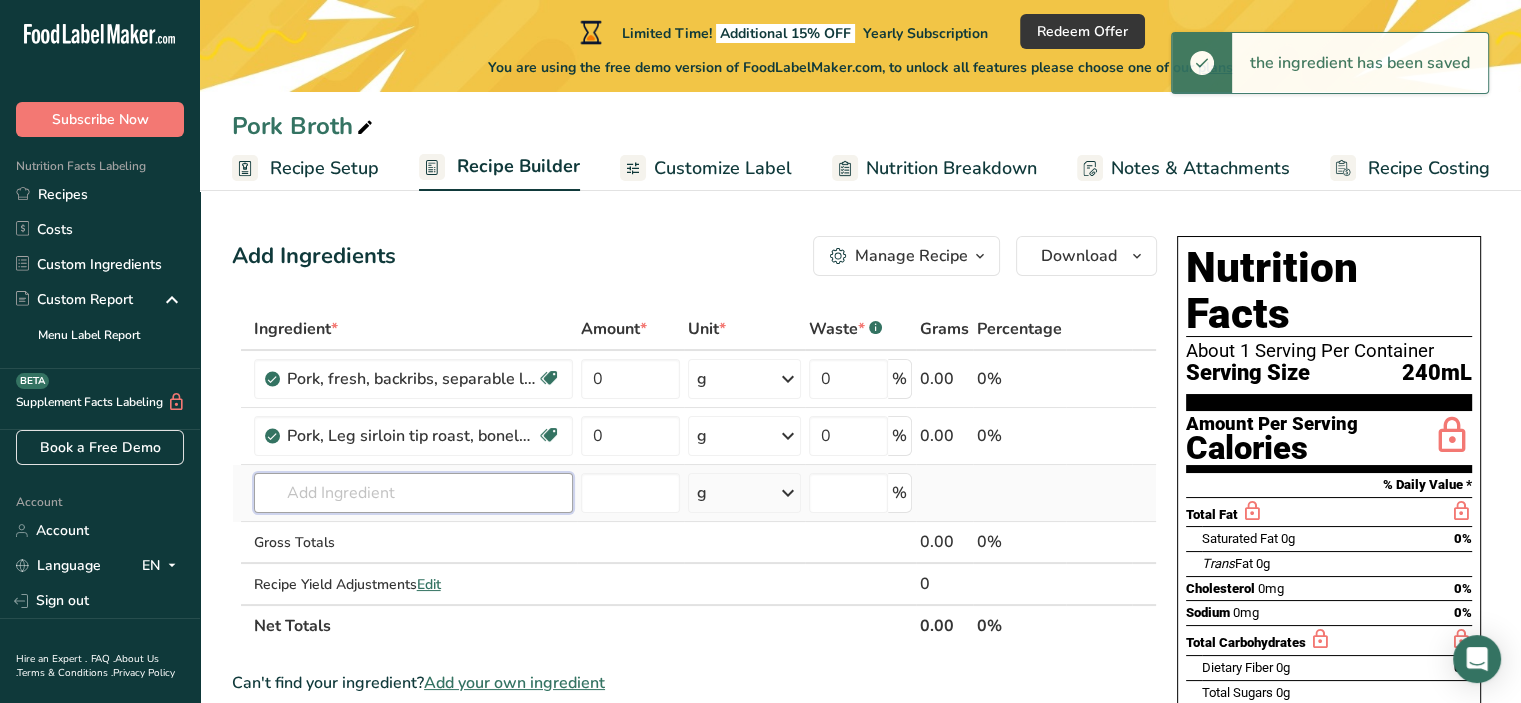 click at bounding box center [413, 493] 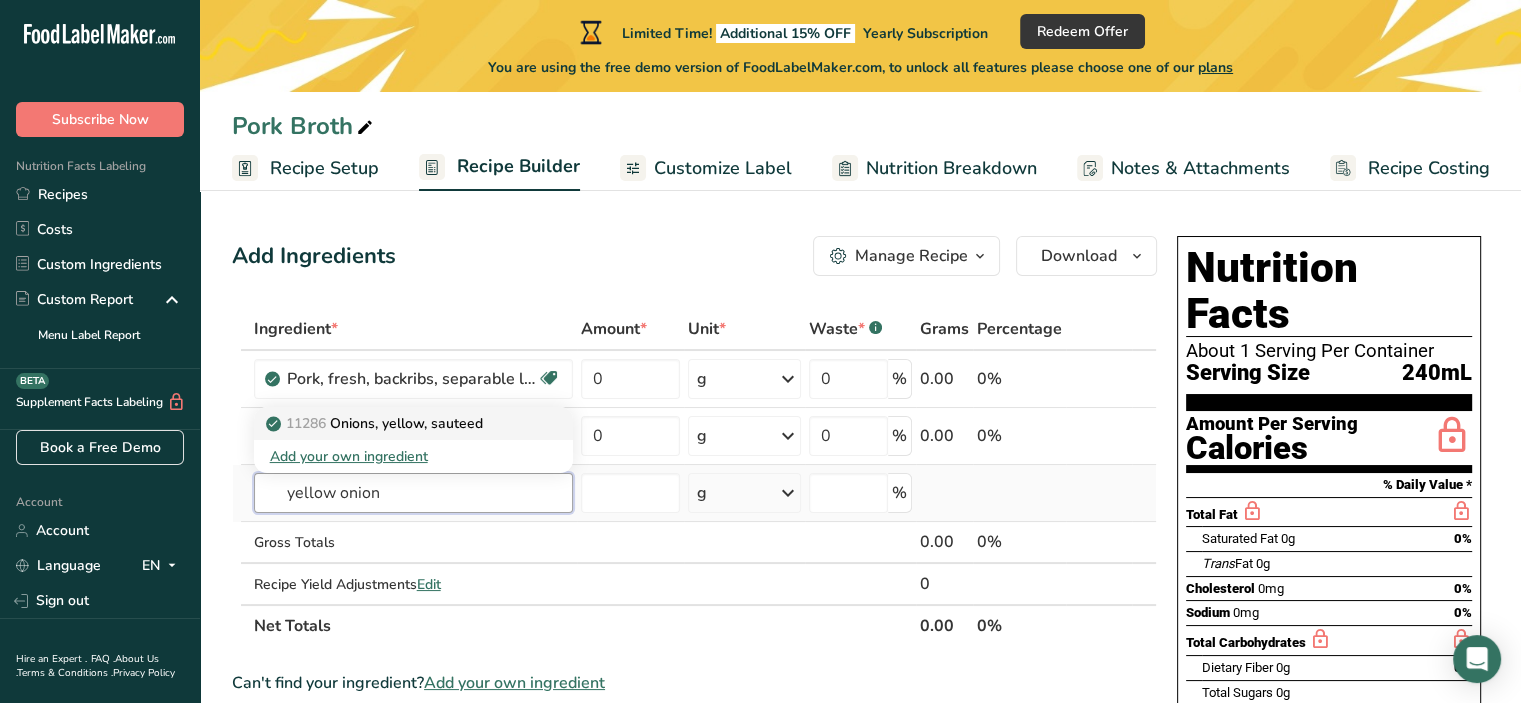 type on "yellow onion" 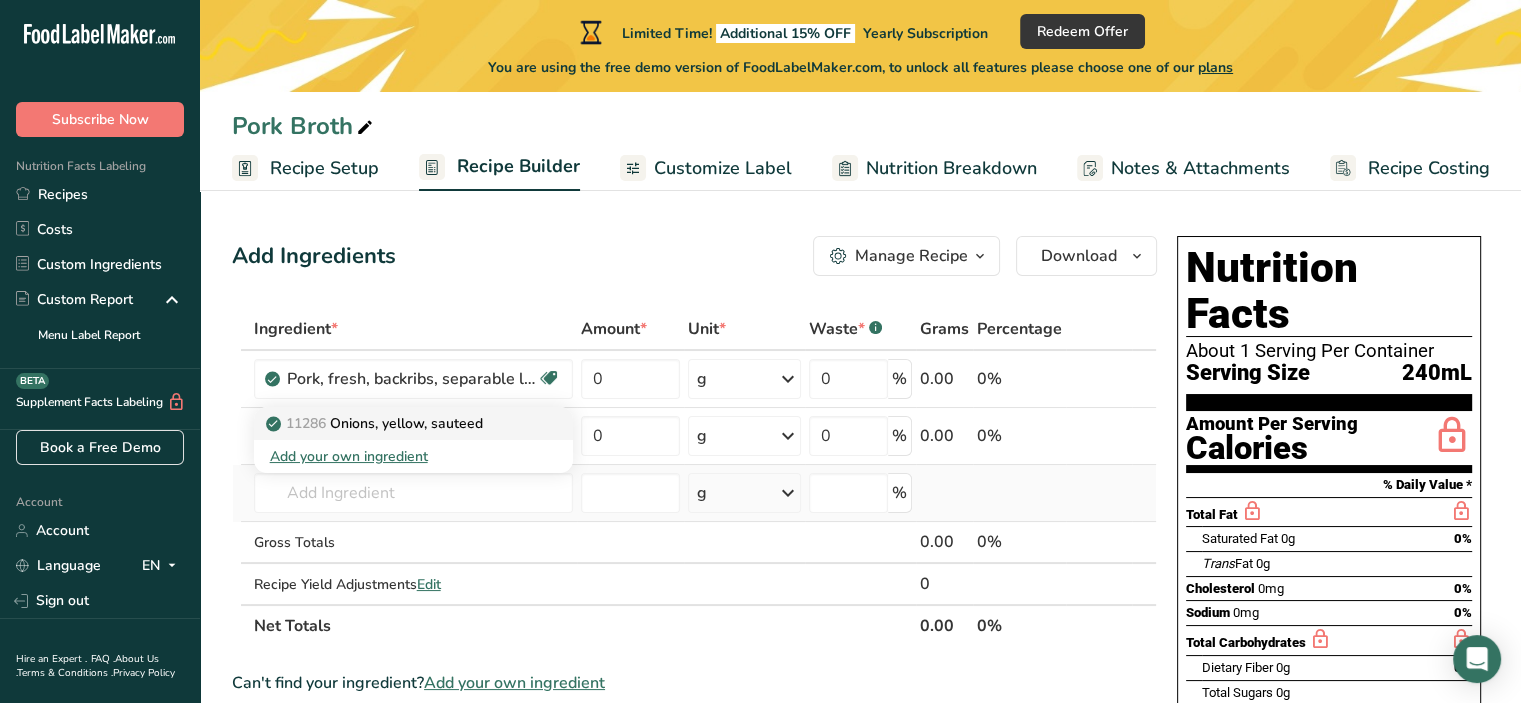click on "11286
Onions, yellow, sauteed" at bounding box center (397, 423) 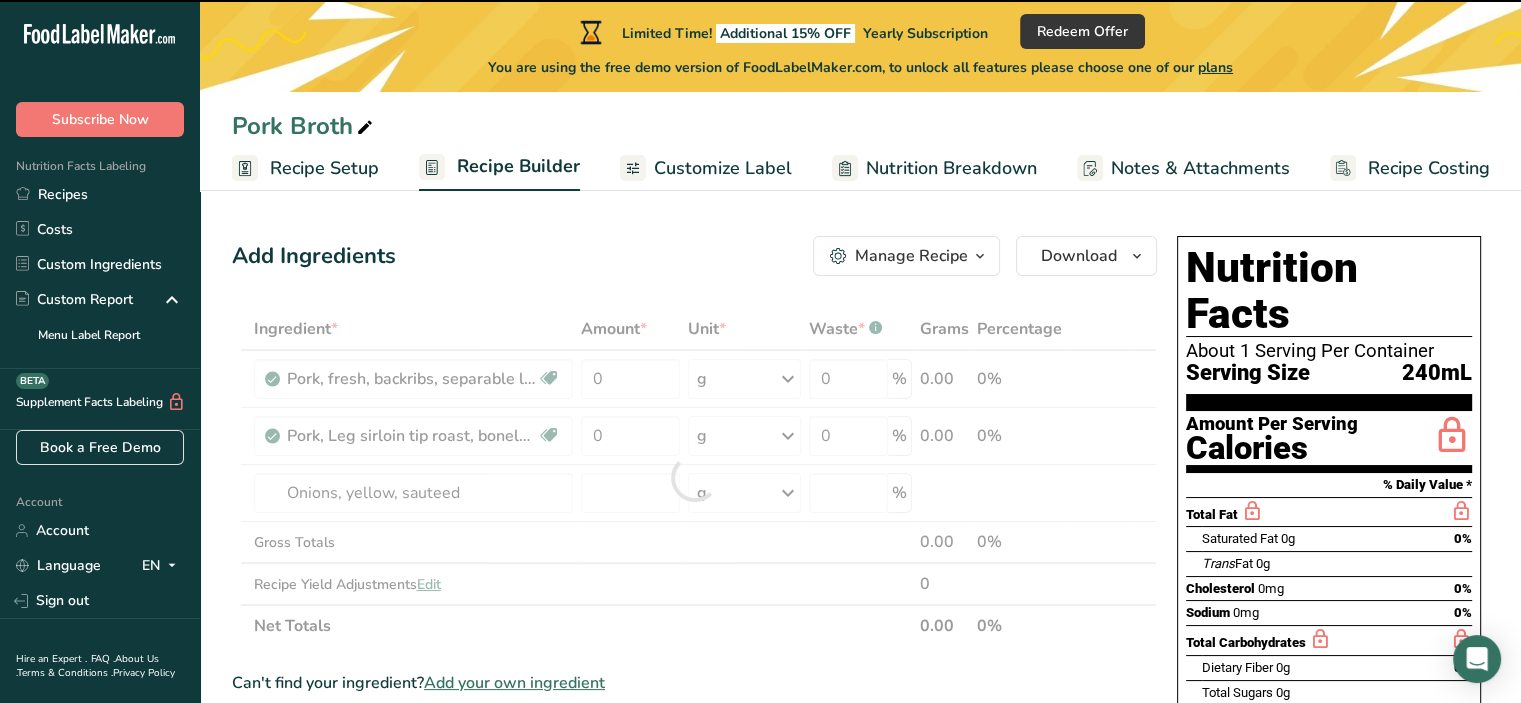 type on "0" 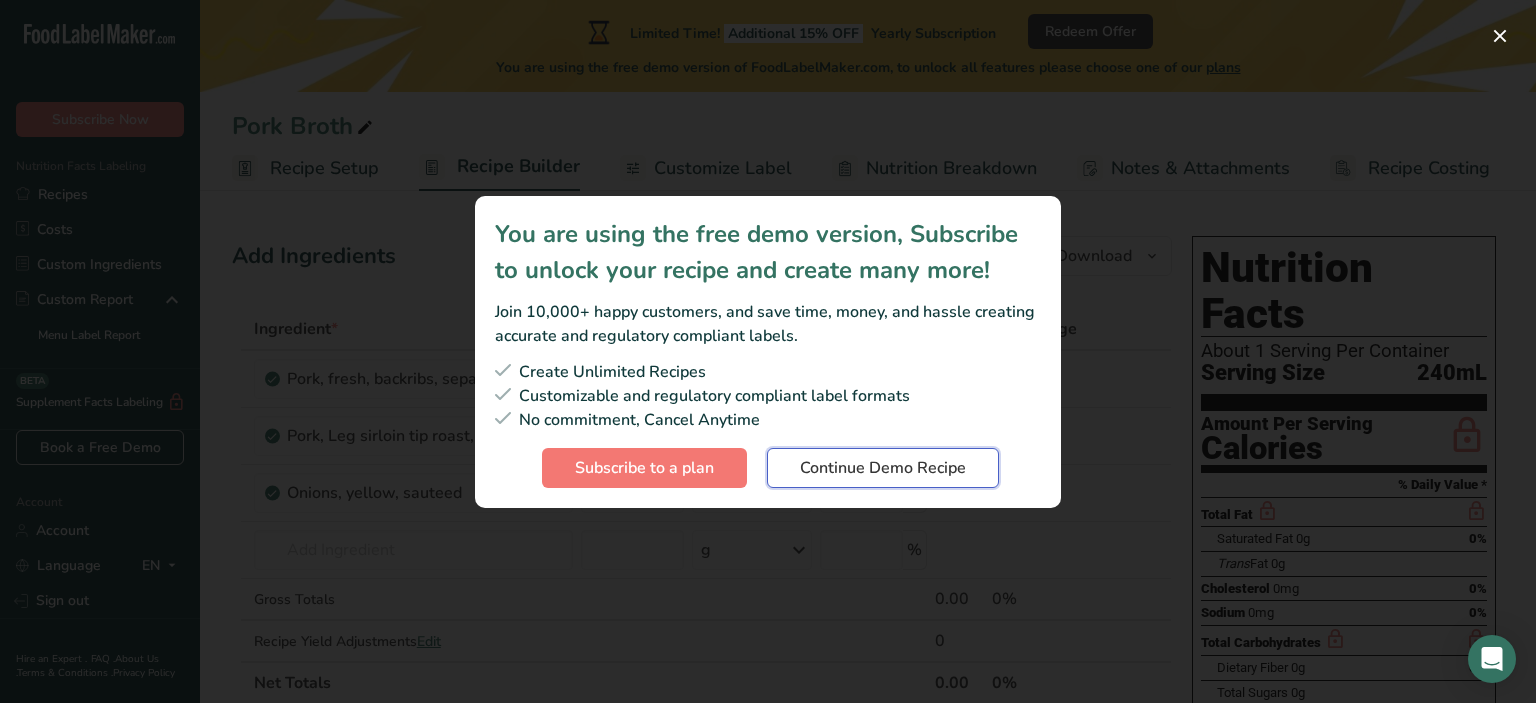click on "Continue Demo Recipe" at bounding box center (883, 468) 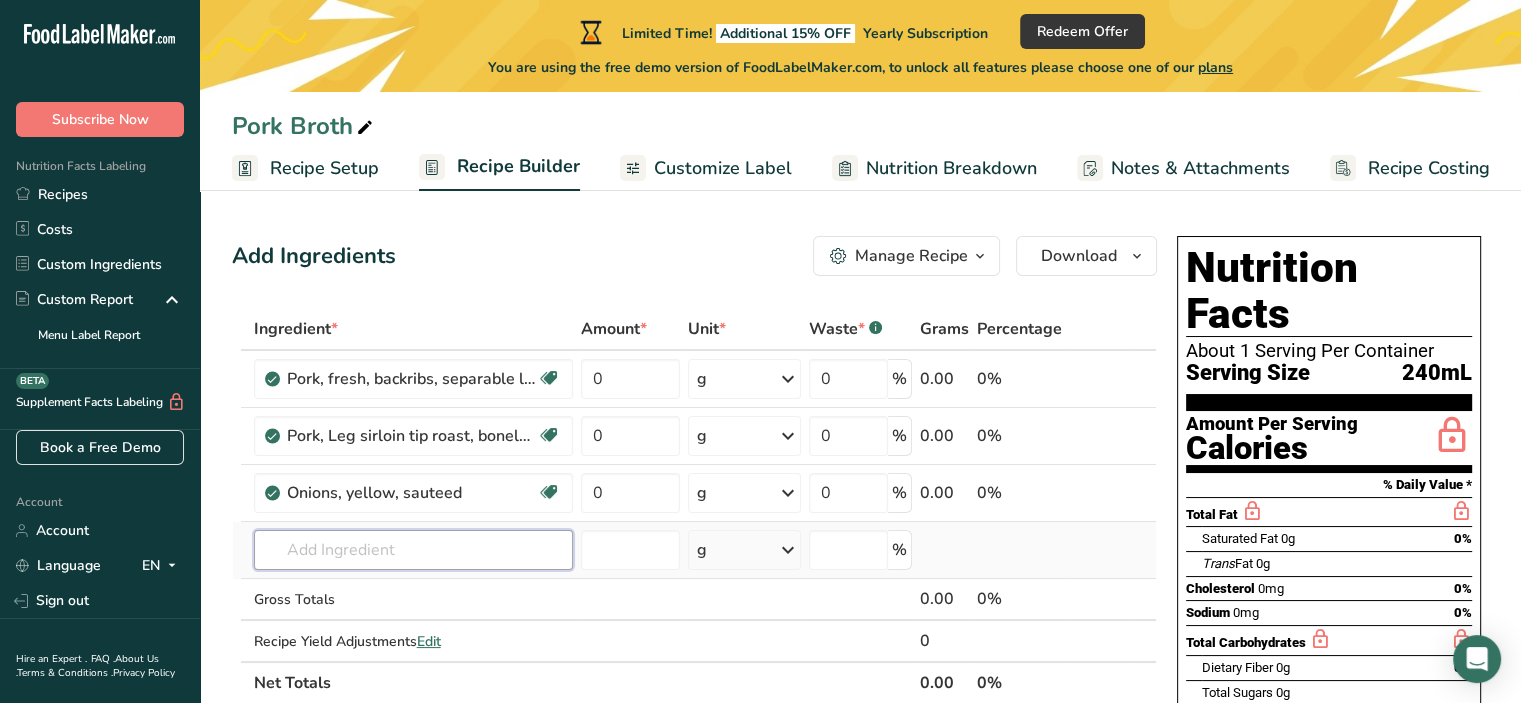 click at bounding box center (413, 550) 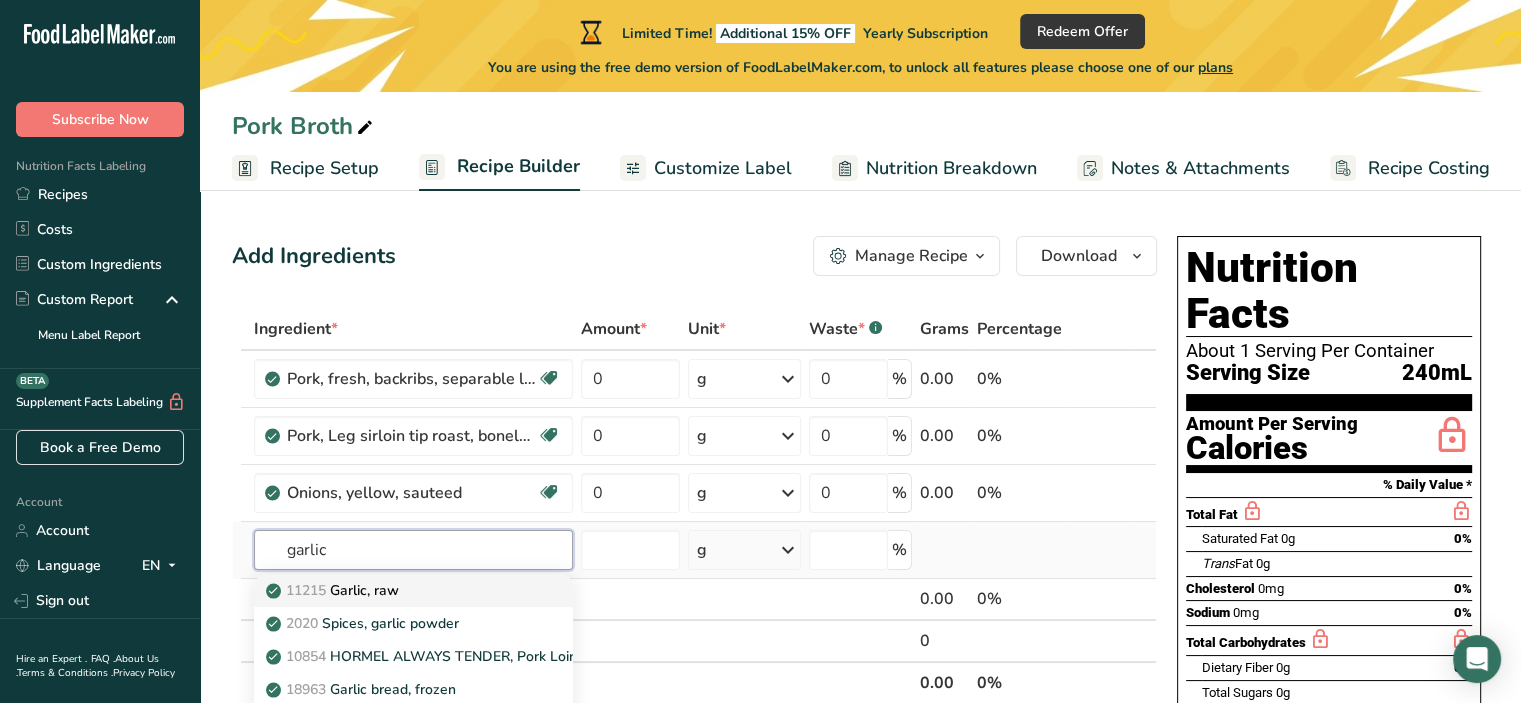type on "garlic" 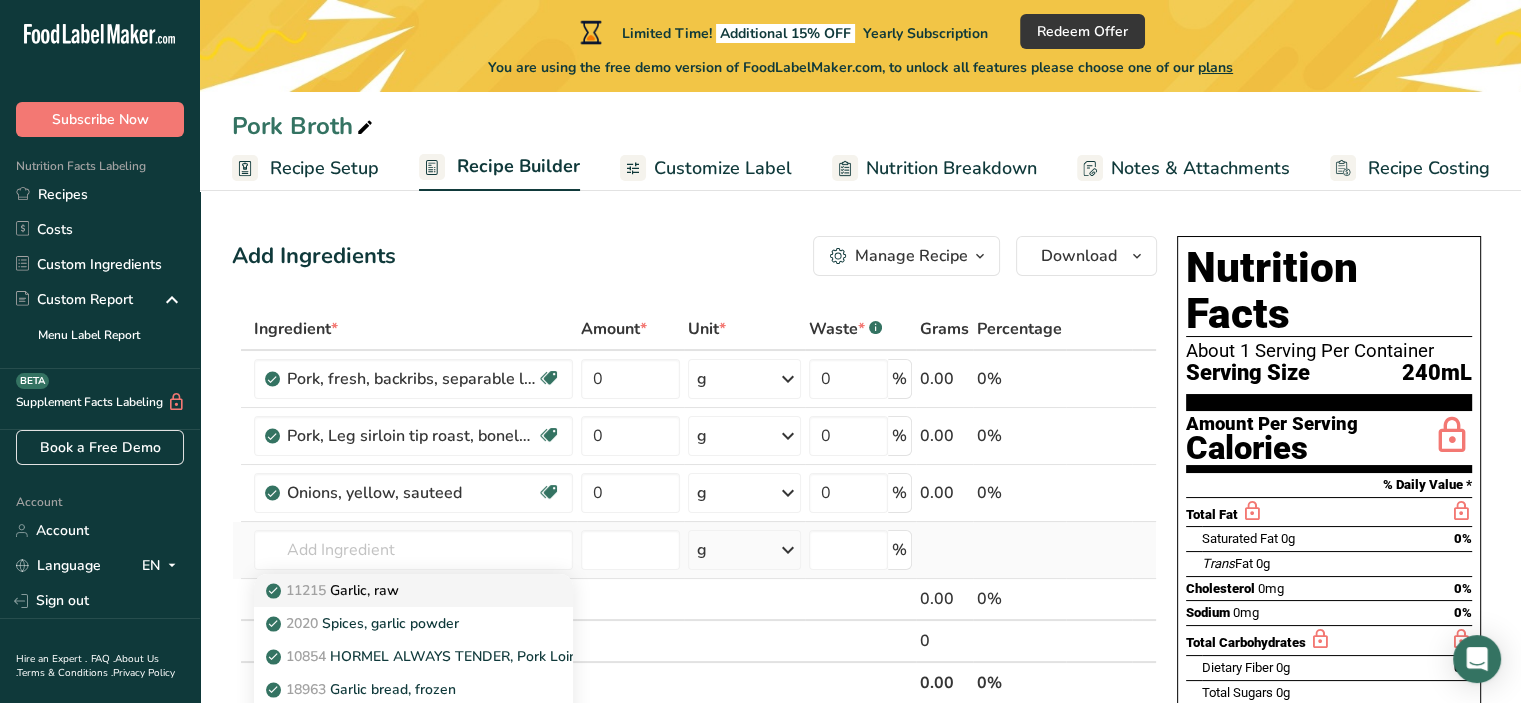 click on "11215
Garlic, raw" at bounding box center (334, 590) 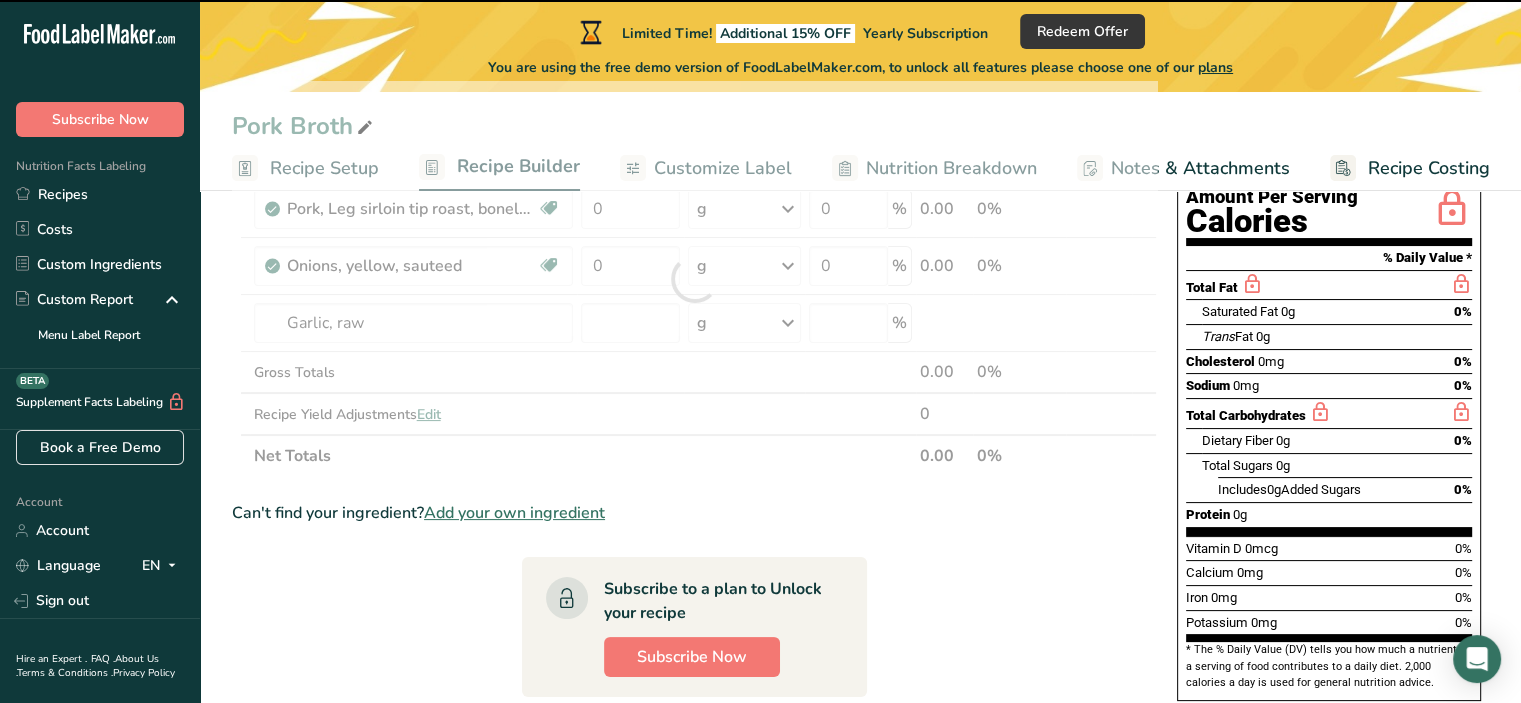 type on "0" 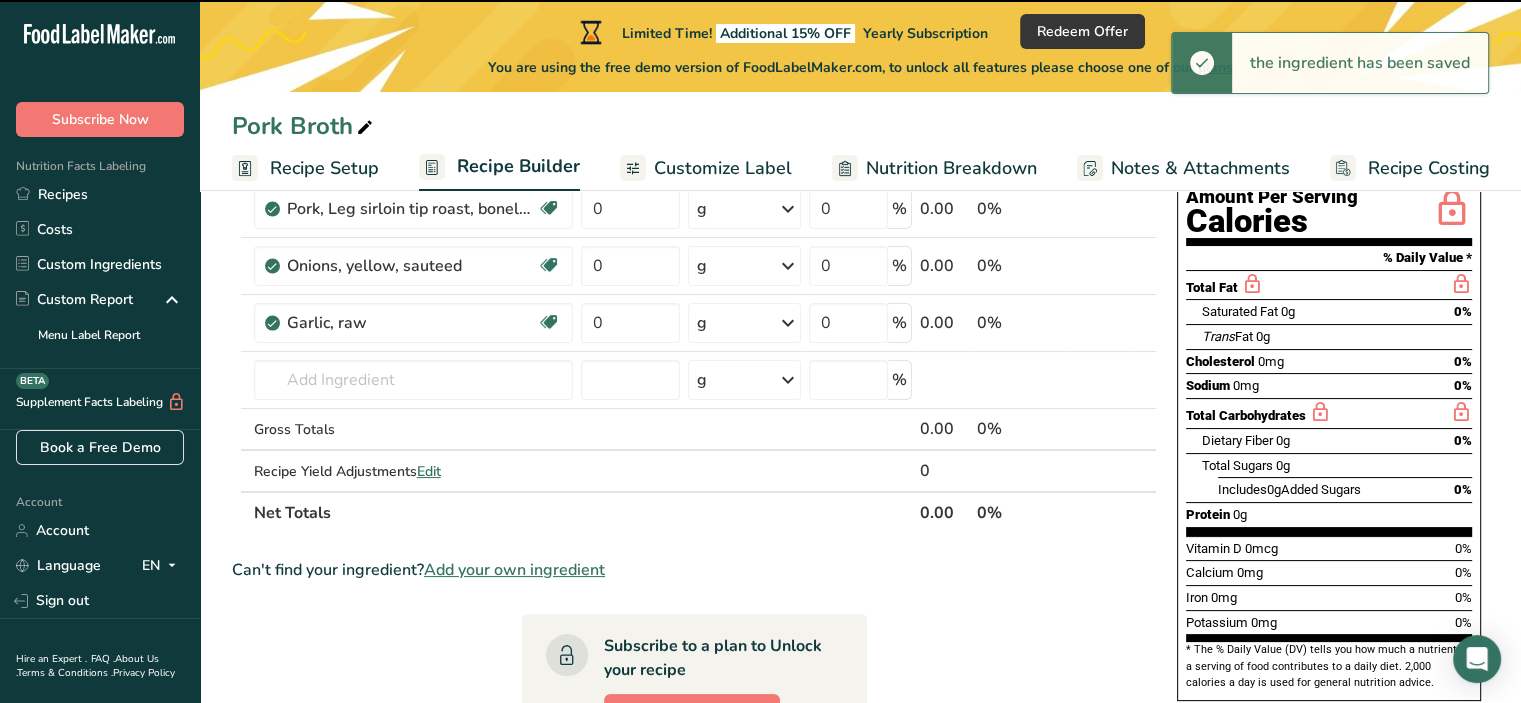 scroll, scrollTop: 221, scrollLeft: 0, axis: vertical 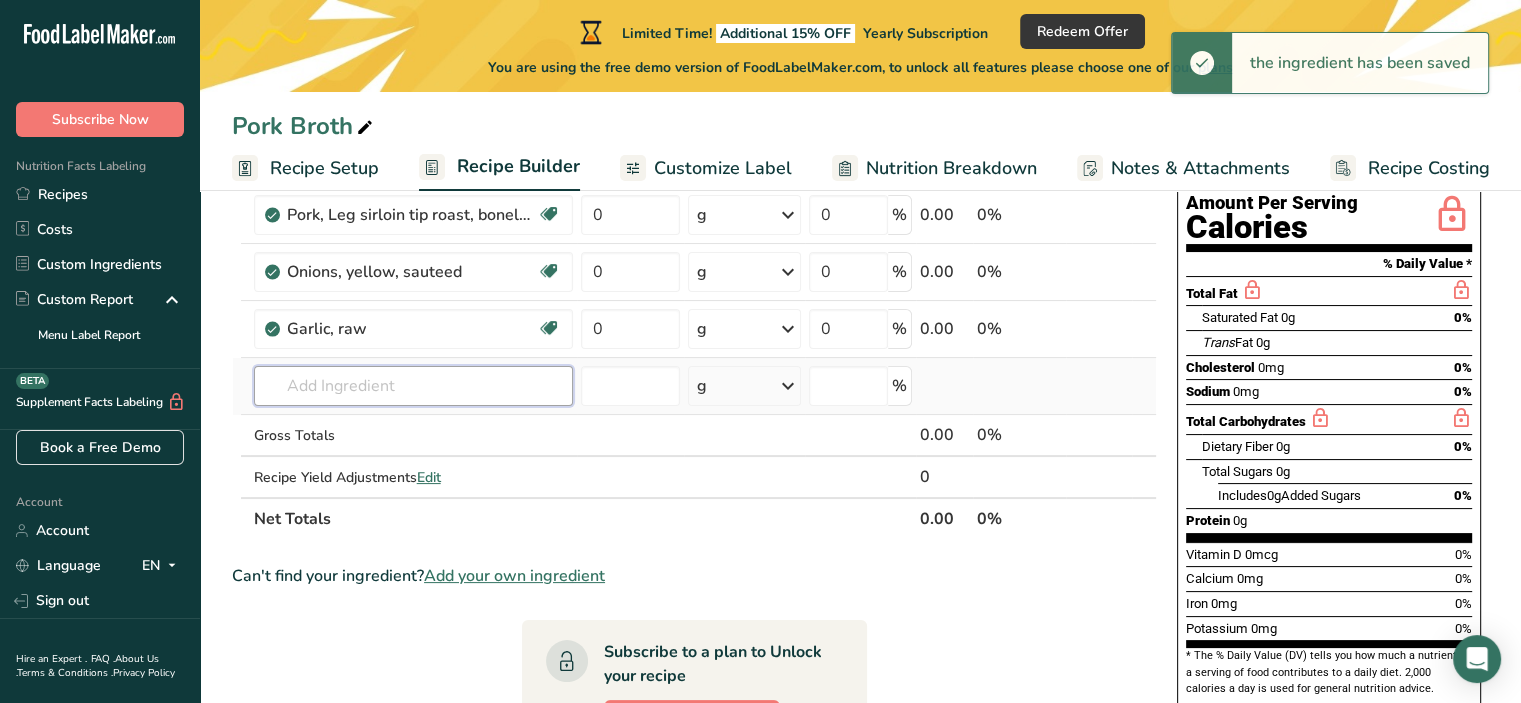 click at bounding box center (413, 386) 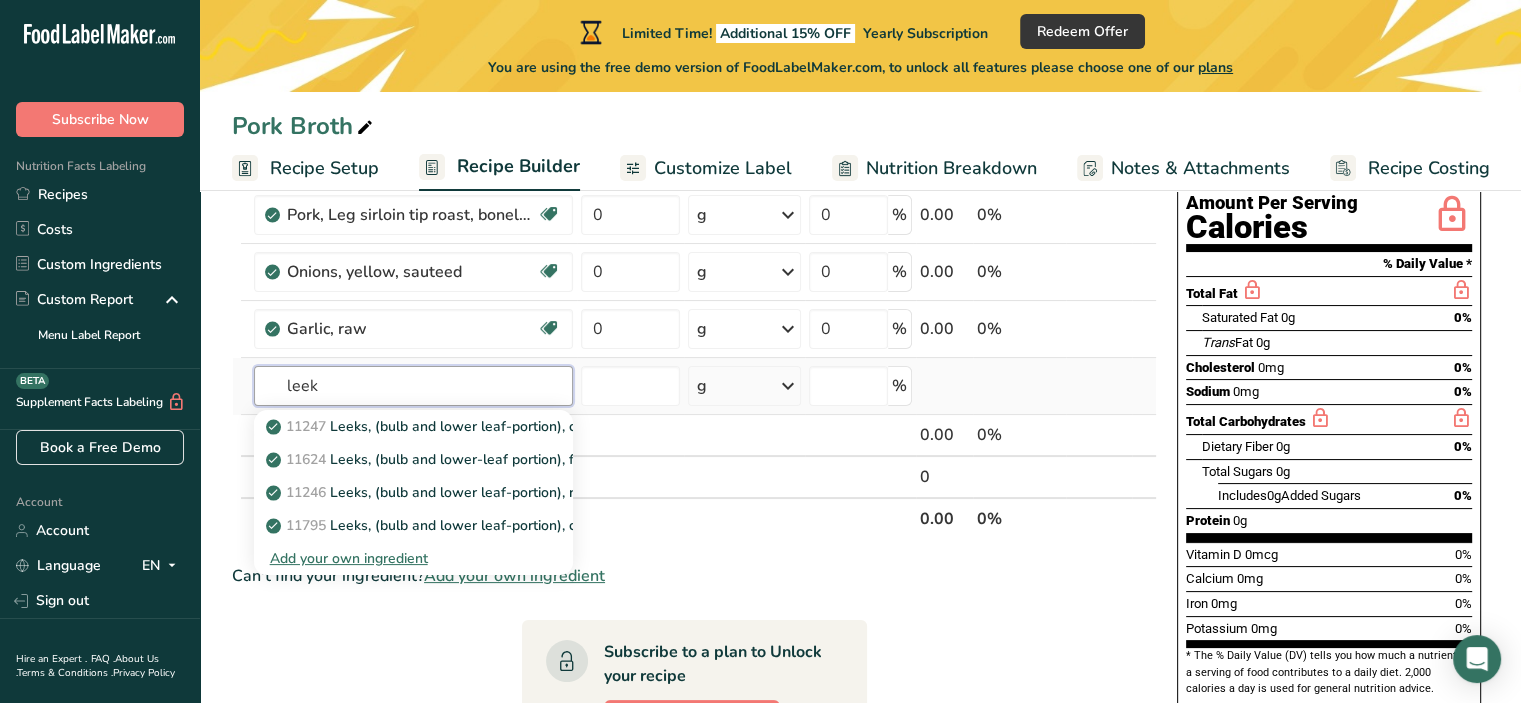 type on "leek" 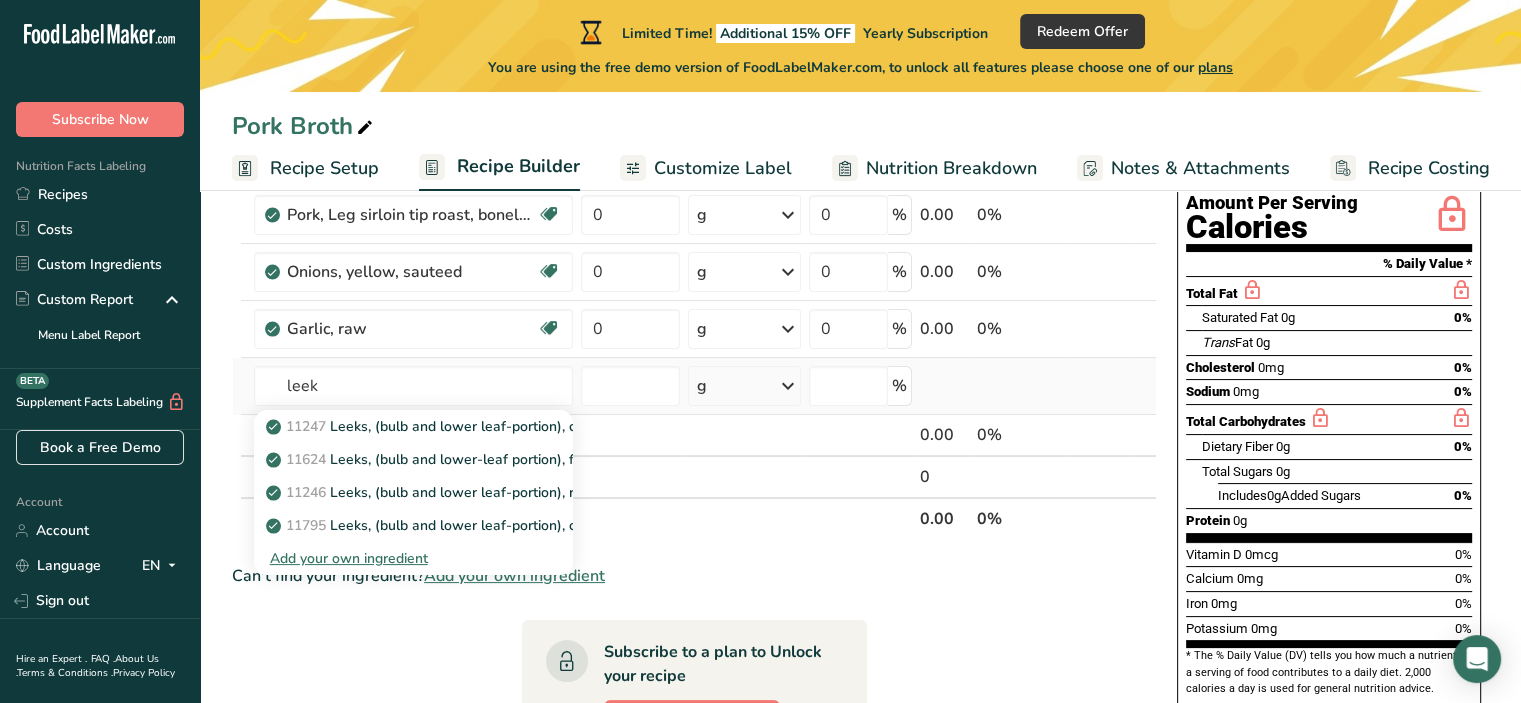 type 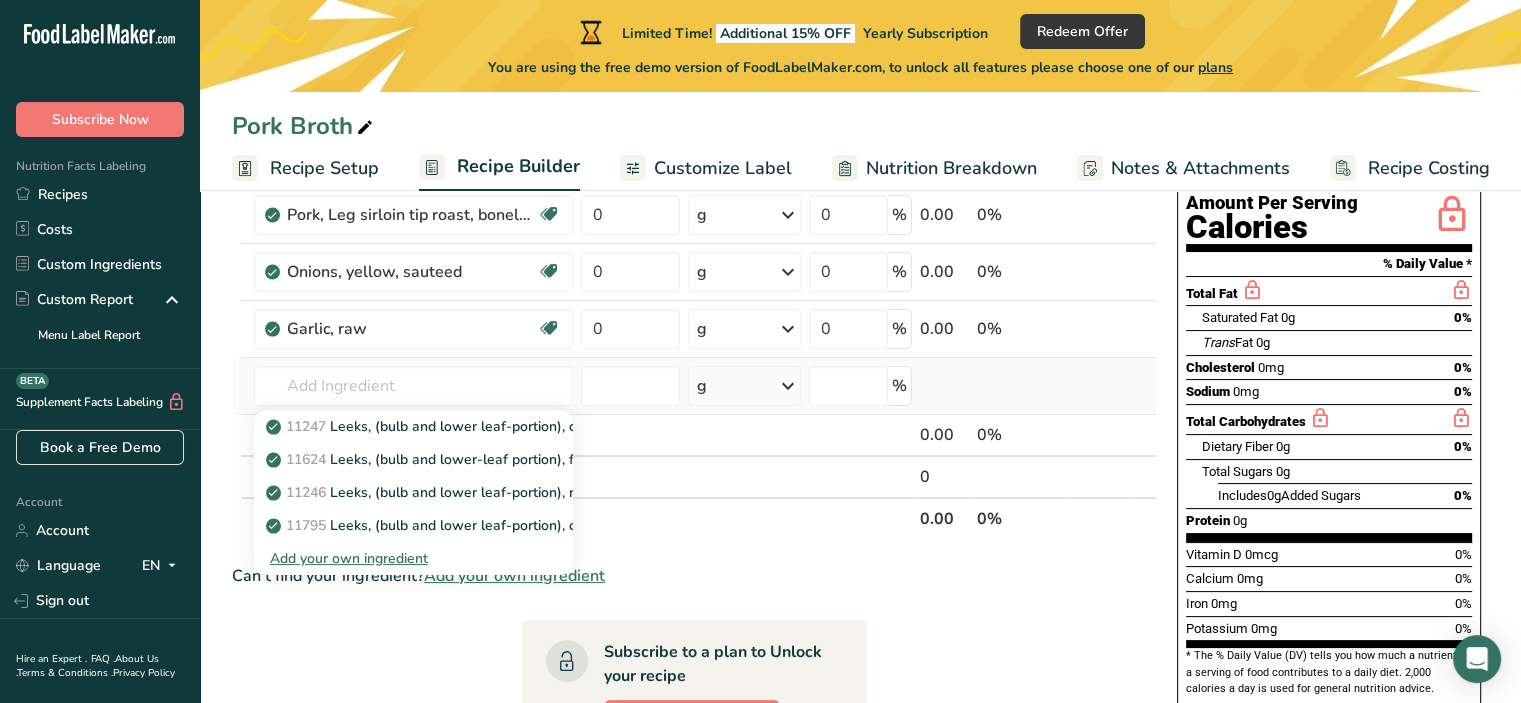 click on "Add your own ingredient" at bounding box center (413, 558) 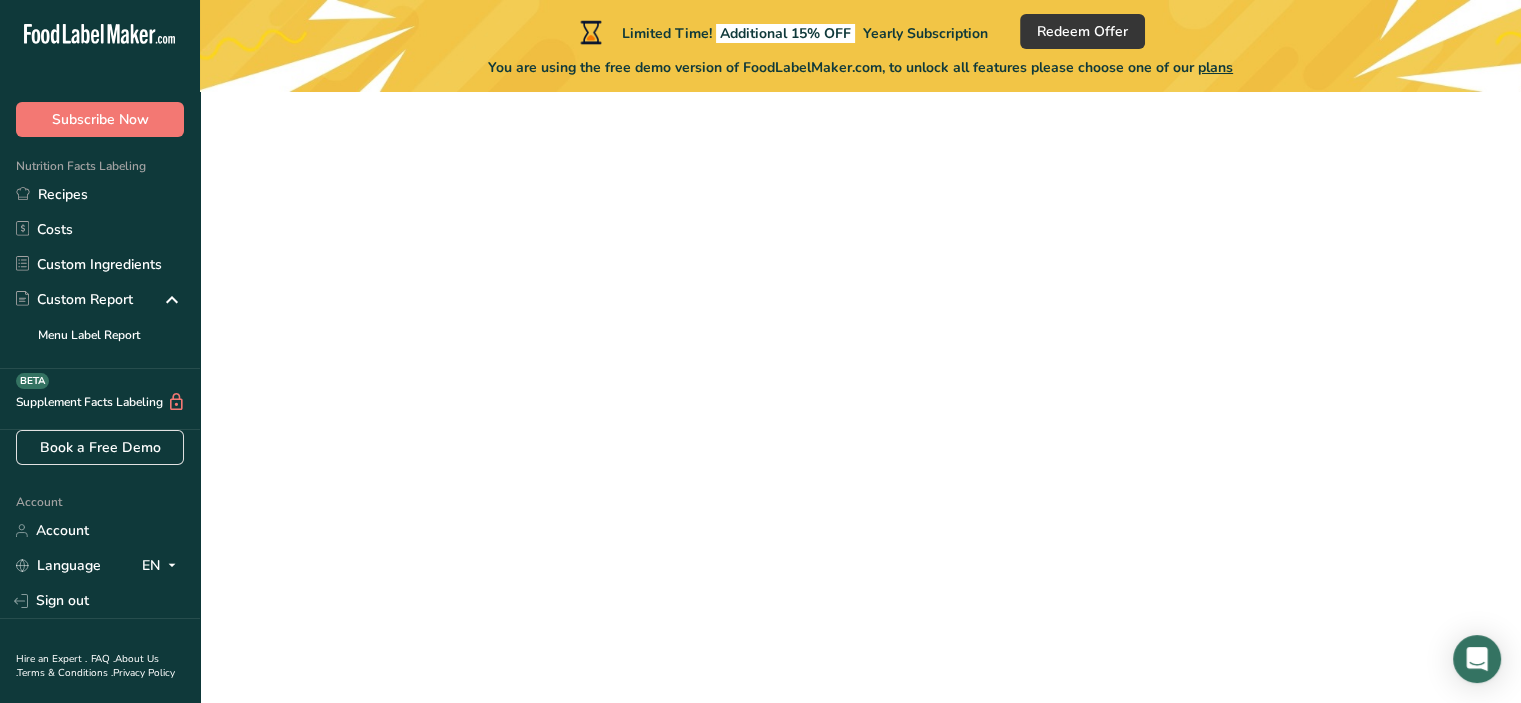scroll, scrollTop: 0, scrollLeft: 0, axis: both 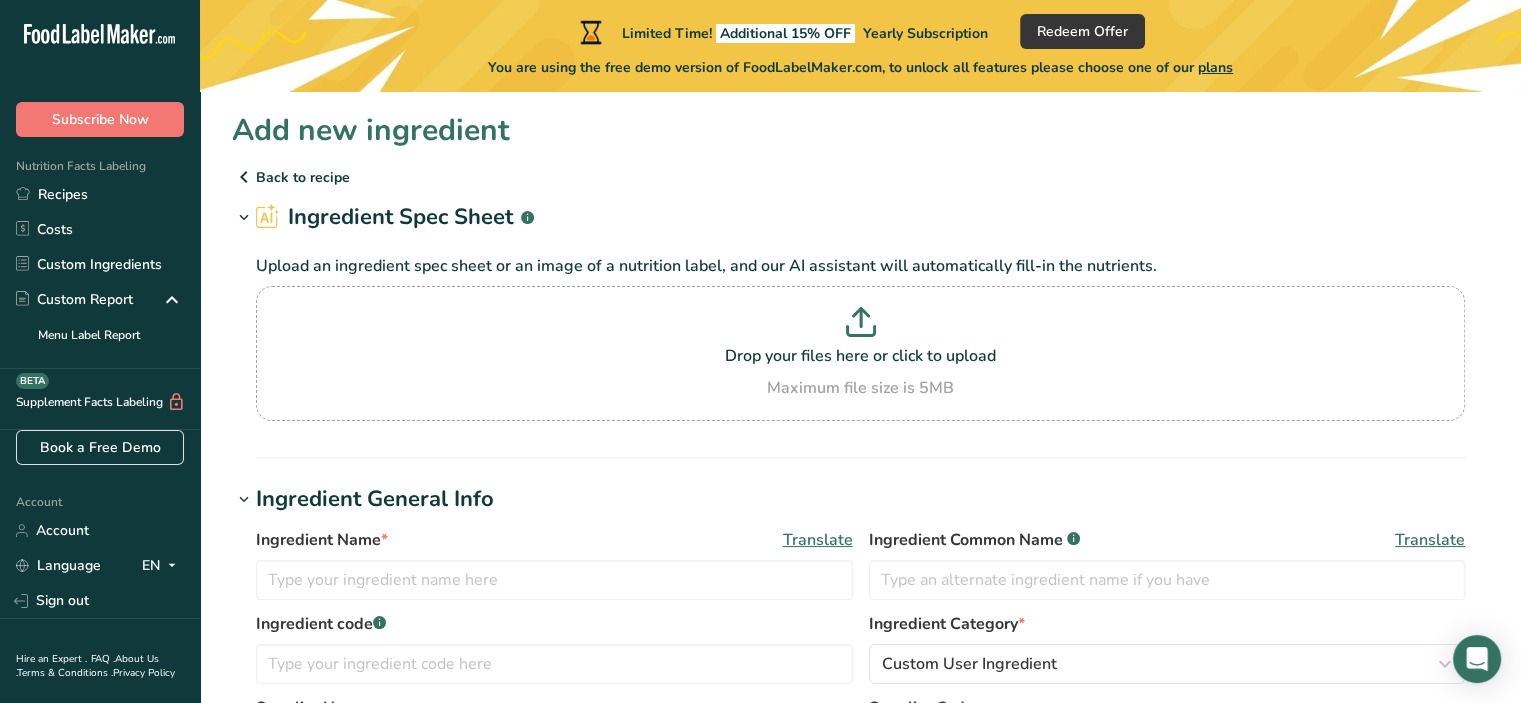 click at bounding box center [244, 177] 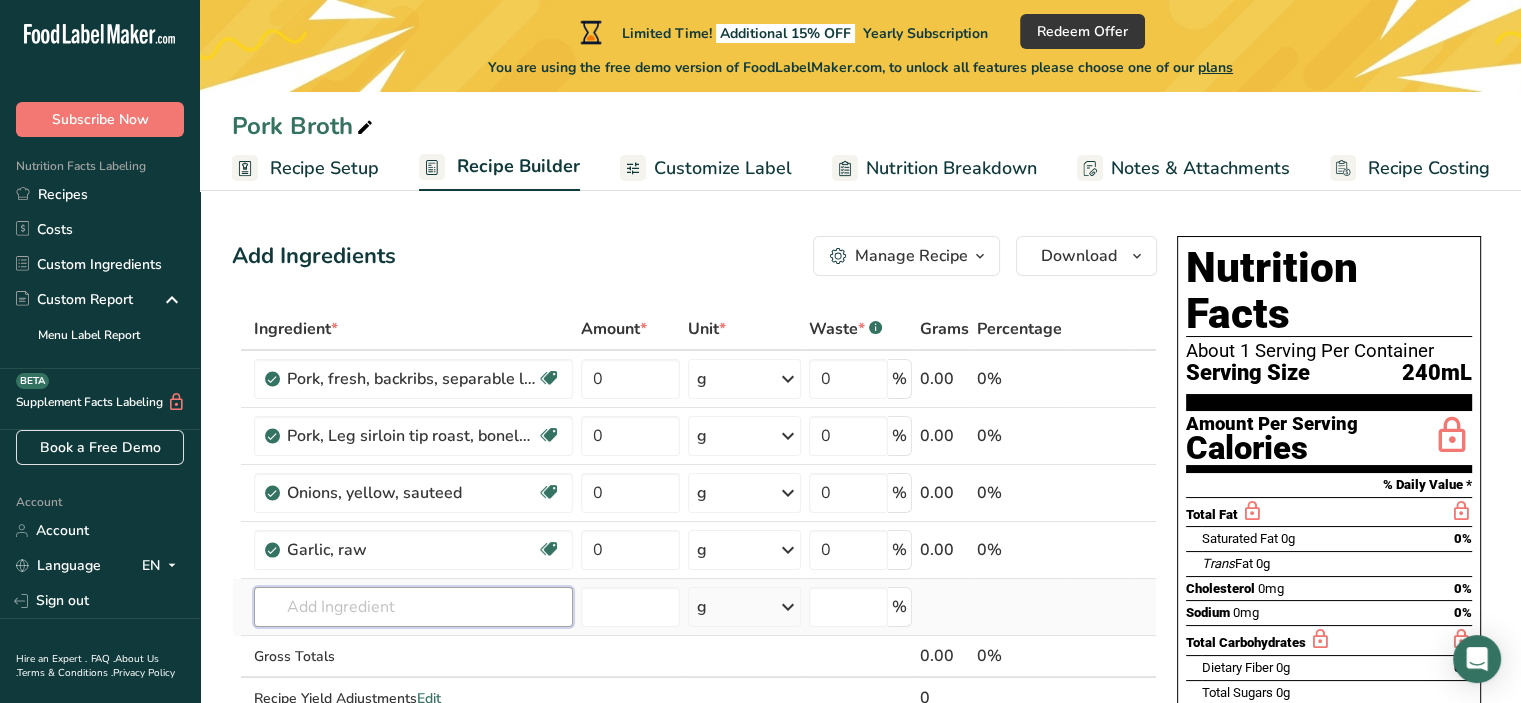 click at bounding box center (413, 607) 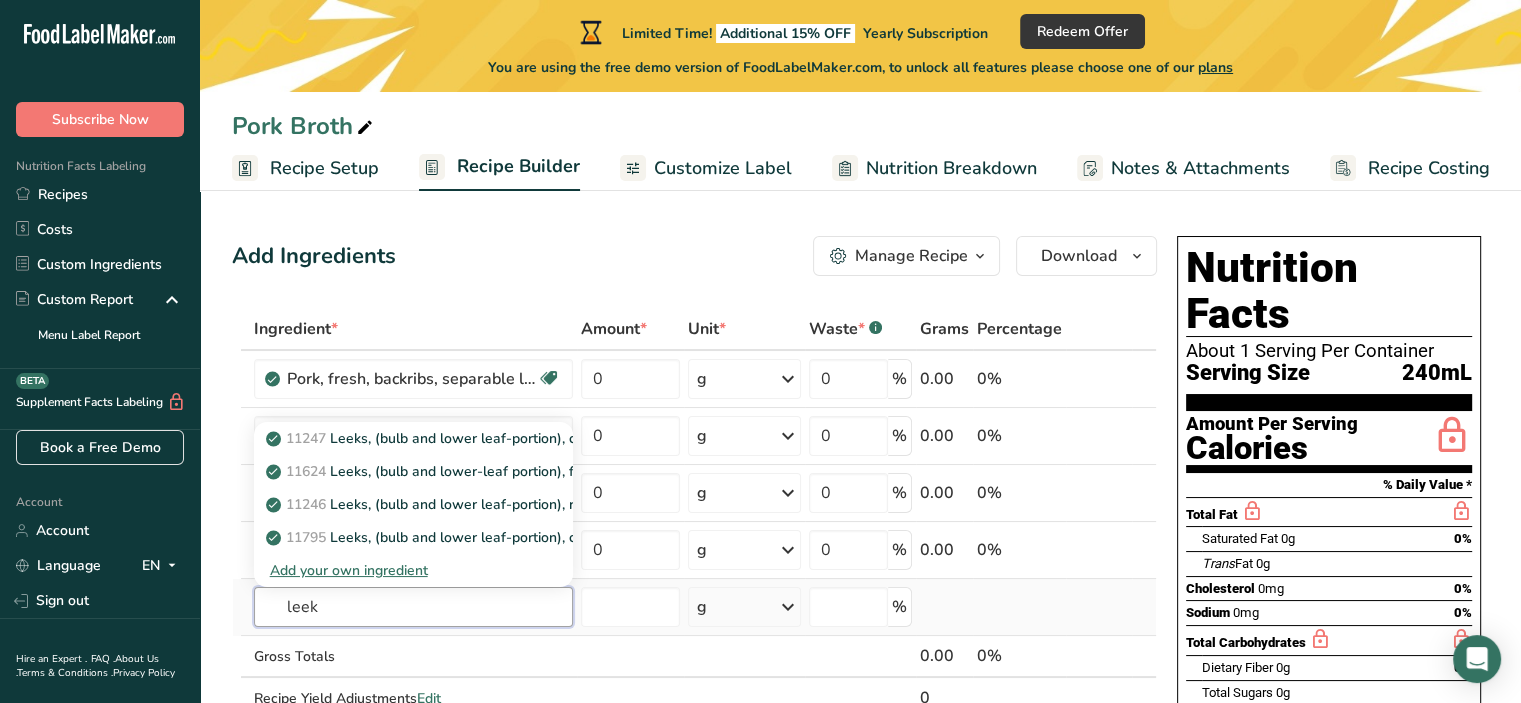 type on "leek" 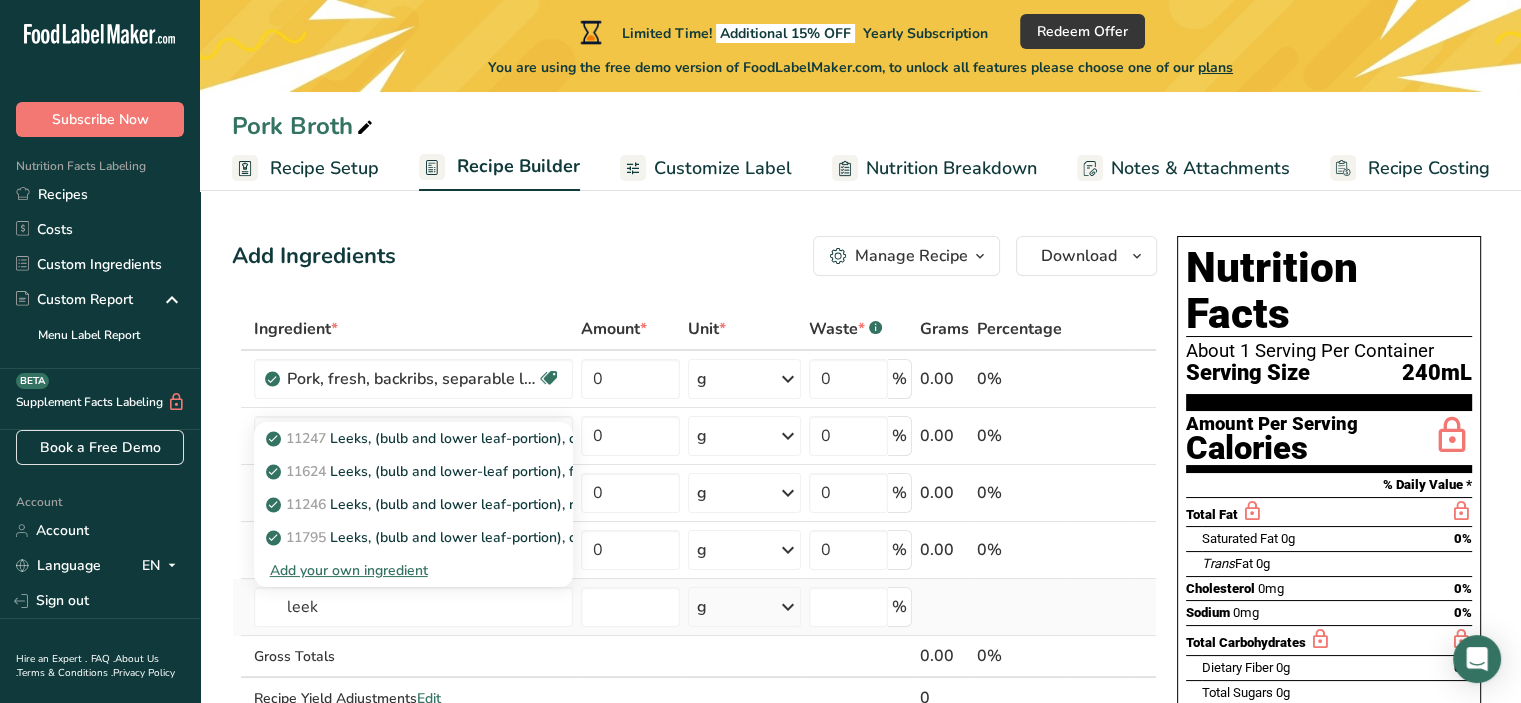 type 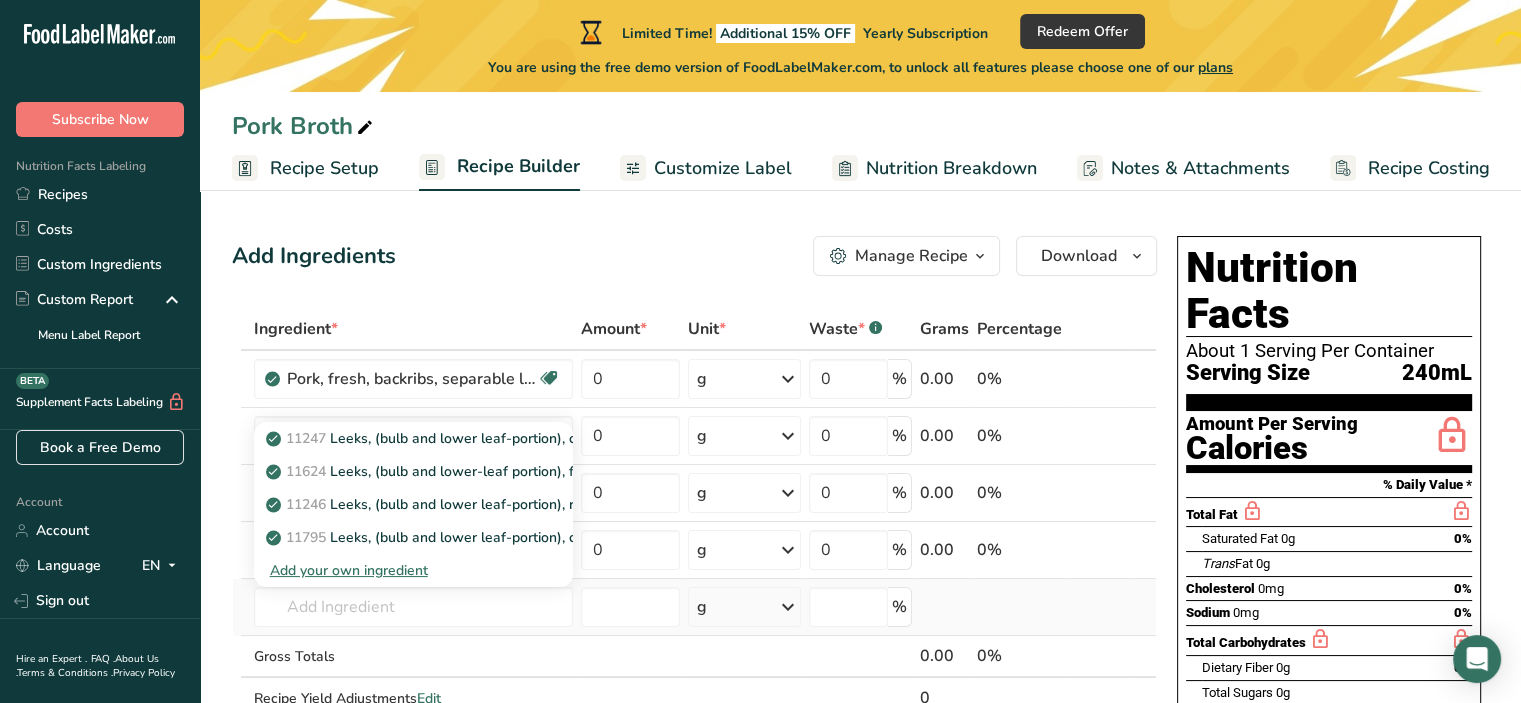 click on "Add your own ingredient" at bounding box center (413, 570) 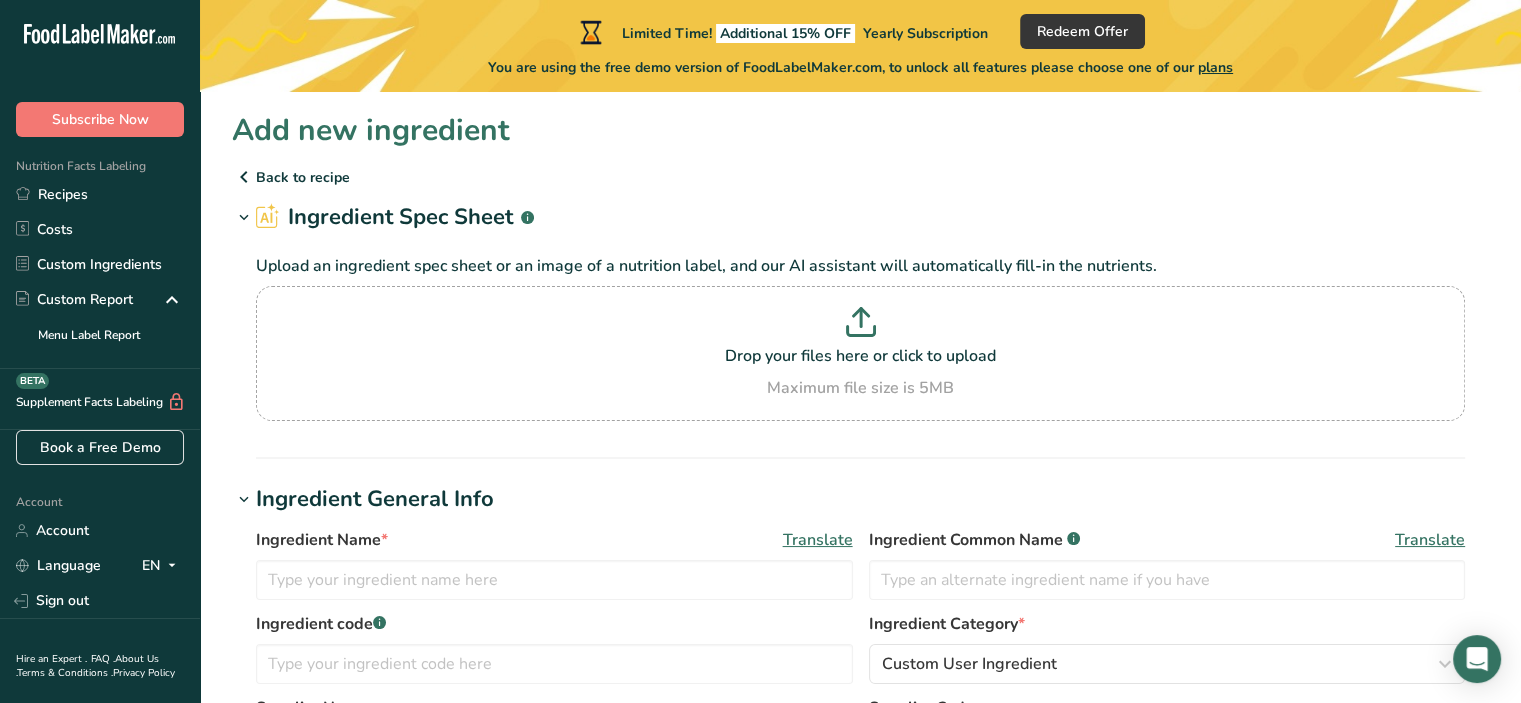 click at bounding box center (244, 177) 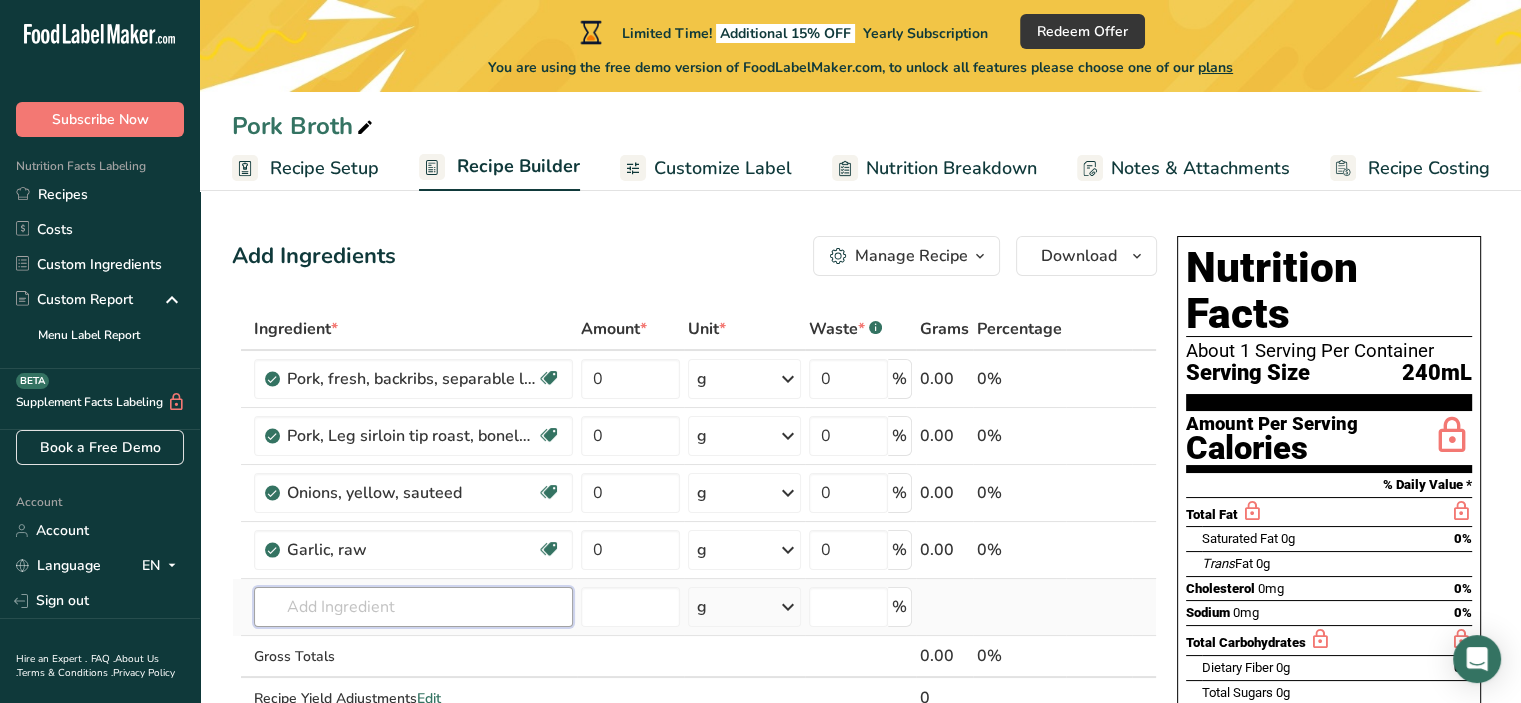 click at bounding box center [413, 607] 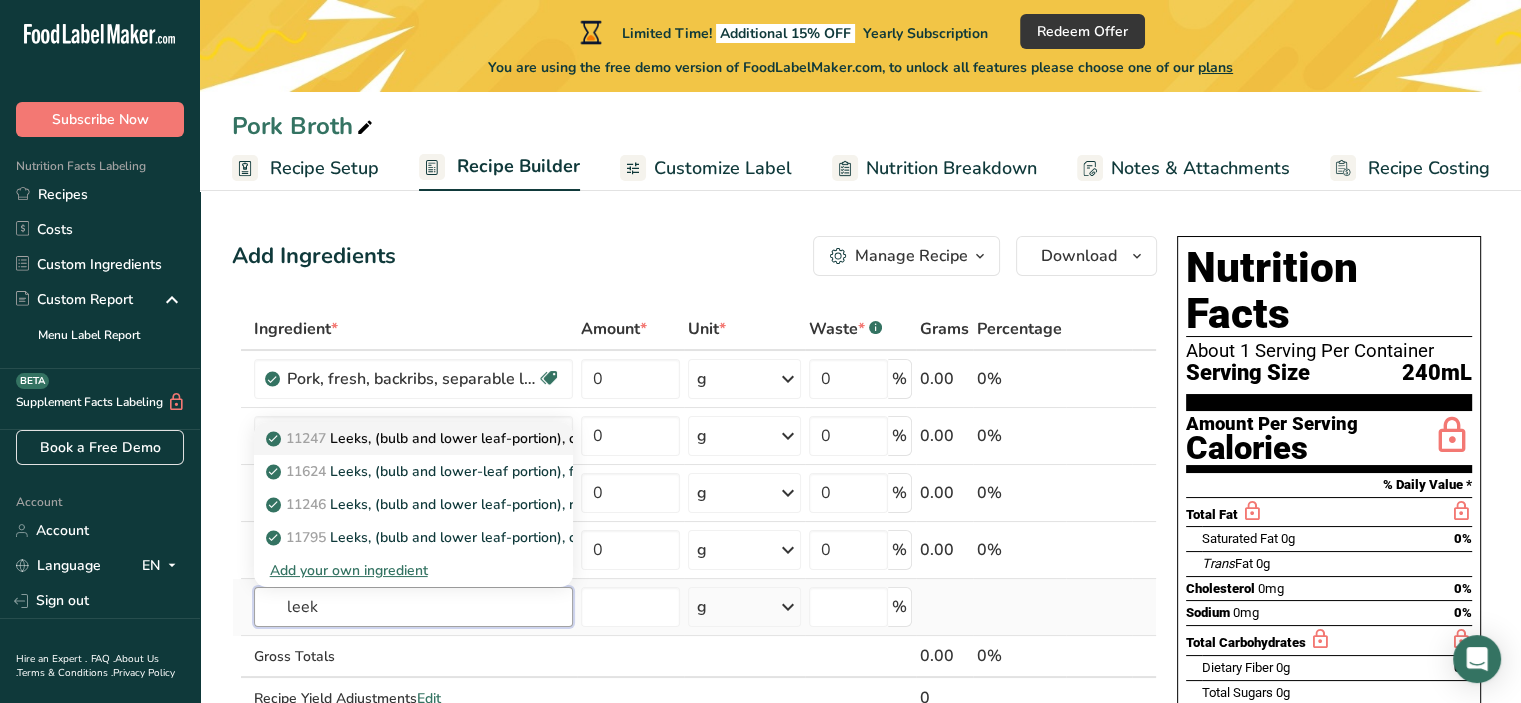 type on "leek" 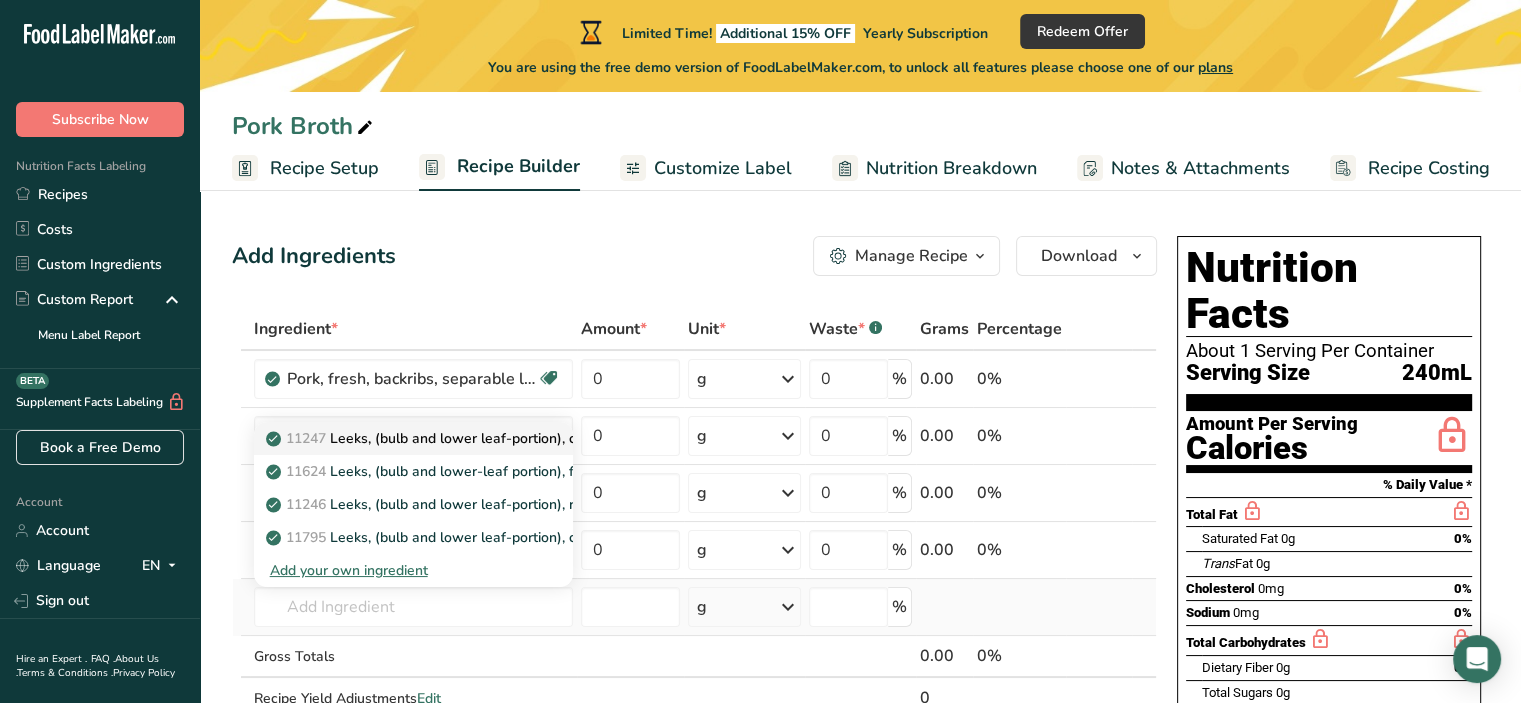 click on "11247
Leeks, (bulb and lower leaf-portion), cooked, boiled, drained, without salt" at bounding box center [535, 438] 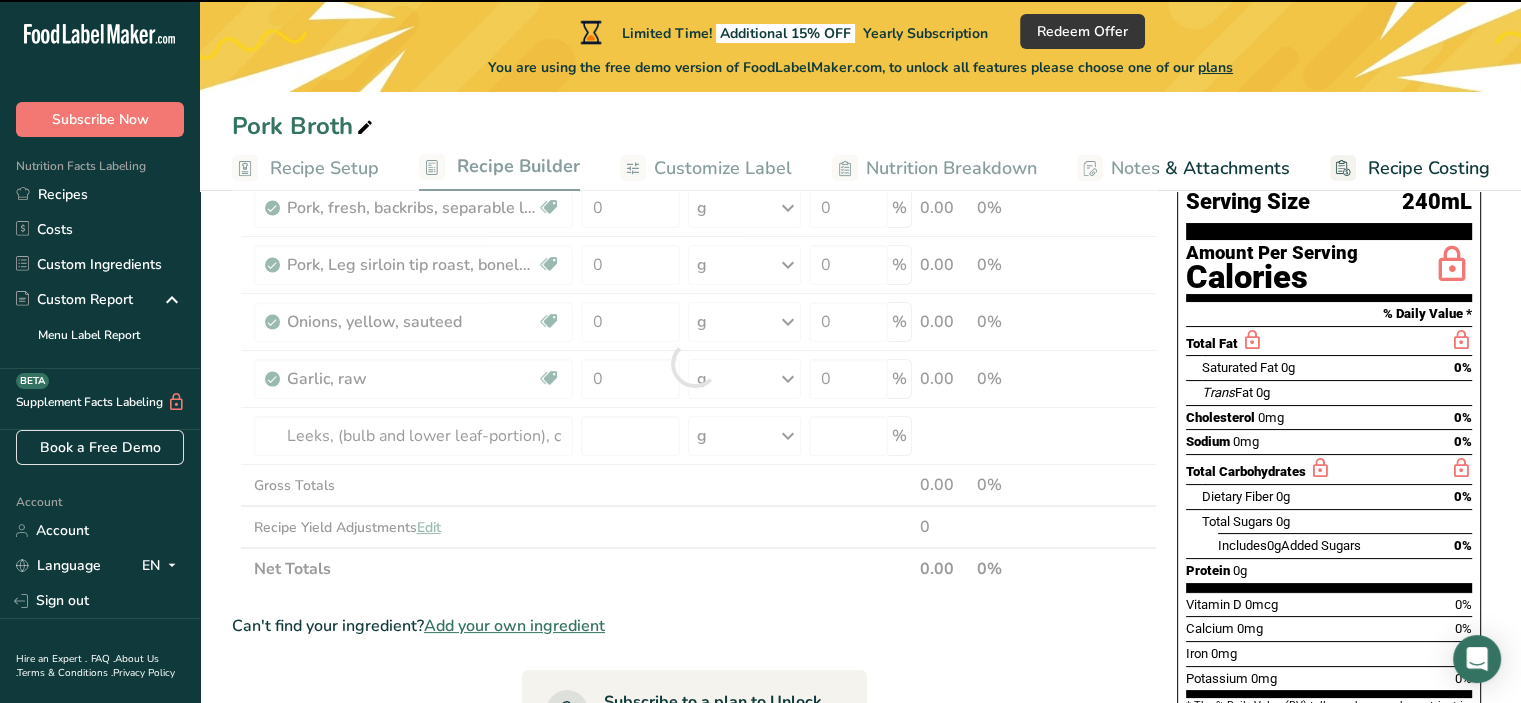 scroll, scrollTop: 198, scrollLeft: 0, axis: vertical 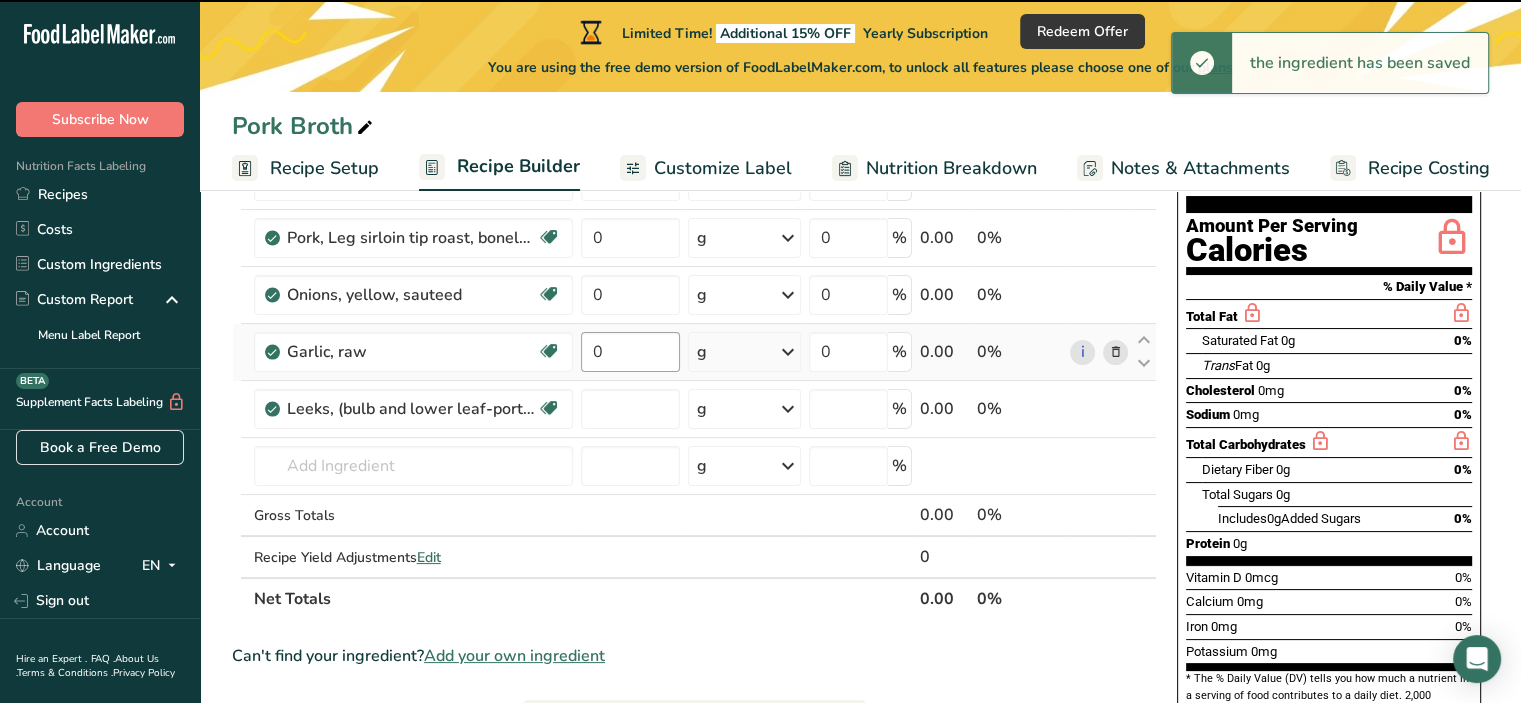 type on "0" 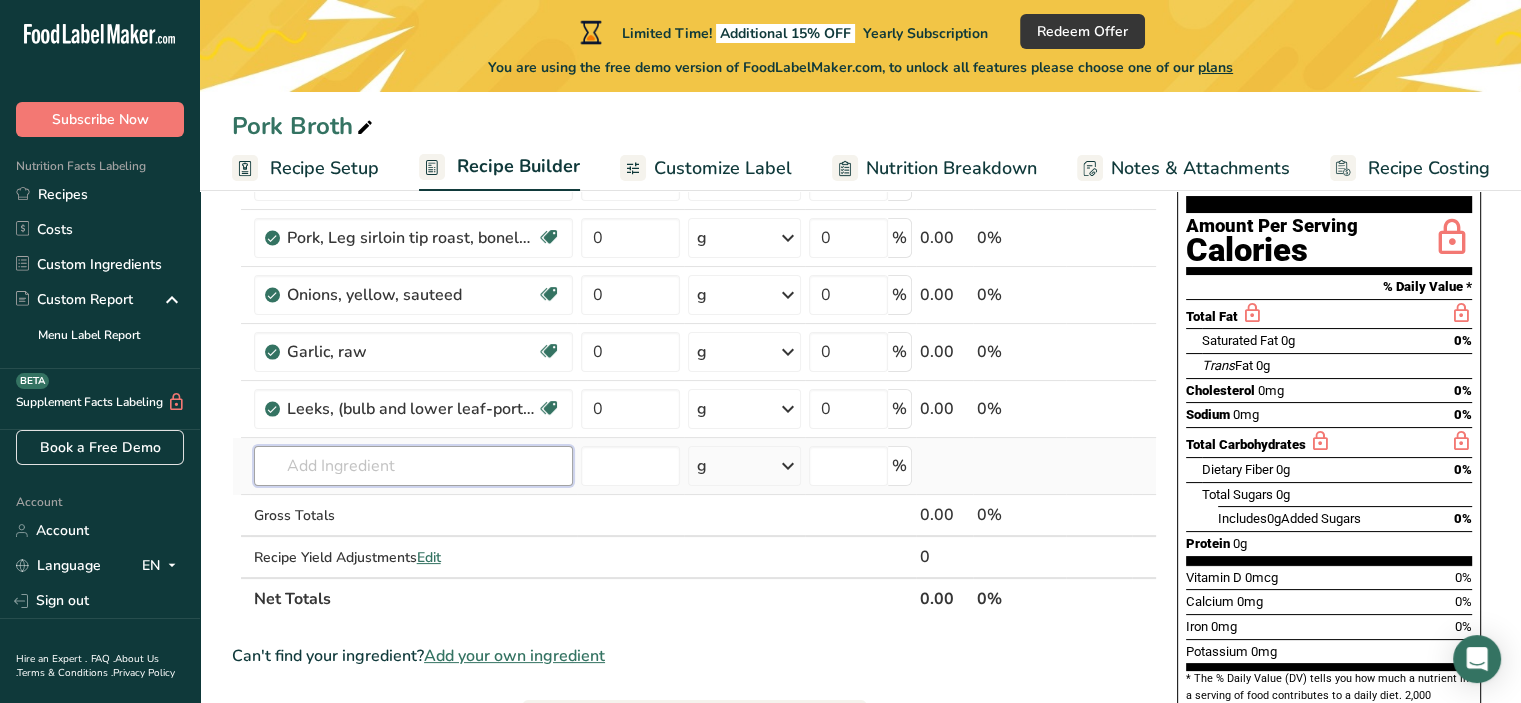 click at bounding box center (413, 466) 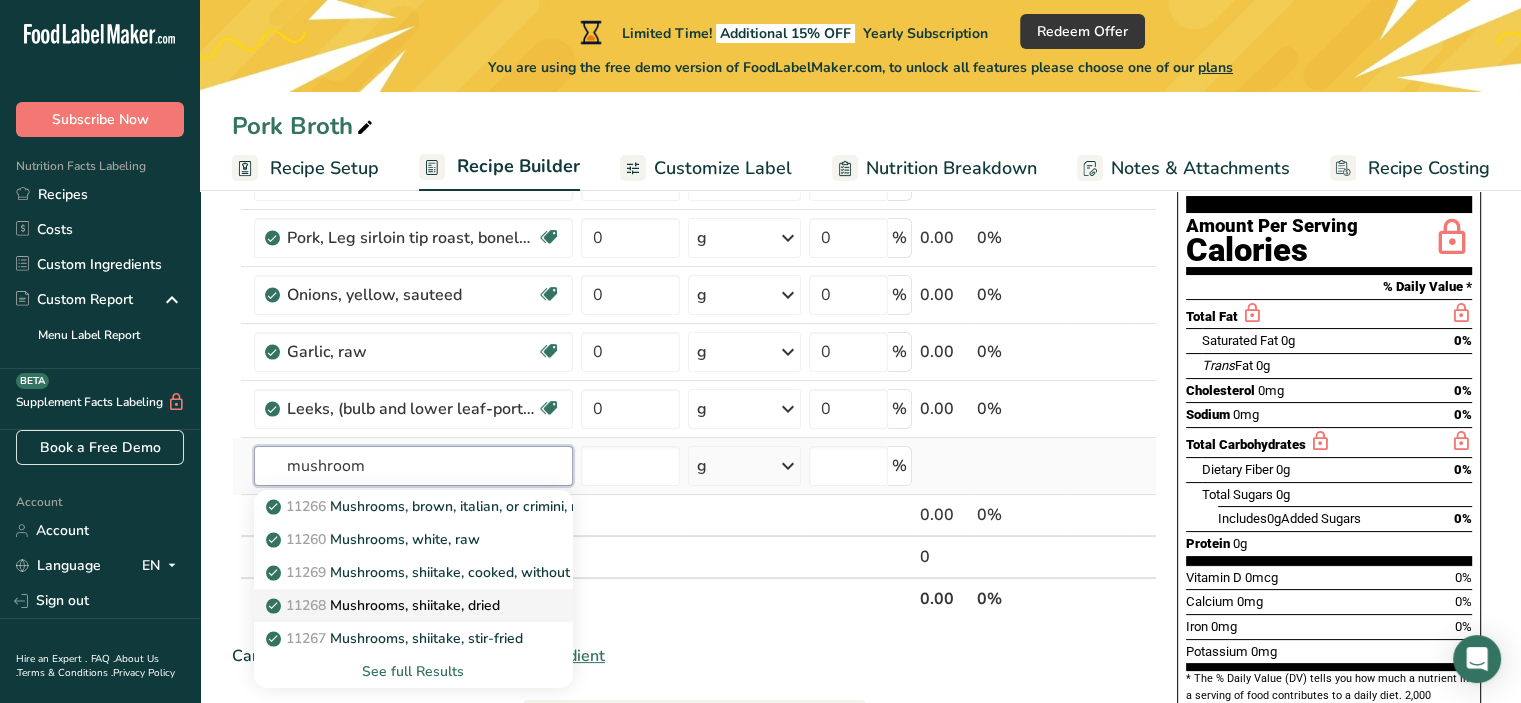 type on "mushroom" 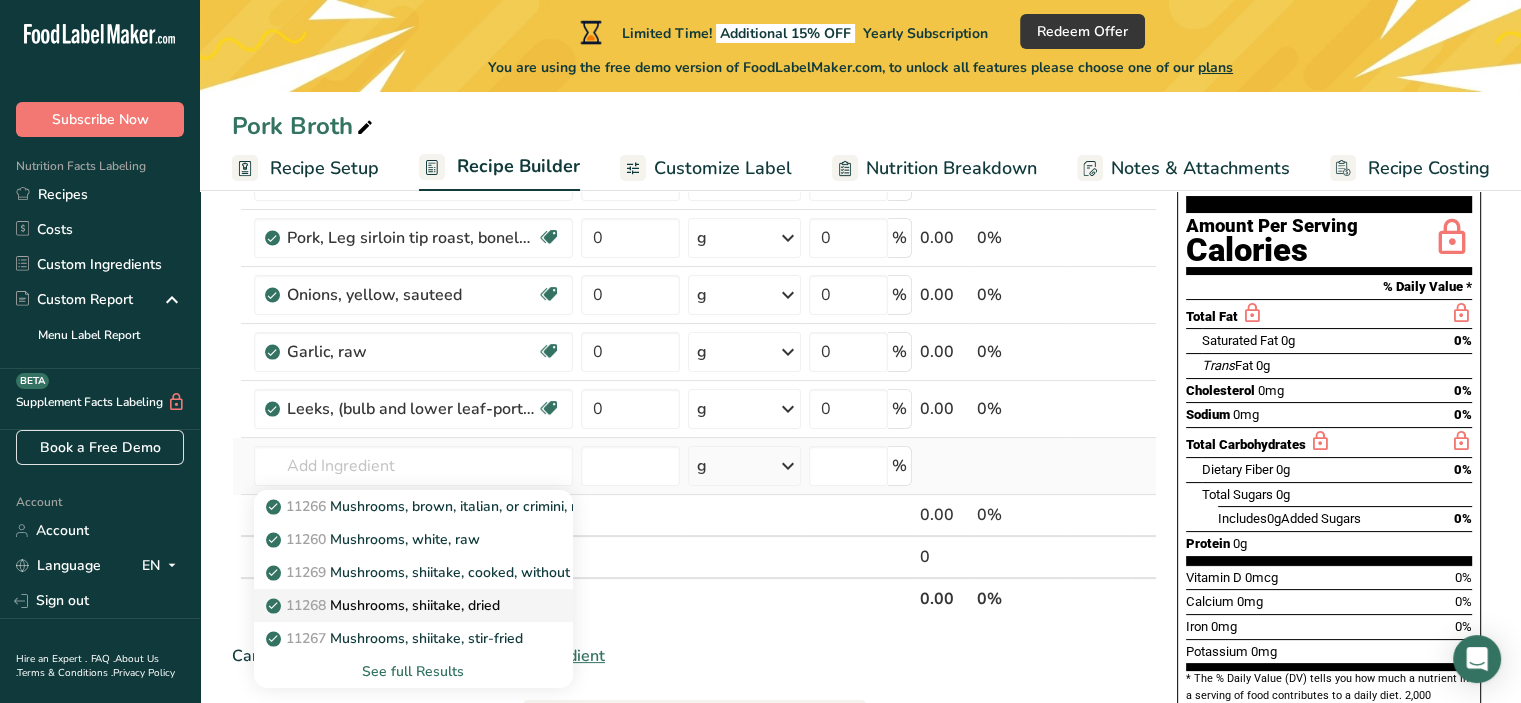 click on "11268
Mushrooms, shiitake, dried" at bounding box center (385, 605) 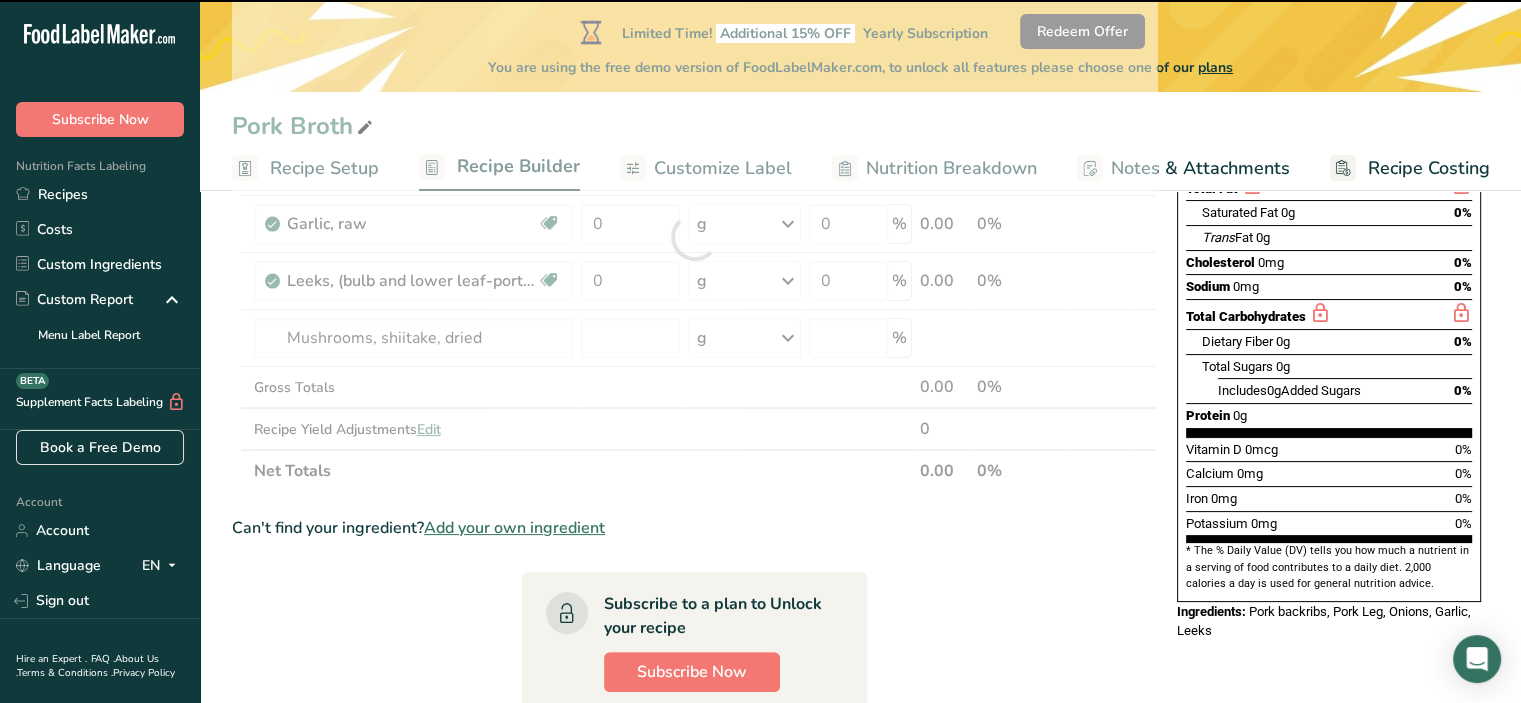 scroll, scrollTop: 328, scrollLeft: 0, axis: vertical 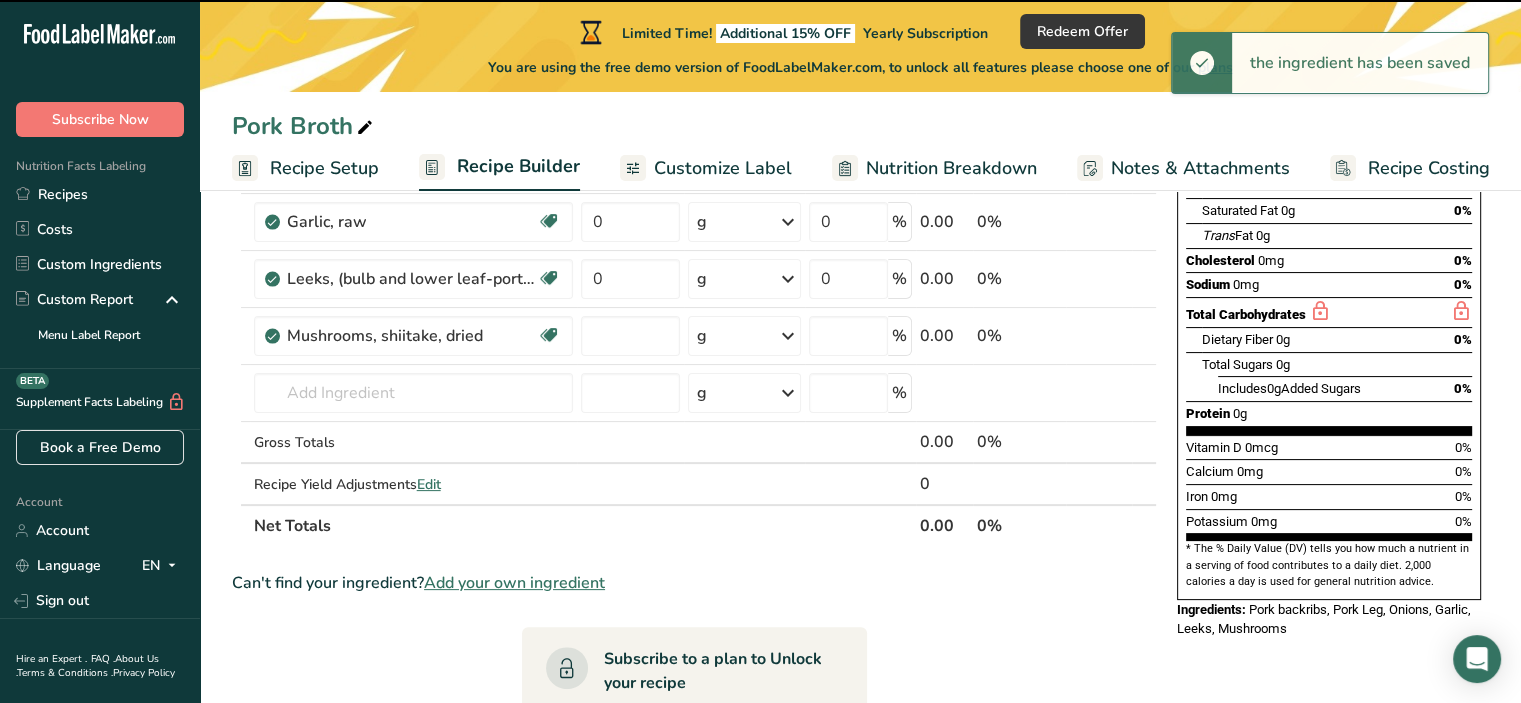 type on "0" 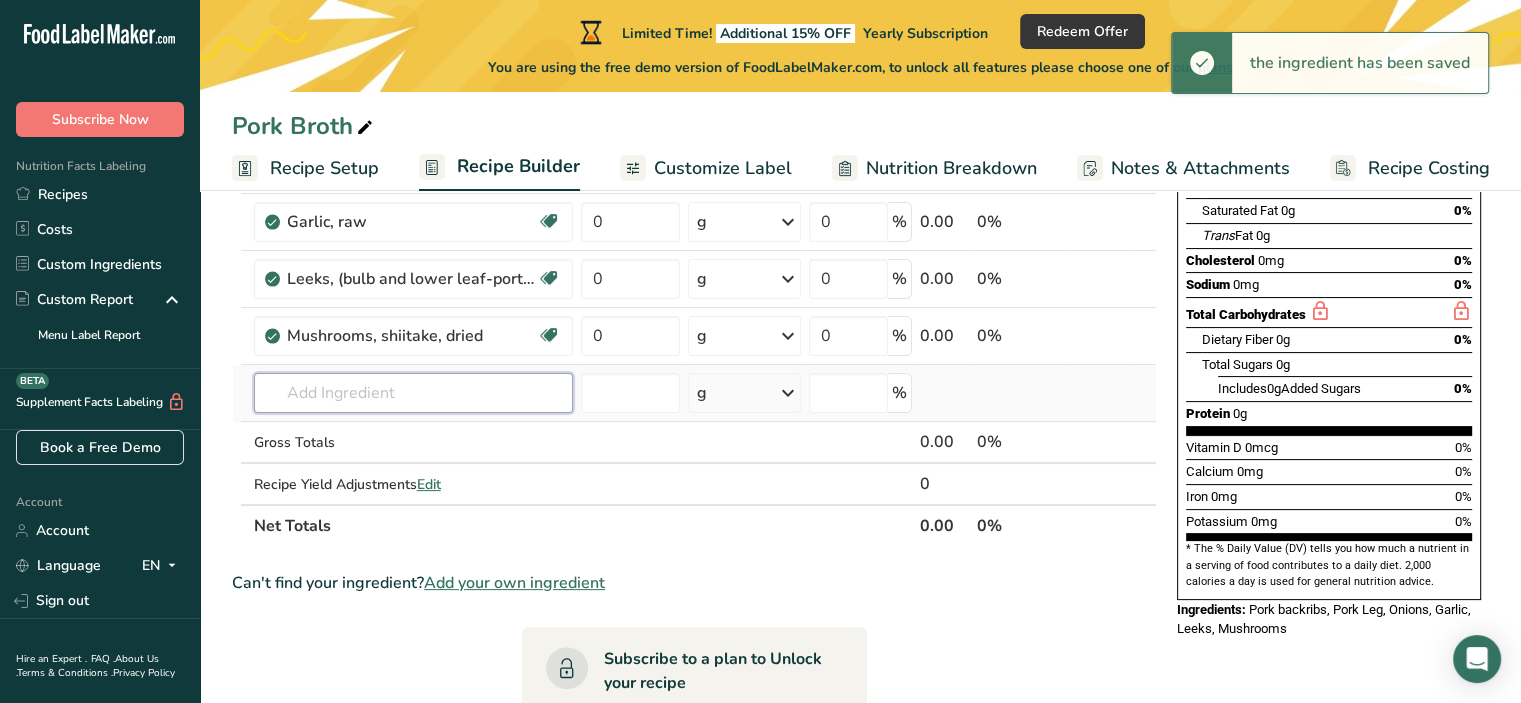click at bounding box center (413, 393) 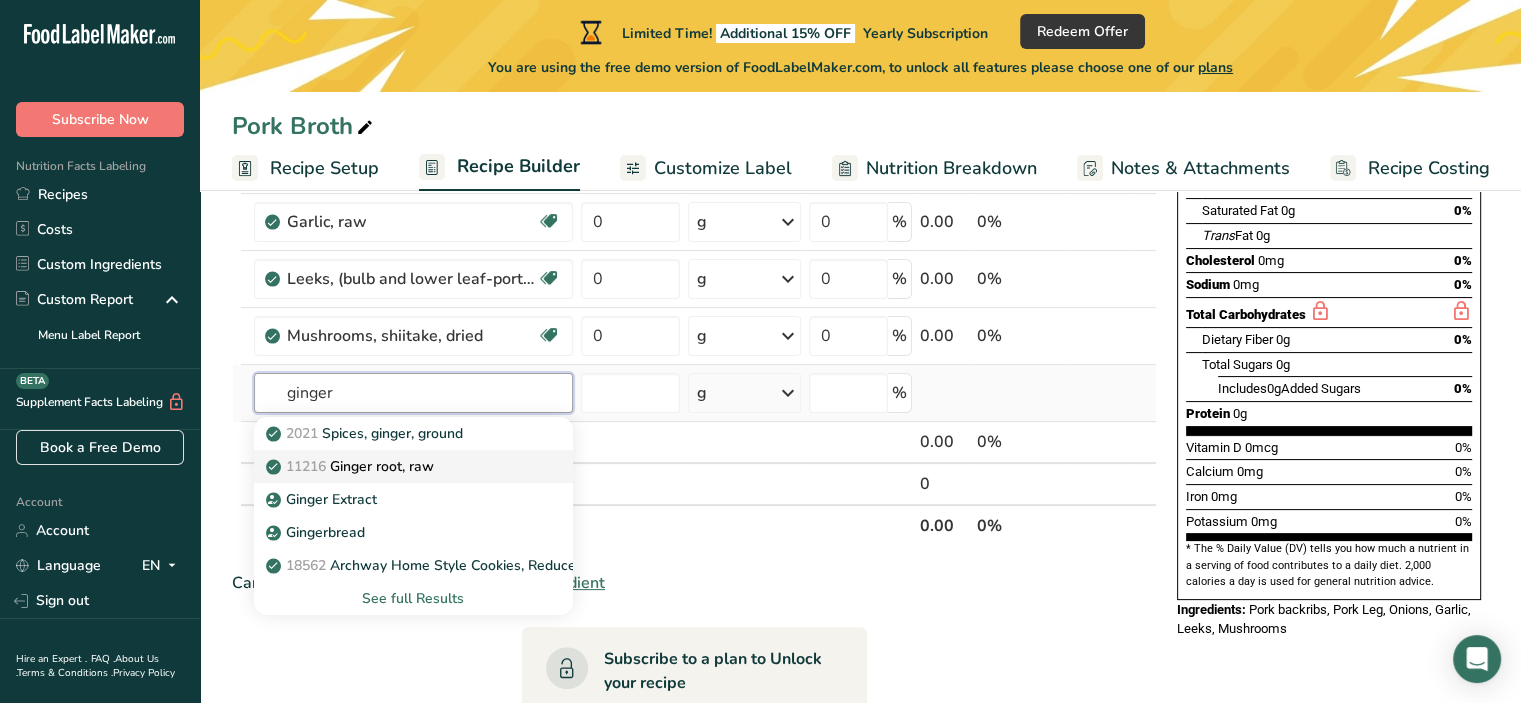 type on "ginger" 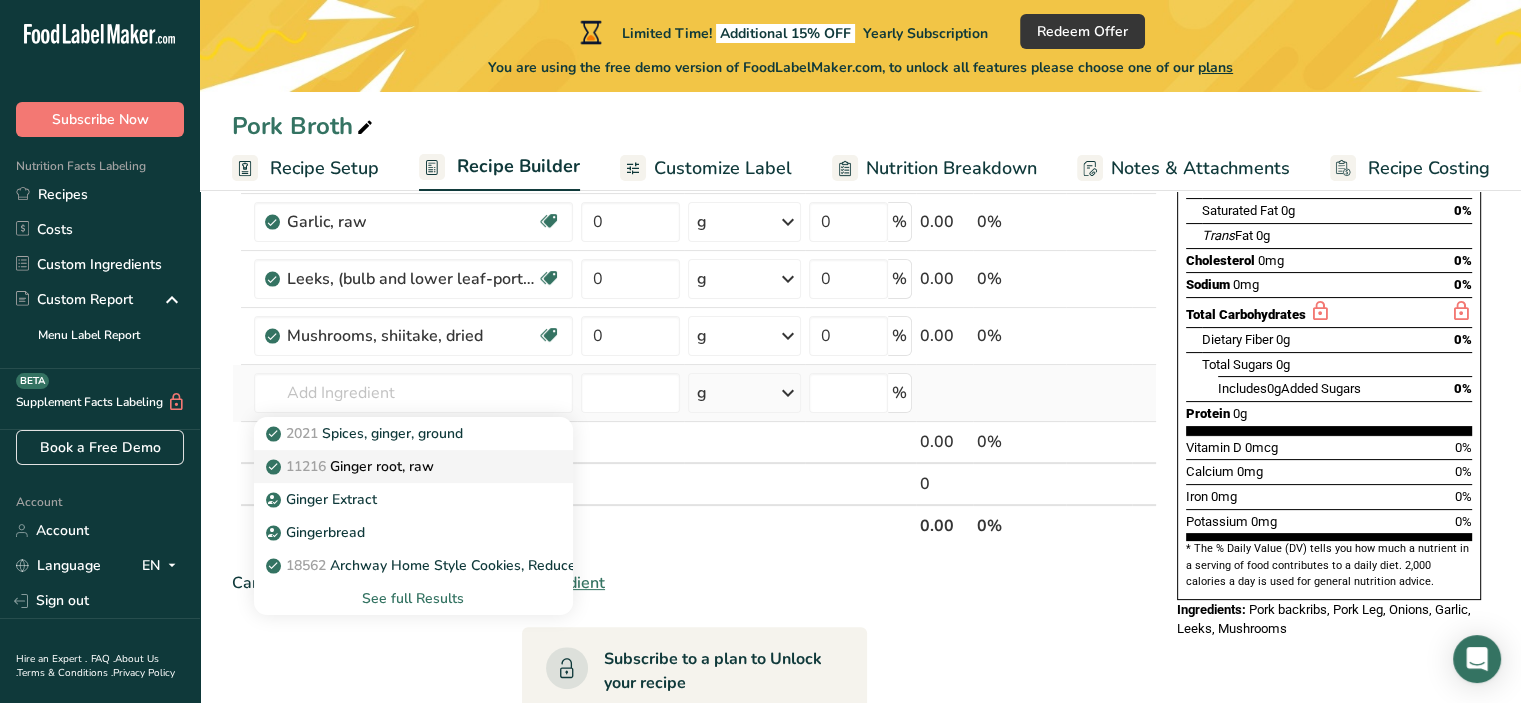 click on "11216
Ginger root, raw" at bounding box center (397, 466) 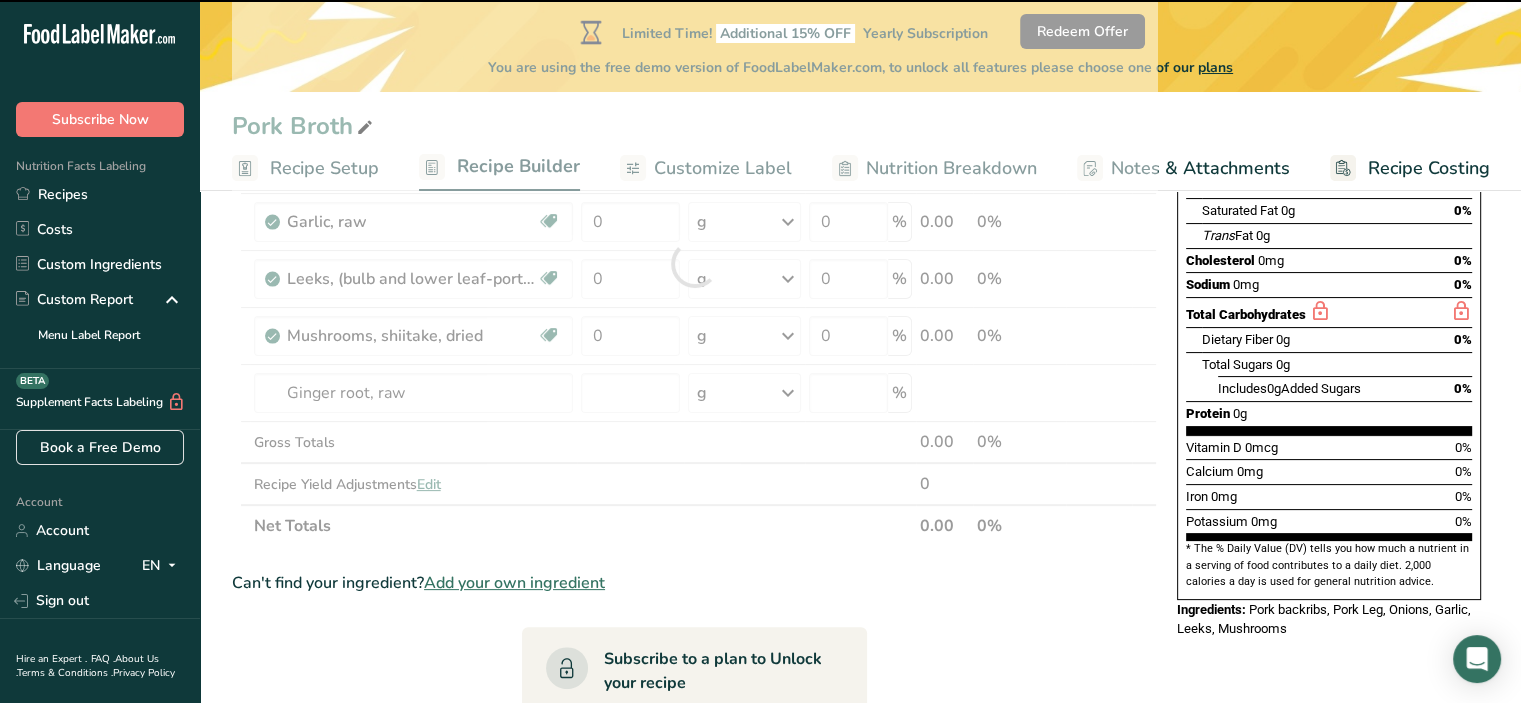 type on "0" 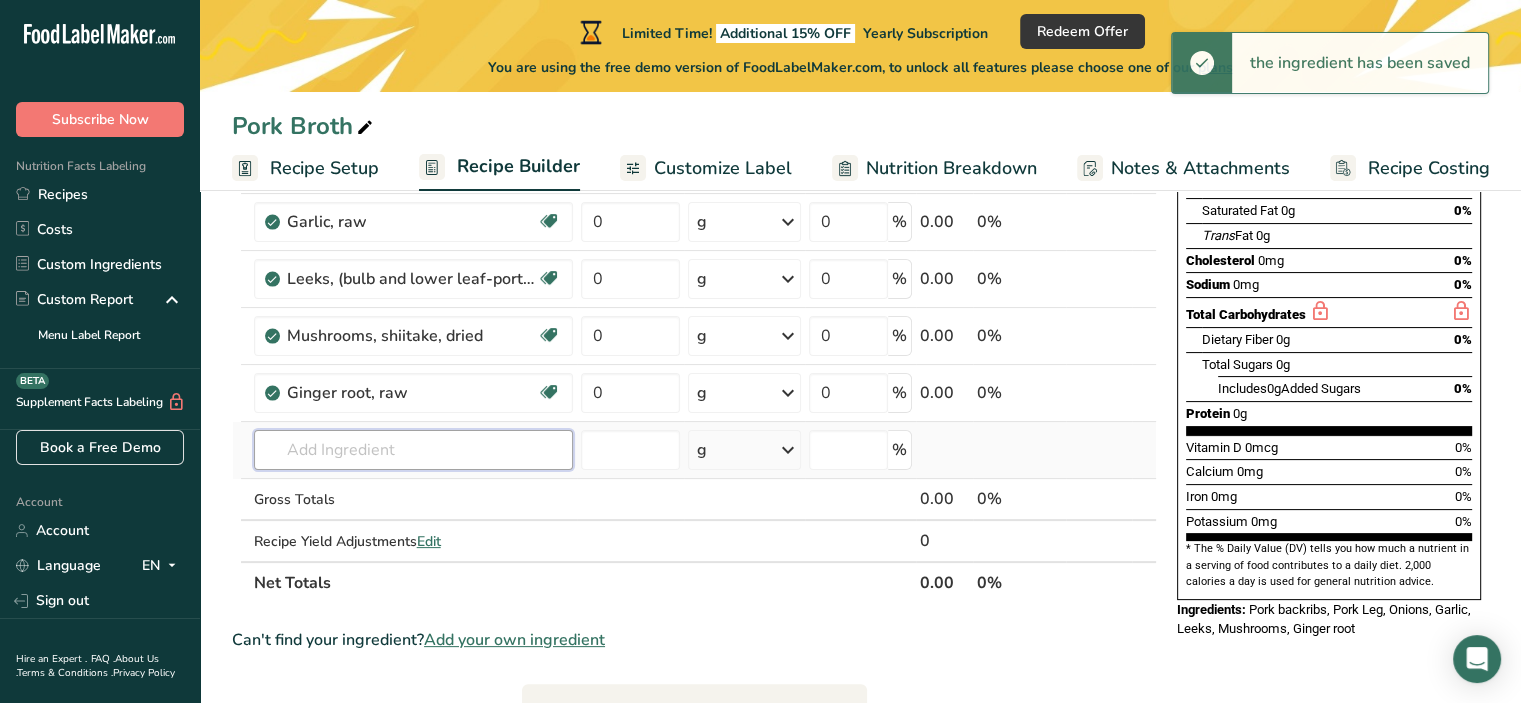 click at bounding box center [413, 450] 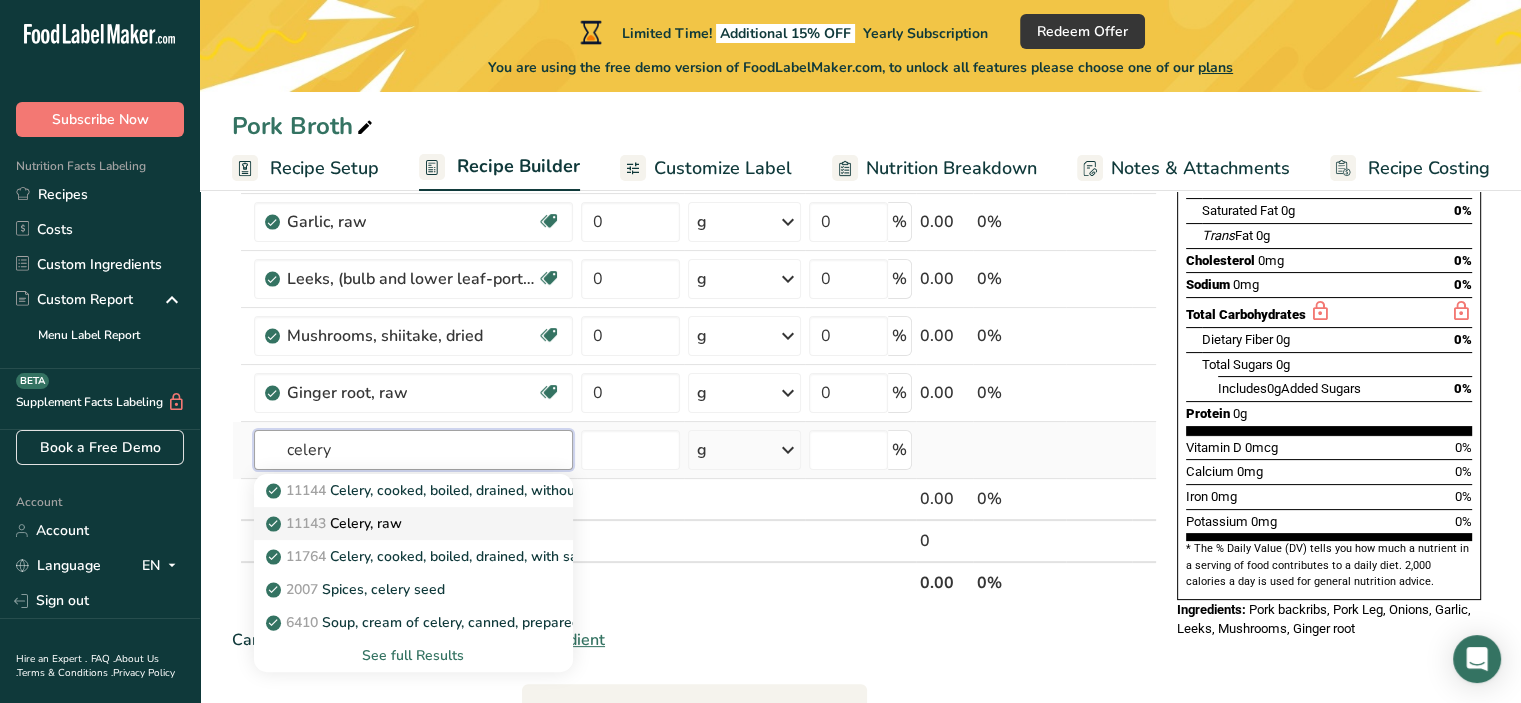 type on "celery" 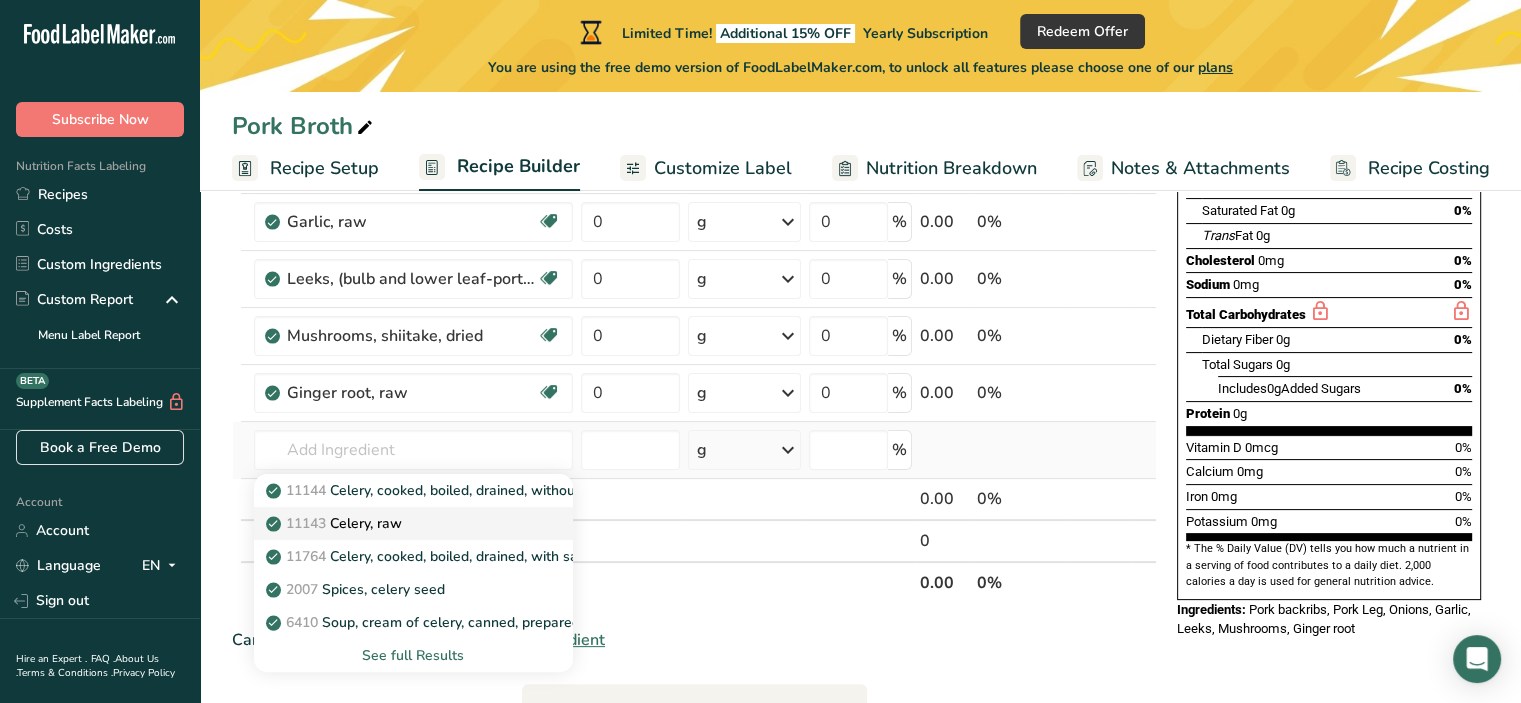 click on "11143
Celery, raw" at bounding box center [397, 523] 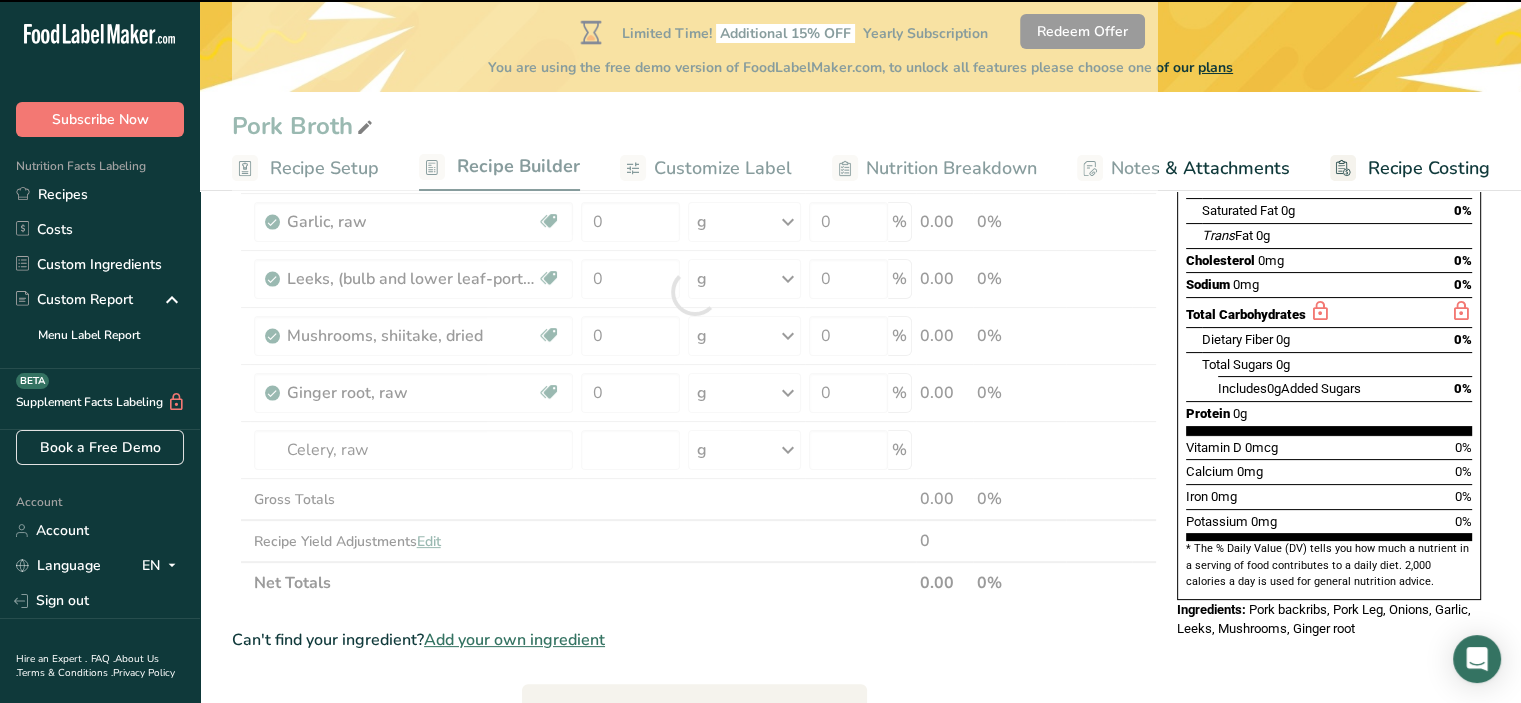 type on "0" 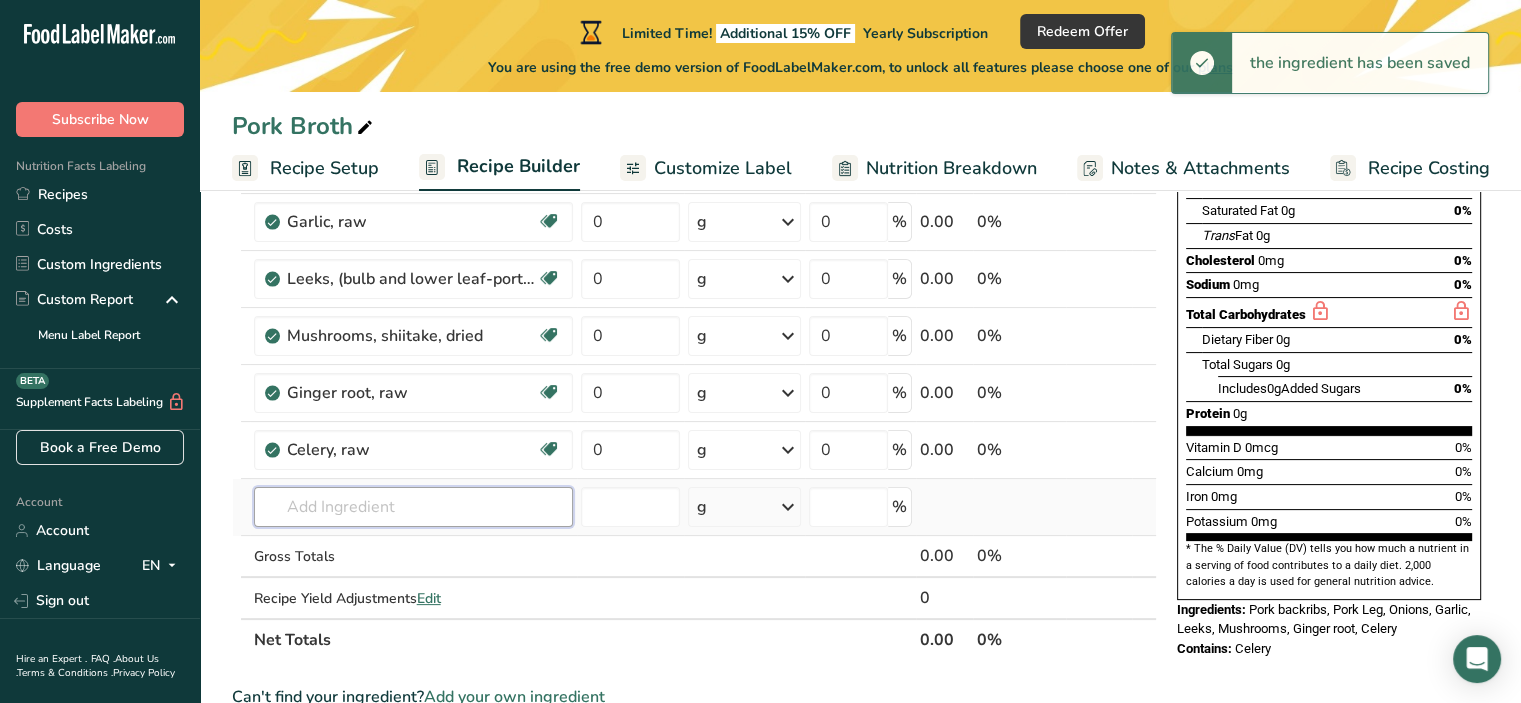 click at bounding box center [413, 507] 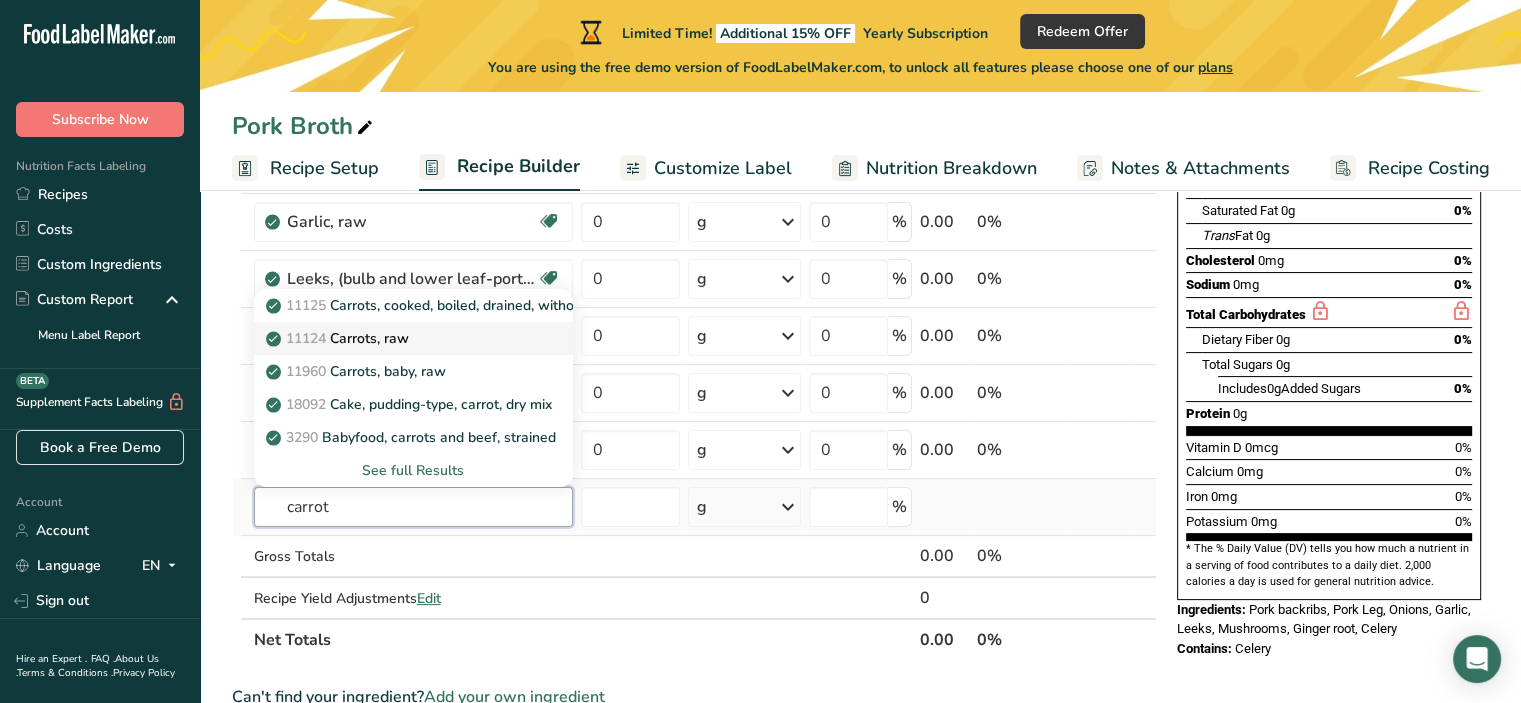 type on "carrot" 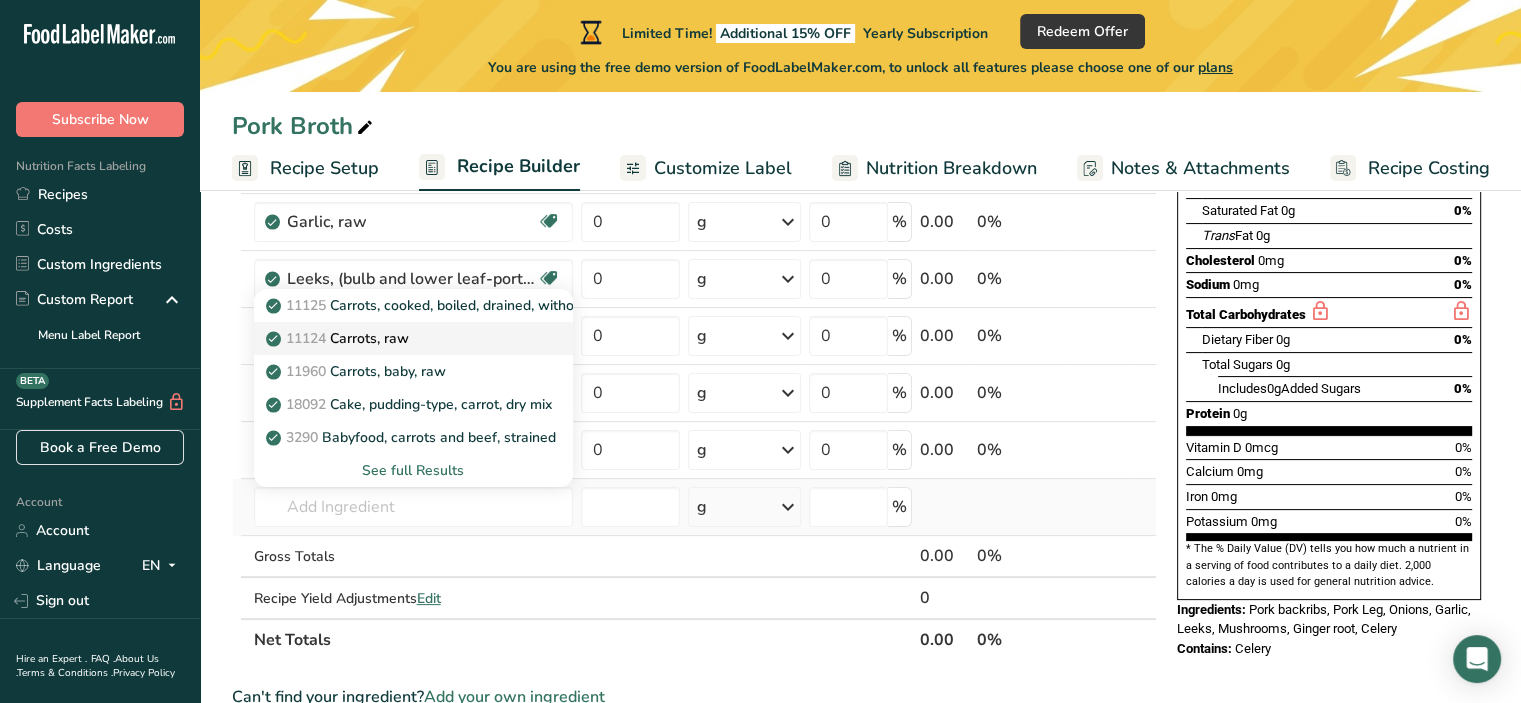 click on "11124
Carrots, raw" at bounding box center (397, 338) 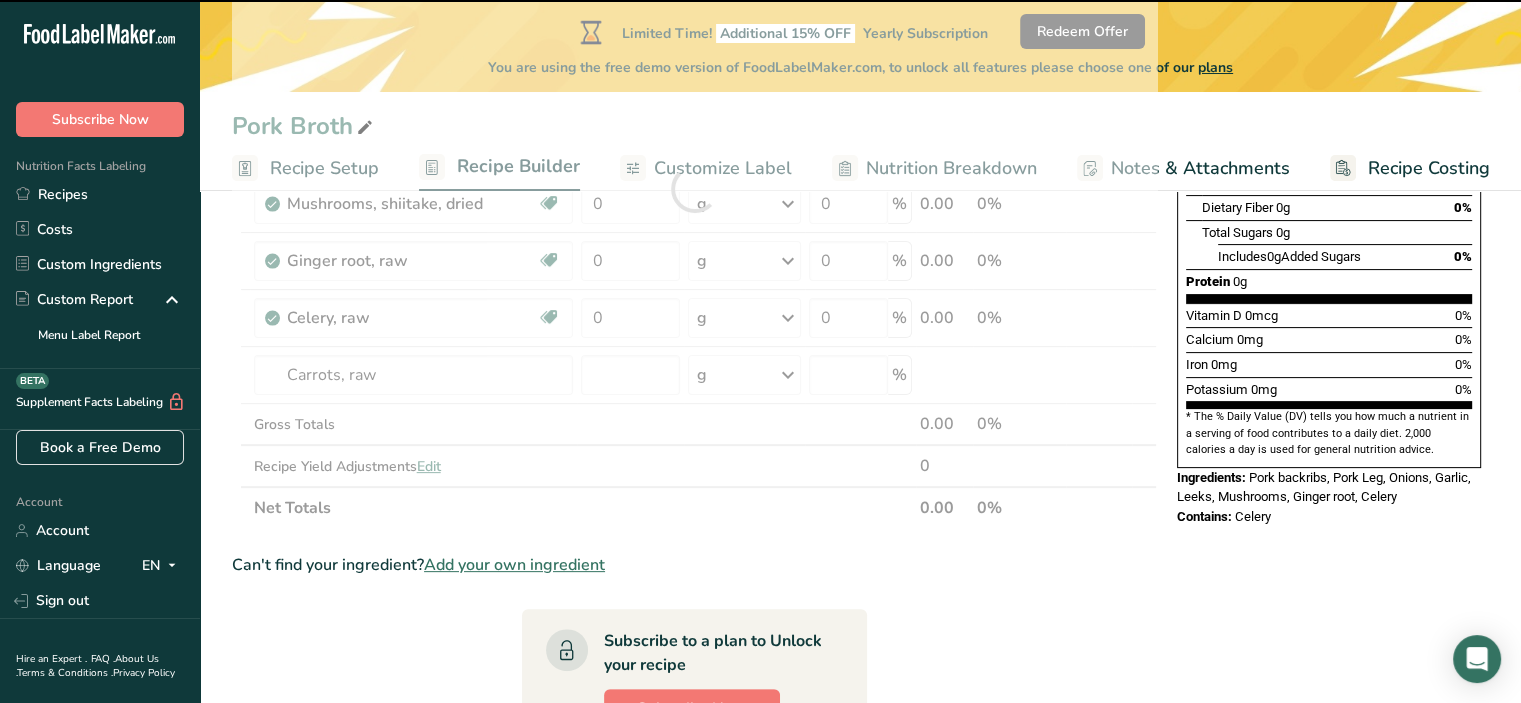 scroll, scrollTop: 466, scrollLeft: 0, axis: vertical 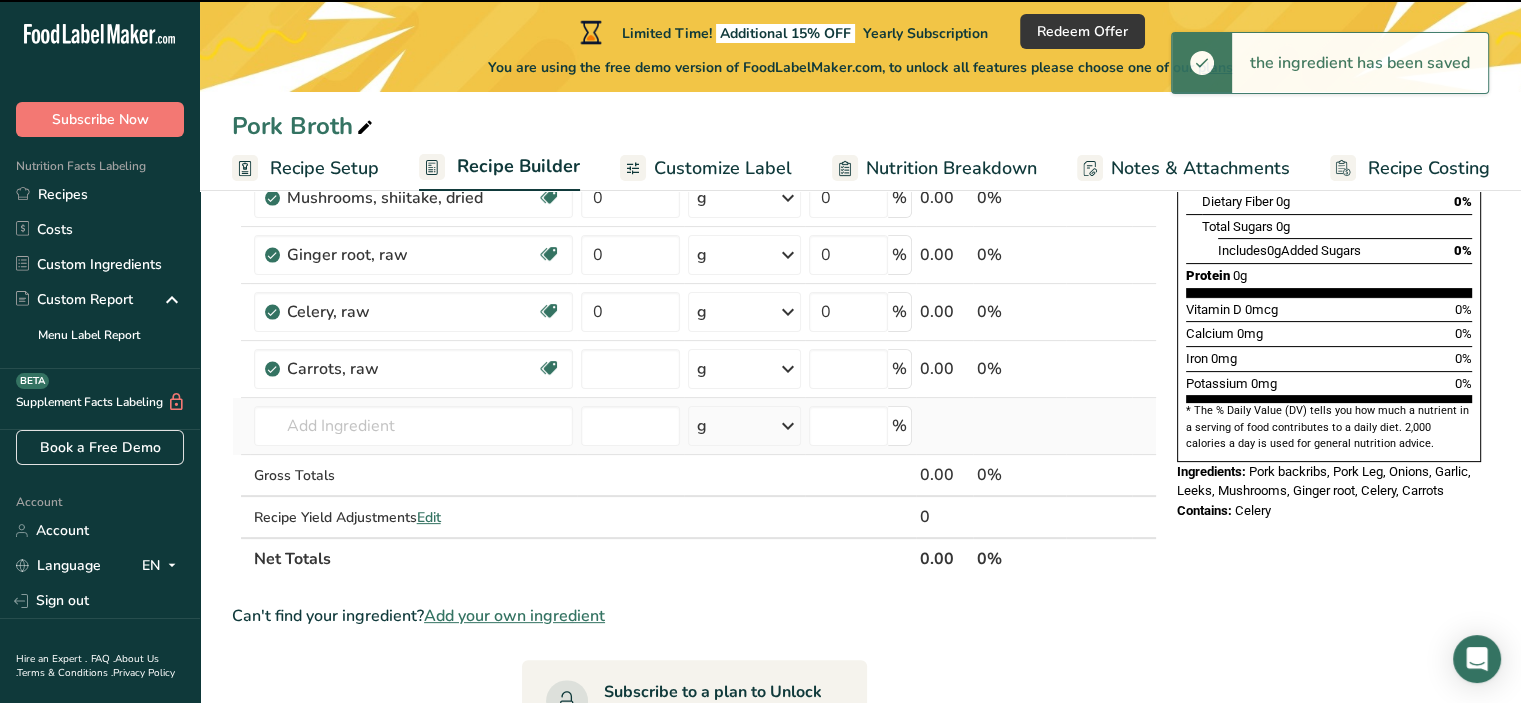 type on "0" 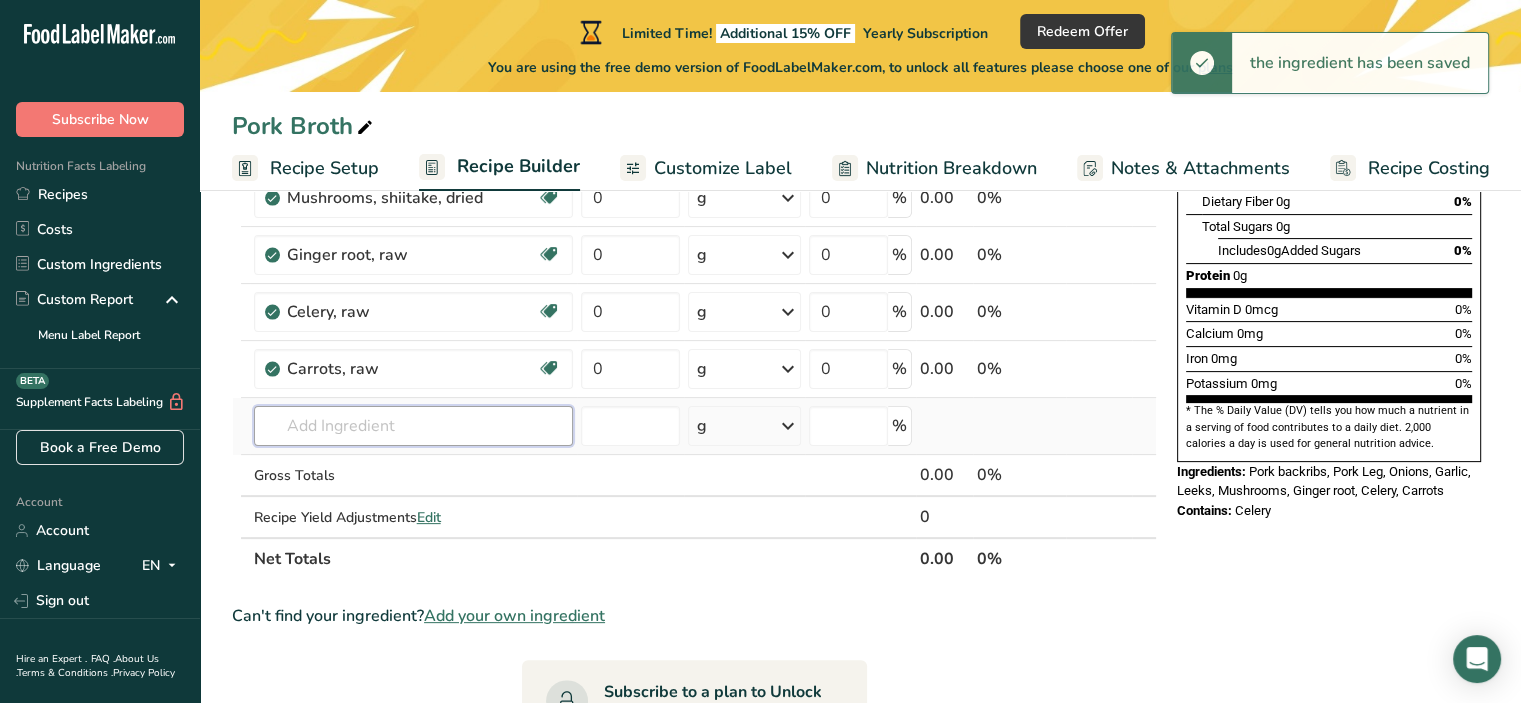 click at bounding box center [413, 426] 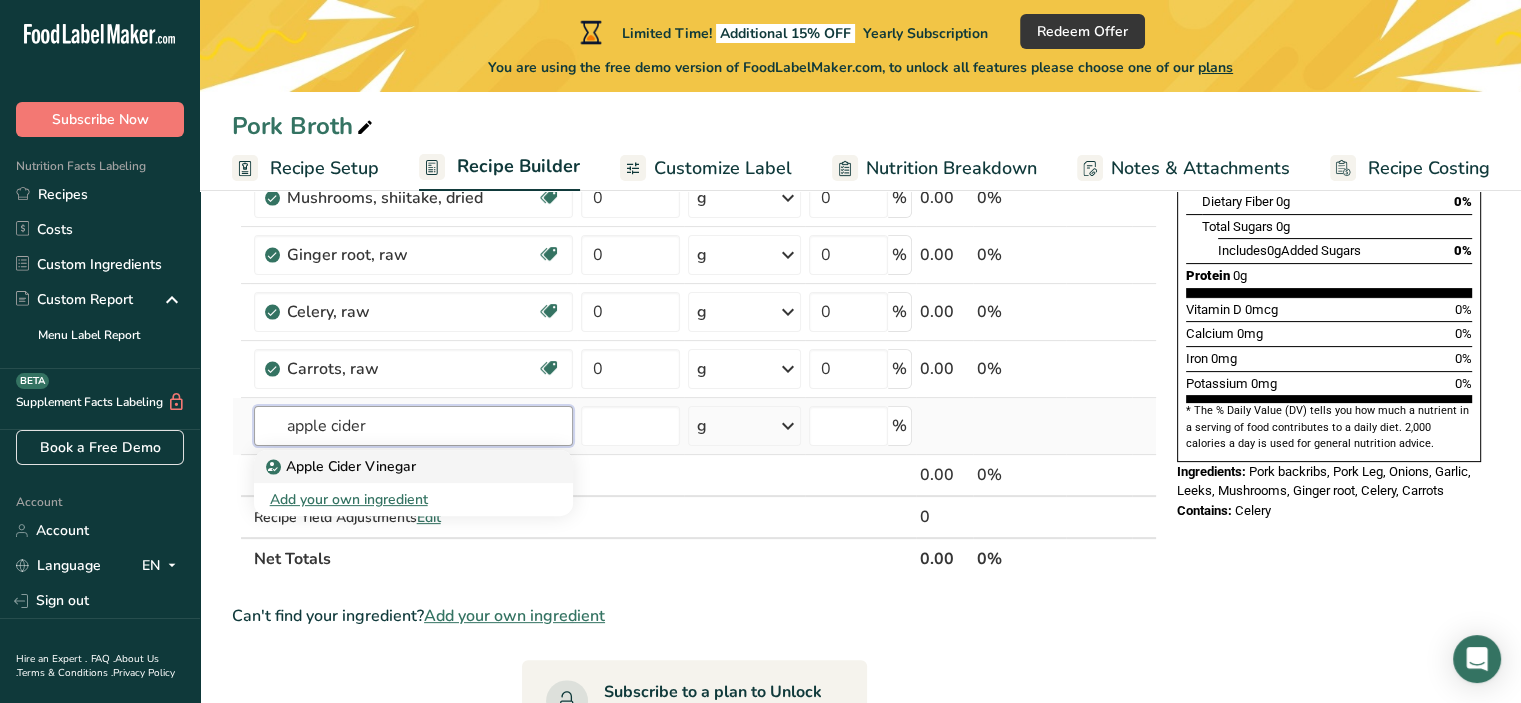 type on "apple cider" 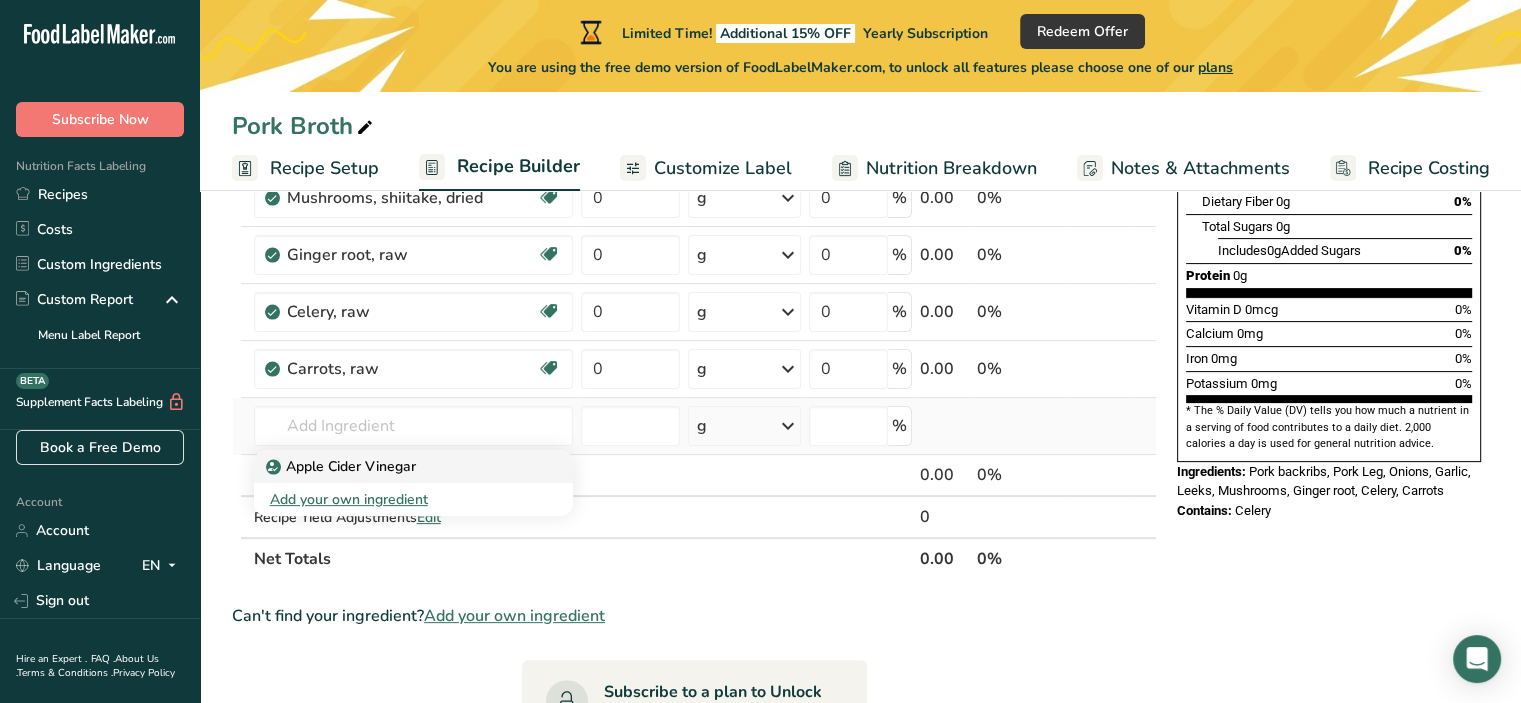 click on "Apple Cider Vinegar" at bounding box center (343, 466) 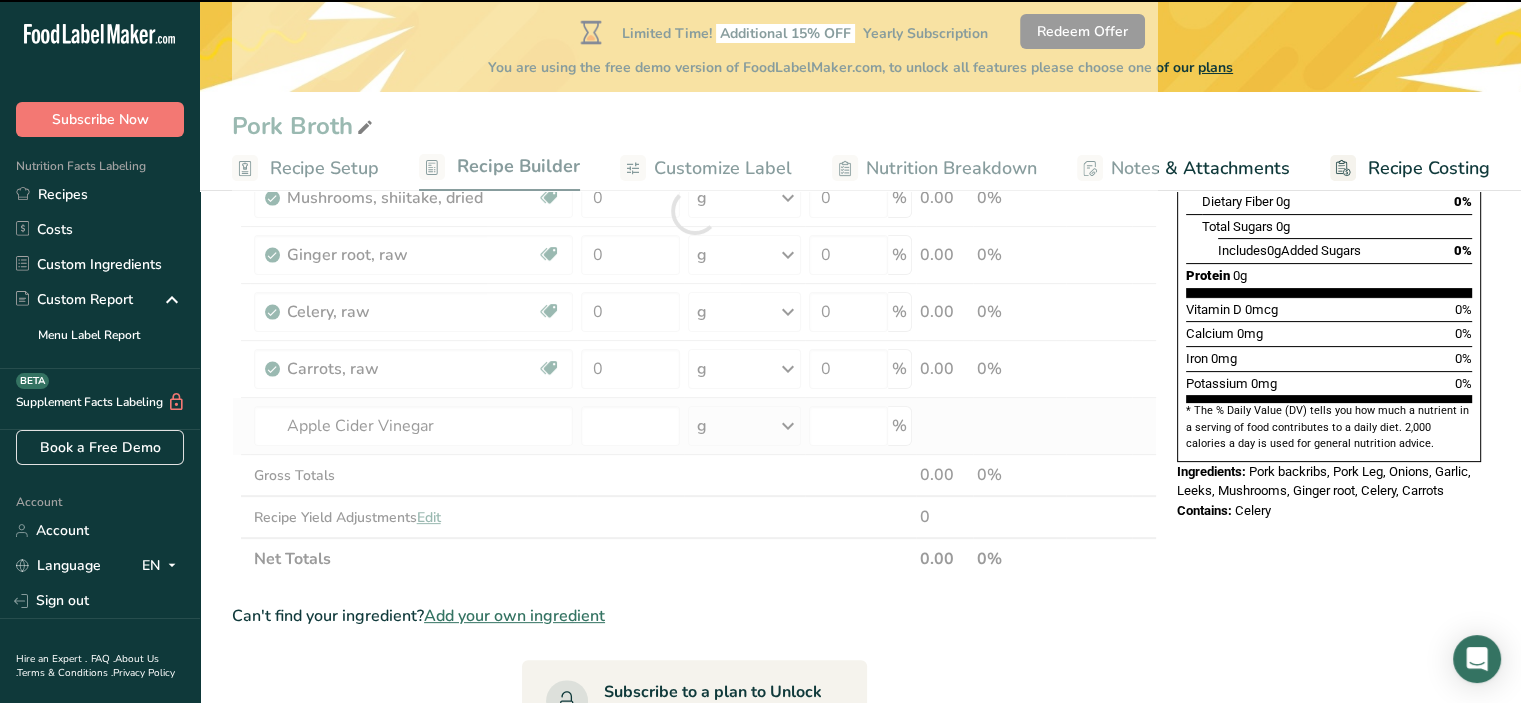 type on "0" 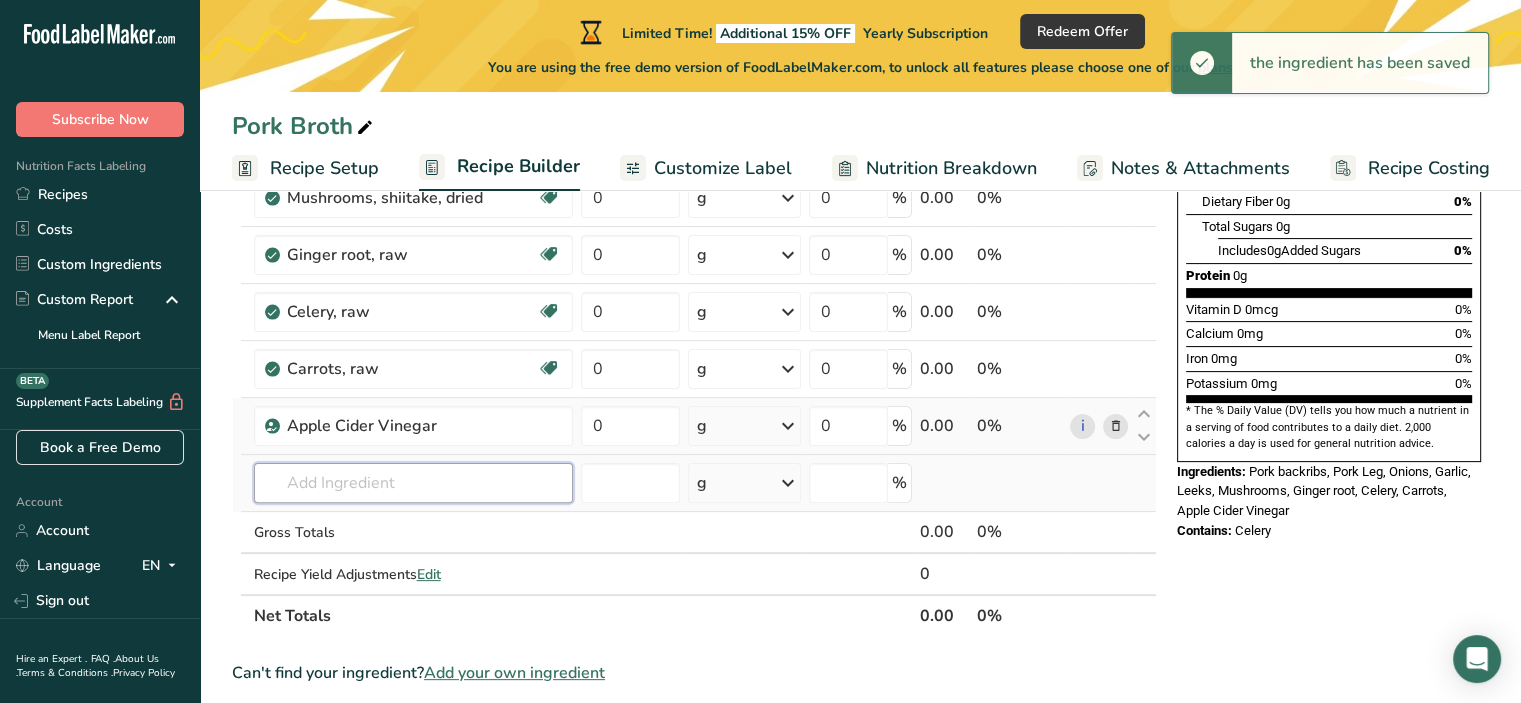 click at bounding box center [413, 483] 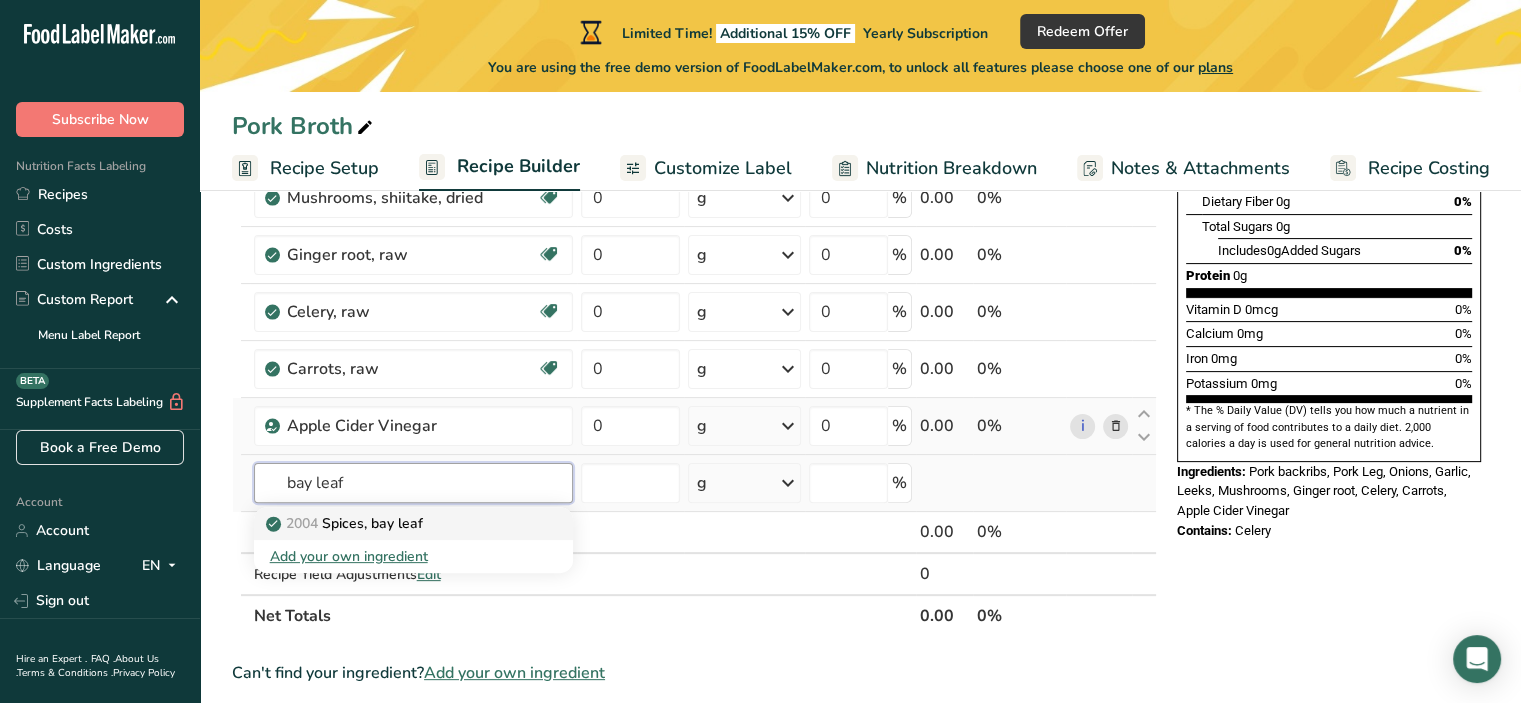 type on "bay leaf" 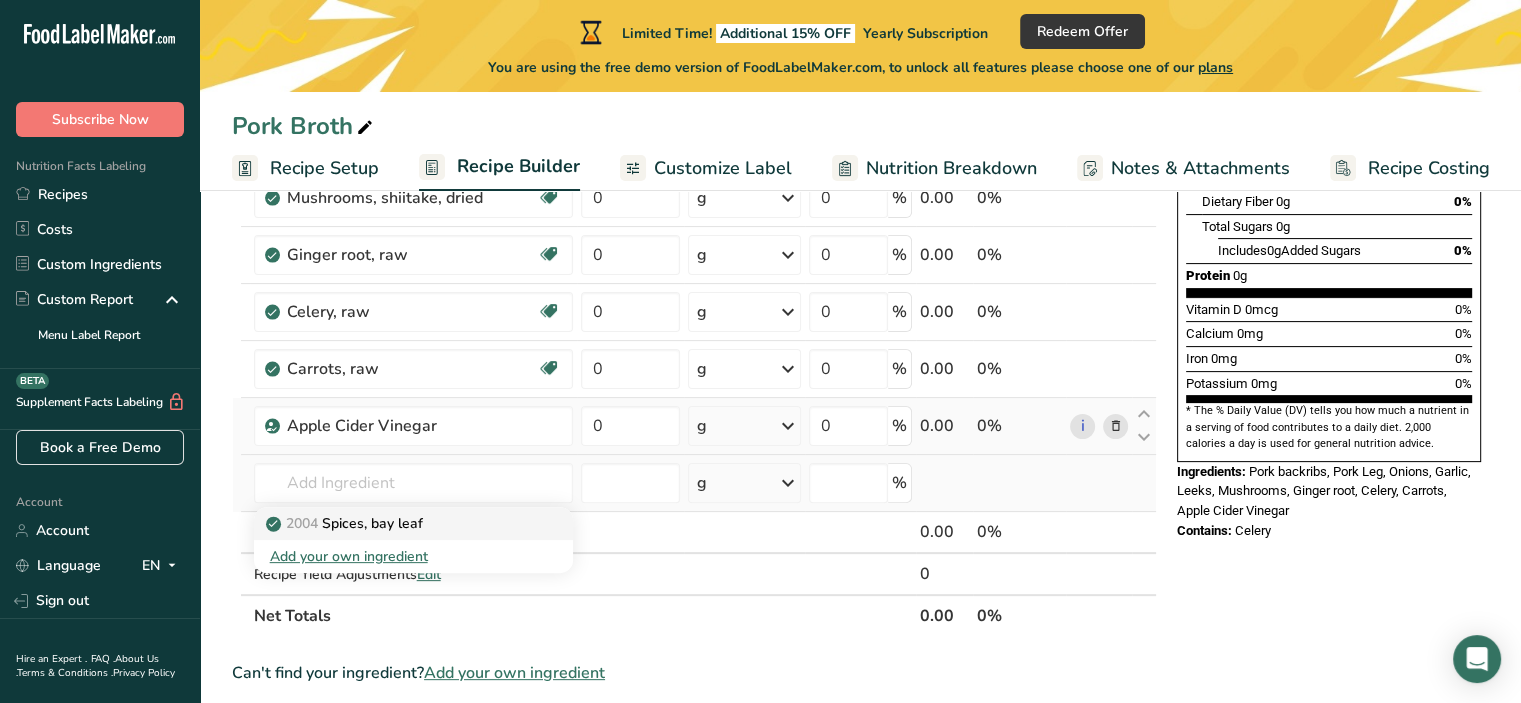 click on "2004
Spices, bay leaf" at bounding box center (397, 523) 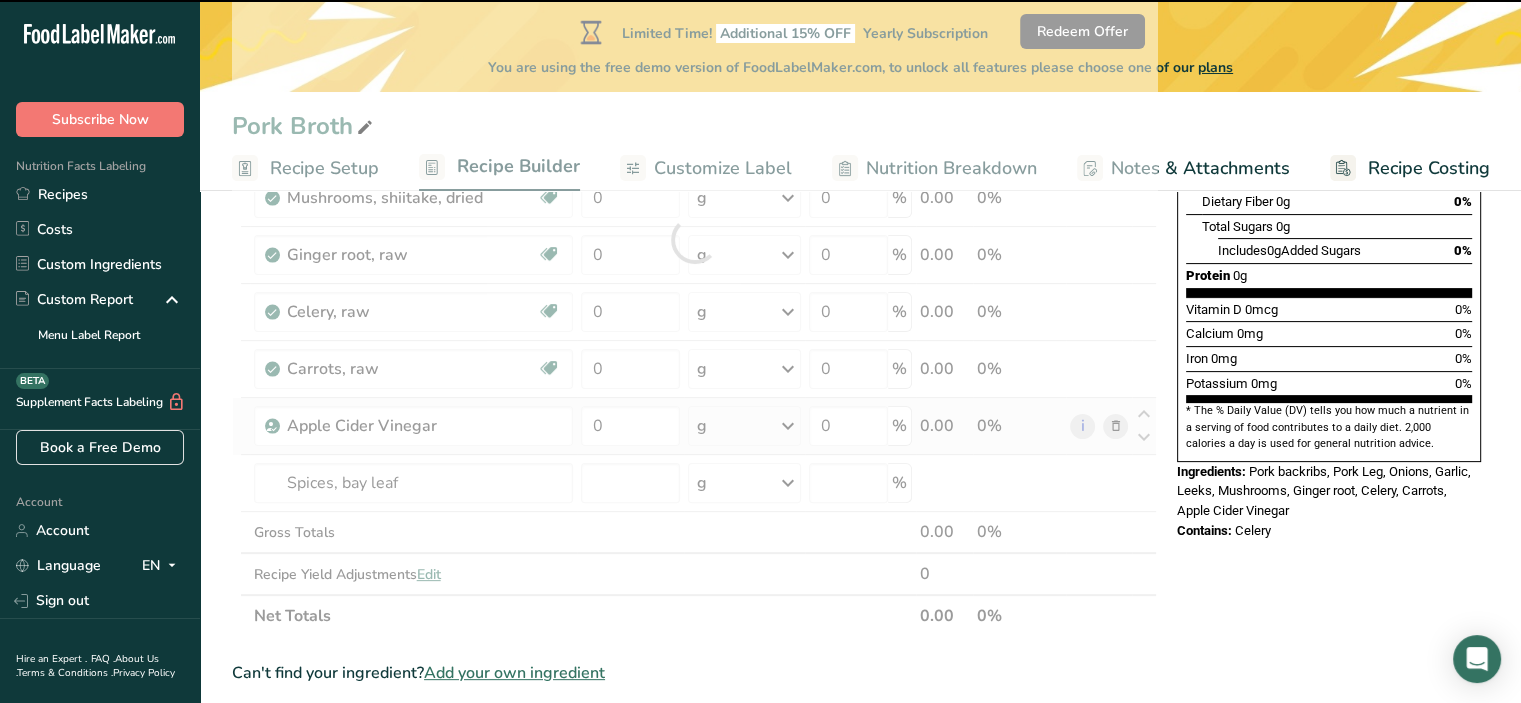 type on "0" 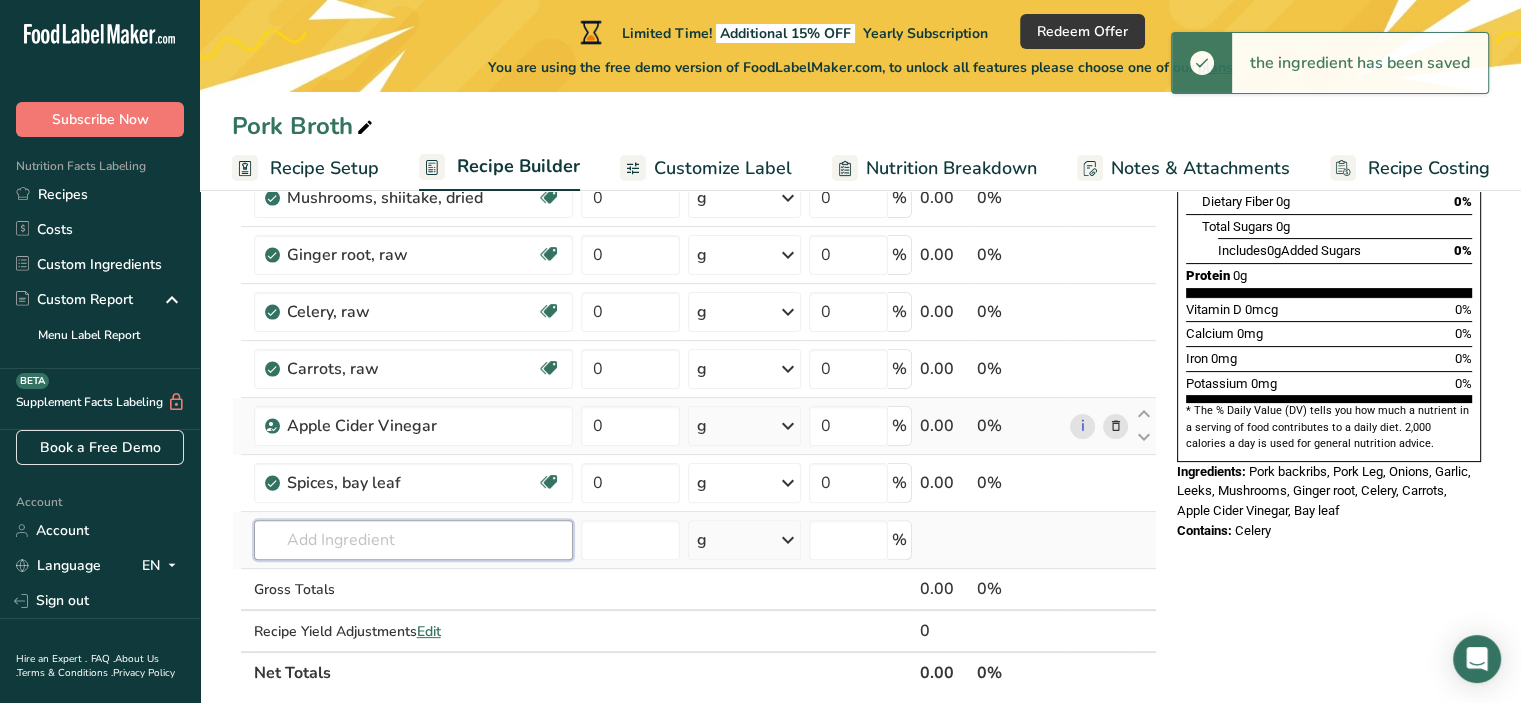 click at bounding box center [413, 540] 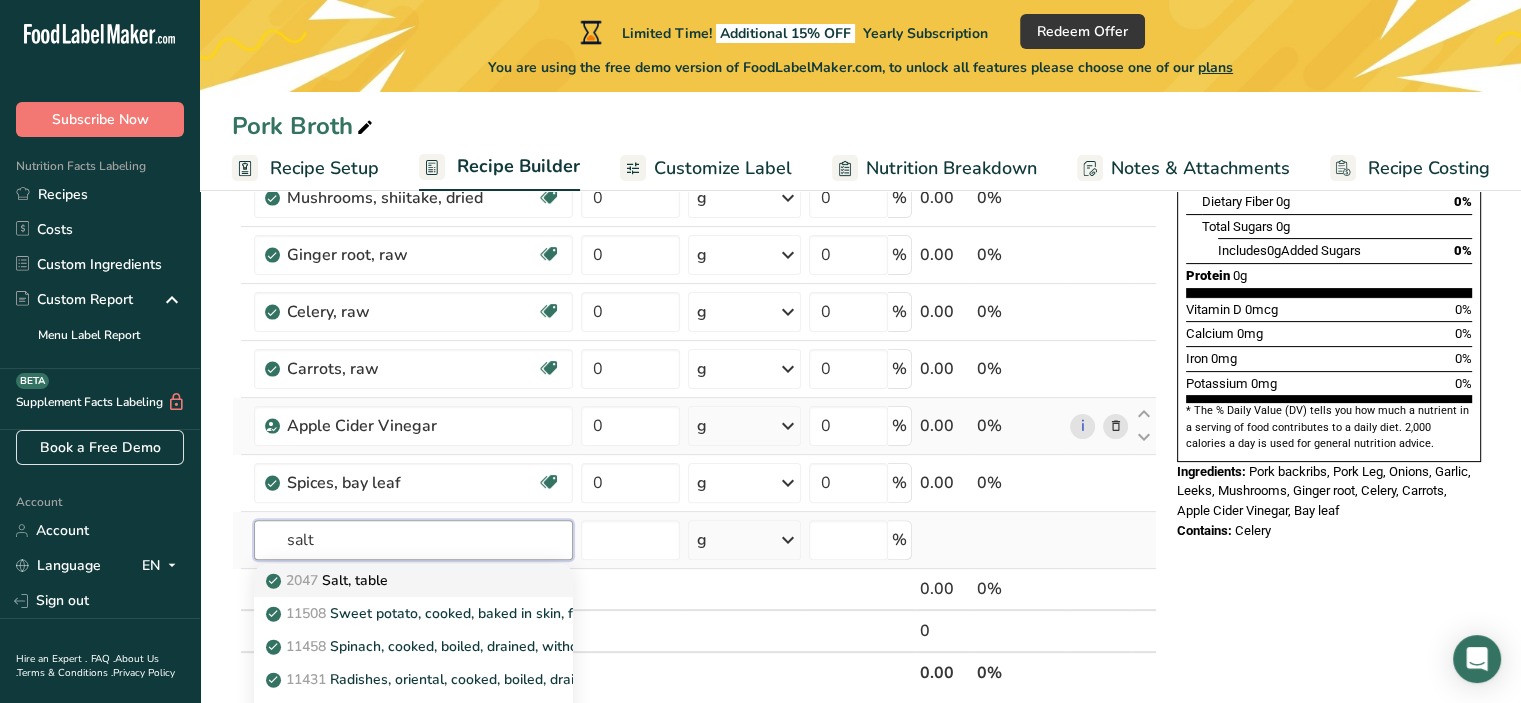 type on "salt" 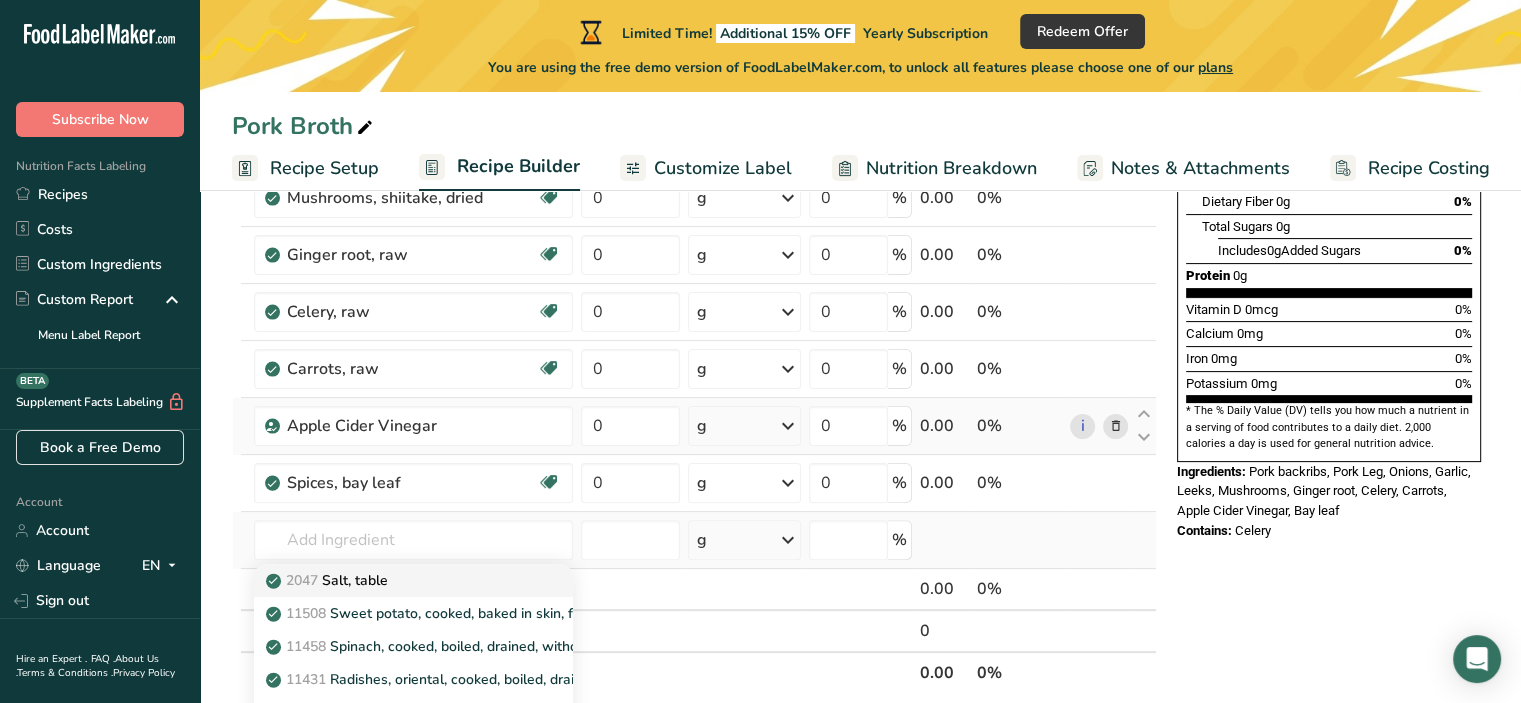 click on "2047
Salt, table" at bounding box center (329, 580) 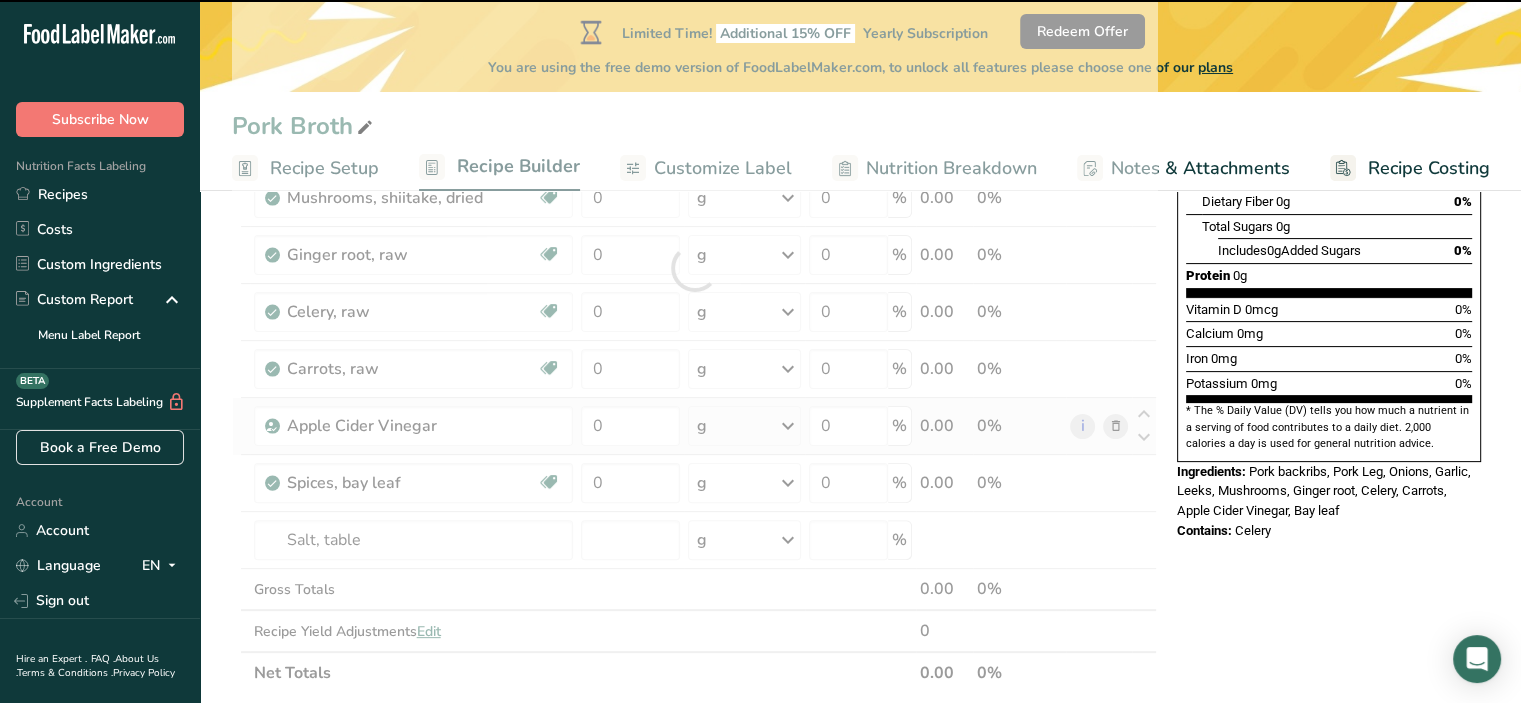 type on "0" 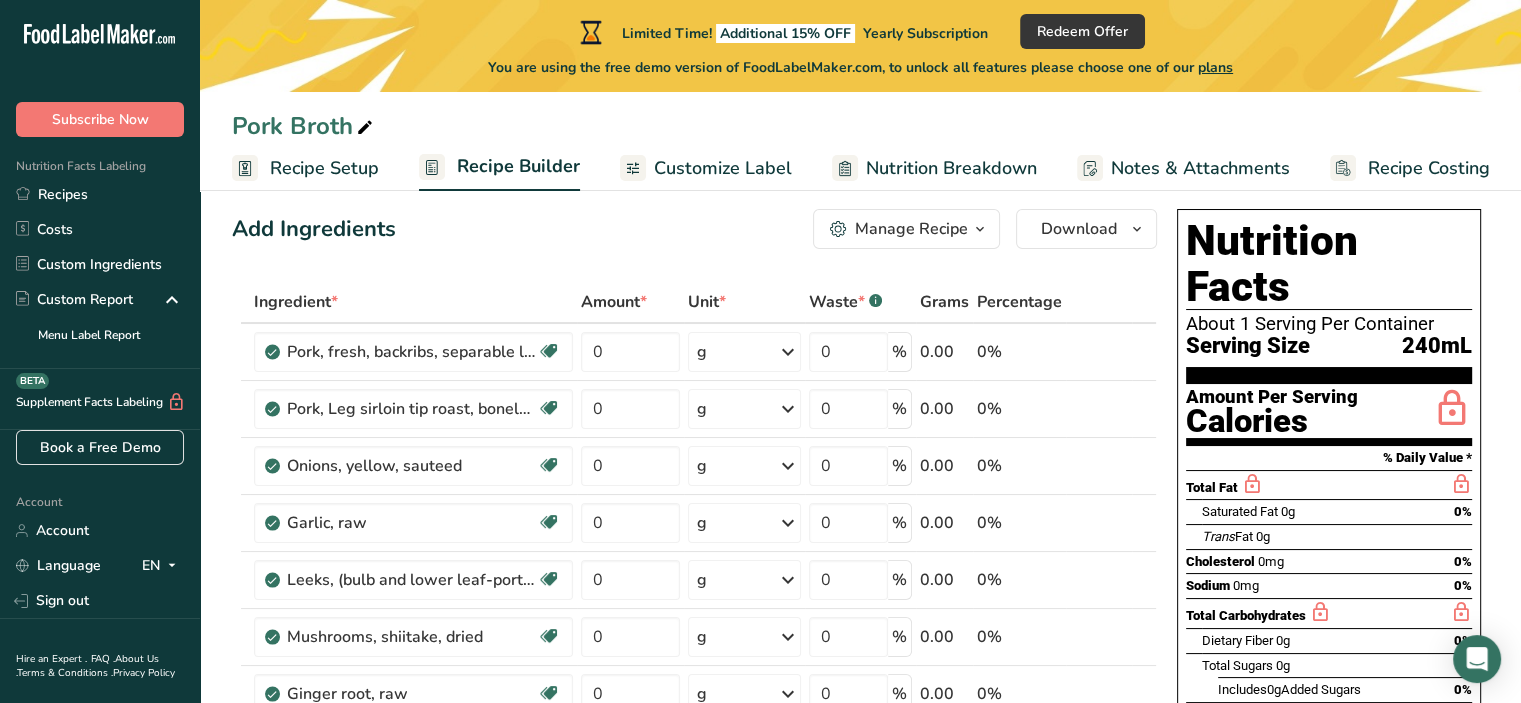 scroll, scrollTop: 22, scrollLeft: 0, axis: vertical 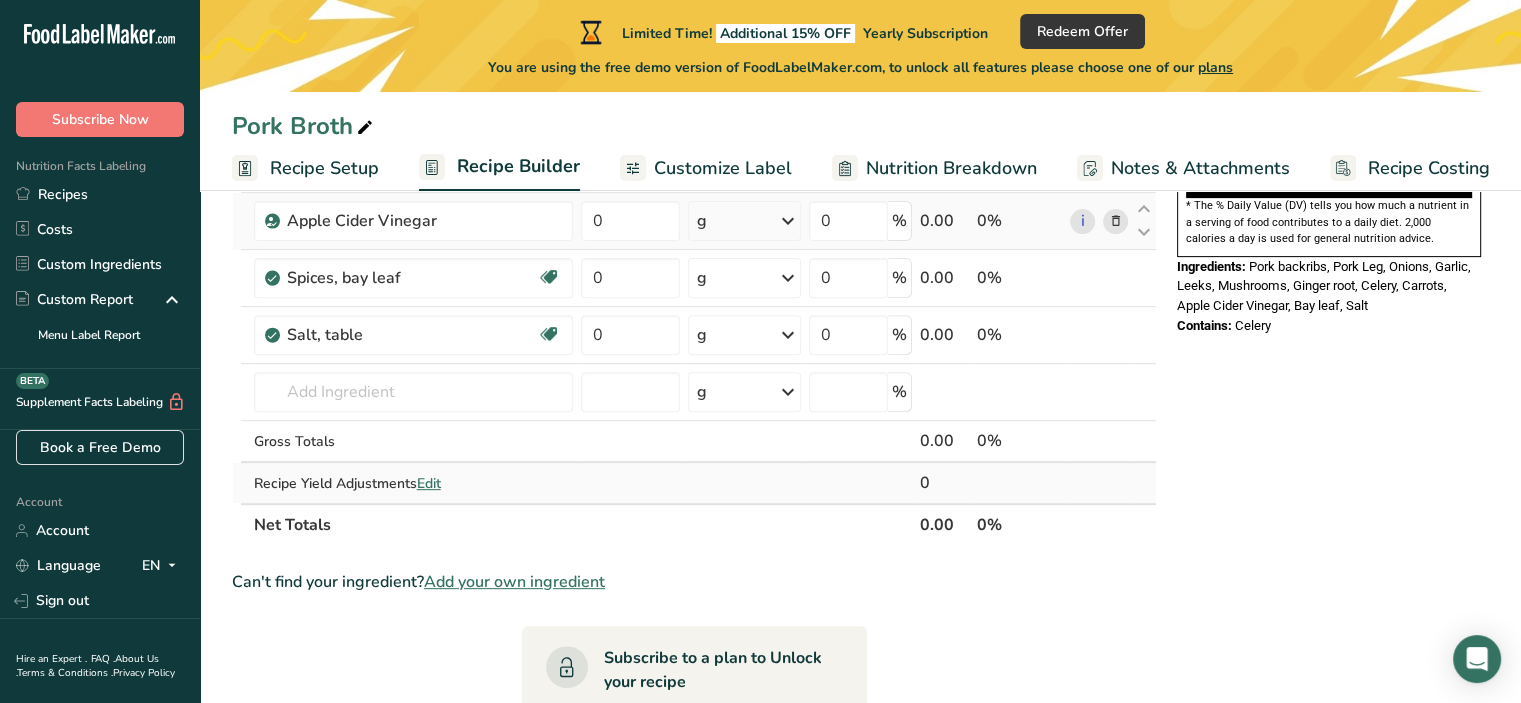 click on "Edit" at bounding box center (429, 483) 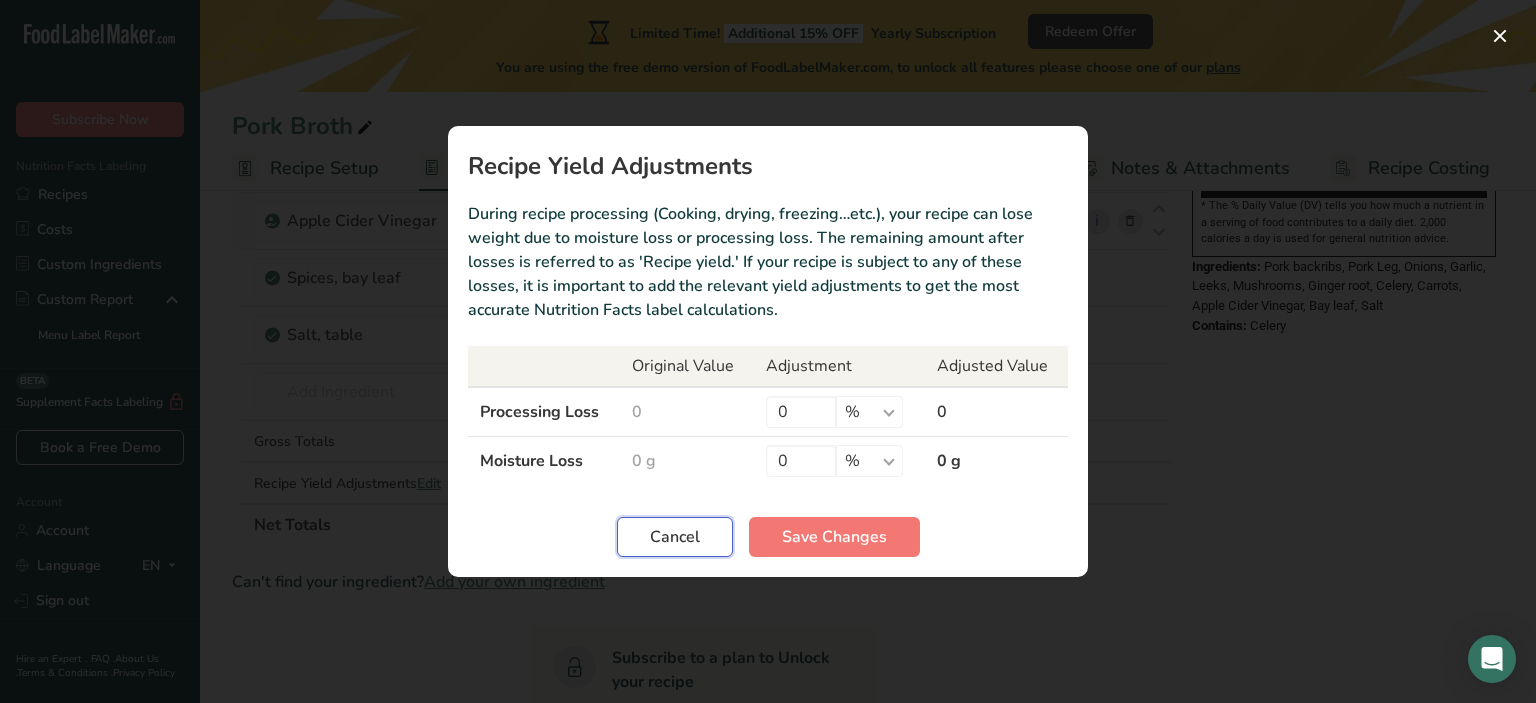 click on "Cancel" at bounding box center [675, 537] 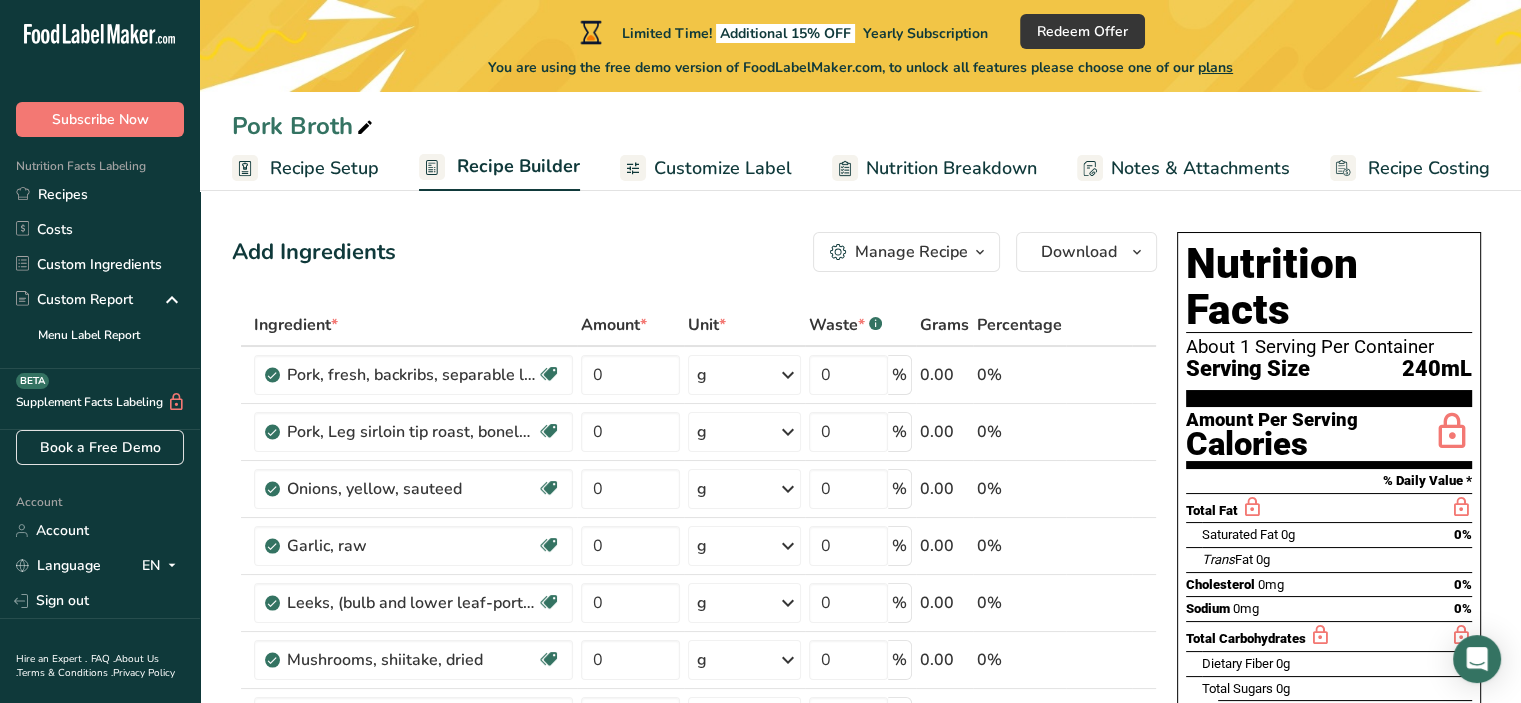 scroll, scrollTop: 0, scrollLeft: 0, axis: both 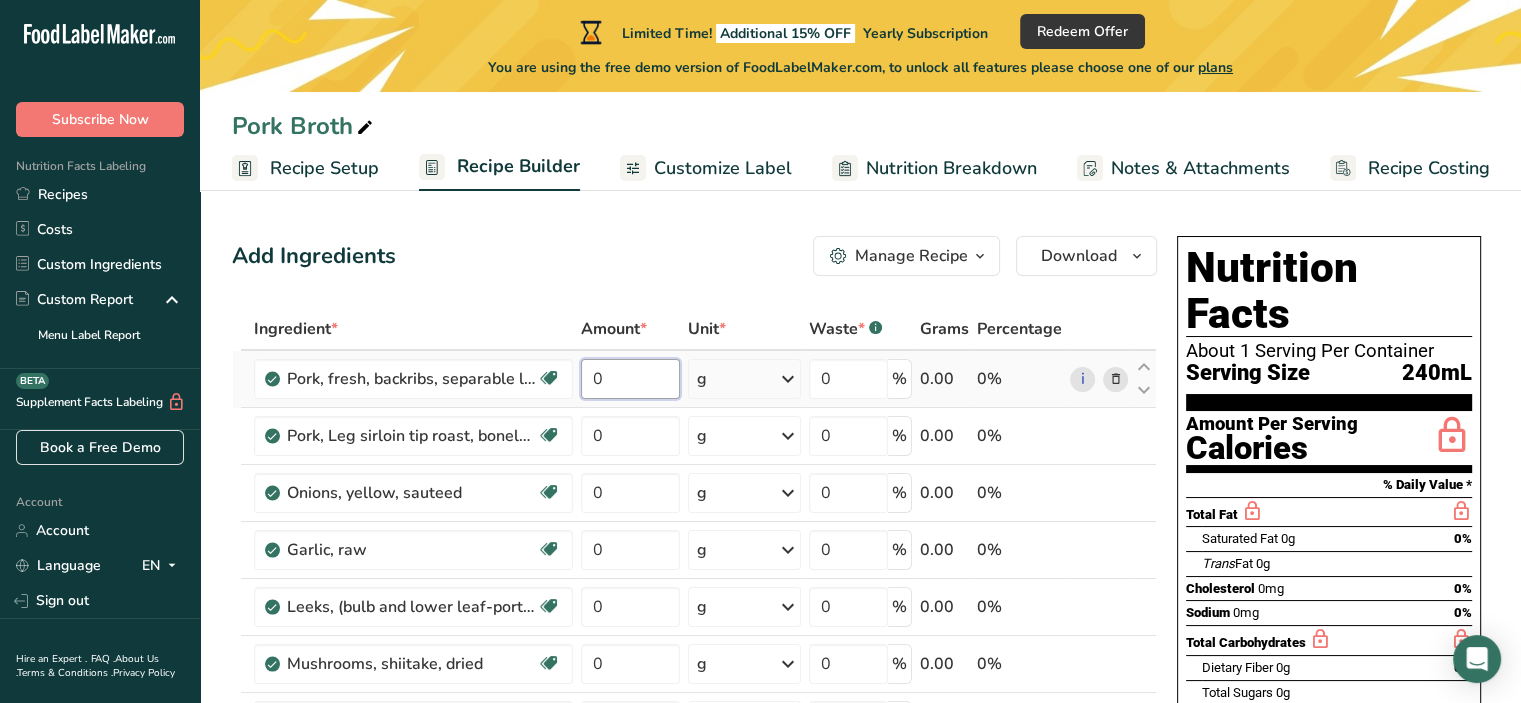 click on "0" at bounding box center [631, 379] 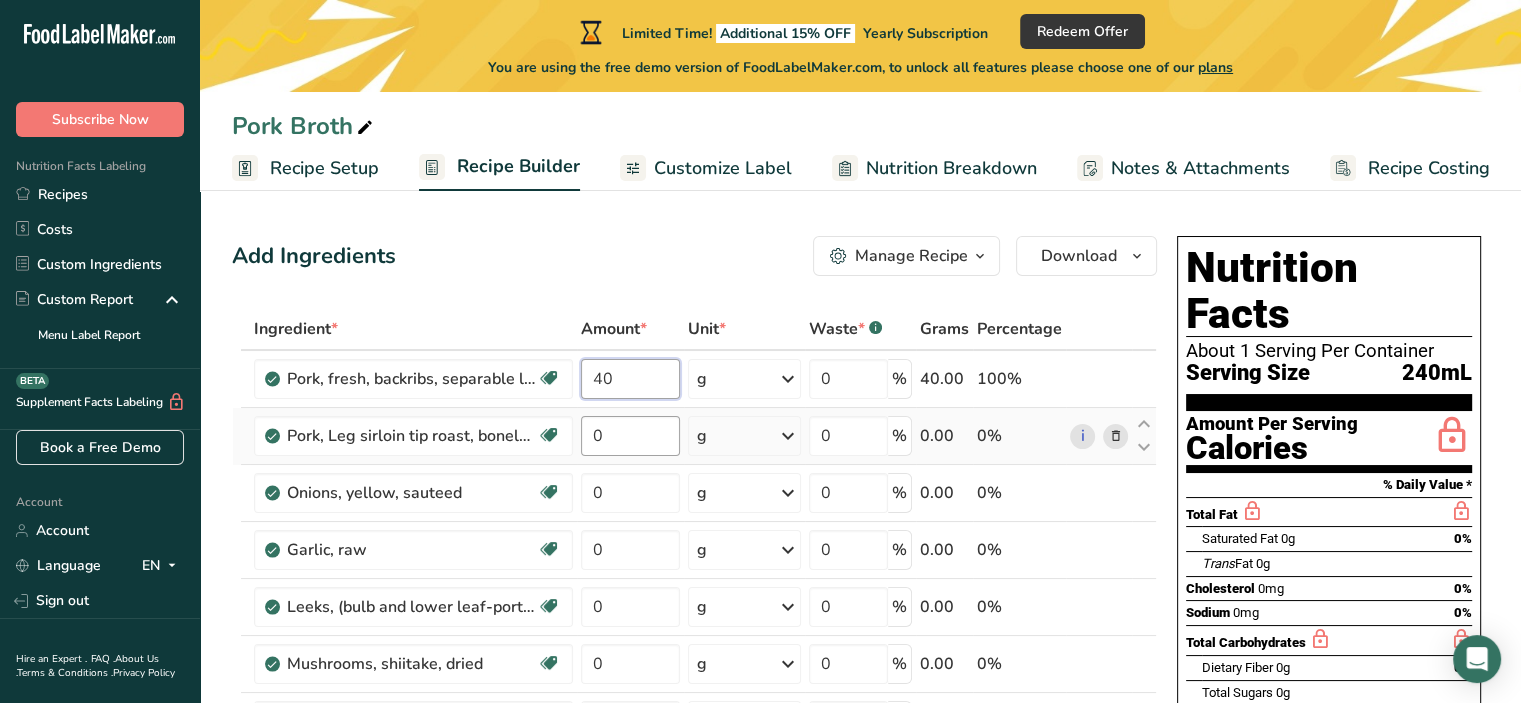 type on "40" 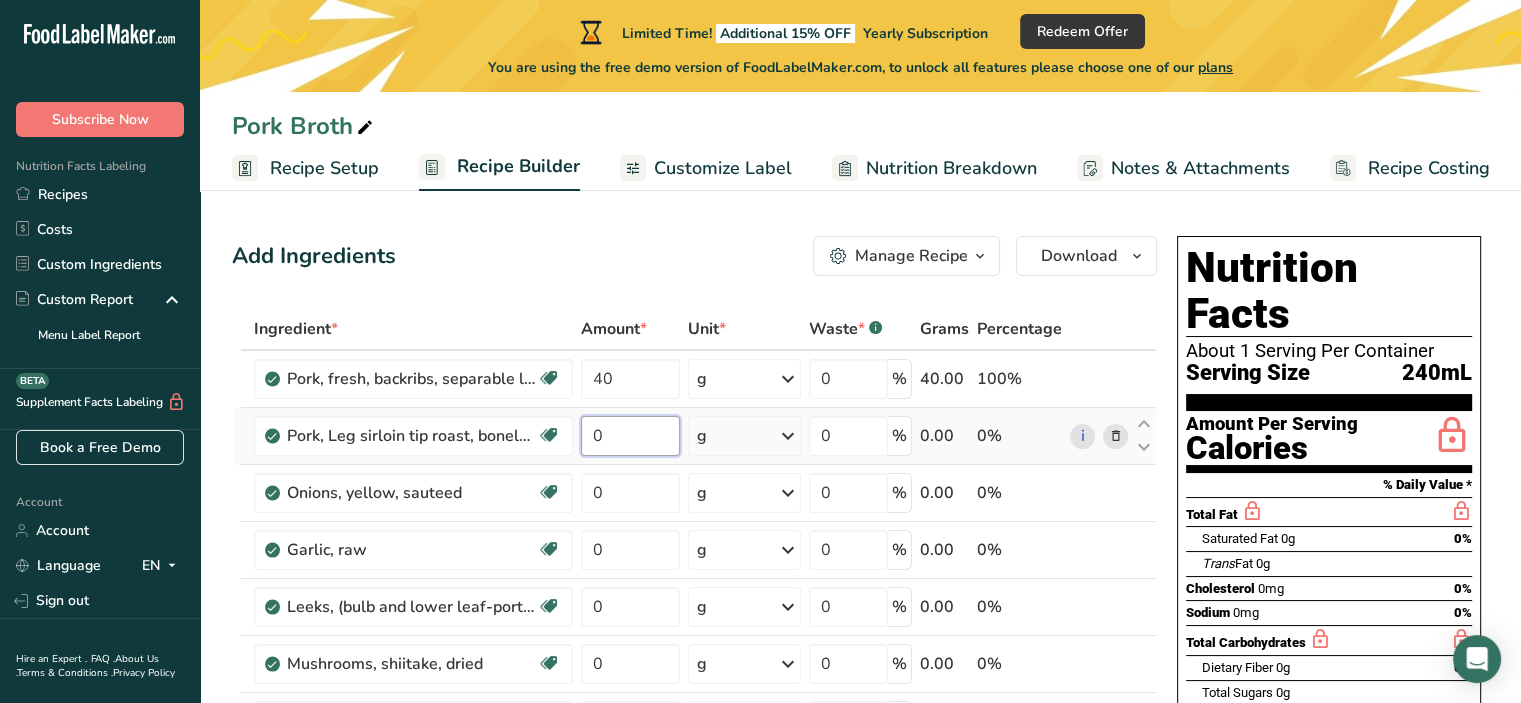 click on "Ingredient *
Amount *
Unit *
Waste *   .a-a{fill:#347362;}.b-a{fill:#fff;}          Grams
Percentage
Pork, fresh, backribs, separable lean and fat, raw
Dairy free
Gluten free
Soy free
40
g
Portions
4 oz
Weight Units
g
kg
mg
See more
Volume Units
l
Volume units require a density conversion. If you know your ingredient's density enter it below. Otherwise, click on "RIA" our AI Regulatory bot - she will be able to help you
lb/ft3
g/cm3
Confirm
mL
lb/ft3
g/cm3" at bounding box center [694, 762] 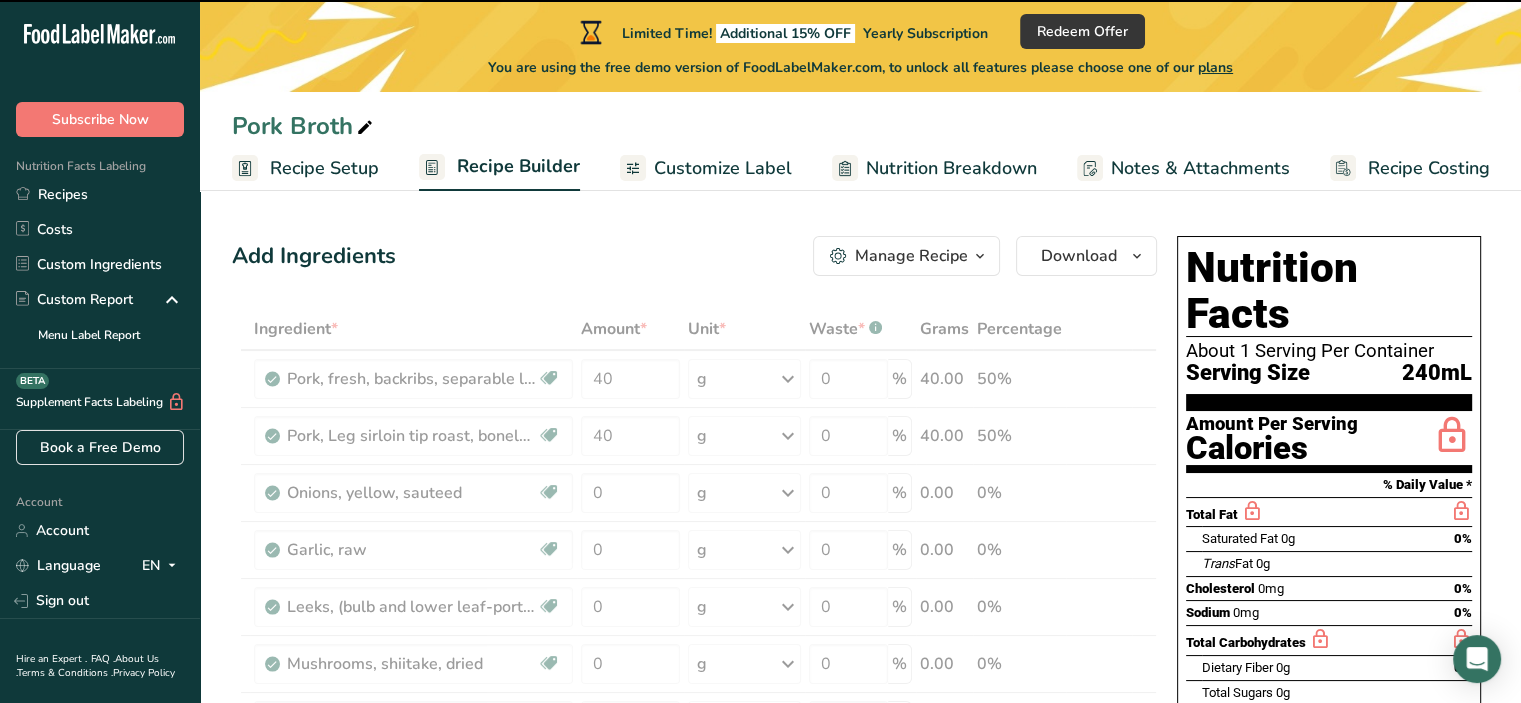click at bounding box center [694, 762] 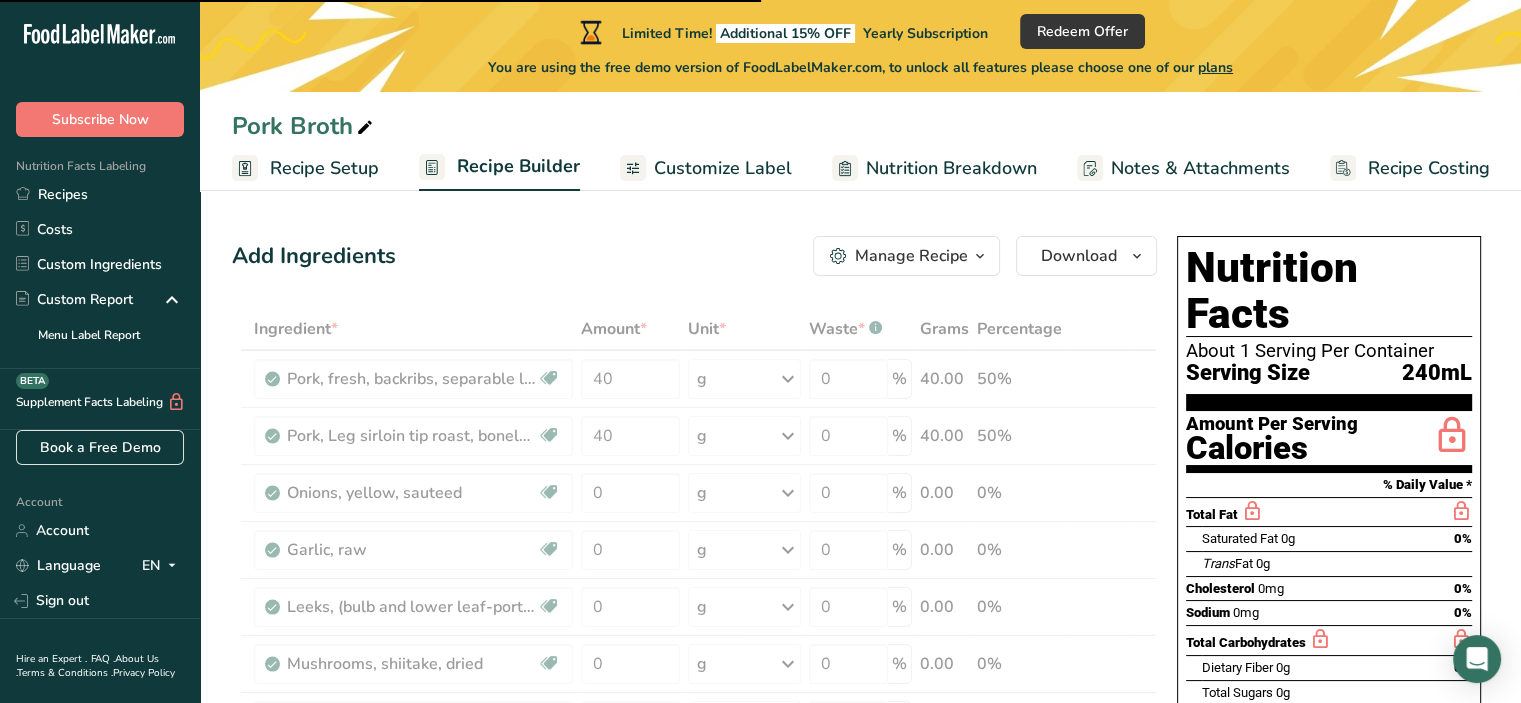 click at bounding box center [694, 762] 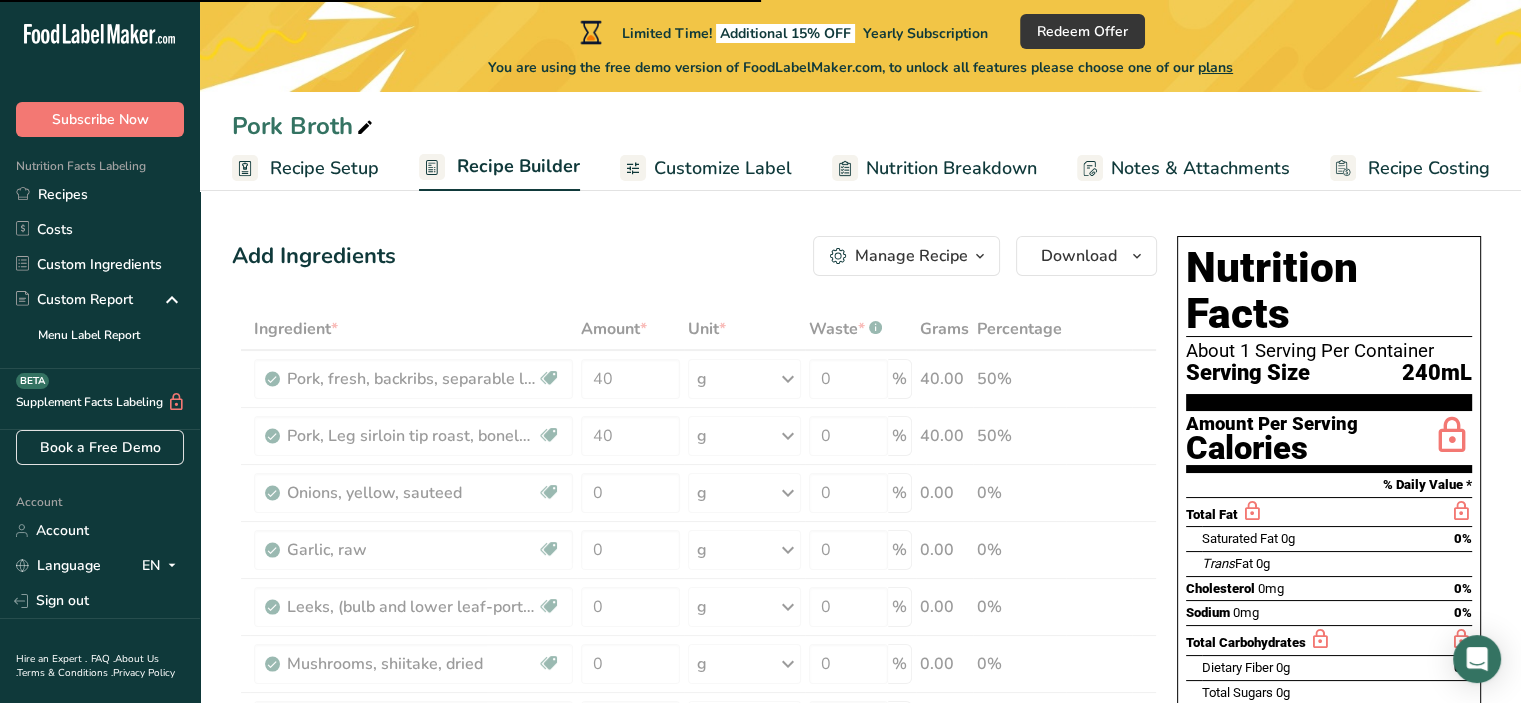 type on "0" 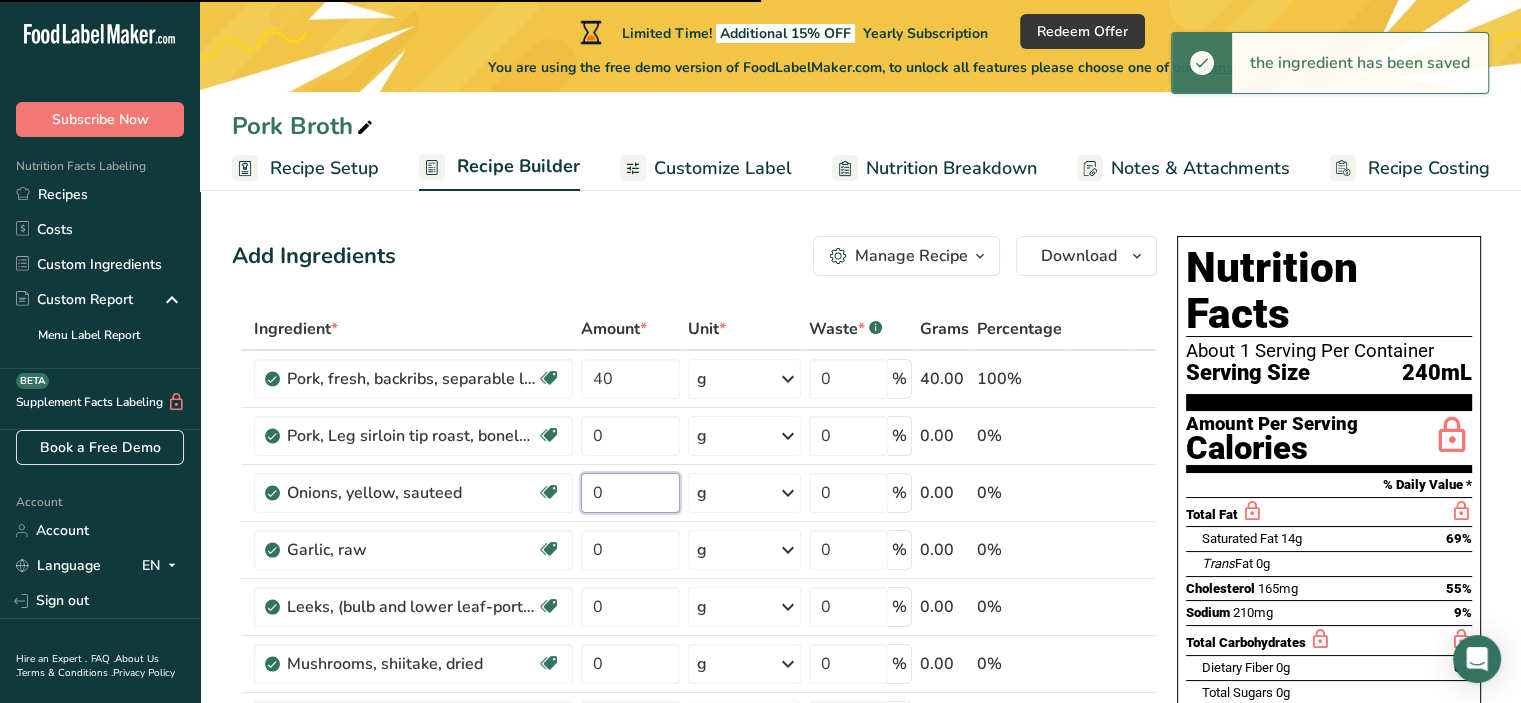 click on "0" at bounding box center [631, 493] 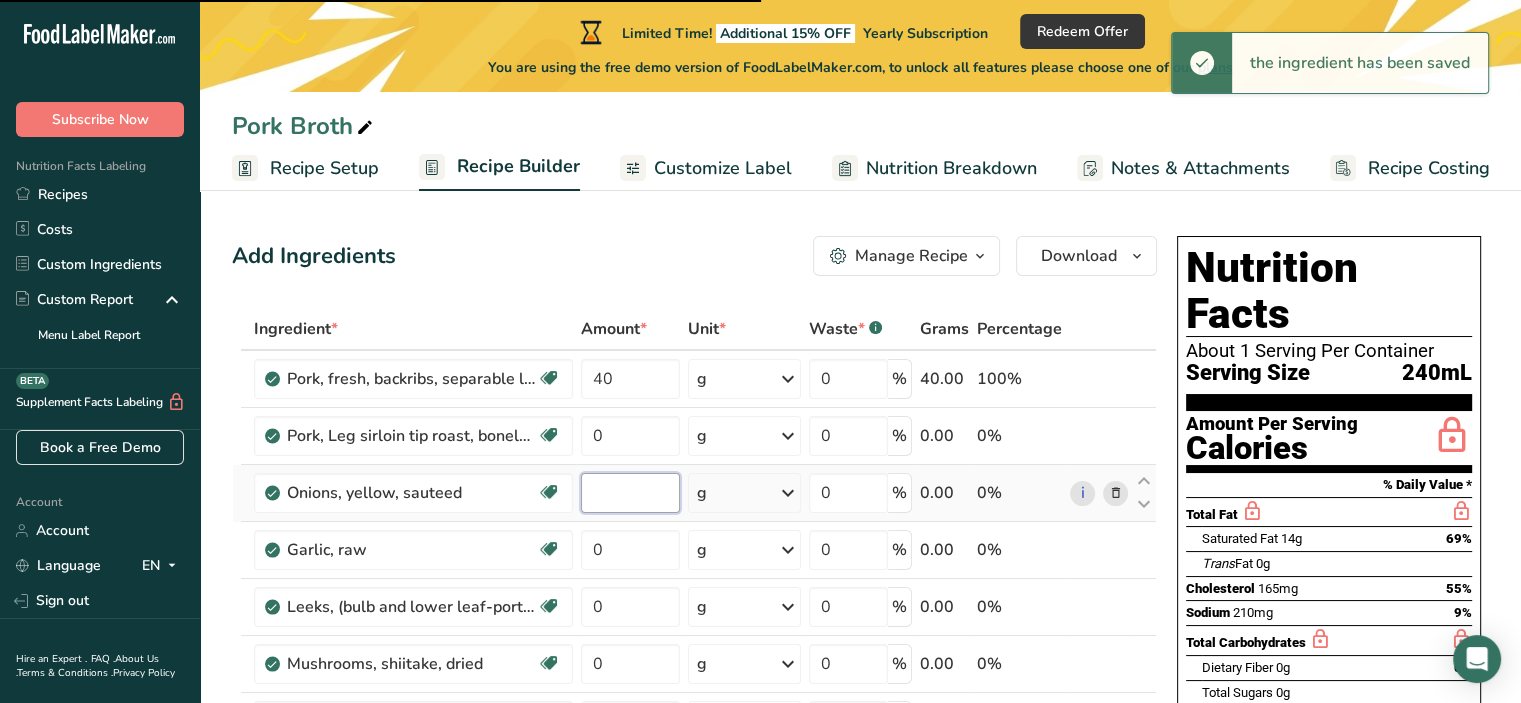 type on "2" 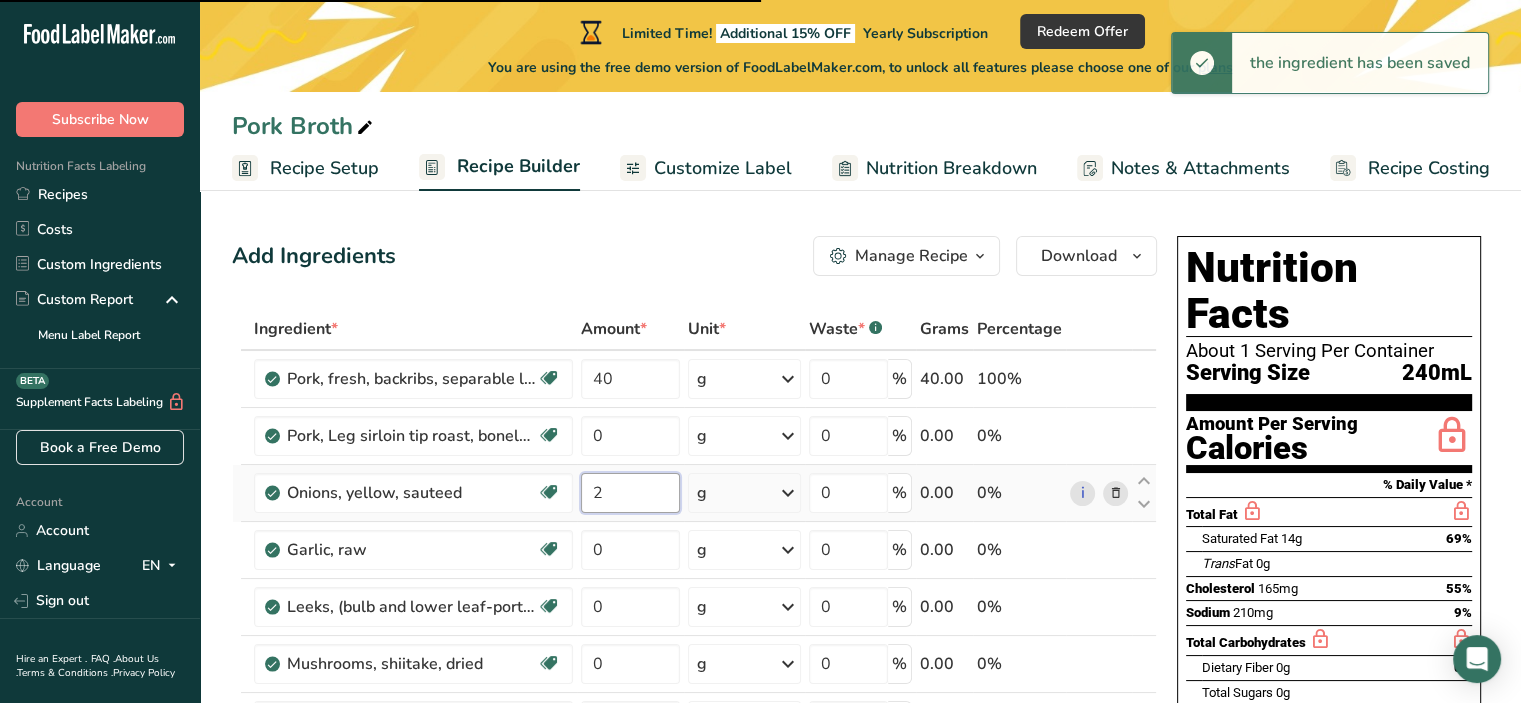 type on "40" 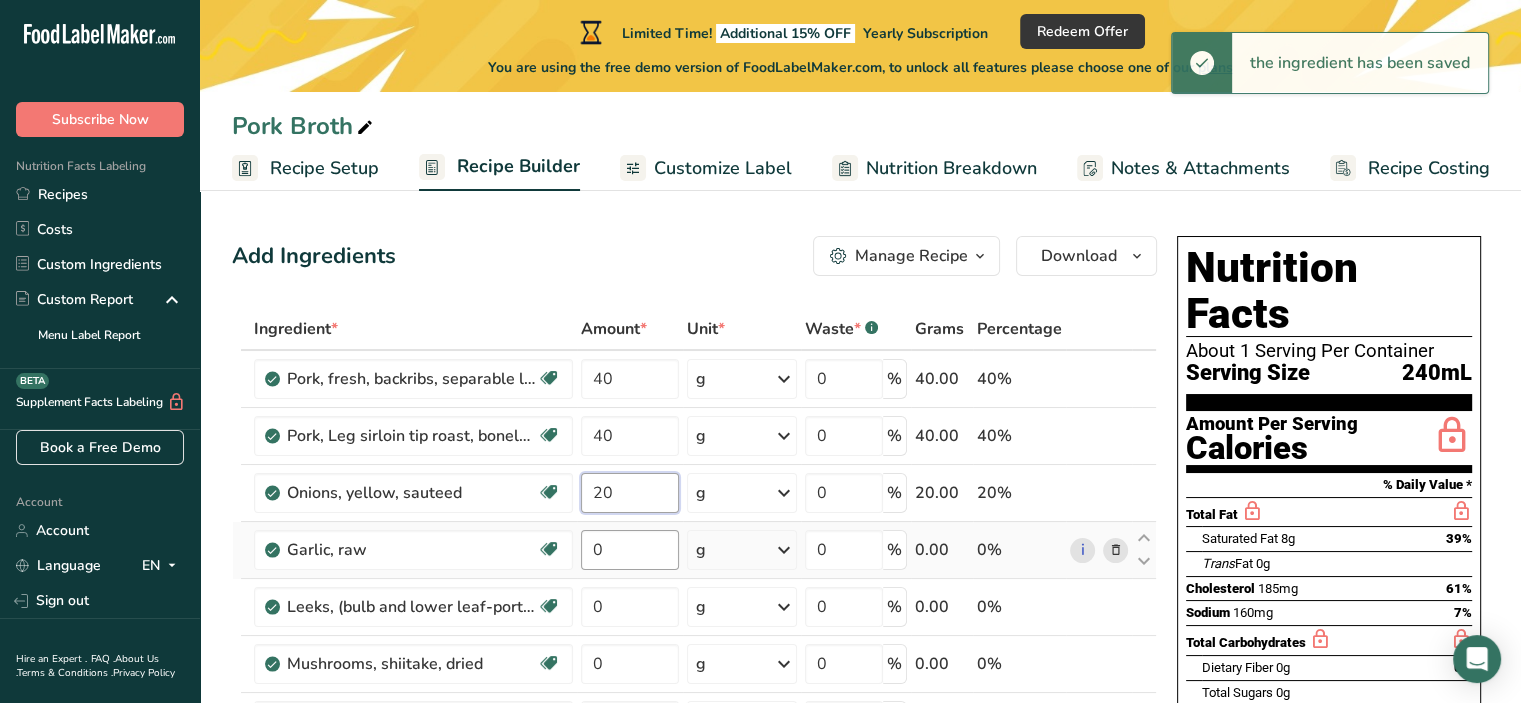 type on "20" 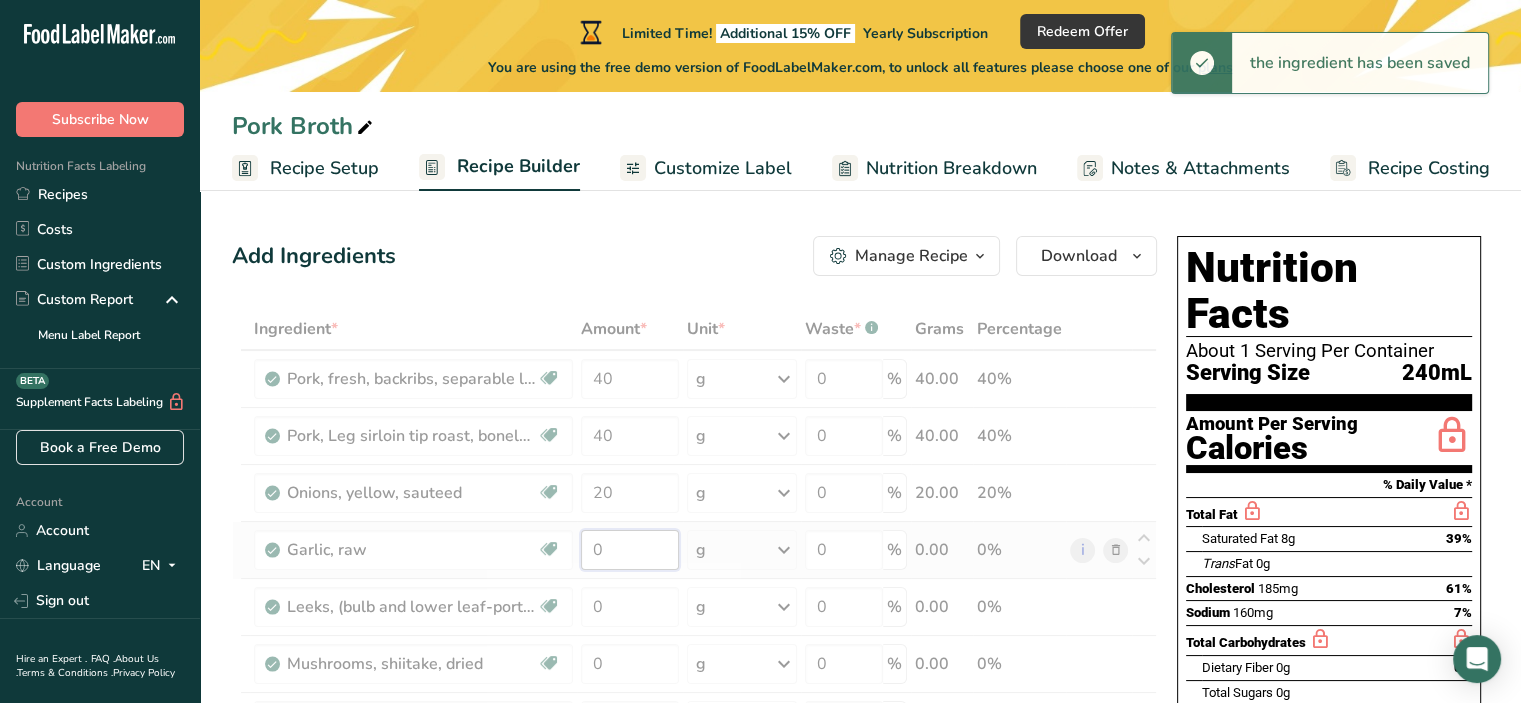 click on "Ingredient *
Amount *
Unit *
Waste *   .a-a{fill:#347362;}.b-a{fill:#fff;}          Grams
Percentage
Pork, fresh, backribs, separable lean and fat, raw
Dairy free
Gluten free
Soy free
40
g
Portions
4 oz
Weight Units
g
kg
mg
See more
Volume Units
l
Volume units require a density conversion. If you know your ingredient's density enter it below. Otherwise, click on "RIA" our AI Regulatory bot - she will be able to help you
lb/ft3
g/cm3
Confirm
mL
lb/ft3
g/cm3" at bounding box center (694, 762) 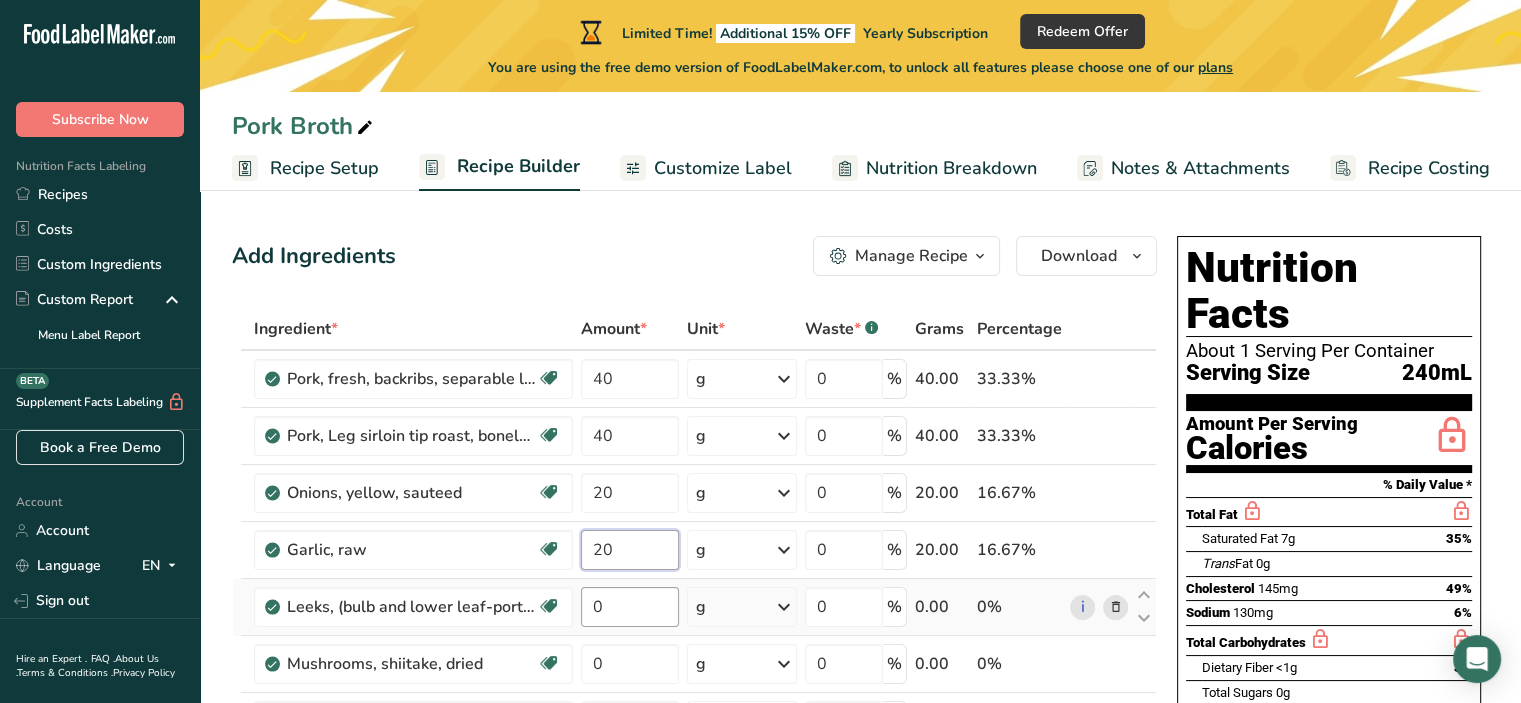 type on "20" 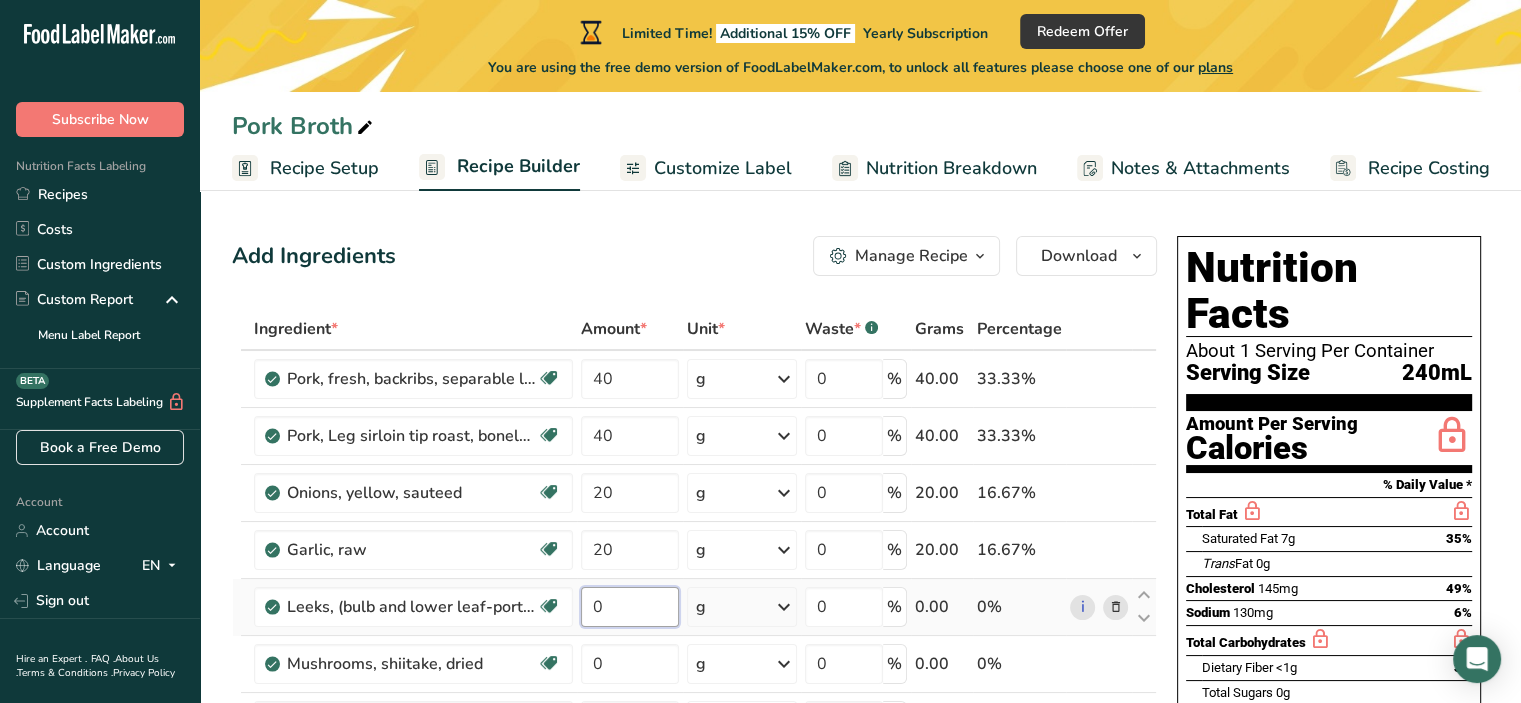 click on "Ingredient *
Amount *
Unit *
Waste *   .a-a{fill:#347362;}.b-a{fill:#fff;}          Grams
Percentage
Pork, fresh, backribs, separable lean and fat, raw
Dairy free
Gluten free
Soy free
40
g
Portions
4 oz
Weight Units
g
kg
mg
See more
Volume Units
l
Volume units require a density conversion. If you know your ingredient's density enter it below. Otherwise, click on "RIA" our AI Regulatory bot - she will be able to help you
lb/ft3
g/cm3
Confirm
mL
lb/ft3
g/cm3" at bounding box center (694, 762) 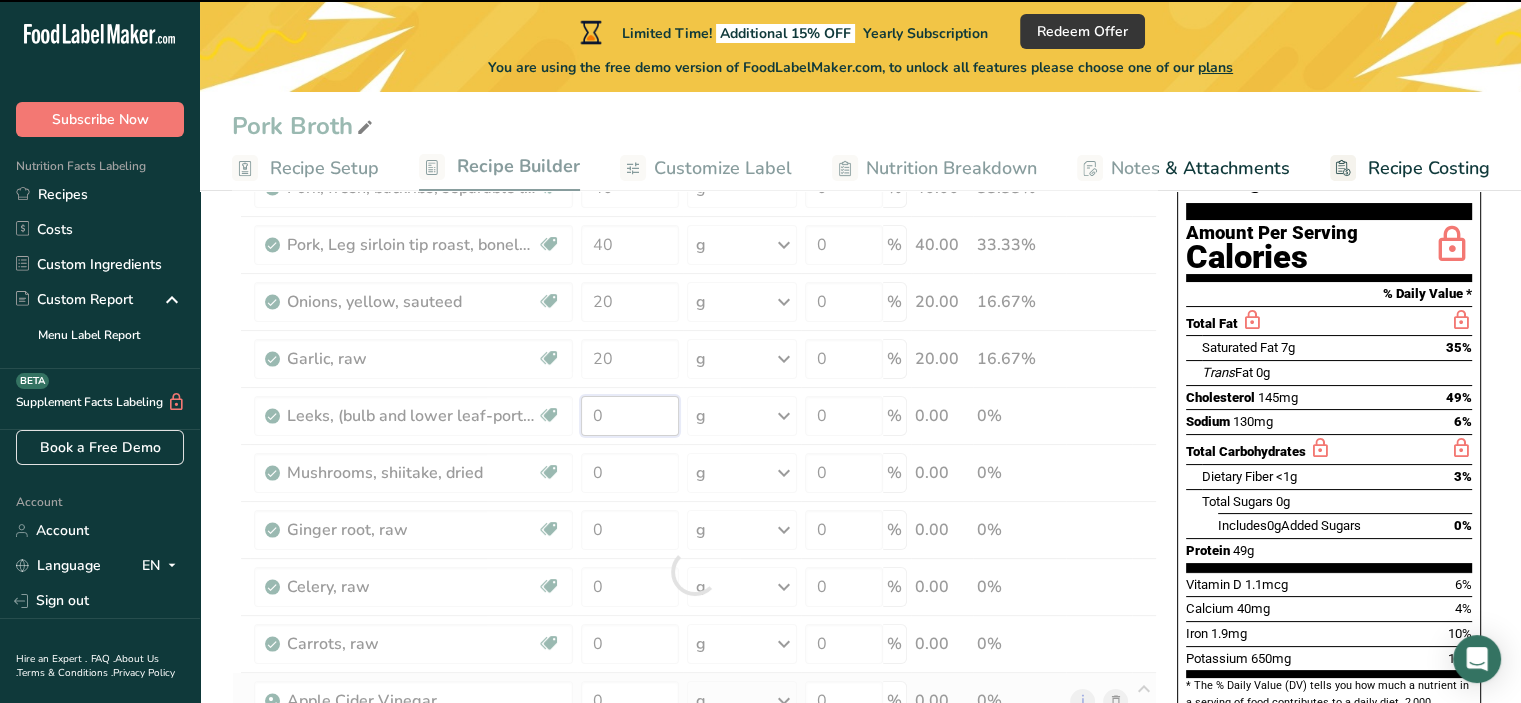 scroll, scrollTop: 214, scrollLeft: 0, axis: vertical 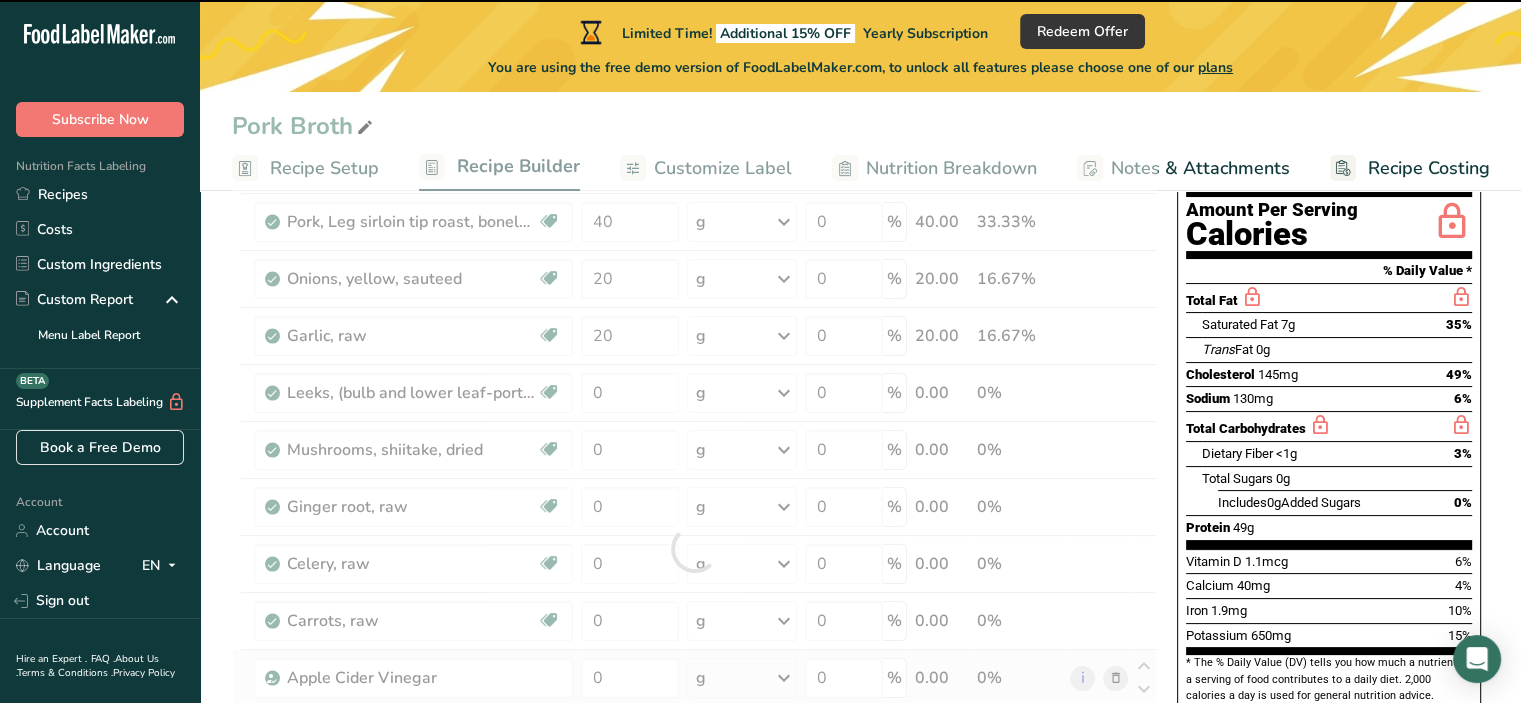 click at bounding box center (694, 548) 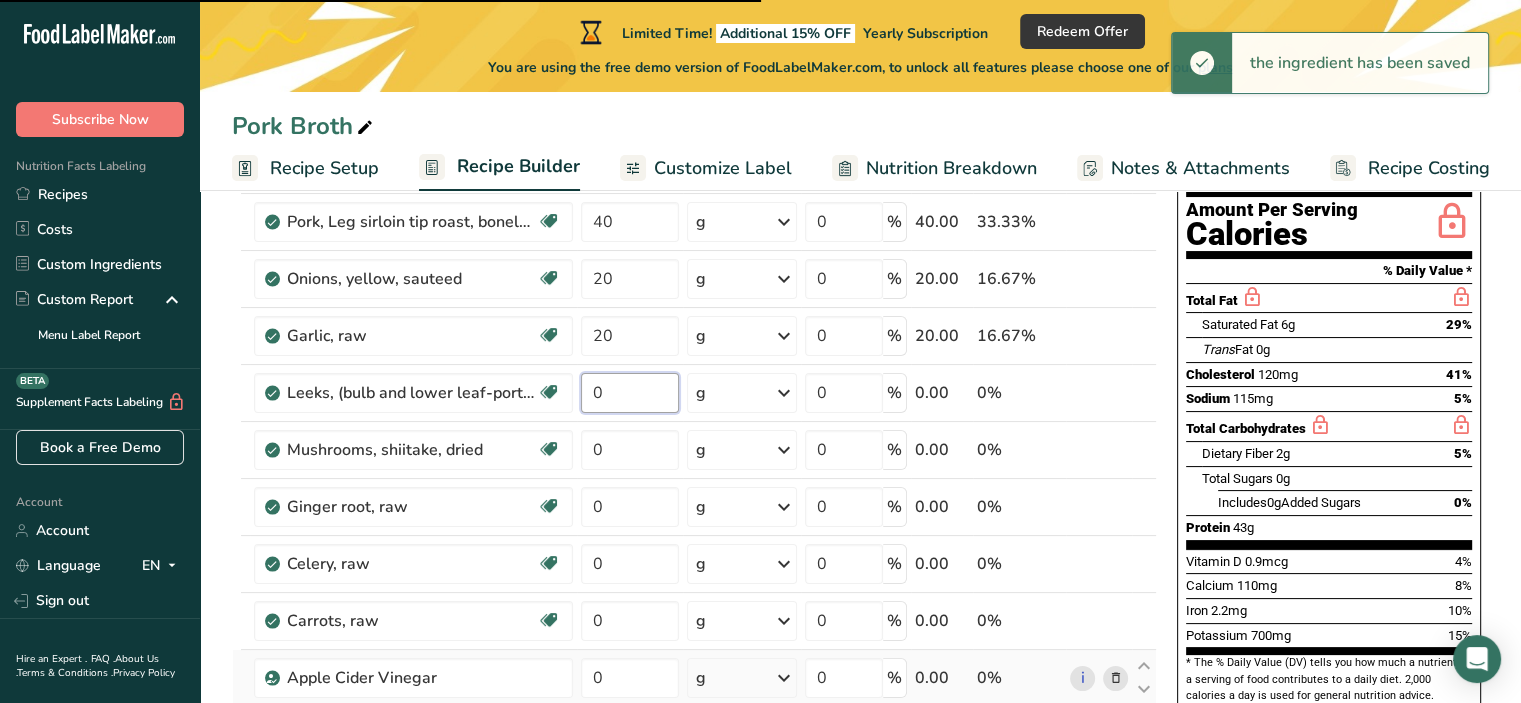 click on "0" at bounding box center [630, 393] 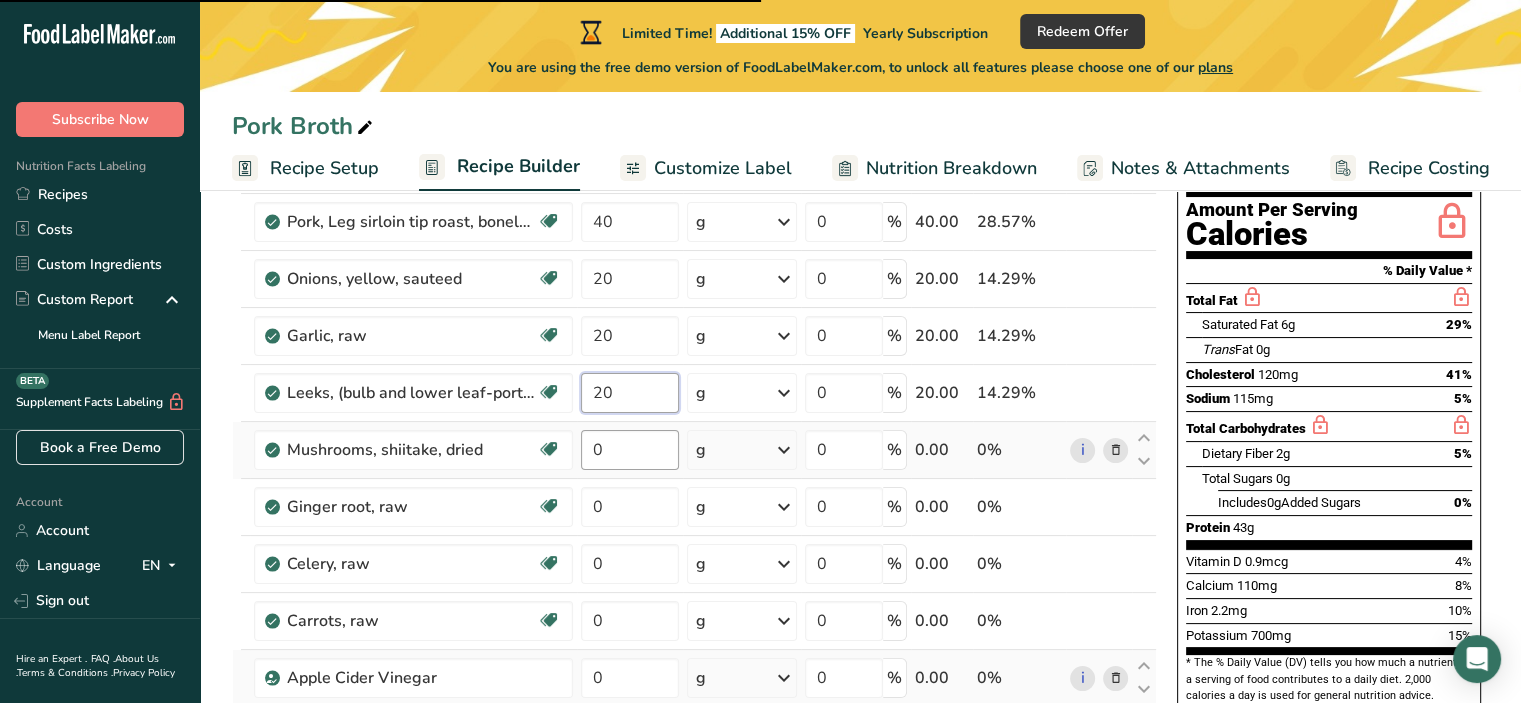 type on "20" 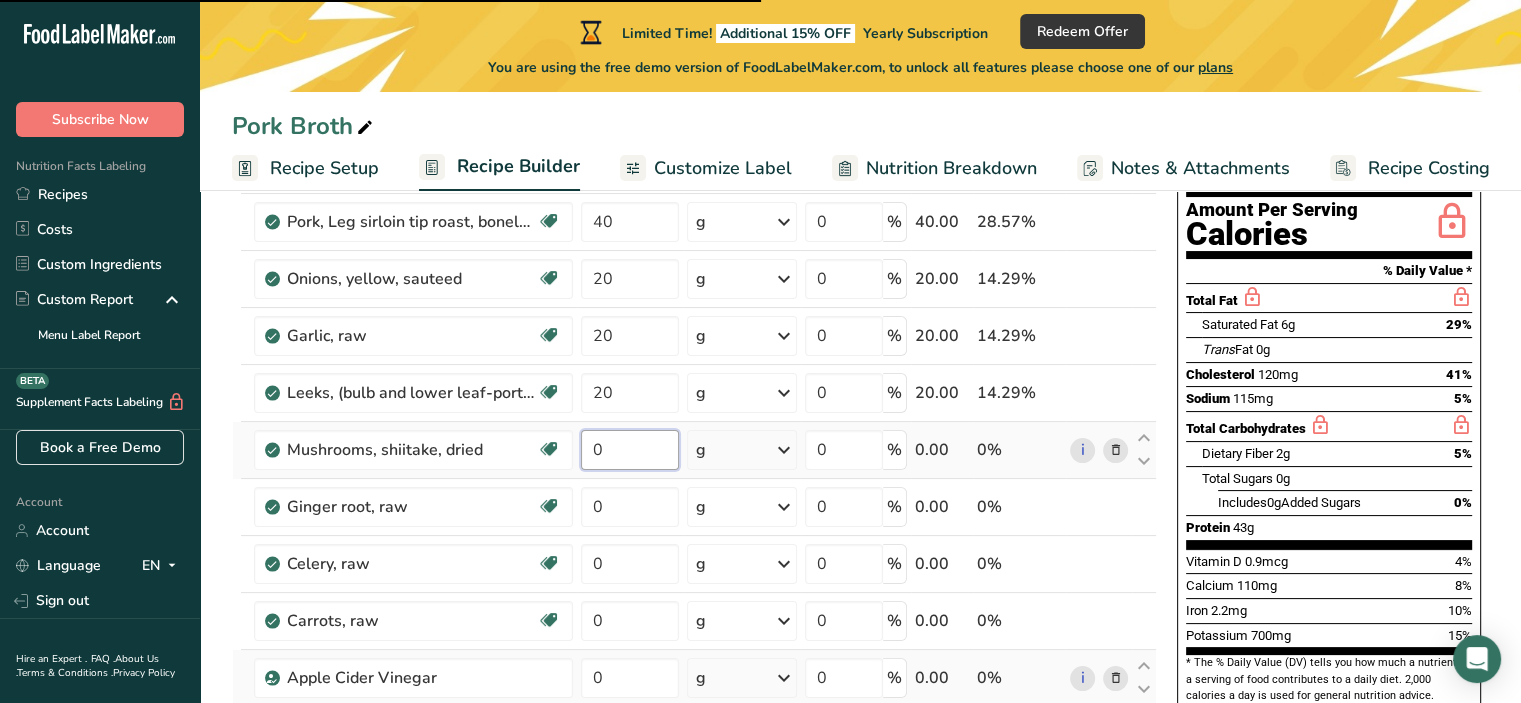 click on "Ingredient *
Amount *
Unit *
Waste *   .a-a{fill:#347362;}.b-a{fill:#fff;}          Grams
Percentage
Pork, fresh, backribs, separable lean and fat, raw
Dairy free
Gluten free
Soy free
40
g
Portions
4 oz
Weight Units
g
kg
mg
See more
Volume Units
l
Volume units require a density conversion. If you know your ingredient's density enter it below. Otherwise, click on "RIA" our AI Regulatory bot - she will be able to help you
lb/ft3
g/cm3
Confirm
mL
lb/ft3
g/cm3" at bounding box center (694, 548) 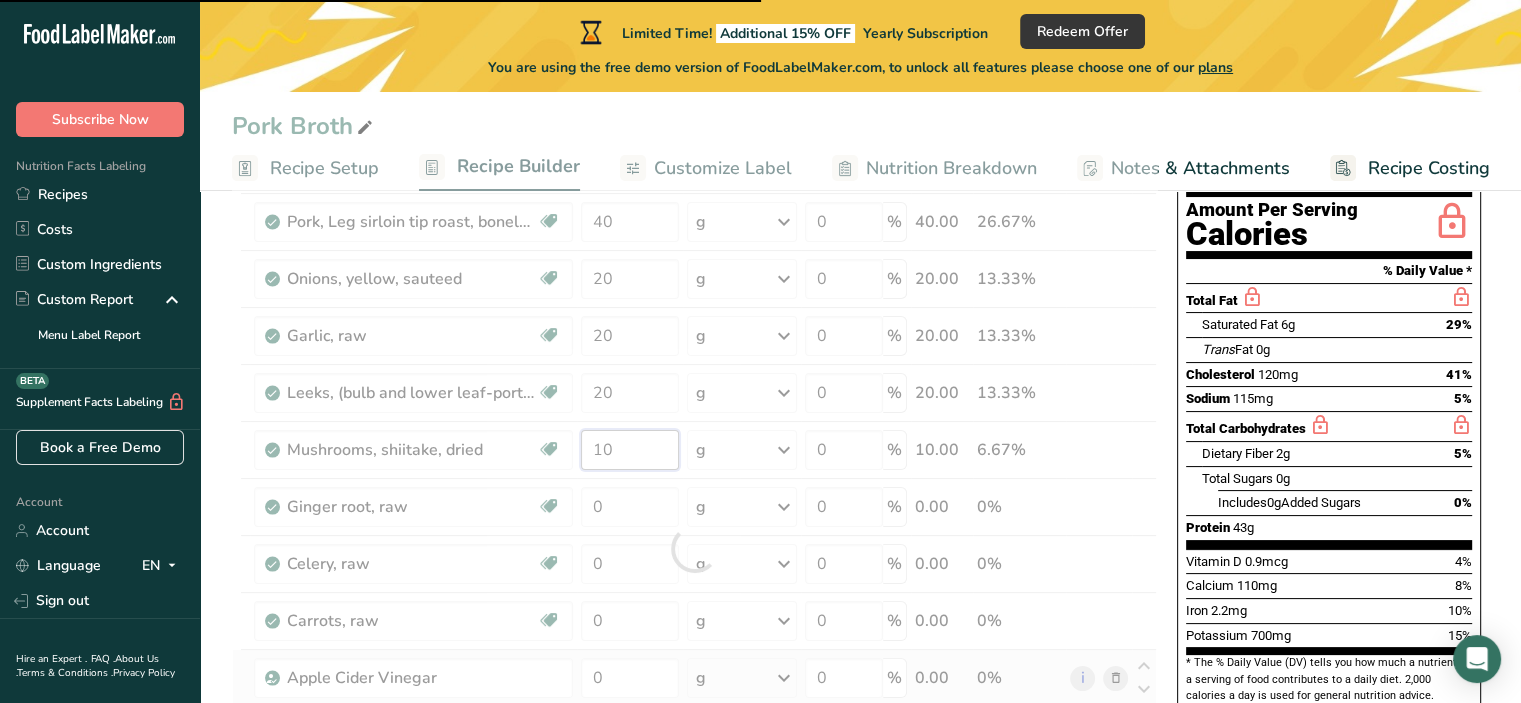 type on "10" 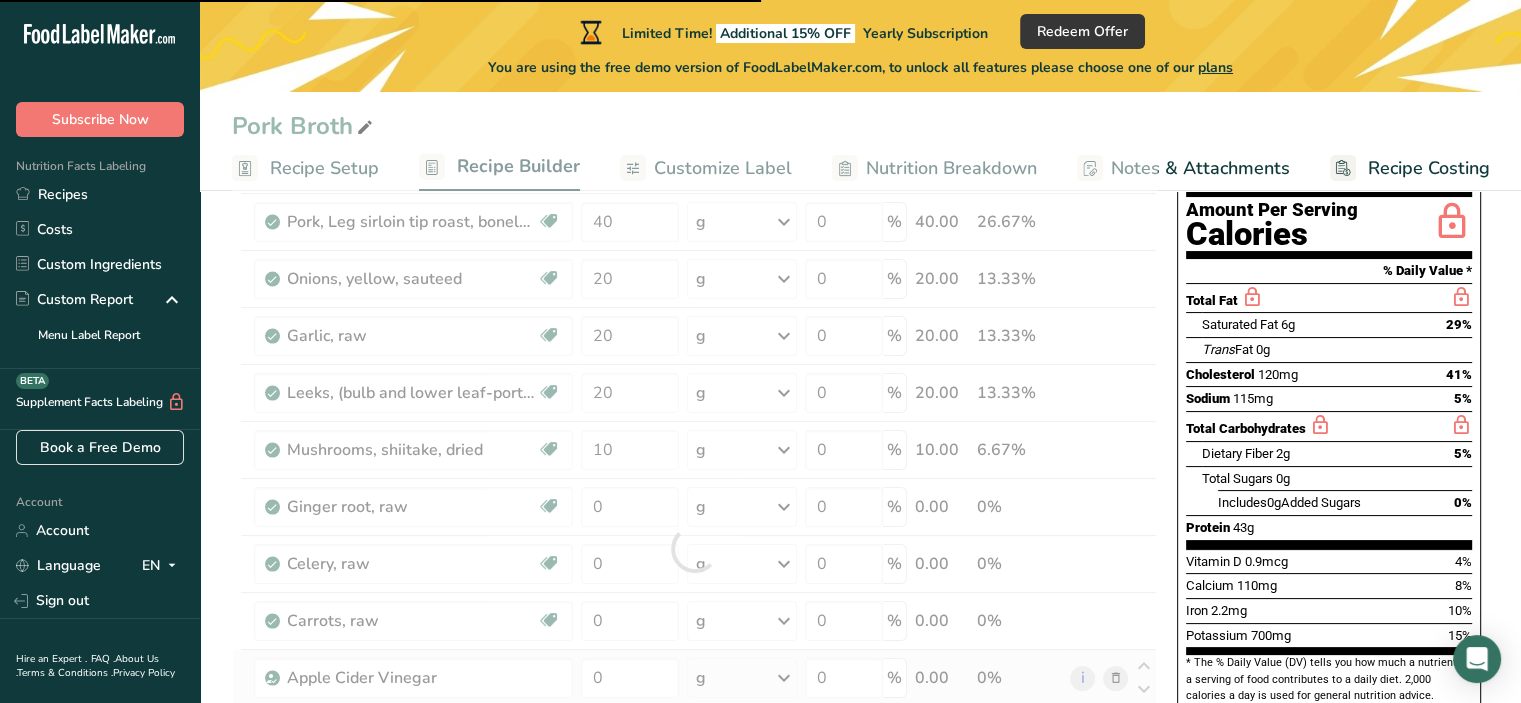 click at bounding box center [694, 548] 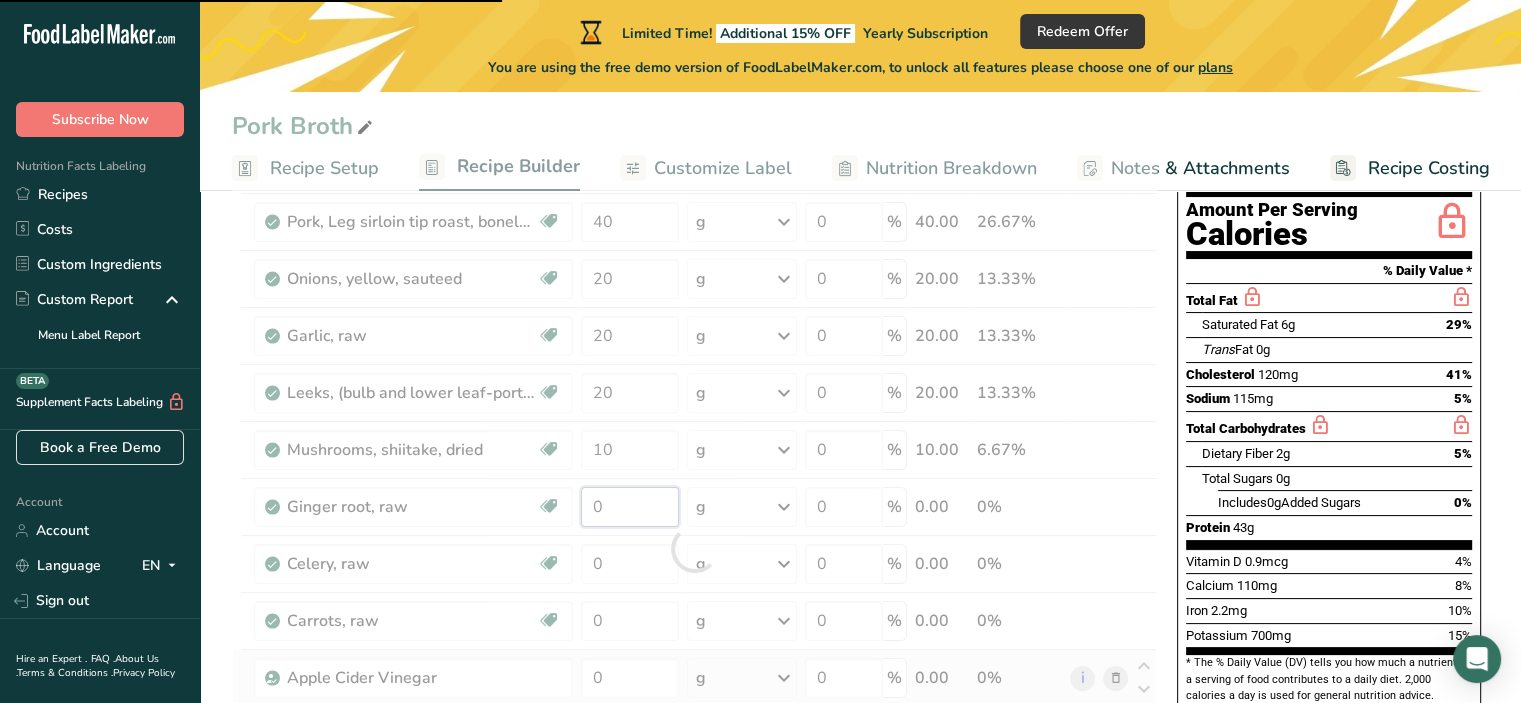 click on "0" at bounding box center [630, 507] 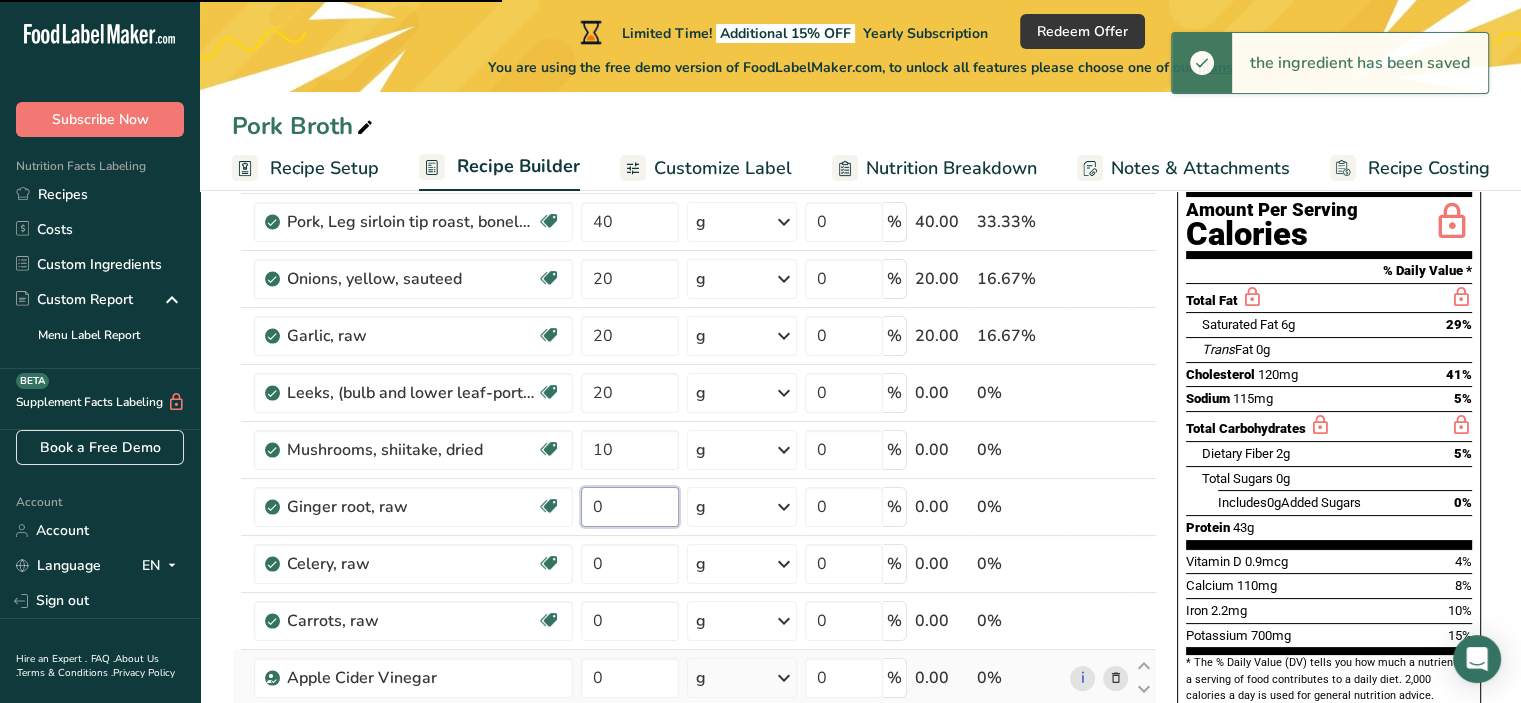 type on "0" 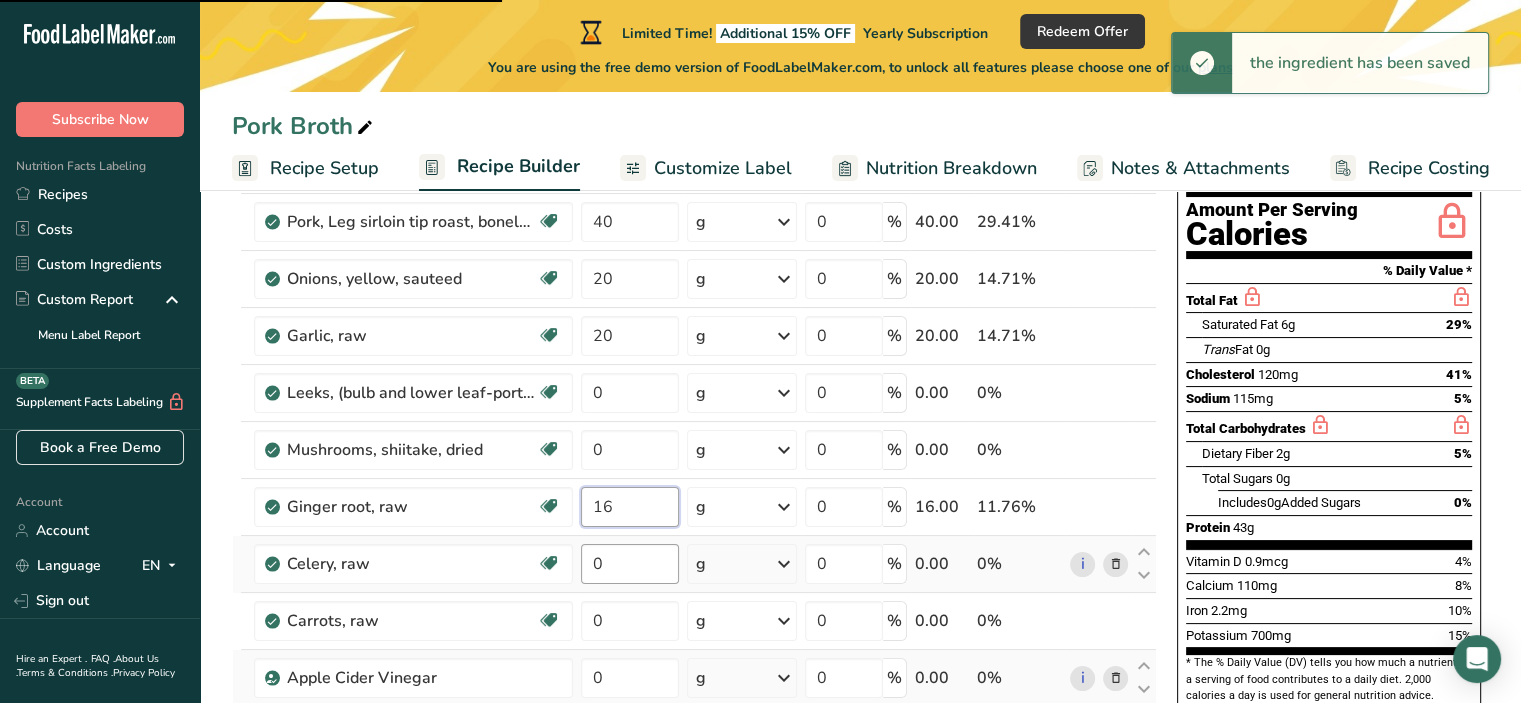 type on "16" 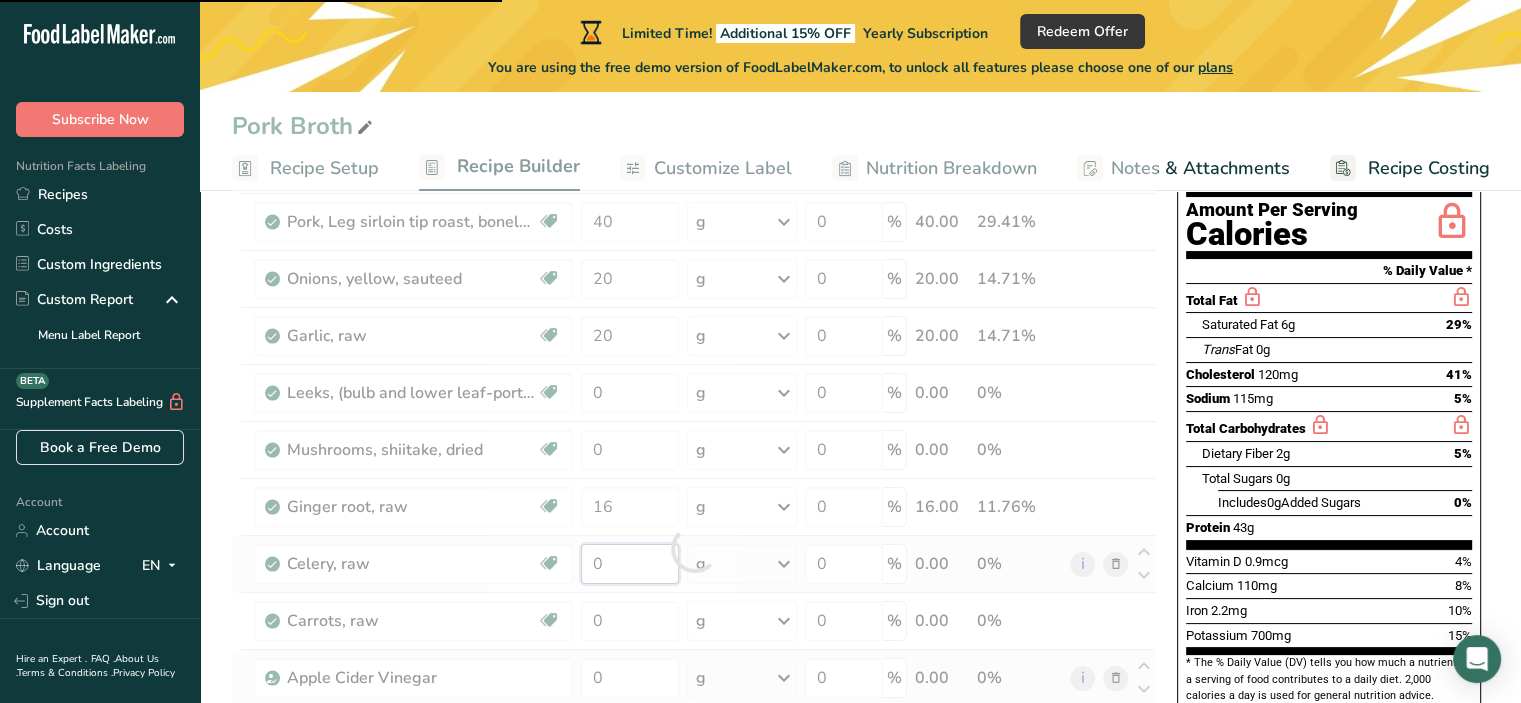 click on "Ingredient *
Amount *
Unit *
Waste *   .a-a{fill:#347362;}.b-a{fill:#fff;}          Grams
Percentage
Pork, fresh, backribs, separable lean and fat, raw
Dairy free
Gluten free
Soy free
40
g
Portions
4 oz
Weight Units
g
kg
mg
See more
Volume Units
l
Volume units require a density conversion. If you know your ingredient's density enter it below. Otherwise, click on "RIA" our AI Regulatory bot - she will be able to help you
lb/ft3
g/cm3
Confirm
mL
lb/ft3
g/cm3" at bounding box center (694, 548) 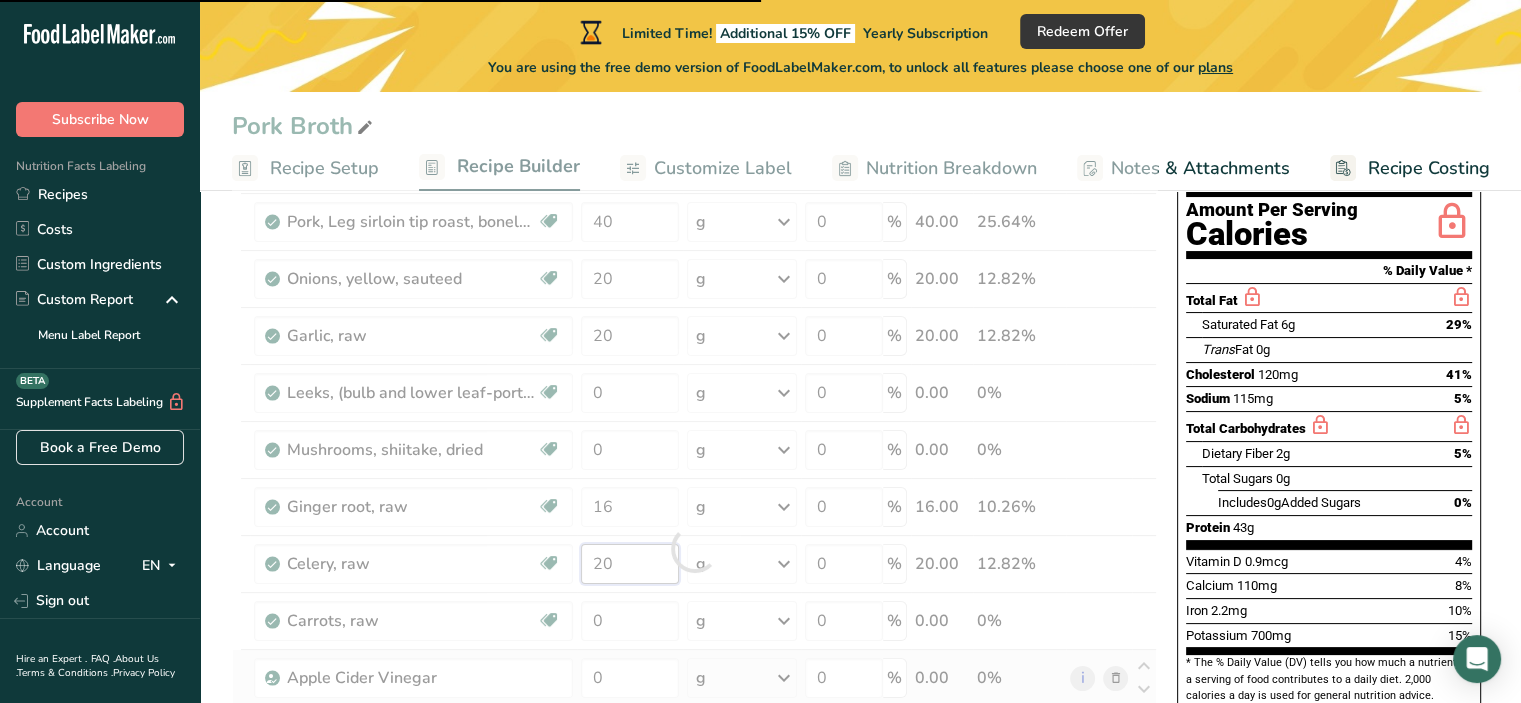 type on "20" 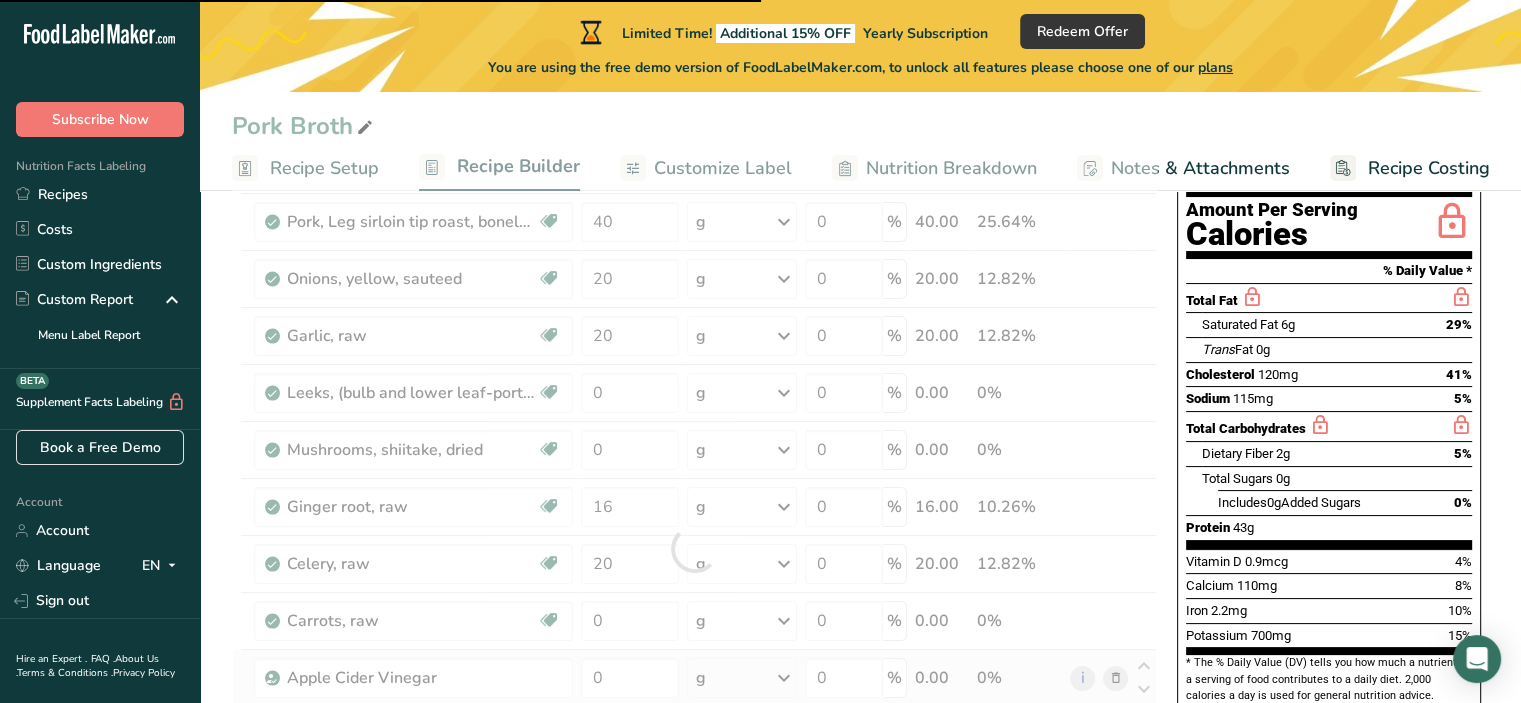 click at bounding box center [694, 548] 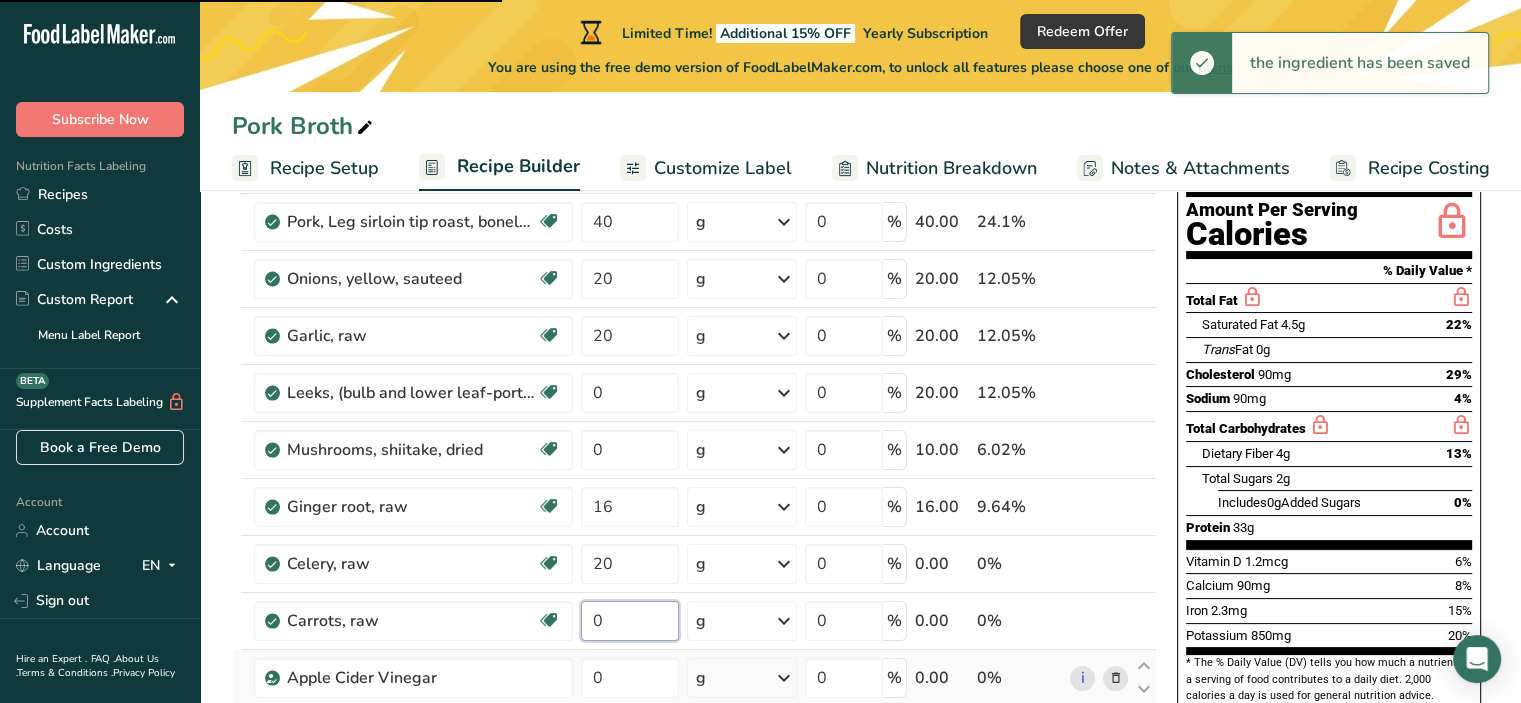 type on "20" 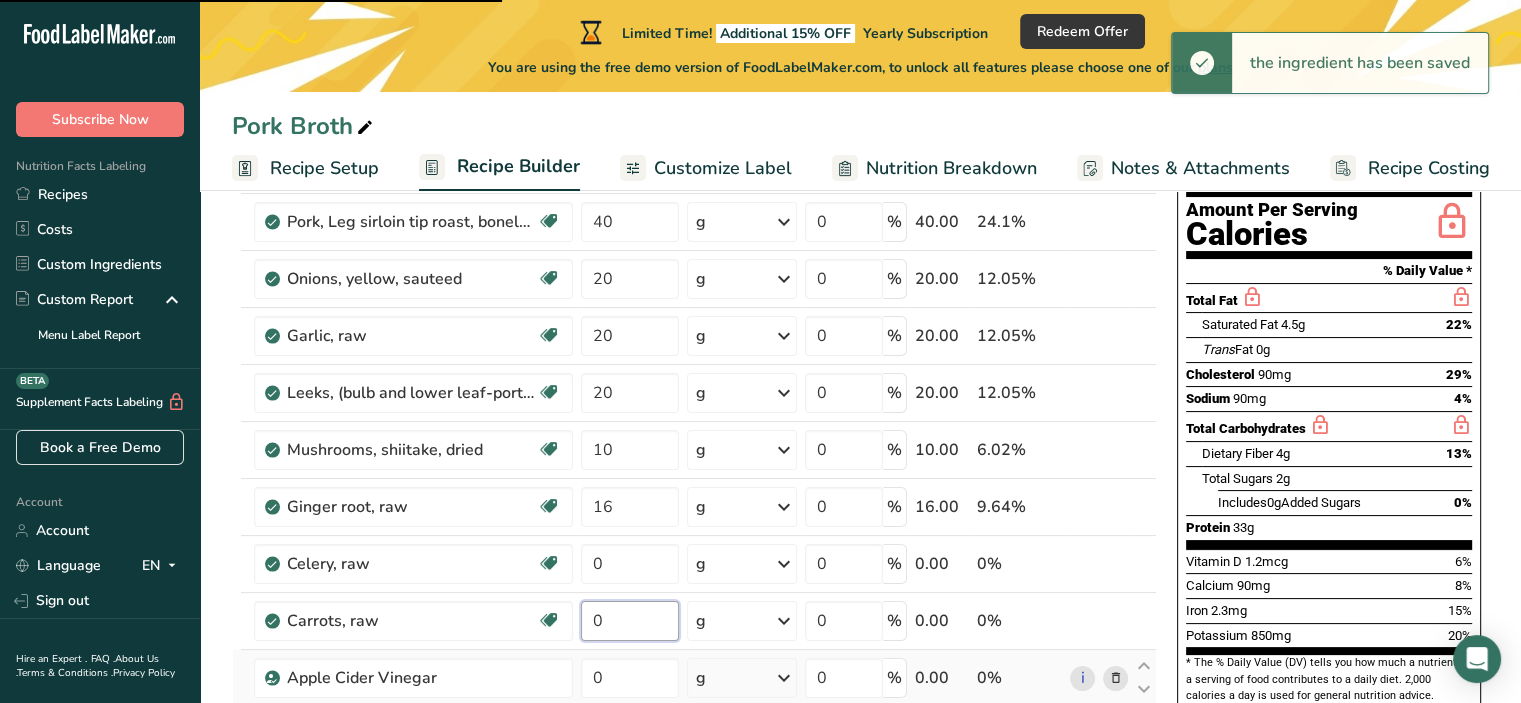 click on "0" at bounding box center (630, 621) 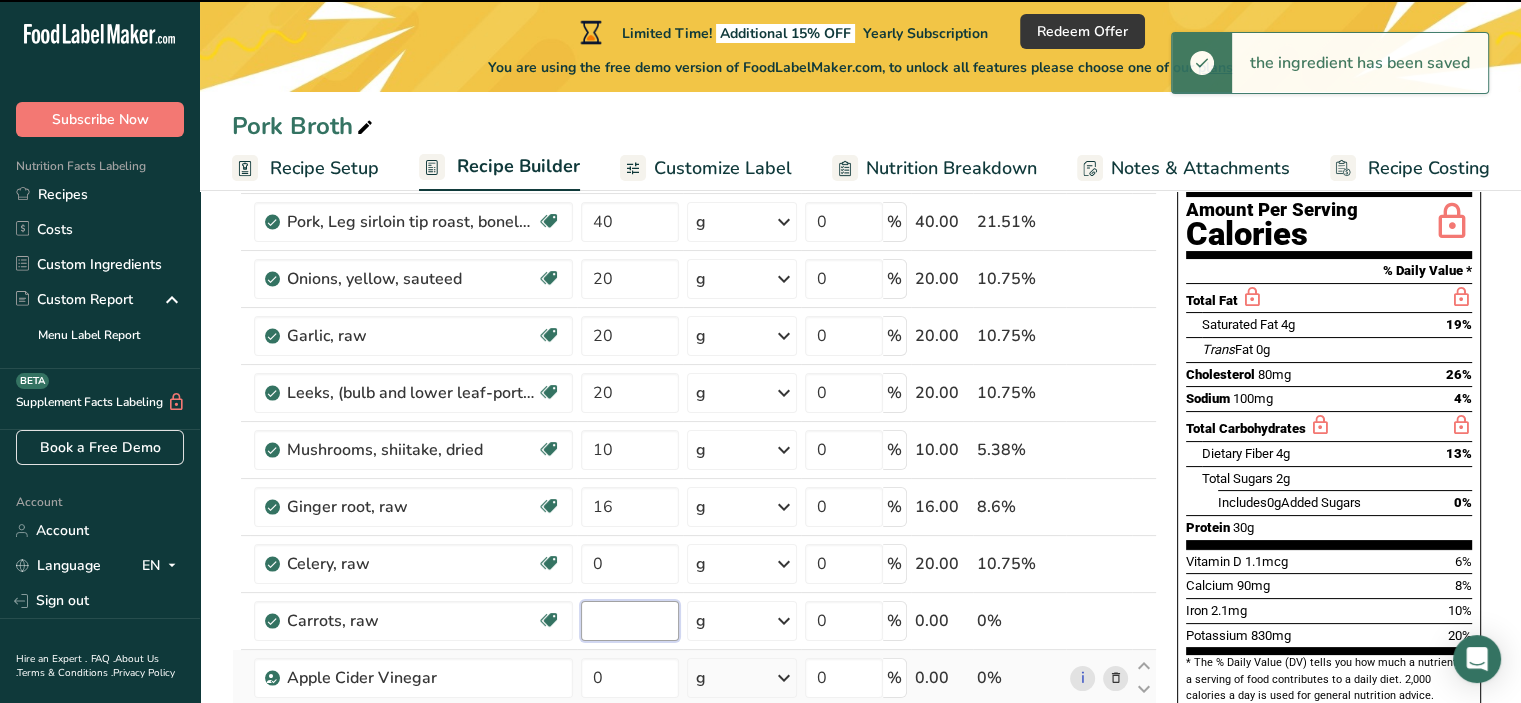 type on "20" 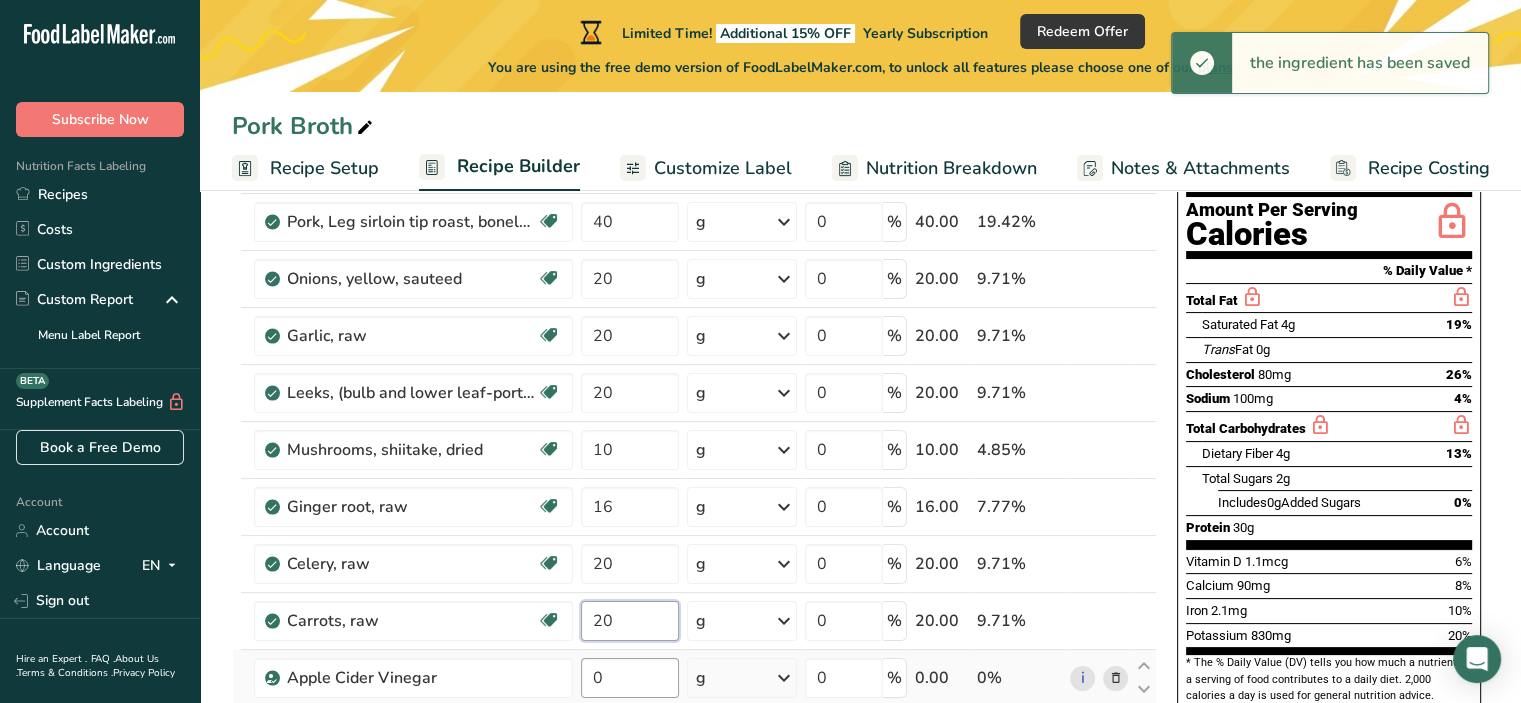 type on "20" 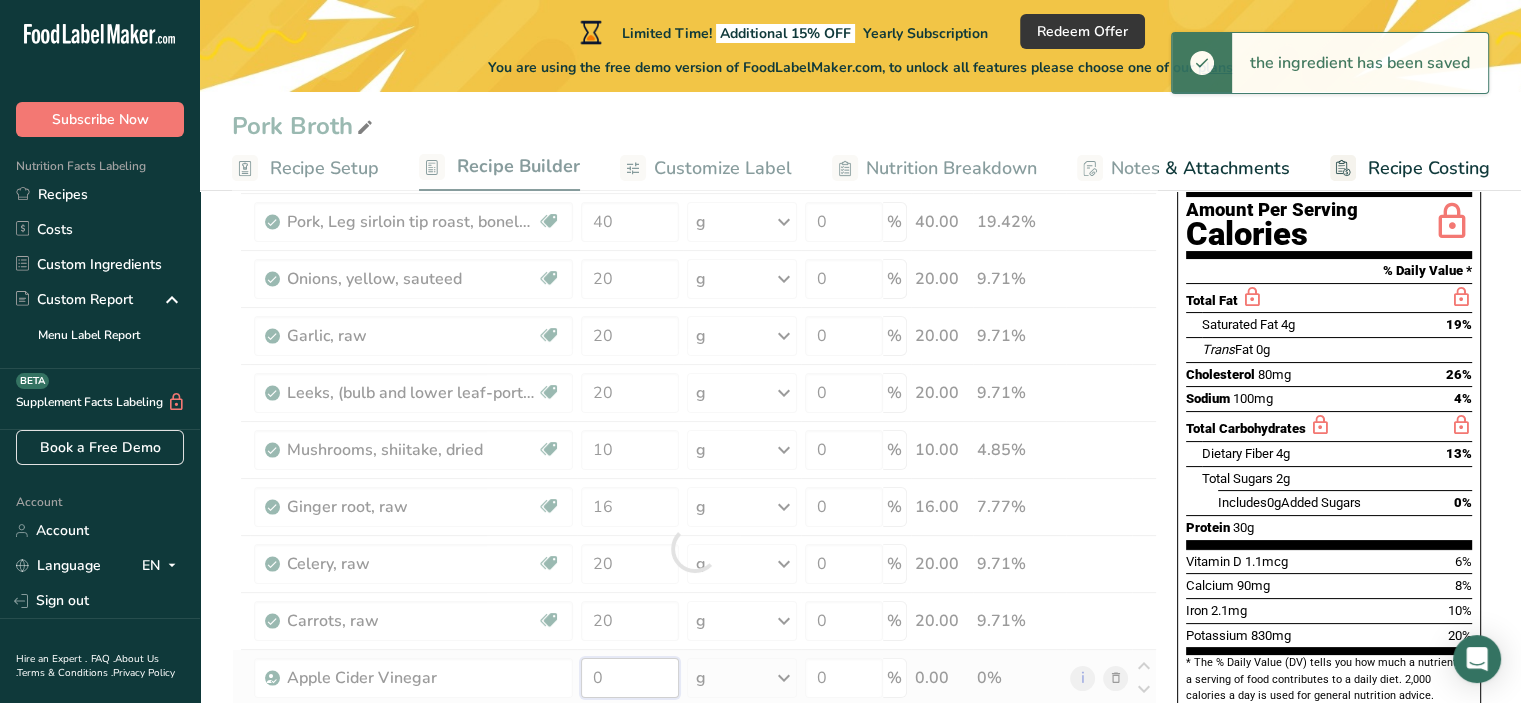 click on "Ingredient *
Amount *
Unit *
Waste *   .a-a{fill:#347362;}.b-a{fill:#fff;}          Grams
Percentage
Pork, fresh, backribs, separable lean and fat, raw
Dairy free
Gluten free
Soy free
40
g
Portions
4 oz
Weight Units
g
kg
mg
See more
Volume Units
l
Volume units require a density conversion. If you know your ingredient's density enter it below. Otherwise, click on "RIA" our AI Regulatory bot - she will be able to help you
lb/ft3
g/cm3
Confirm
mL
lb/ft3
g/cm3" at bounding box center (694, 548) 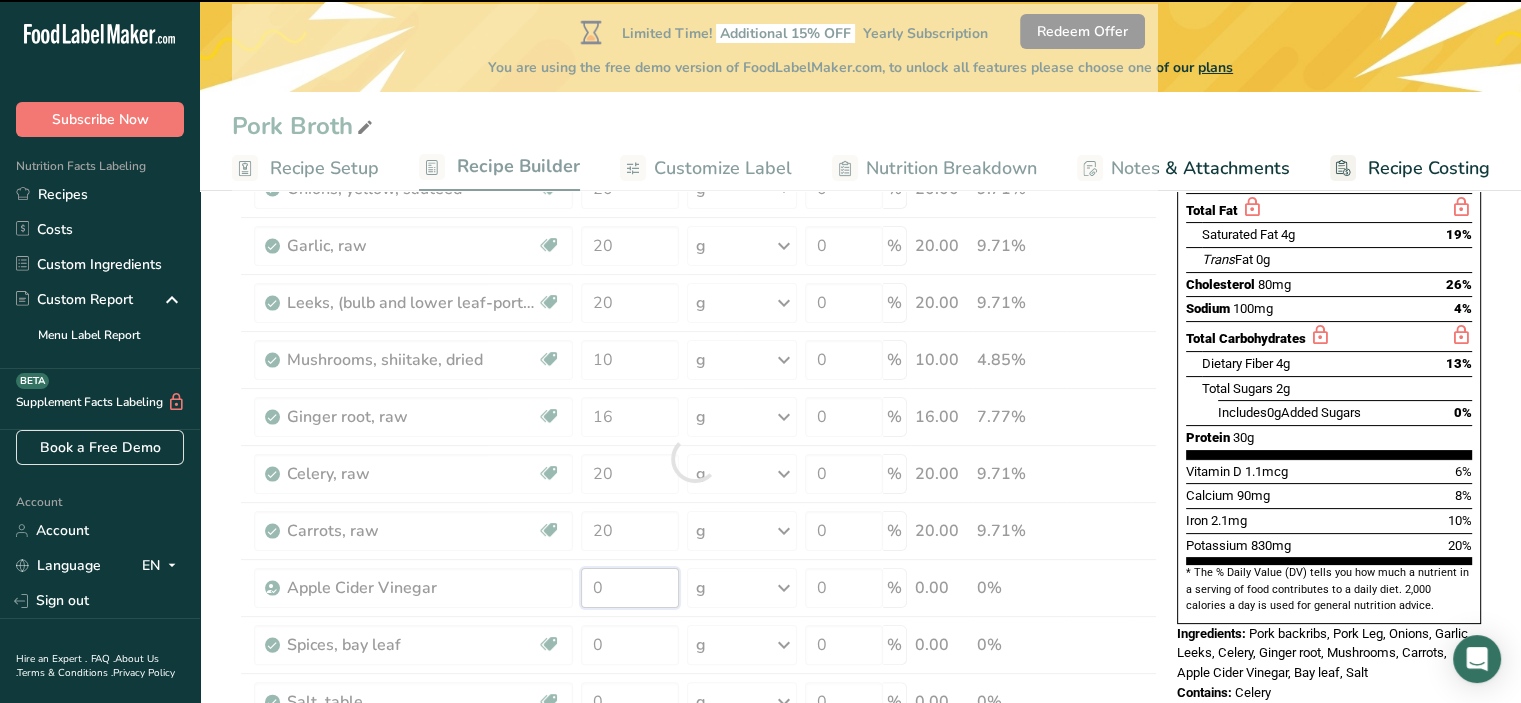scroll, scrollTop: 338, scrollLeft: 0, axis: vertical 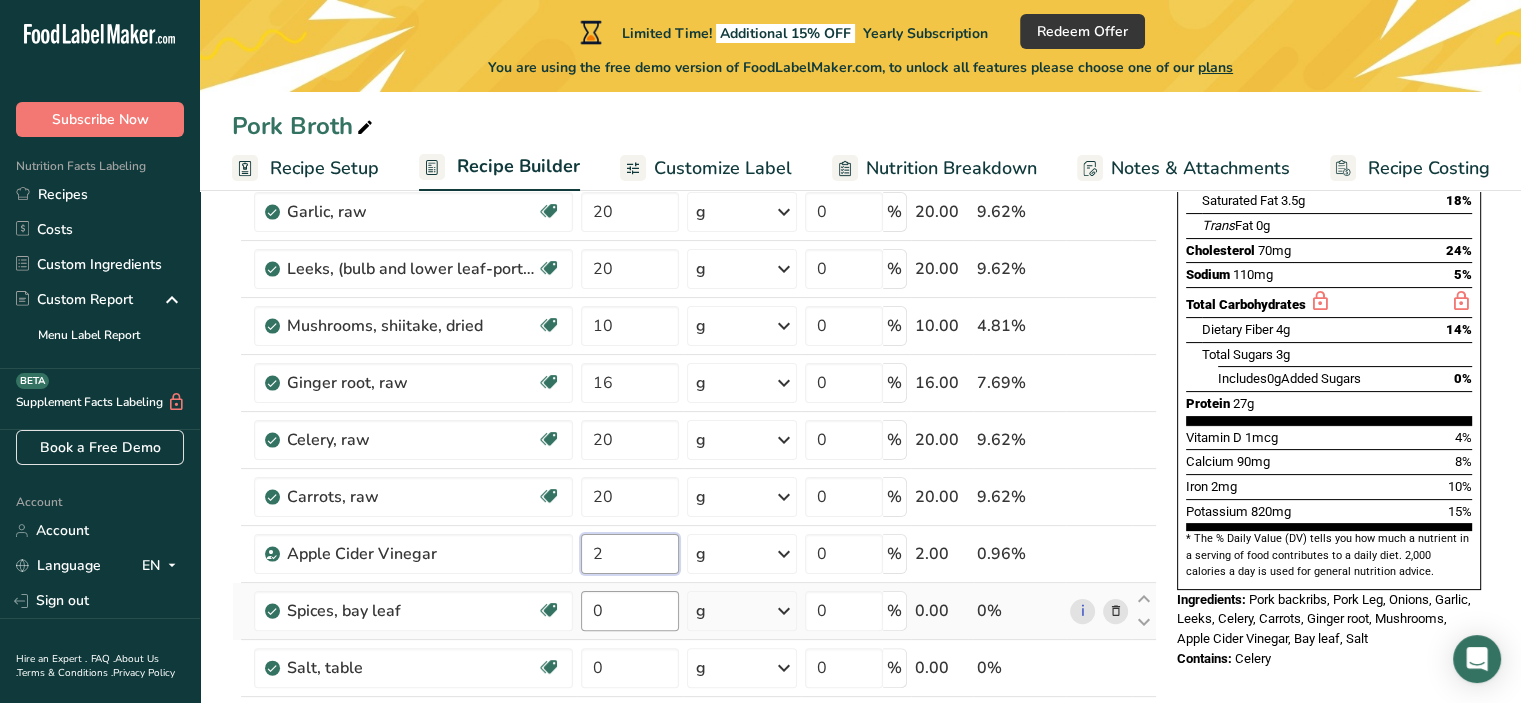 type on "2" 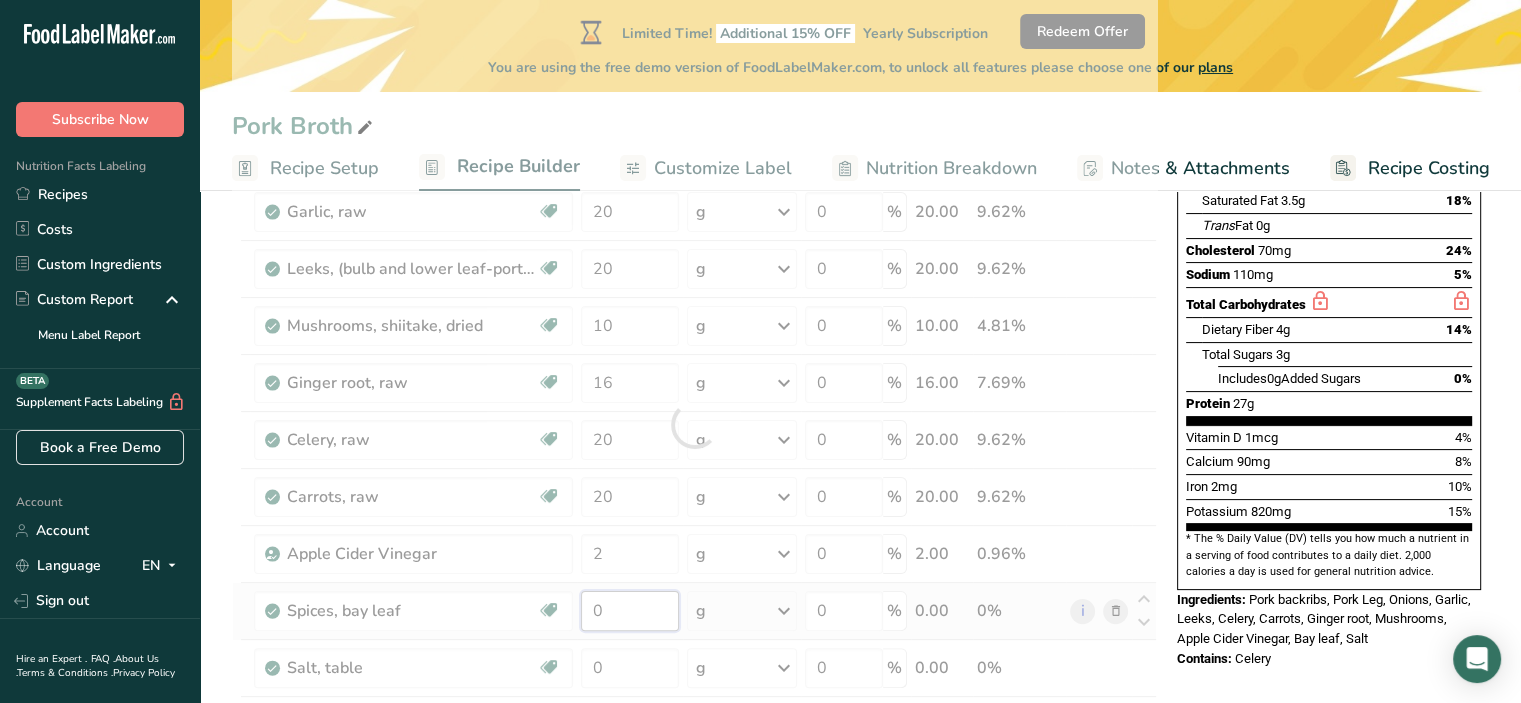 click on "Ingredient *
Amount *
Unit *
Waste *   .a-a{fill:#347362;}.b-a{fill:#fff;}          Grams
Percentage
Pork, fresh, backribs, separable lean and fat, raw
Dairy free
Gluten free
Soy free
40
g
Portions
4 oz
Weight Units
g
kg
mg
See more
Volume Units
l
Volume units require a density conversion. If you know your ingredient's density enter it below. Otherwise, click on "RIA" our AI Regulatory bot - she will be able to help you
lb/ft3
g/cm3
Confirm
mL
lb/ft3
g/cm3" at bounding box center (694, 424) 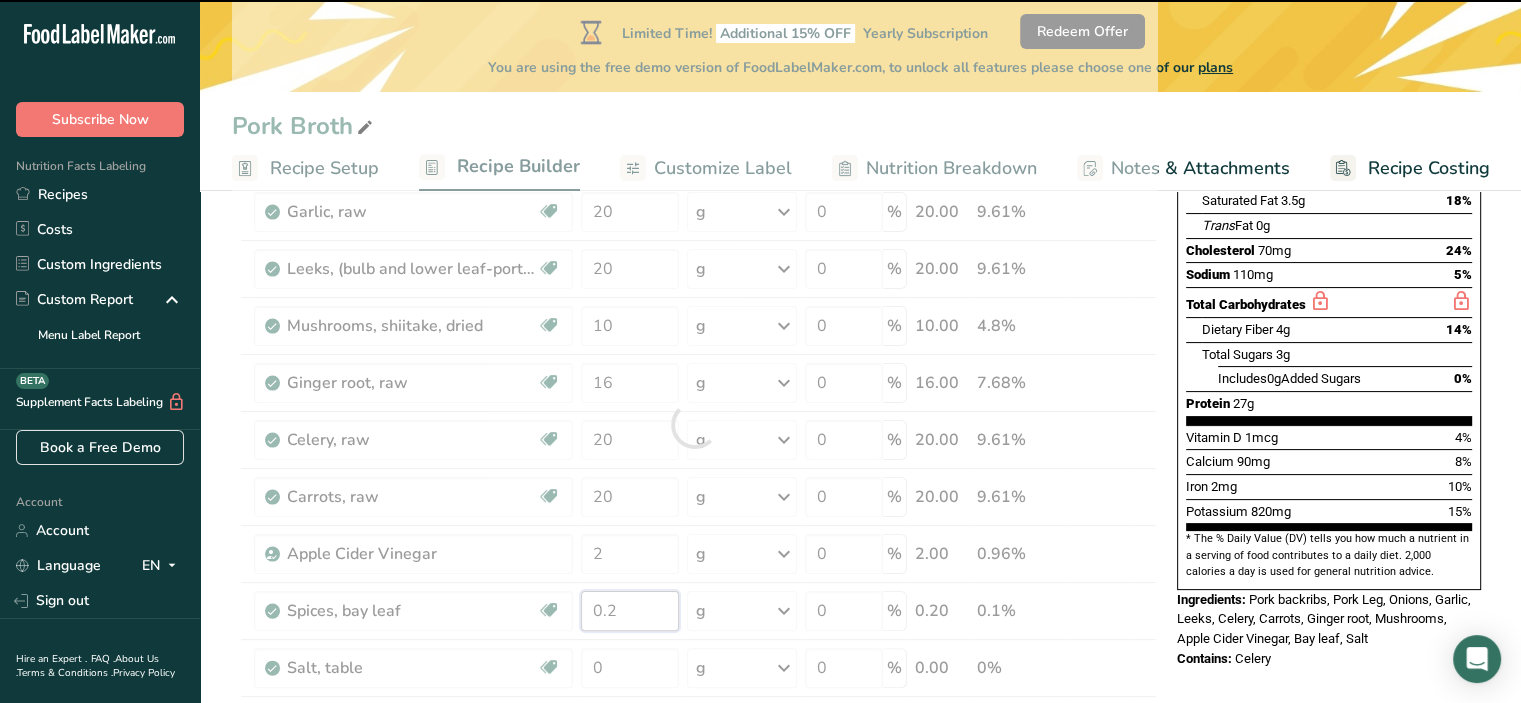 type on "0.2" 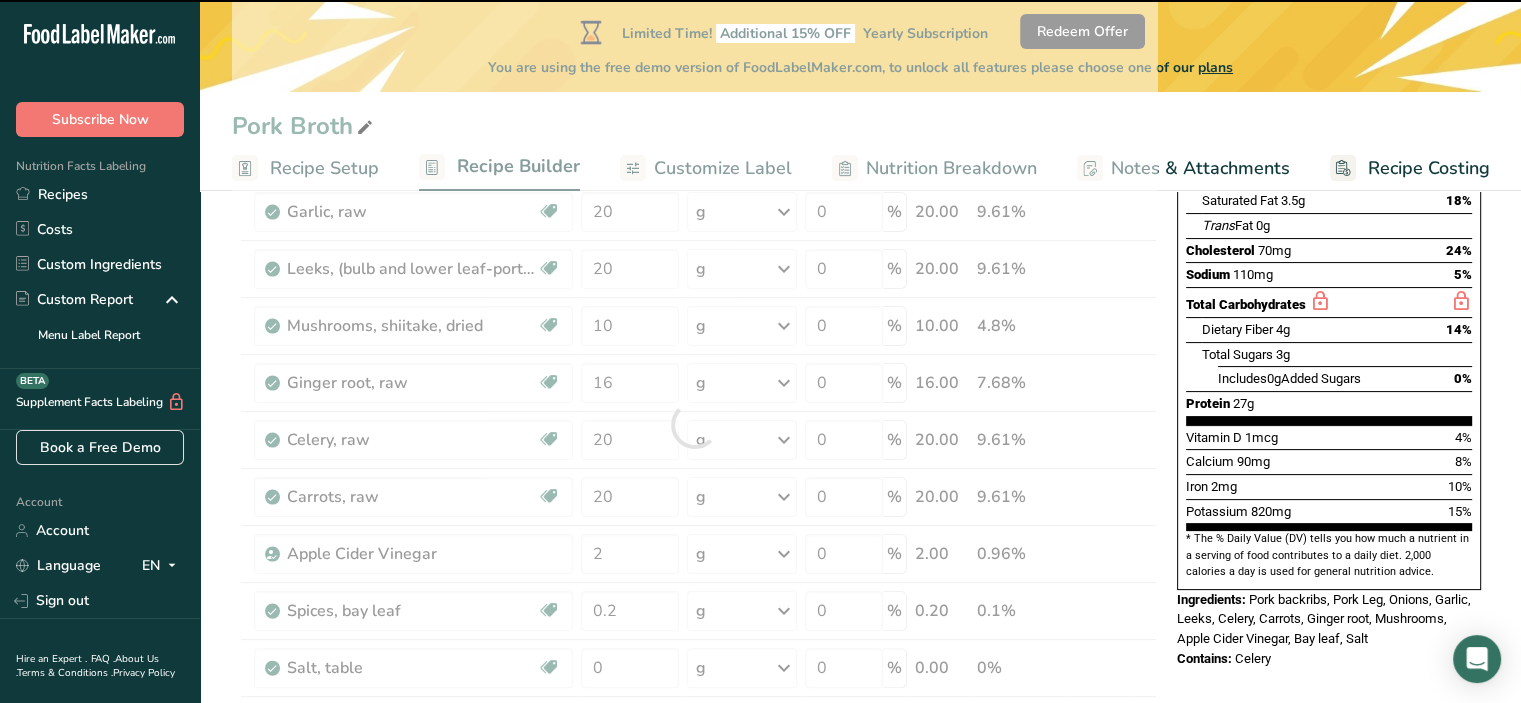 click at bounding box center [694, 424] 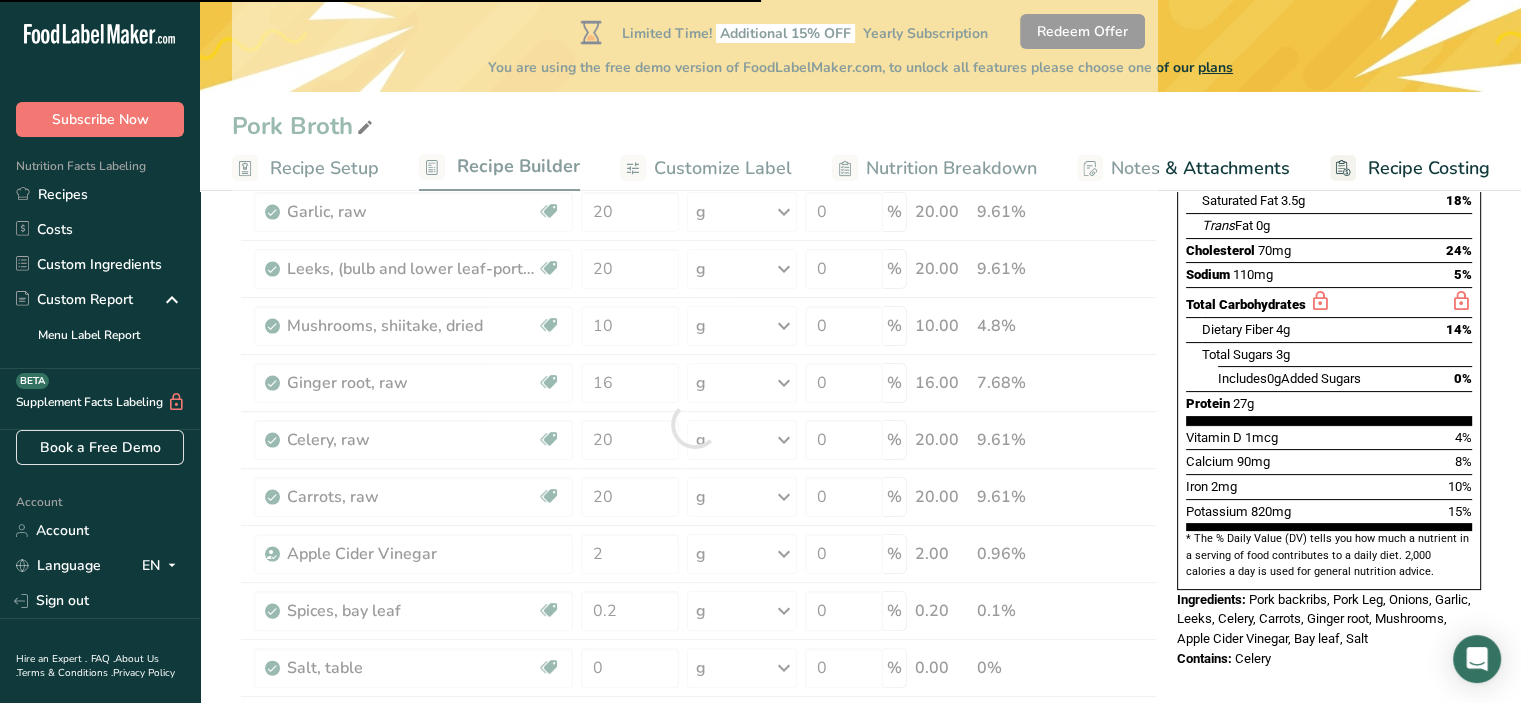 click at bounding box center (694, 424) 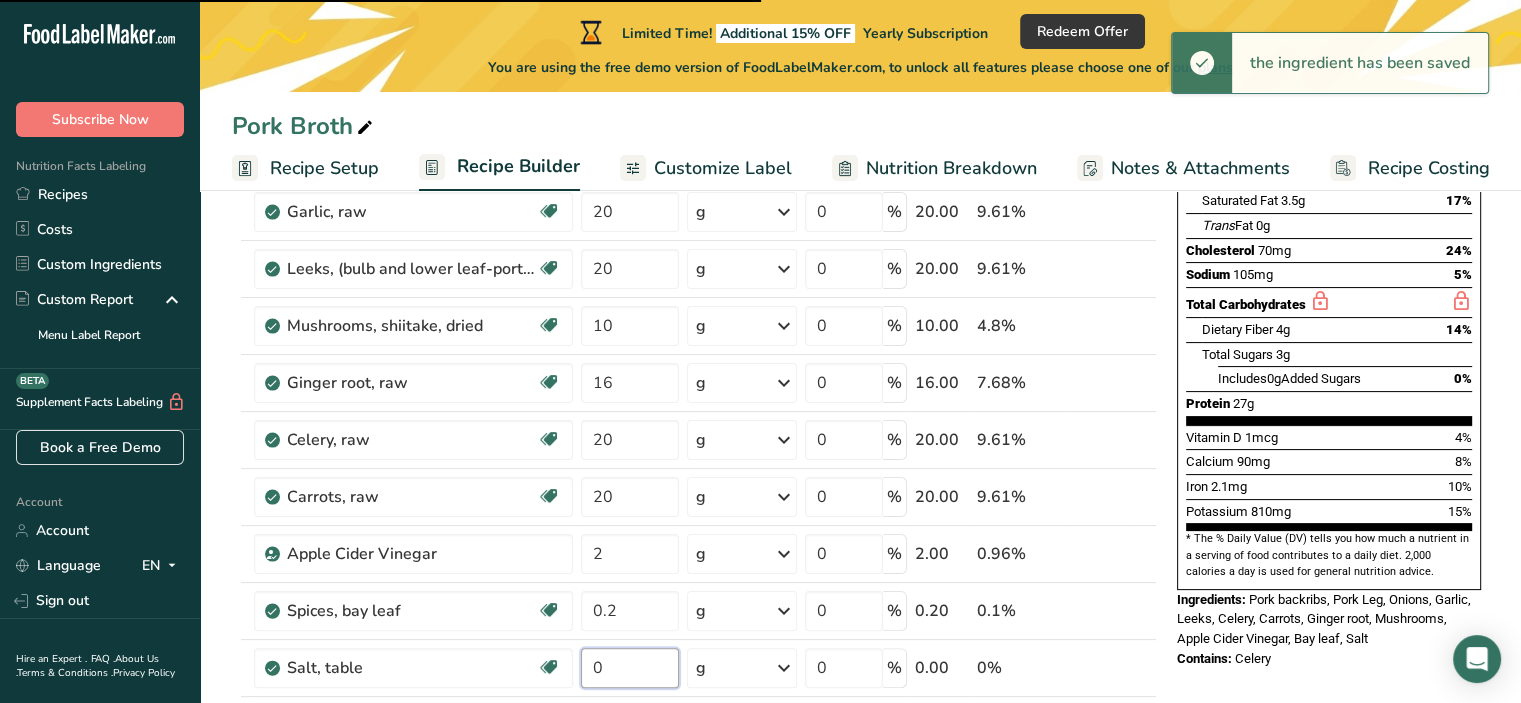 click on "0" at bounding box center [630, 668] 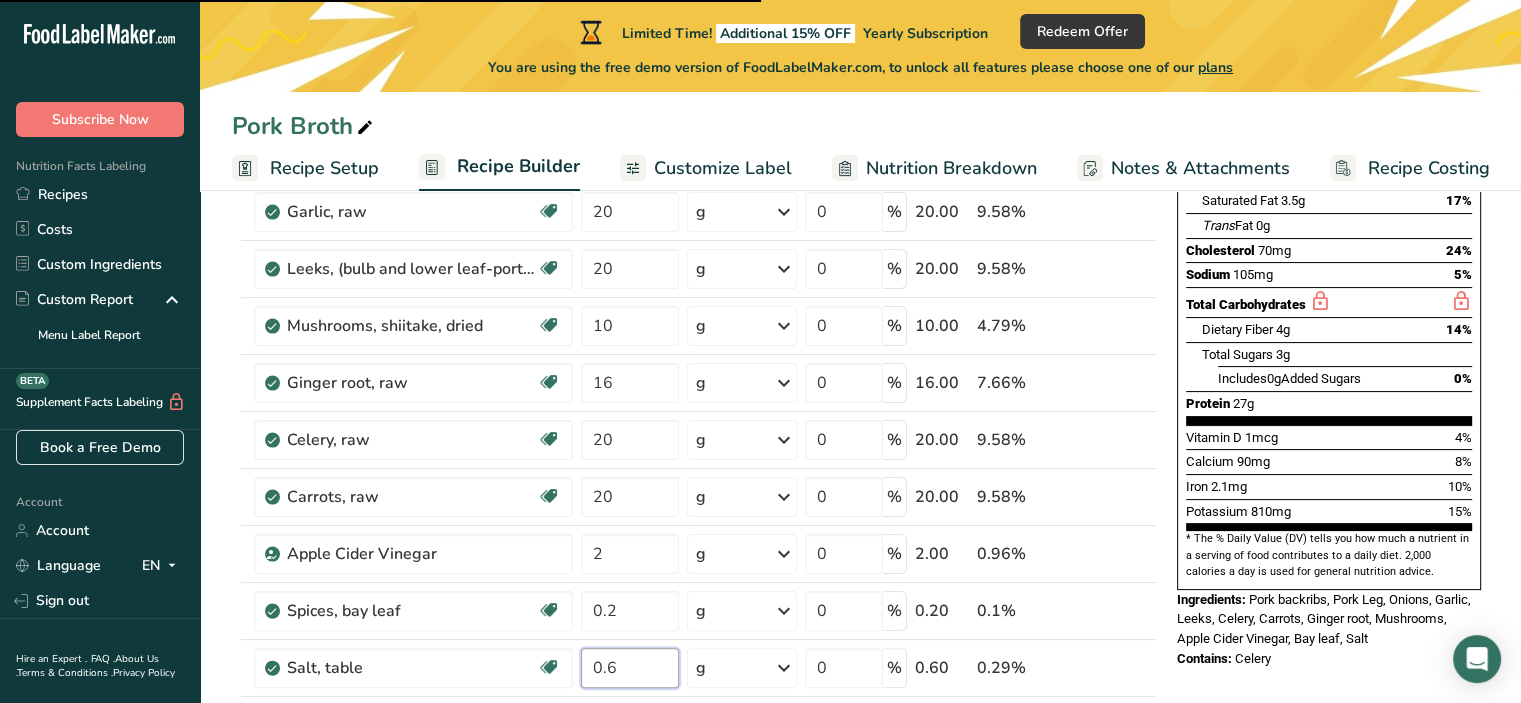 type on "0.6" 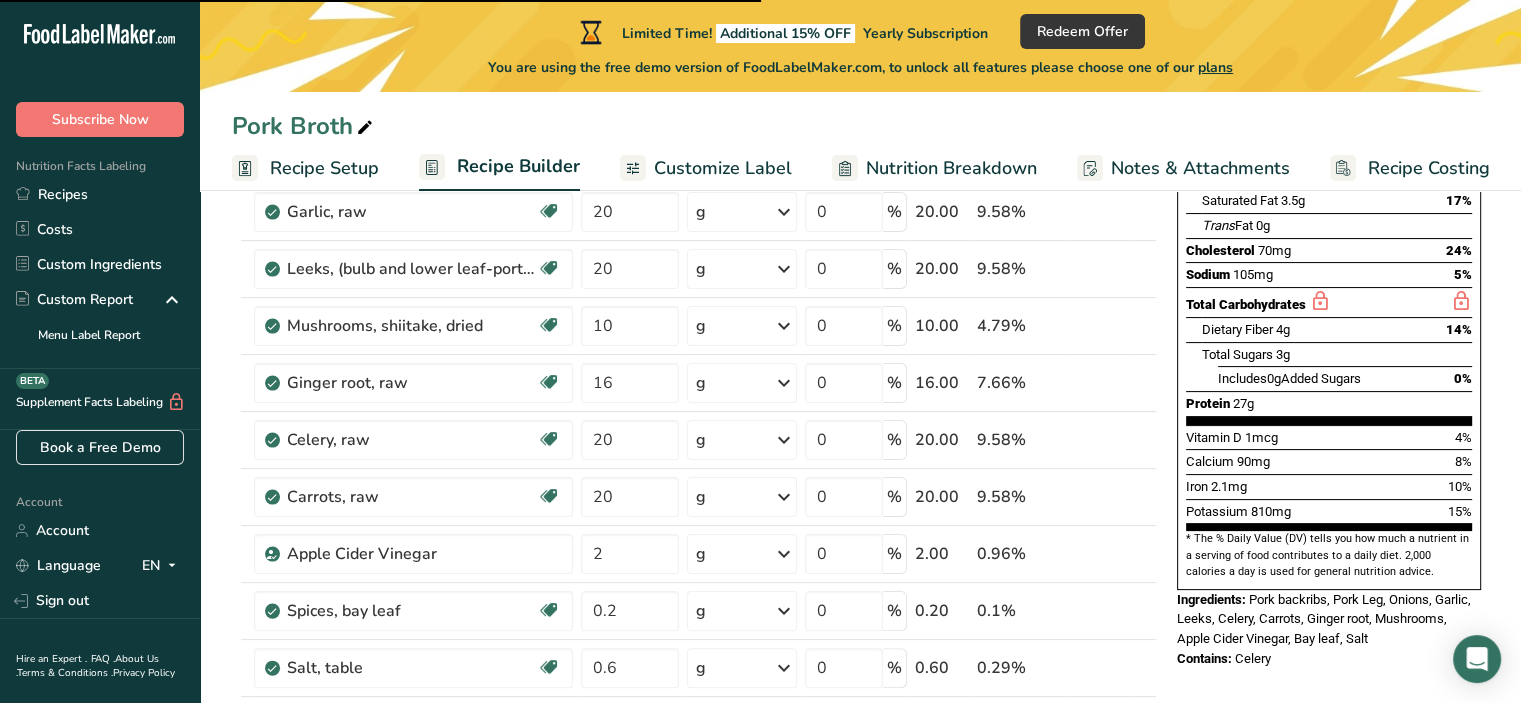 click on "Nutrition Facts
About 1 Serving Per Container
Serving Size
240mL
Amount Per Serving
Calories
% Daily Value *
Total Fat
Saturated Fat
3.5g
17%
Trans  Fat
0g
Cholesterol
70mg
24%
Sodium
105mg
5%
Total Carbohydrates
Dietary Fiber
4g
14%
Total Sugars
3g
Includes" at bounding box center [1329, 750] 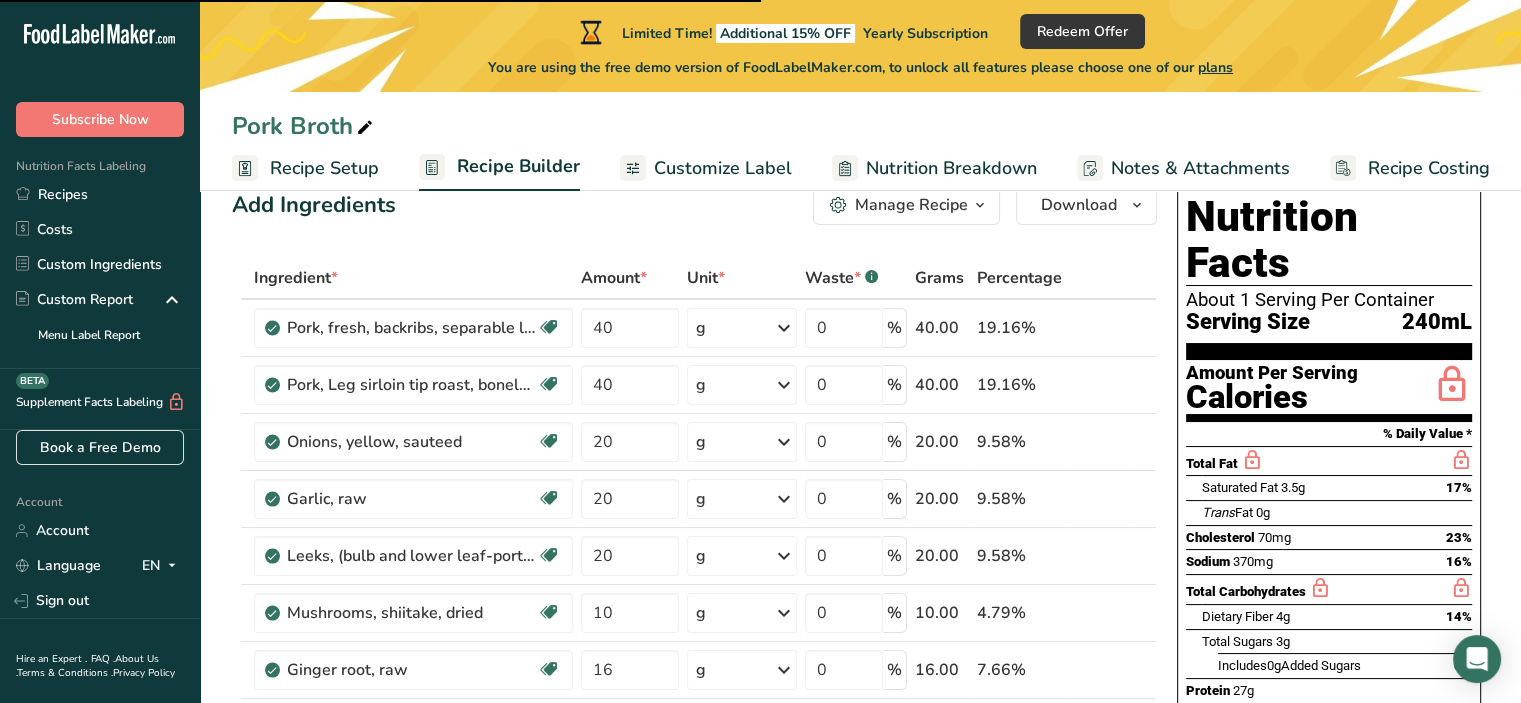 scroll, scrollTop: 20, scrollLeft: 0, axis: vertical 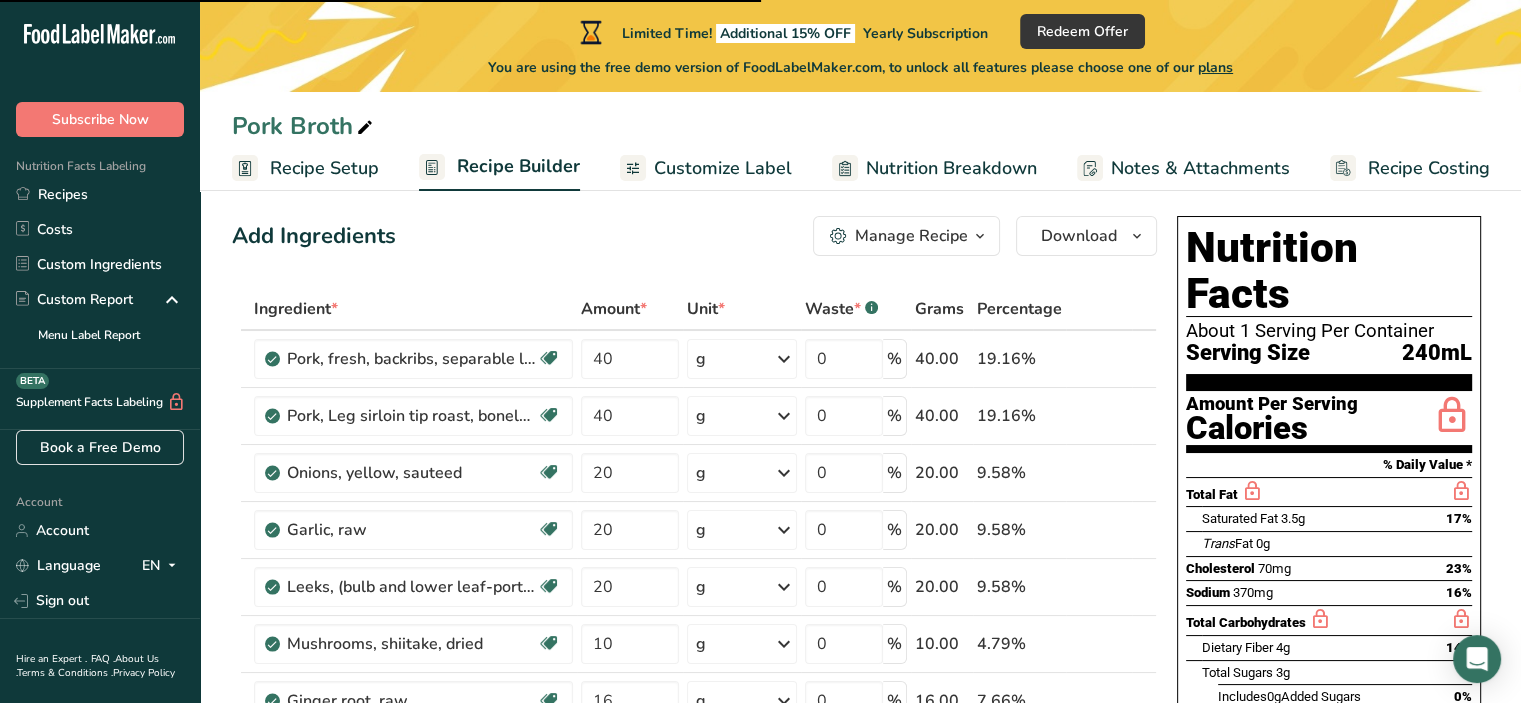 type on "0" 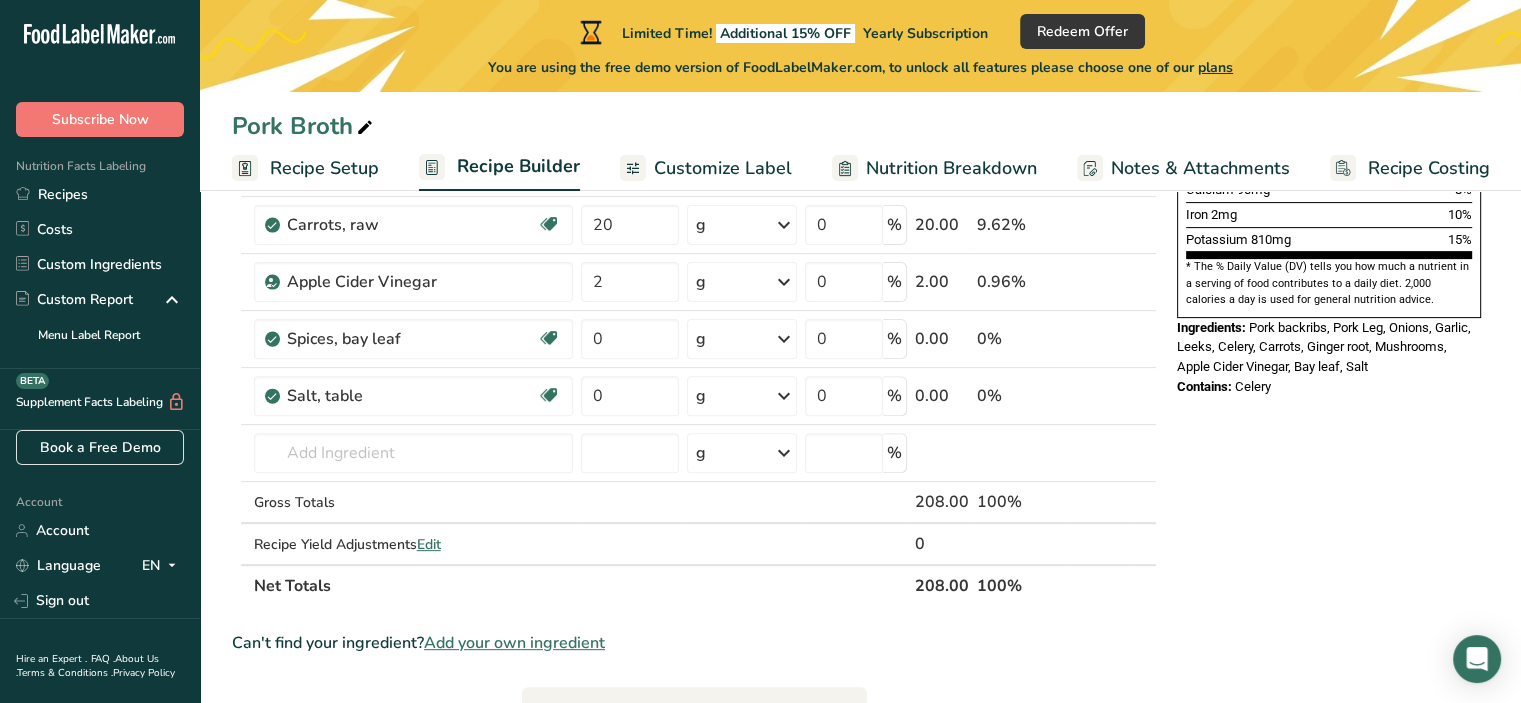 scroll, scrollTop: 756, scrollLeft: 0, axis: vertical 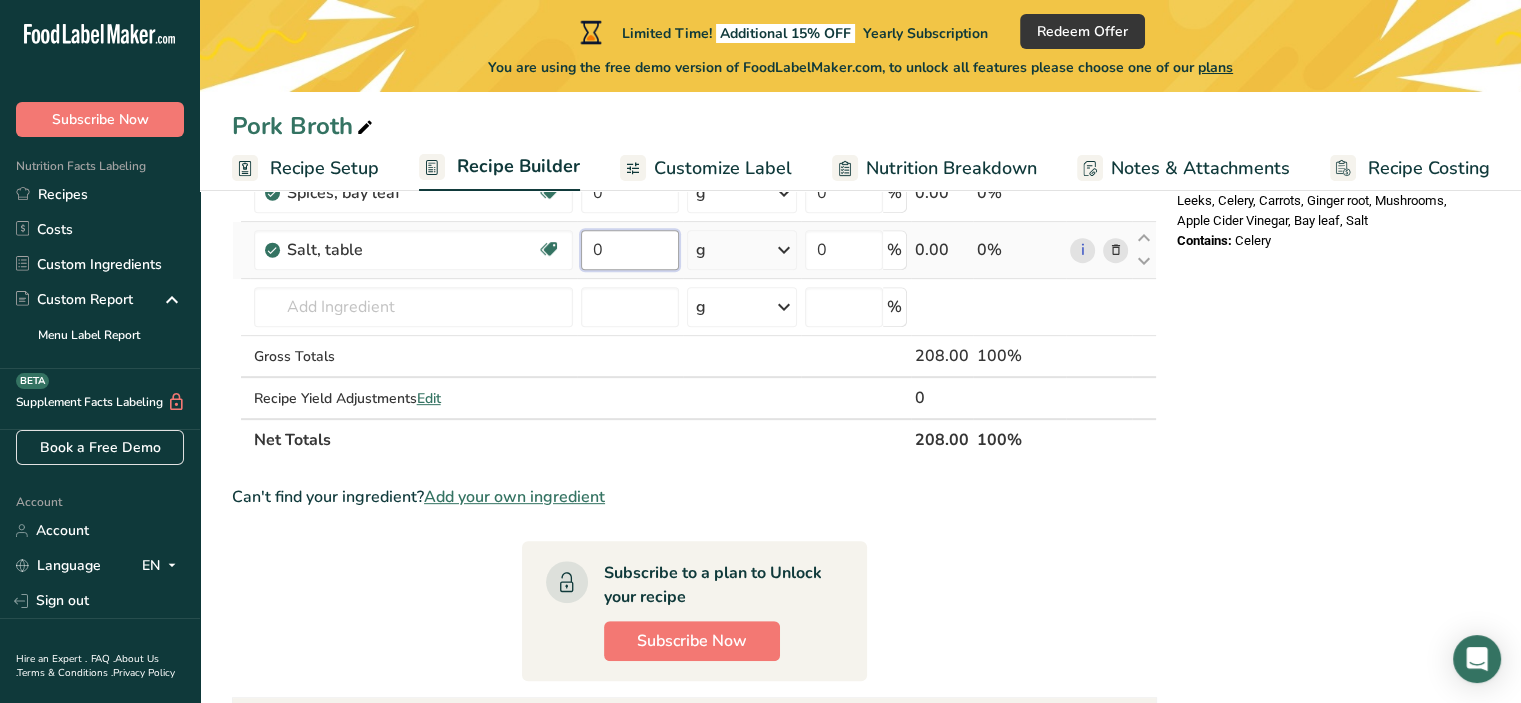 click on "0" at bounding box center [630, 250] 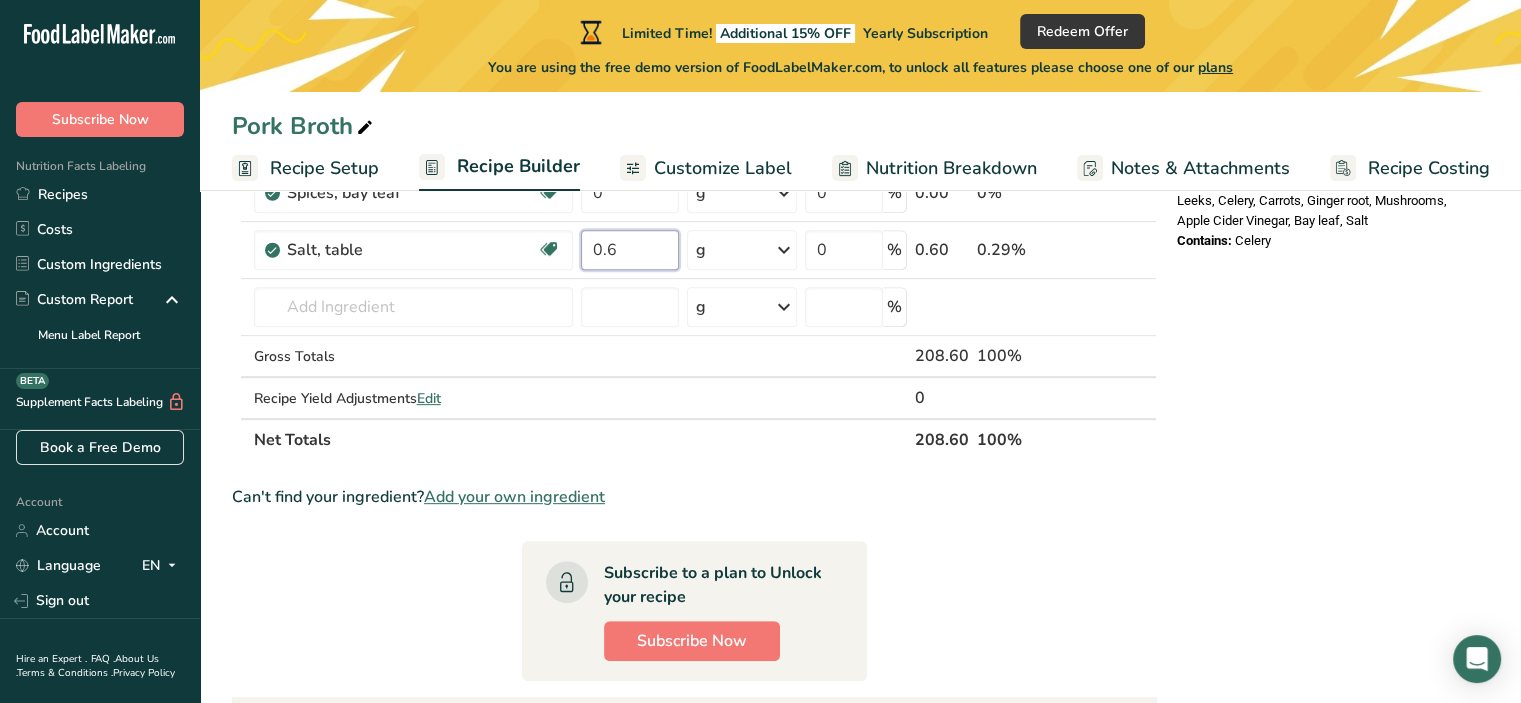 type on "0.6" 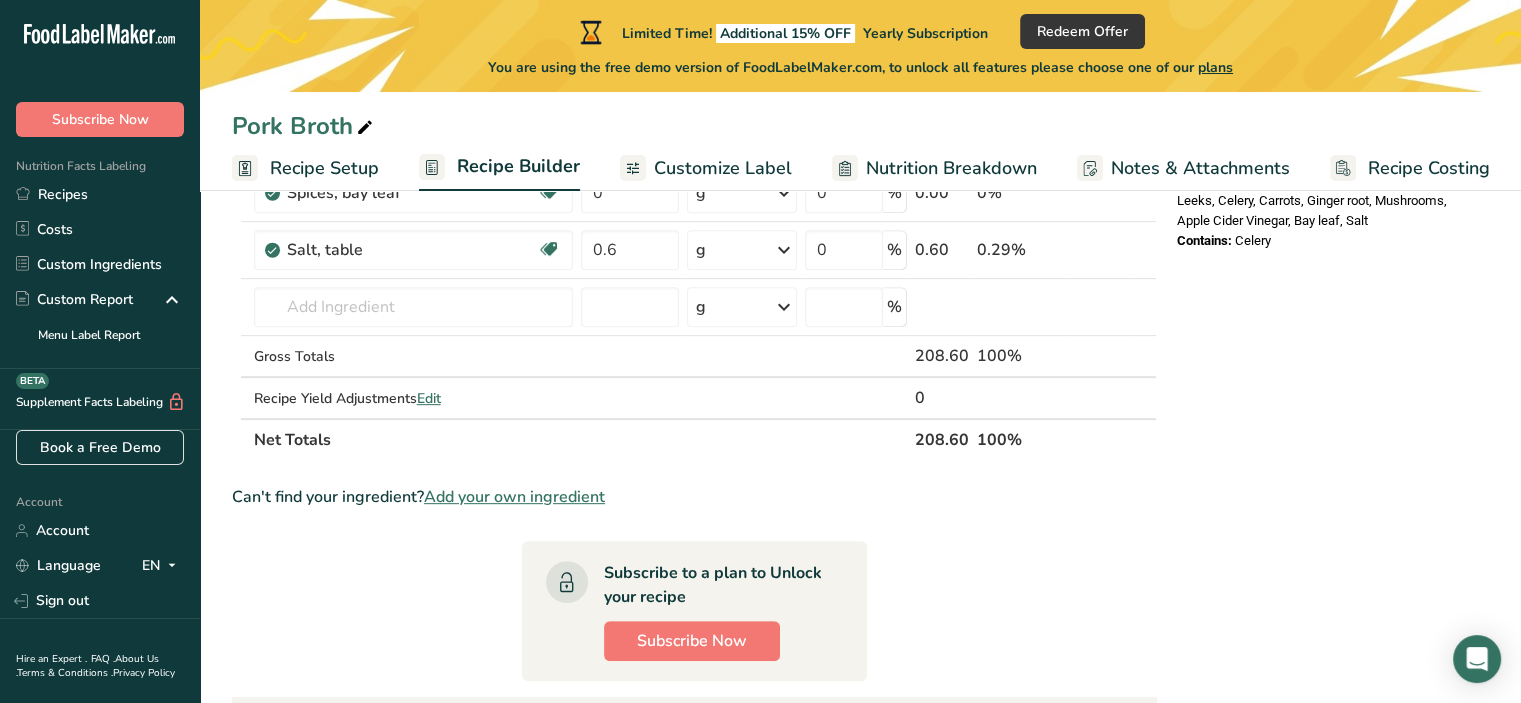click on "Ingredient *
Amount *
Unit *
Waste *   .a-a{fill:#347362;}.b-a{fill:#fff;}          Grams
Percentage
Pork, fresh, backribs, separable lean and fat, raw
Dairy free
Gluten free
Soy free
40
g
Portions
4 oz
Weight Units
g
kg
mg
See more
Volume Units
l
Volume units require a density conversion. If you know your ingredient's density enter it below. Otherwise, click on "RIA" our AI Regulatory bot - she will be able to help you
lb/ft3
g/cm3
Confirm
mL
lb/ft3
g/cm3" at bounding box center (694, 356) 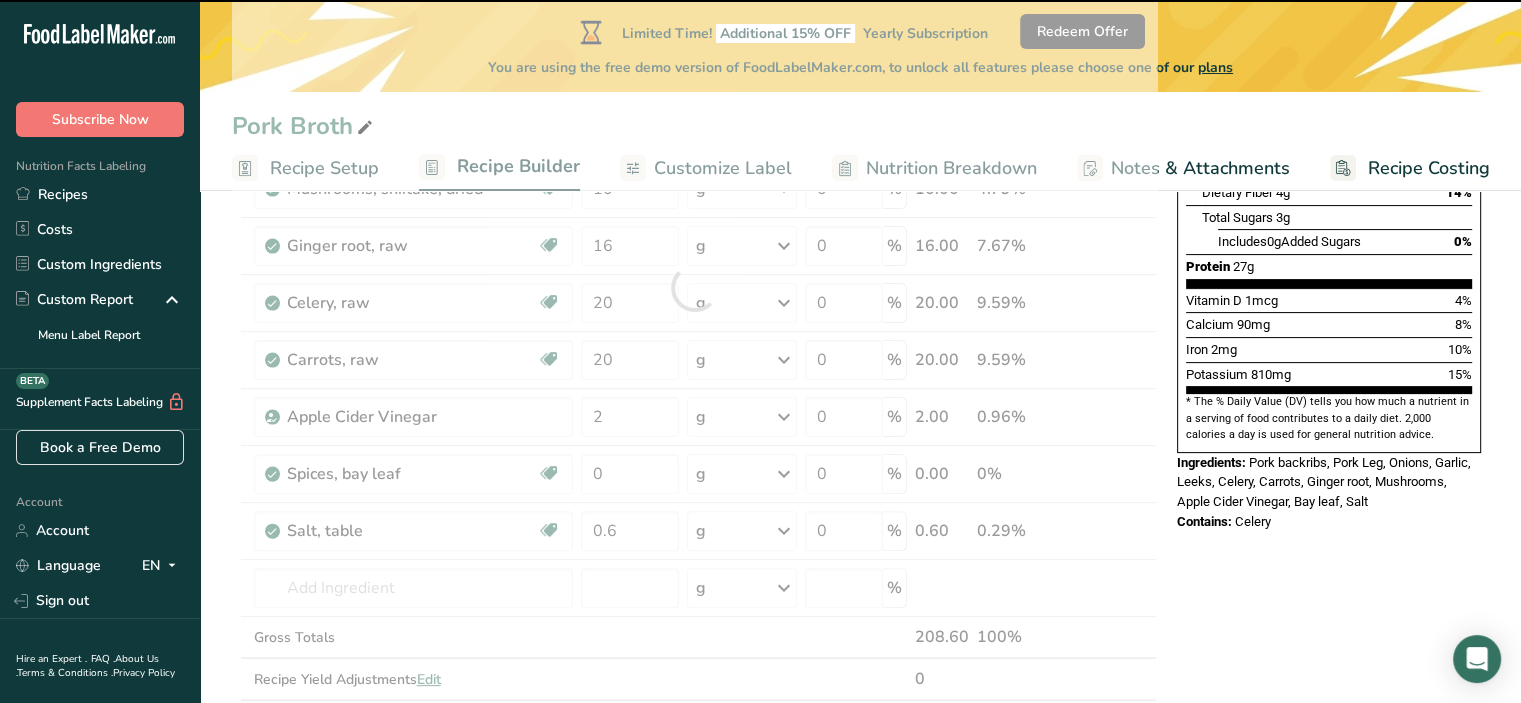 scroll, scrollTop: 458, scrollLeft: 0, axis: vertical 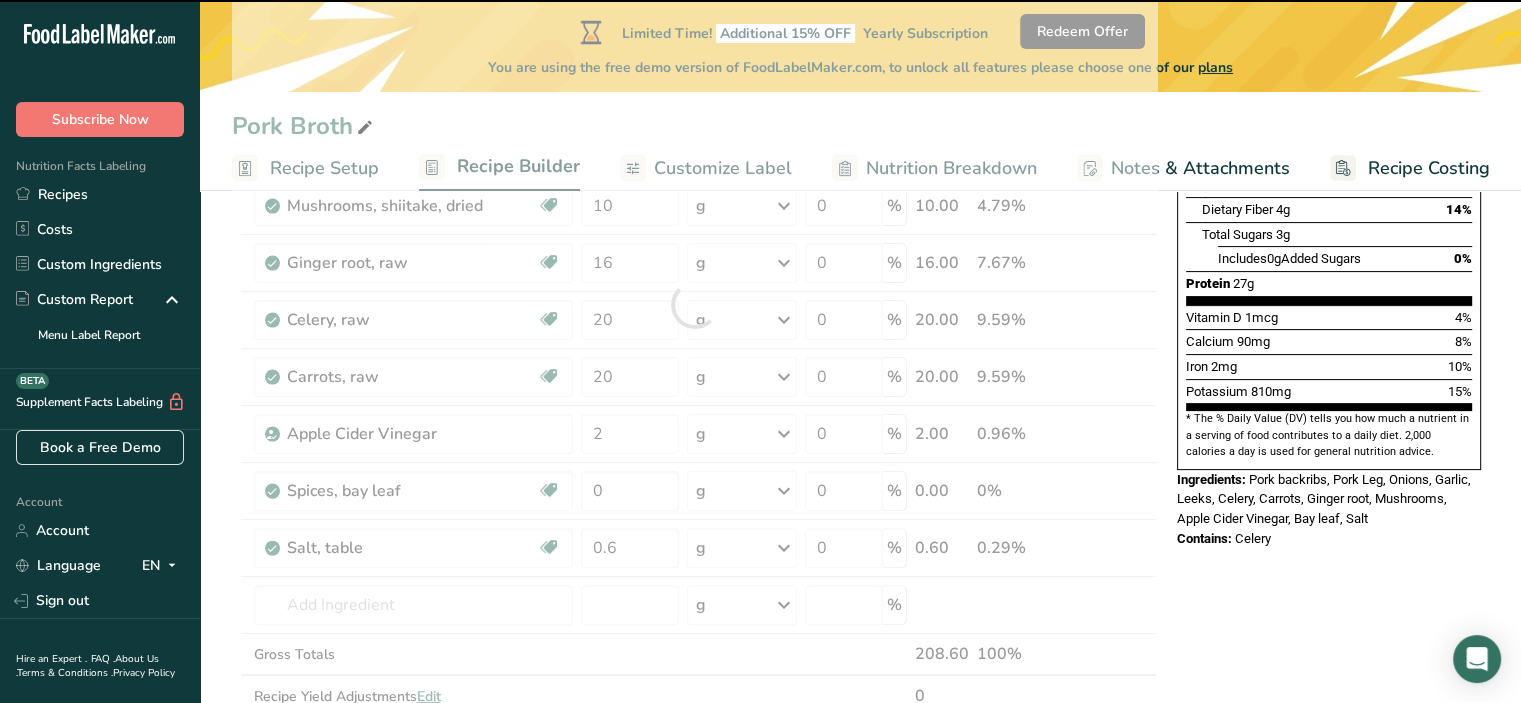click at bounding box center (694, 304) 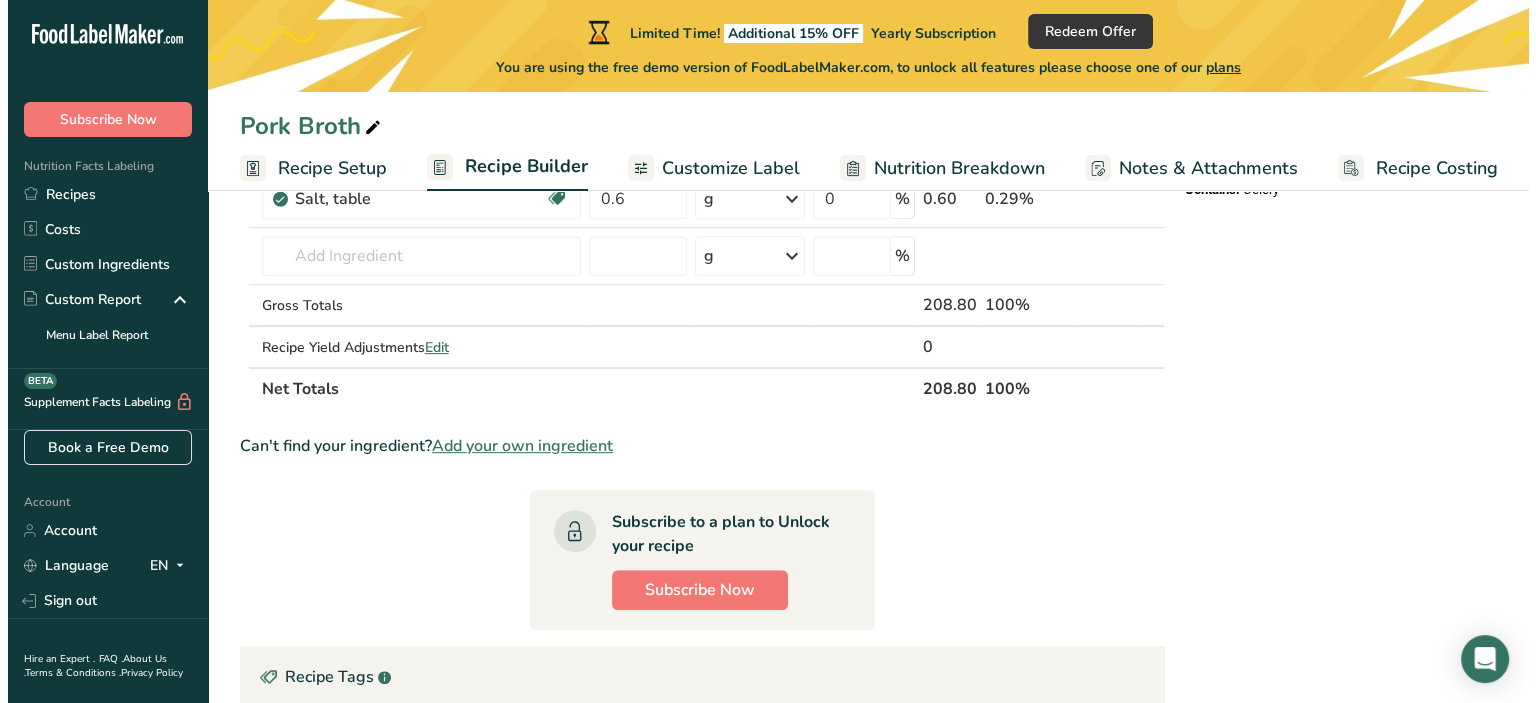 scroll, scrollTop: 814, scrollLeft: 0, axis: vertical 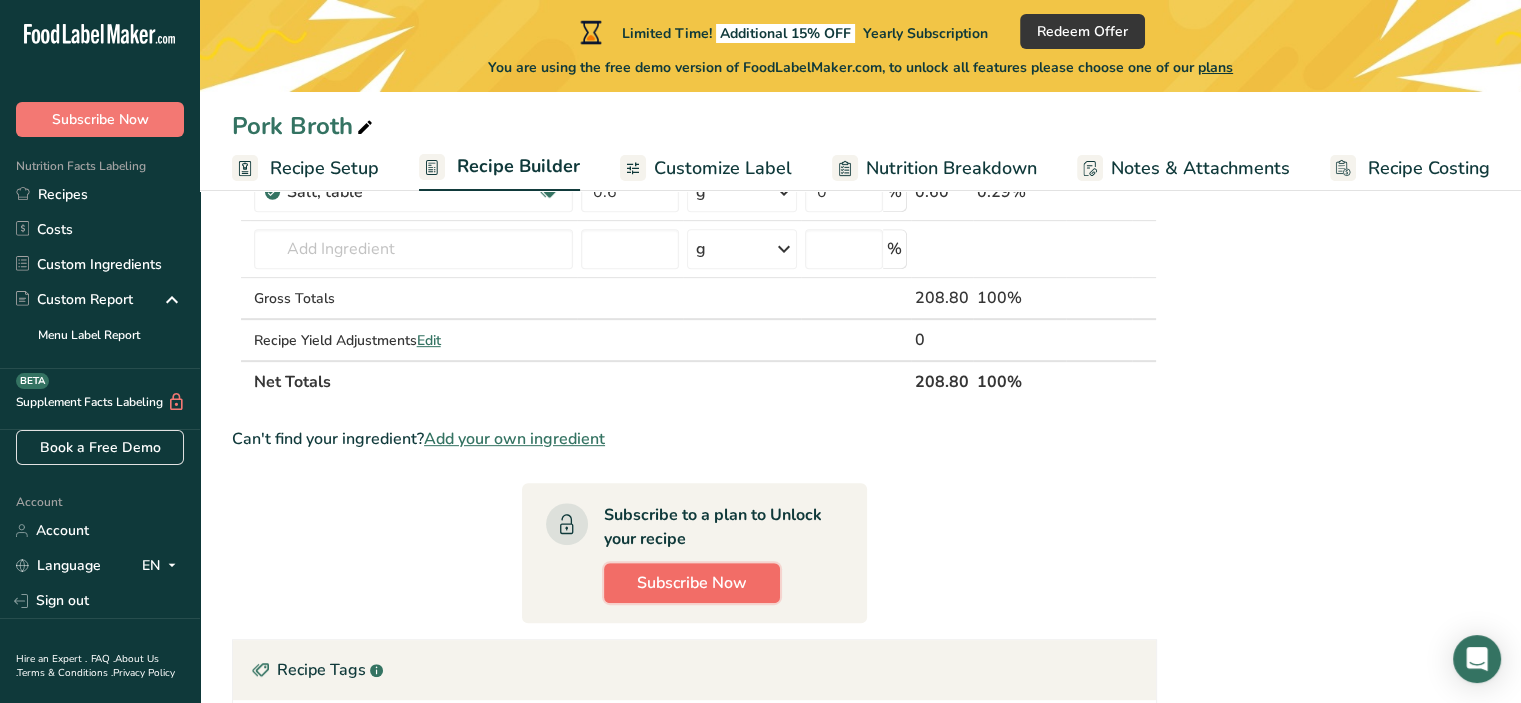 click on "Subscribe Now" at bounding box center (692, 583) 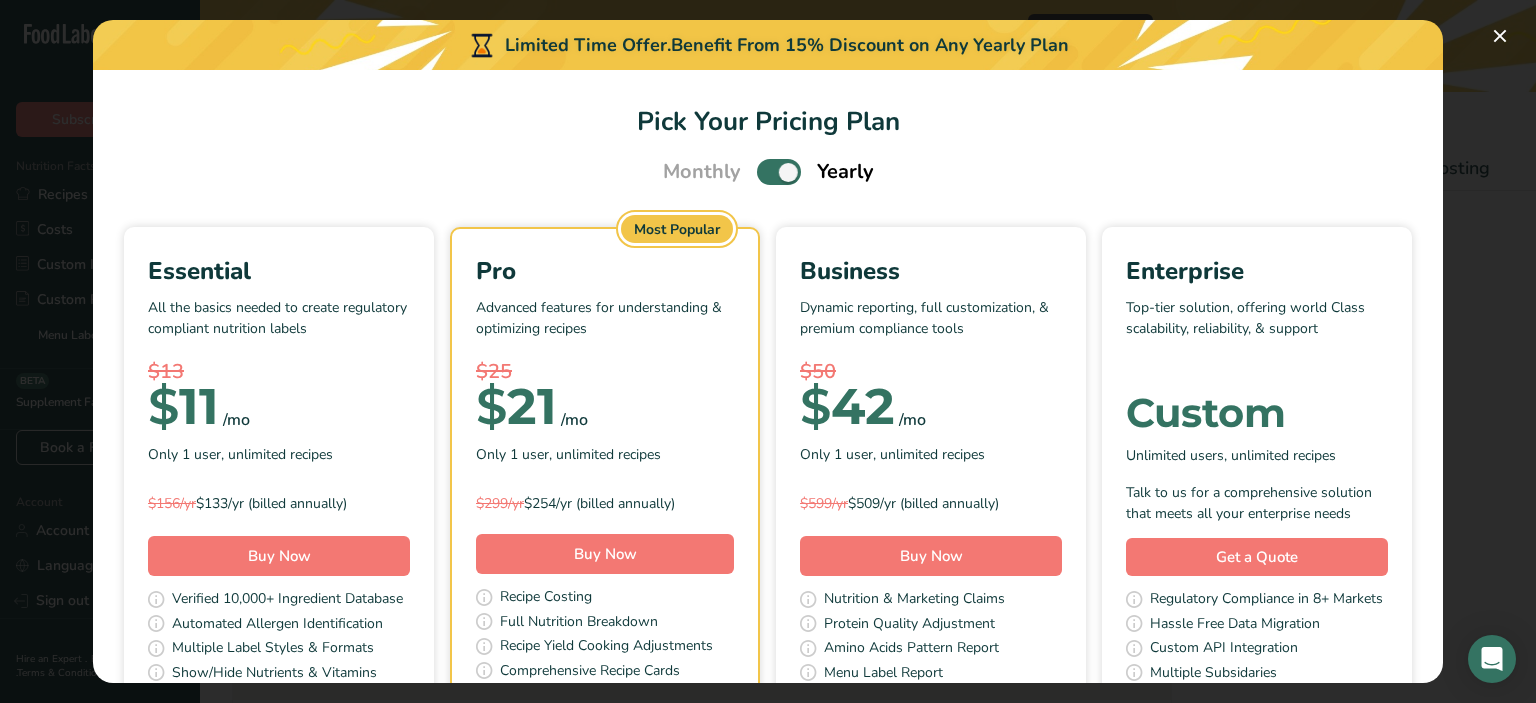 drag, startPoint x: 1423, startPoint y: 213, endPoint x: 1427, endPoint y: 259, distance: 46.173584 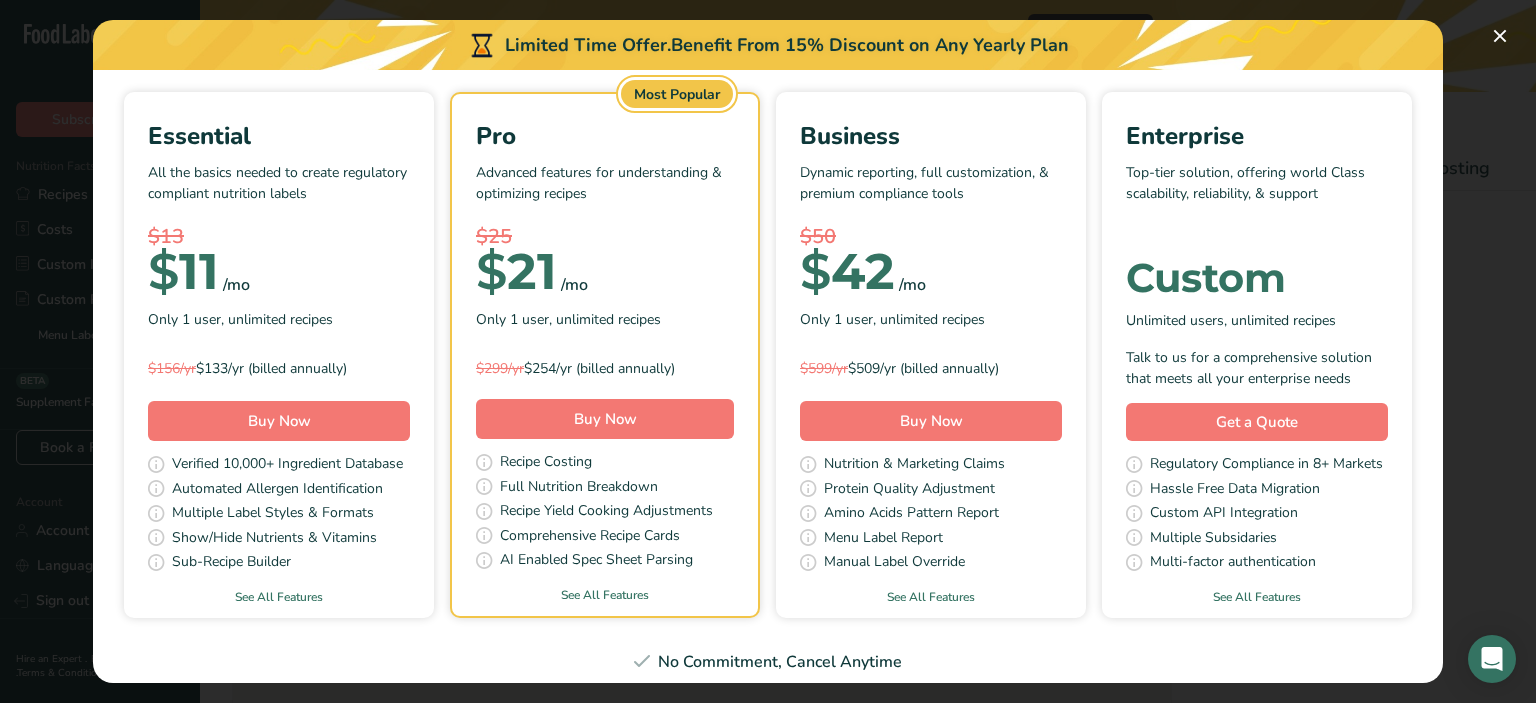 scroll, scrollTop: 168, scrollLeft: 0, axis: vertical 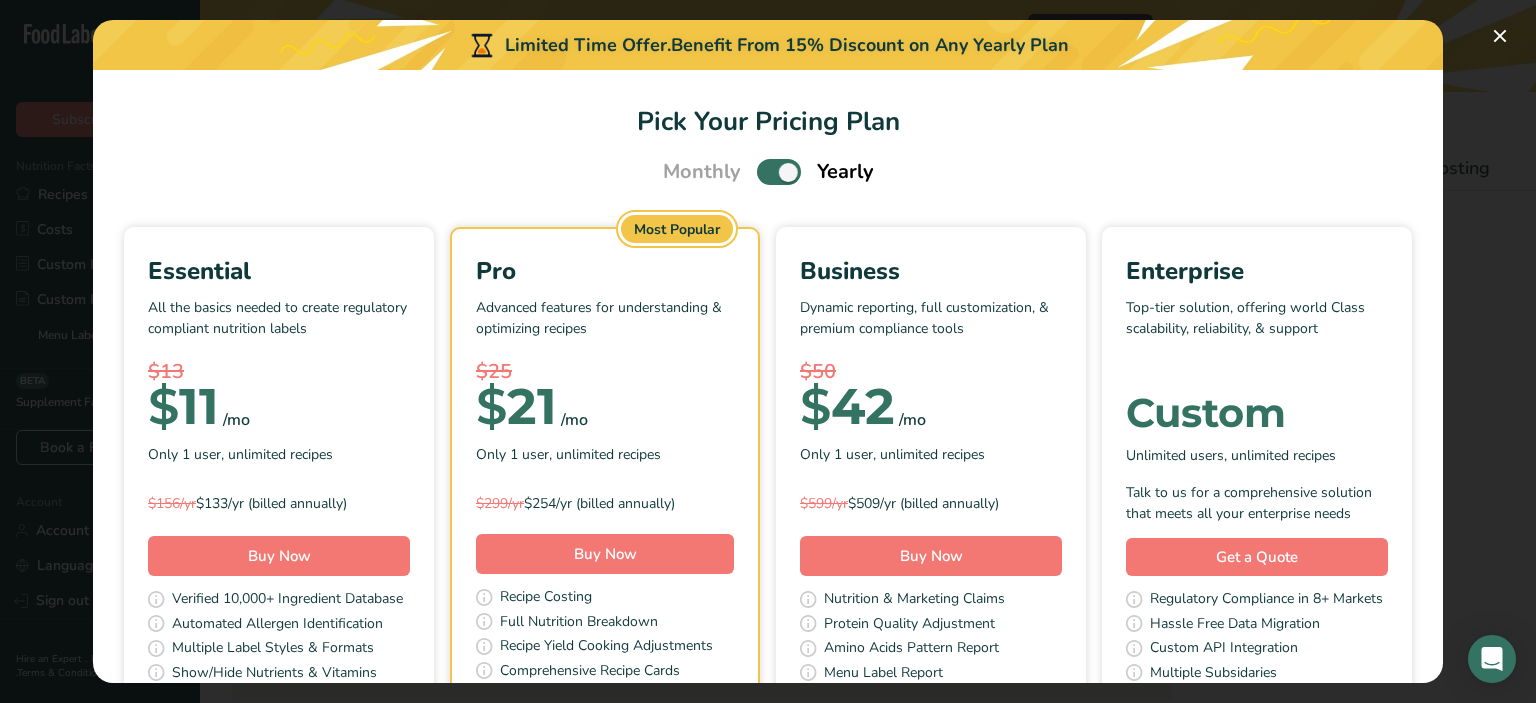 click at bounding box center (779, 171) 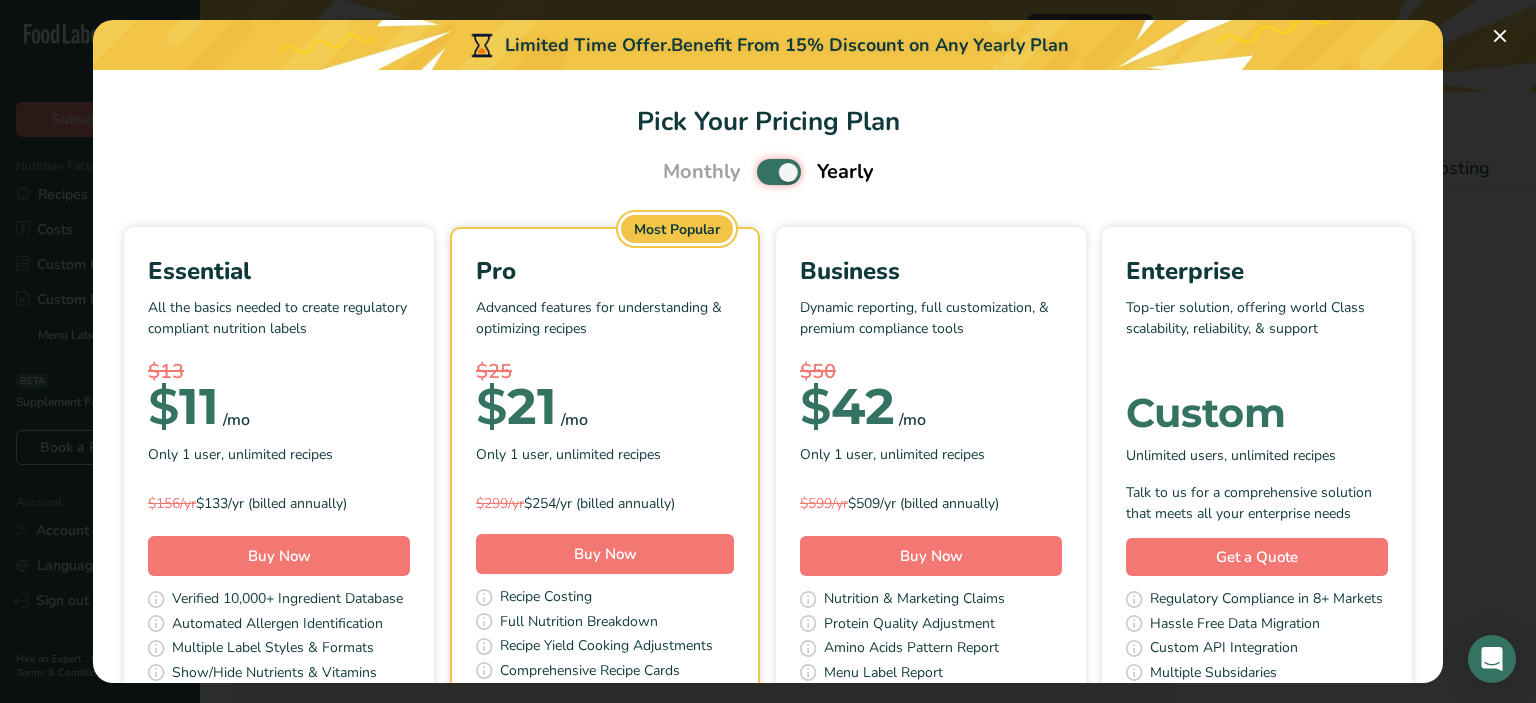 click at bounding box center (763, 172) 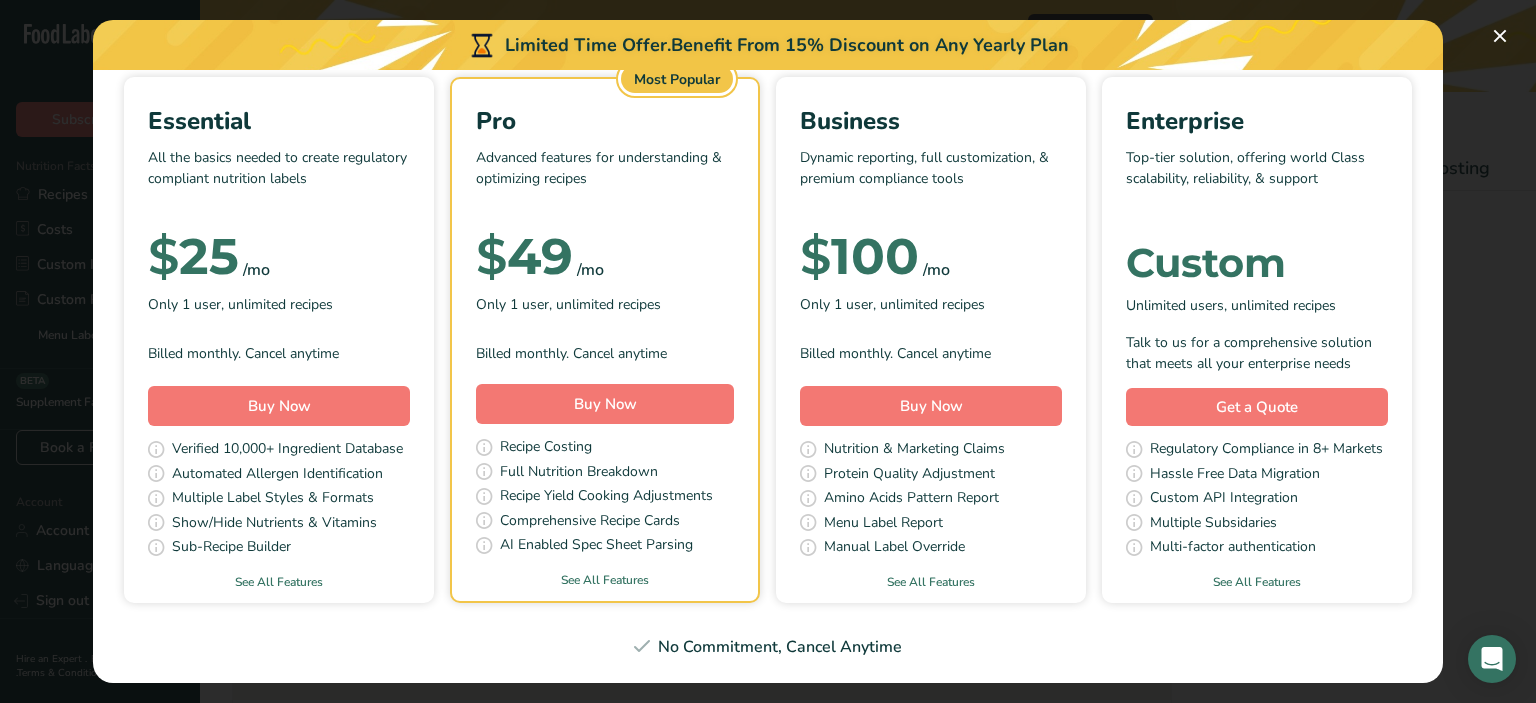 scroll, scrollTop: 0, scrollLeft: 0, axis: both 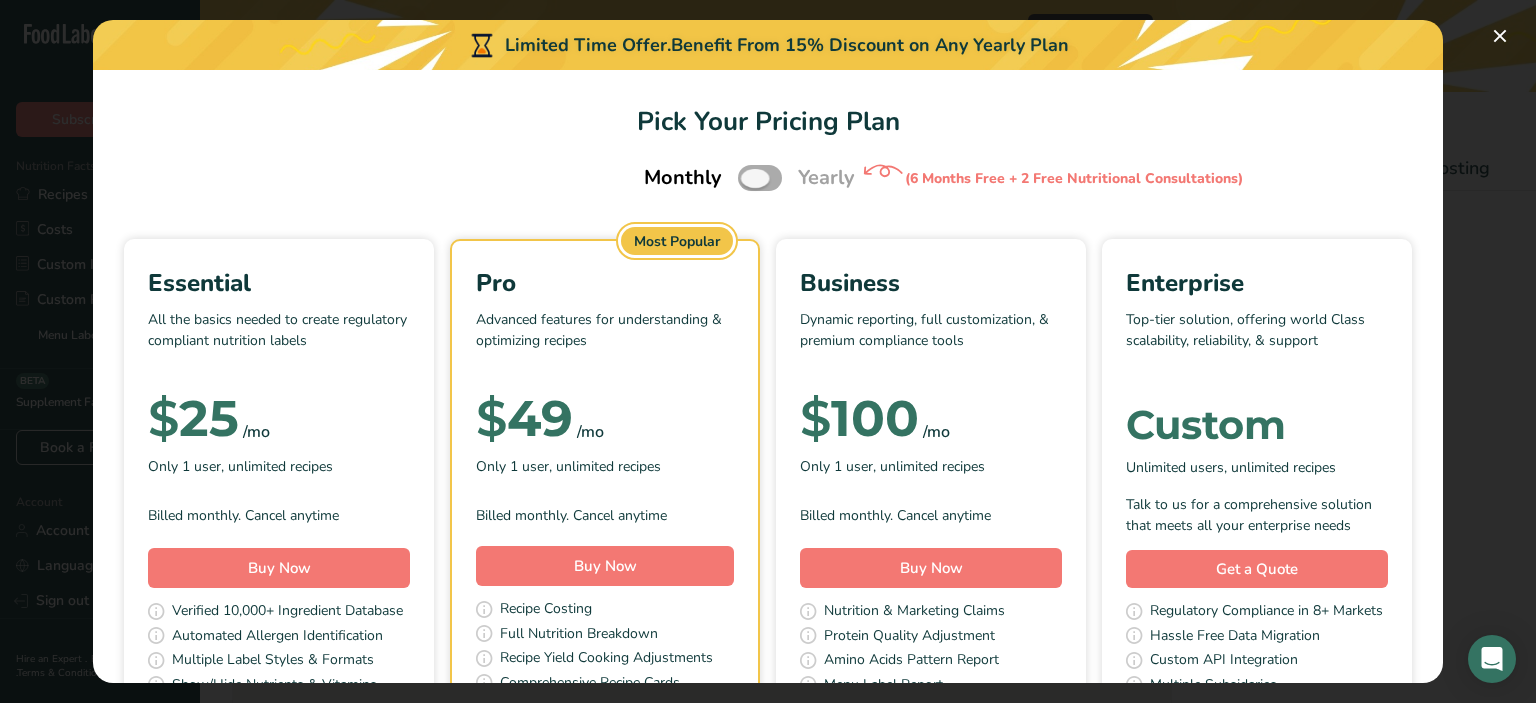click at bounding box center (760, 177) 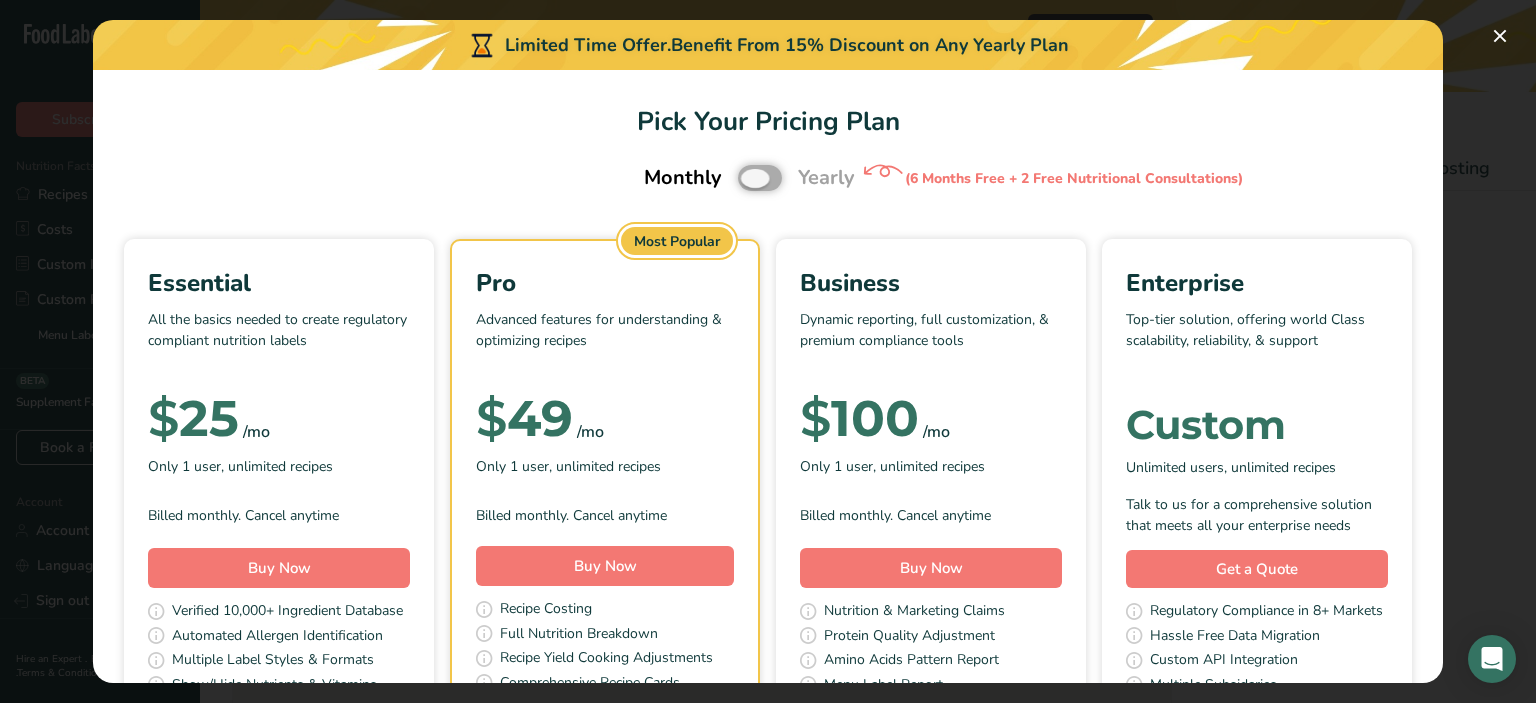 click at bounding box center [744, 178] 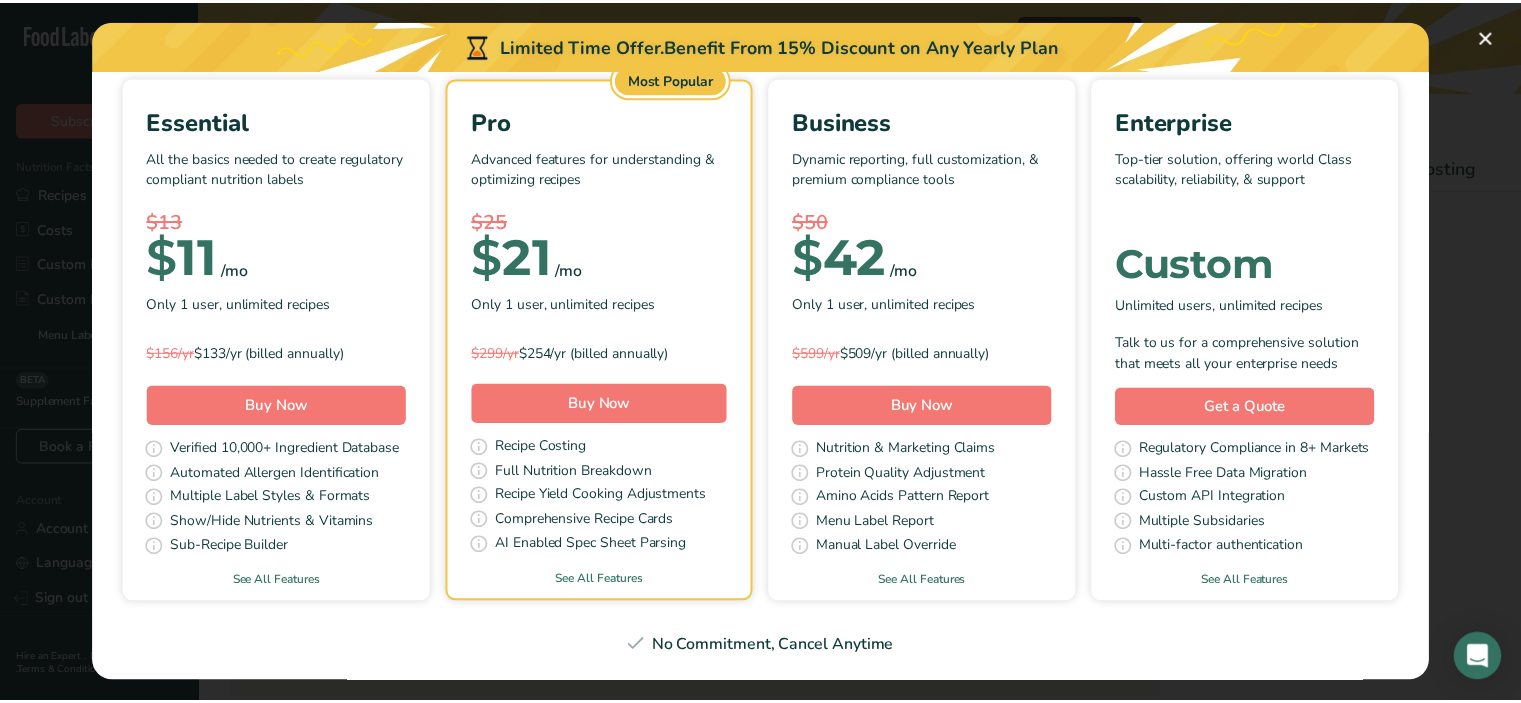 scroll, scrollTop: 0, scrollLeft: 0, axis: both 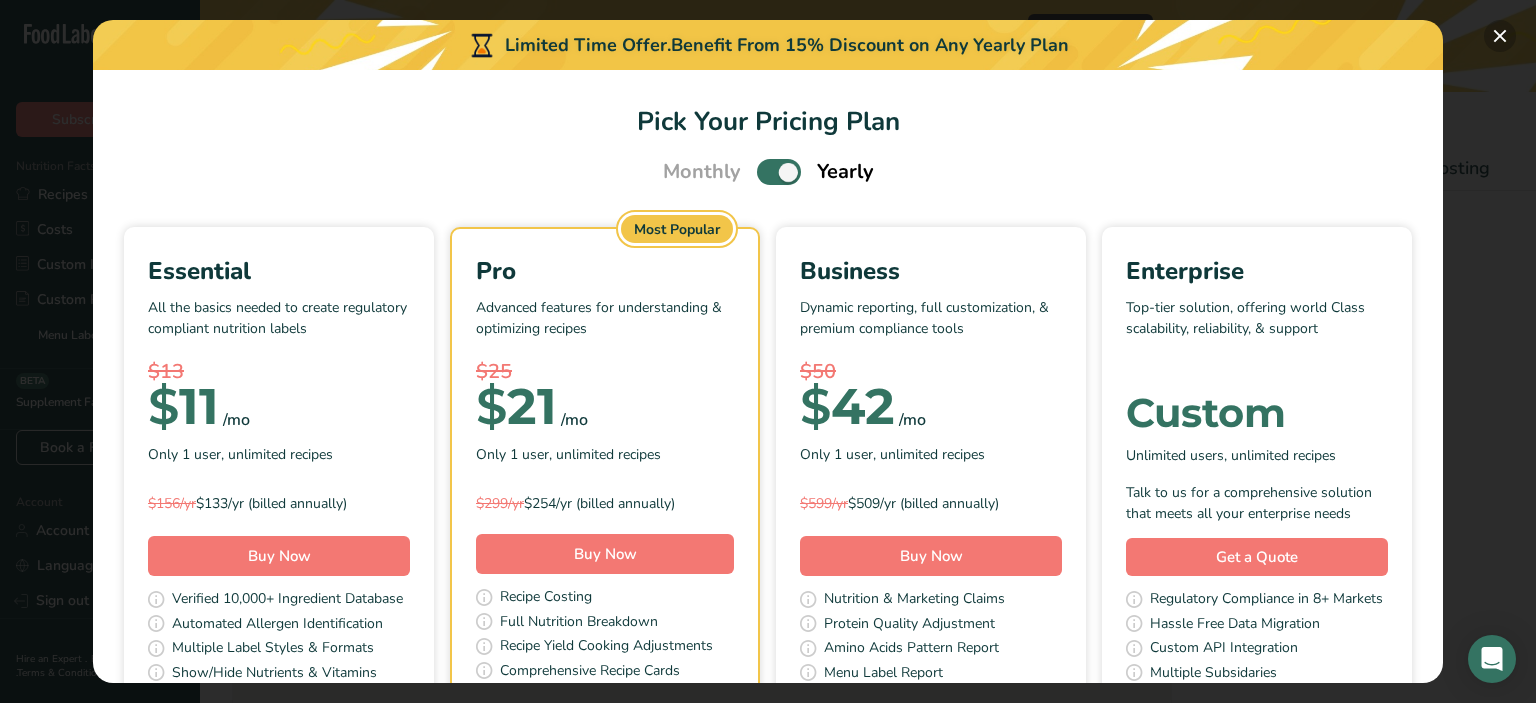 click at bounding box center (1500, 36) 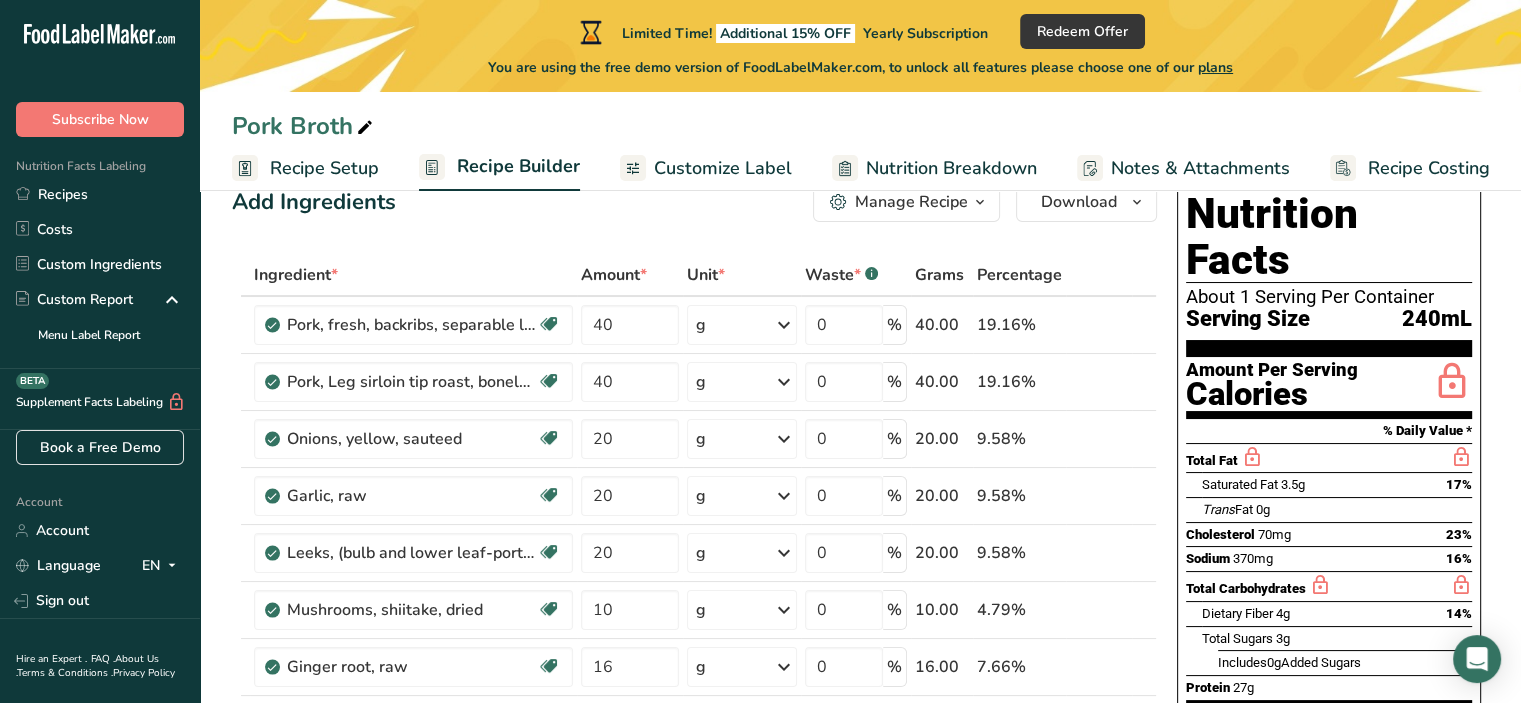scroll, scrollTop: 56, scrollLeft: 0, axis: vertical 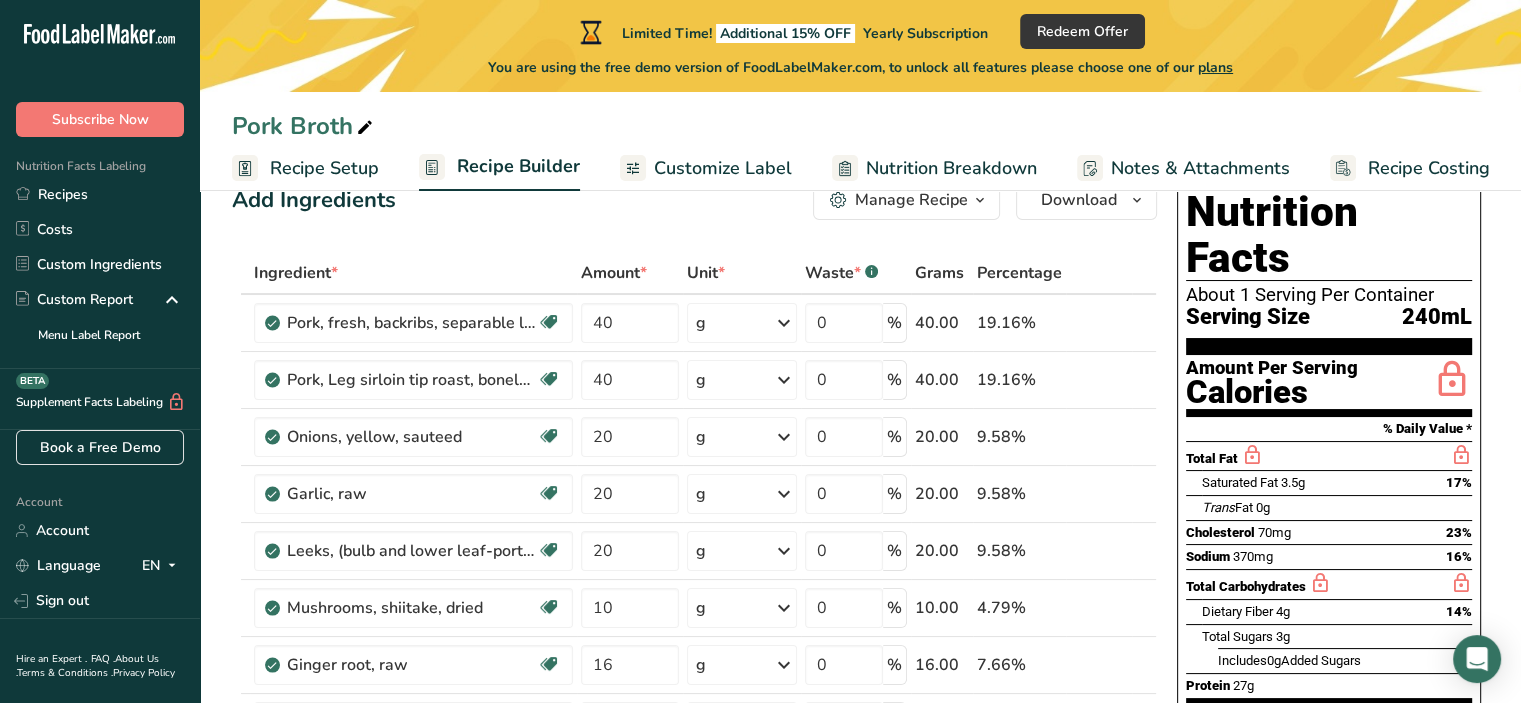 click on "Saturated Fat
3.5g
17%" at bounding box center (1337, 482) 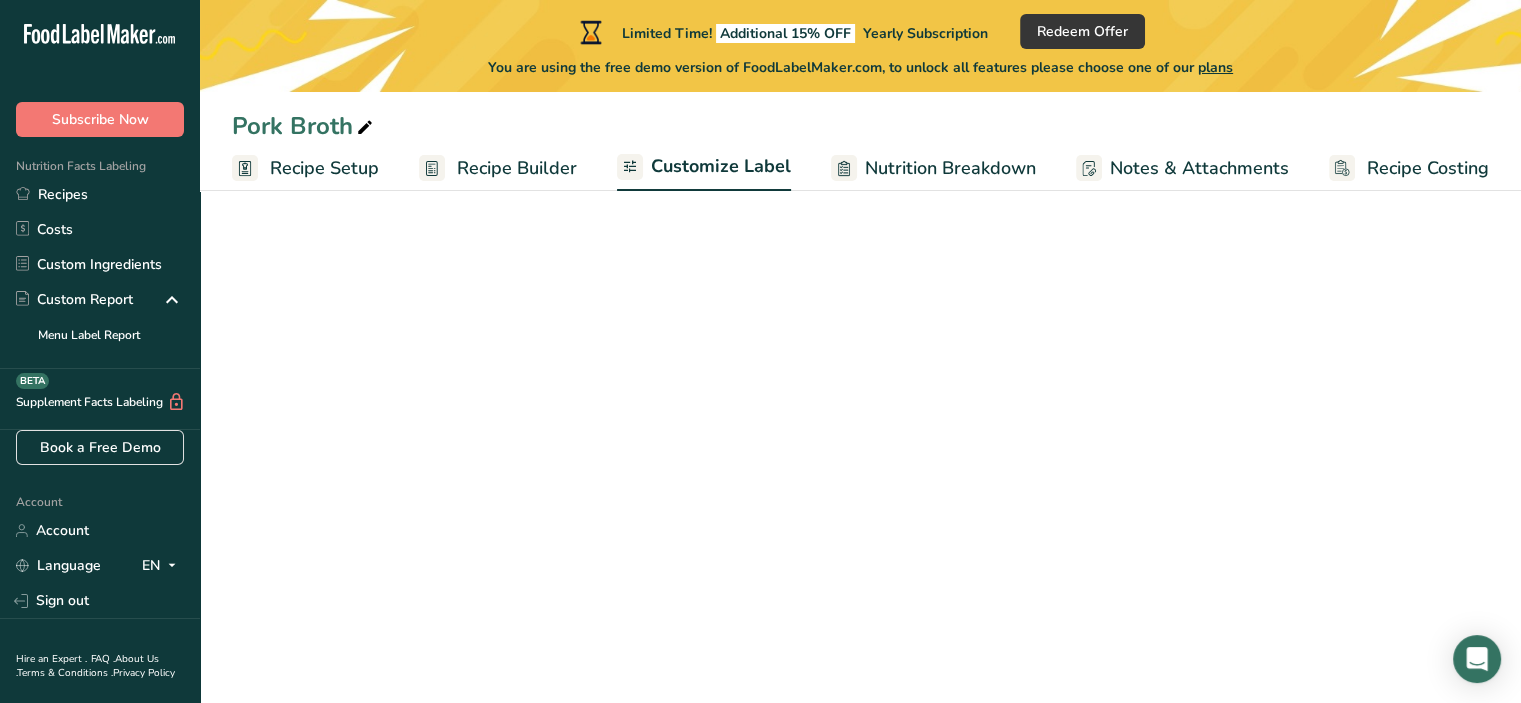 scroll, scrollTop: 0, scrollLeft: 0, axis: both 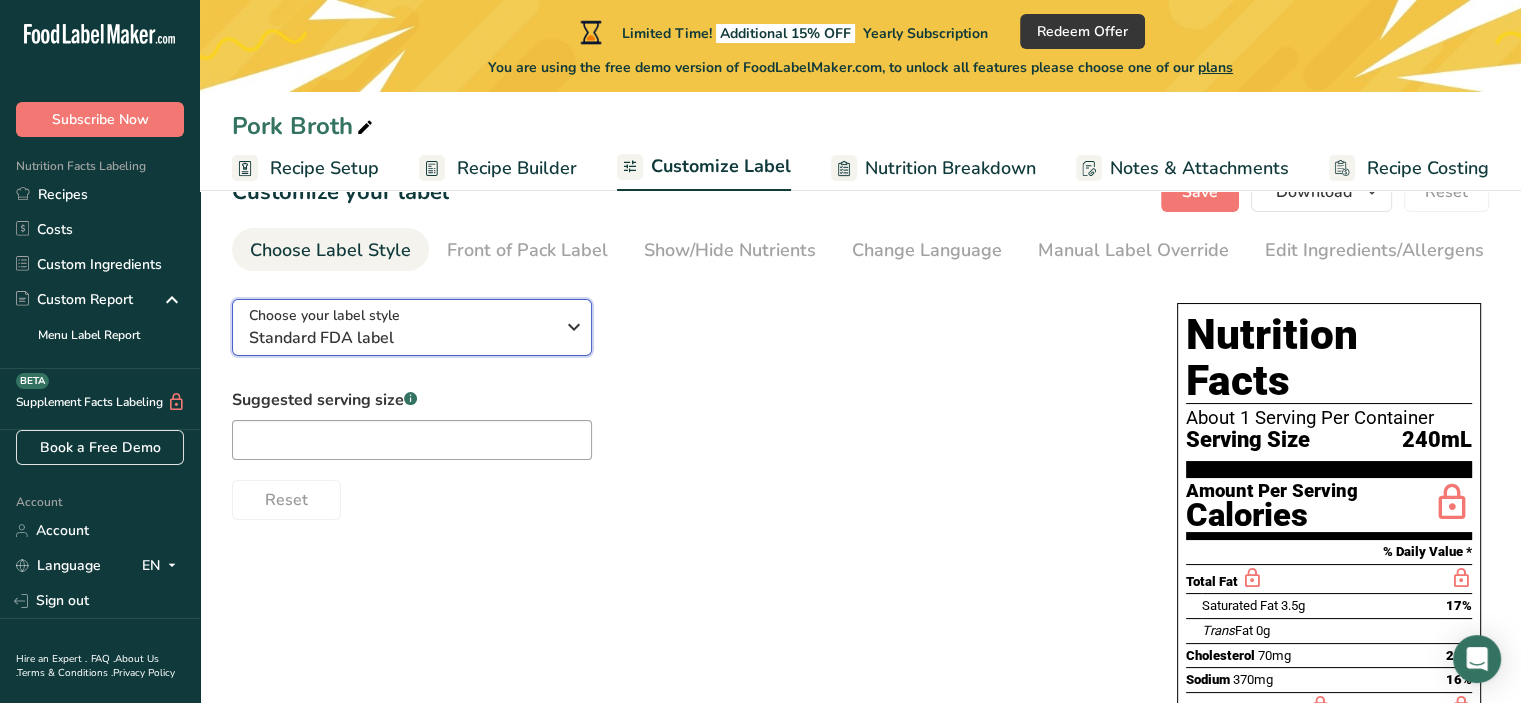 click on "Standard FDA label" at bounding box center (401, 338) 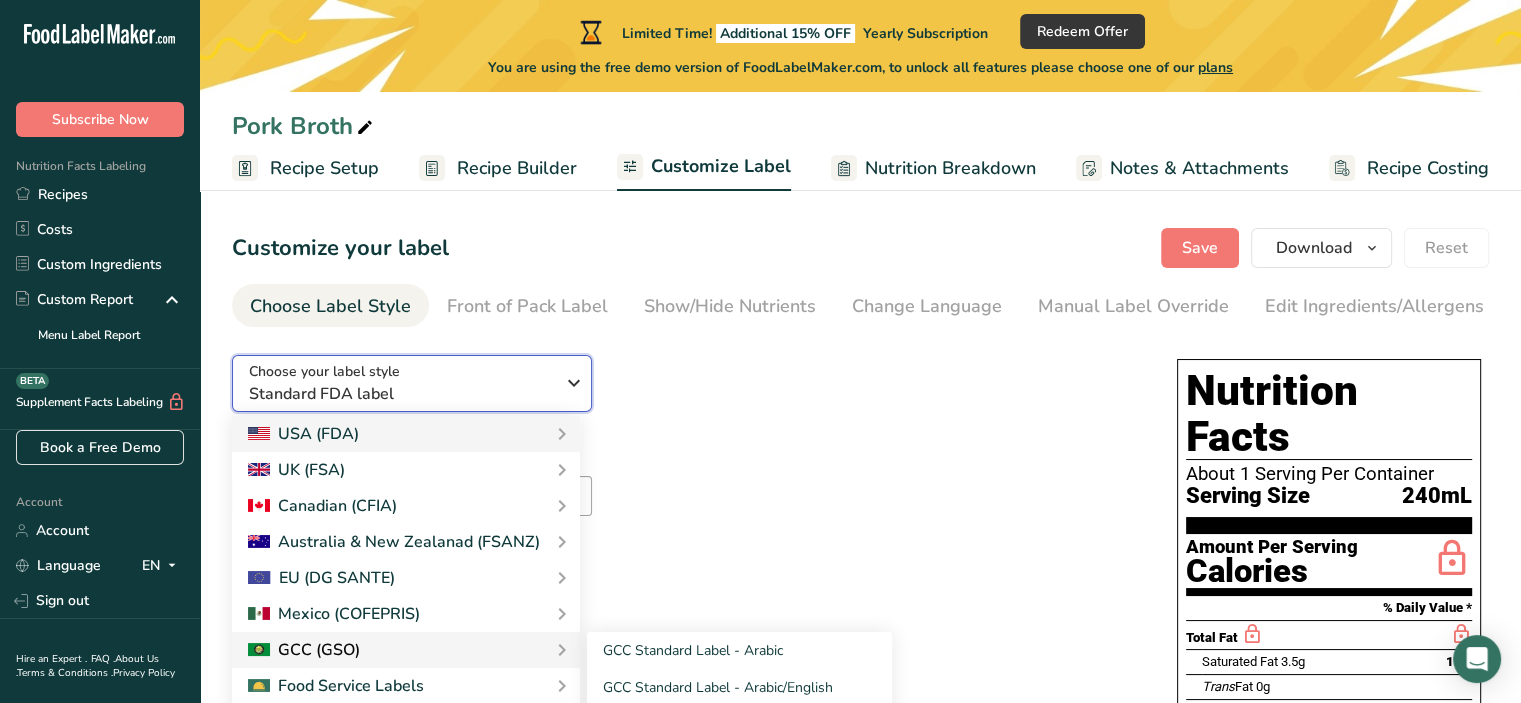 scroll, scrollTop: 438, scrollLeft: 0, axis: vertical 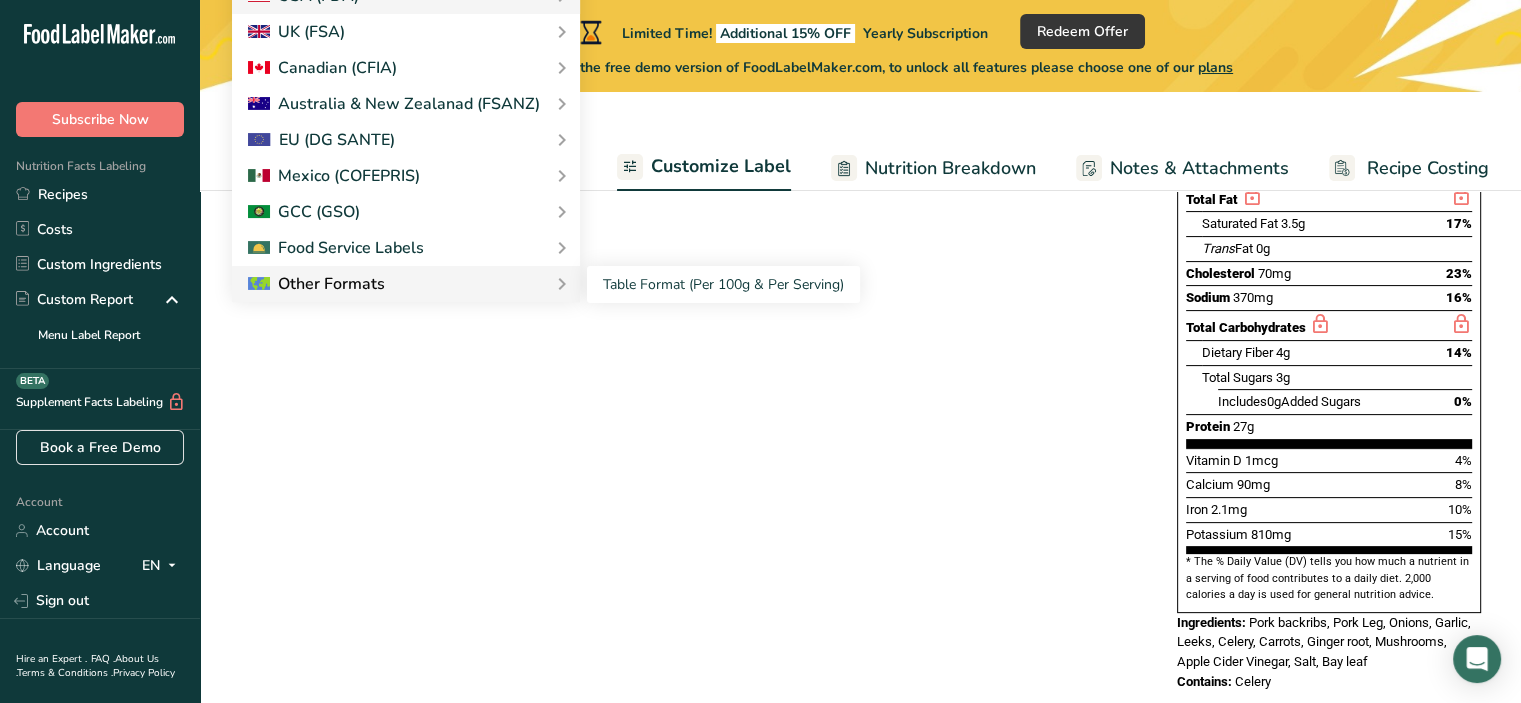 click on "Other Formats" at bounding box center [406, 284] 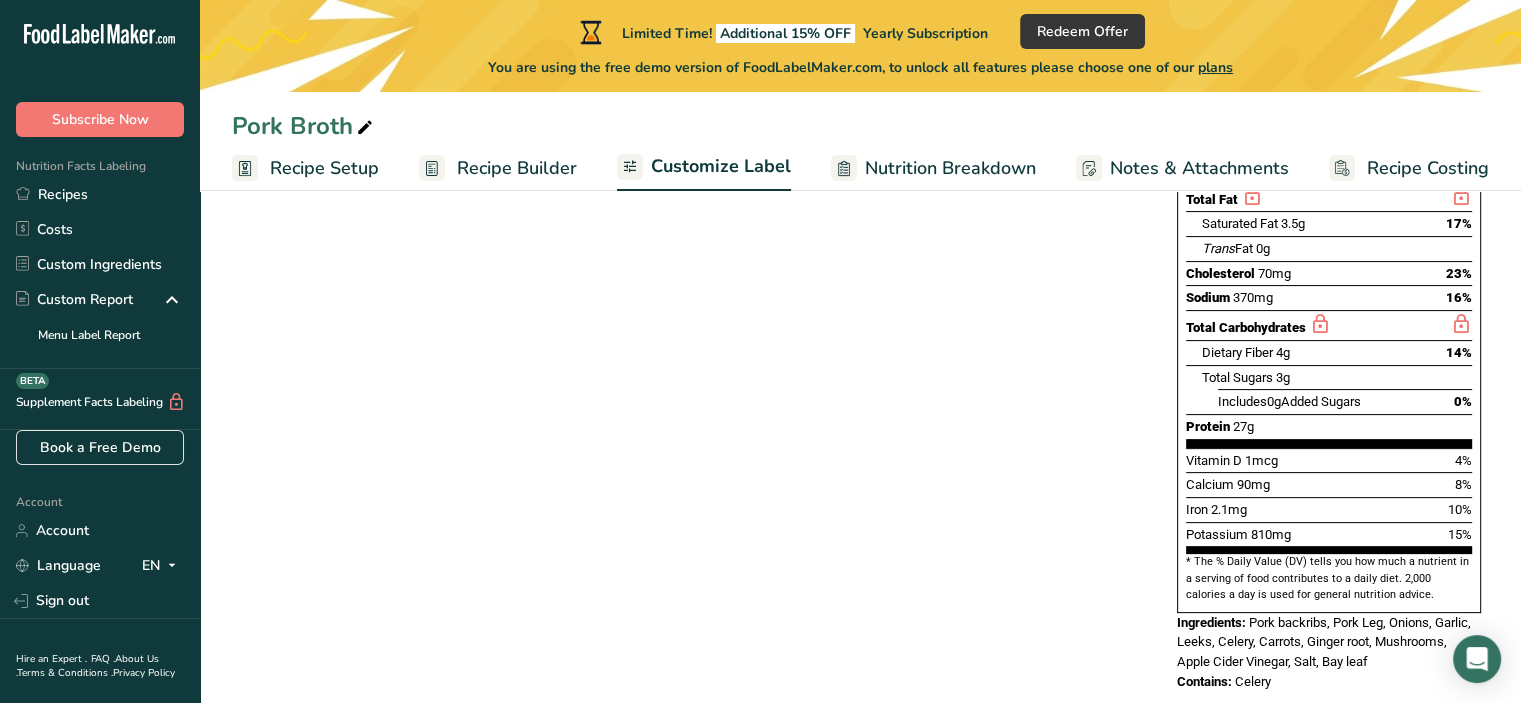 scroll, scrollTop: 0, scrollLeft: 0, axis: both 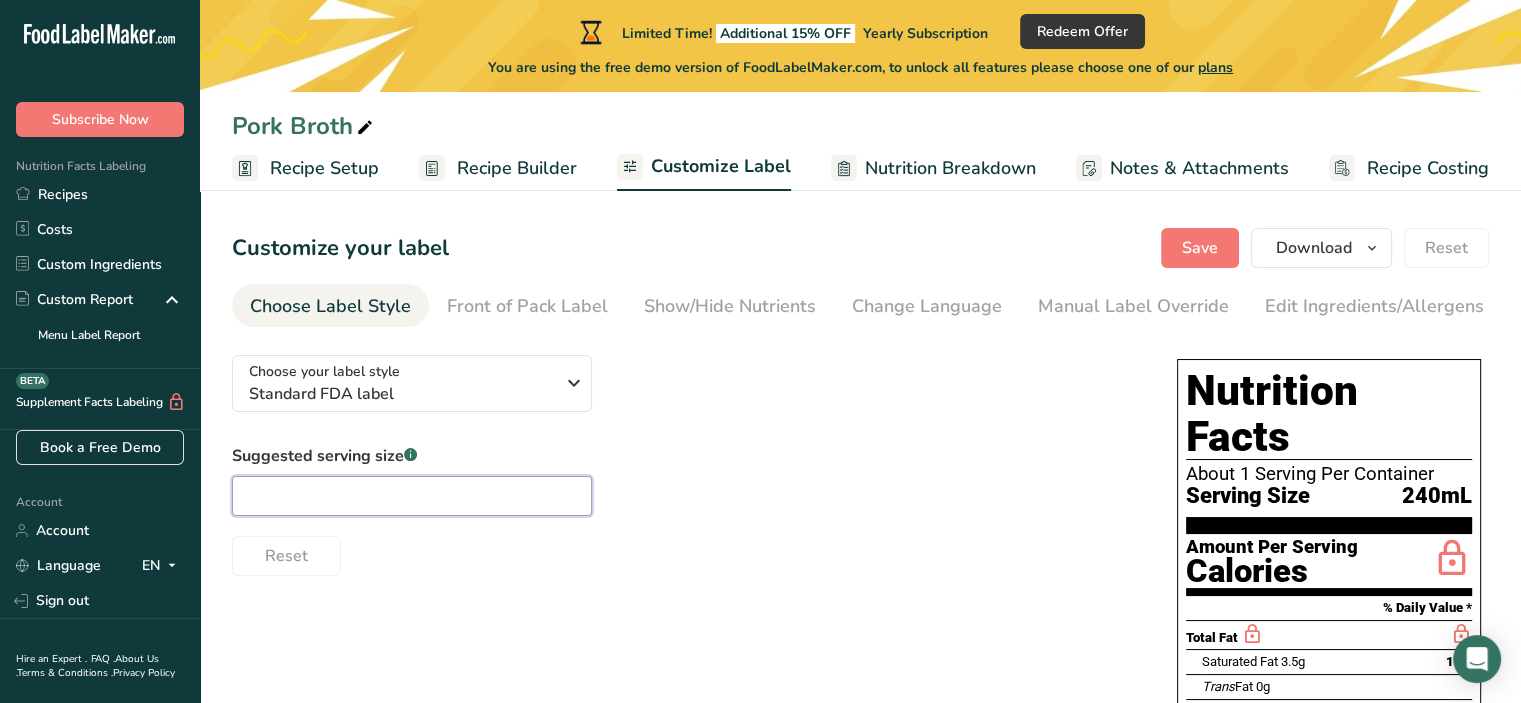 click at bounding box center (412, 496) 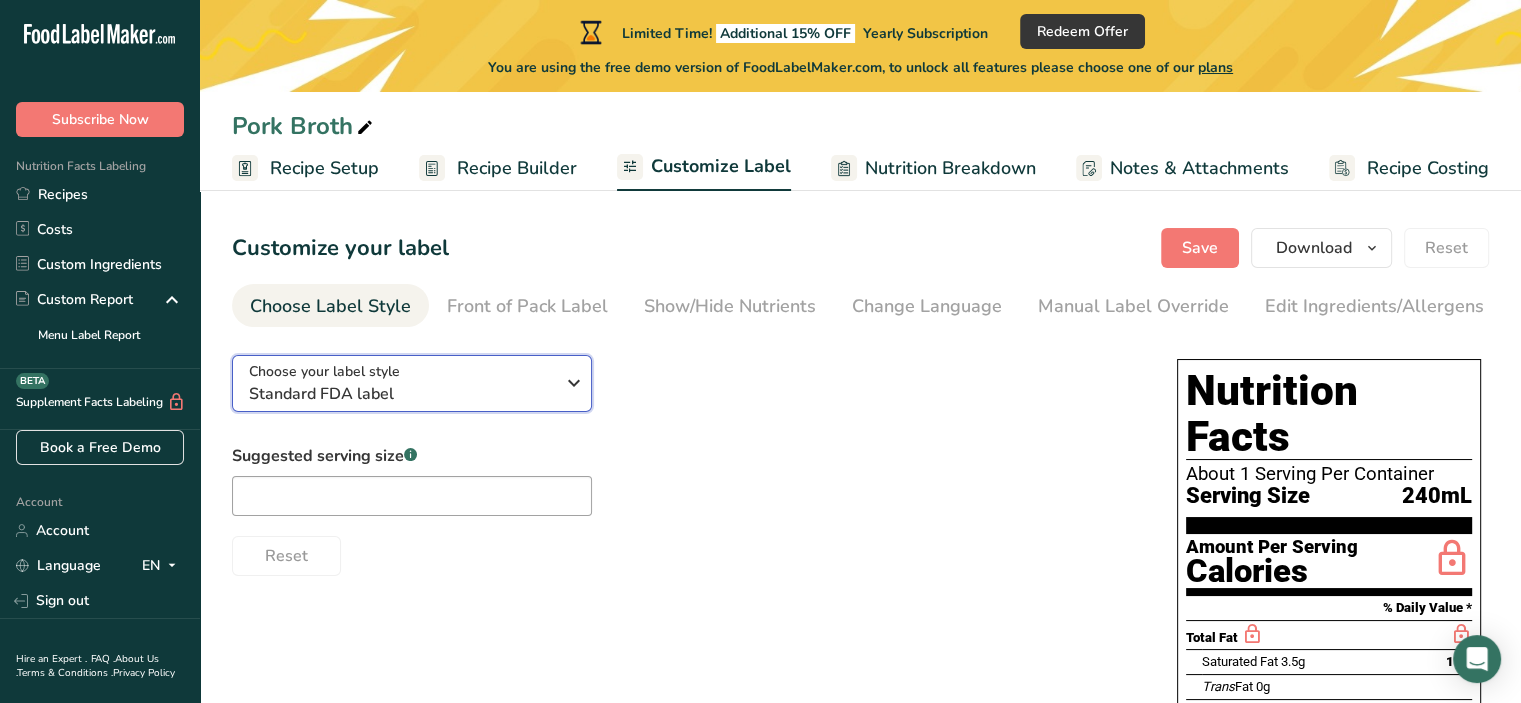click on "Choose your label style
Standard FDA label" at bounding box center [401, 383] 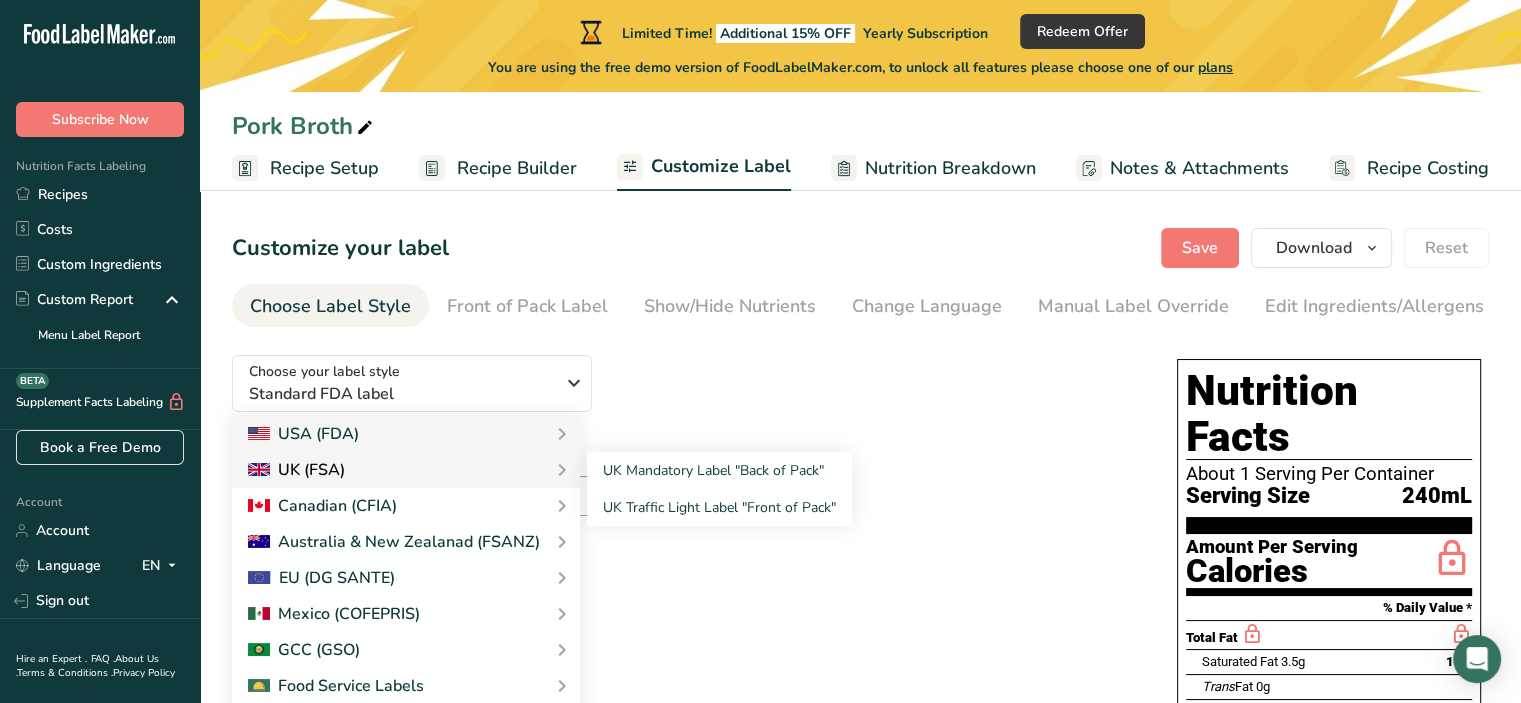 click on "UK (FSA)" at bounding box center [406, 470] 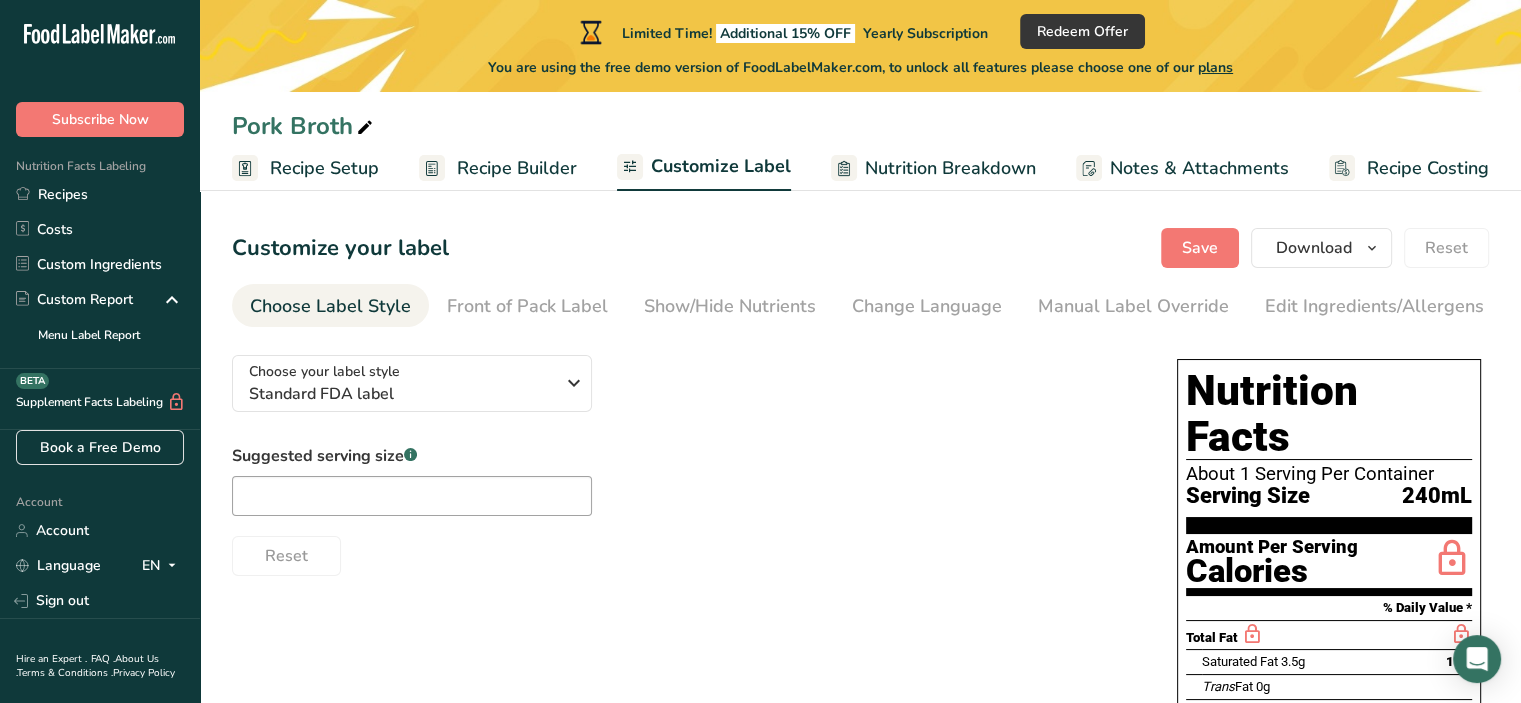 click on "Suggested serving size
.a-a{fill:#347362;}.b-a{fill:#fff;}
Reset" at bounding box center (684, 510) 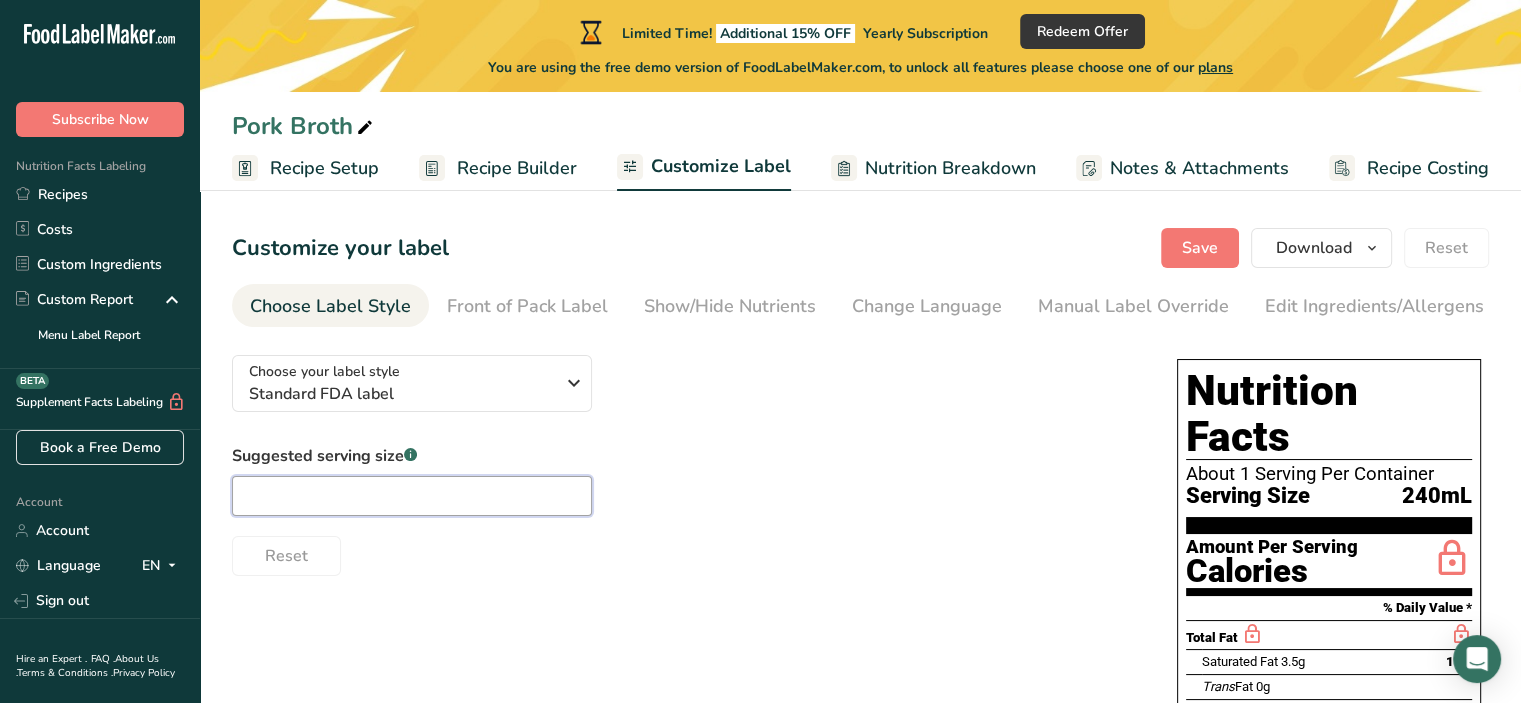 click at bounding box center (412, 496) 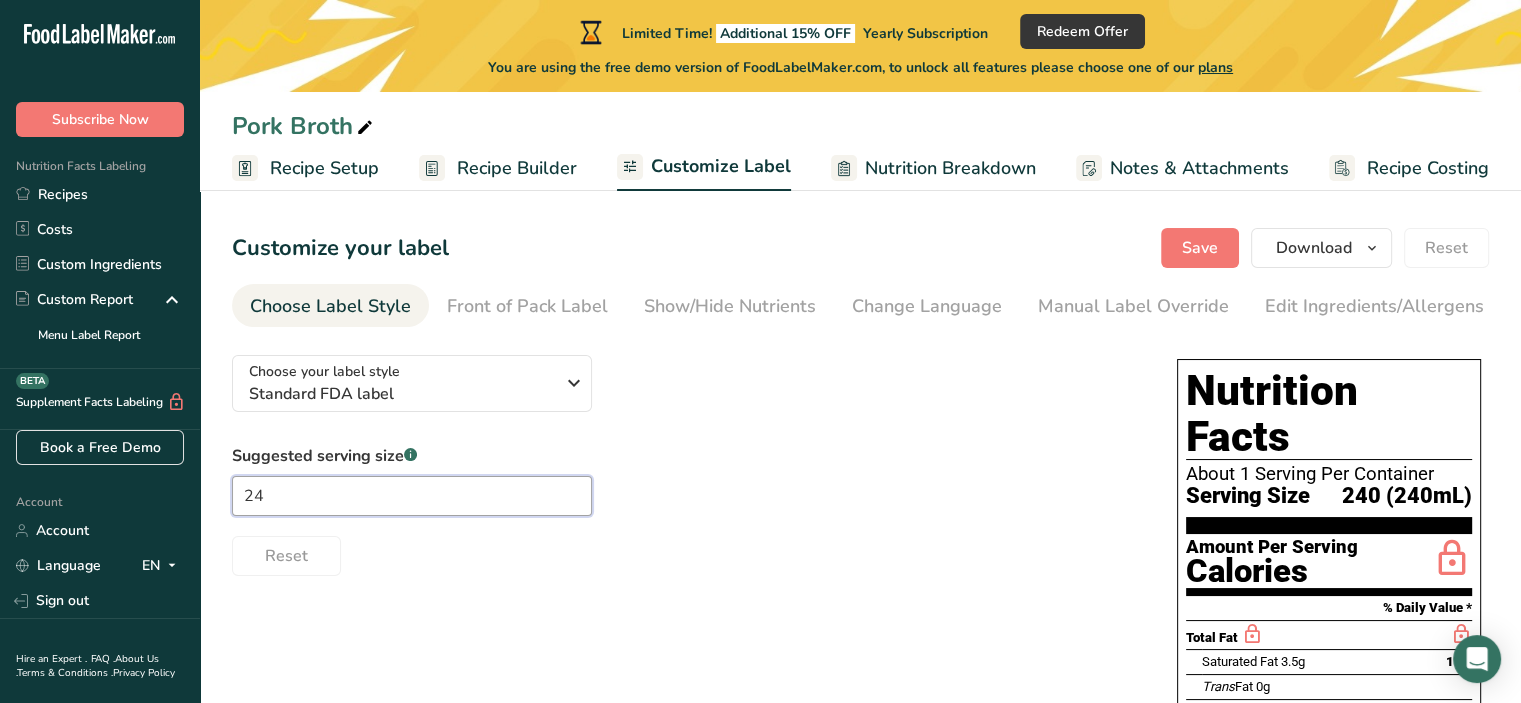 type on "2" 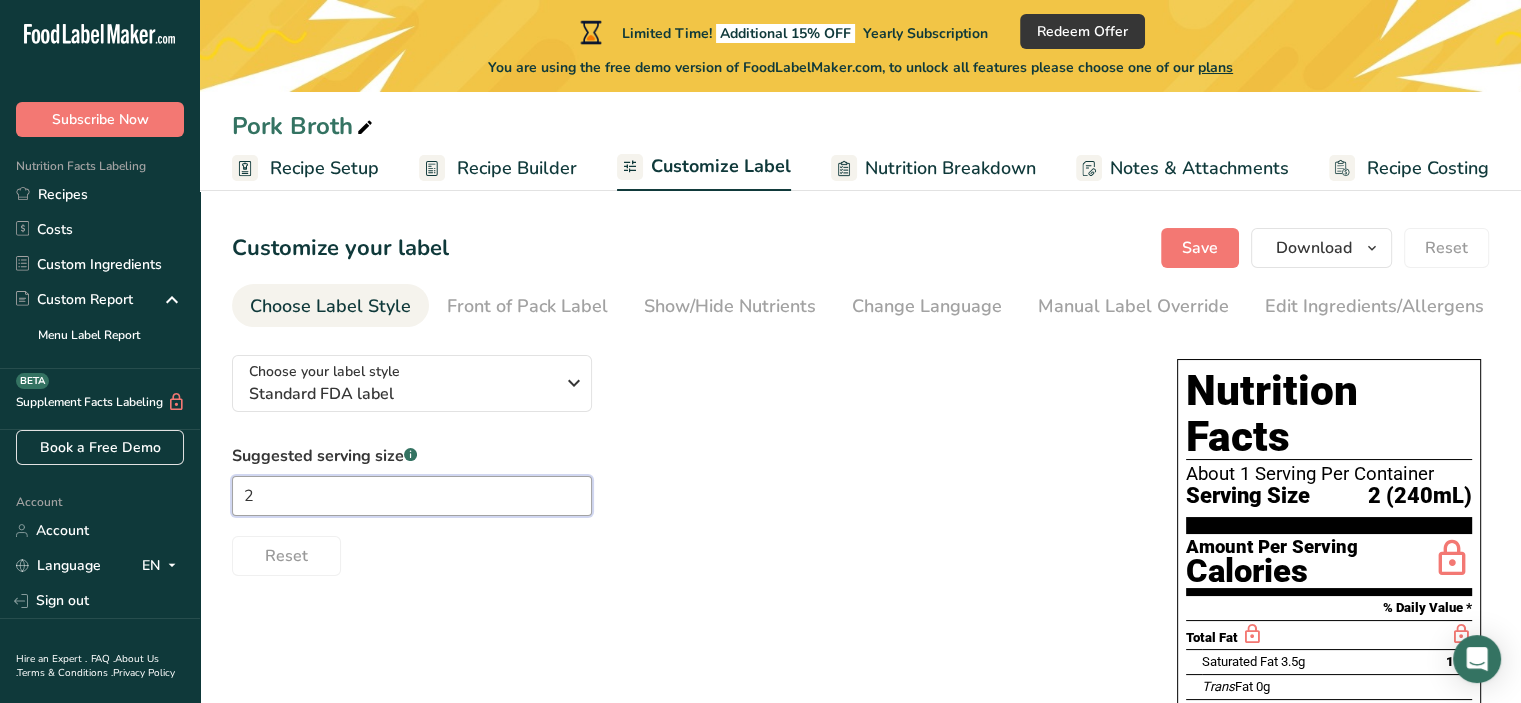 type 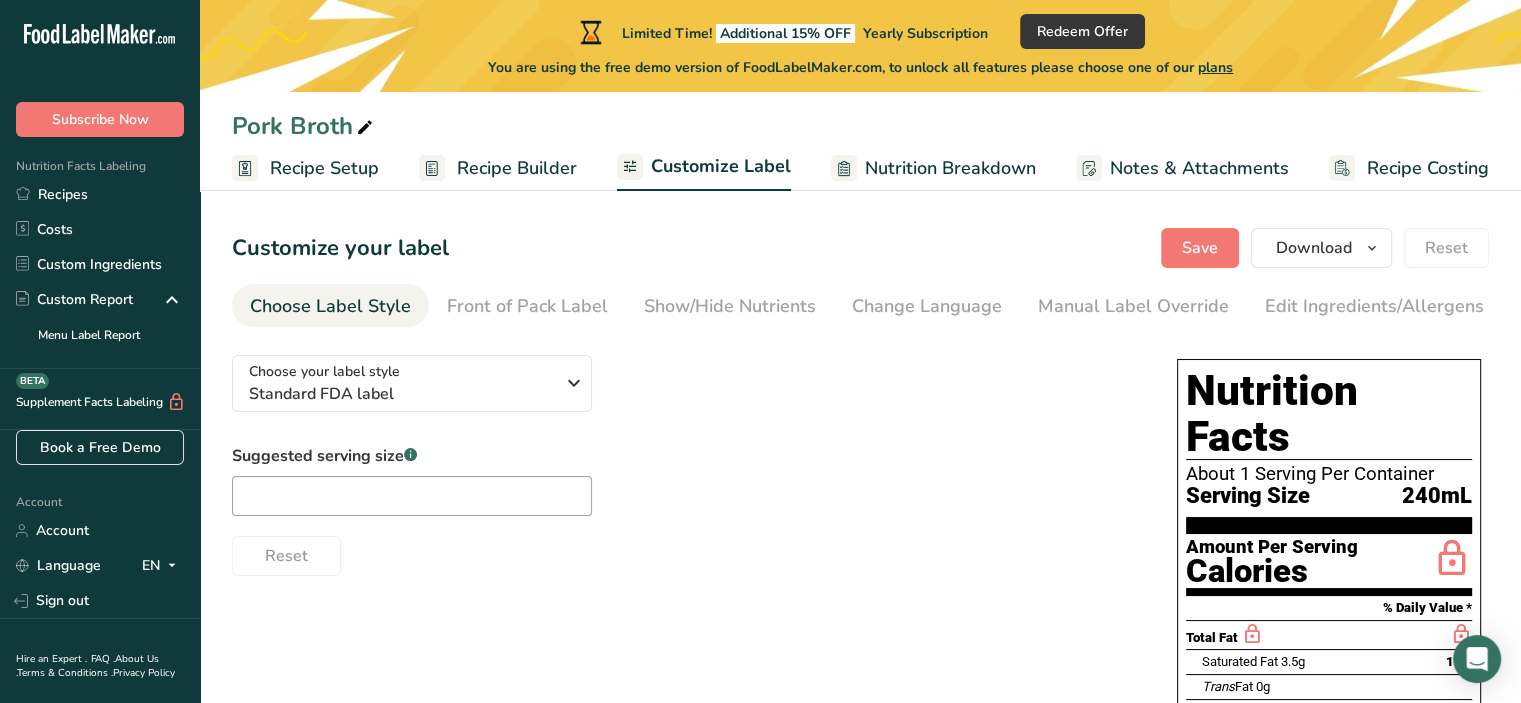 click on "Suggested serving size
.a-a{fill:#347362;}.b-a{fill:#fff;}
Reset" at bounding box center [684, 510] 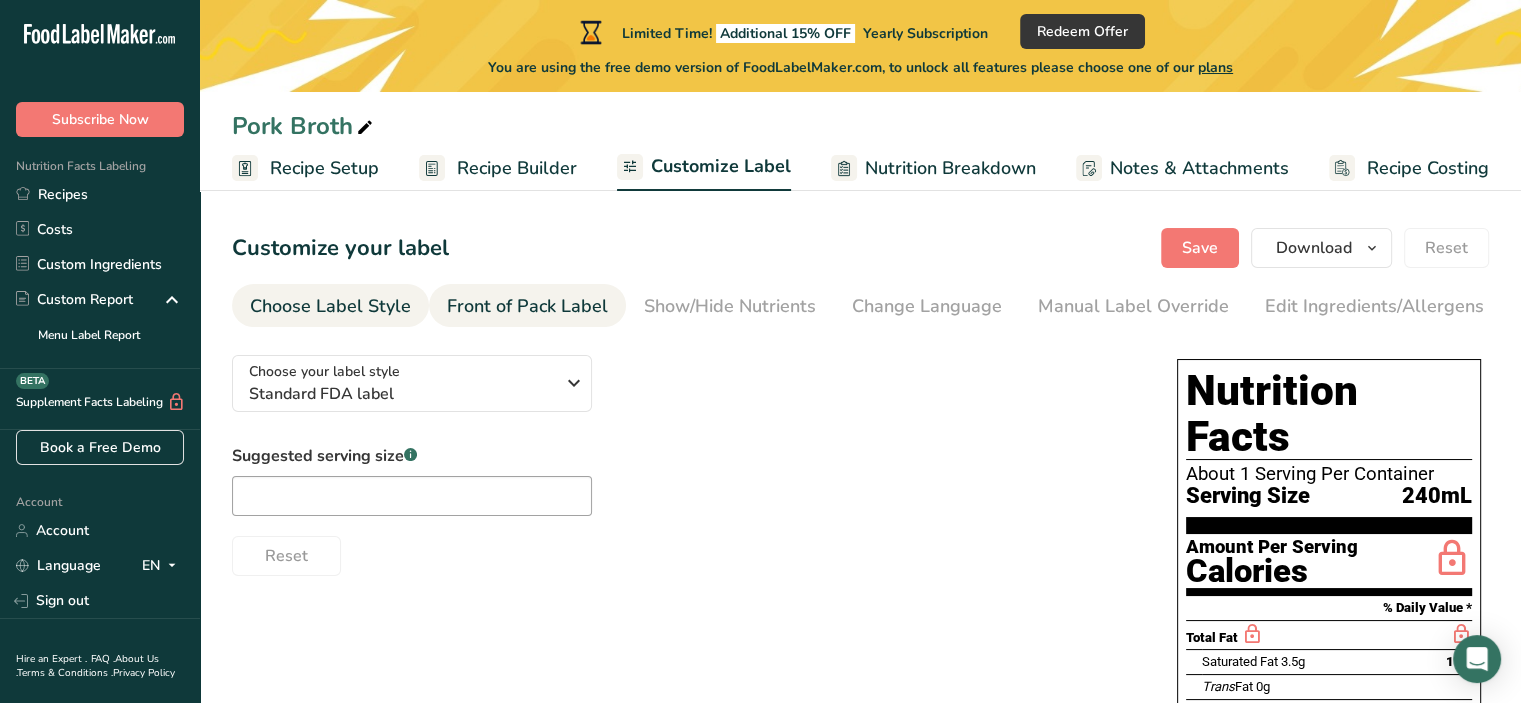click on "Front of Pack Label" at bounding box center [527, 306] 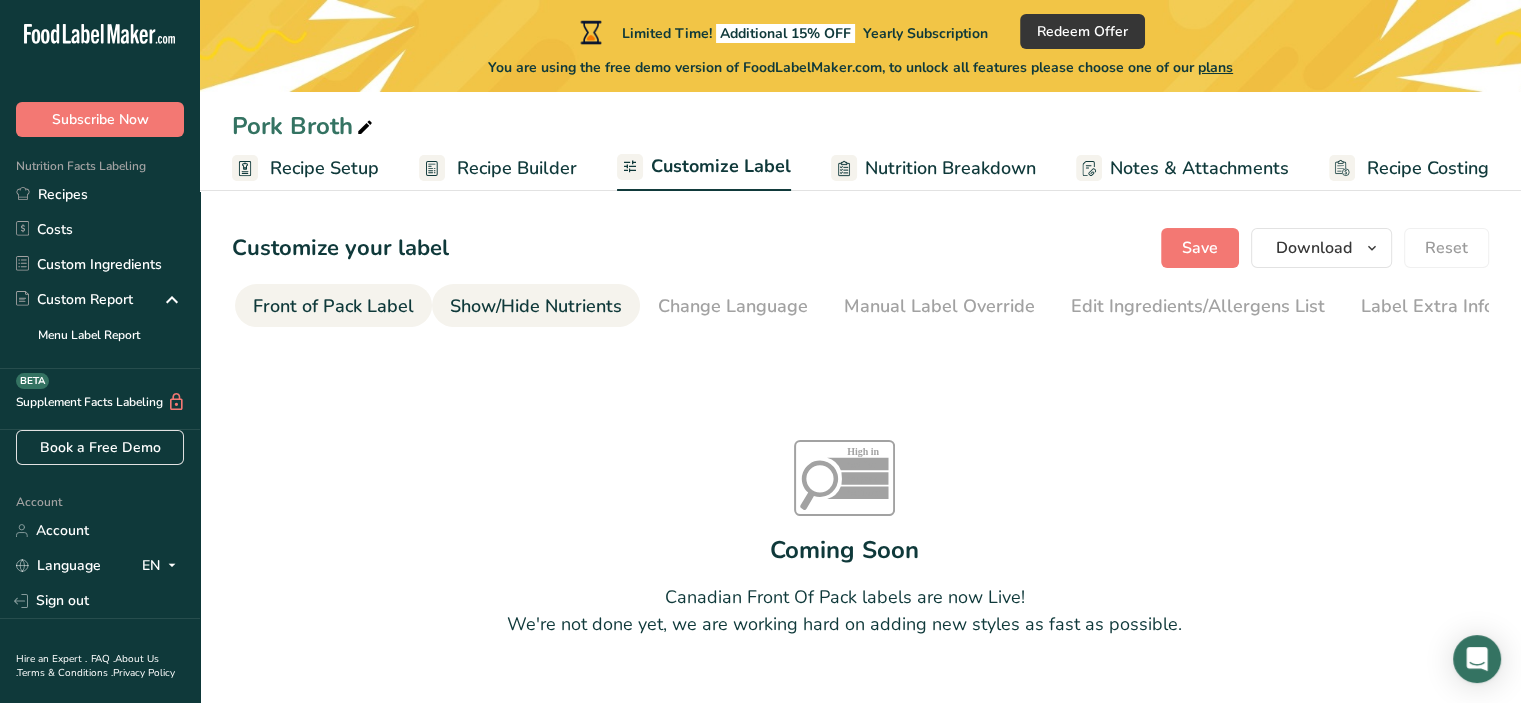 click on "Show/Hide Nutrients" at bounding box center (536, 306) 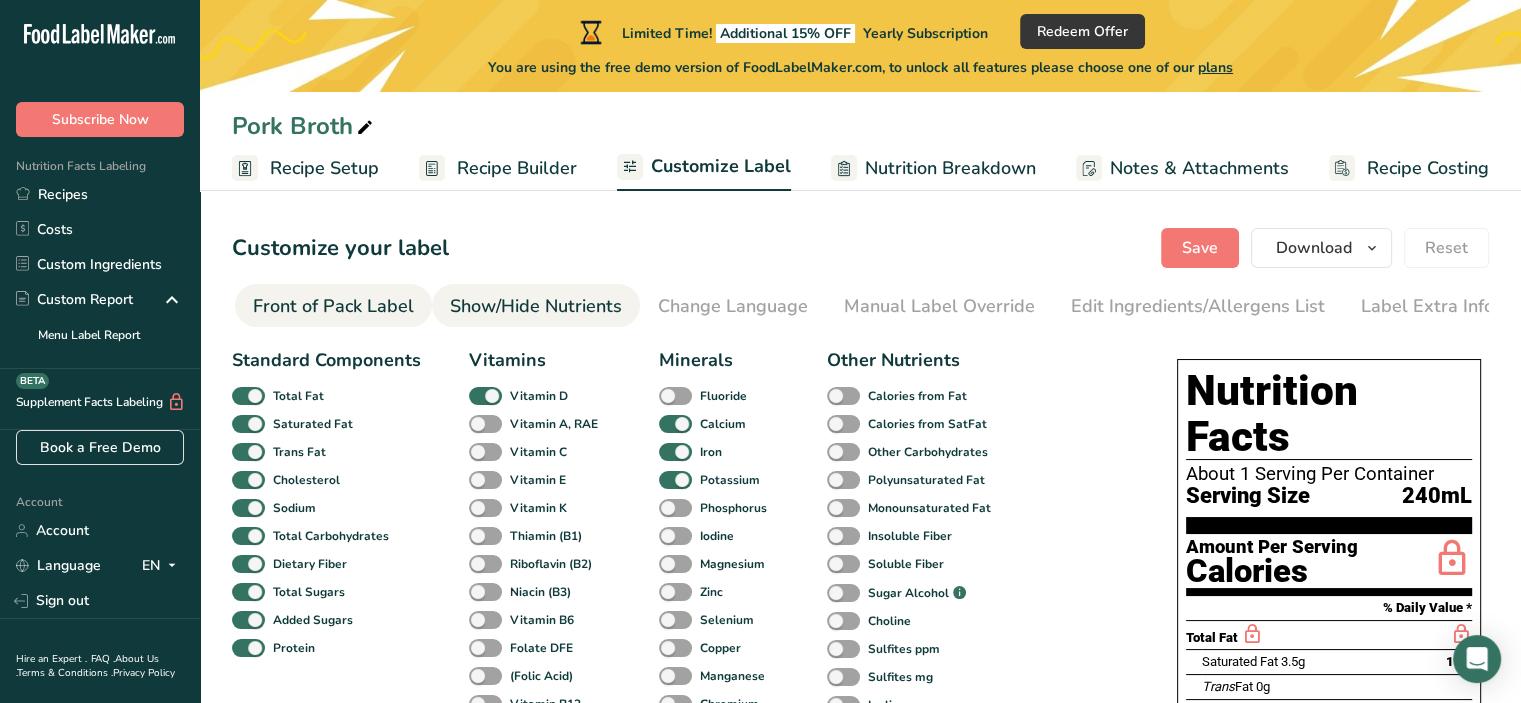 scroll, scrollTop: 0, scrollLeft: 196, axis: horizontal 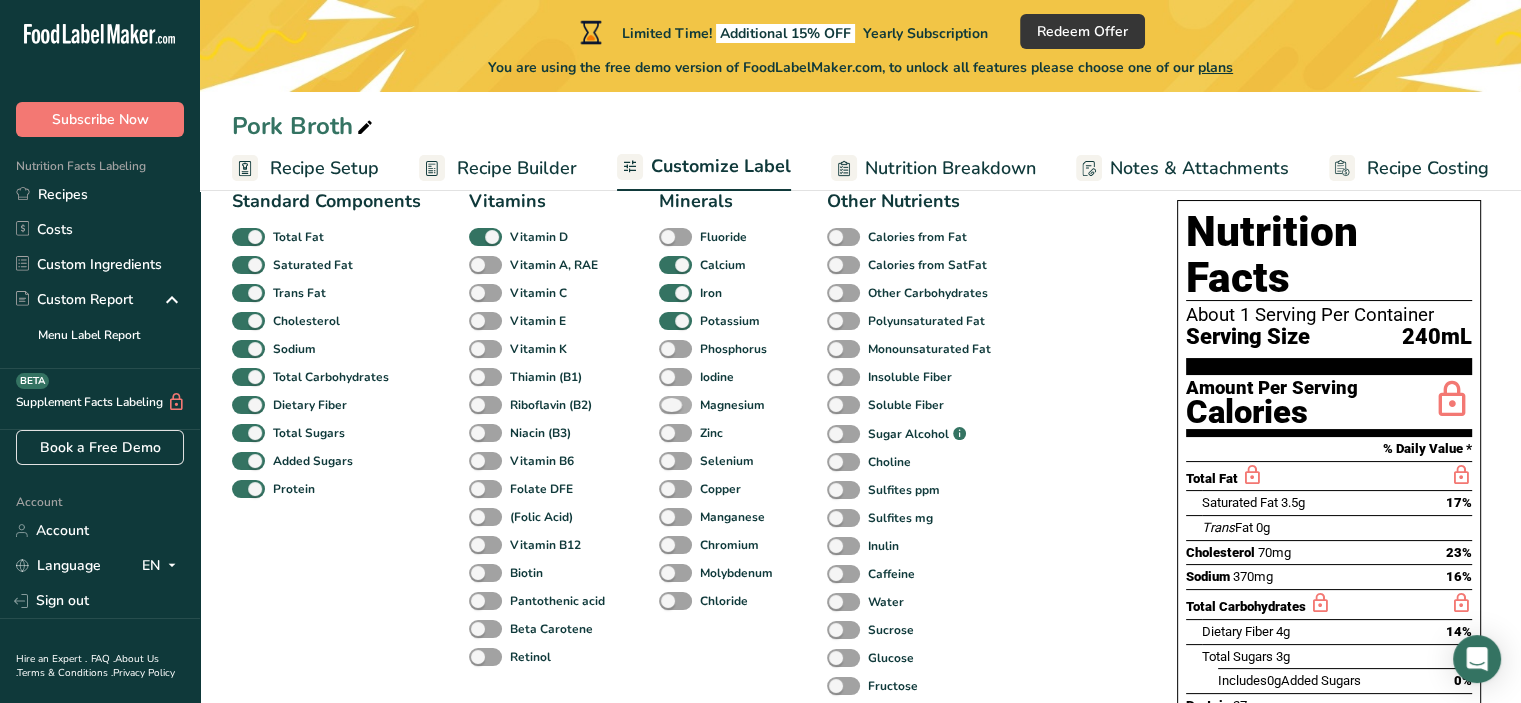 click at bounding box center [675, 405] 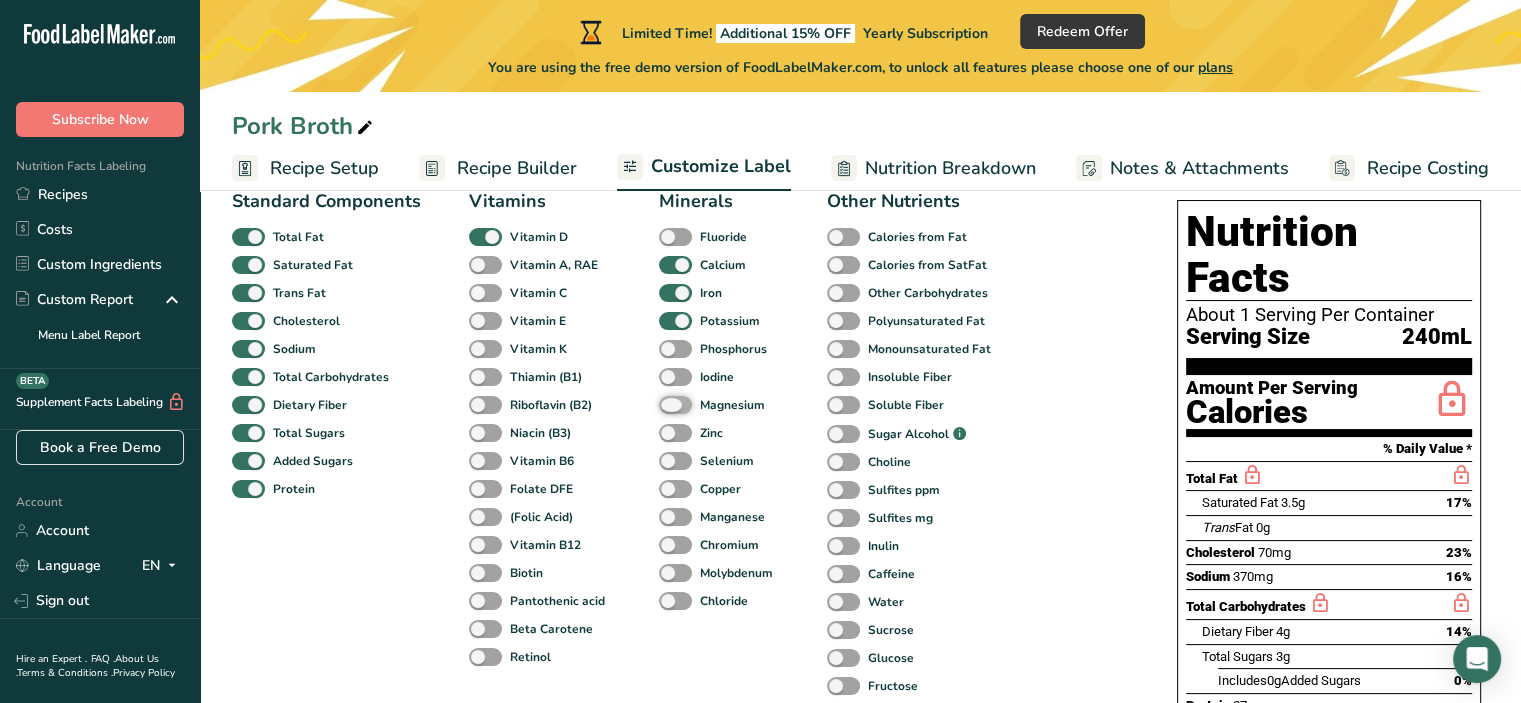 click on "Magnesium" at bounding box center (665, 404) 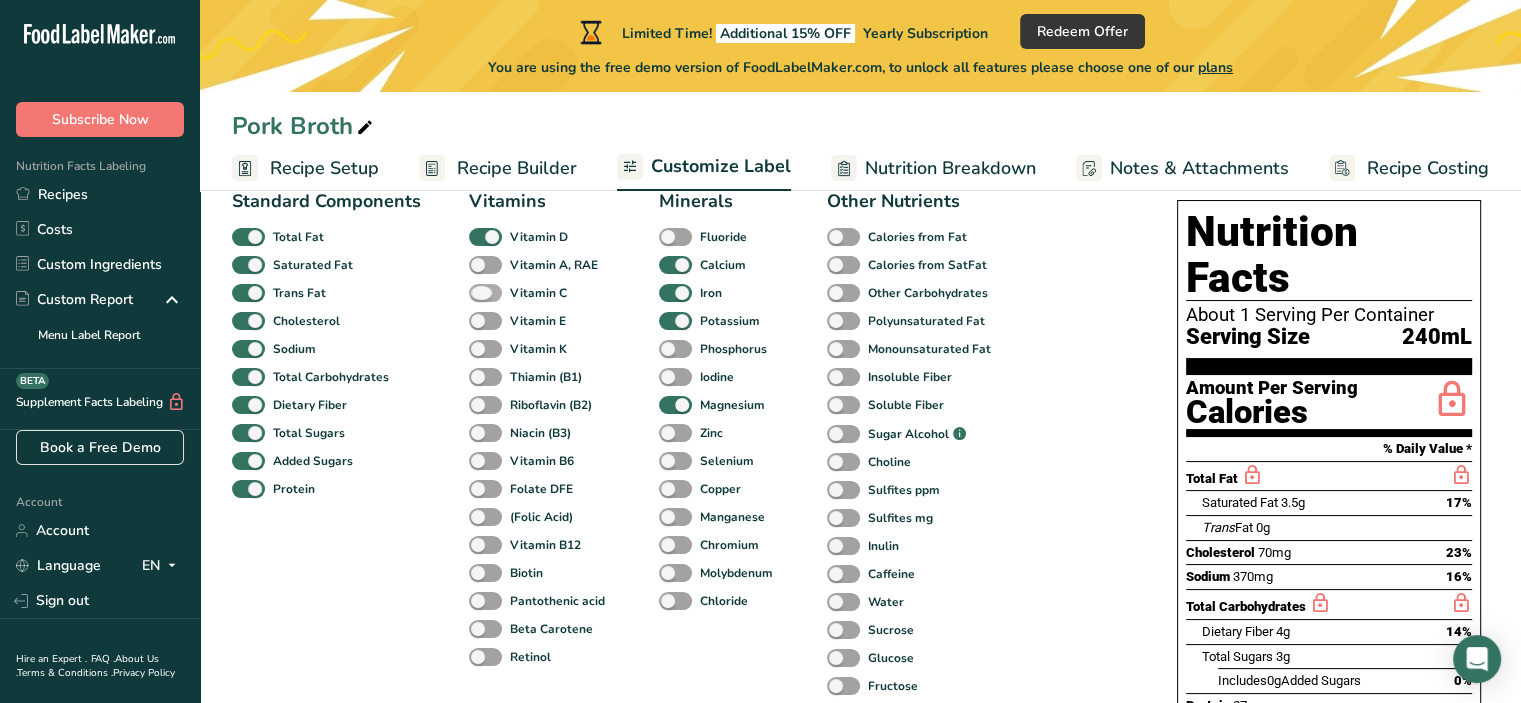 click at bounding box center [485, 293] 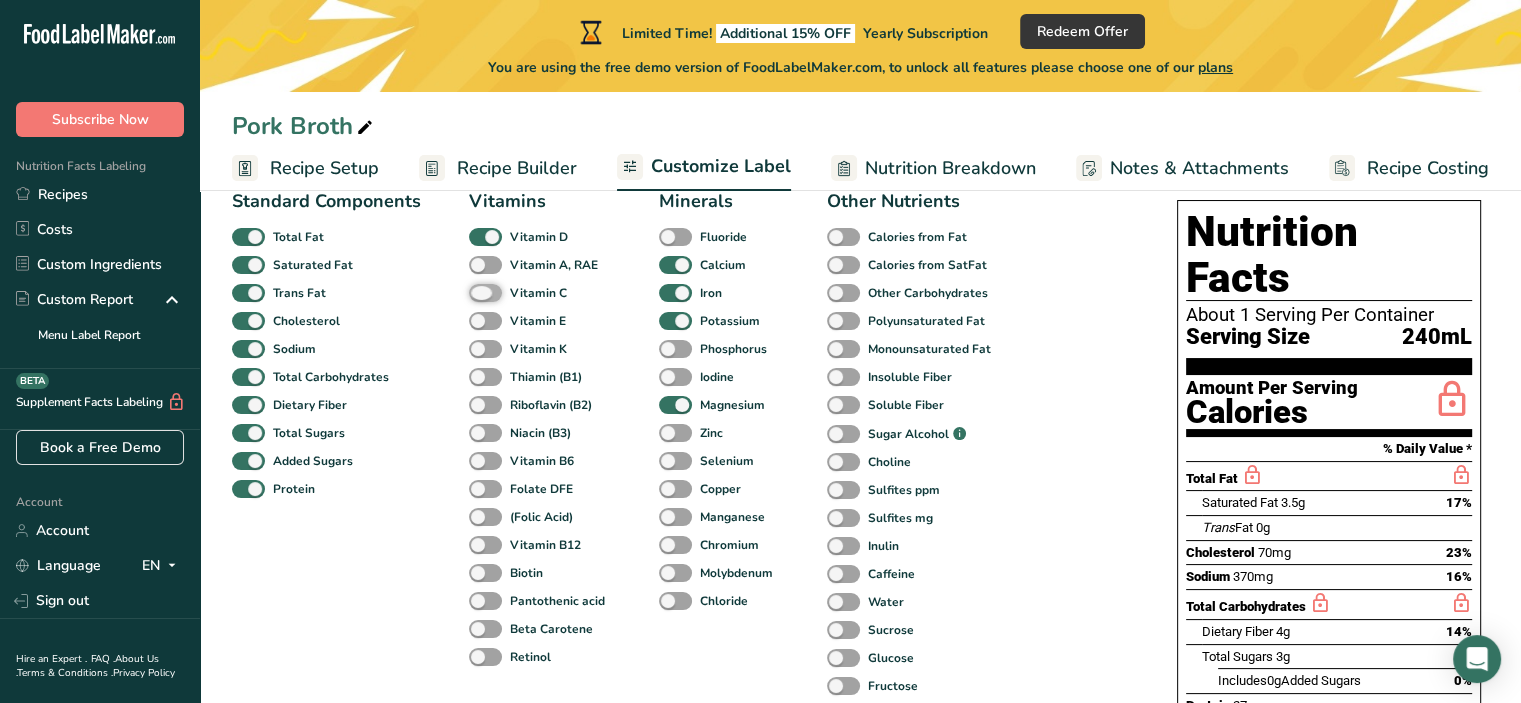 click on "Vitamin C" at bounding box center [475, 292] 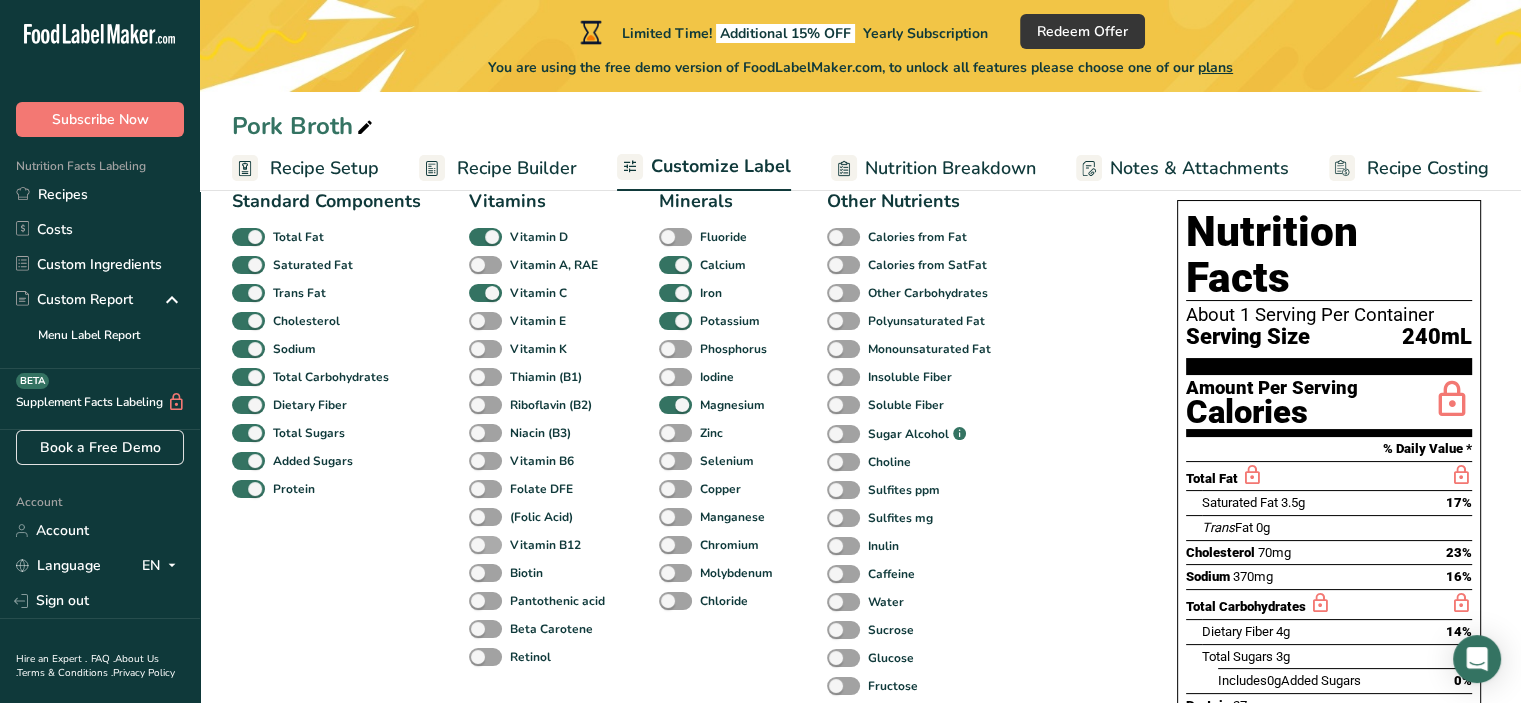 click at bounding box center [485, 545] 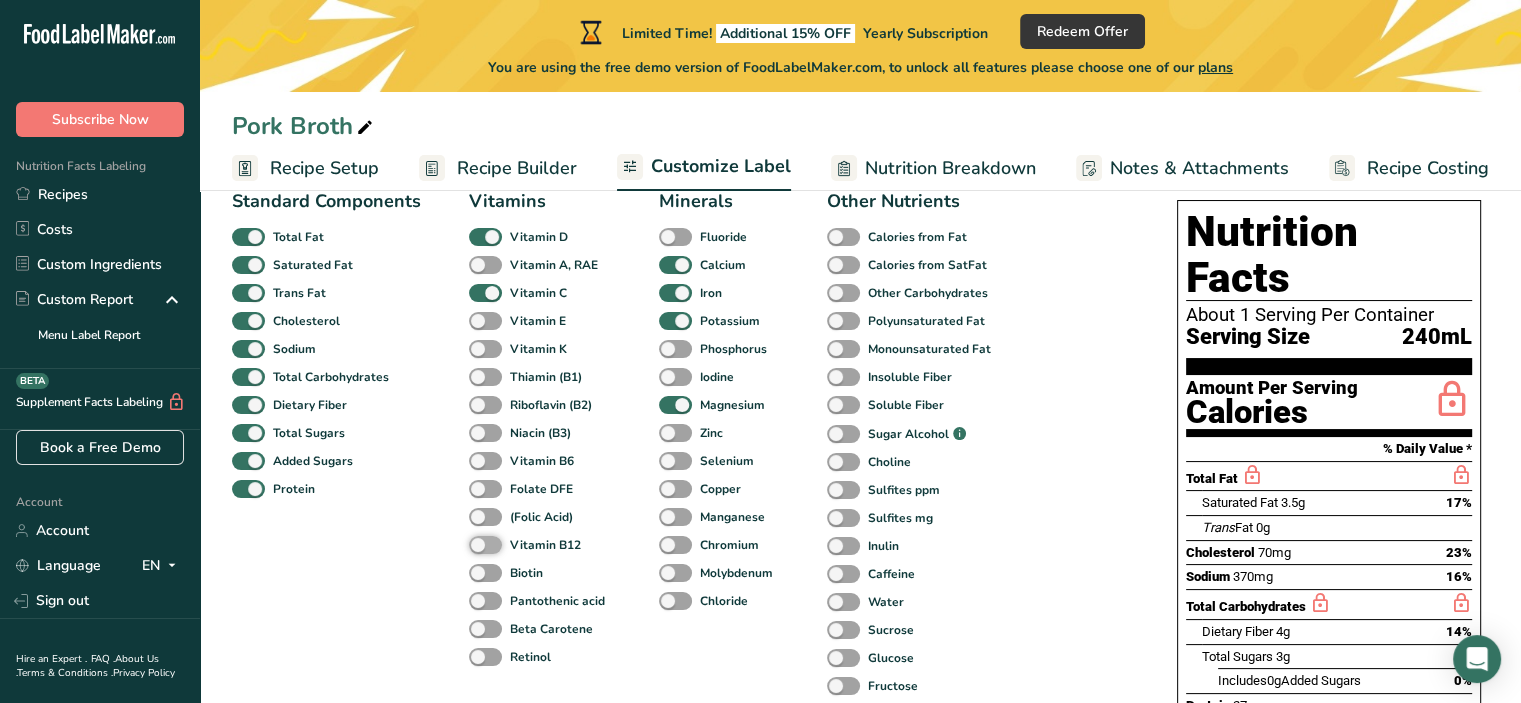 click on "Vitamin B12" at bounding box center [475, 544] 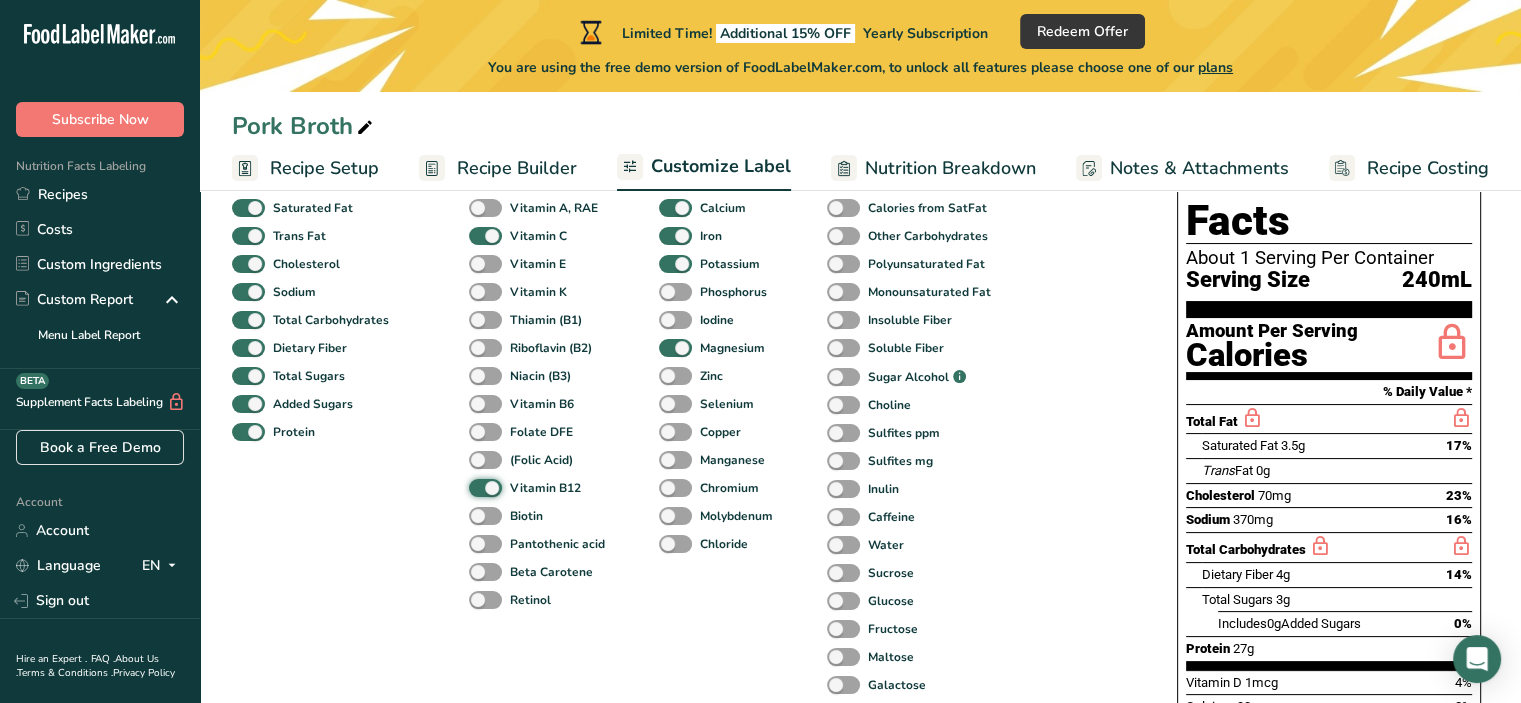 scroll, scrollTop: 170, scrollLeft: 0, axis: vertical 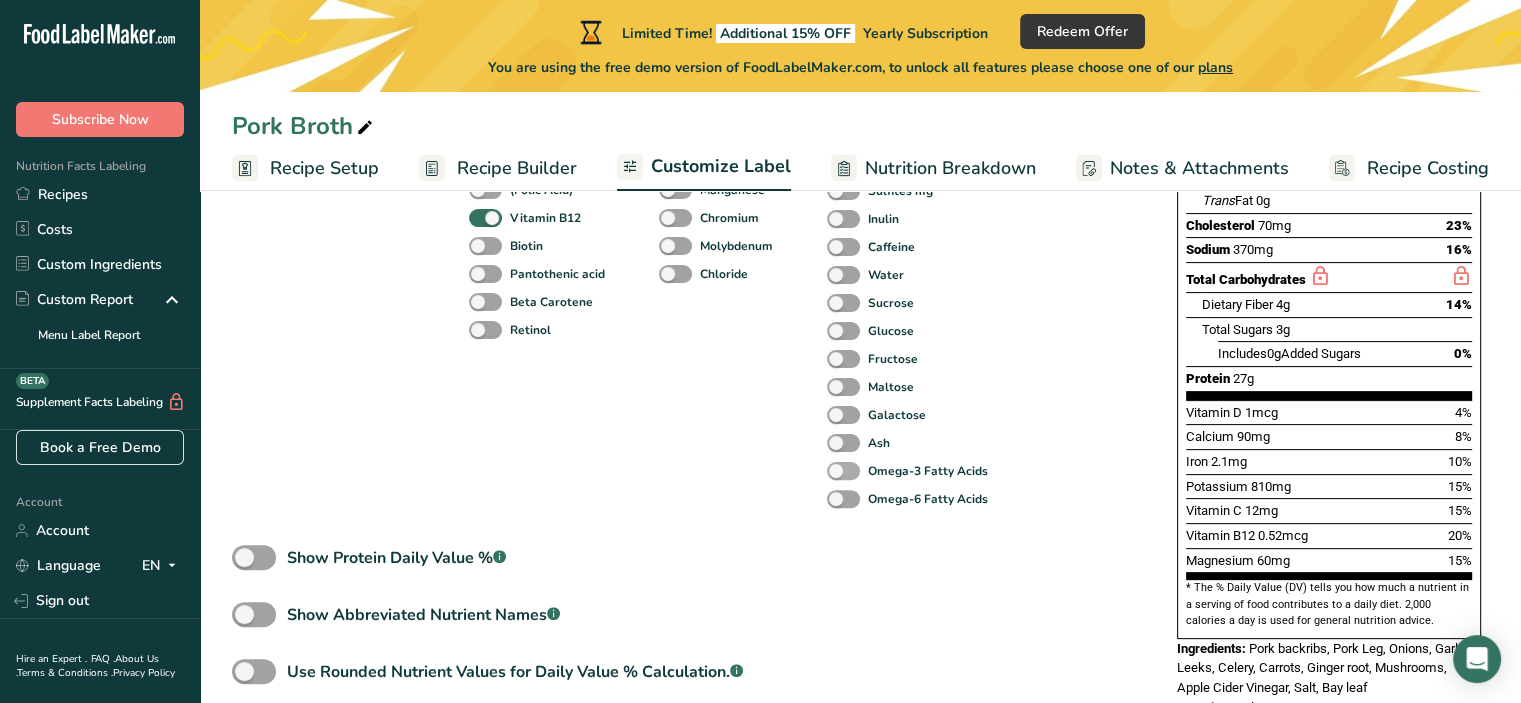 click at bounding box center (843, 471) 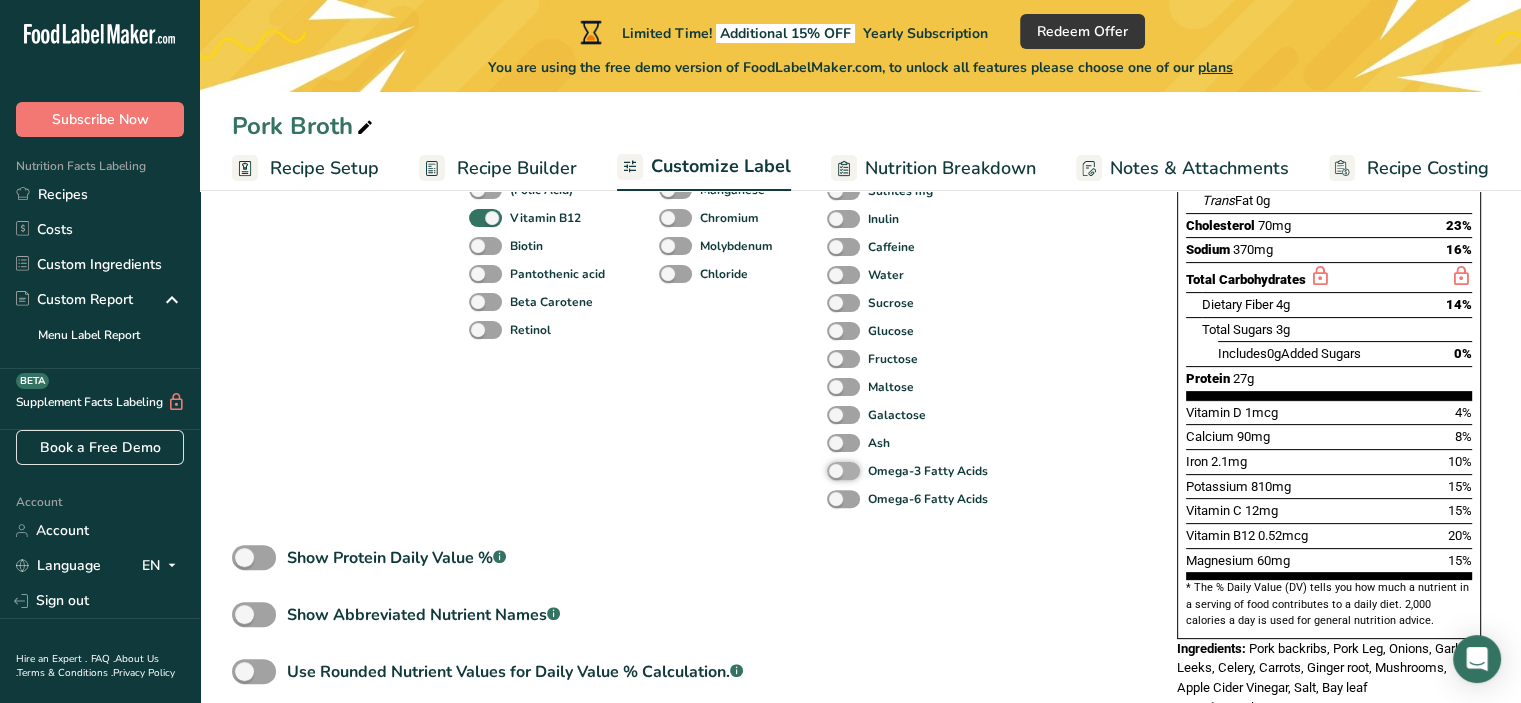 click on "Omega-3 Fatty Acids" at bounding box center [833, 470] 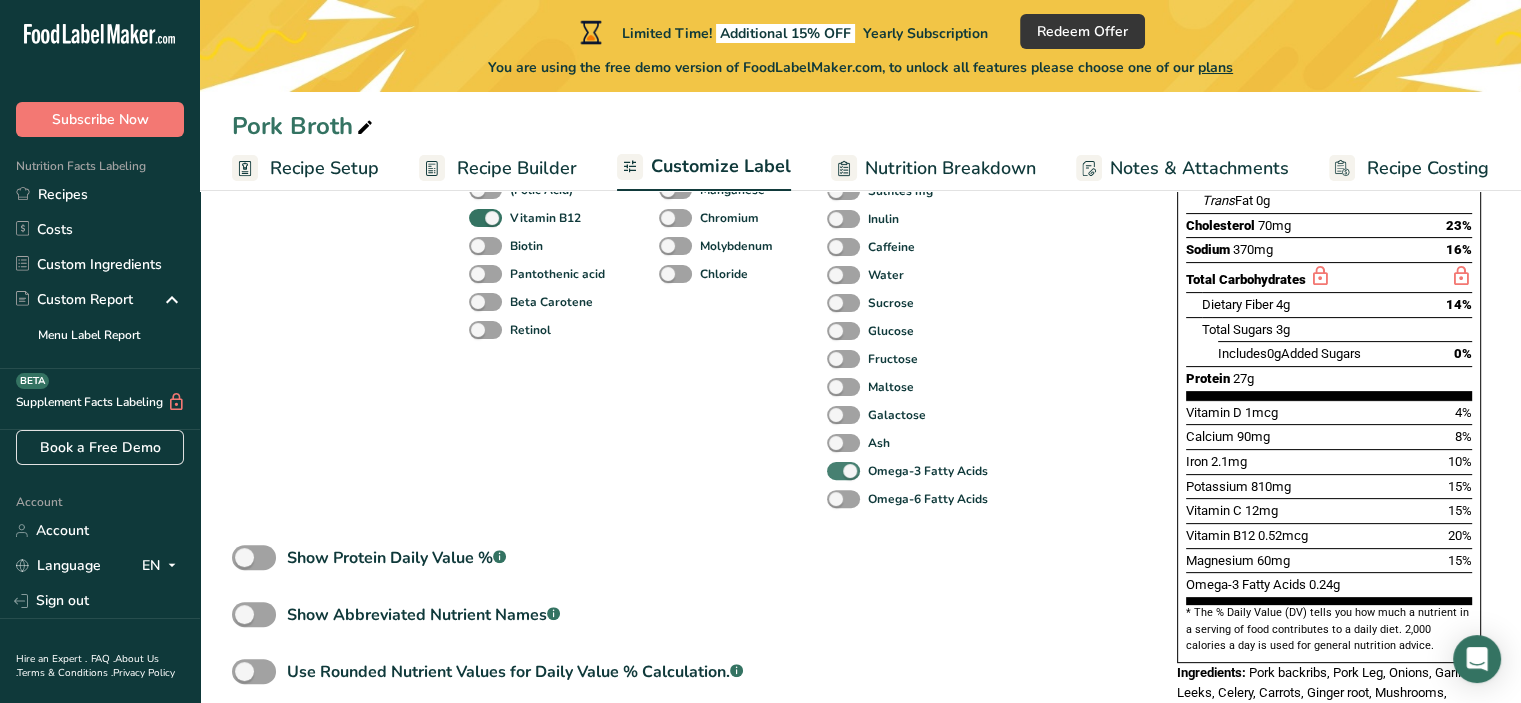 click at bounding box center [843, 471] 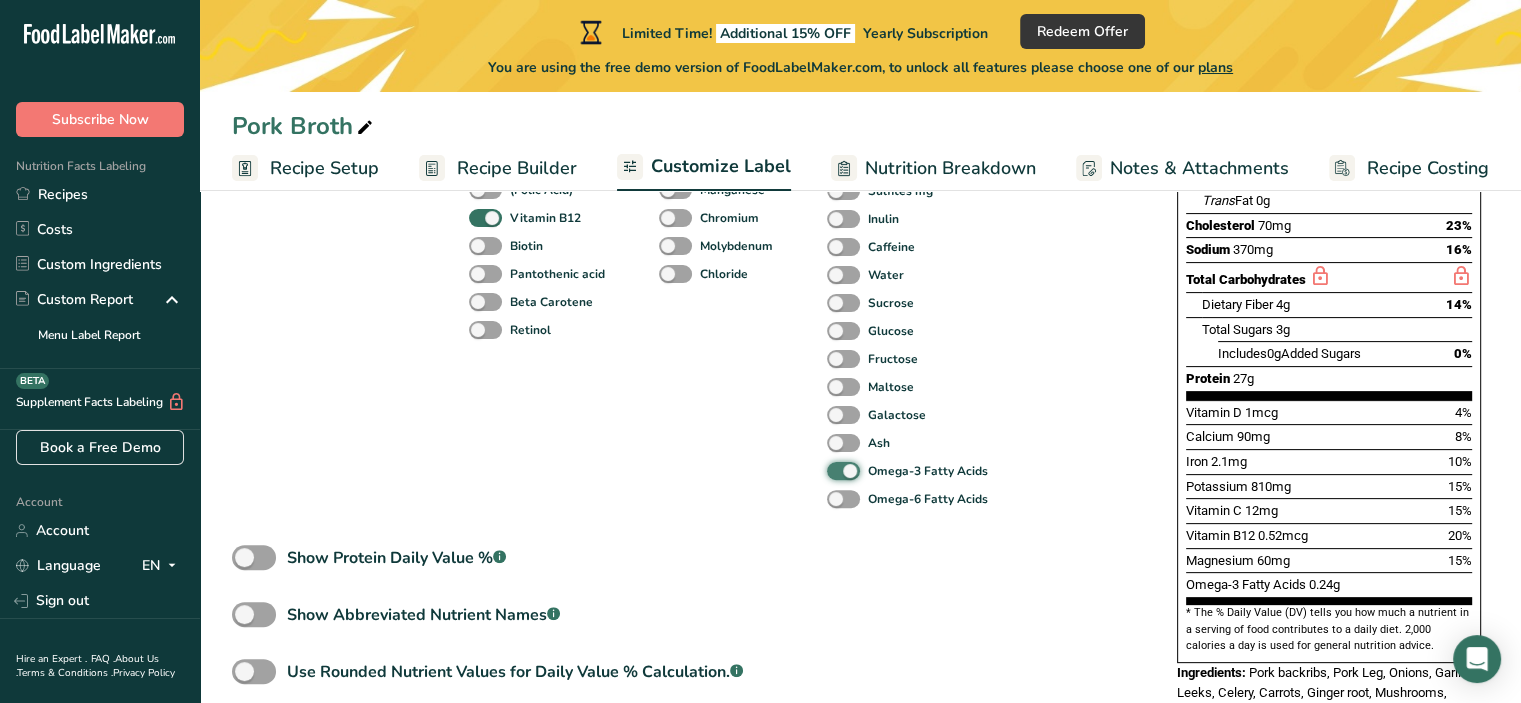 click on "Omega-3 Fatty Acids" at bounding box center [833, 470] 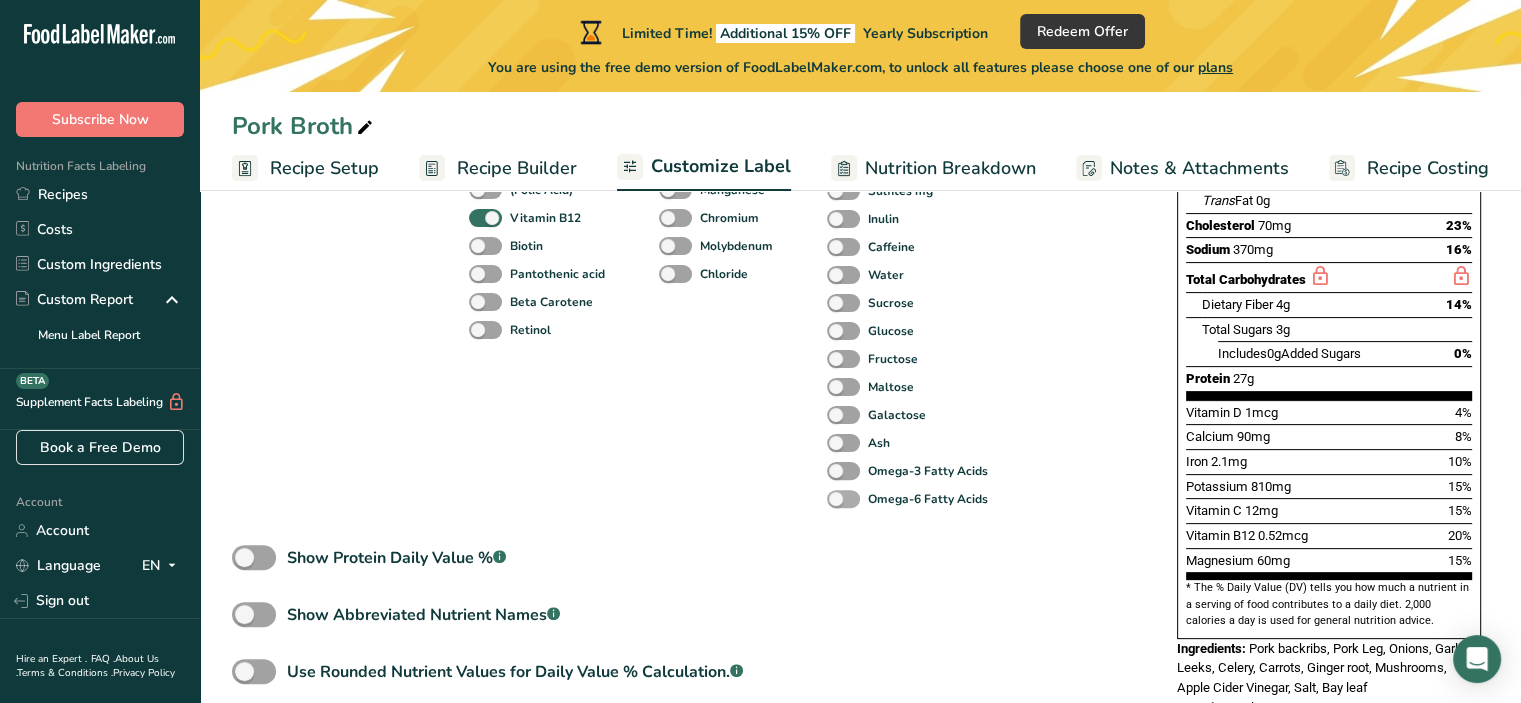 click at bounding box center (843, 499) 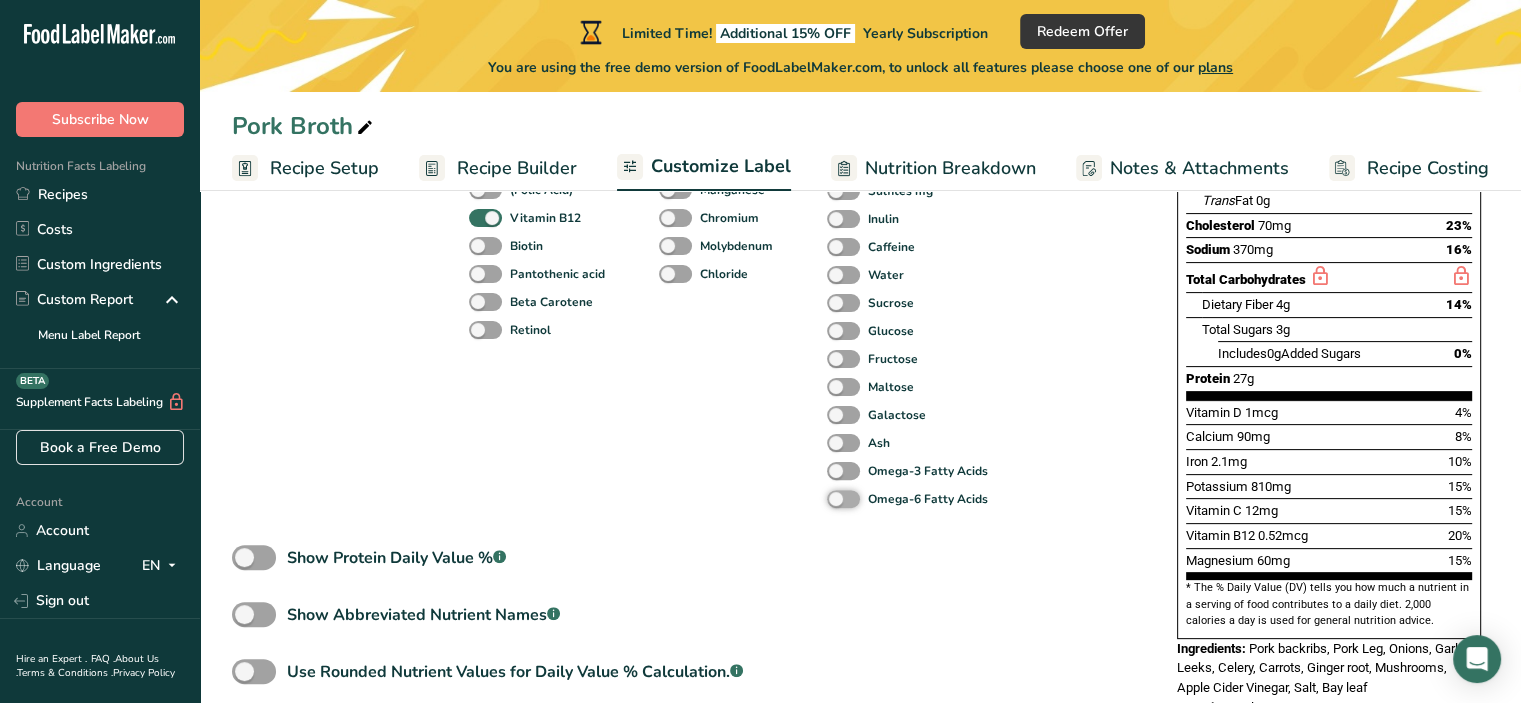 click on "Omega-6 Fatty Acids" at bounding box center (833, 498) 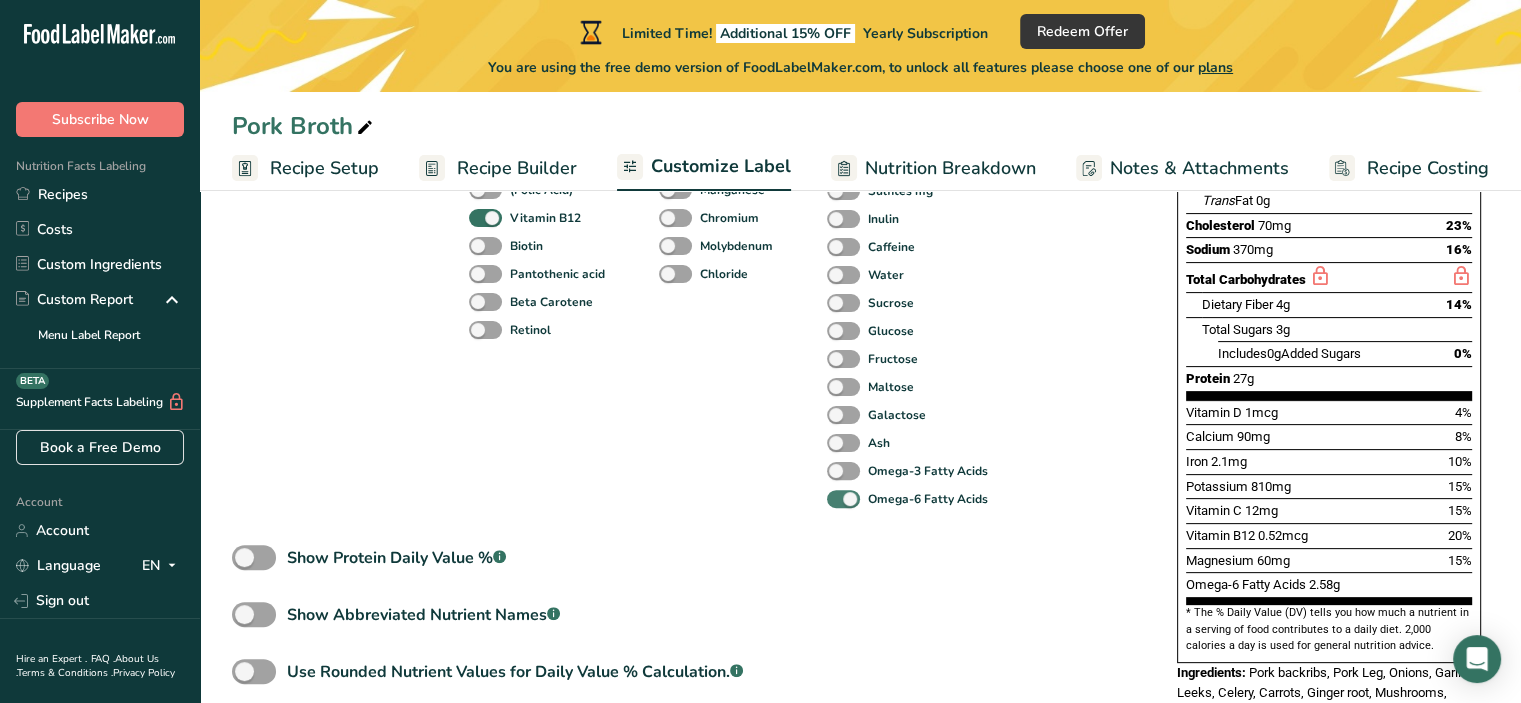 click at bounding box center (843, 499) 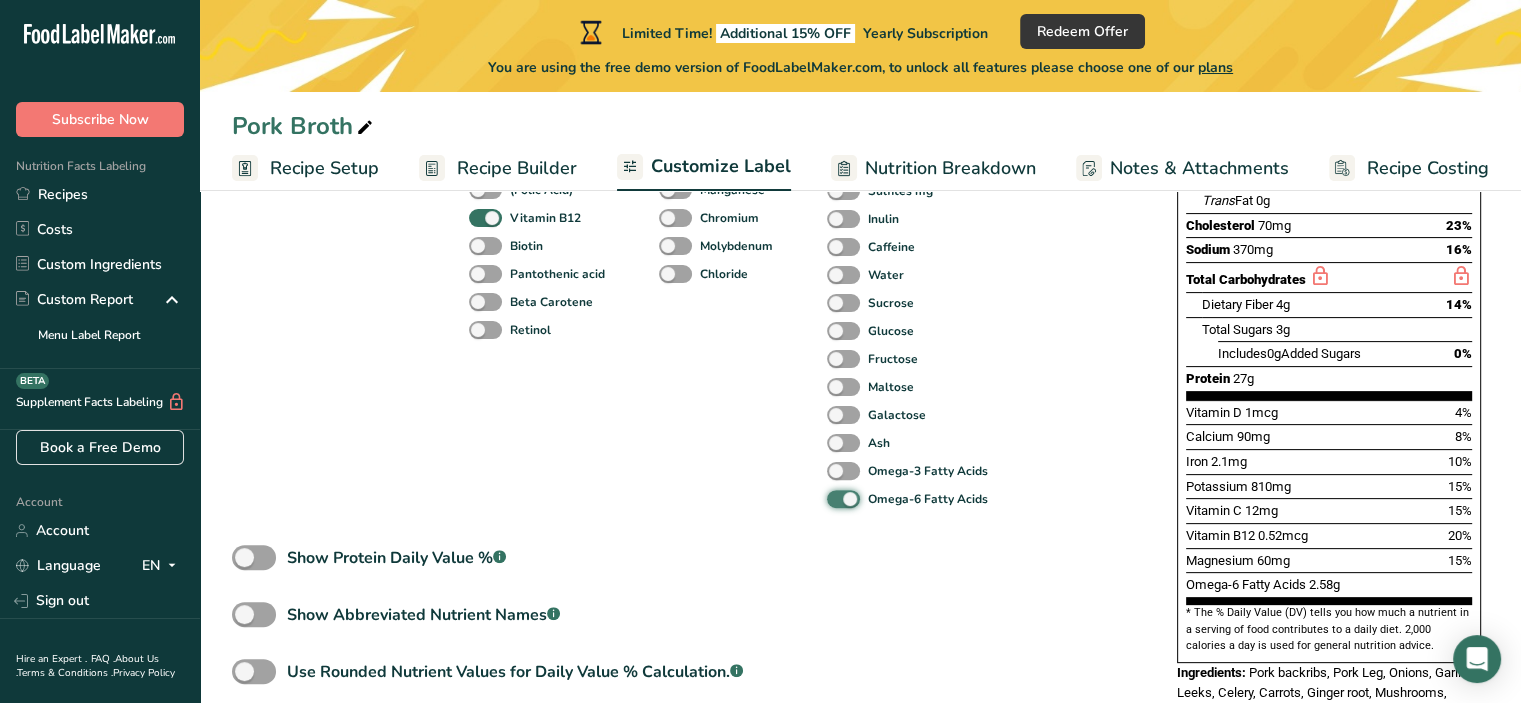 click on "Omega-6 Fatty Acids" at bounding box center (833, 498) 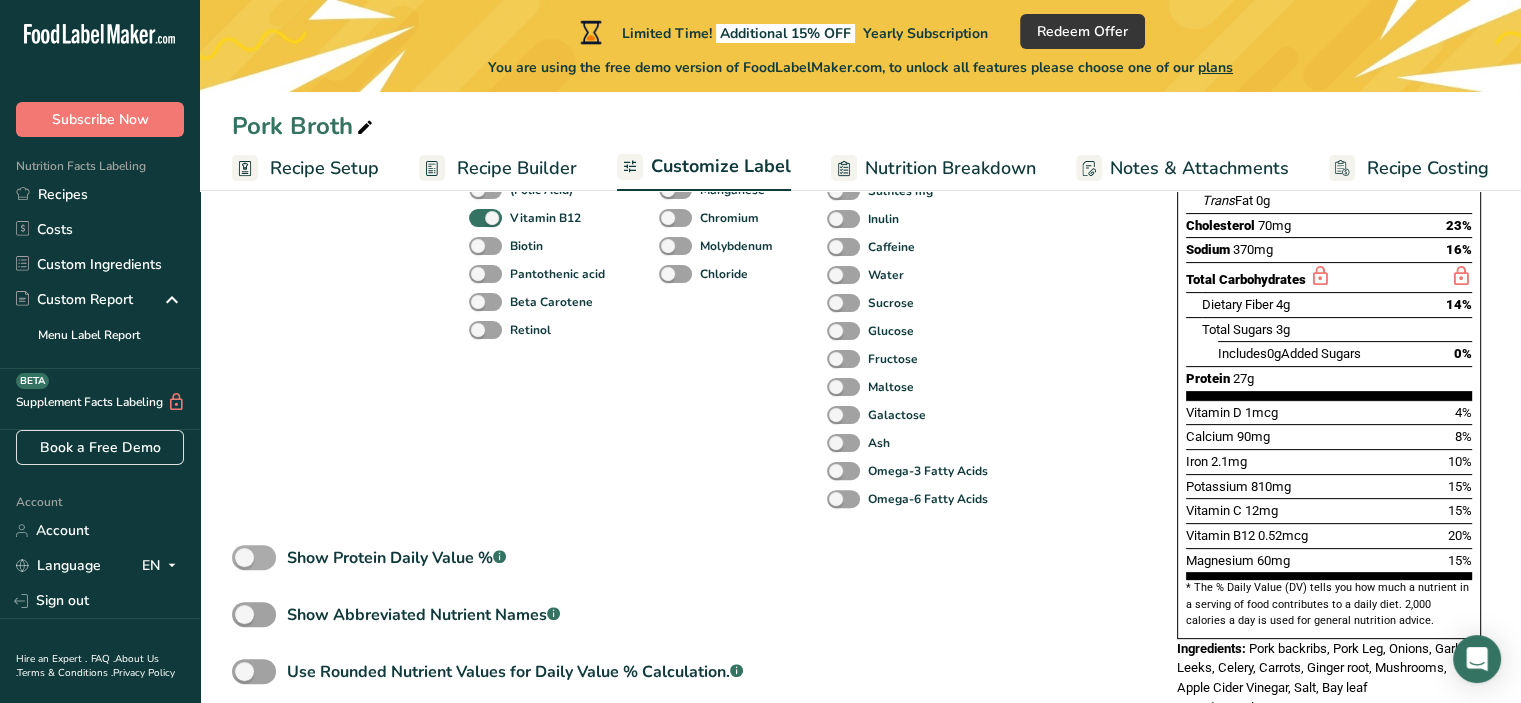 click at bounding box center [254, 557] 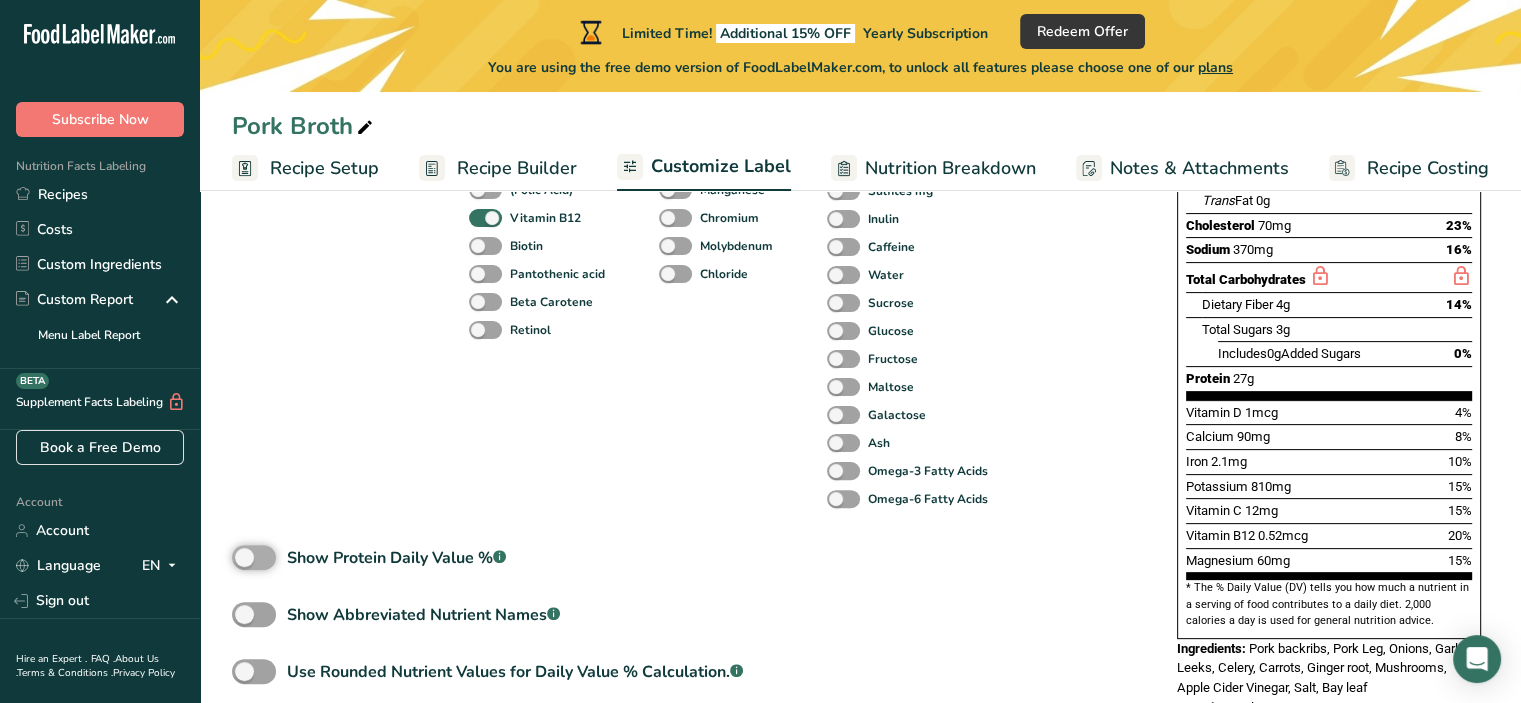 click on "Show Protein Daily Value %
.a-a{fill:#347362;}.b-a{fill:#fff;}" at bounding box center [238, 557] 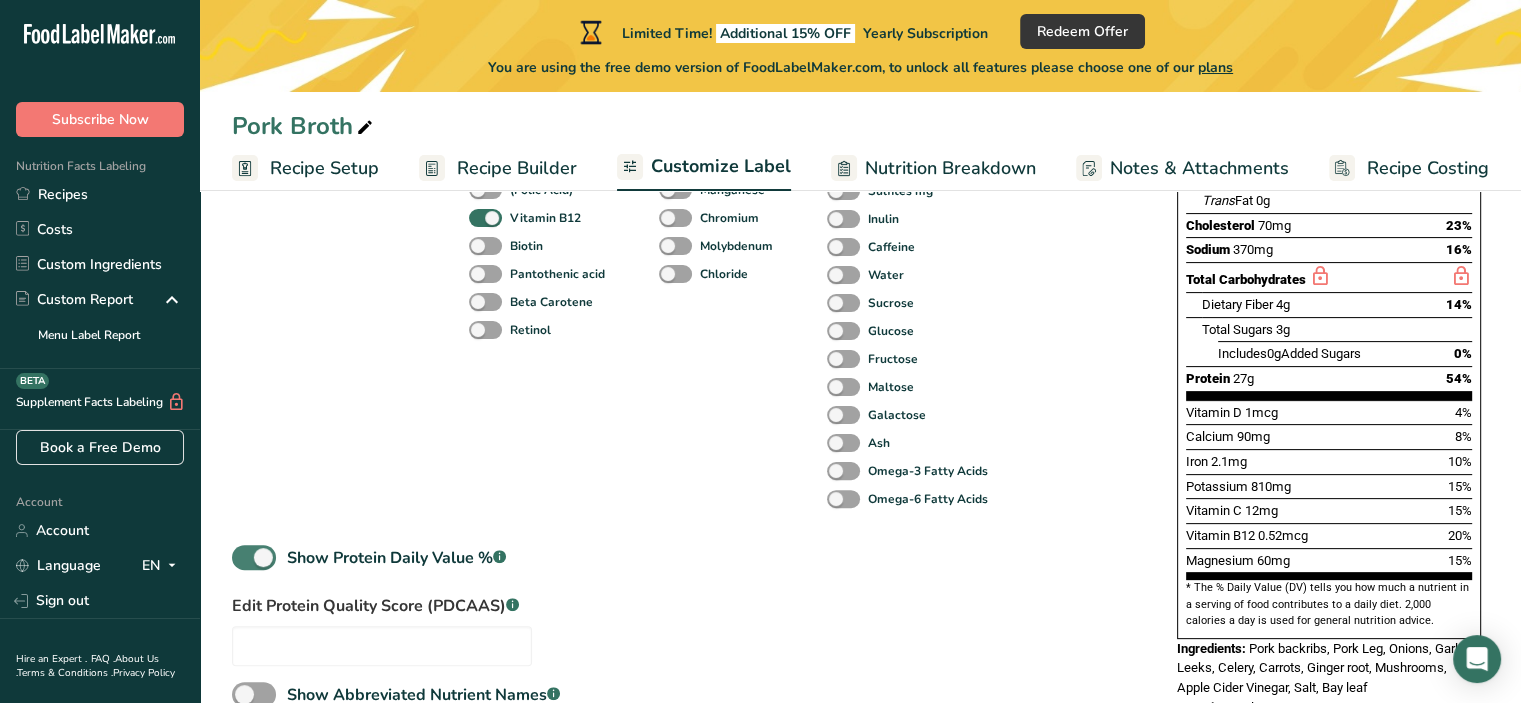 click at bounding box center (254, 557) 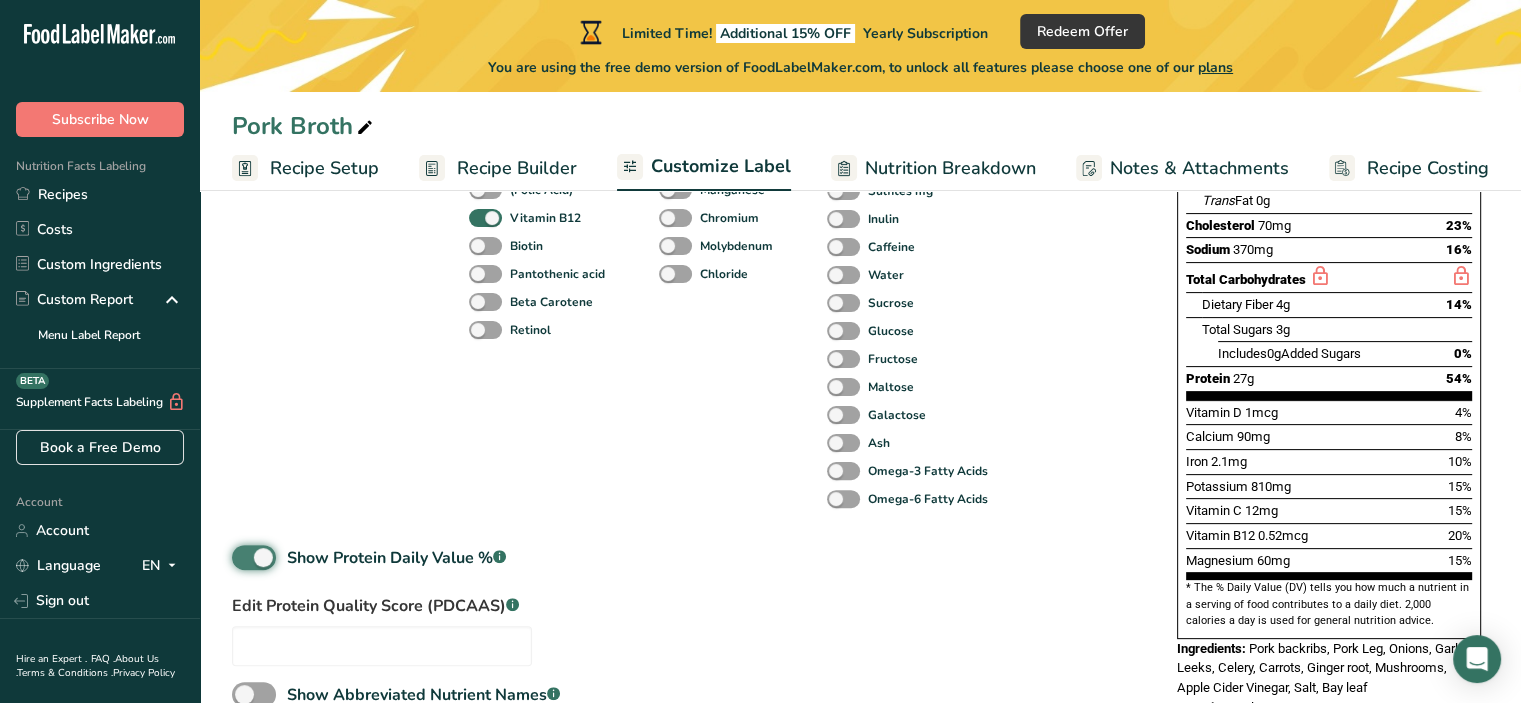 click on "Show Protein Daily Value %
.a-a{fill:#347362;}.b-a{fill:#fff;}" at bounding box center [238, 557] 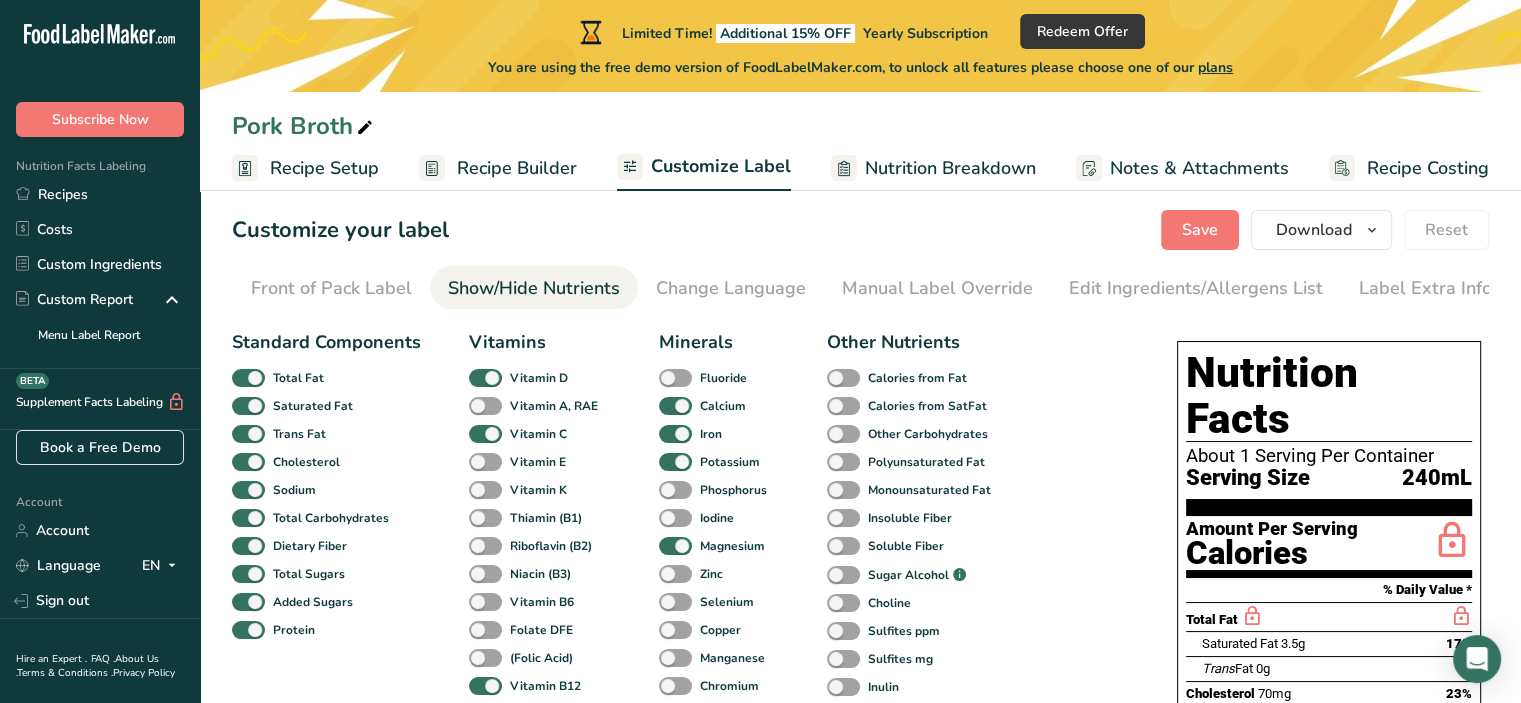 scroll, scrollTop: 0, scrollLeft: 0, axis: both 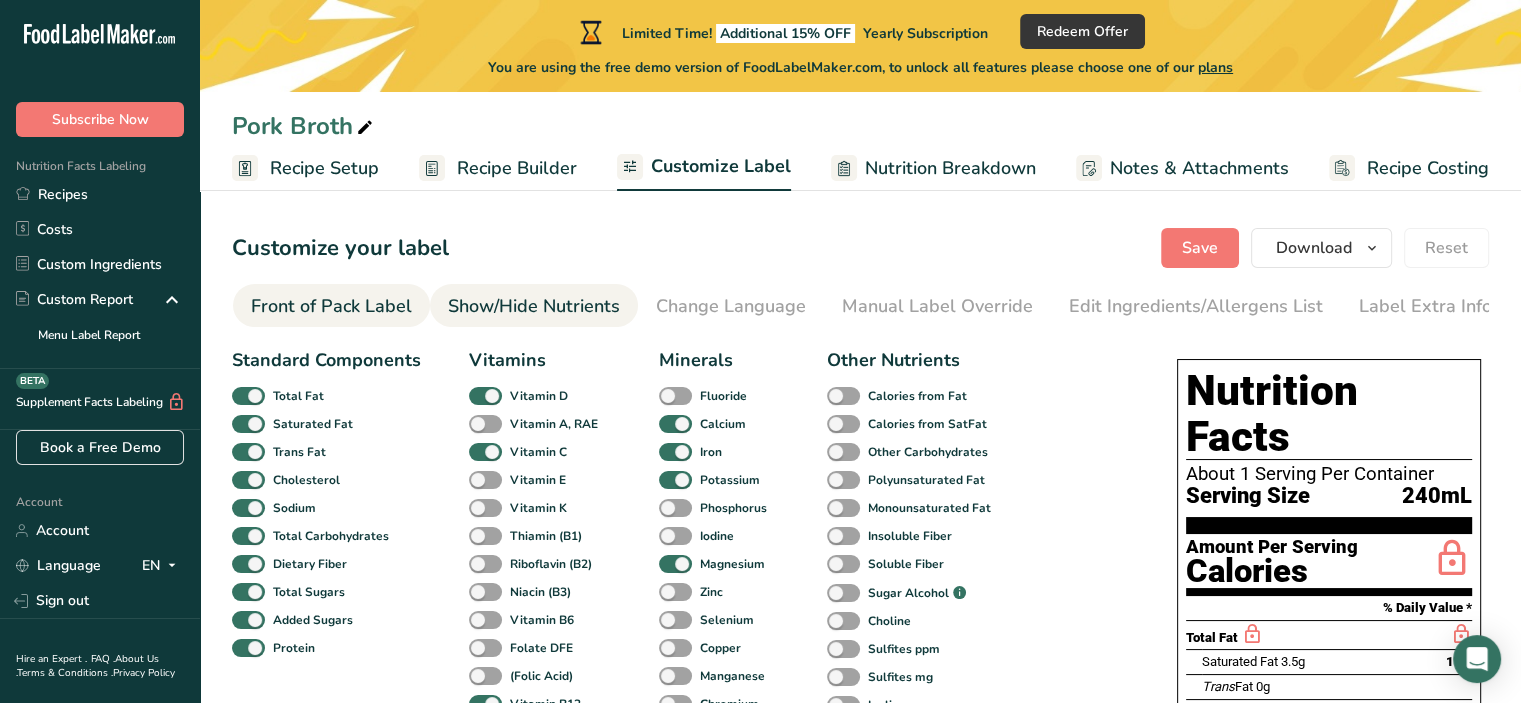 click on "Front of Pack Label" at bounding box center (331, 306) 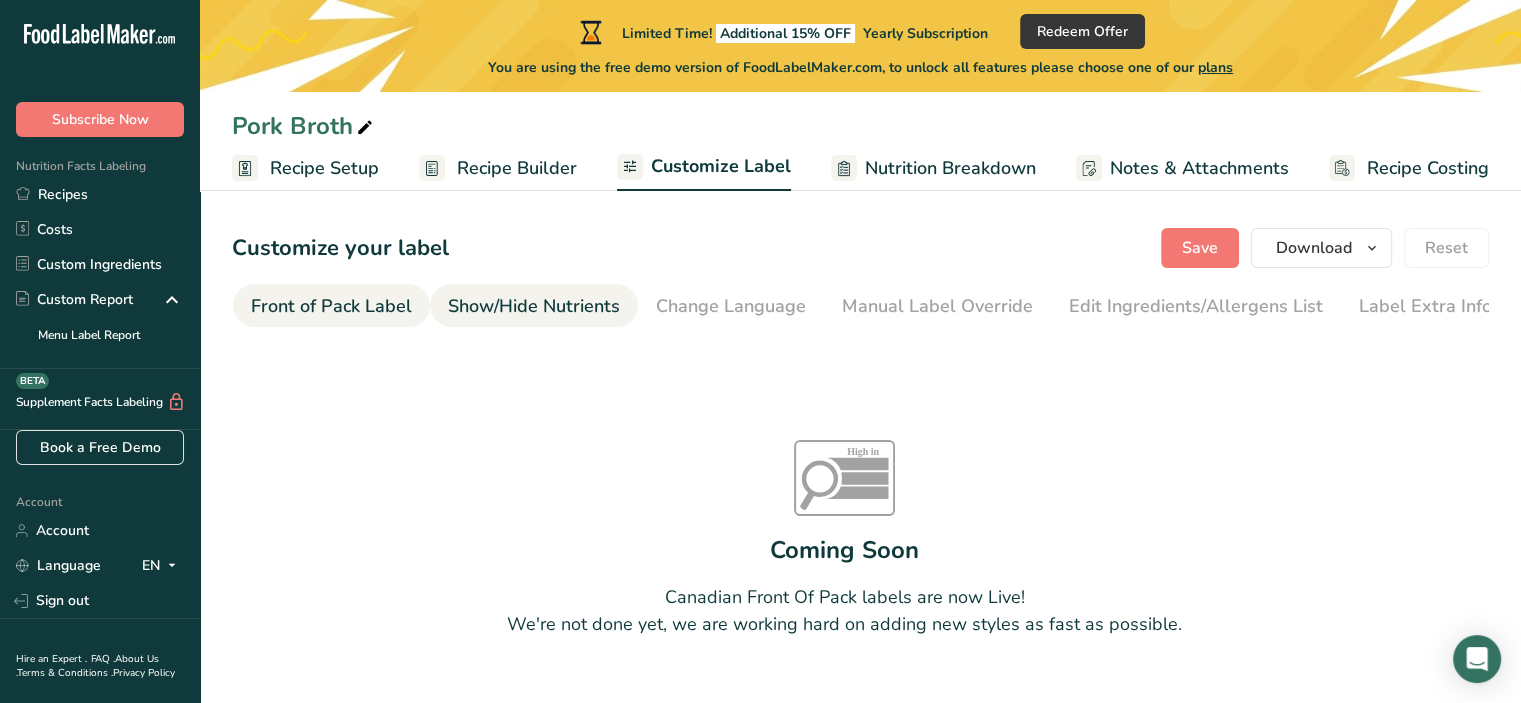 scroll, scrollTop: 0, scrollLeft: 194, axis: horizontal 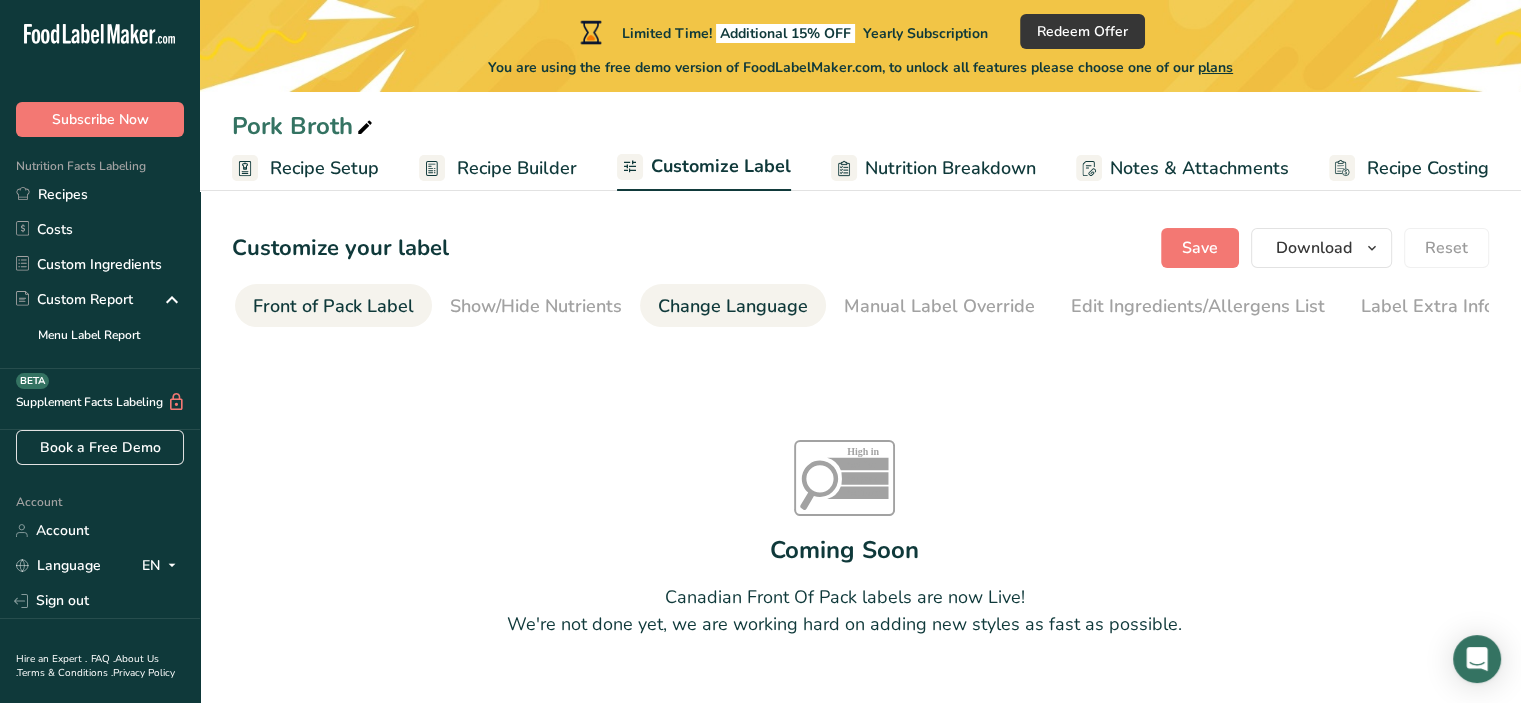click on "Change Language" at bounding box center (733, 306) 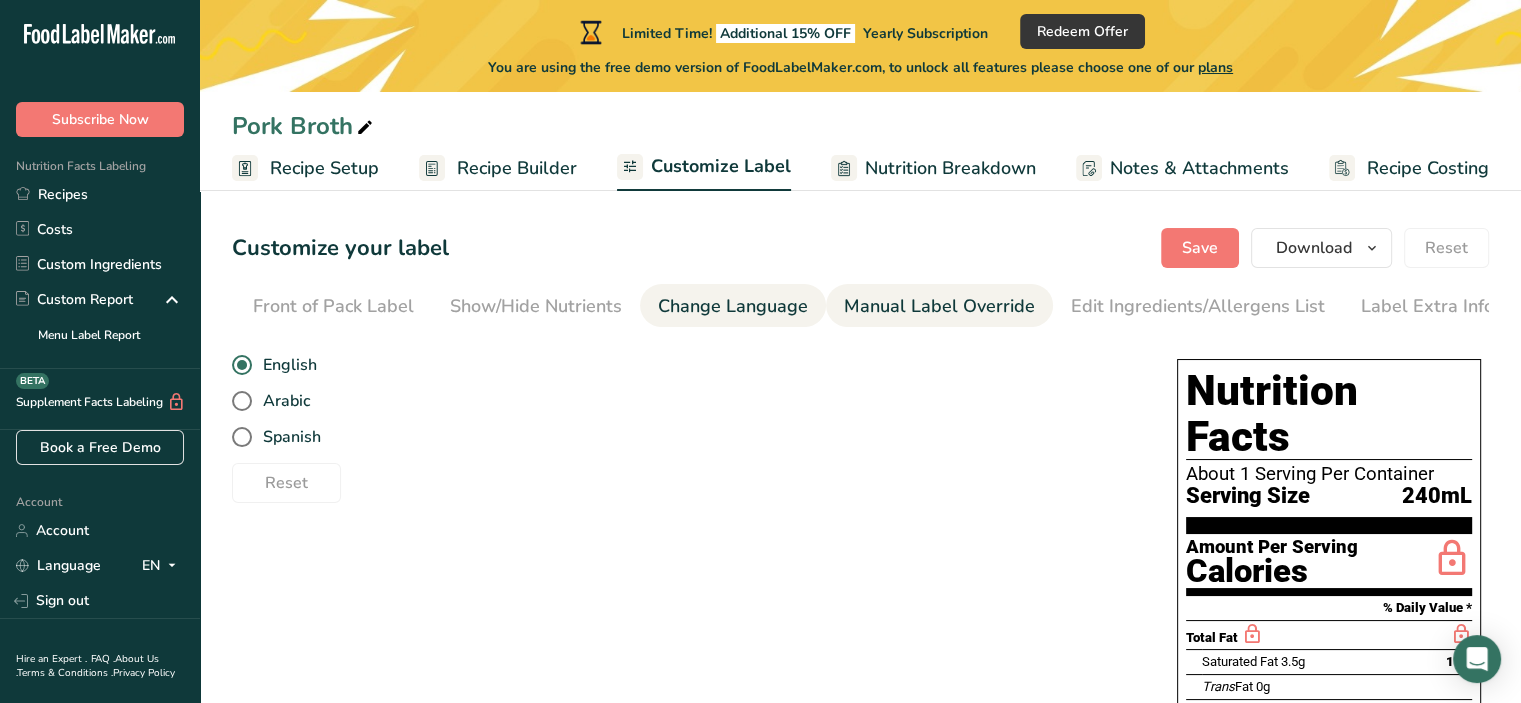 scroll, scrollTop: 0, scrollLeft: 196, axis: horizontal 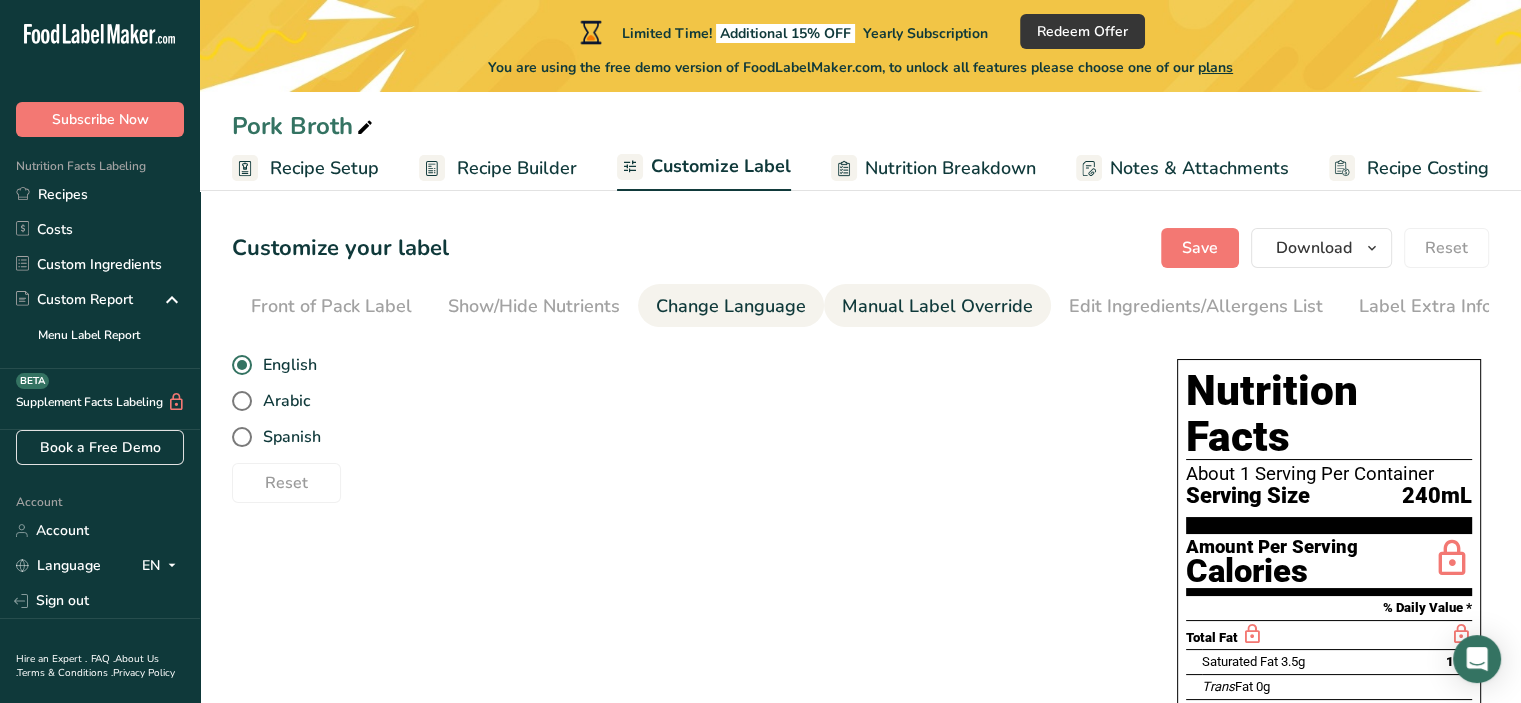 click on "Manual Label Override" at bounding box center [937, 306] 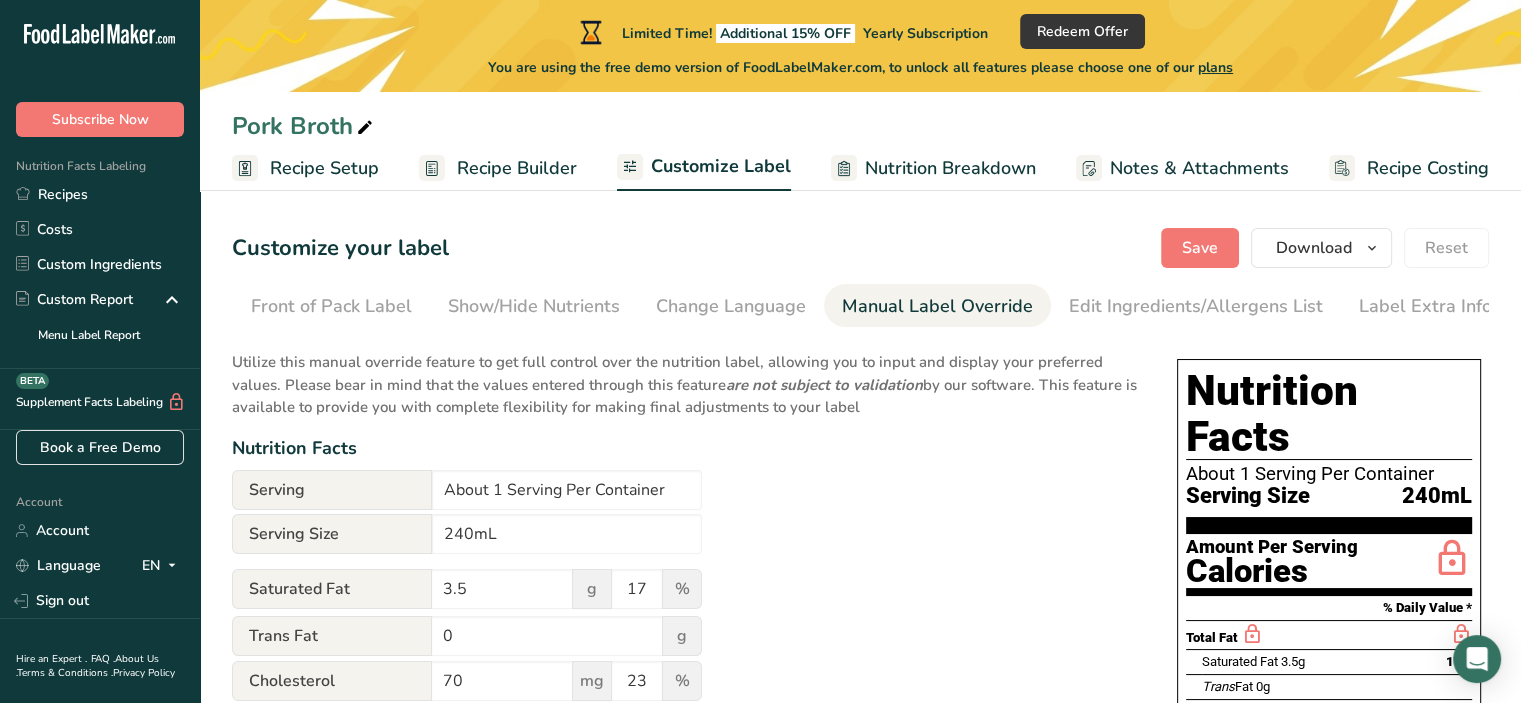 click on "Nutrition Facts" at bounding box center (684, 448) 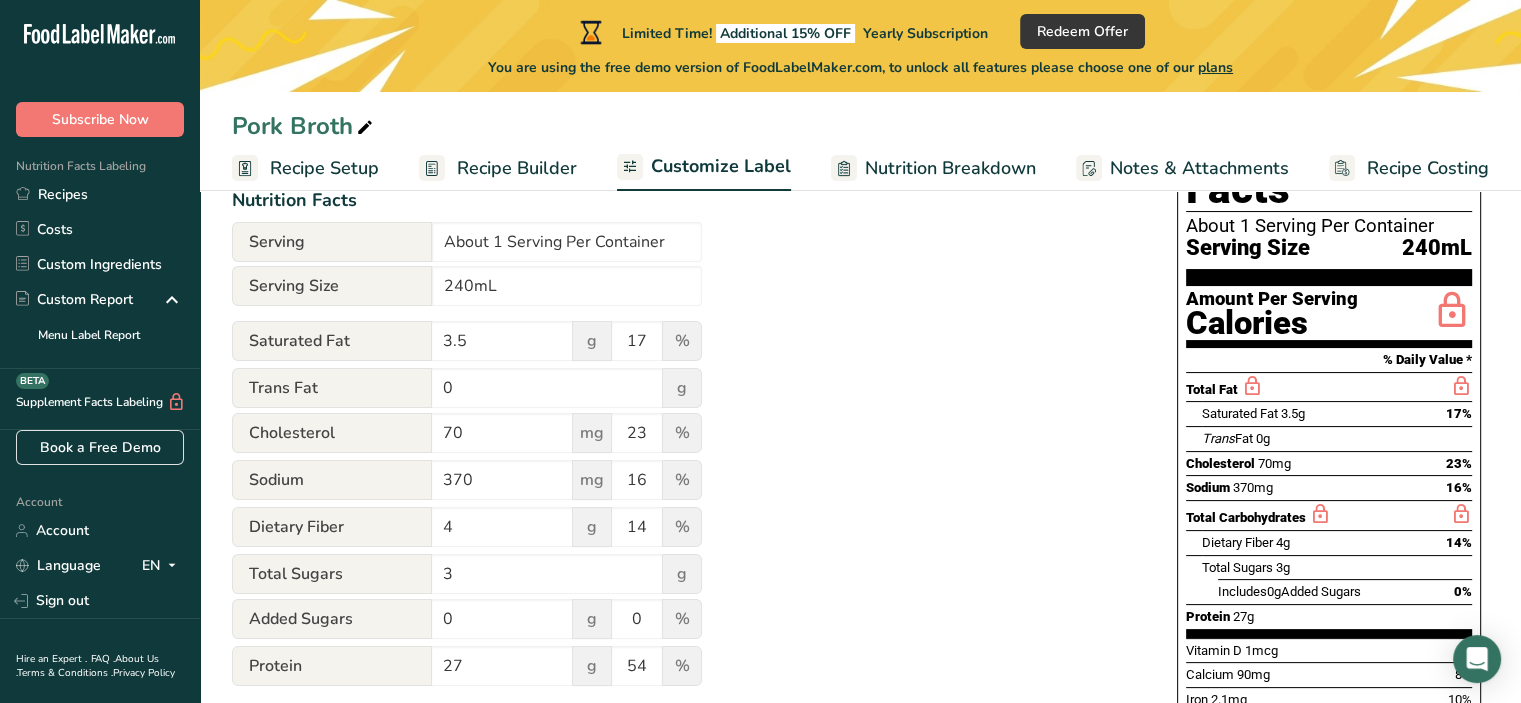 scroll, scrollTop: 258, scrollLeft: 0, axis: vertical 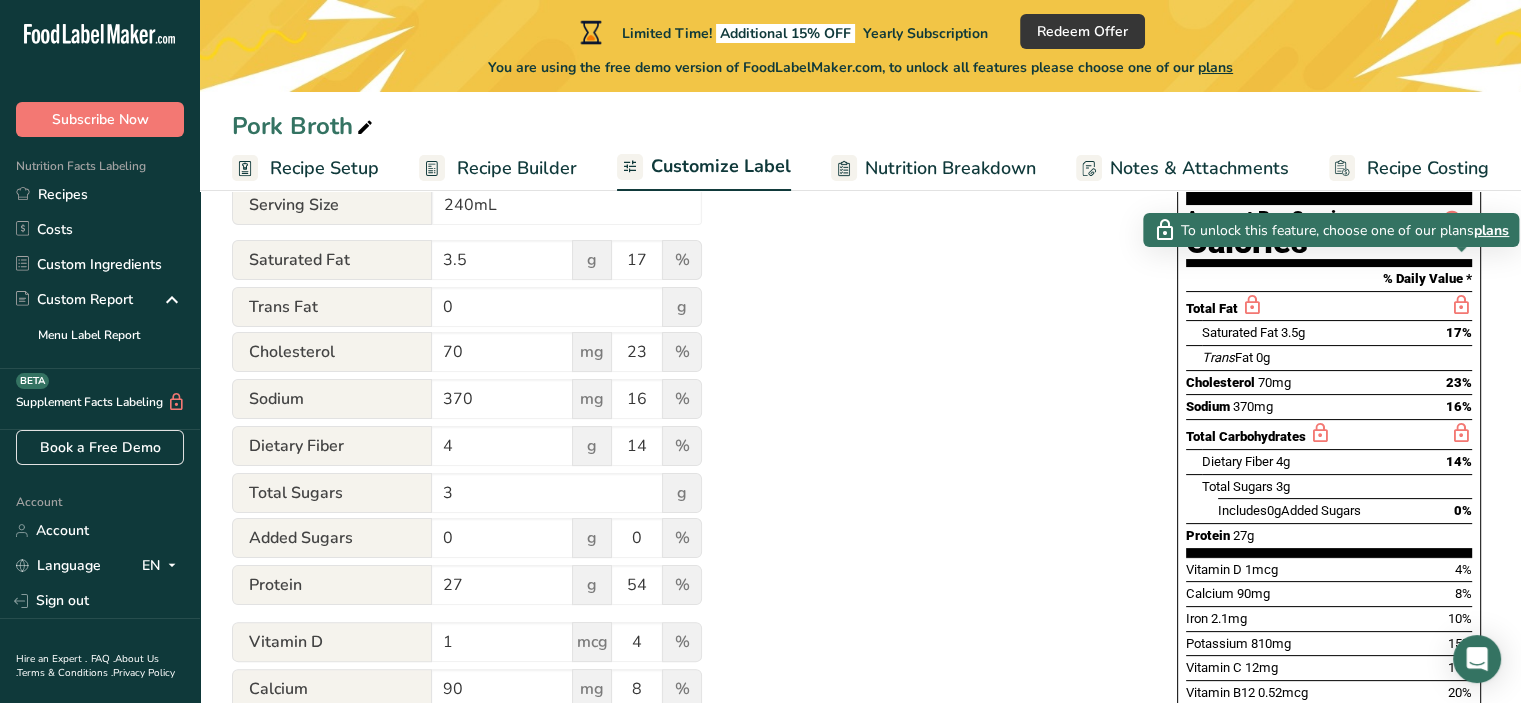 click at bounding box center (1461, 305) 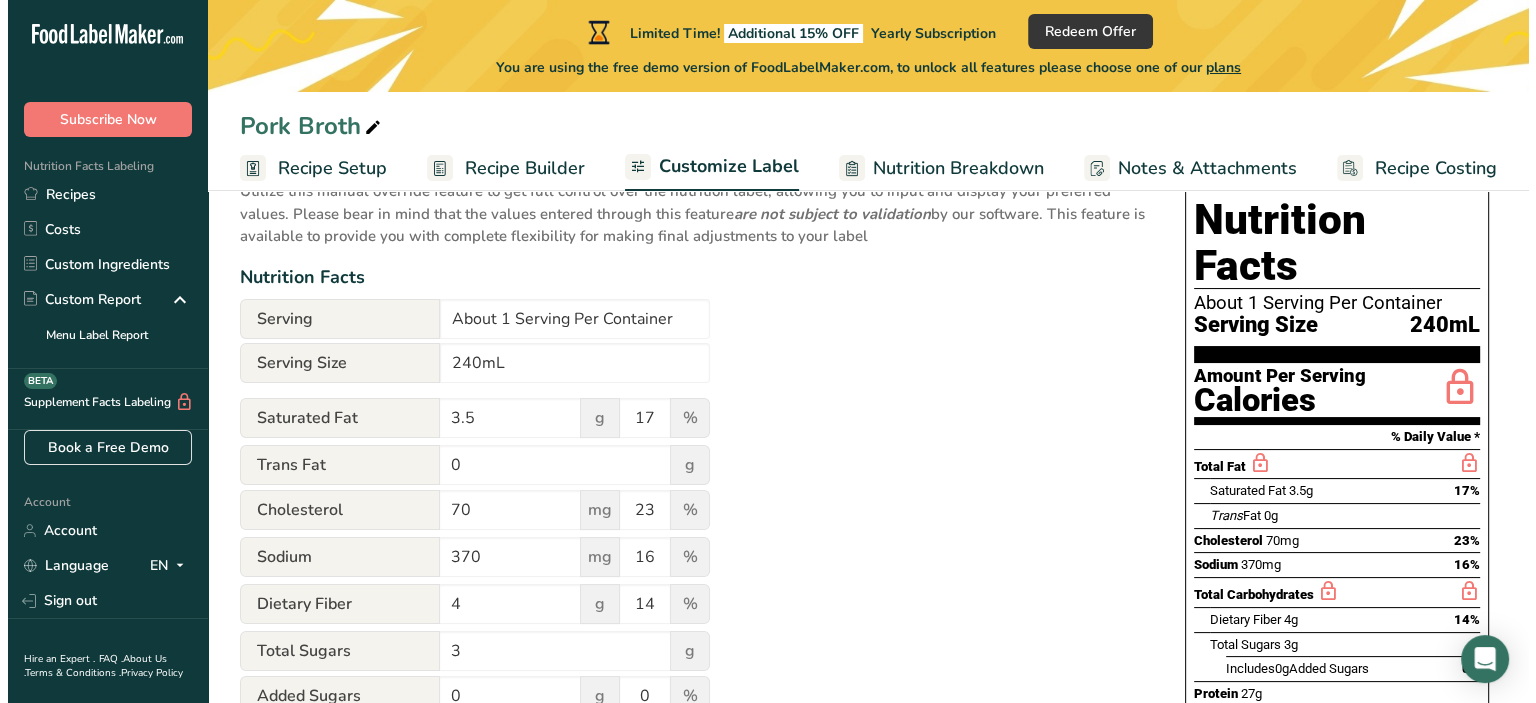 scroll, scrollTop: 152, scrollLeft: 0, axis: vertical 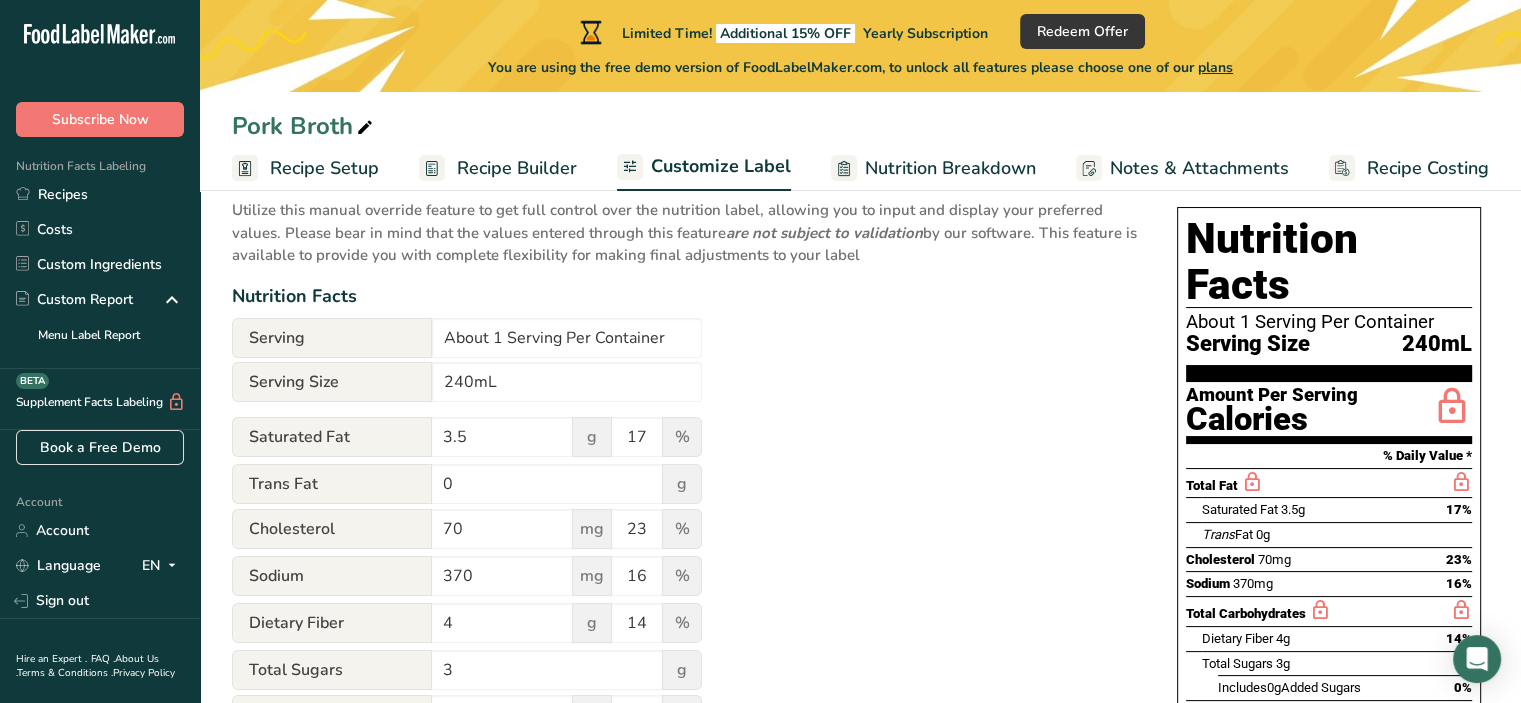 click on "Recipe Setup" at bounding box center (324, 168) 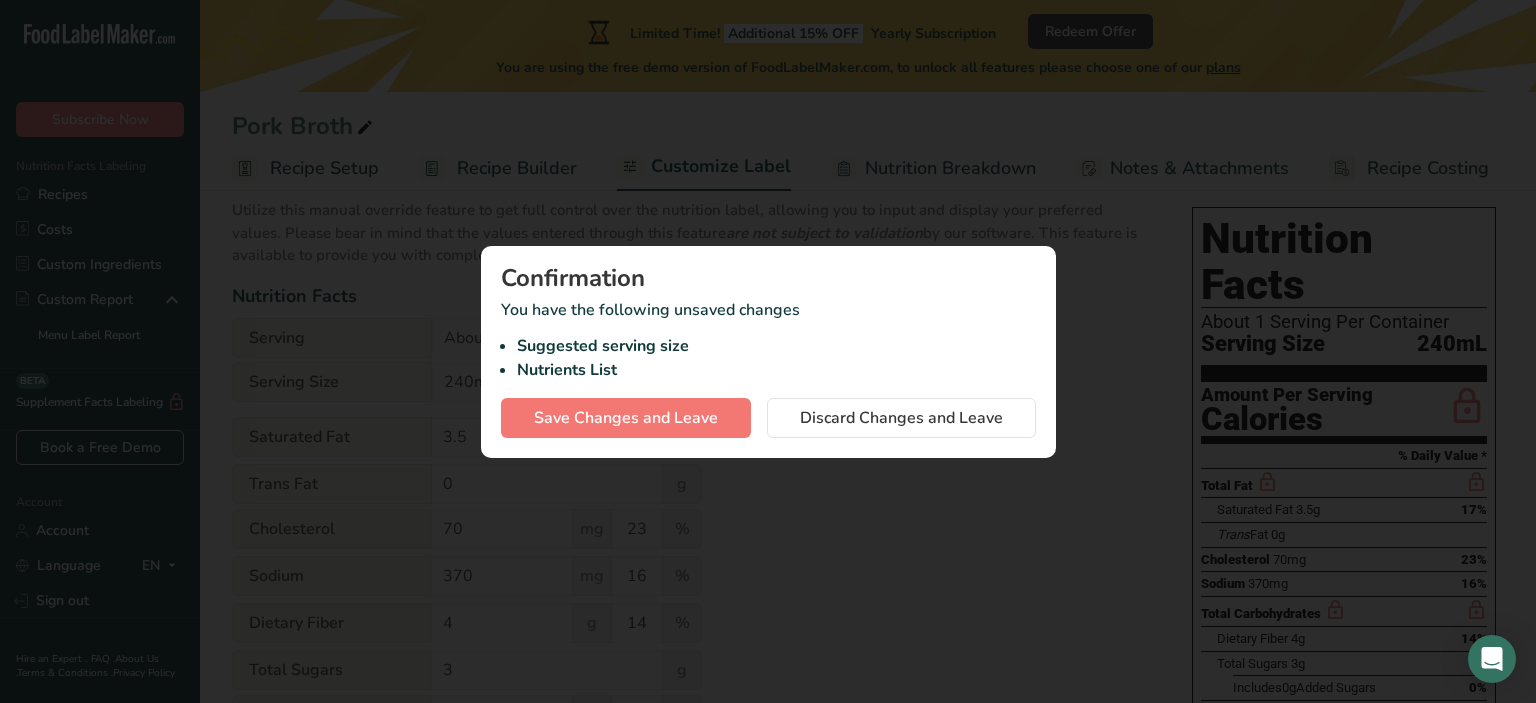 scroll, scrollTop: 0, scrollLeft: 181, axis: horizontal 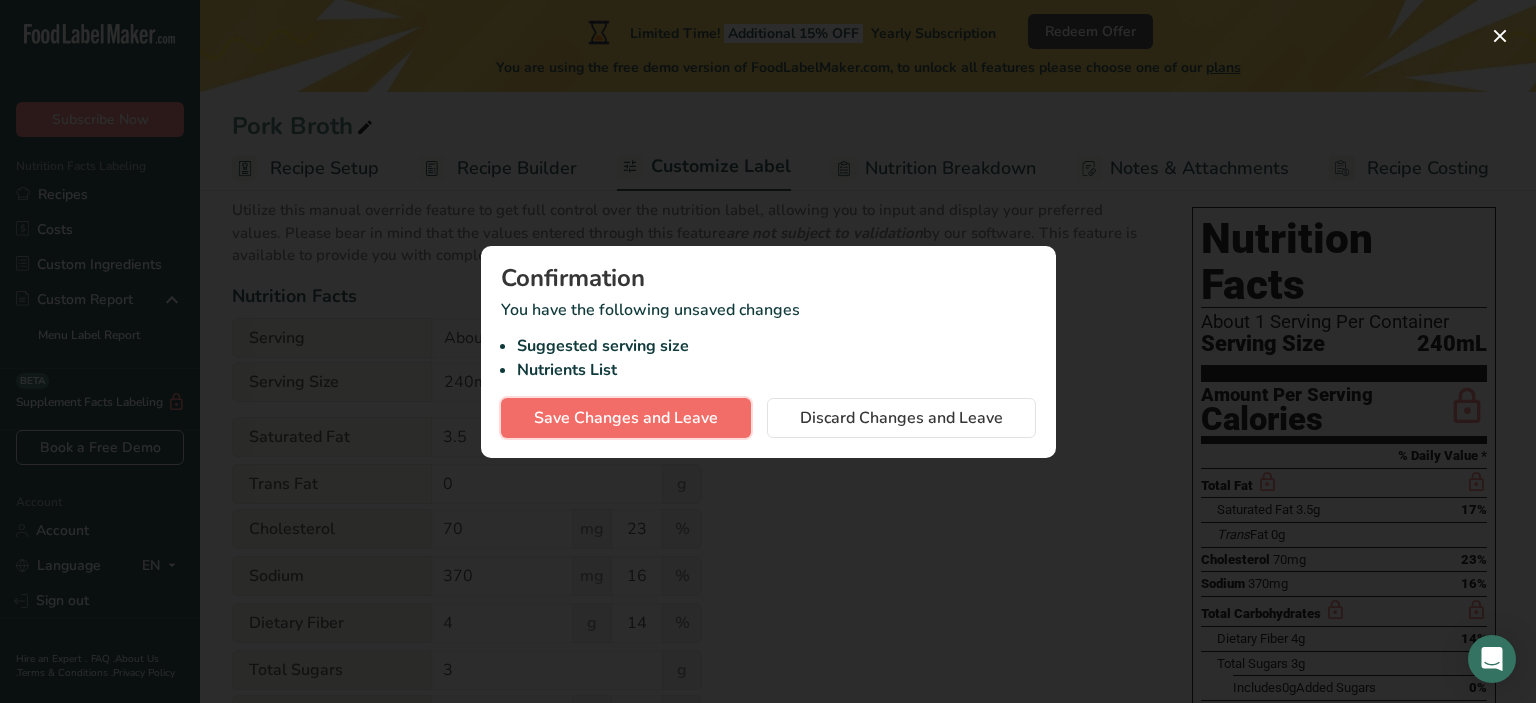 click on "Save Changes and Leave" at bounding box center (626, 418) 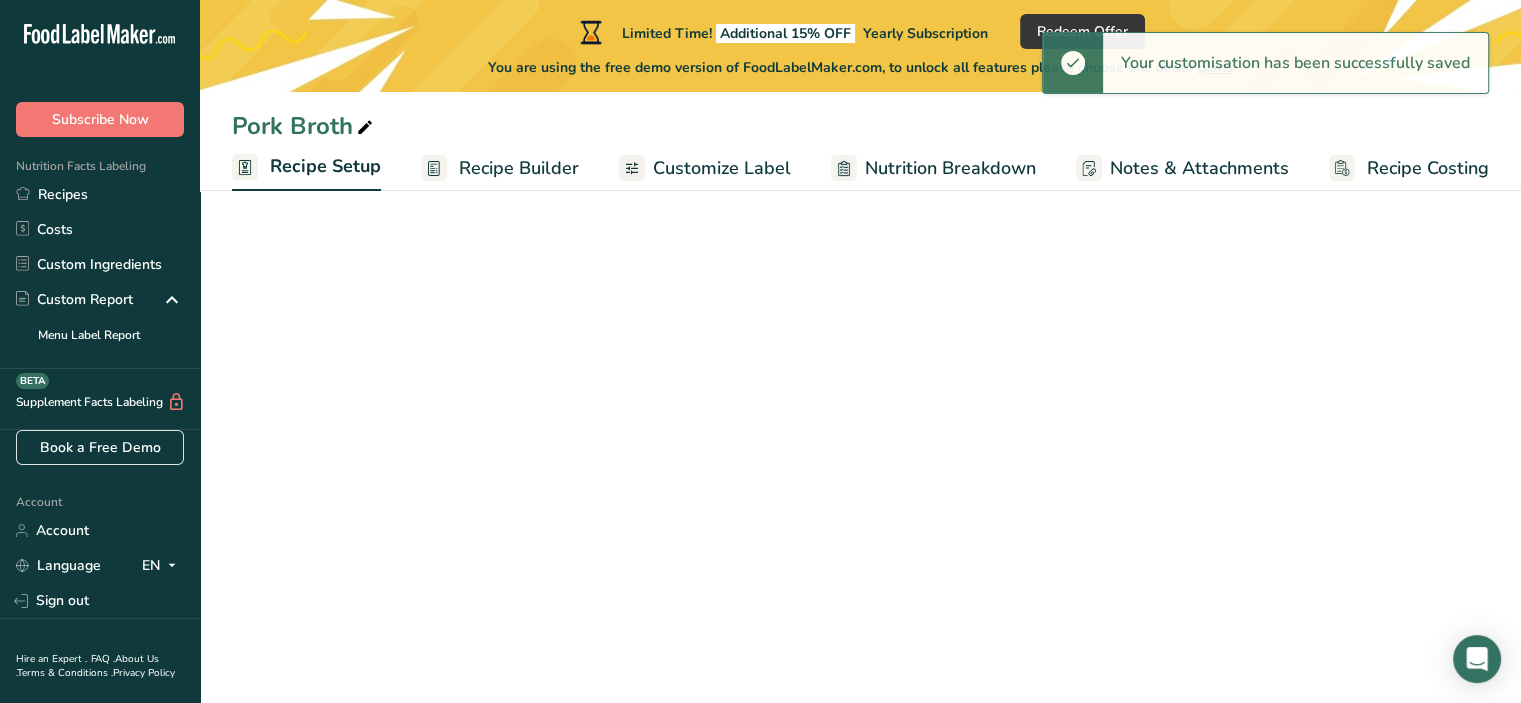 select on "22" 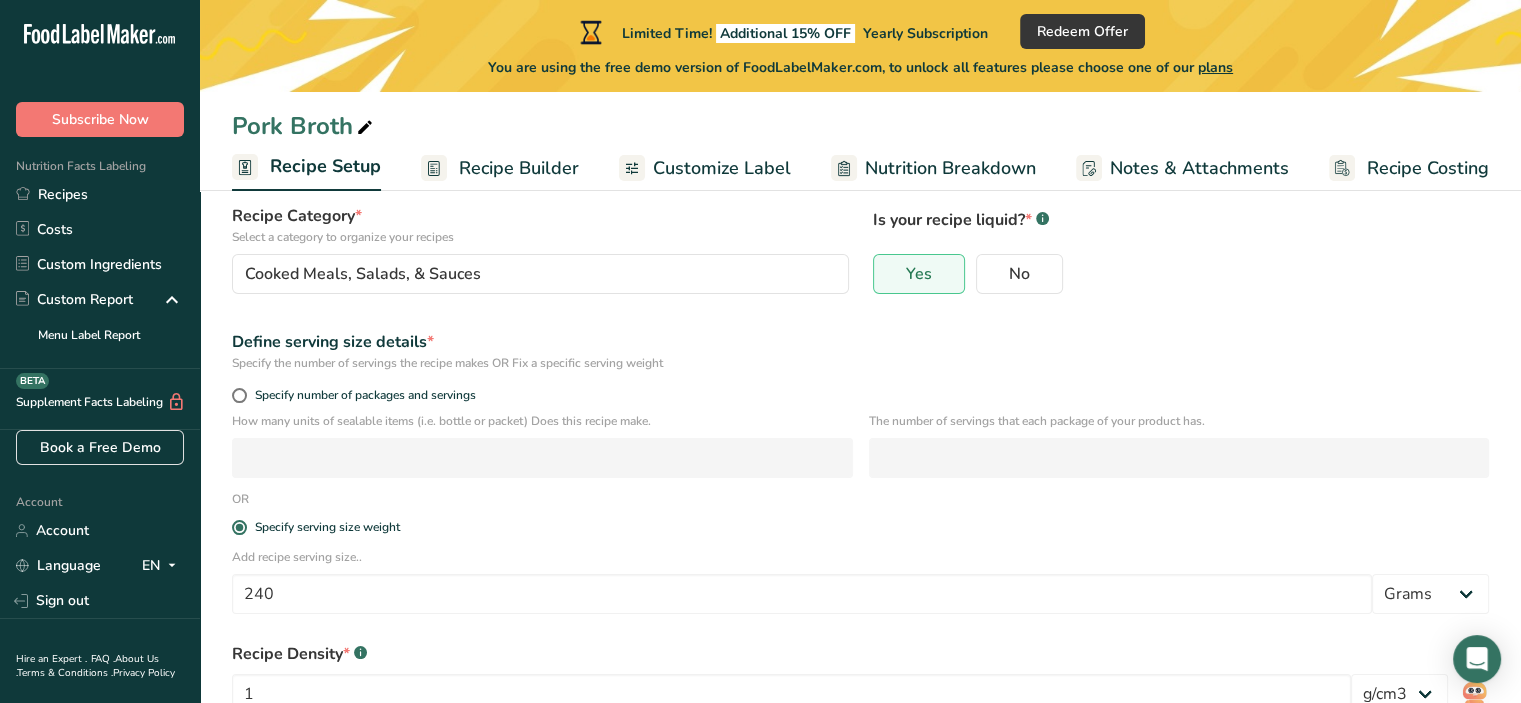 scroll, scrollTop: 287, scrollLeft: 0, axis: vertical 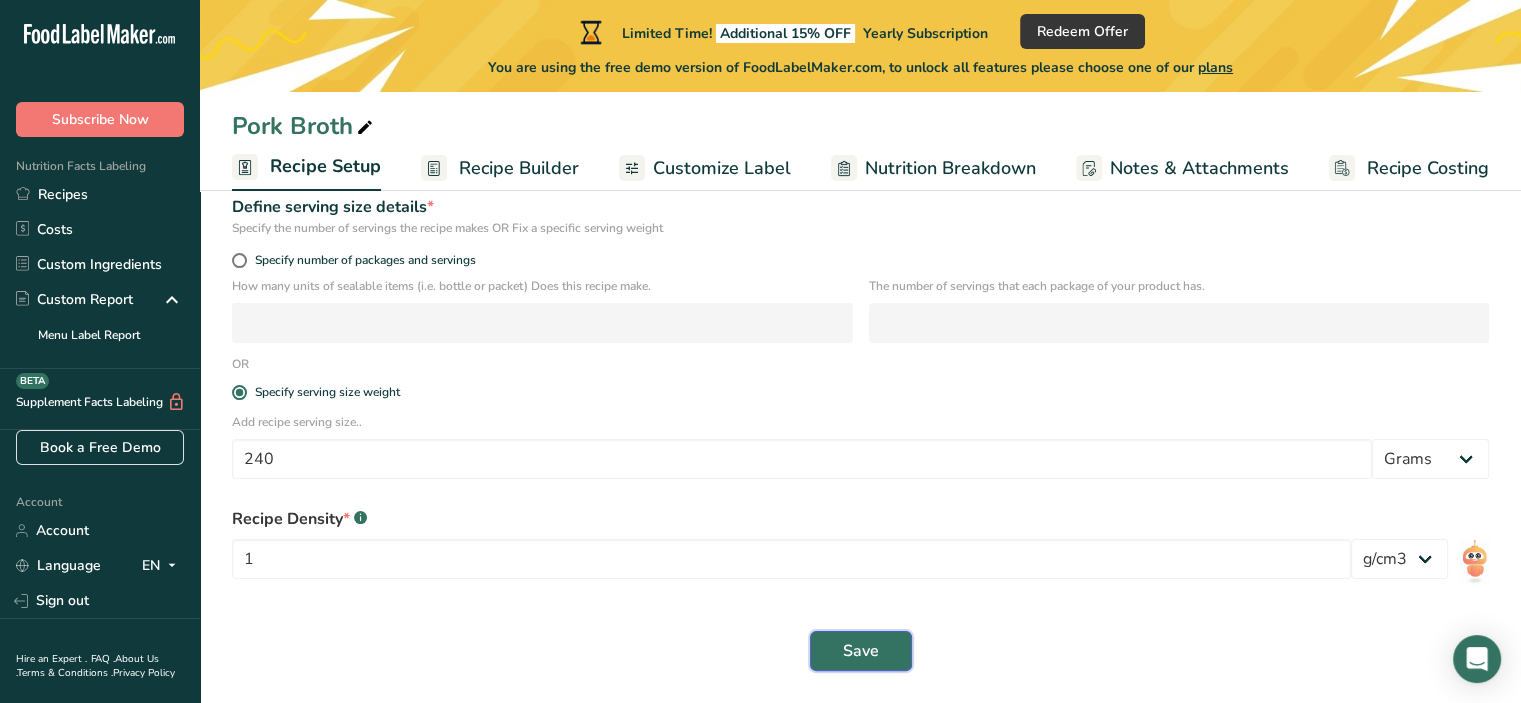 drag, startPoint x: 858, startPoint y: 645, endPoint x: 852, endPoint y: 635, distance: 11.661903 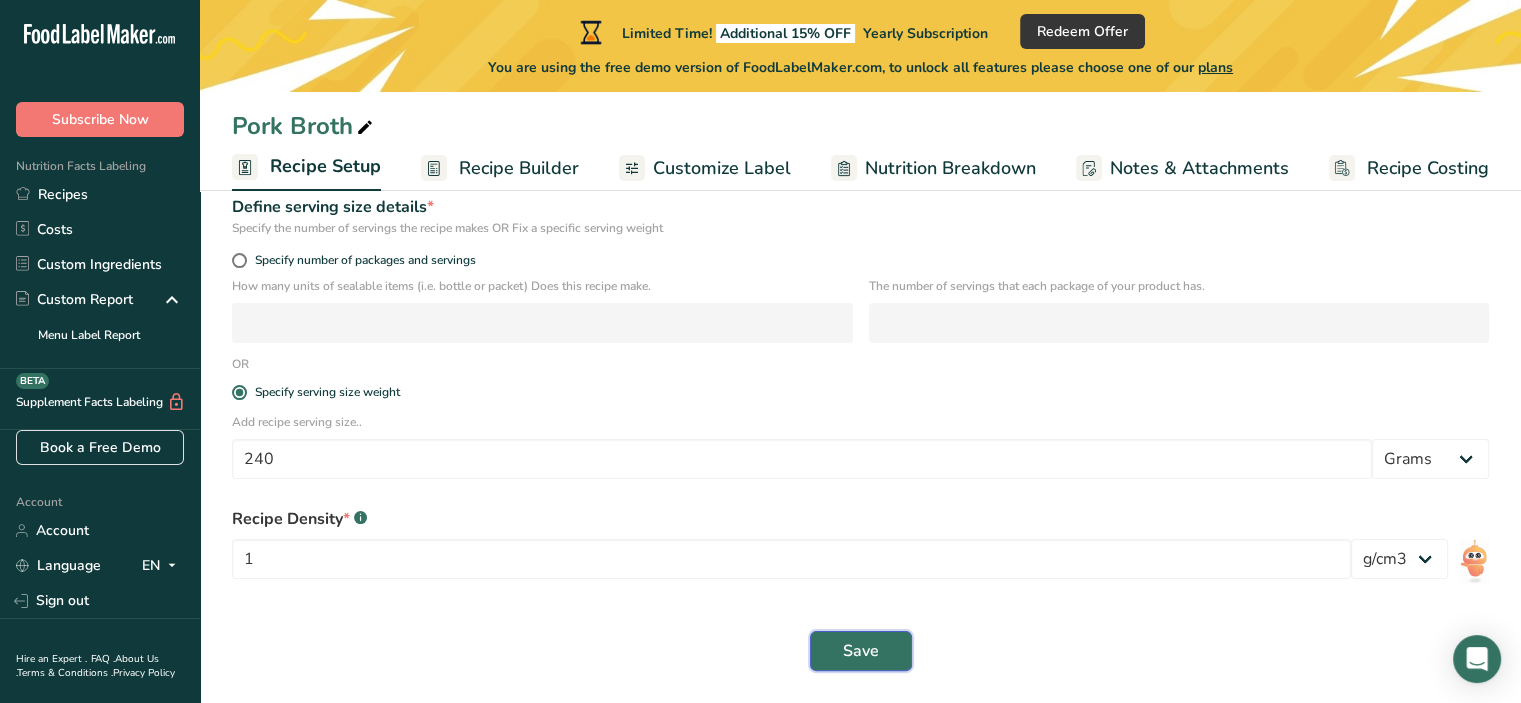 click on "Save" at bounding box center (861, 651) 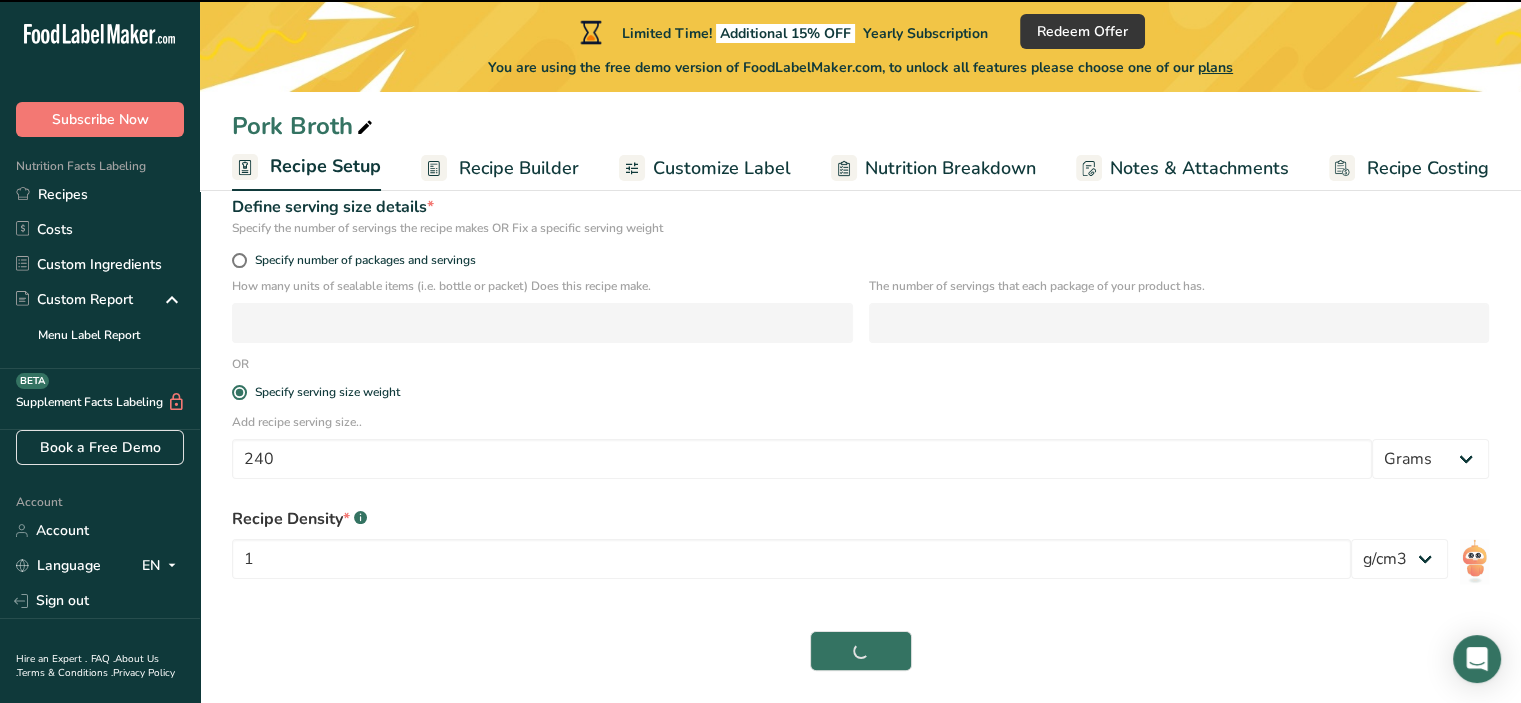 click on "Recipe Builder" at bounding box center (519, 168) 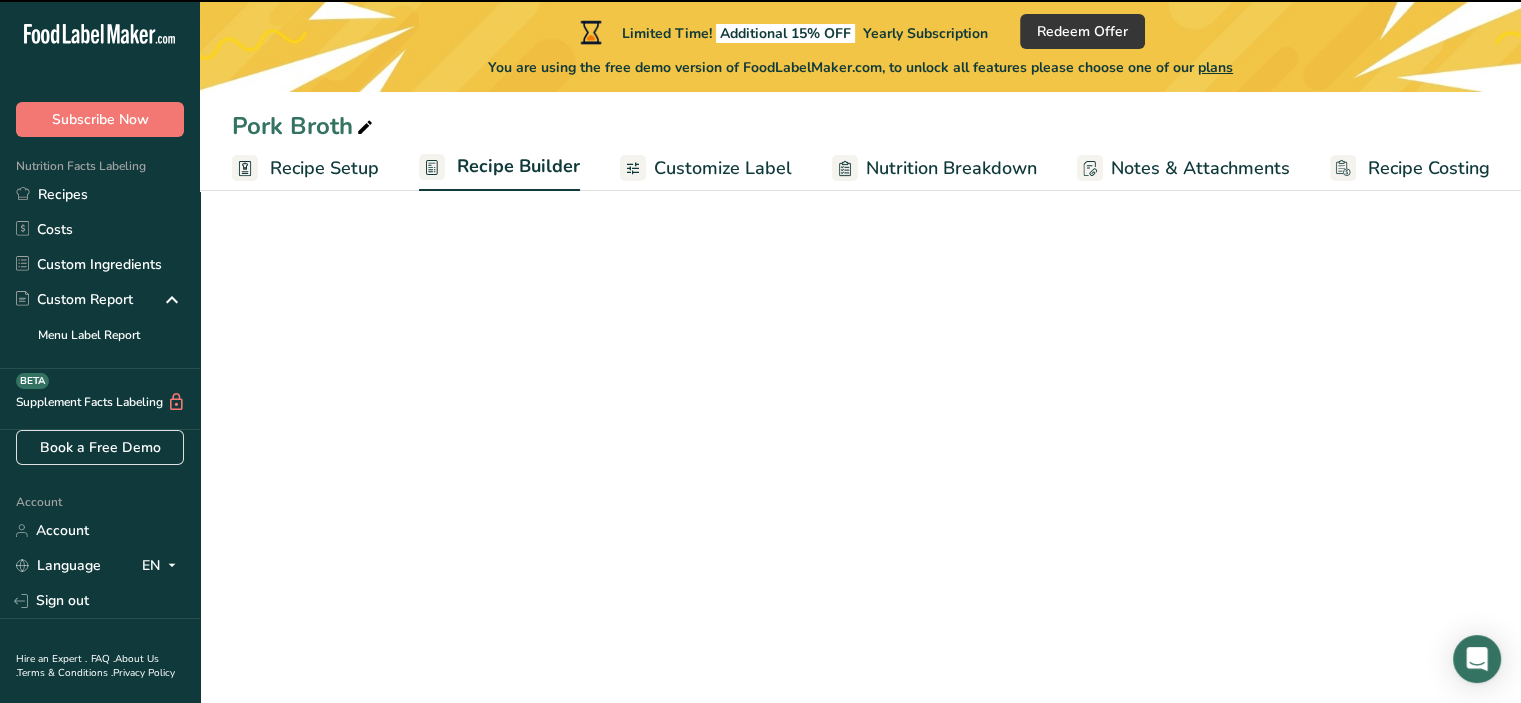 scroll, scrollTop: 0, scrollLeft: 0, axis: both 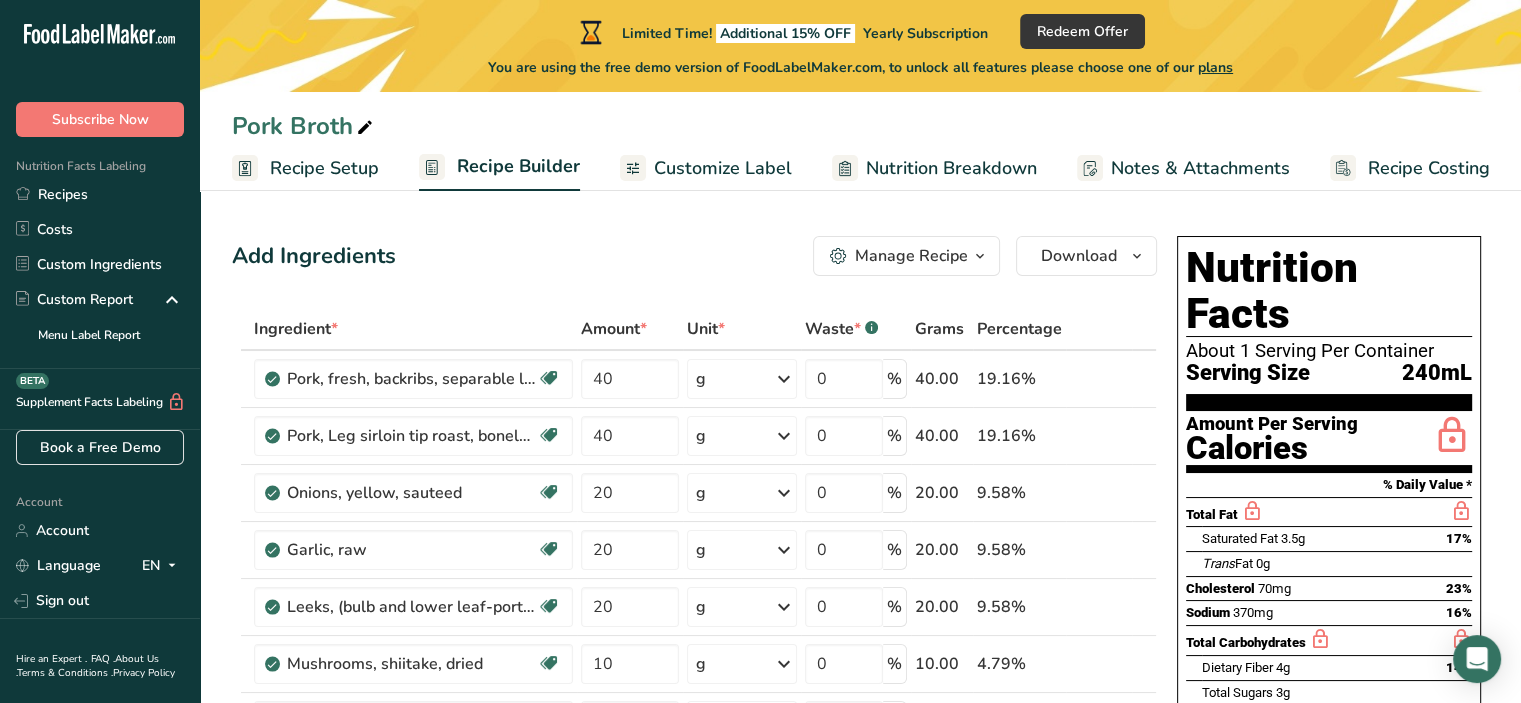 click on "Manage Recipe" at bounding box center [911, 256] 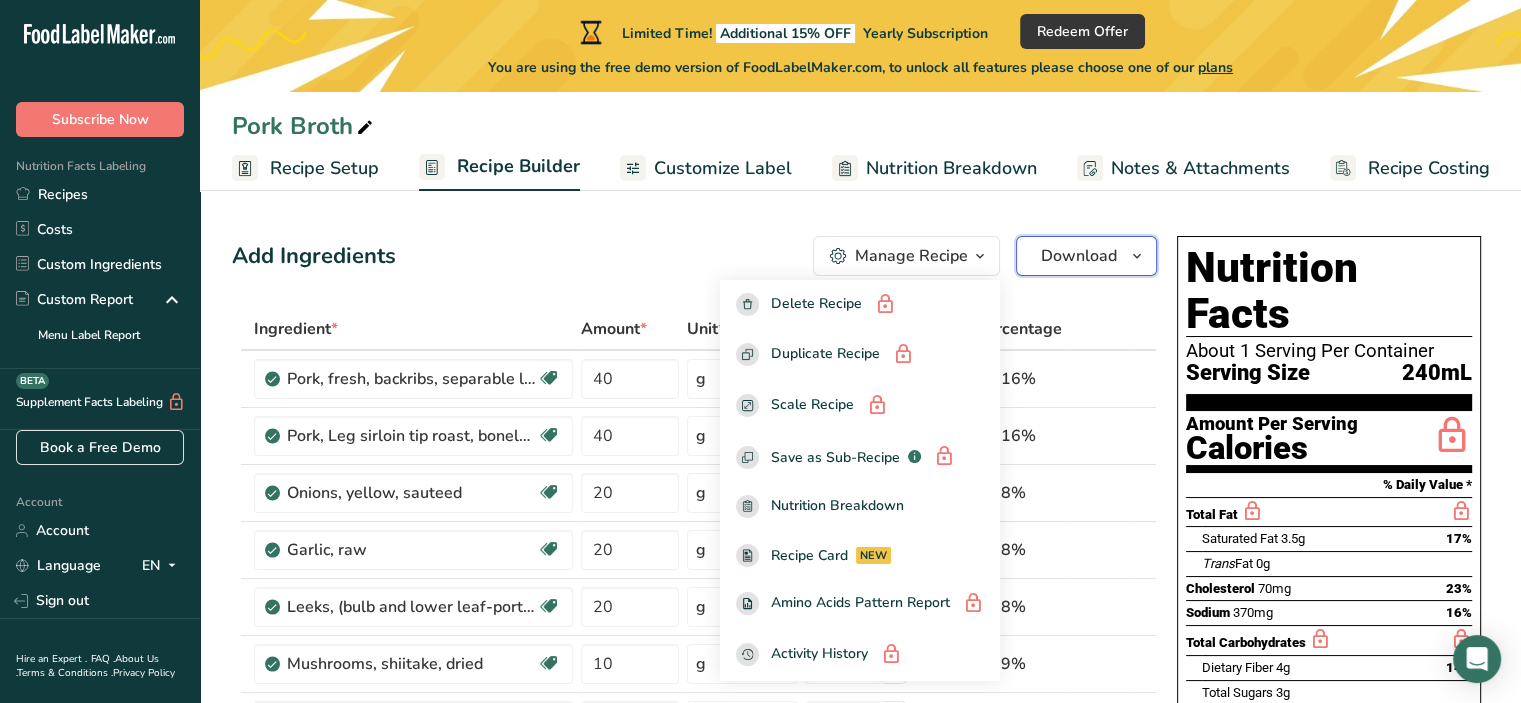 click on "Download" at bounding box center (1079, 256) 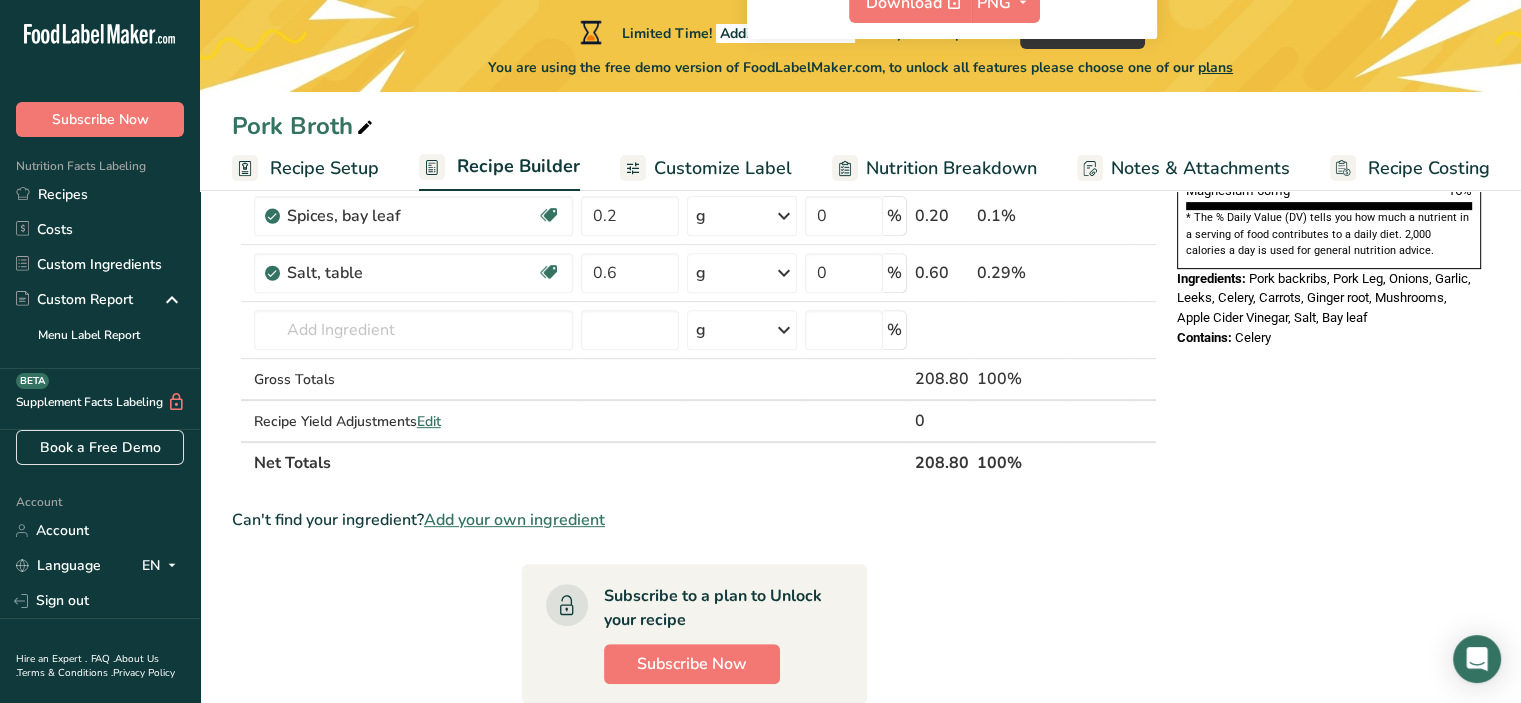 scroll, scrollTop: 0, scrollLeft: 0, axis: both 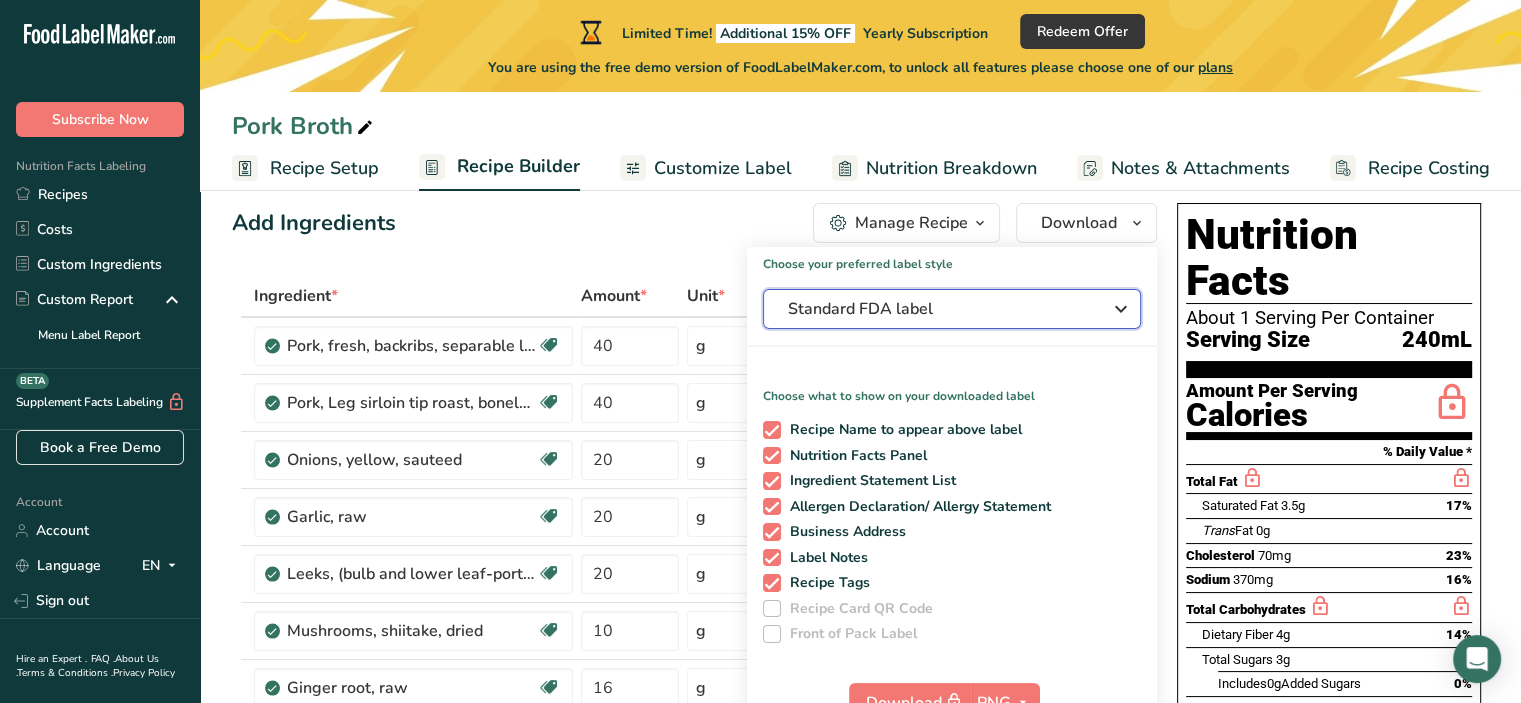 click on "Standard FDA label" at bounding box center [938, 309] 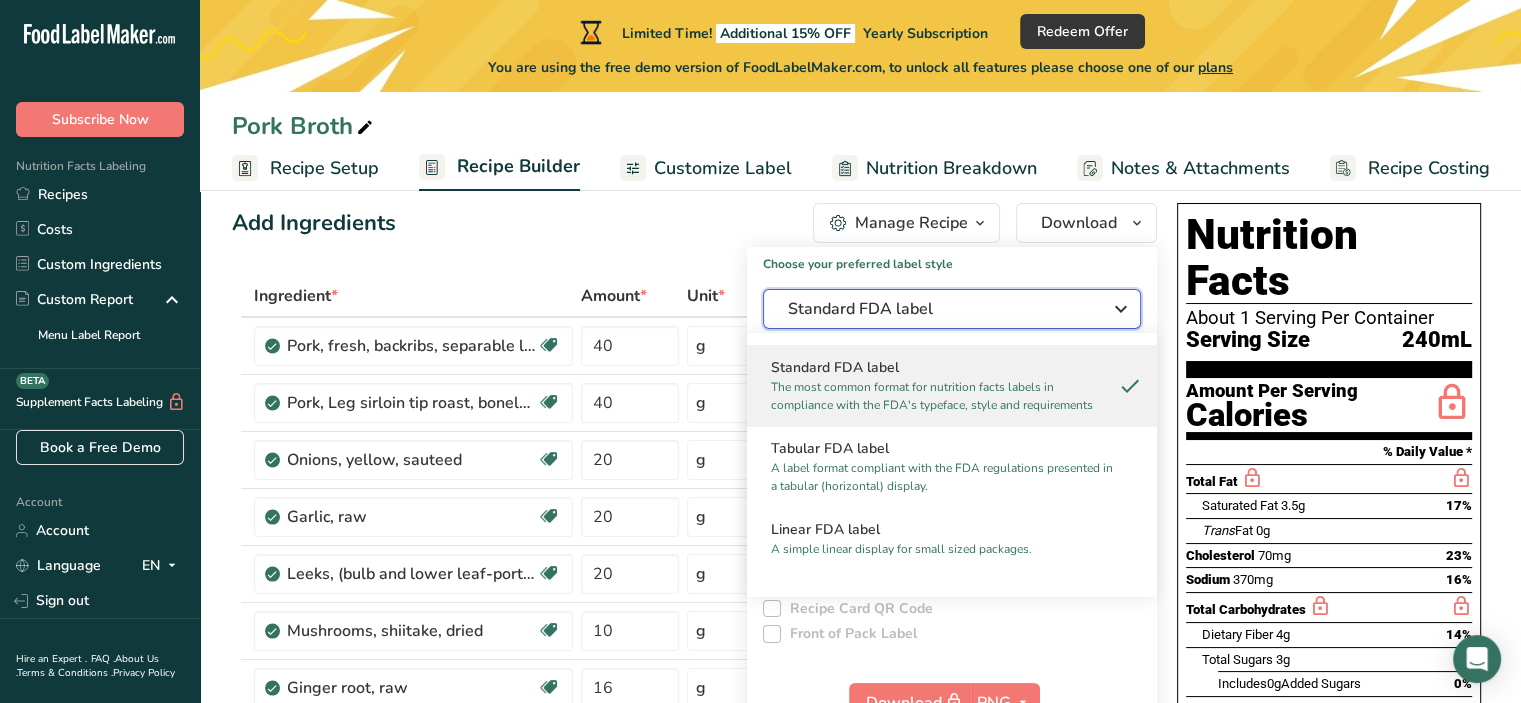 click on "Standard FDA label" at bounding box center (938, 309) 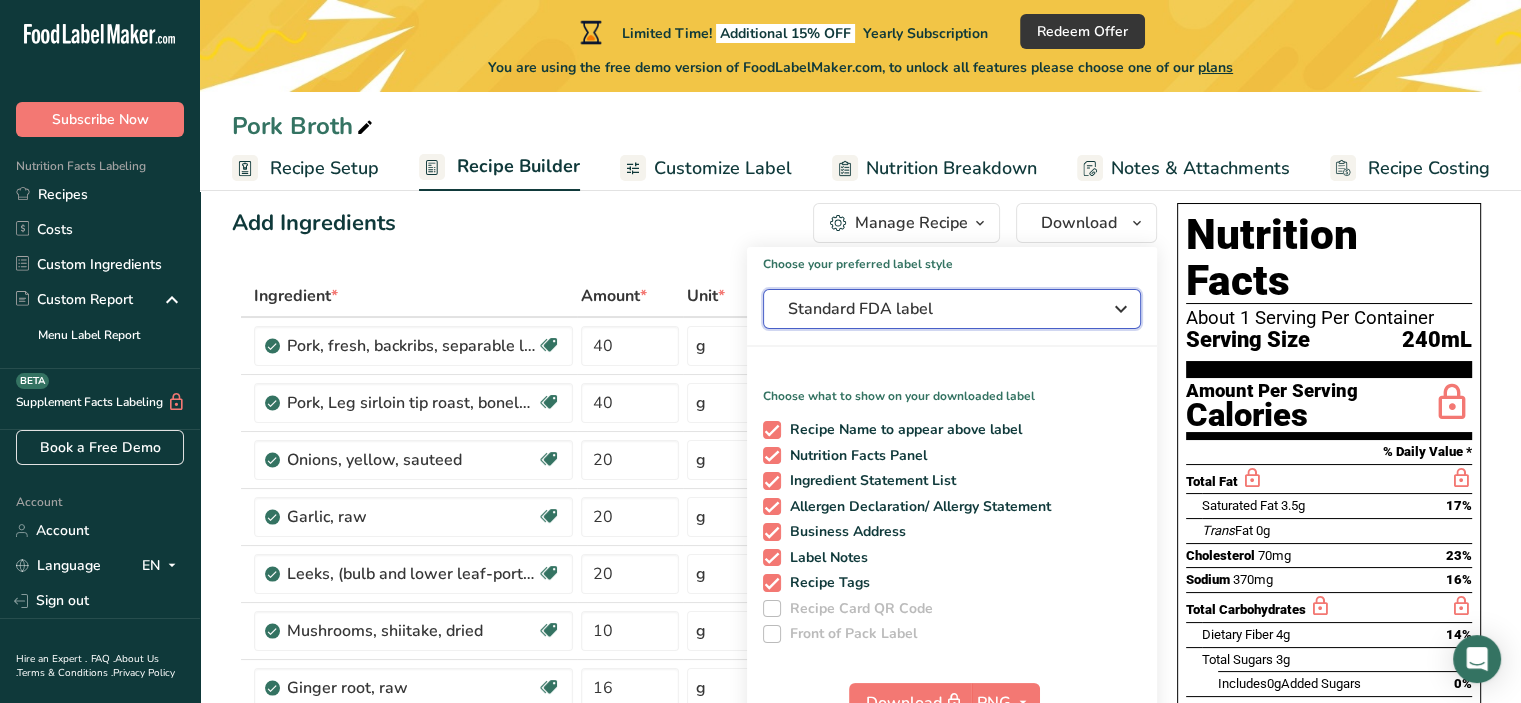 click on "Standard FDA label" at bounding box center (938, 309) 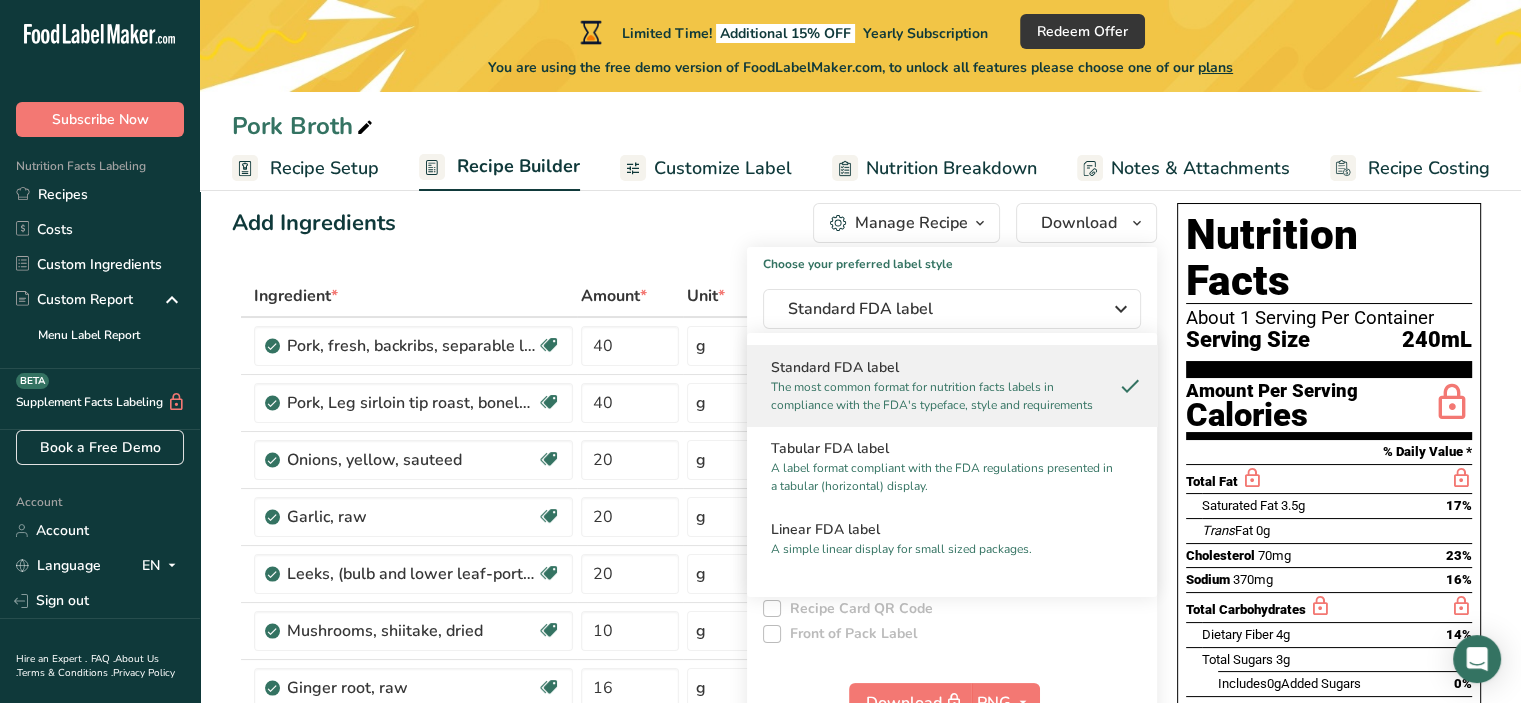 click on "Add Ingredients
Manage Recipe         Delete Recipe             Duplicate Recipe               Scale Recipe               Save as Sub-Recipe   .a-a{fill:#347362;}.b-a{fill:#fff;}                                 Nutrition Breakdown                 Recipe Card
NEW
Amino Acids Pattern Report             Activity History
Download
Choose your preferred label style
Standard FDA label
Standard FDA label
The most common format for nutrition facts labels in compliance with the FDA's typeface, style and requirements
Tabular FDA label
A label format compliant with the FDA regulations presented in a tabular (horizontal) display.
Linear FDA label
A simple linear display for small sized packages.
Simplified FDA label" at bounding box center [700, 1055] 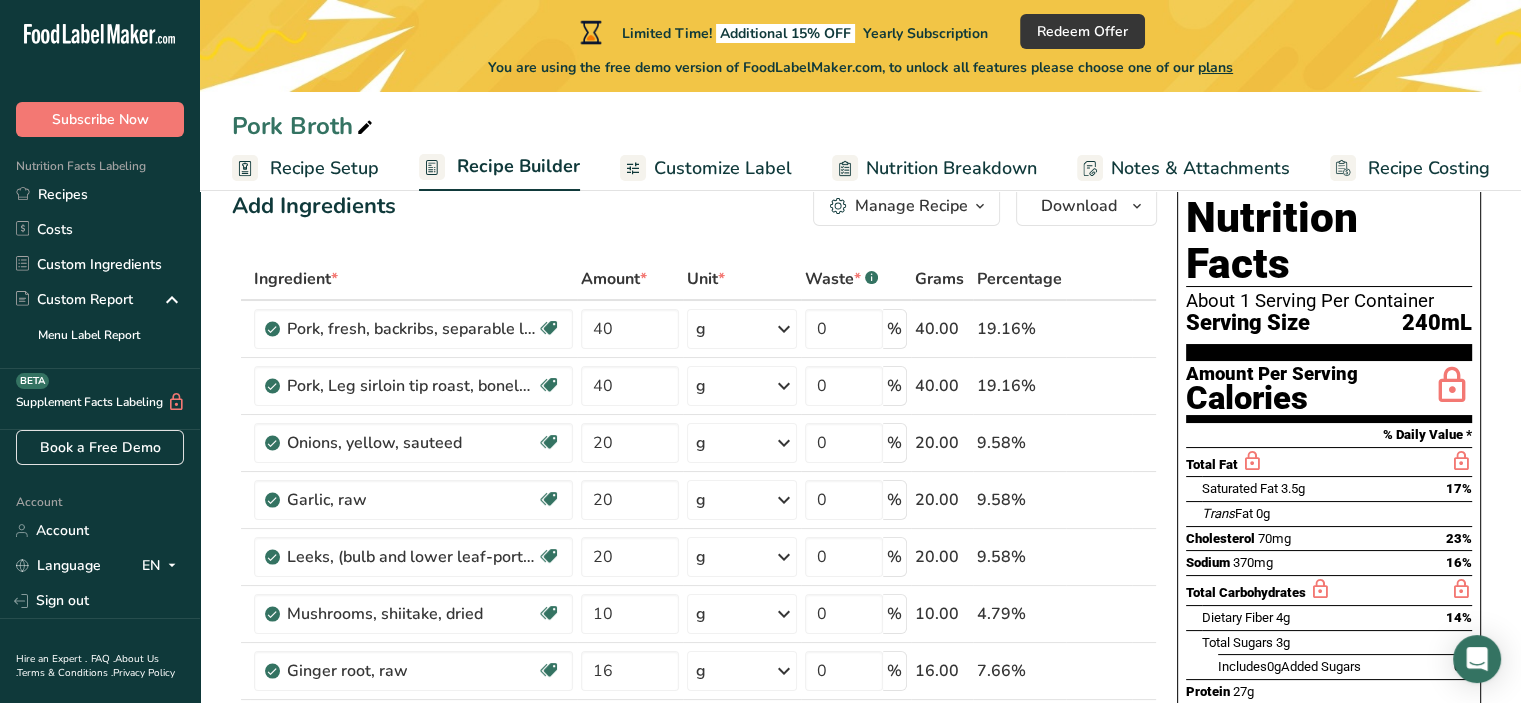 scroll, scrollTop: 49, scrollLeft: 0, axis: vertical 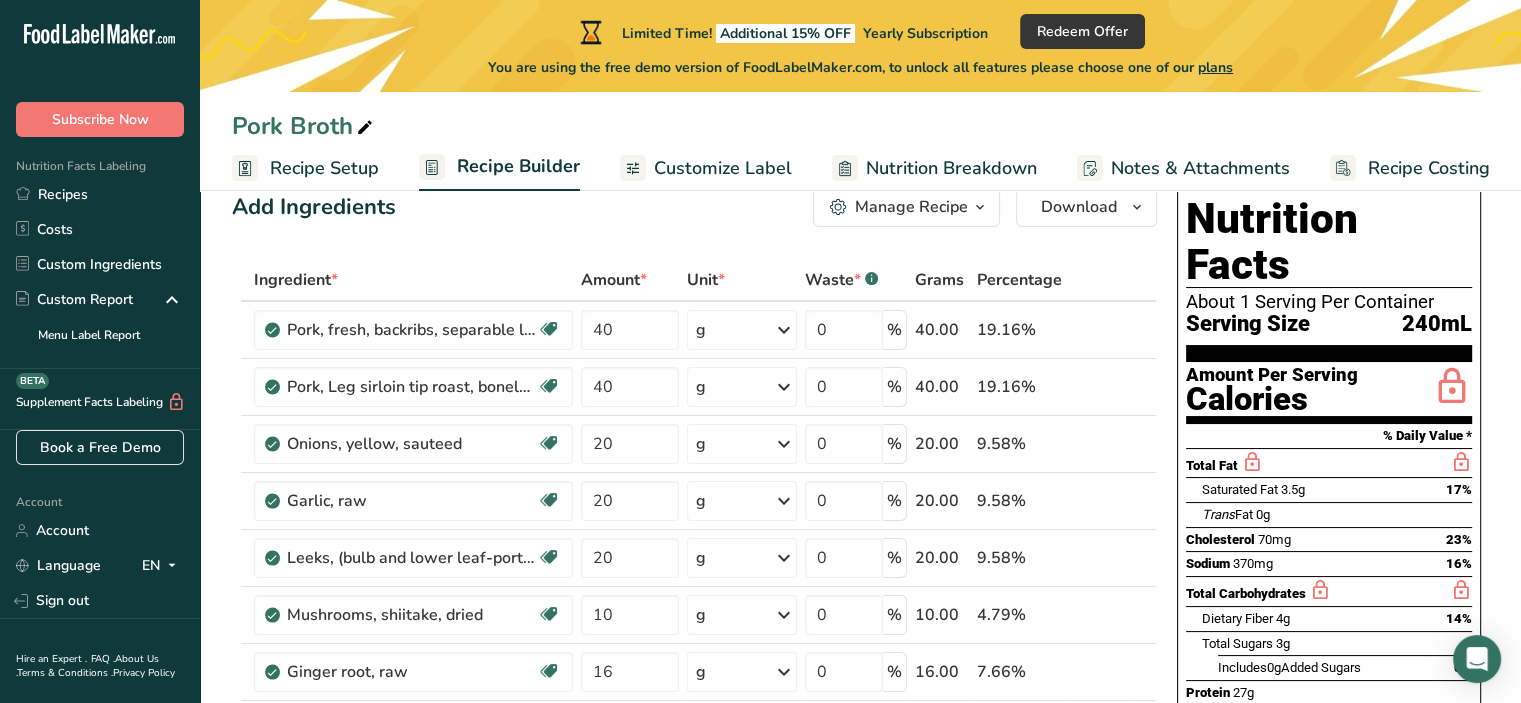 click on "Nutrition Breakdown" at bounding box center (951, 168) 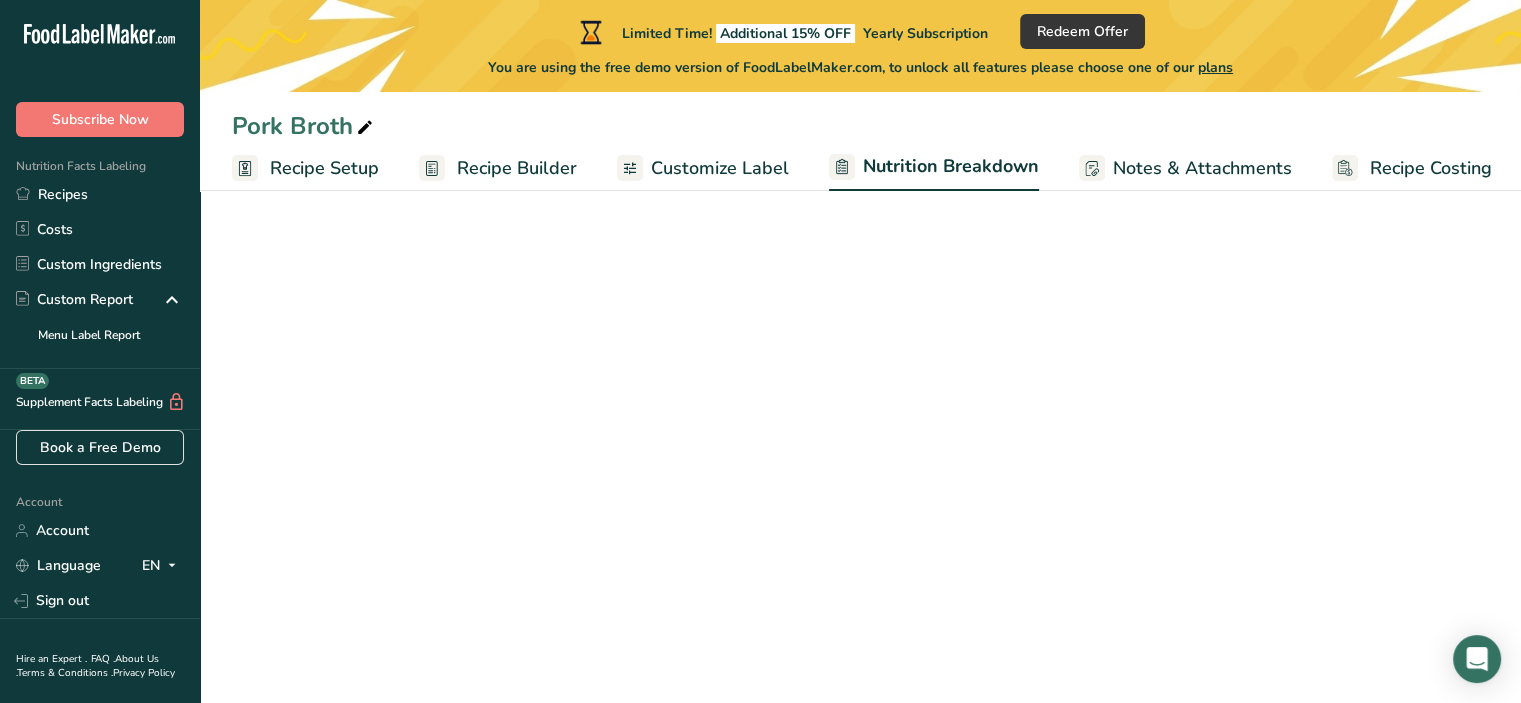 scroll, scrollTop: 0, scrollLeft: 2, axis: horizontal 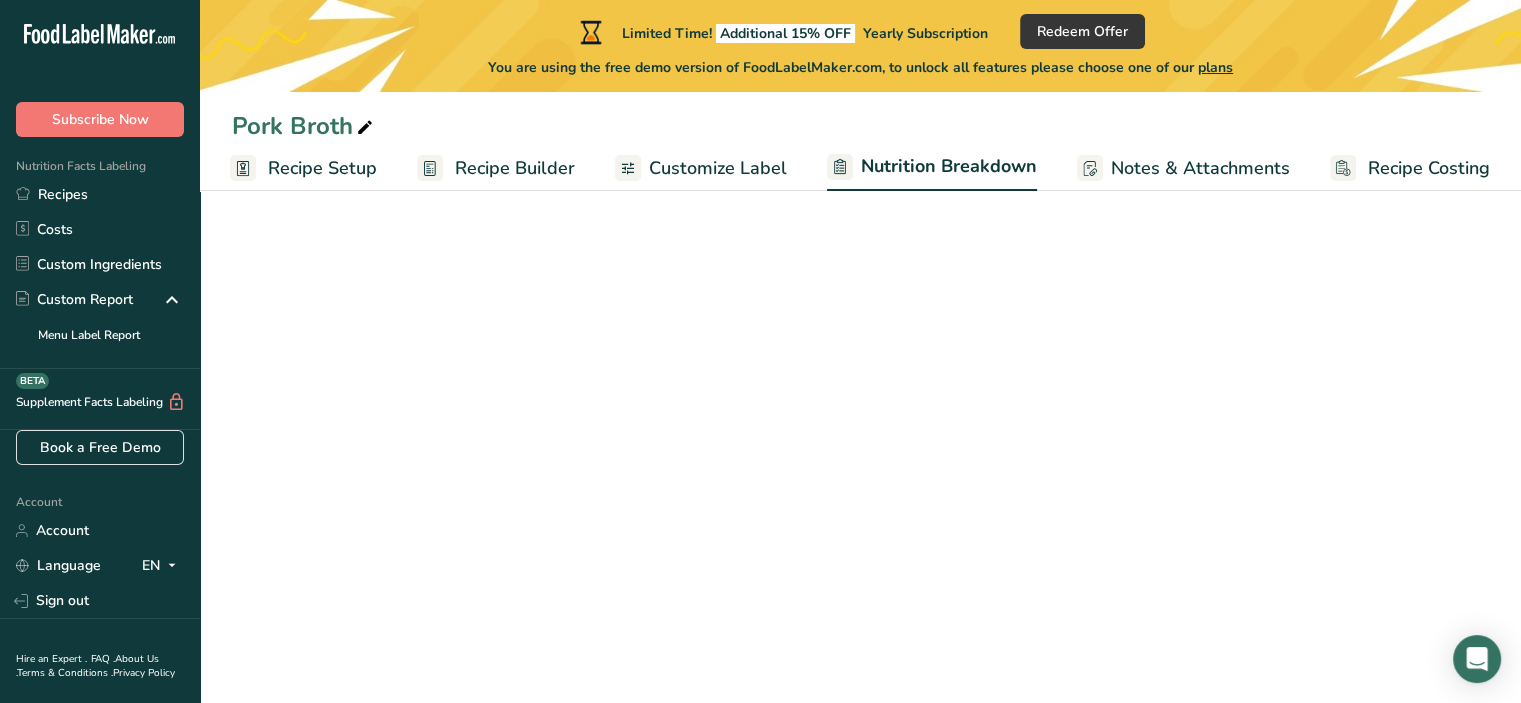 select on "Calories" 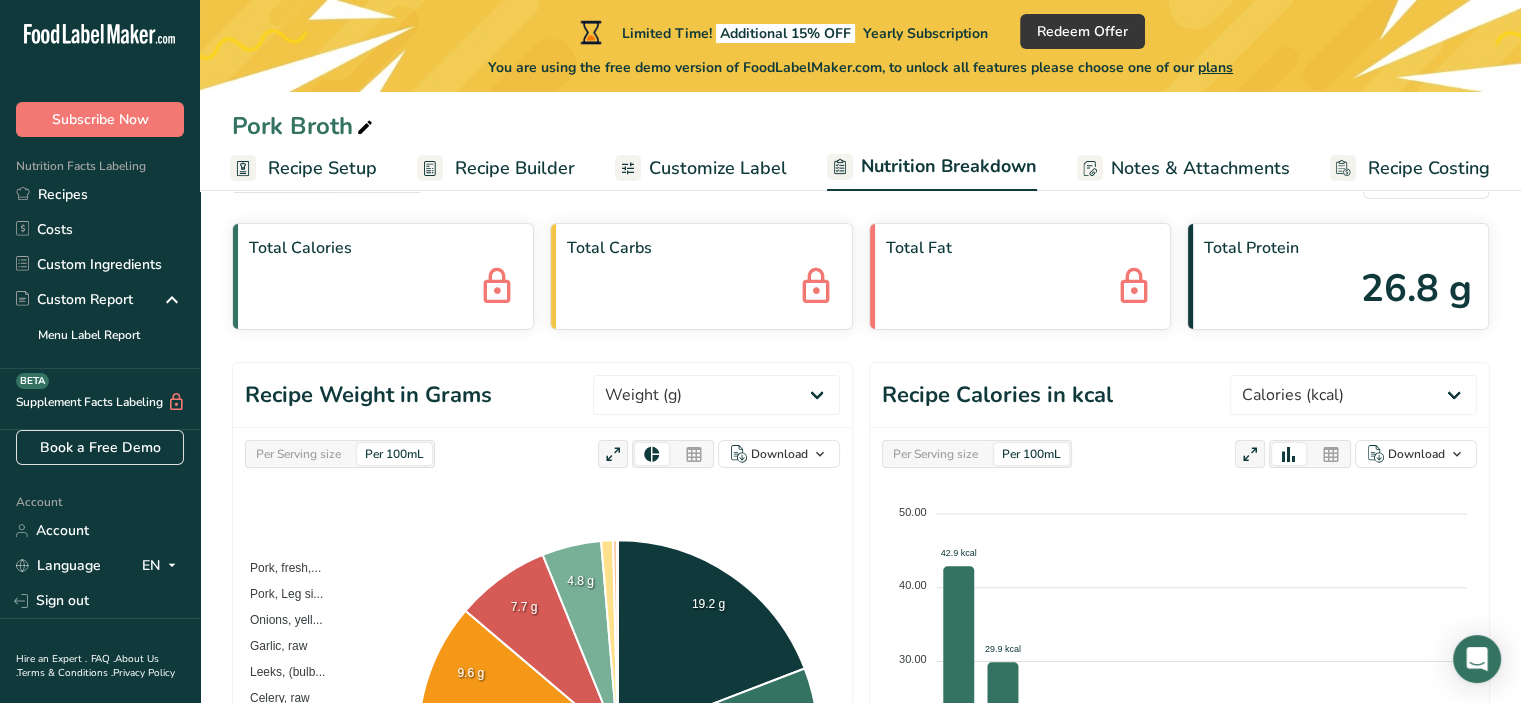 scroll, scrollTop: 0, scrollLeft: 0, axis: both 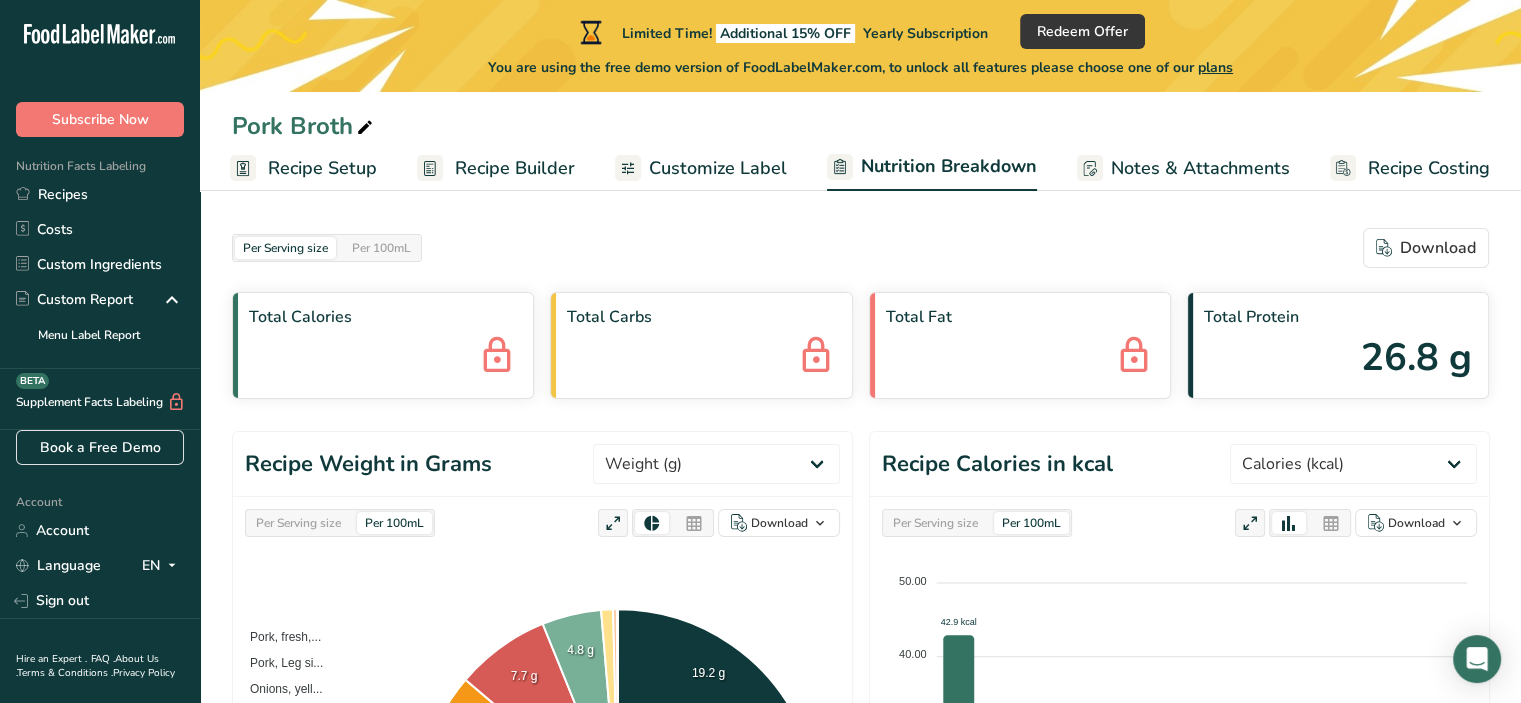 click on "Recipe Setup" at bounding box center [322, 168] 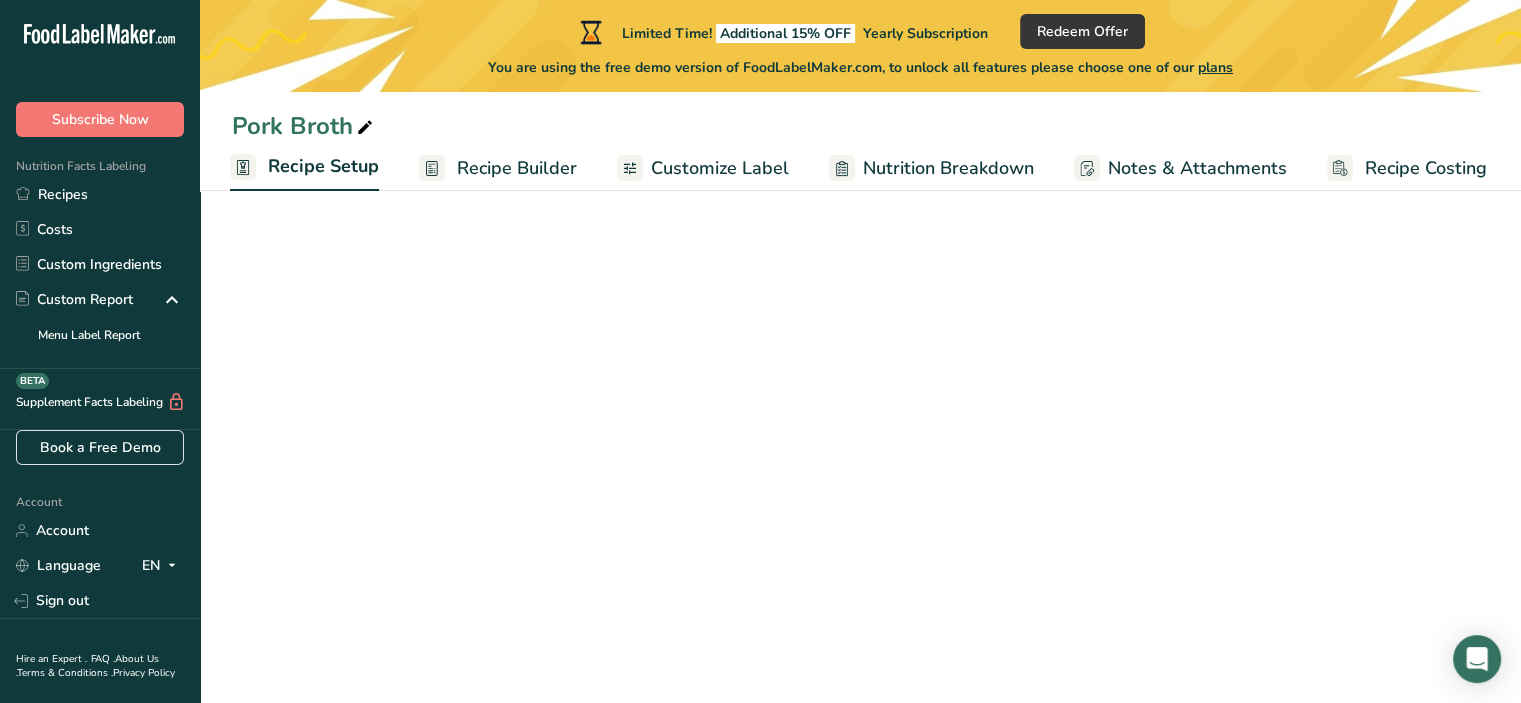 scroll, scrollTop: 0, scrollLeft: 0, axis: both 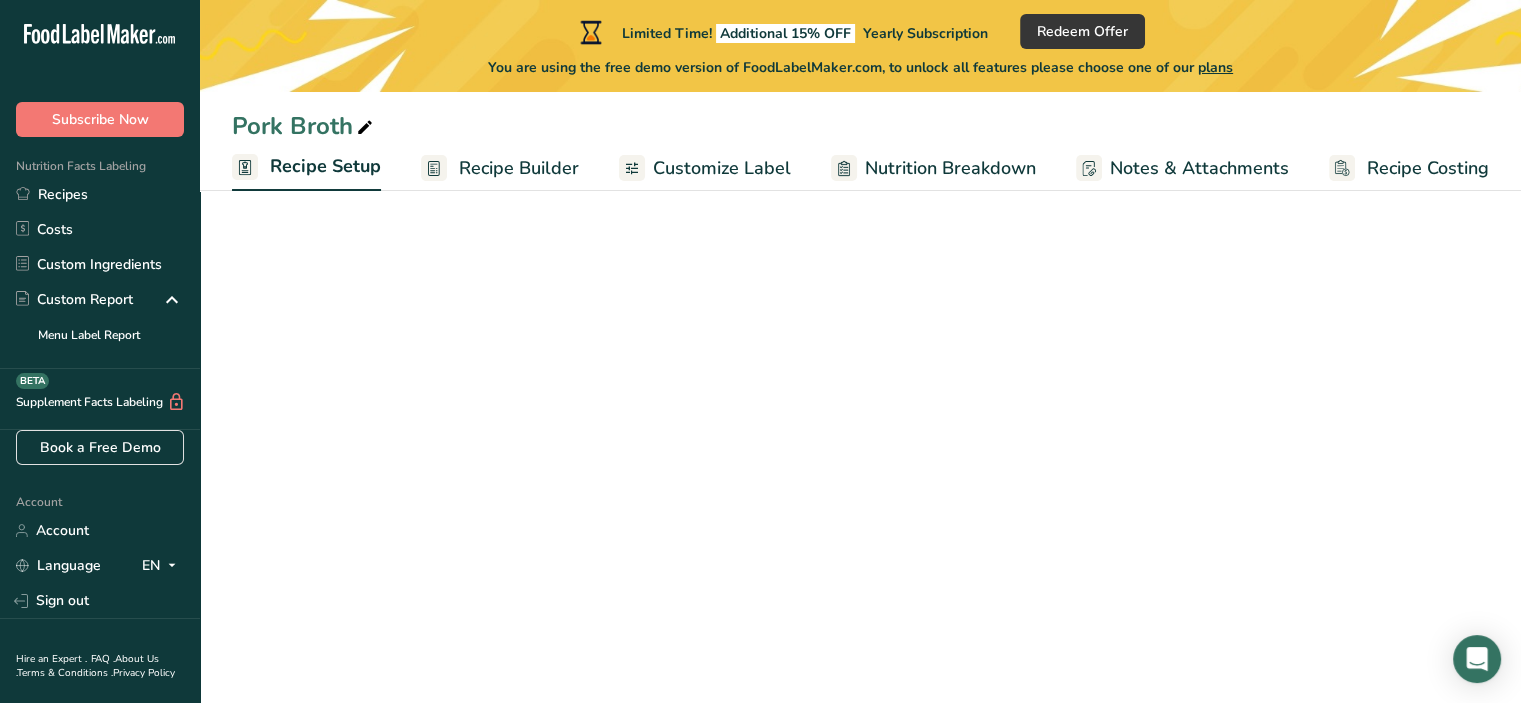 select on "22" 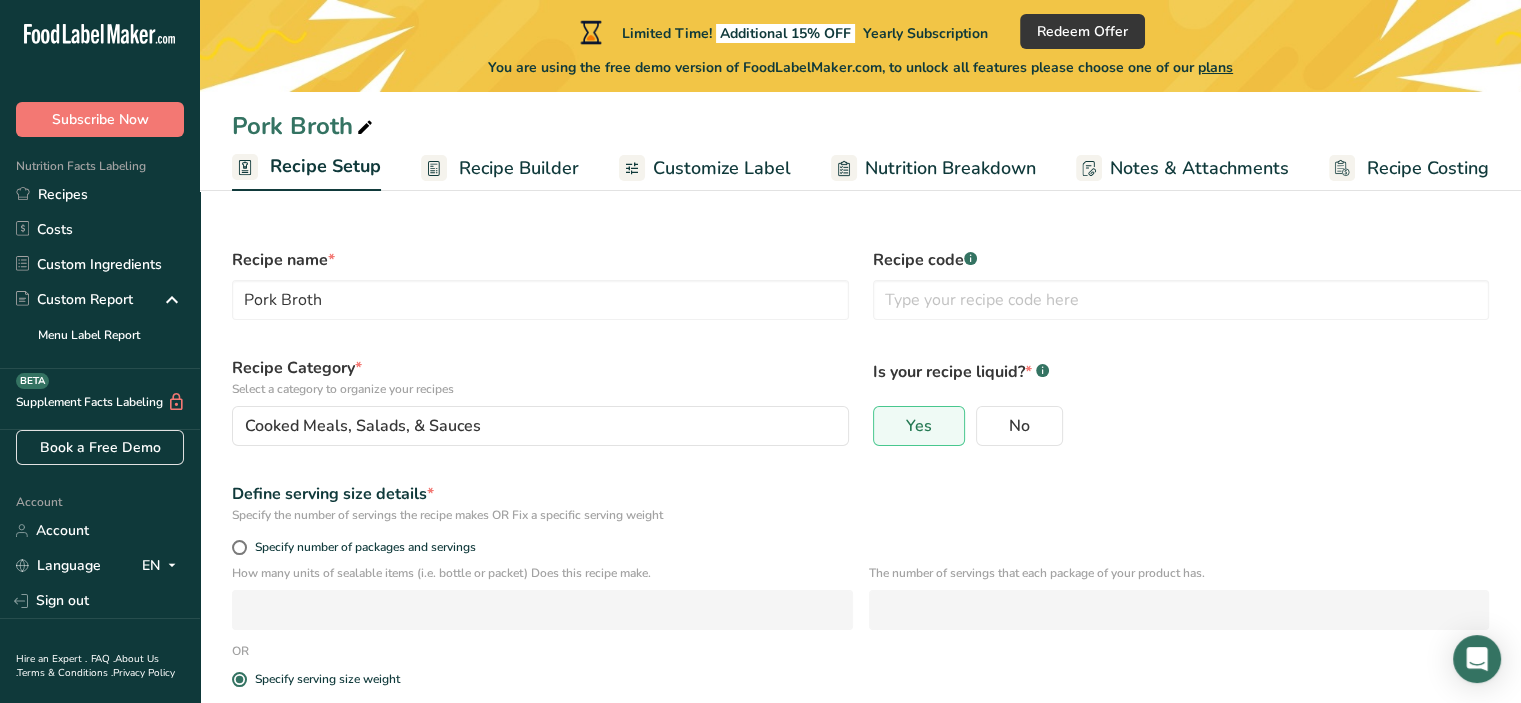click on "Recipe Setup" at bounding box center [325, 166] 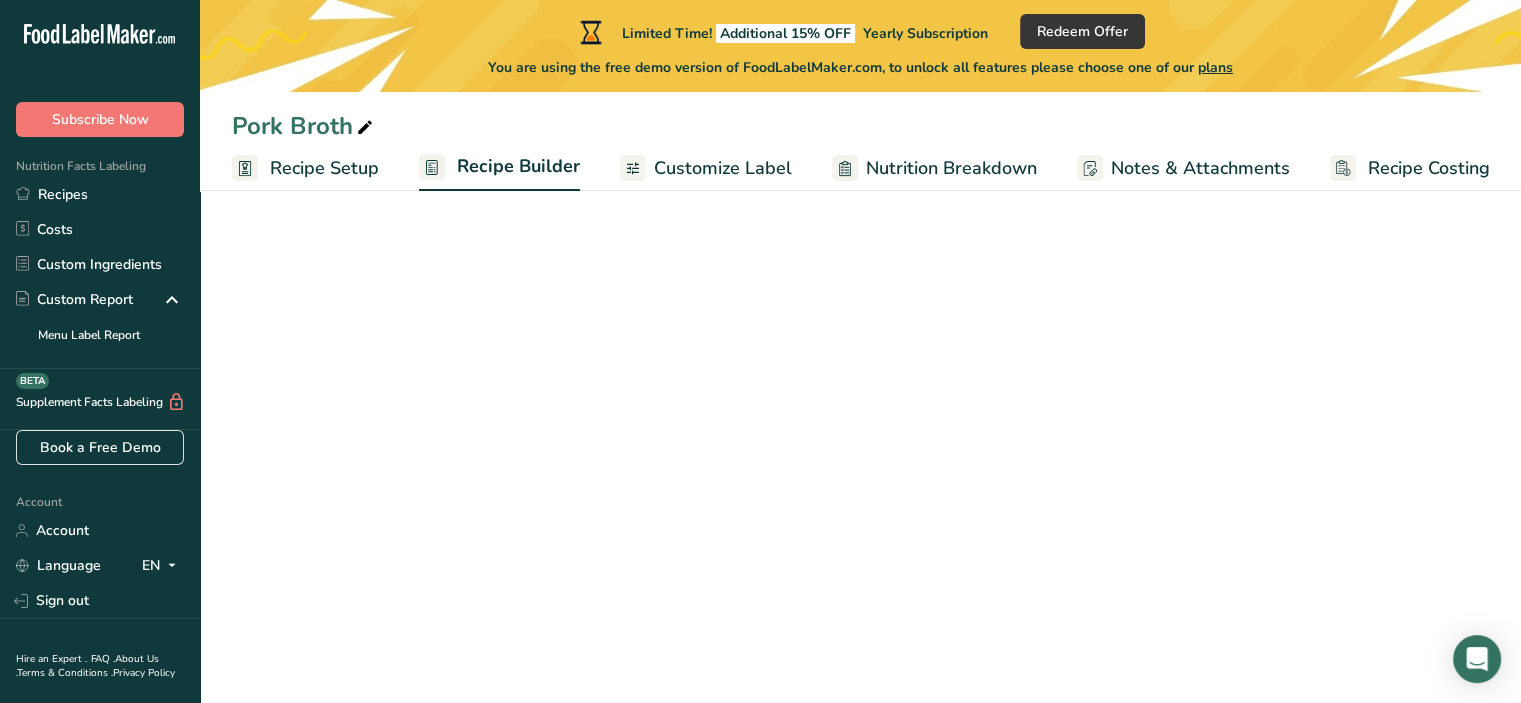 scroll, scrollTop: 0, scrollLeft: 0, axis: both 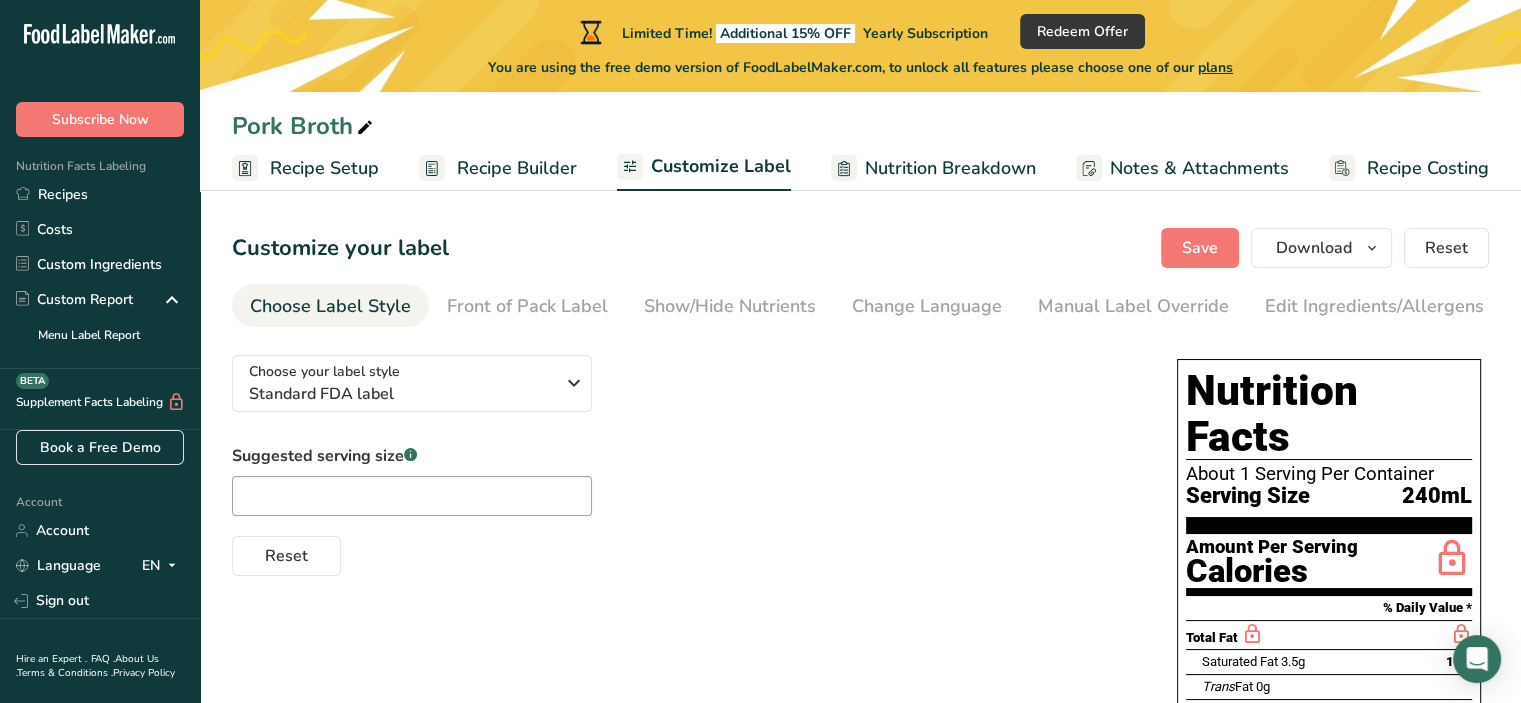 click on "Recipe Builder" at bounding box center [517, 168] 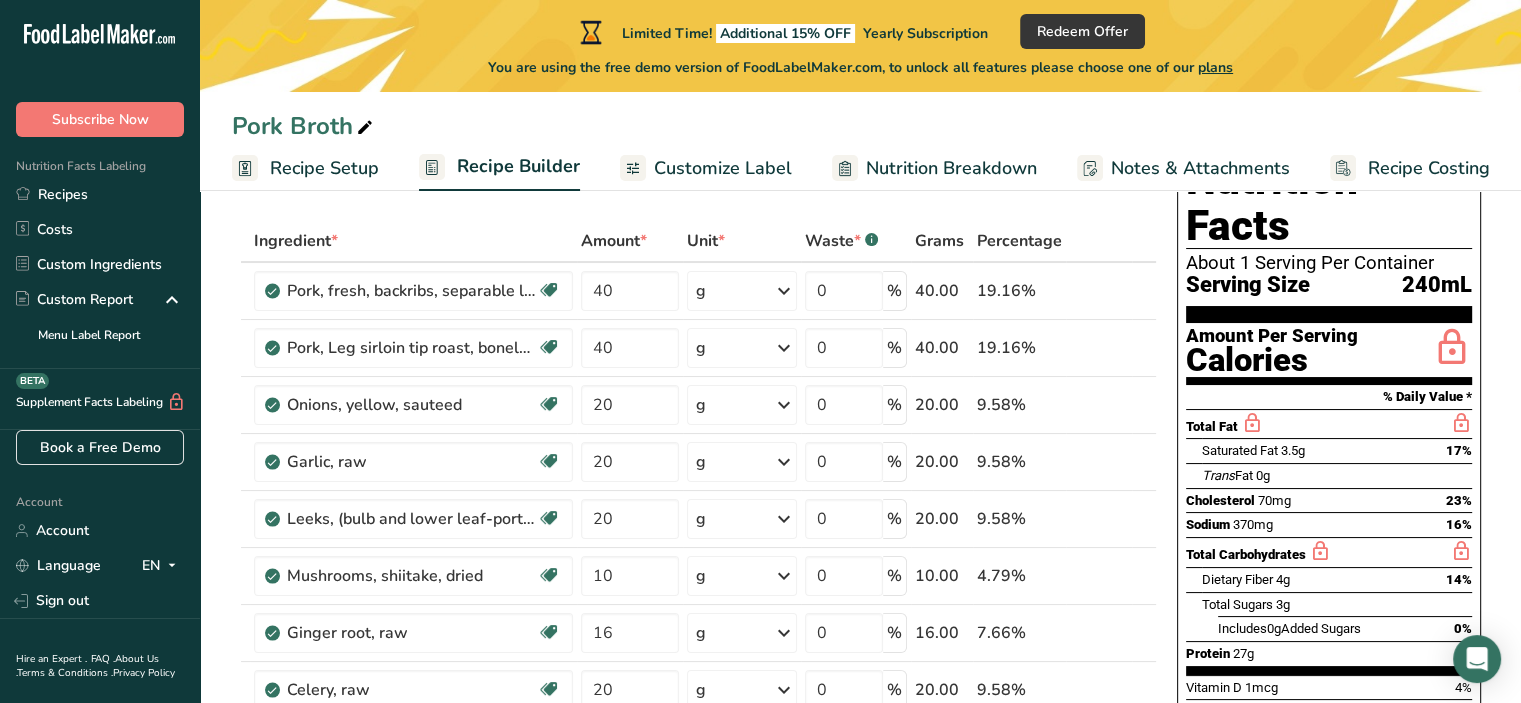 scroll, scrollTop: 92, scrollLeft: 0, axis: vertical 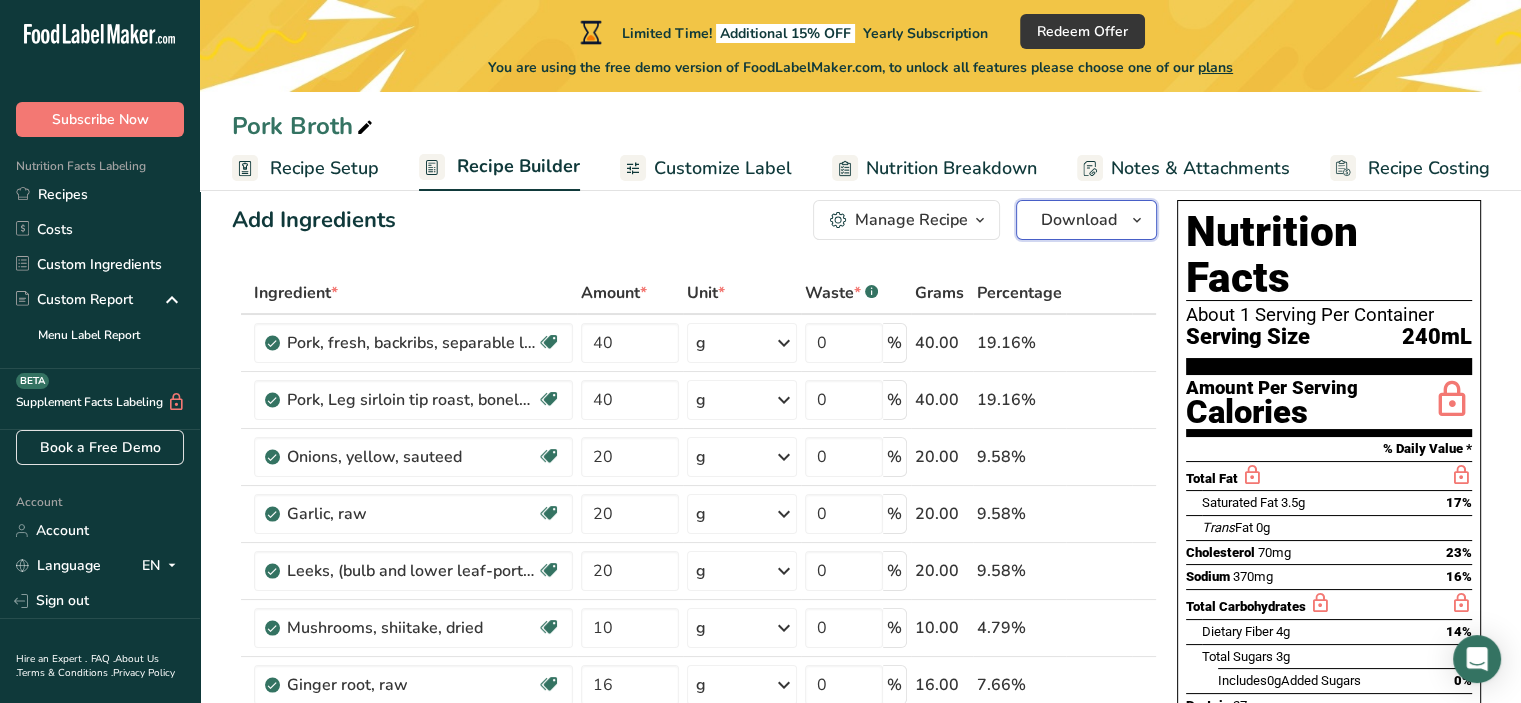 click on "Download" at bounding box center [1079, 220] 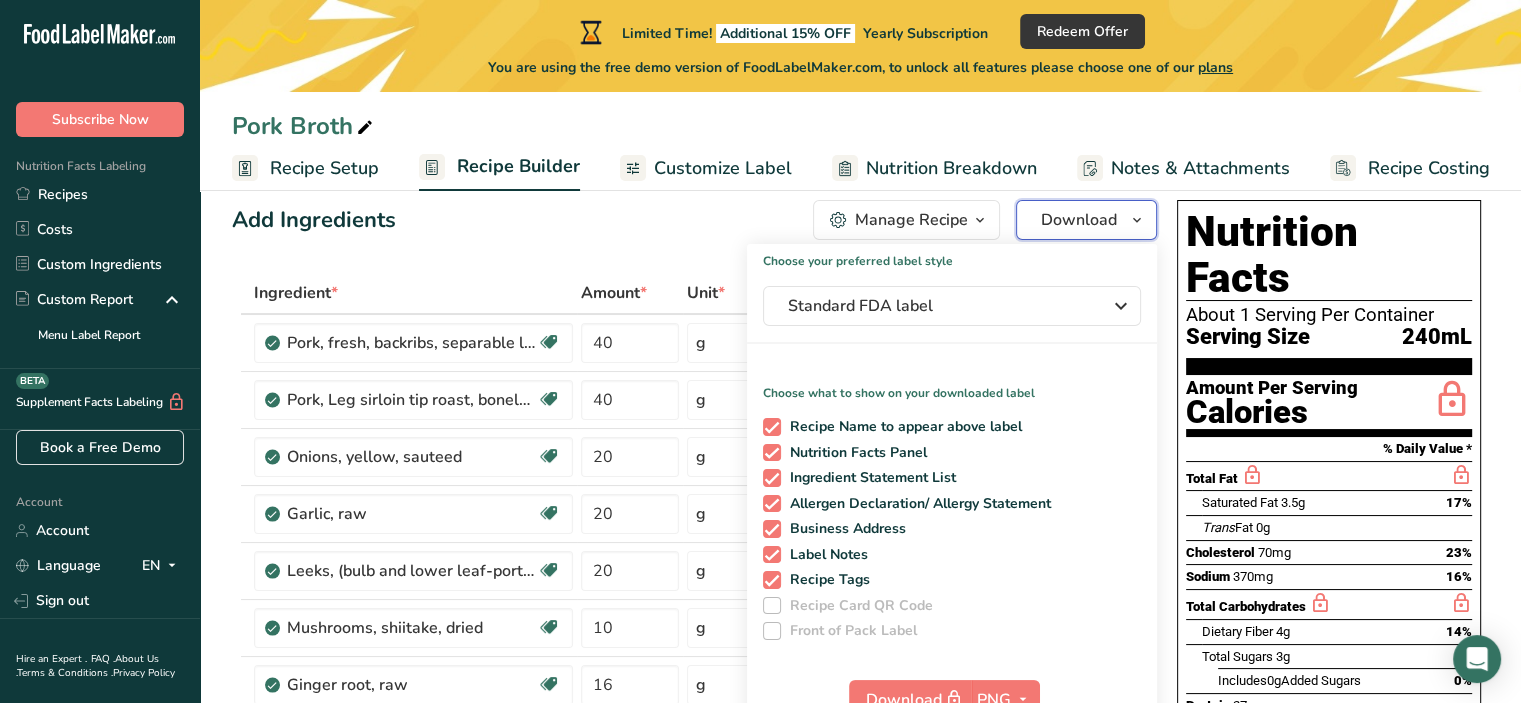click on "Download" at bounding box center (1079, 220) 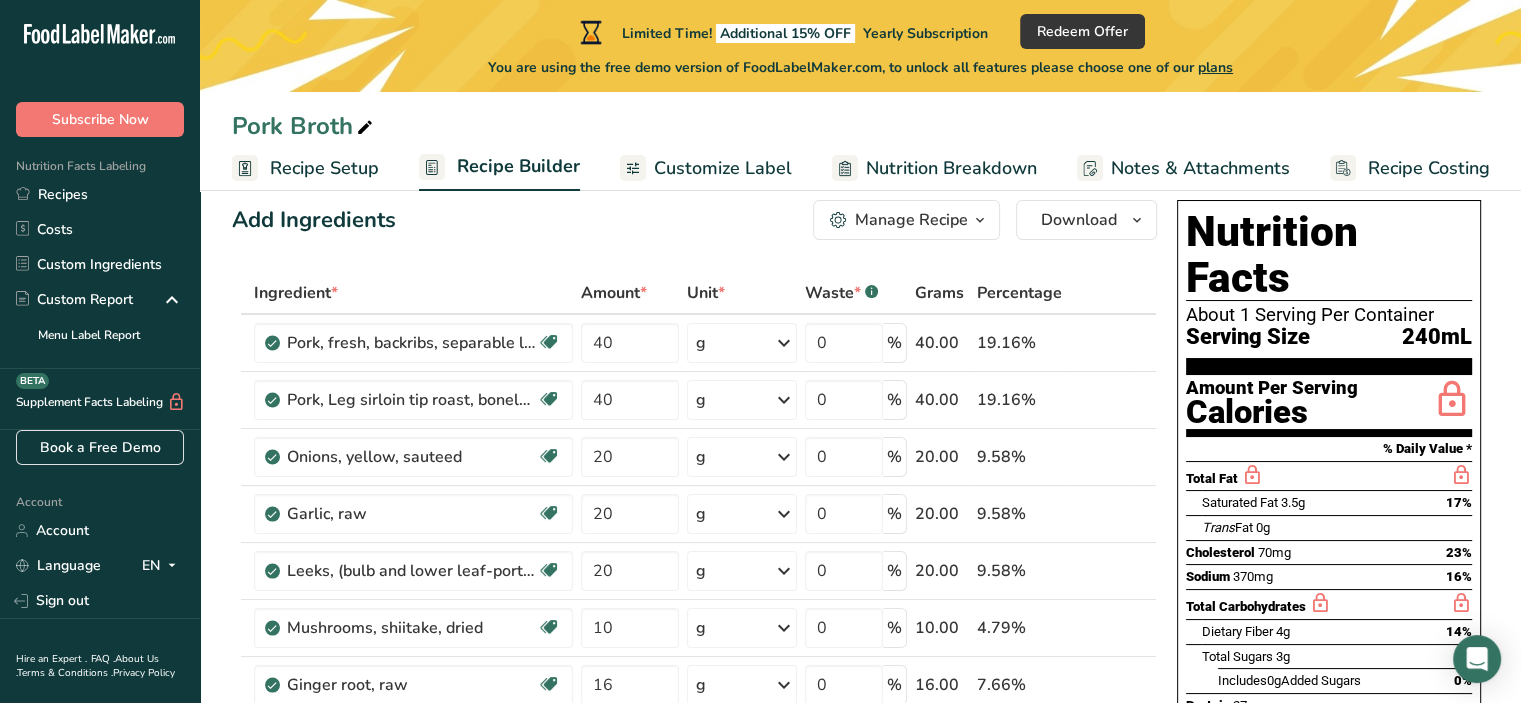 click on "Manage Recipe" at bounding box center [911, 220] 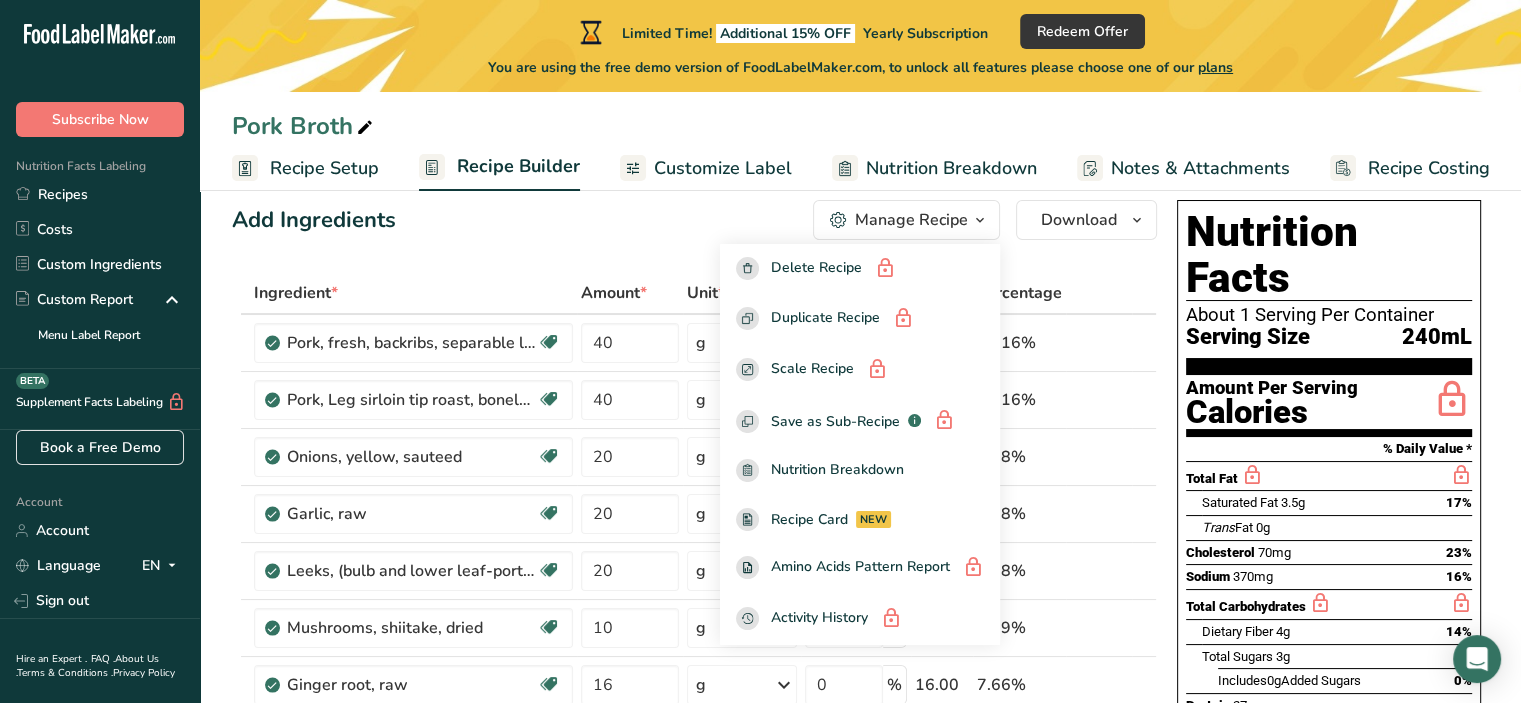 click on "Manage Recipe" at bounding box center [911, 220] 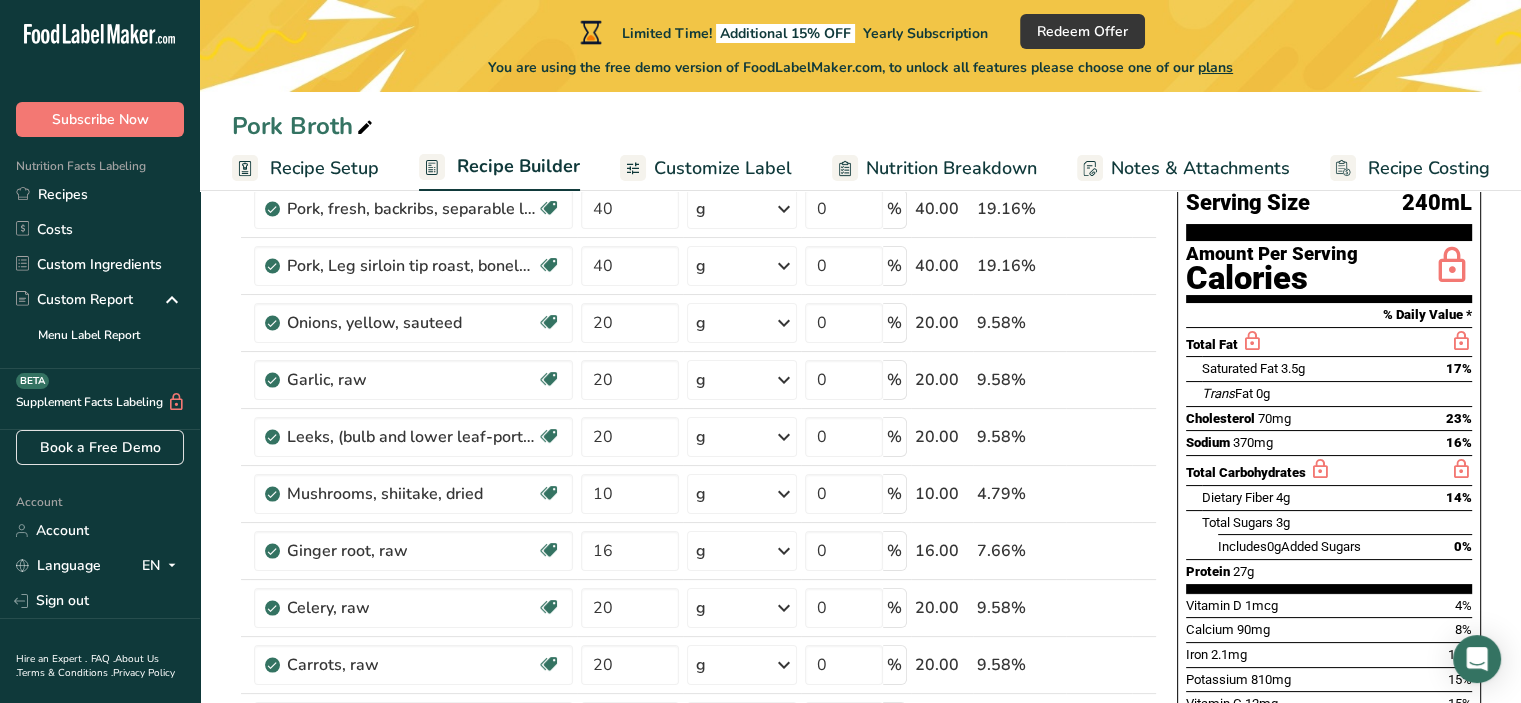 scroll, scrollTop: 166, scrollLeft: 0, axis: vertical 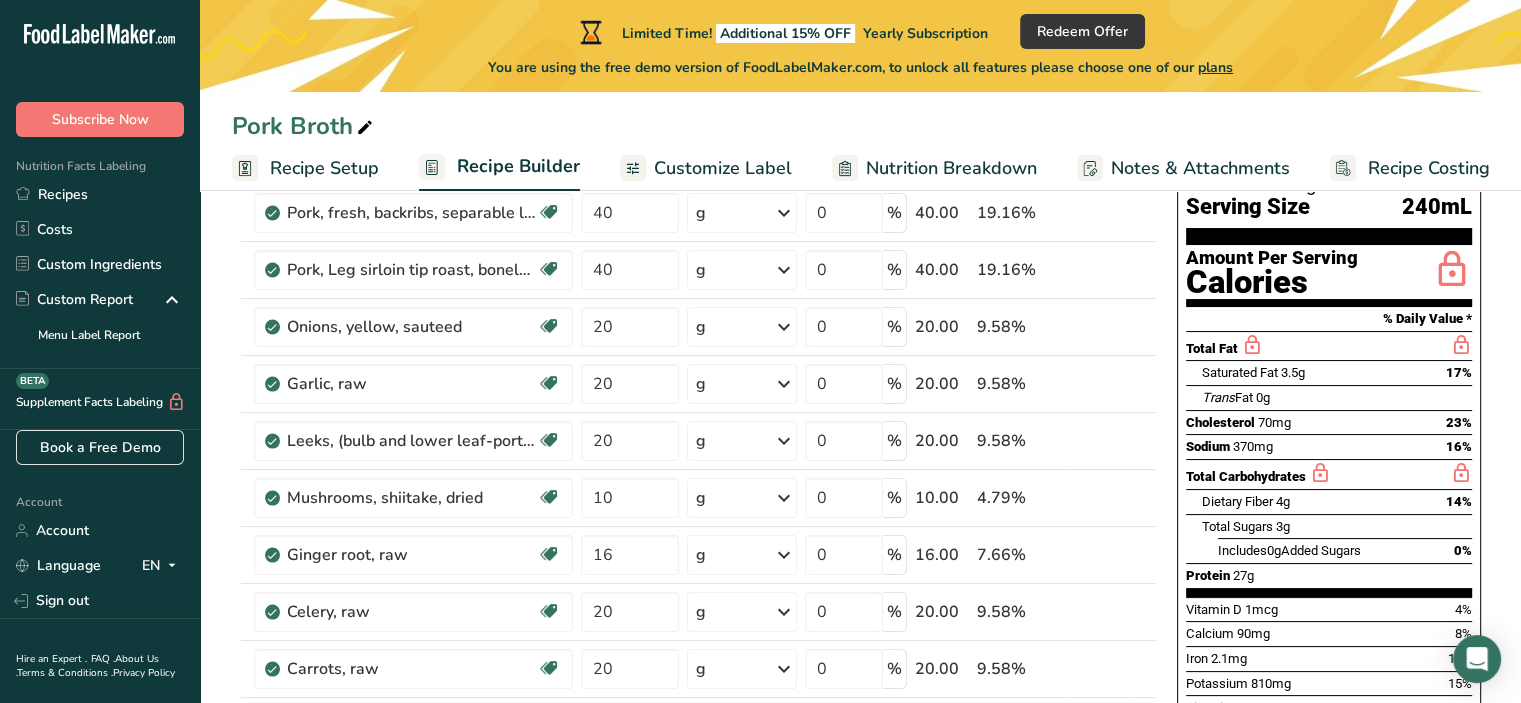 drag, startPoint x: 1504, startPoint y: 322, endPoint x: 1161, endPoint y: 319, distance: 343.01312 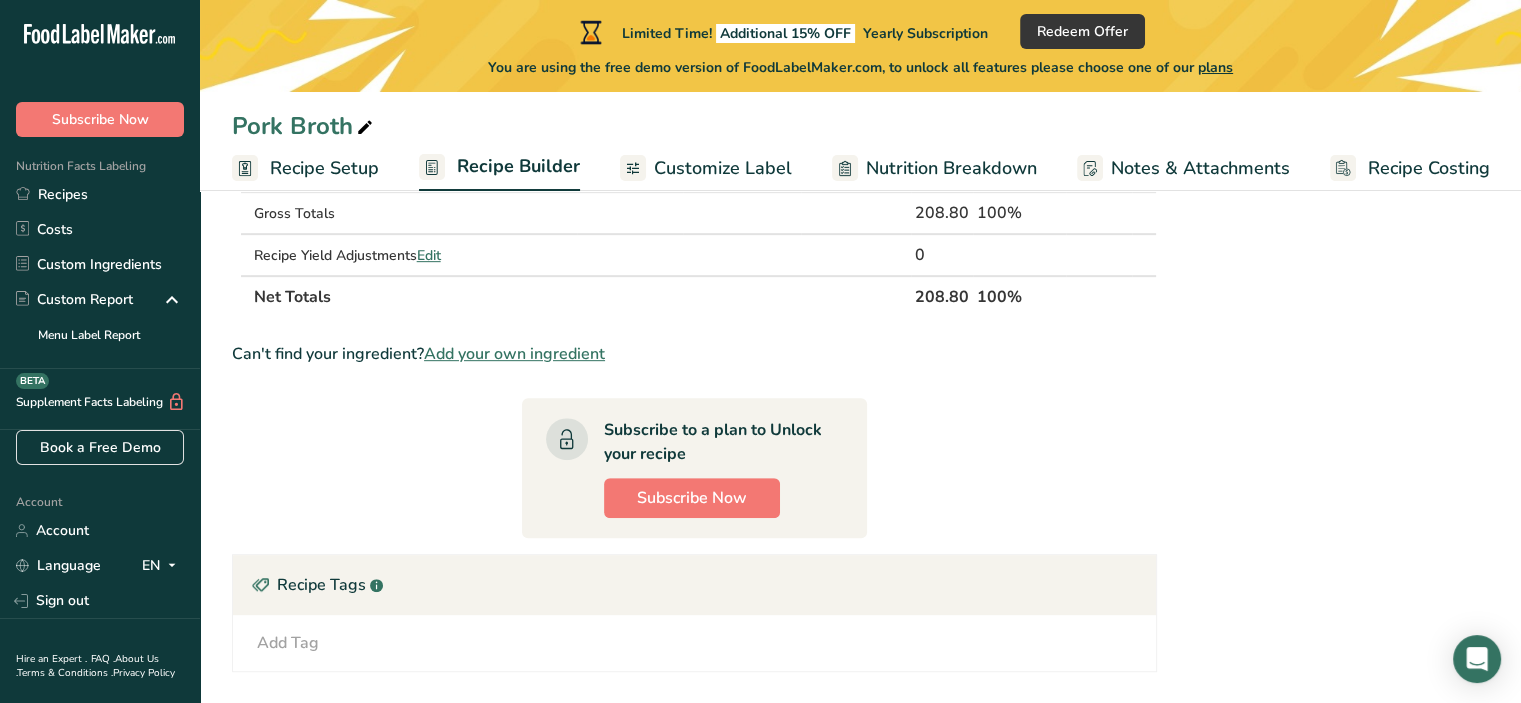 scroll, scrollTop: 1272, scrollLeft: 0, axis: vertical 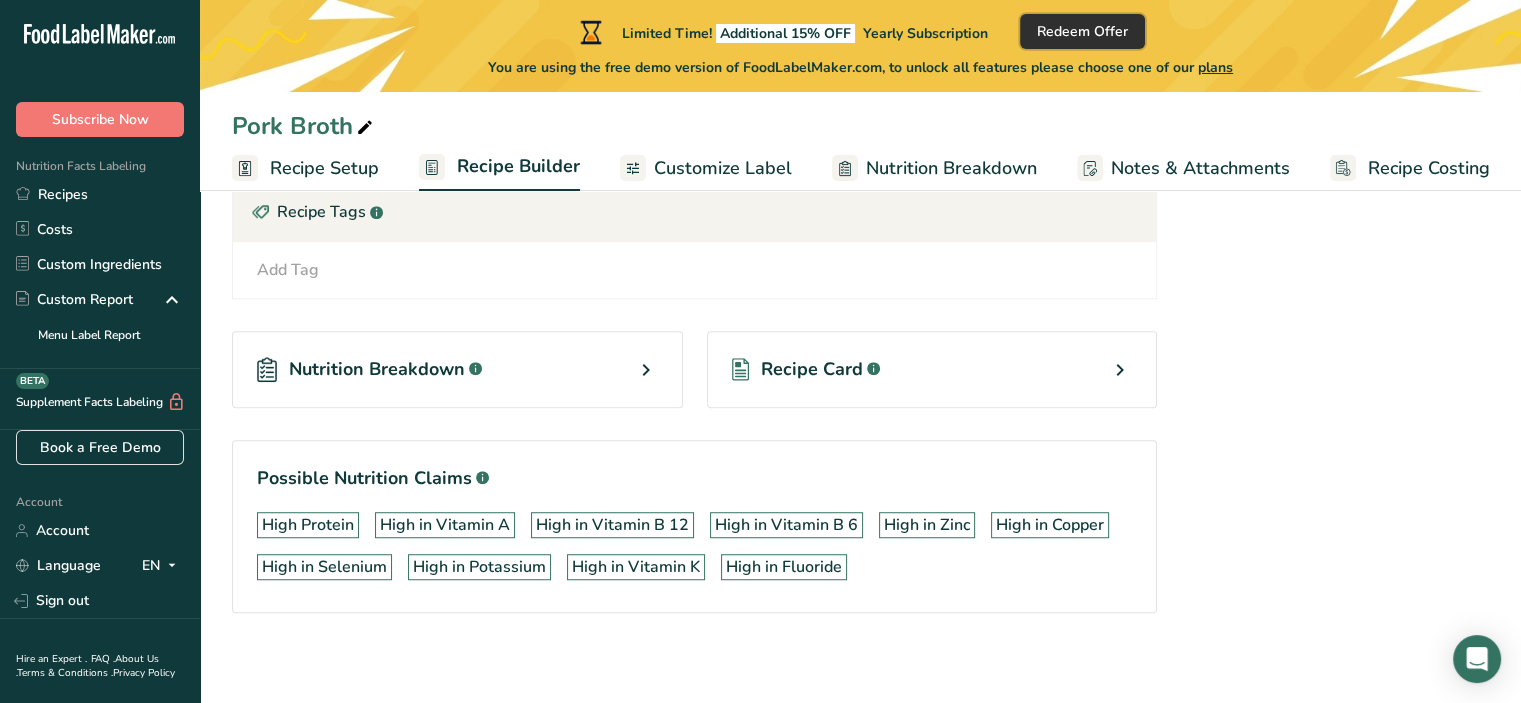 click on "Redeem Offer" at bounding box center [1082, 31] 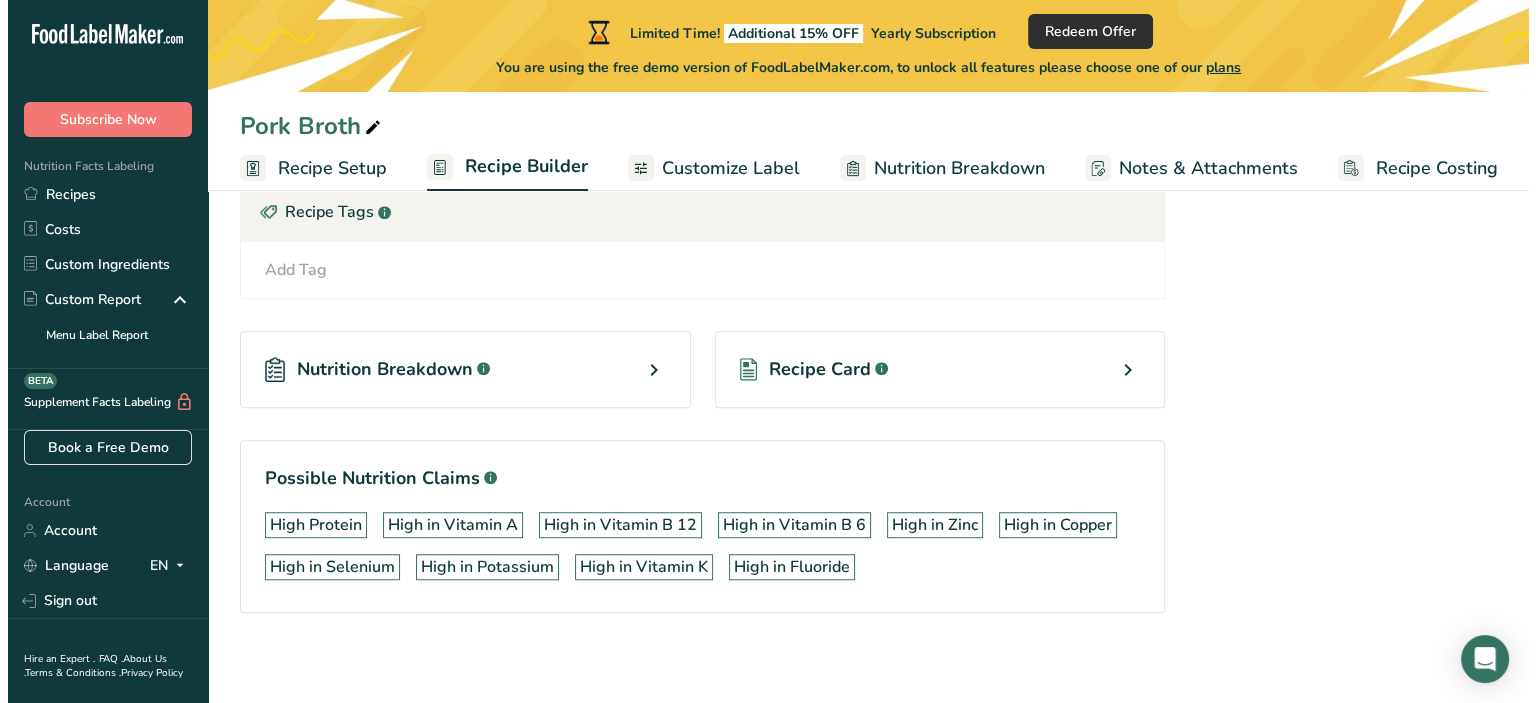 scroll, scrollTop: 0, scrollLeft: 0, axis: both 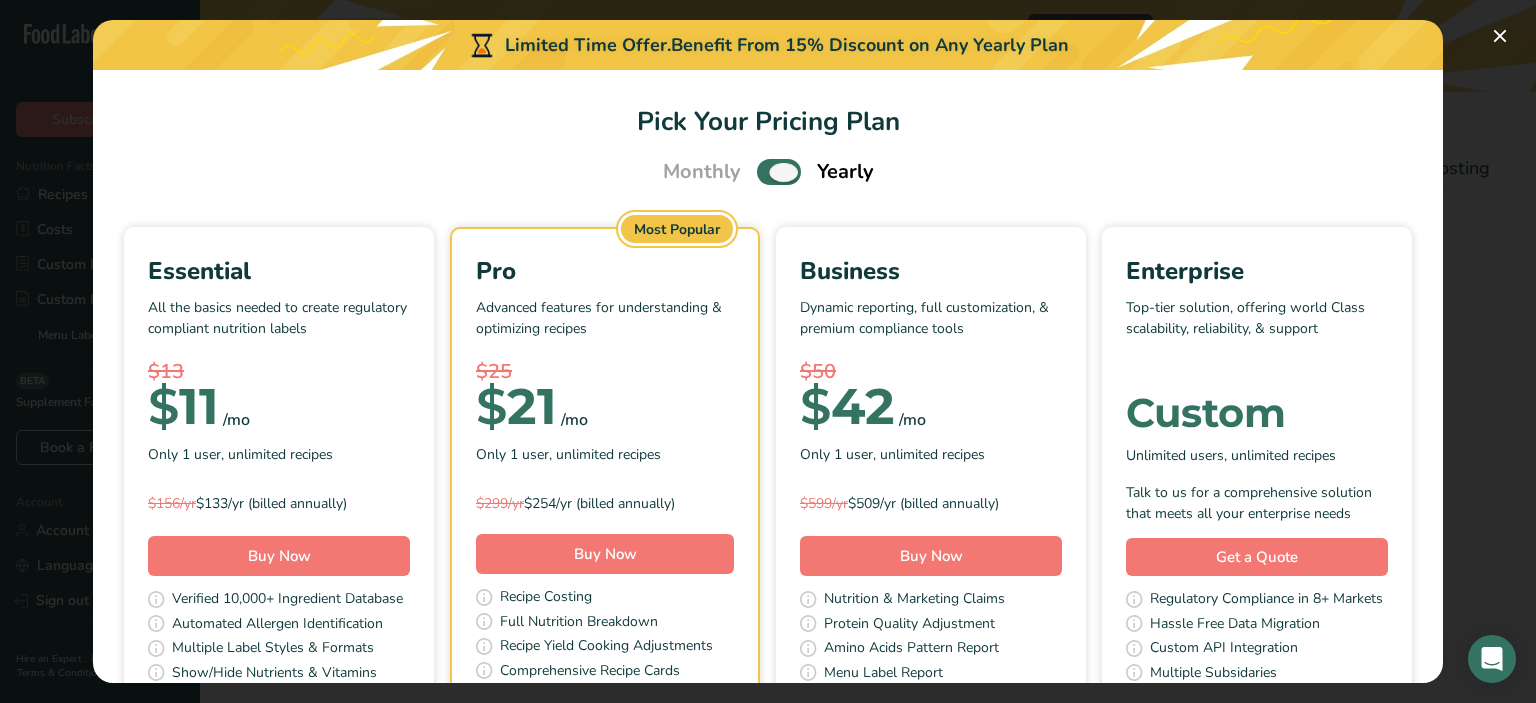 click at bounding box center (779, 171) 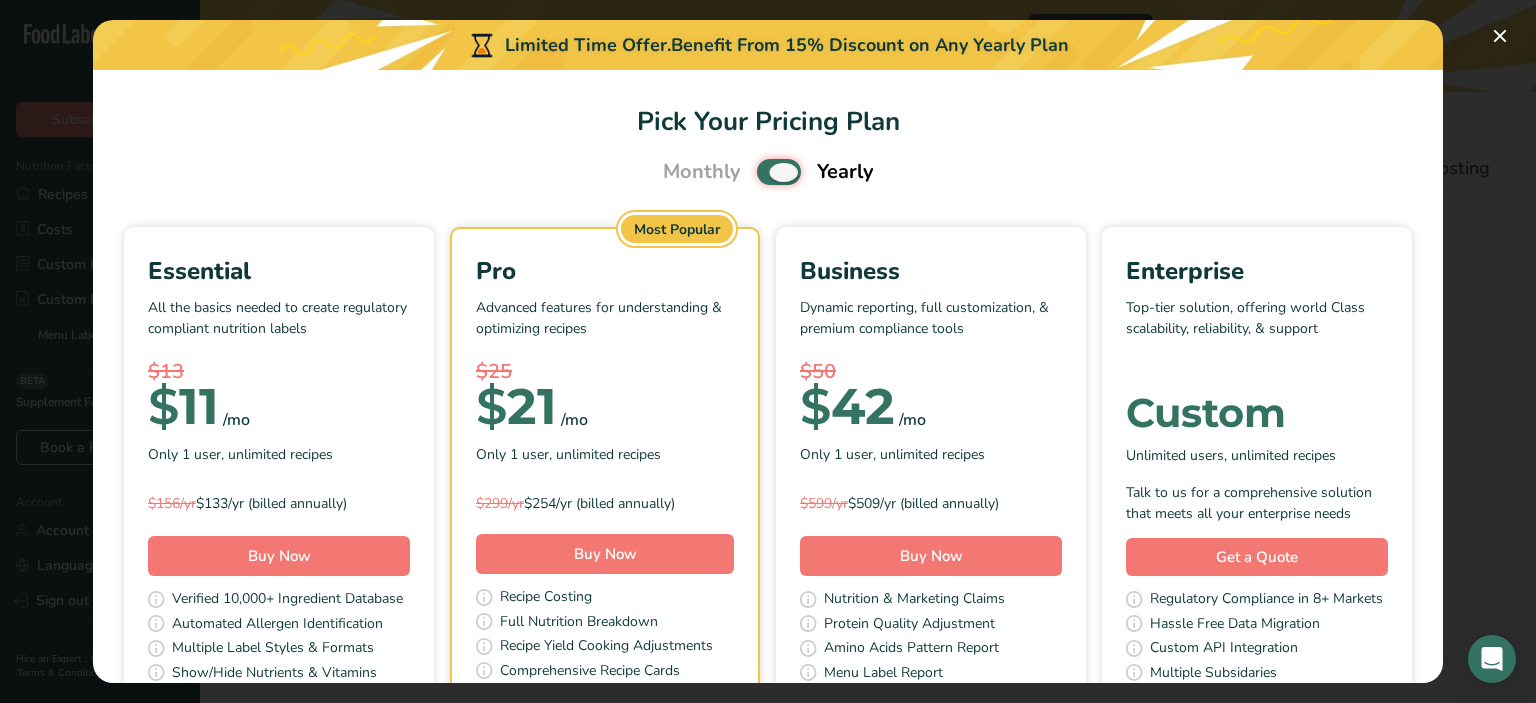 click at bounding box center (763, 172) 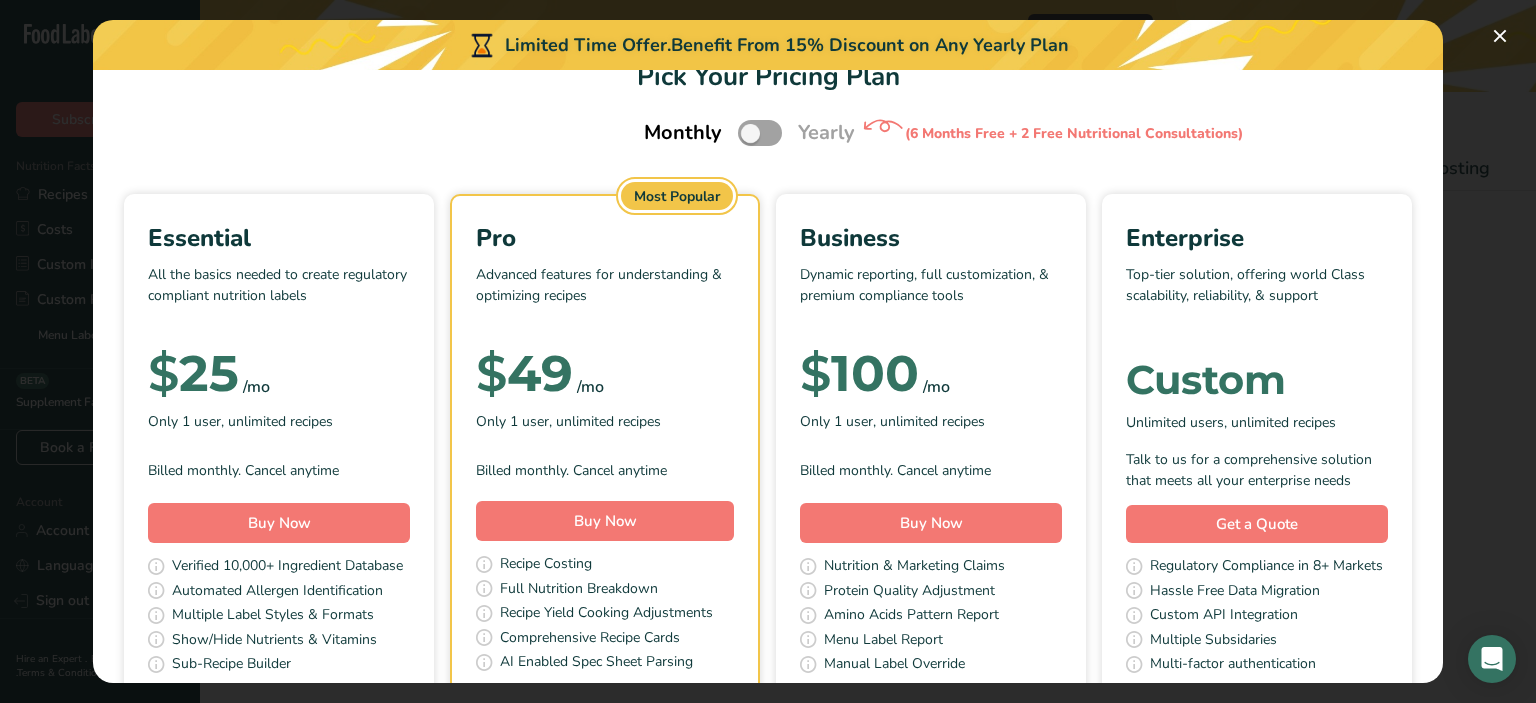 scroll, scrollTop: 59, scrollLeft: 0, axis: vertical 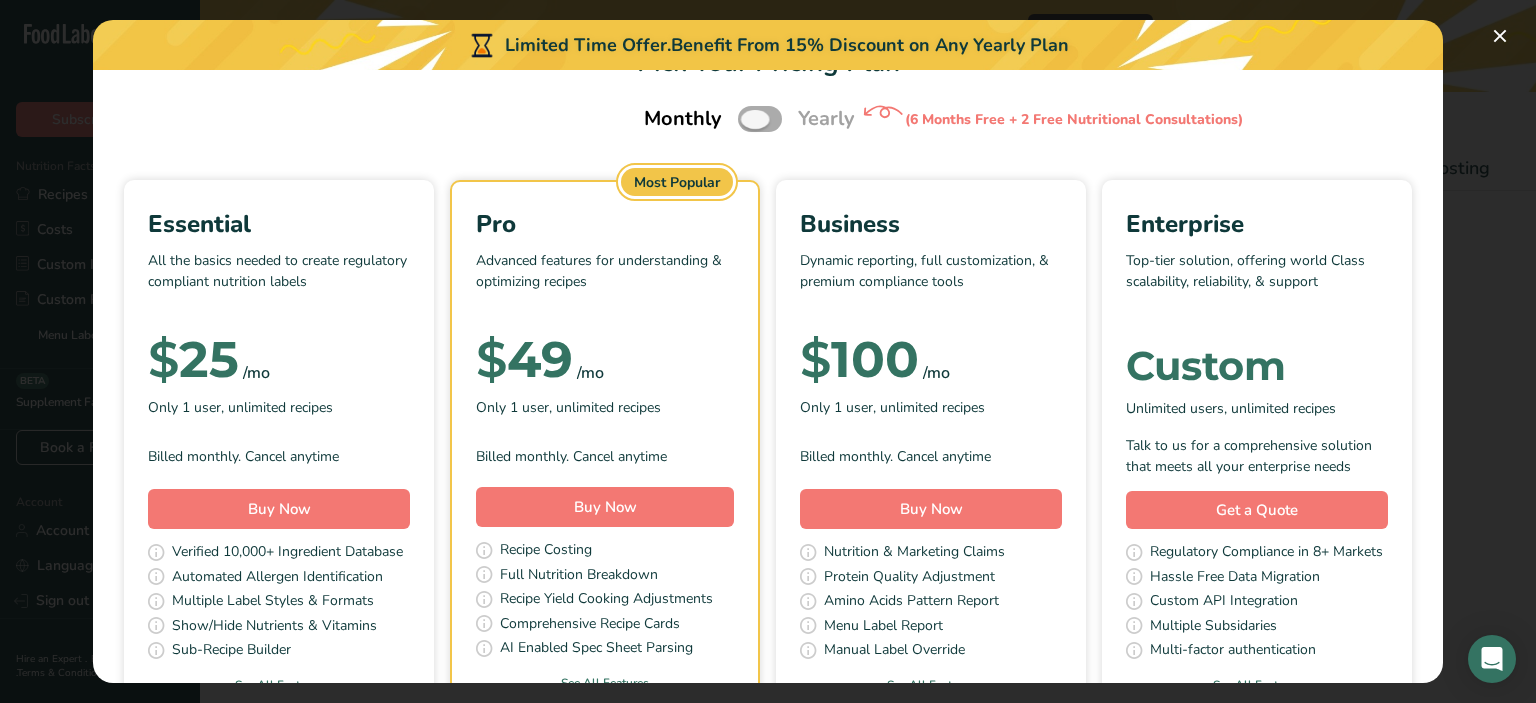 click at bounding box center [760, 118] 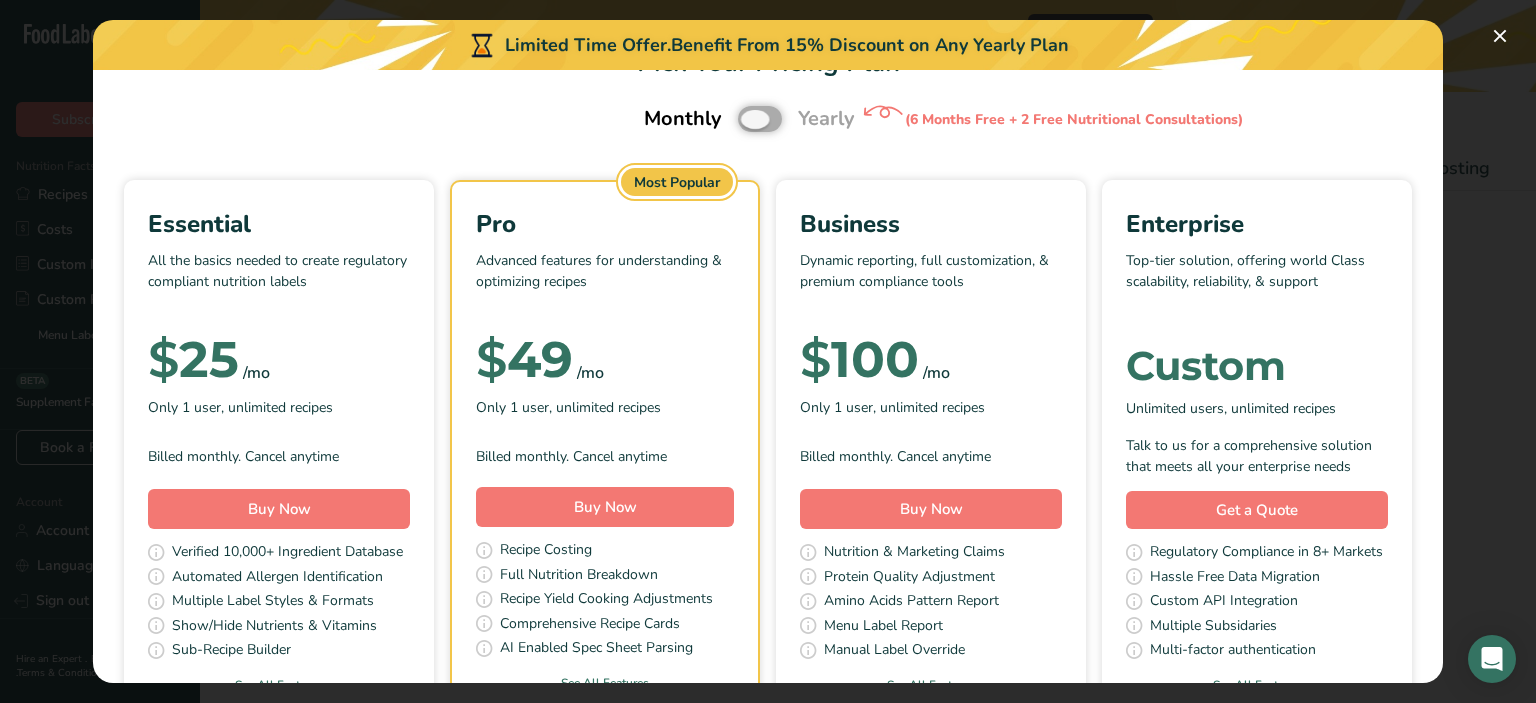 click at bounding box center [744, 119] 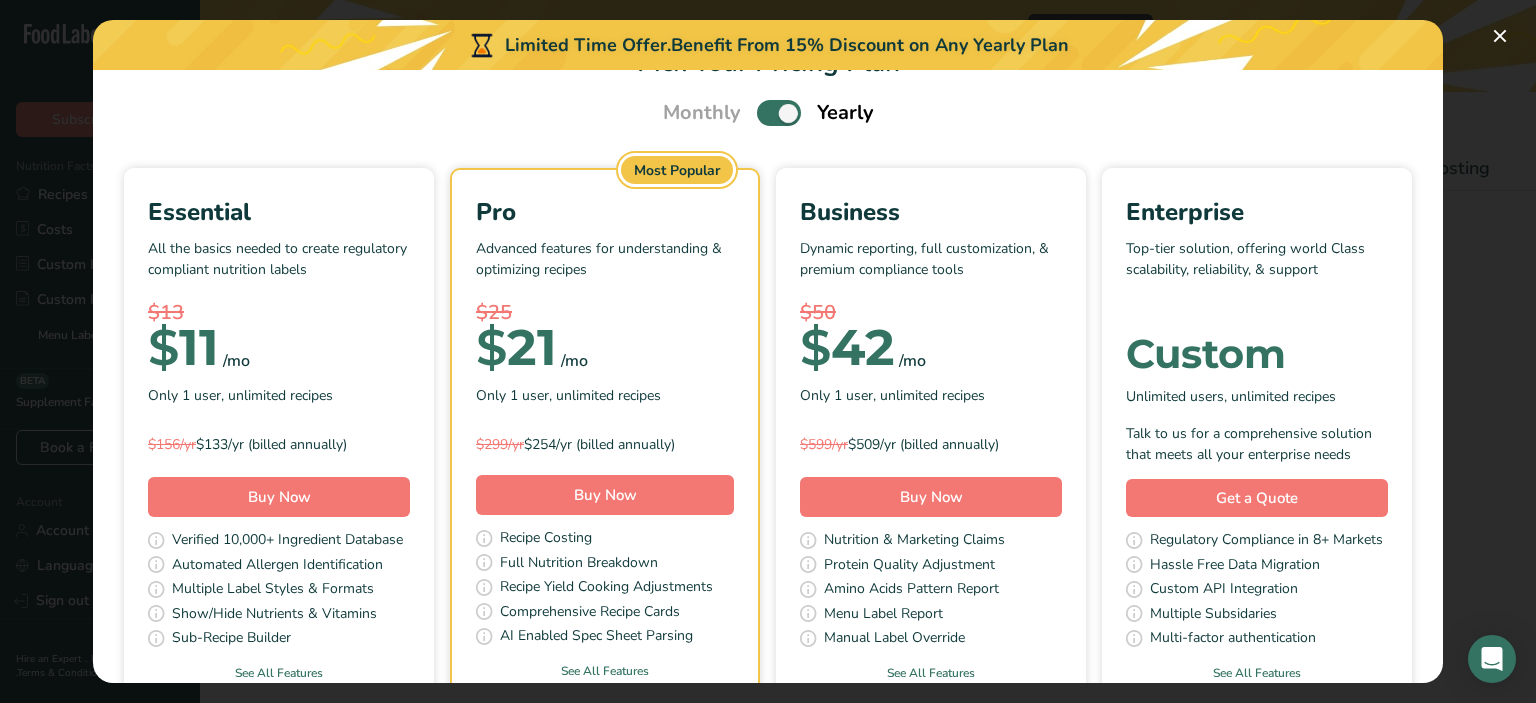 click at bounding box center (779, 112) 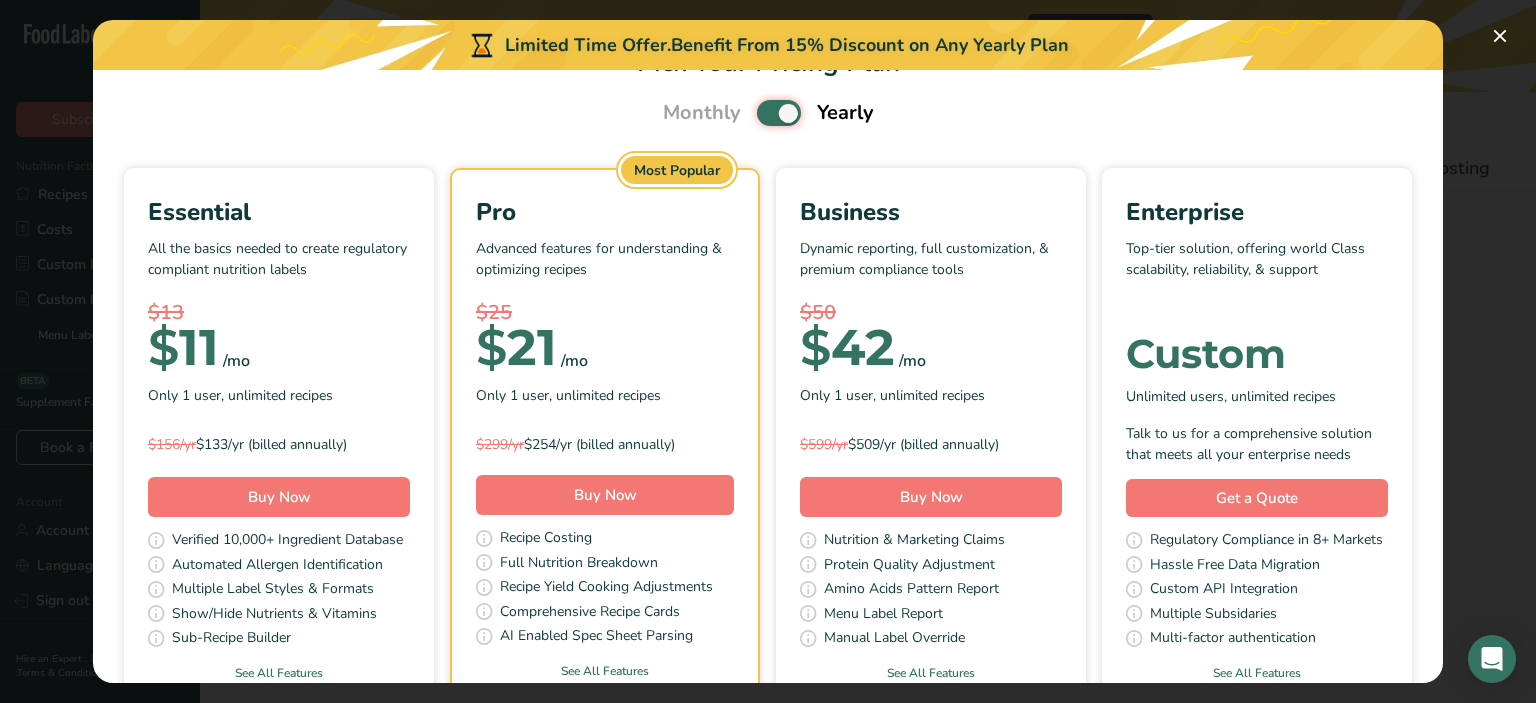 click at bounding box center (763, 113) 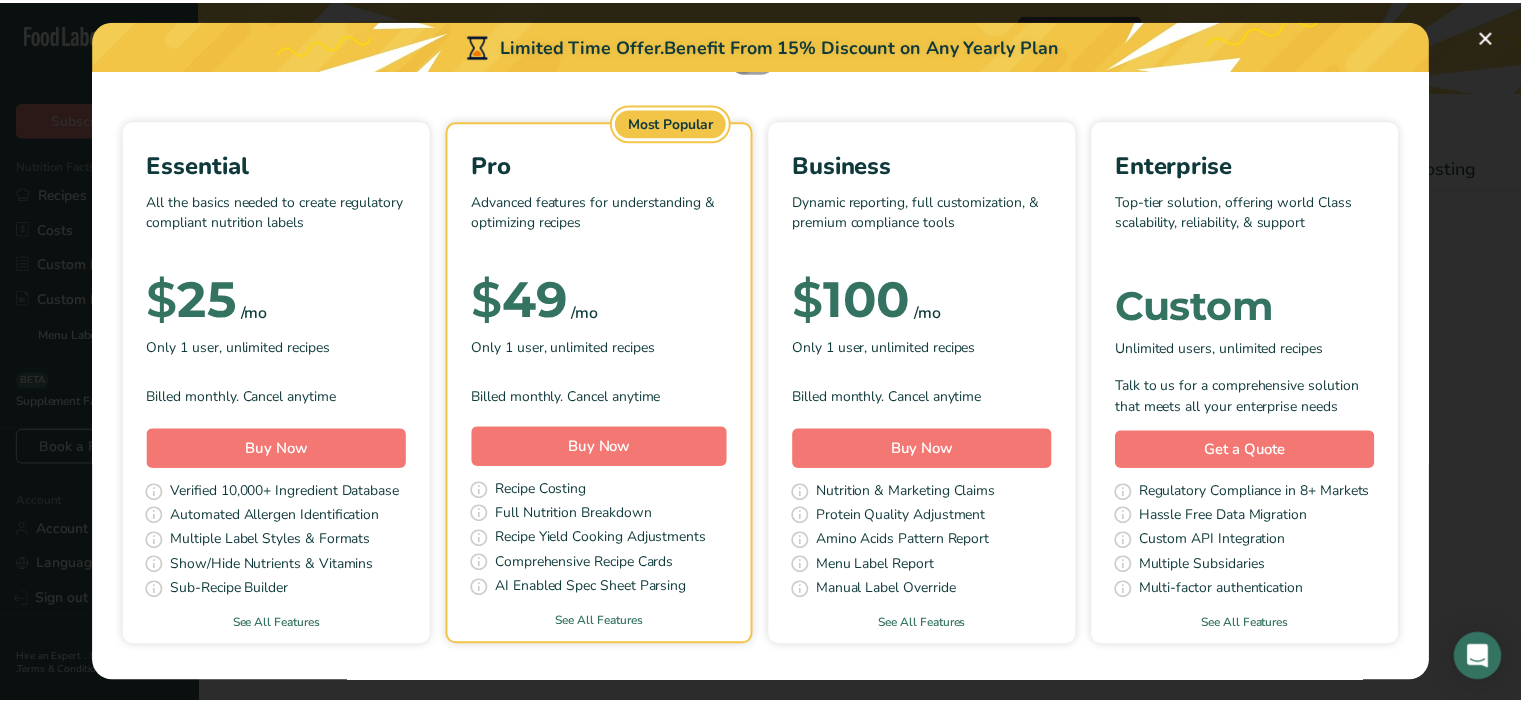 scroll, scrollTop: 0, scrollLeft: 0, axis: both 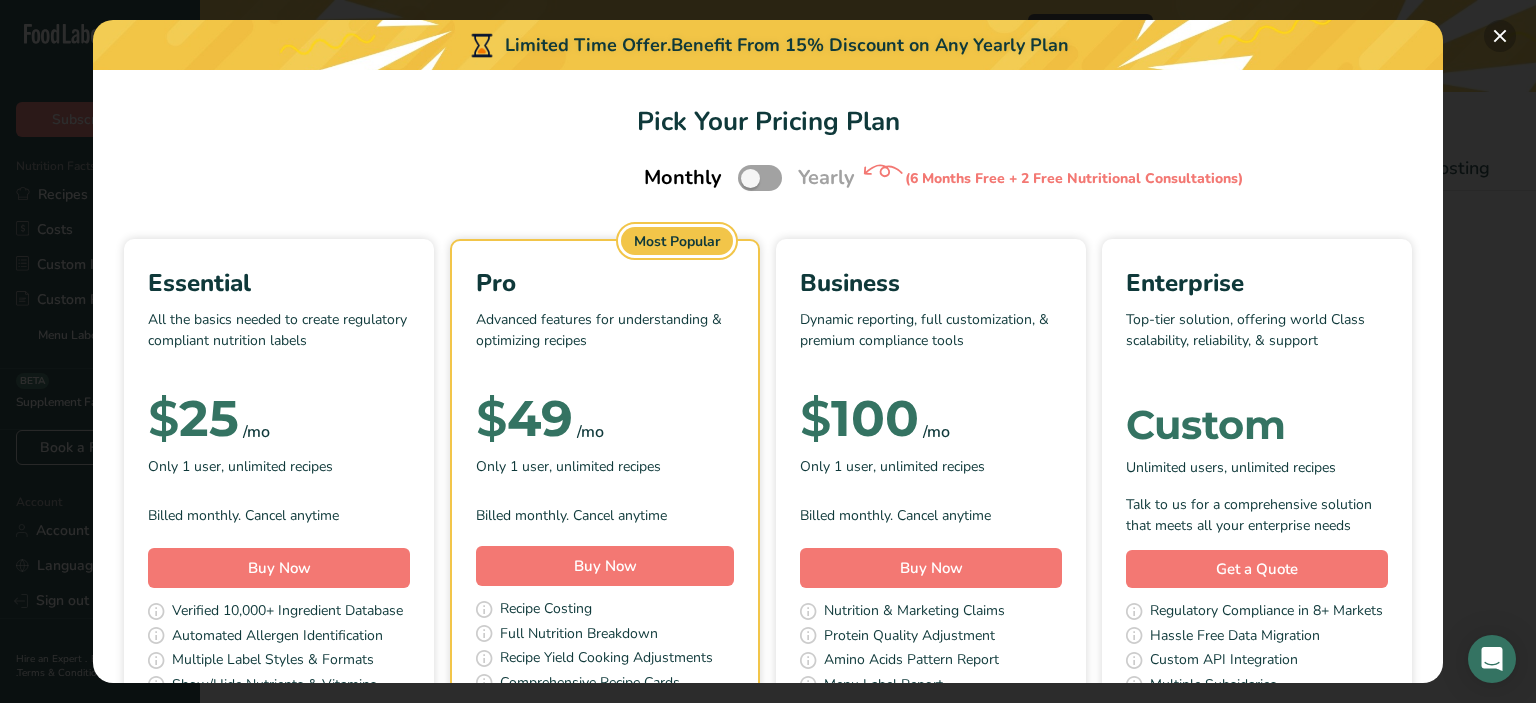 click at bounding box center [1500, 36] 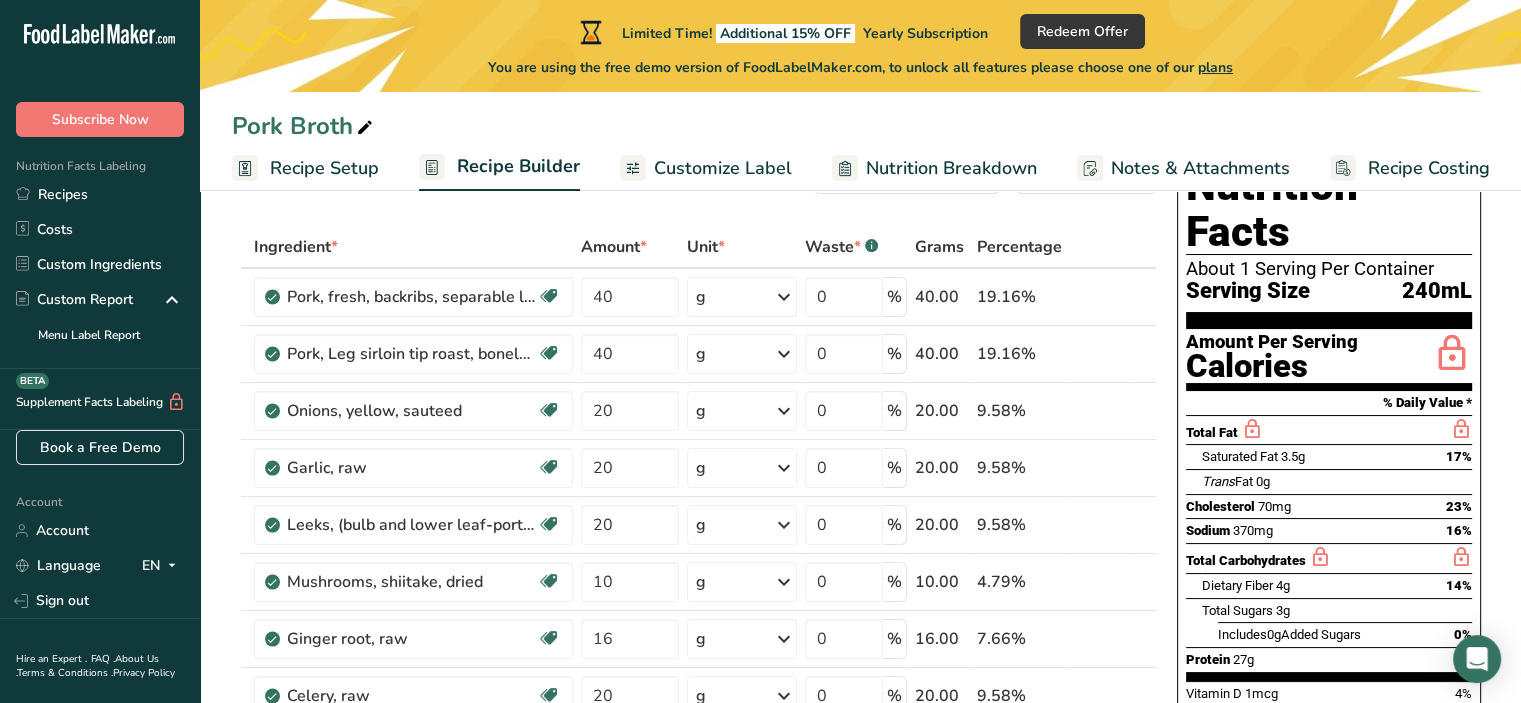 scroll, scrollTop: 0, scrollLeft: 0, axis: both 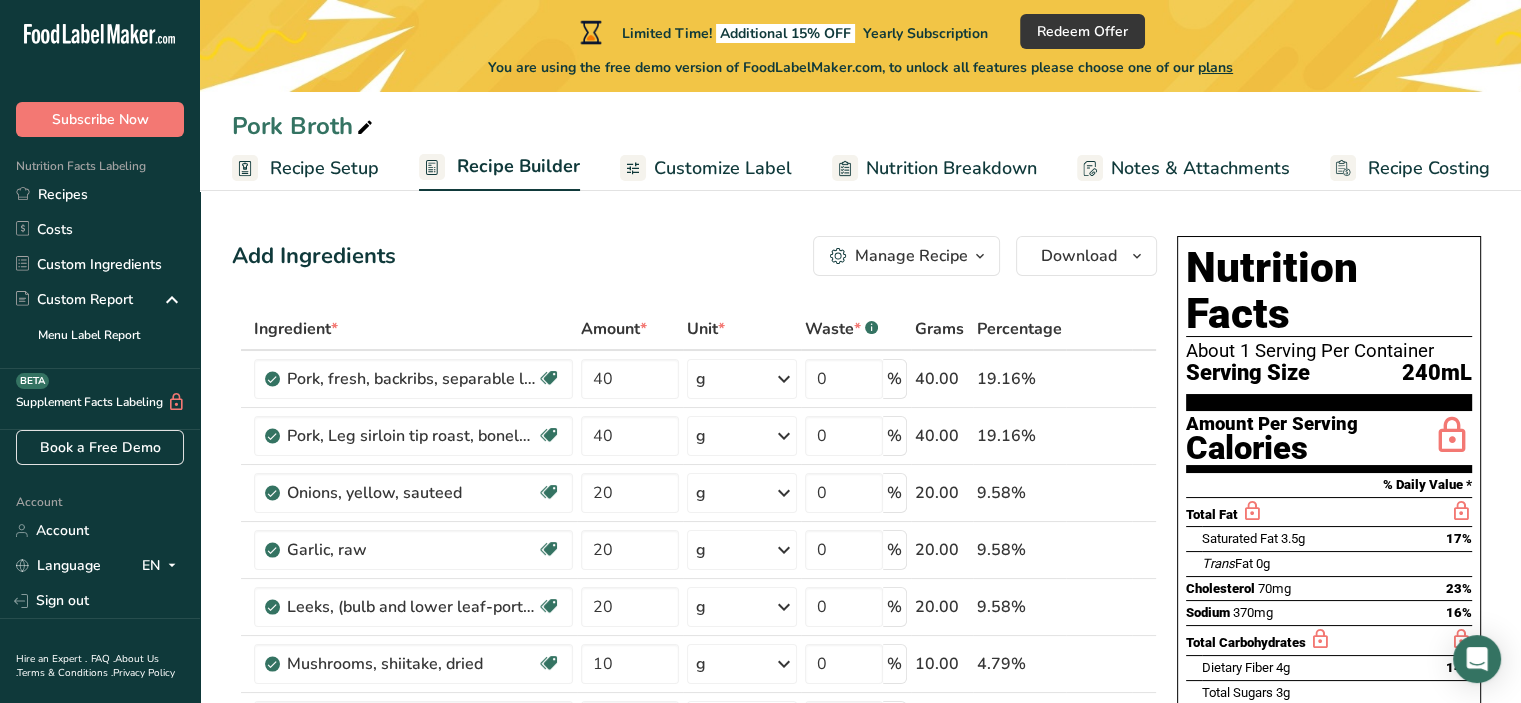 click on "plans" at bounding box center [1215, 67] 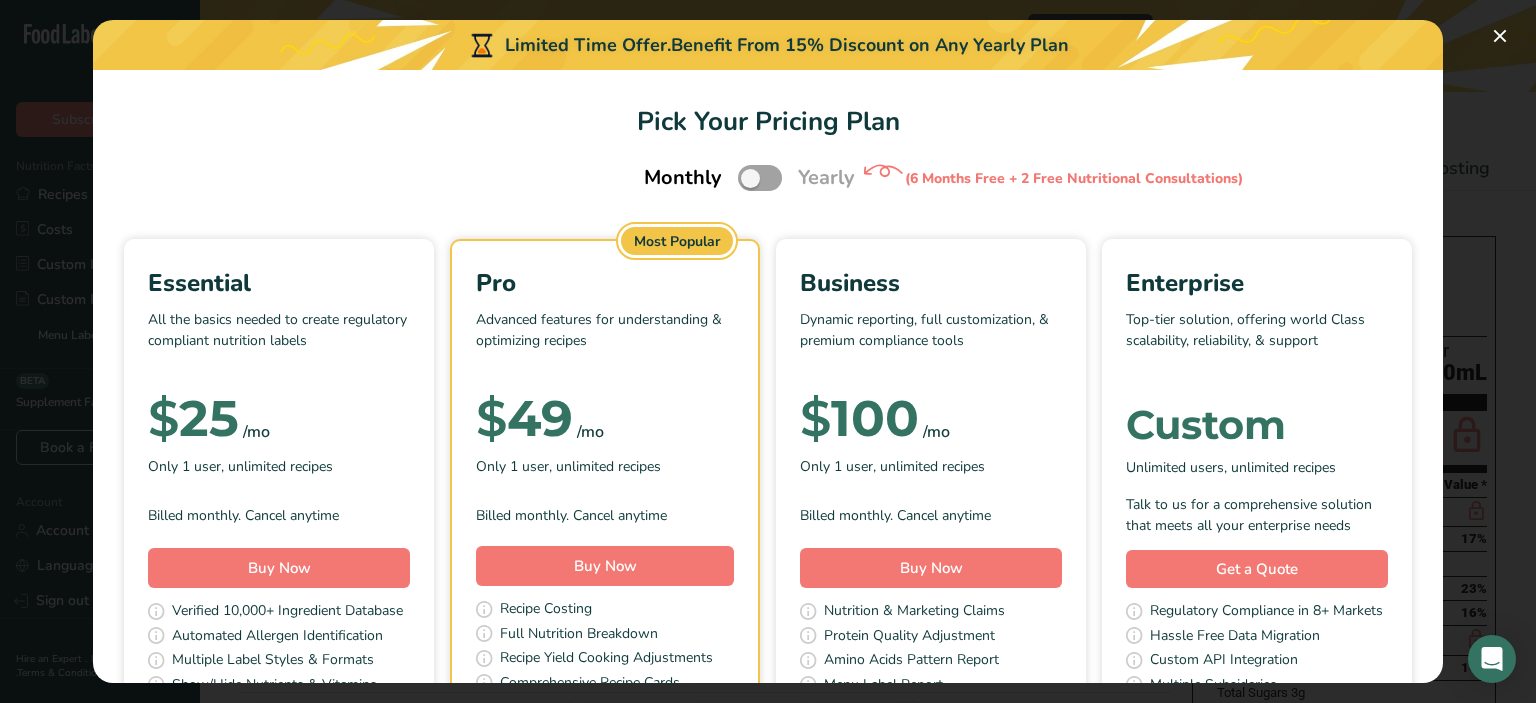 scroll, scrollTop: 707, scrollLeft: 0, axis: vertical 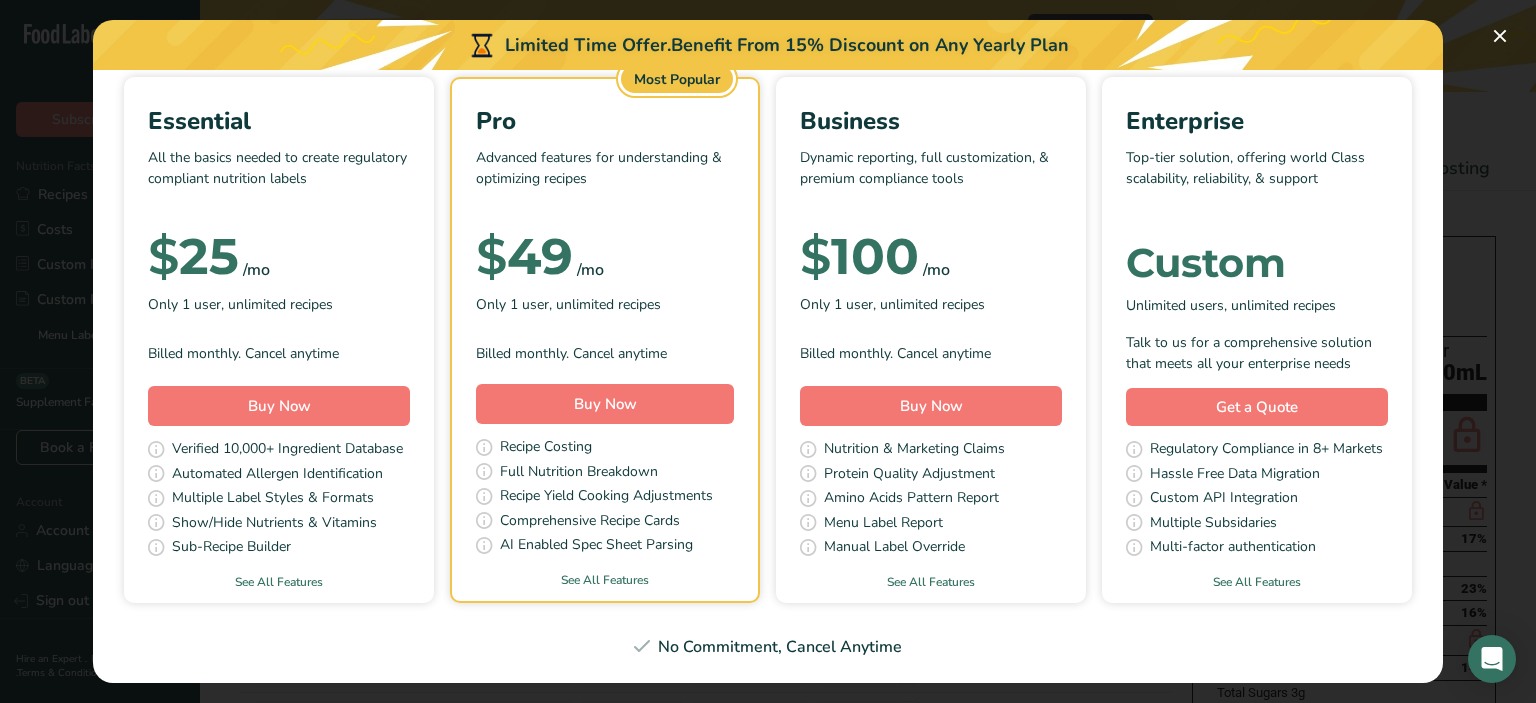 click on "No Commitment, Cancel Anytime" at bounding box center (768, 647) 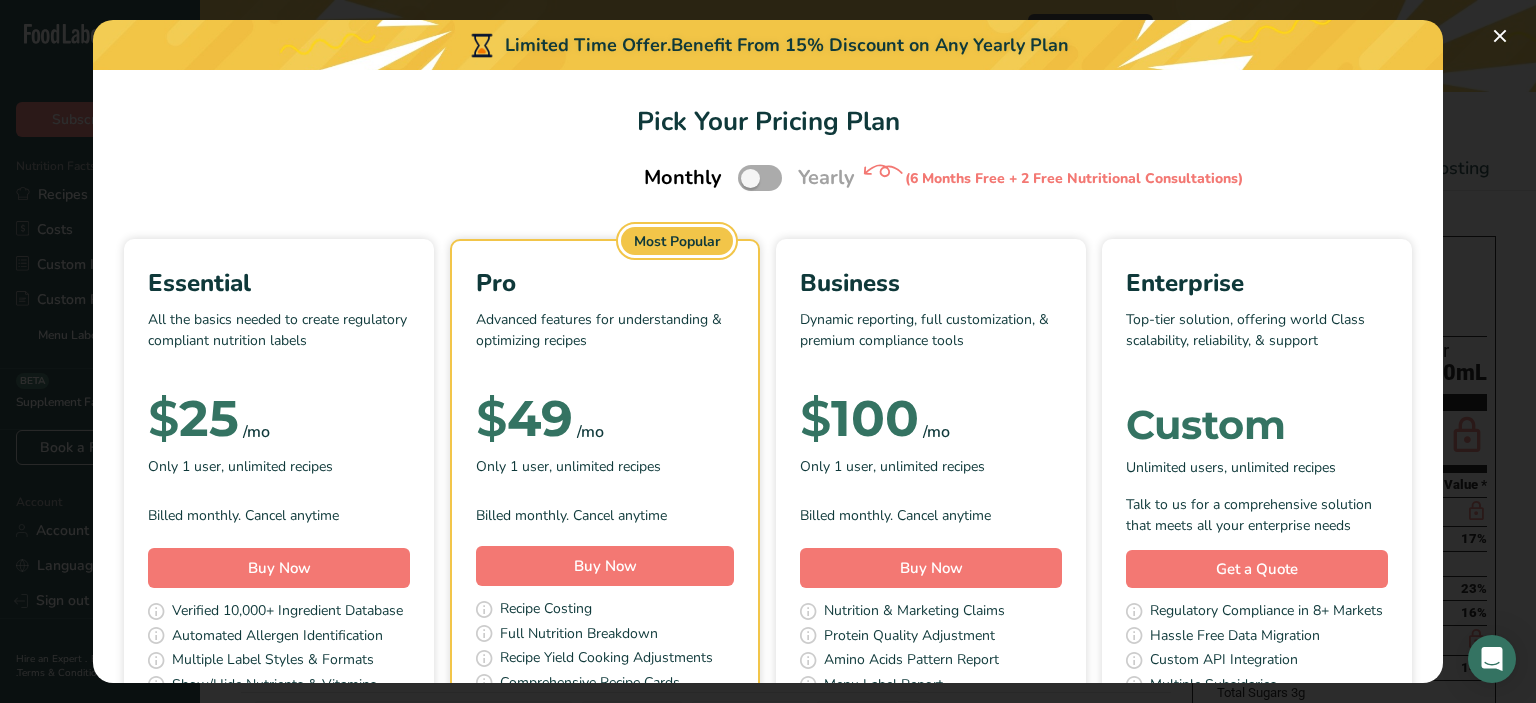 click at bounding box center [760, 177] 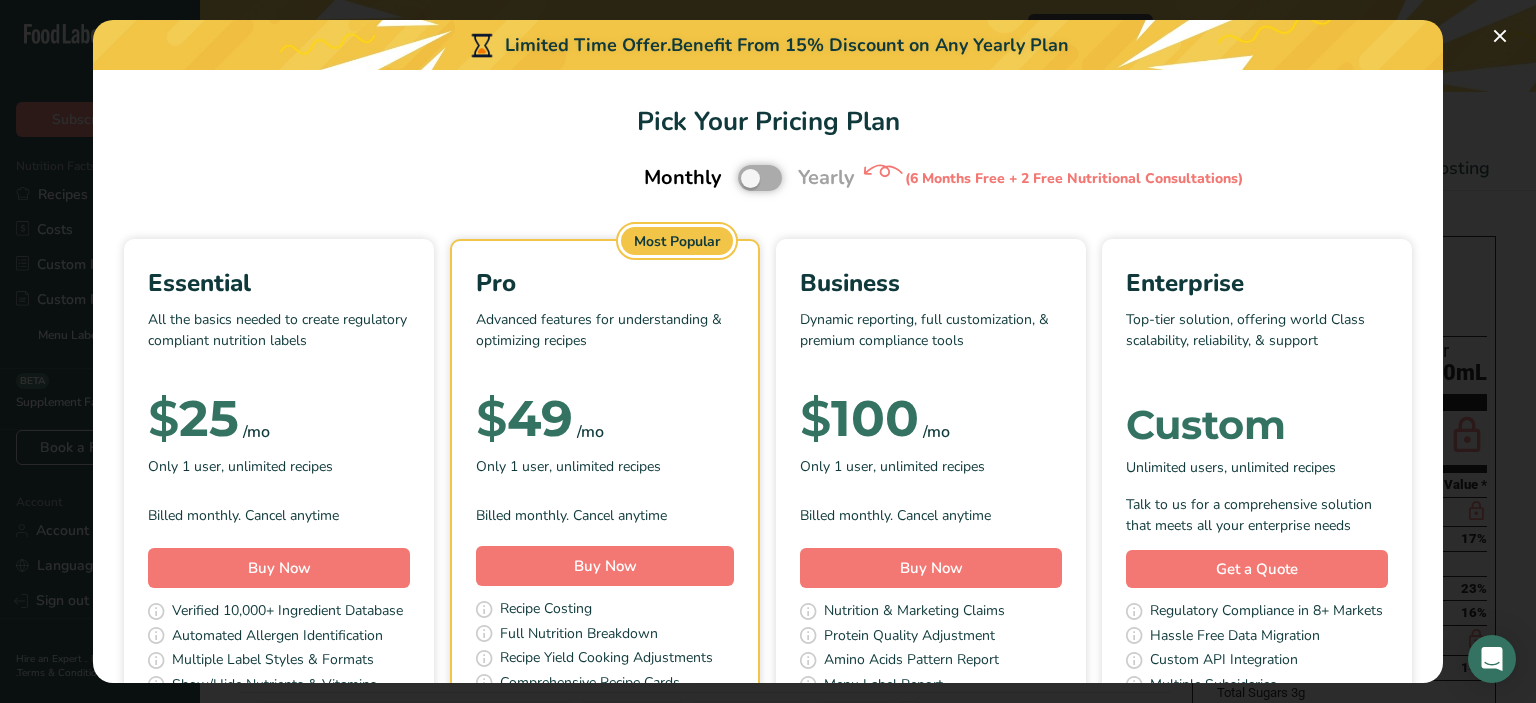click at bounding box center [744, 178] 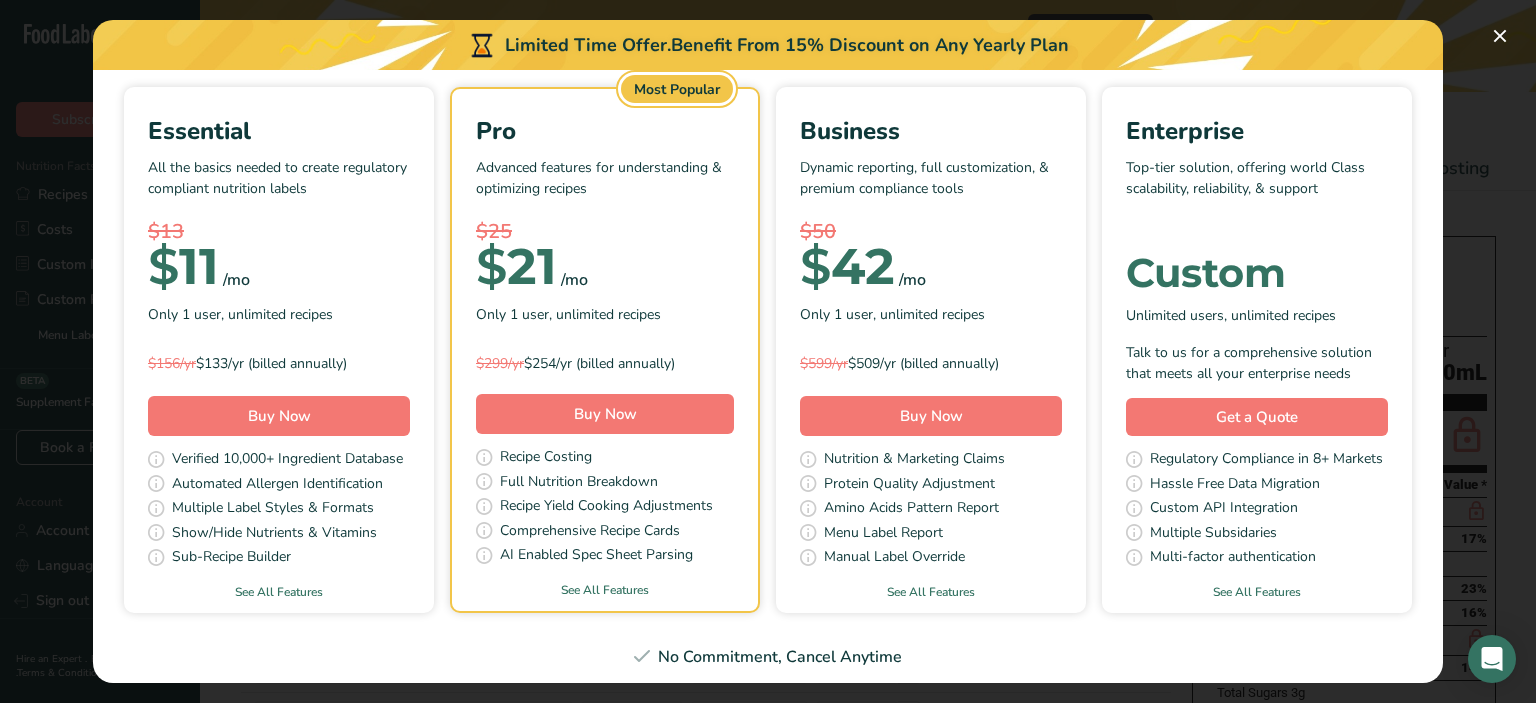 scroll, scrollTop: 79, scrollLeft: 0, axis: vertical 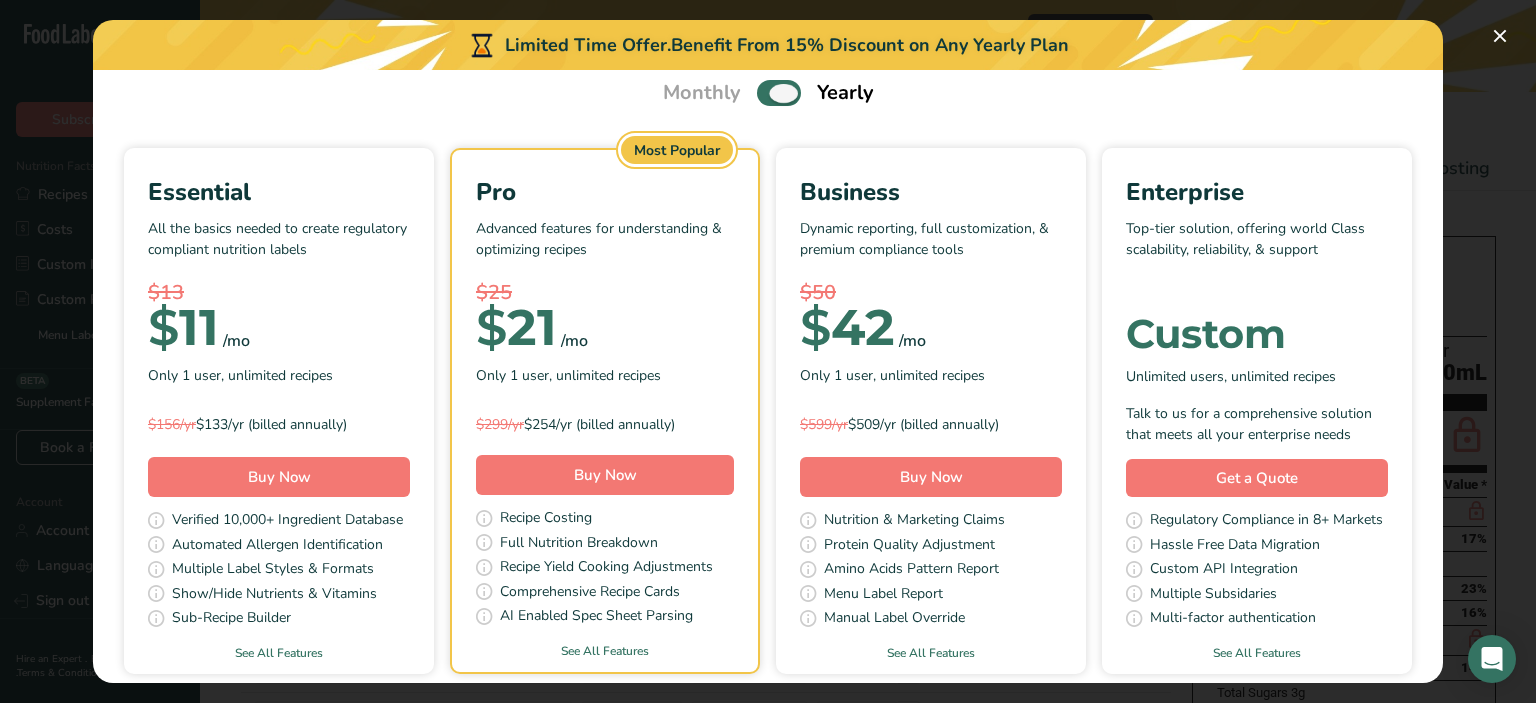 click at bounding box center [779, 92] 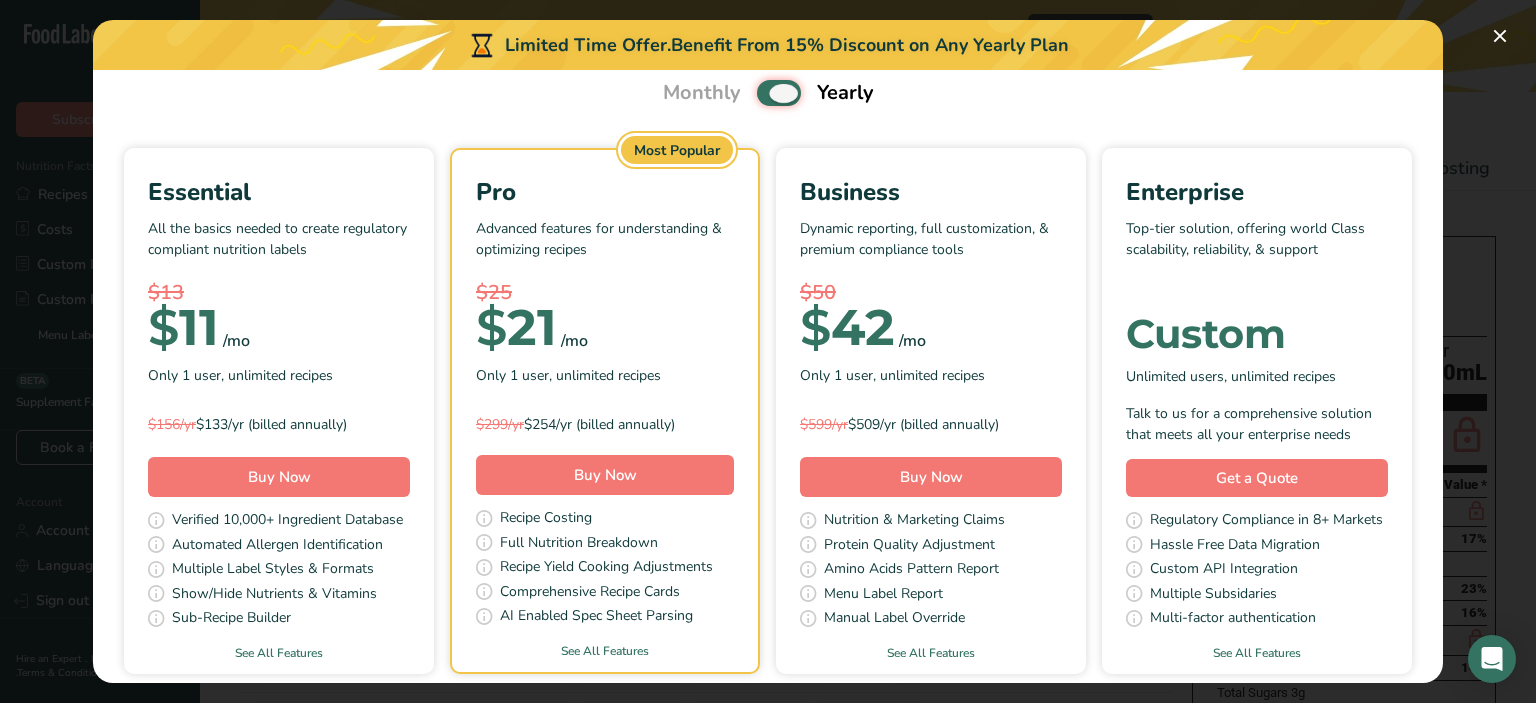 click at bounding box center [763, 93] 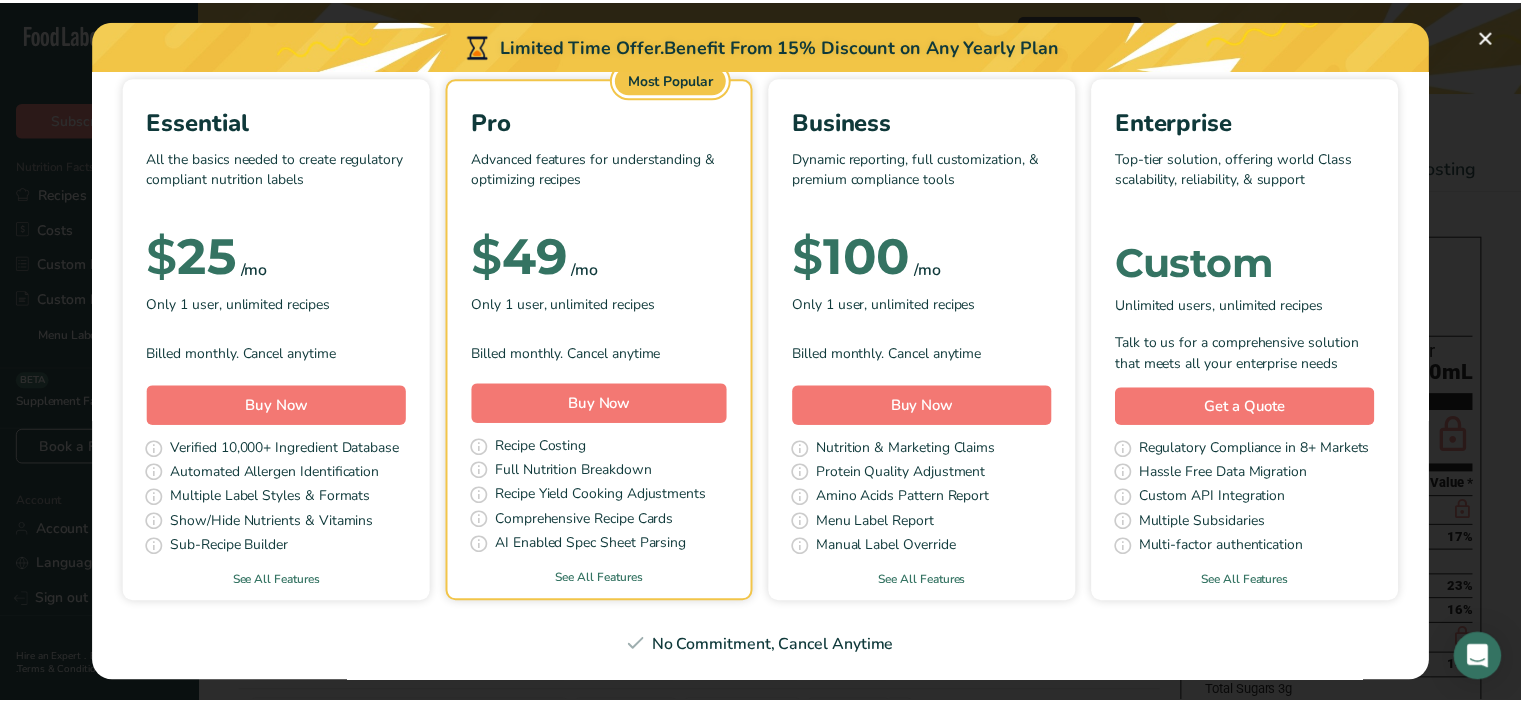 scroll, scrollTop: 246, scrollLeft: 0, axis: vertical 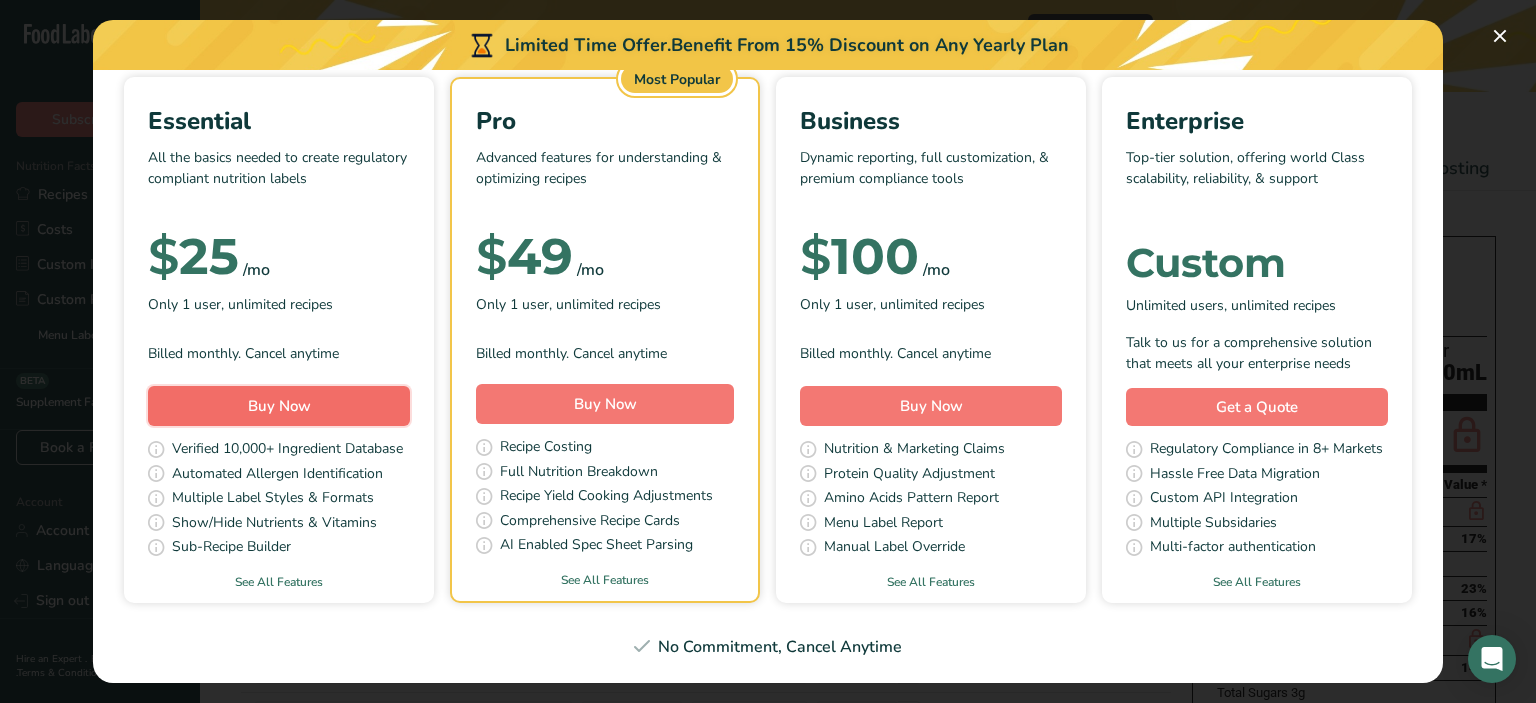 click on "Buy Now" at bounding box center [279, 406] 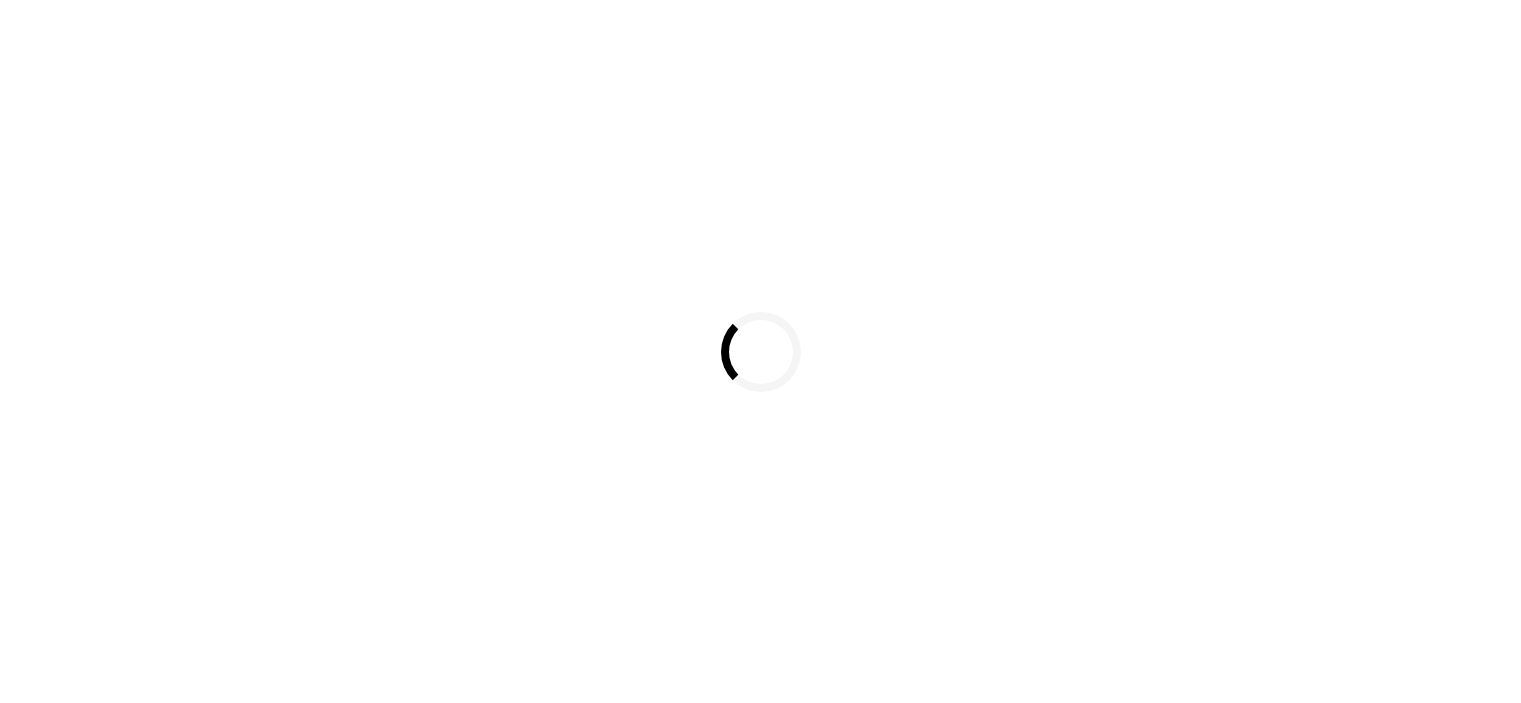 scroll, scrollTop: 0, scrollLeft: 0, axis: both 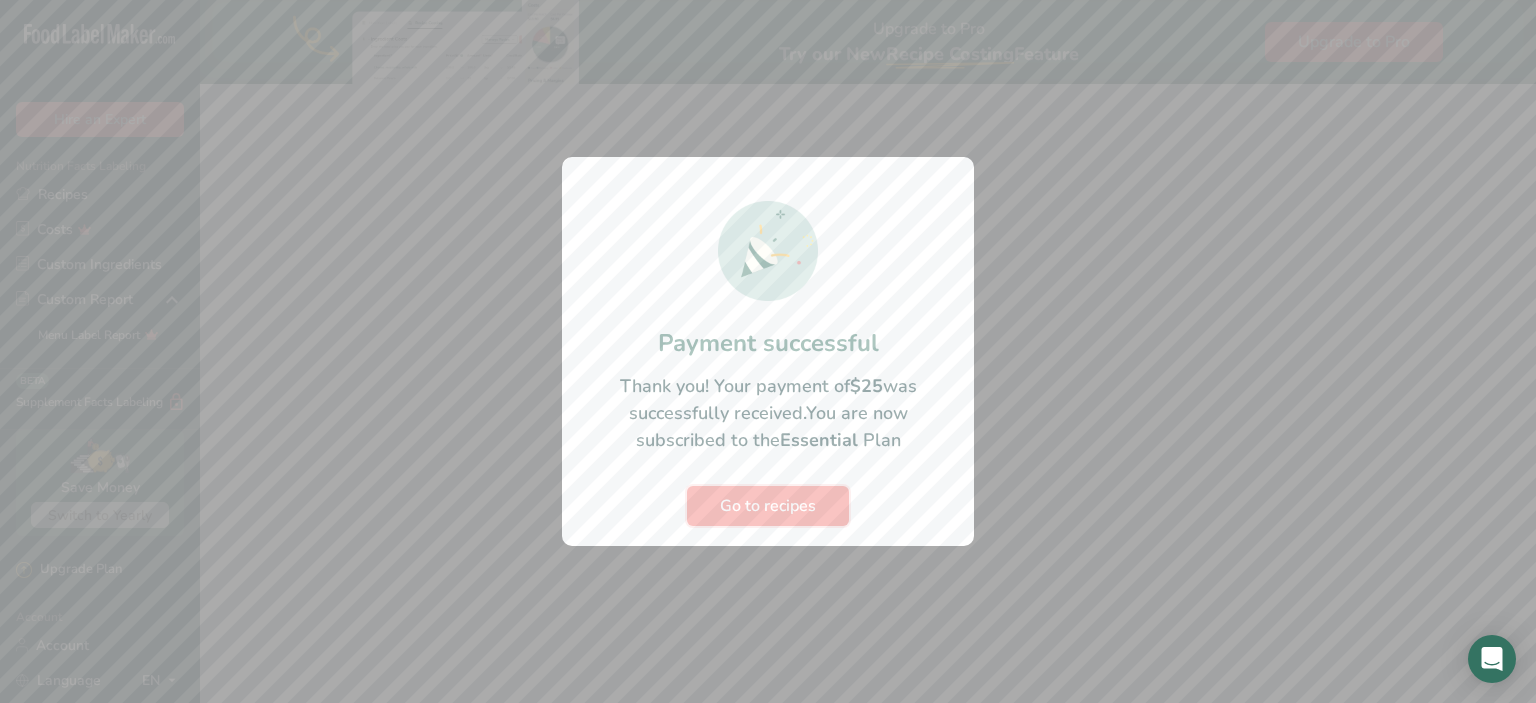 click on "Go to recipes" at bounding box center [768, 506] 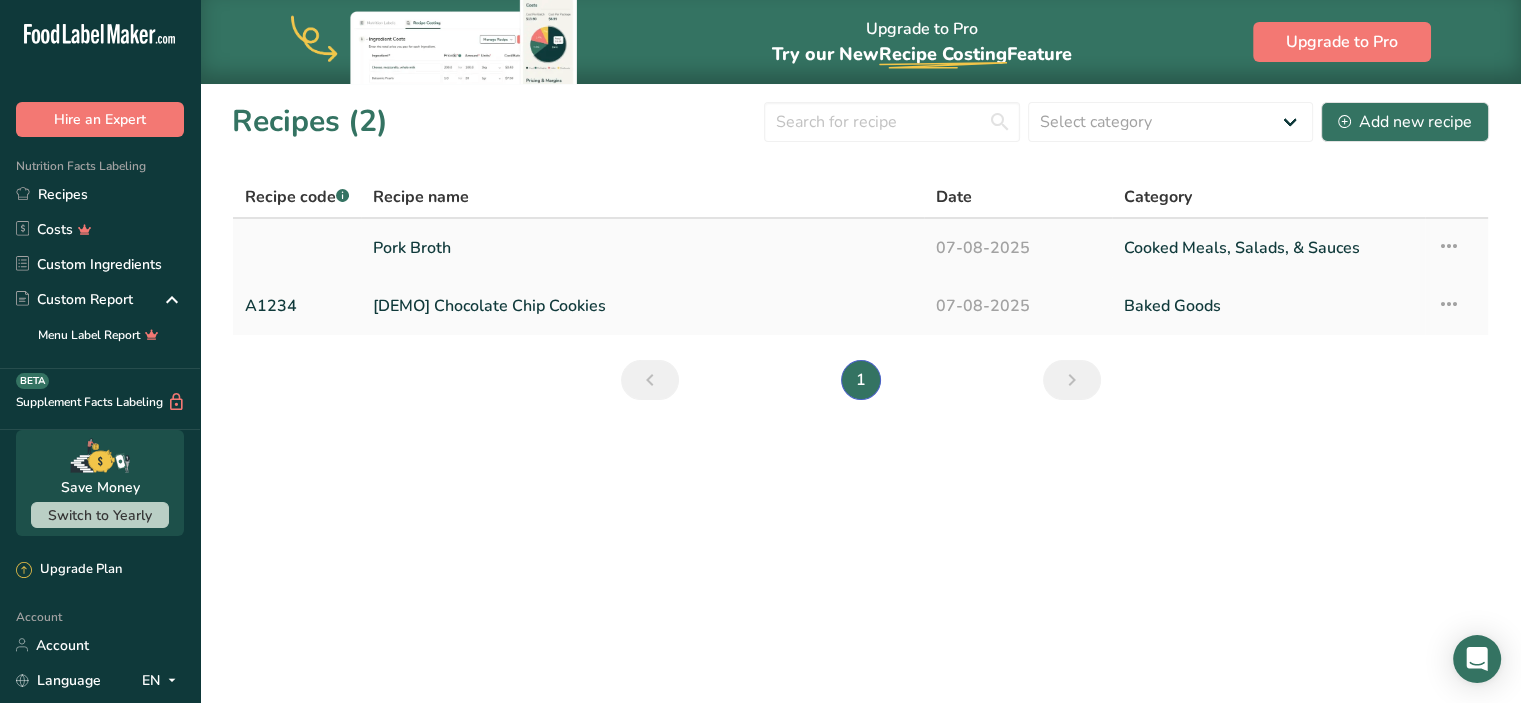 click on "Pork Broth" at bounding box center (642, 248) 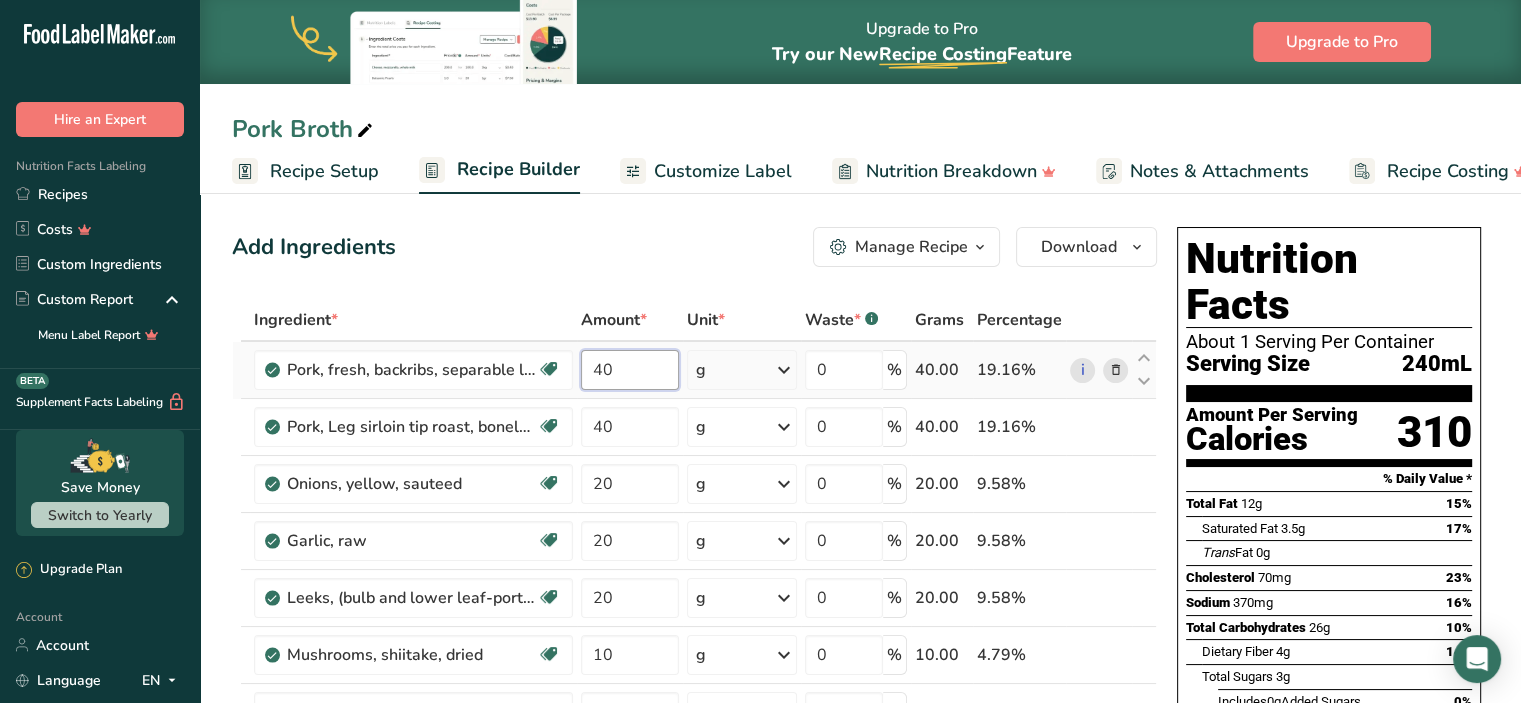 click on "40" at bounding box center (630, 370) 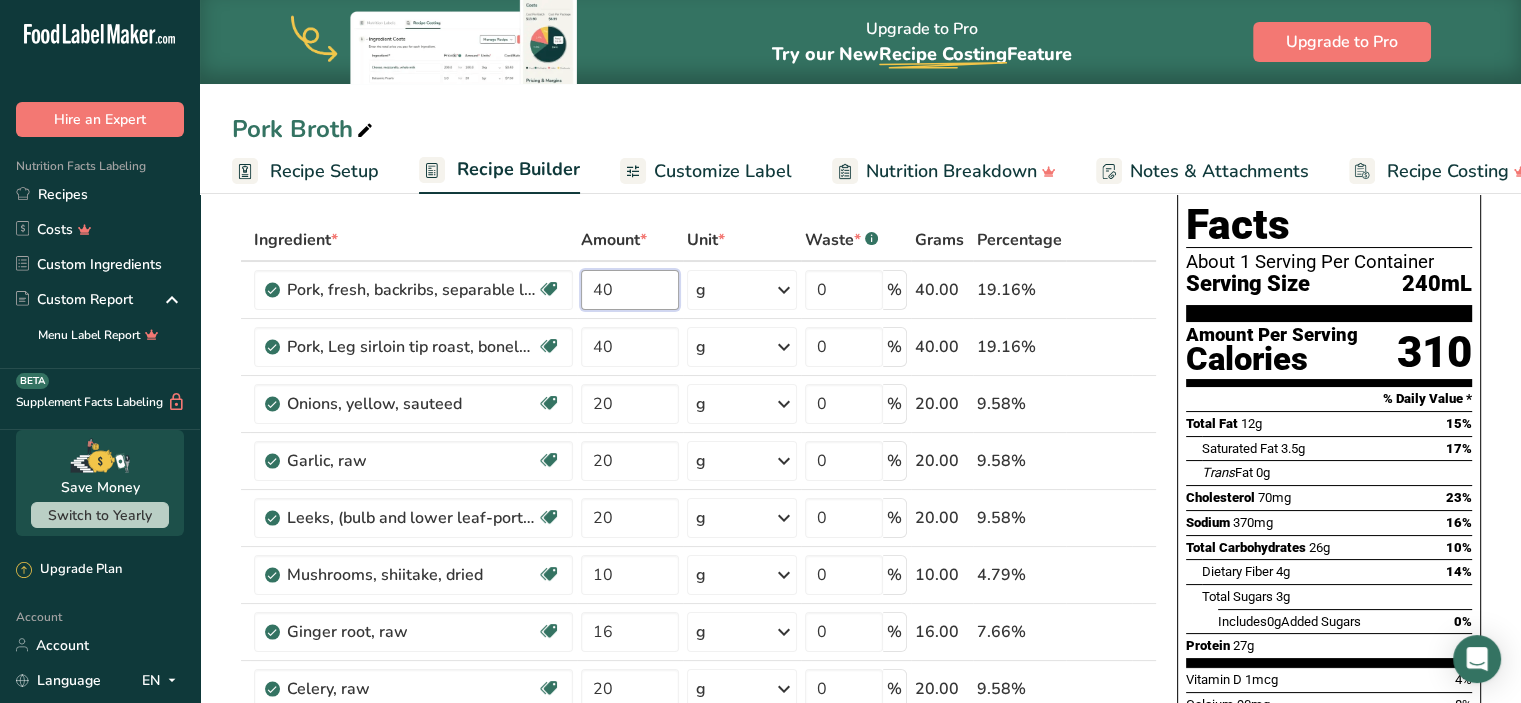 scroll, scrollTop: 0, scrollLeft: 0, axis: both 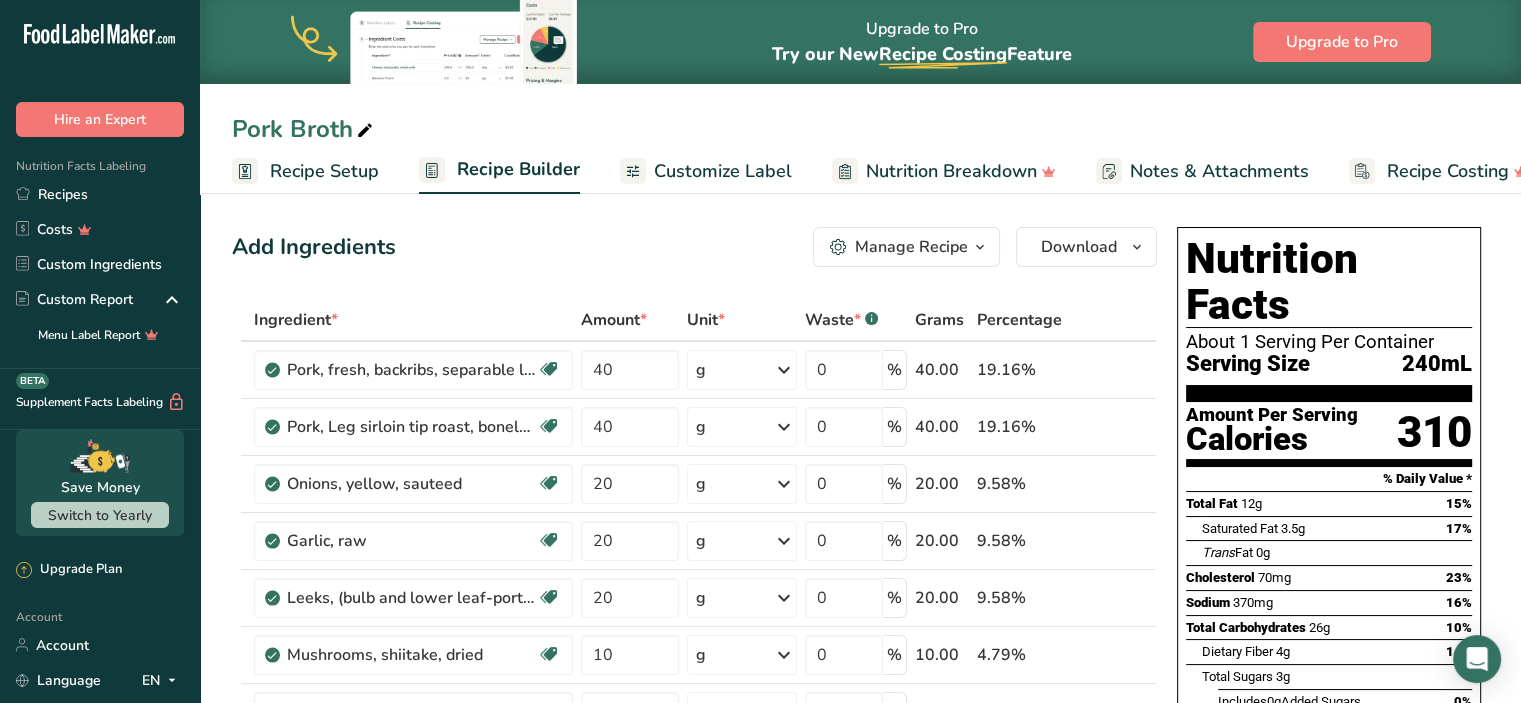 click on "Recipe Setup" at bounding box center [324, 171] 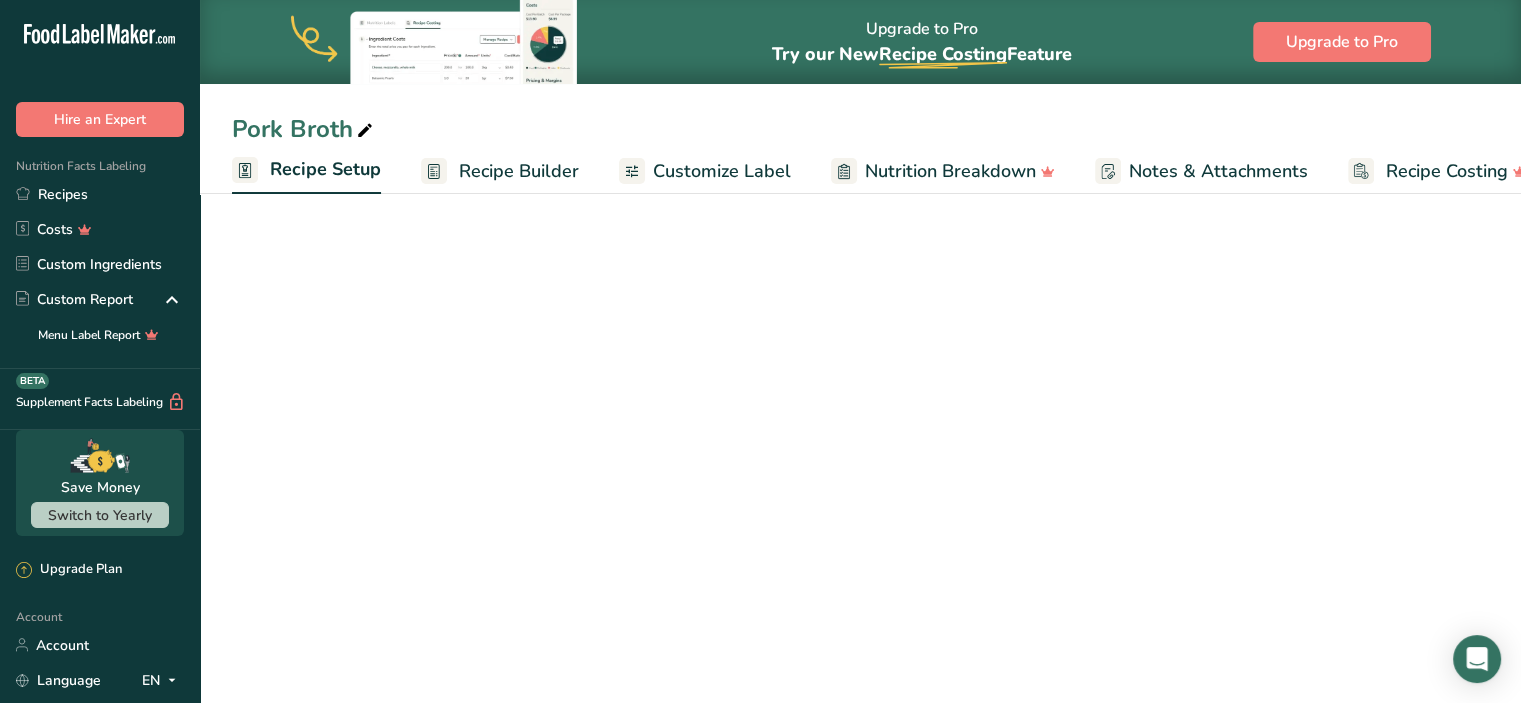 scroll, scrollTop: 0, scrollLeft: 7, axis: horizontal 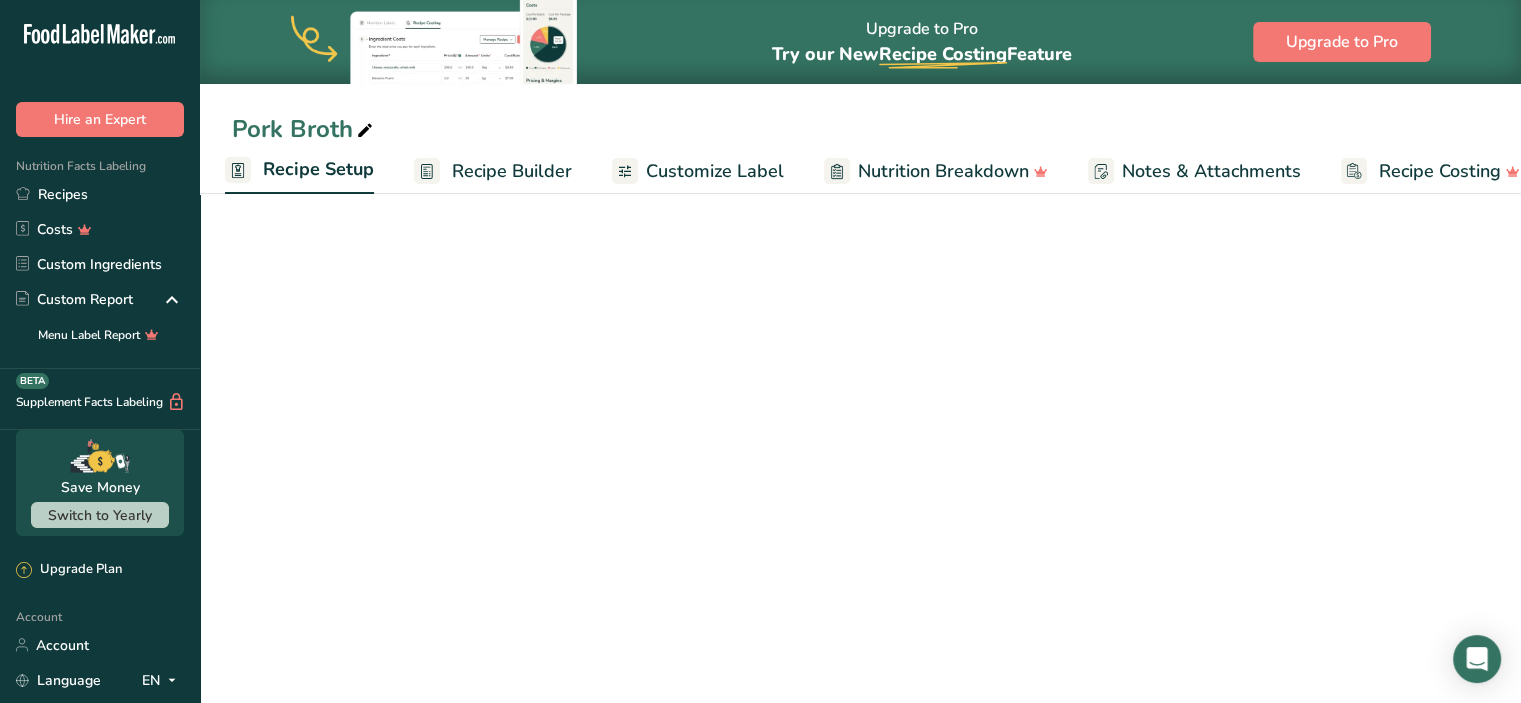 select on "22" 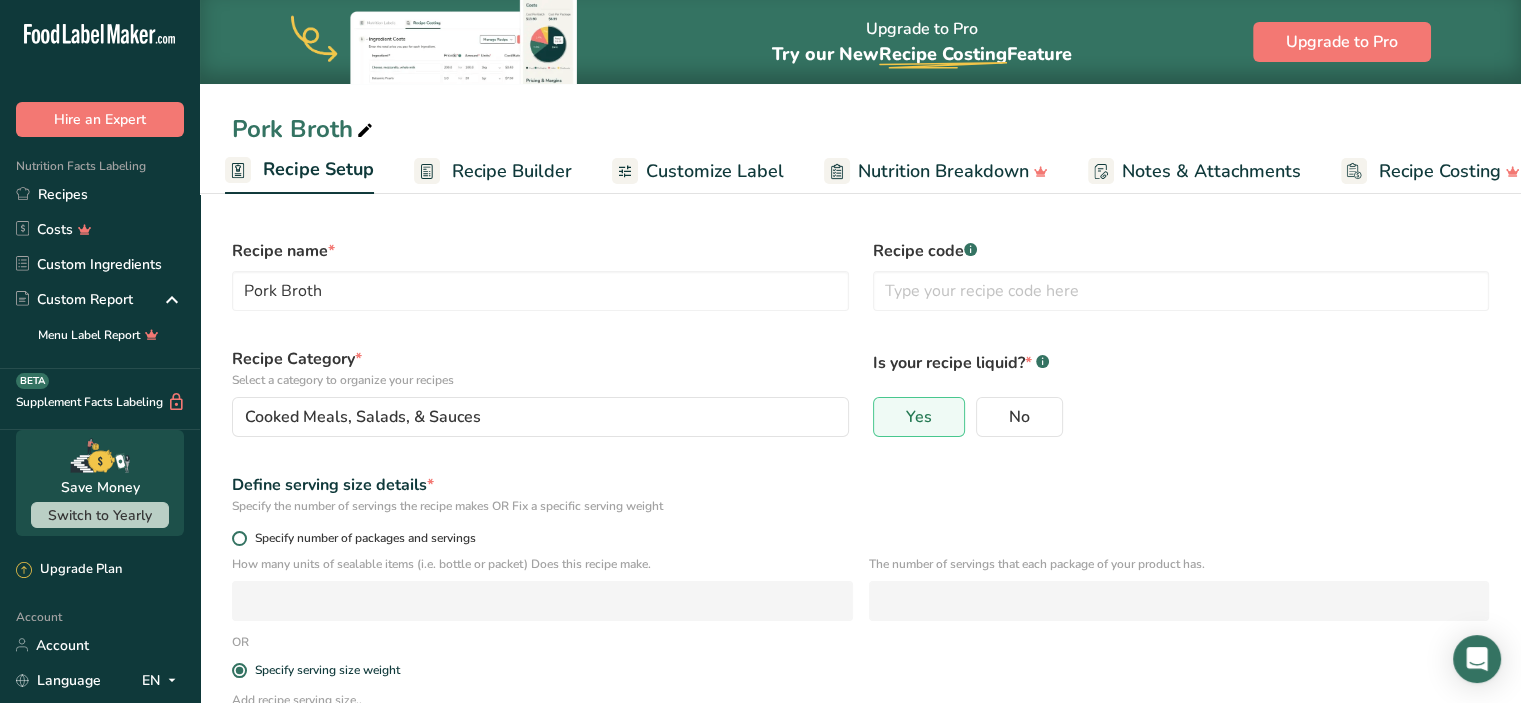 scroll, scrollTop: 278, scrollLeft: 0, axis: vertical 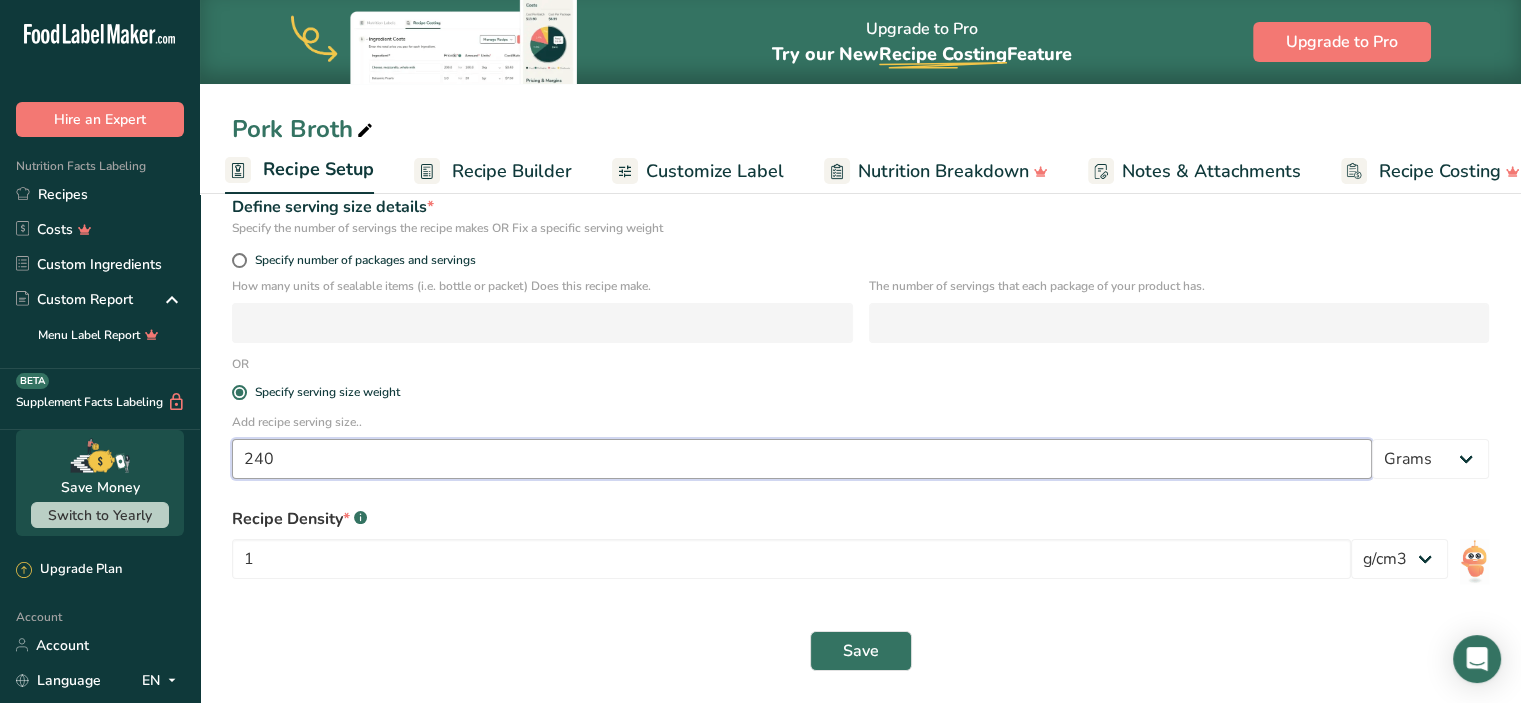 drag, startPoint x: 493, startPoint y: 459, endPoint x: 191, endPoint y: 445, distance: 302.32434 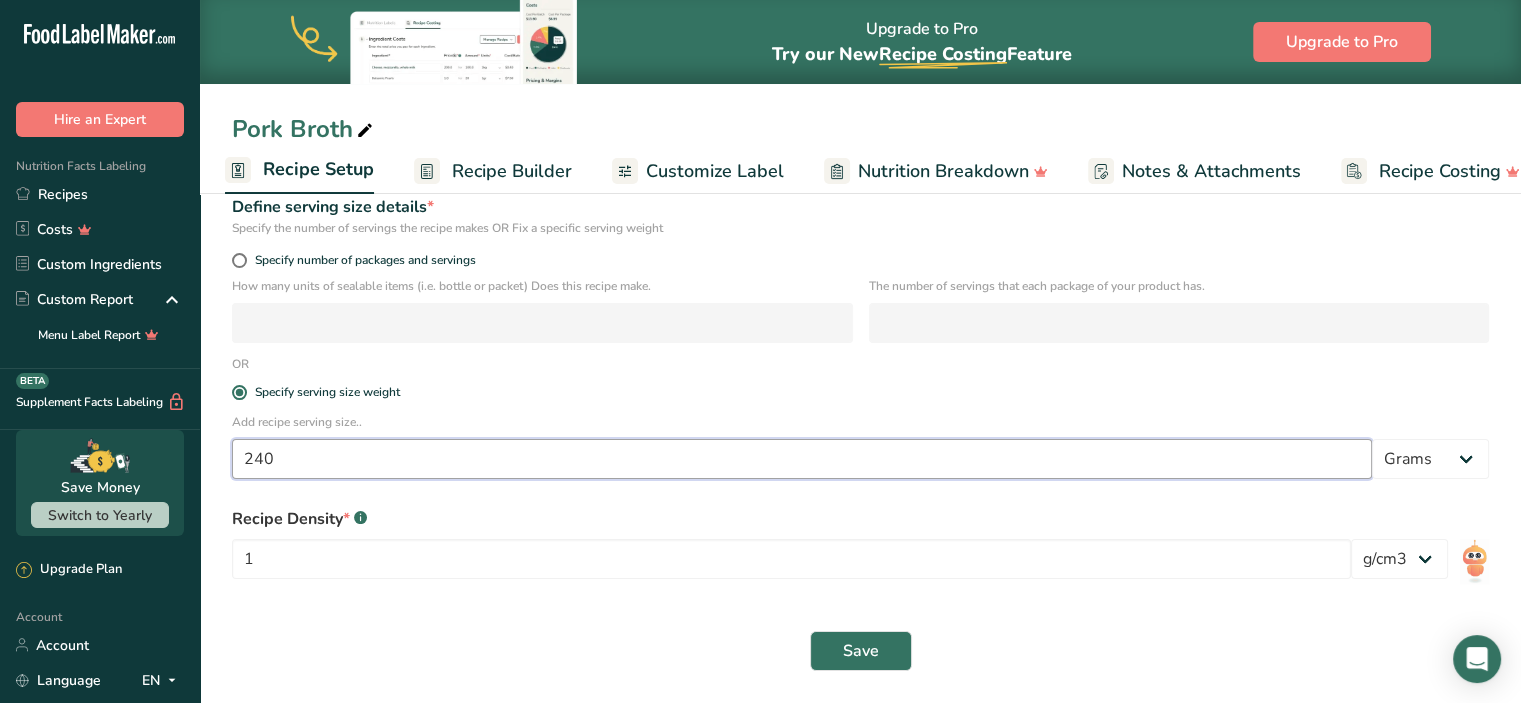 click on "240" at bounding box center (802, 459) 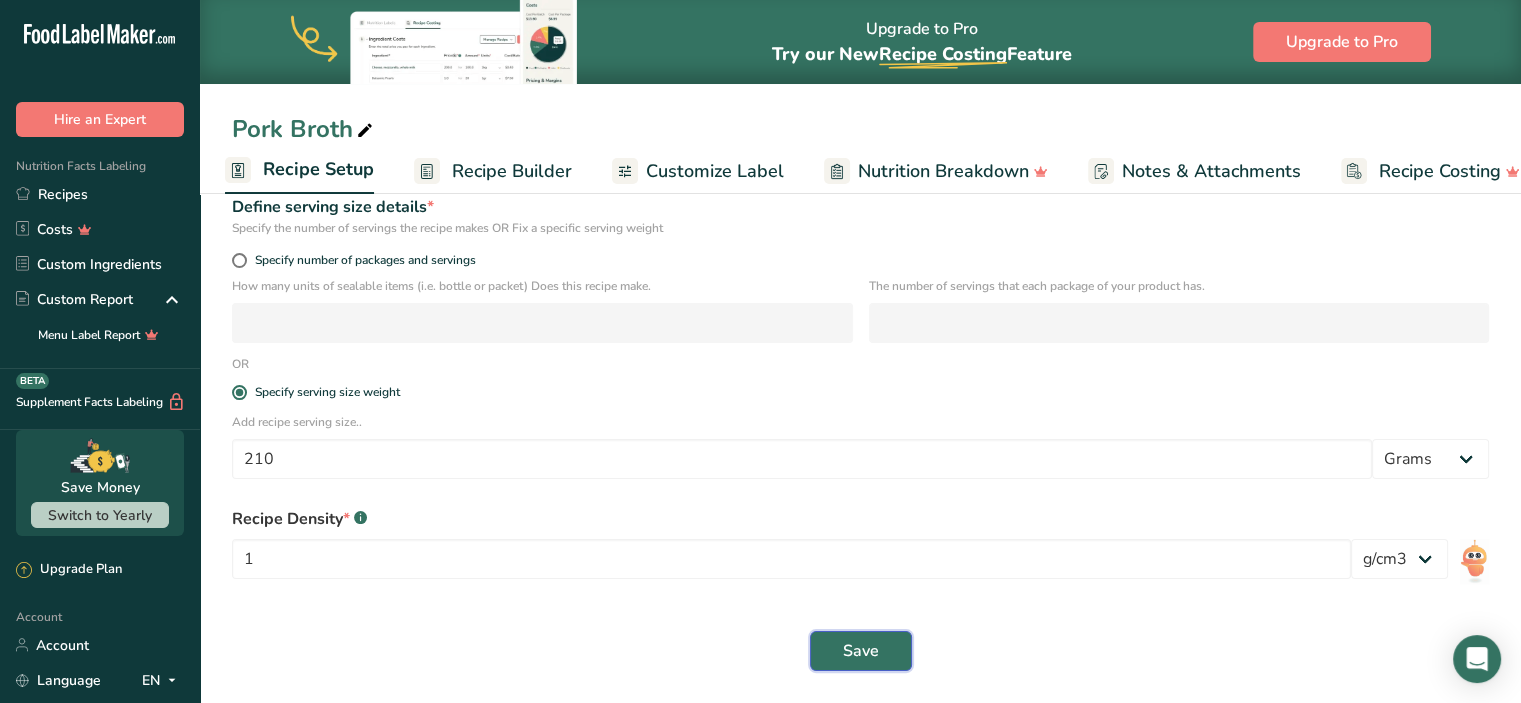 click on "Save" at bounding box center (861, 651) 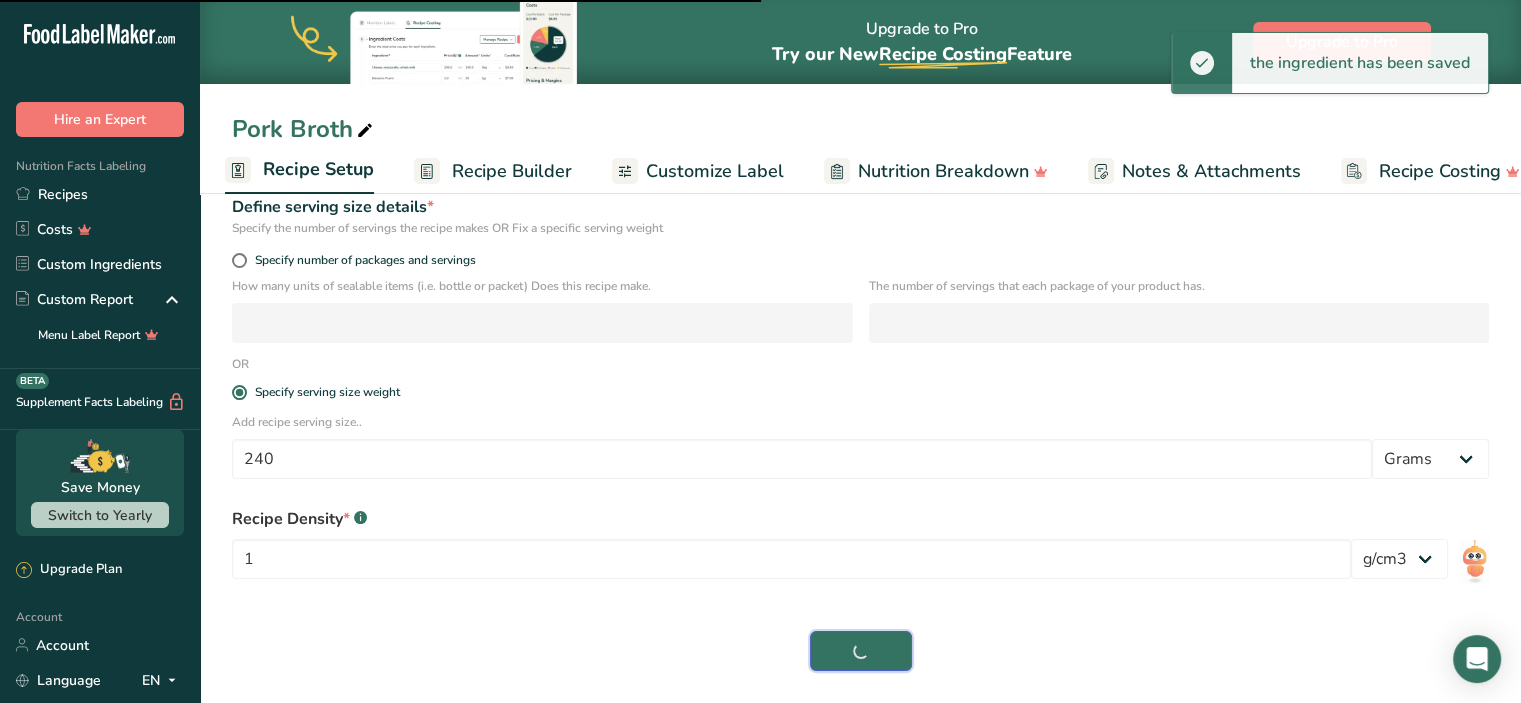 type on "210" 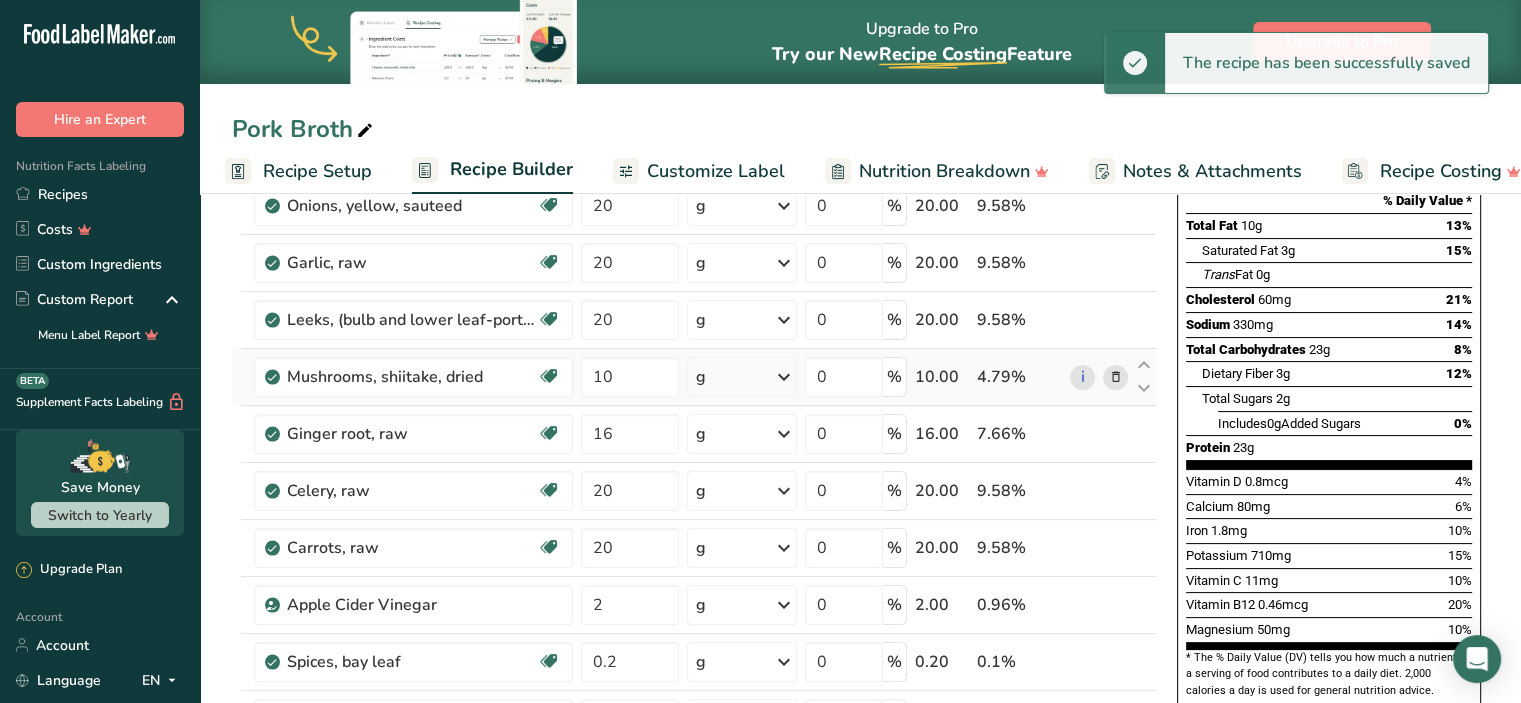 scroll, scrollTop: 0, scrollLeft: 0, axis: both 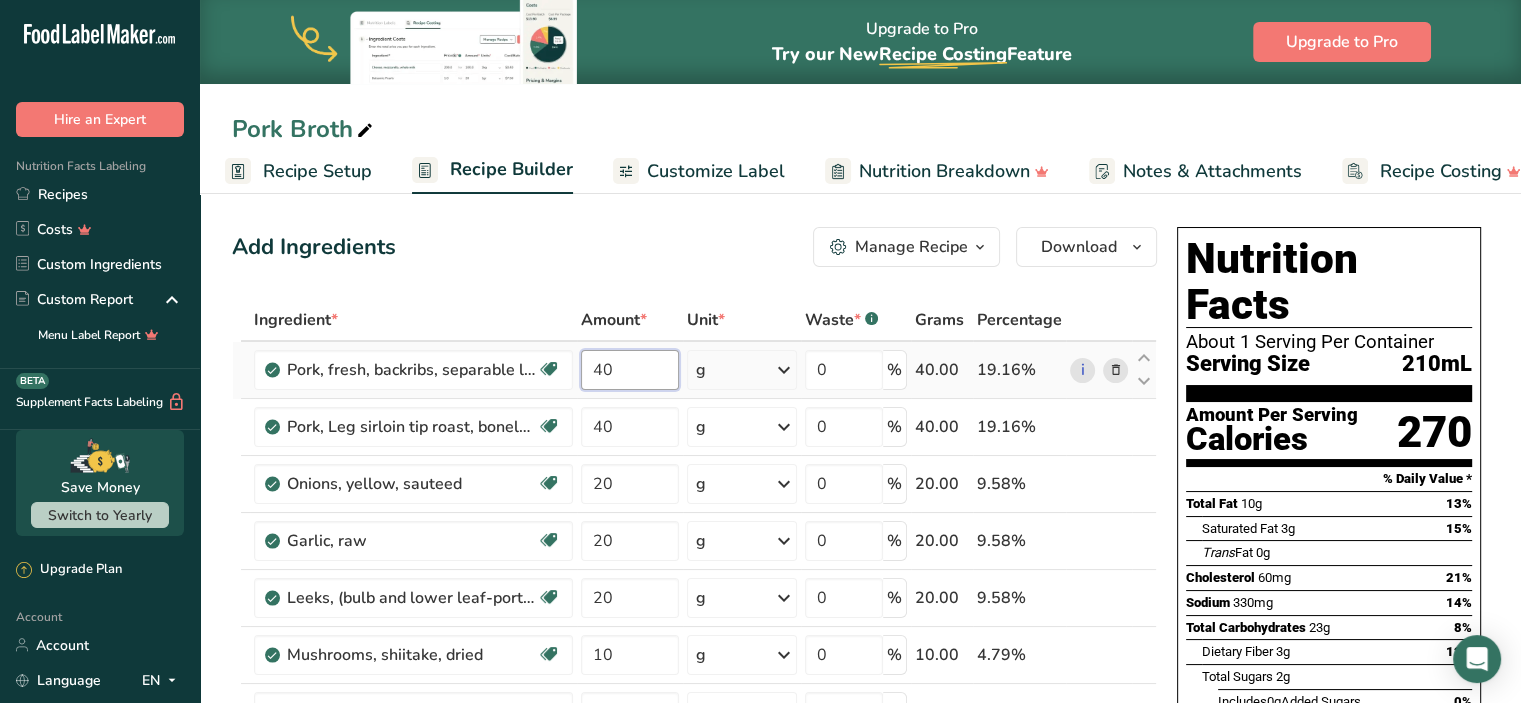 click on "40" at bounding box center (630, 370) 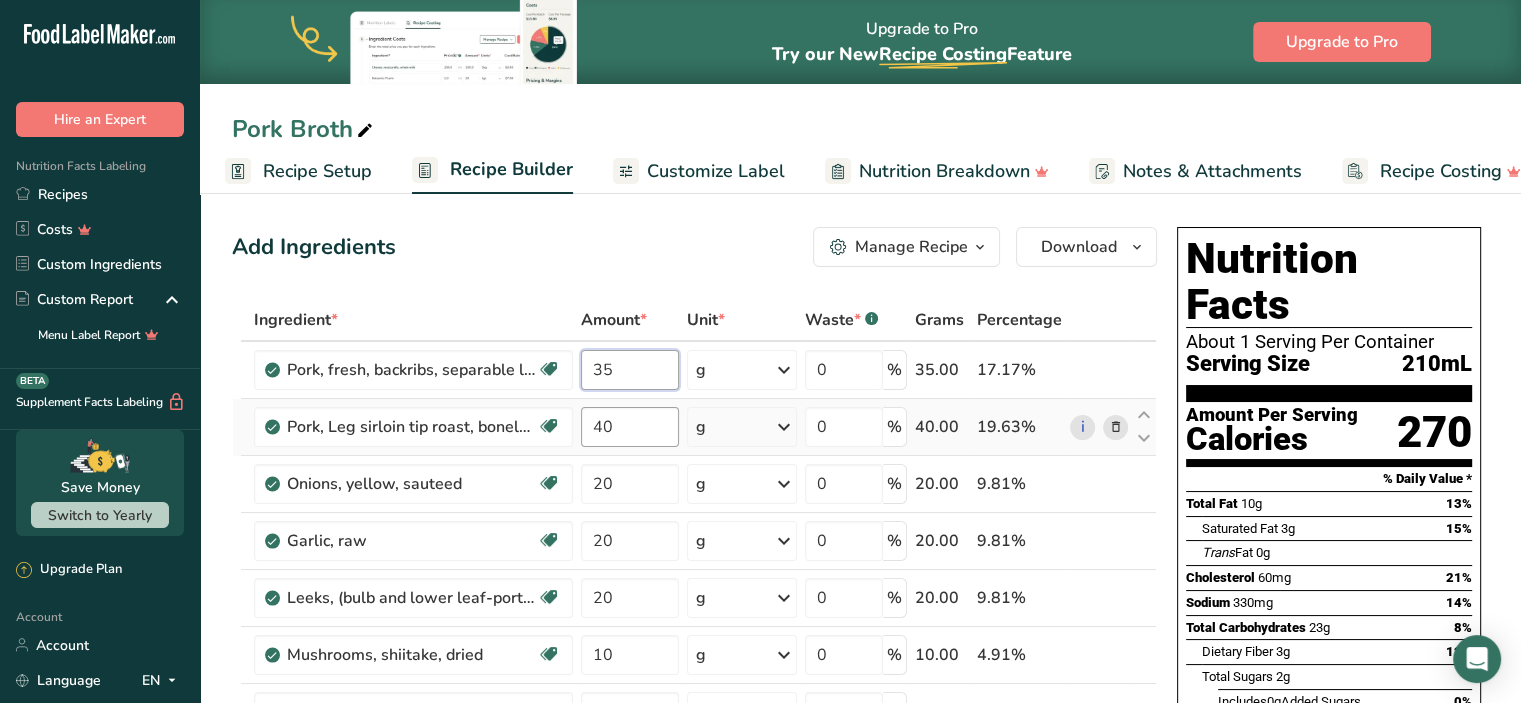 type on "35" 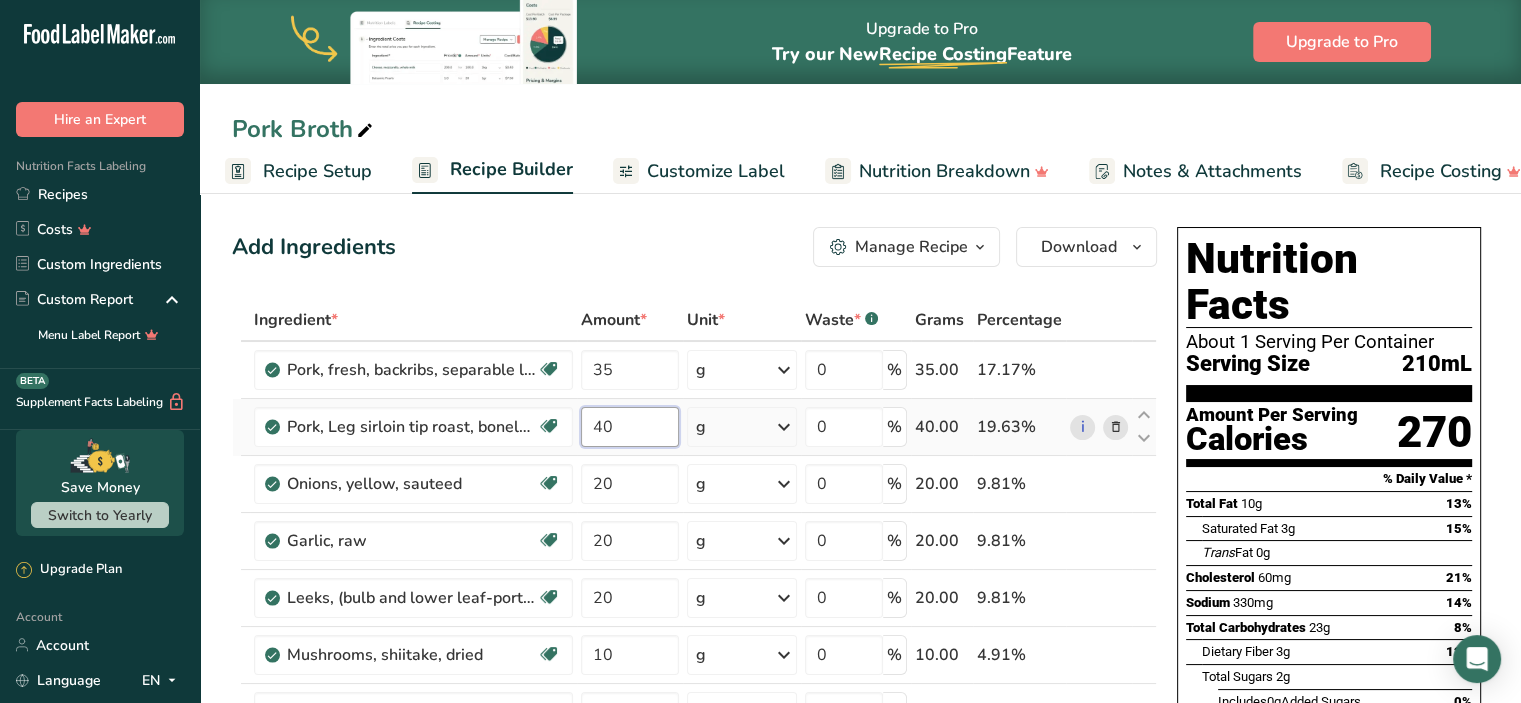 click on "Ingredient *
Amount *
Unit *
Waste *   .a-a{fill:#347362;}.b-a{fill:#fff;}          Grams
Percentage
Pork, fresh, backribs, separable lean and fat, raw
Dairy free
Gluten free
Soy free
35
g
Portions
4 oz
Weight Units
g
kg
mg
See more
Volume Units
l
Volume units require a density conversion. If you know your ingredient's density enter it below. Otherwise, click on "RIA" our AI Regulatory bot - she will be able to help you
lb/ft3
g/cm3
Confirm
mL
lb/ft3
g/cm3" at bounding box center [694, 753] 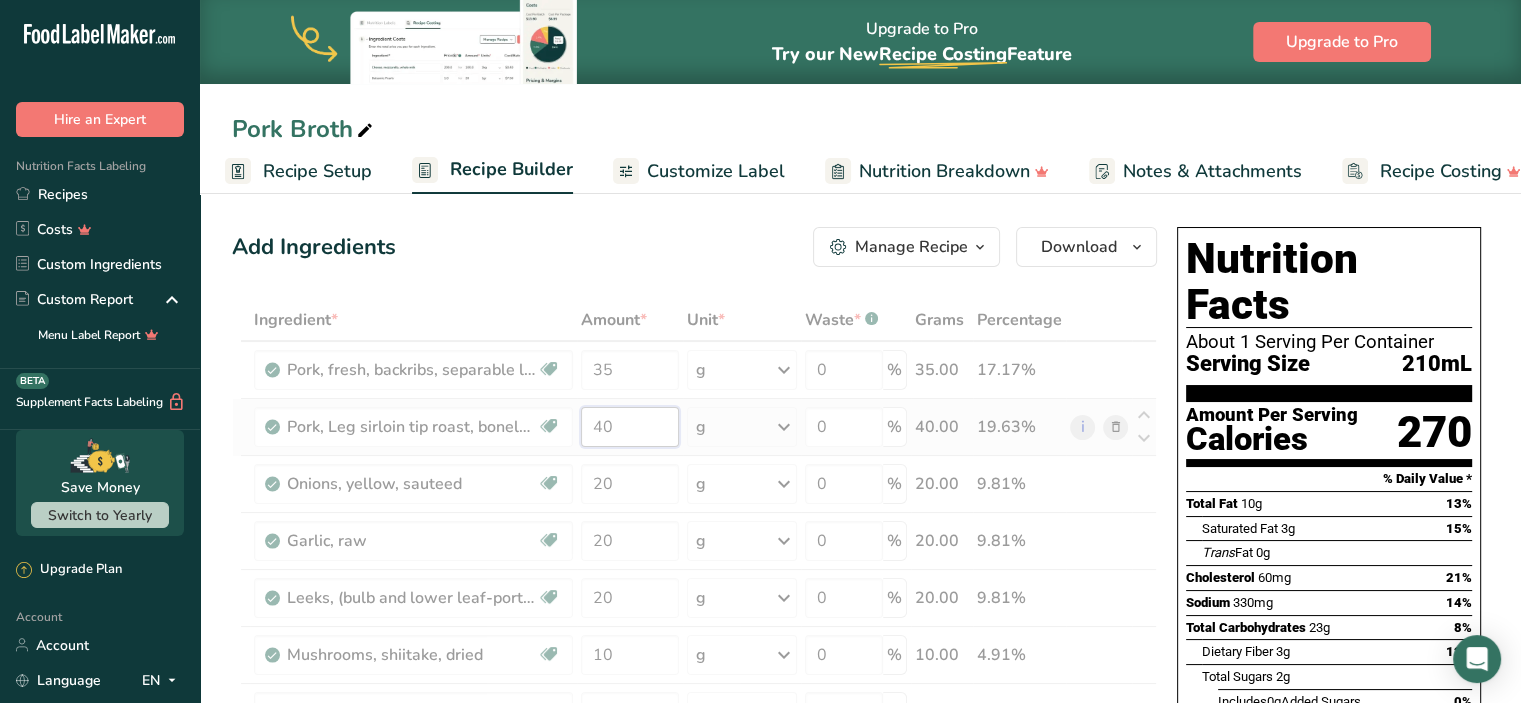 type on "4" 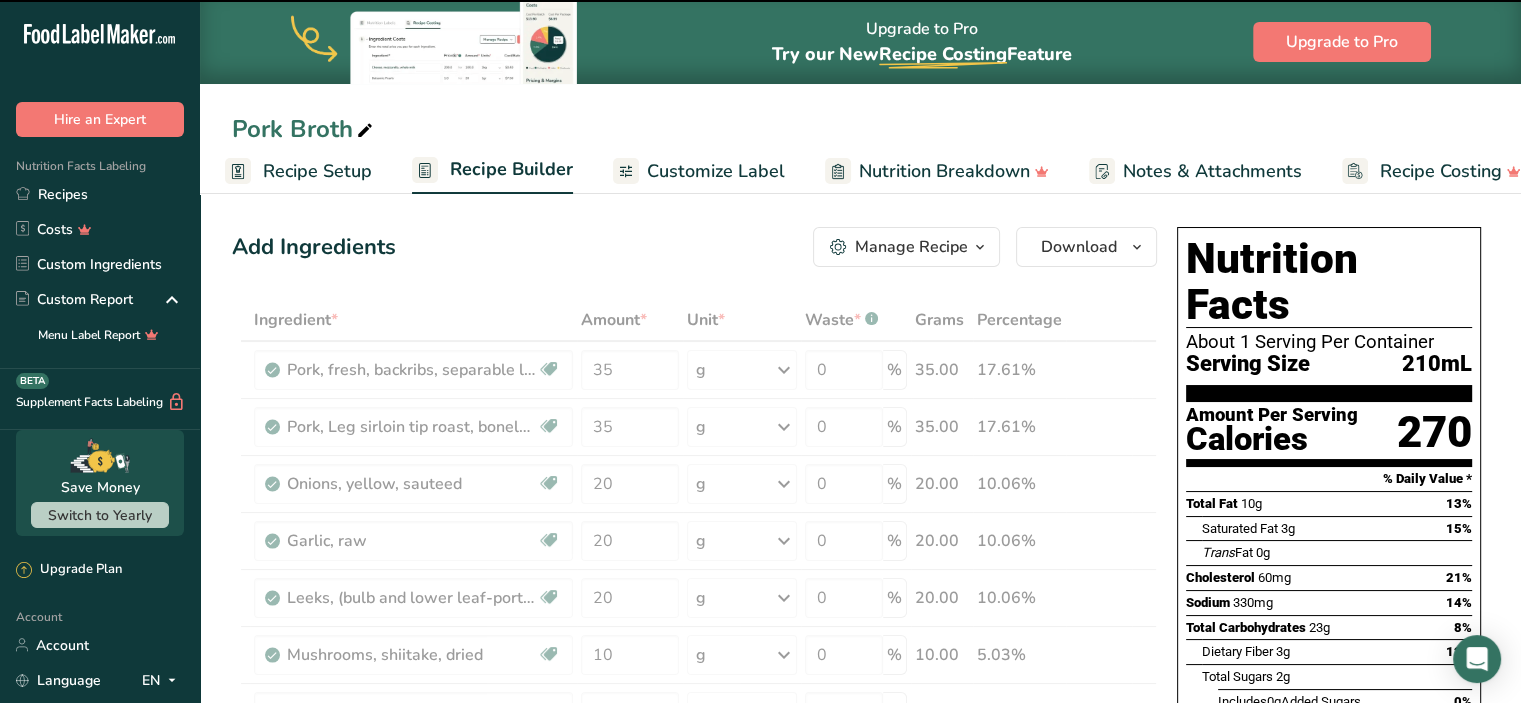 click at bounding box center [694, 753] 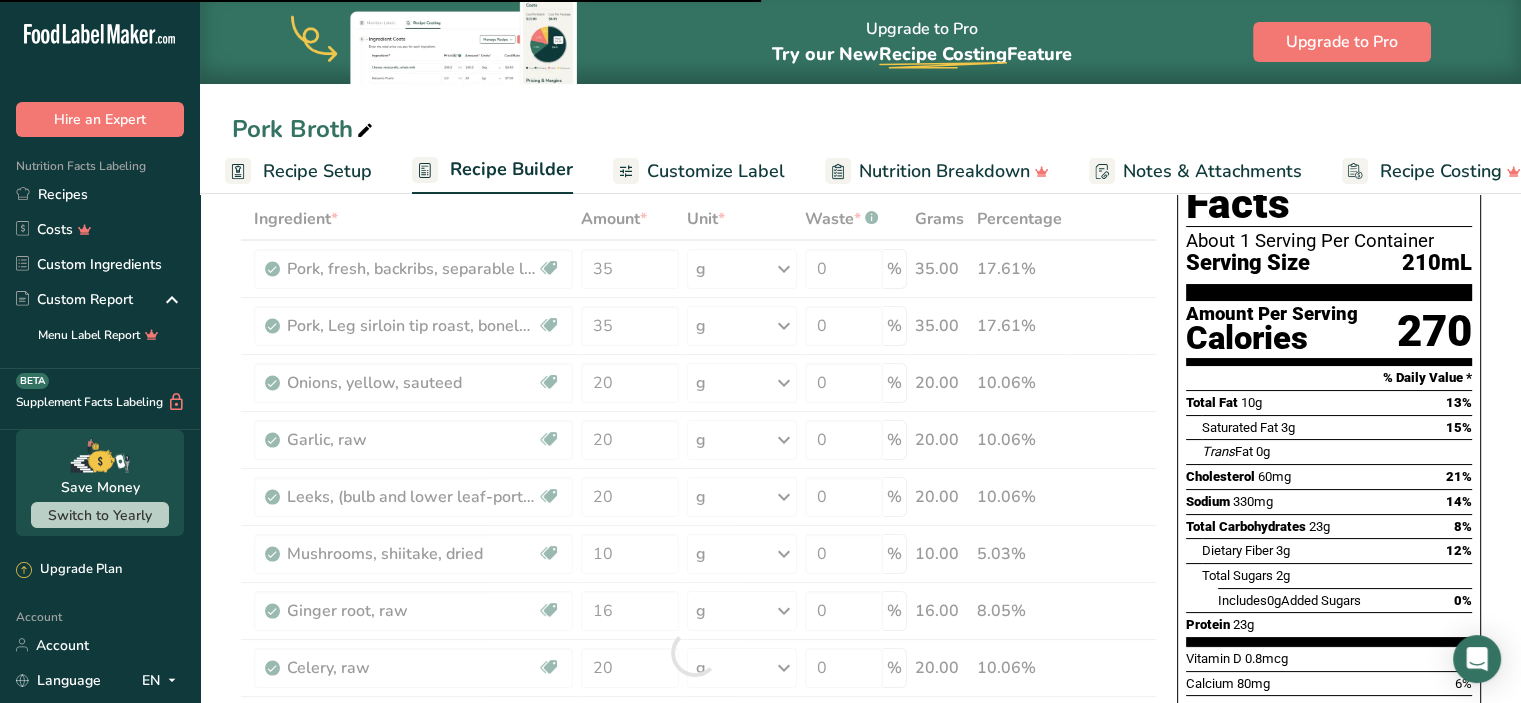 scroll, scrollTop: 102, scrollLeft: 0, axis: vertical 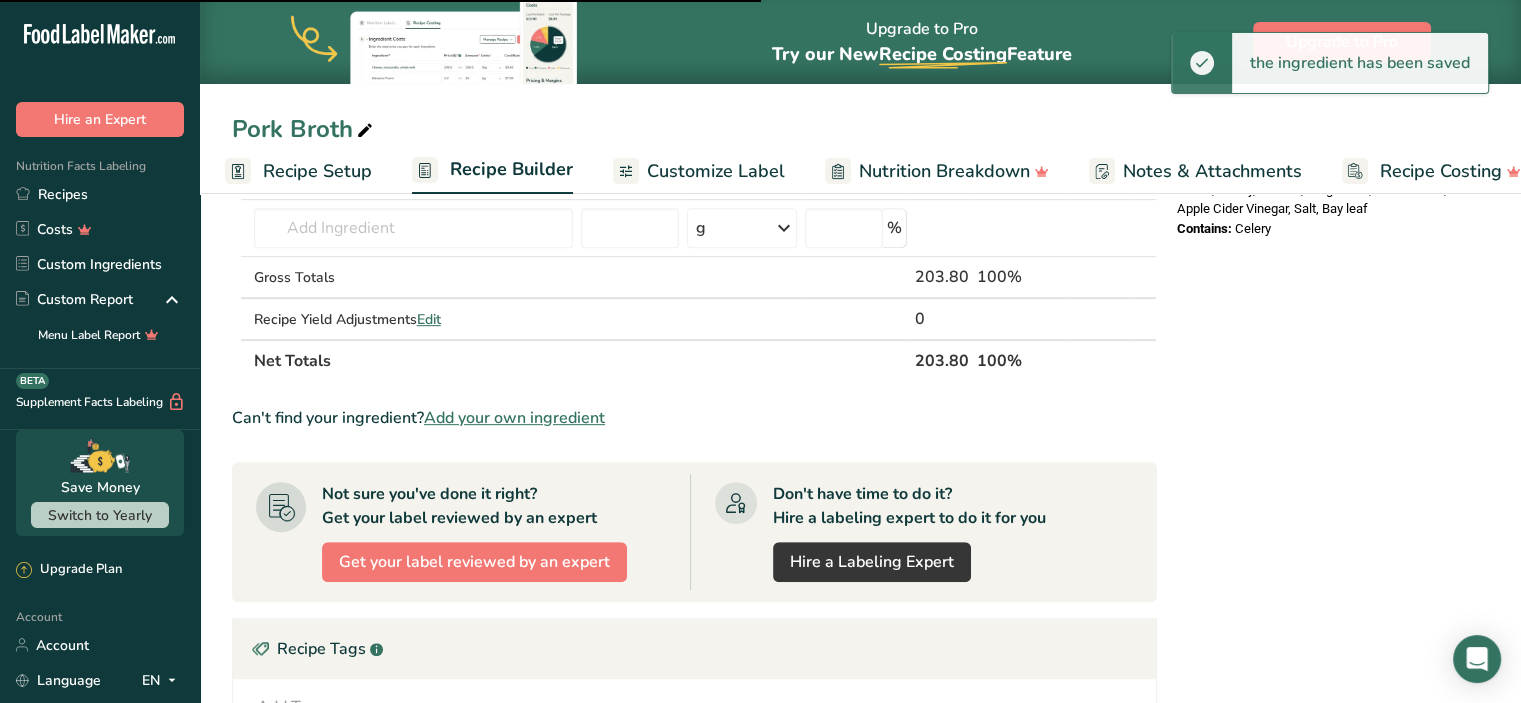 type on "35" 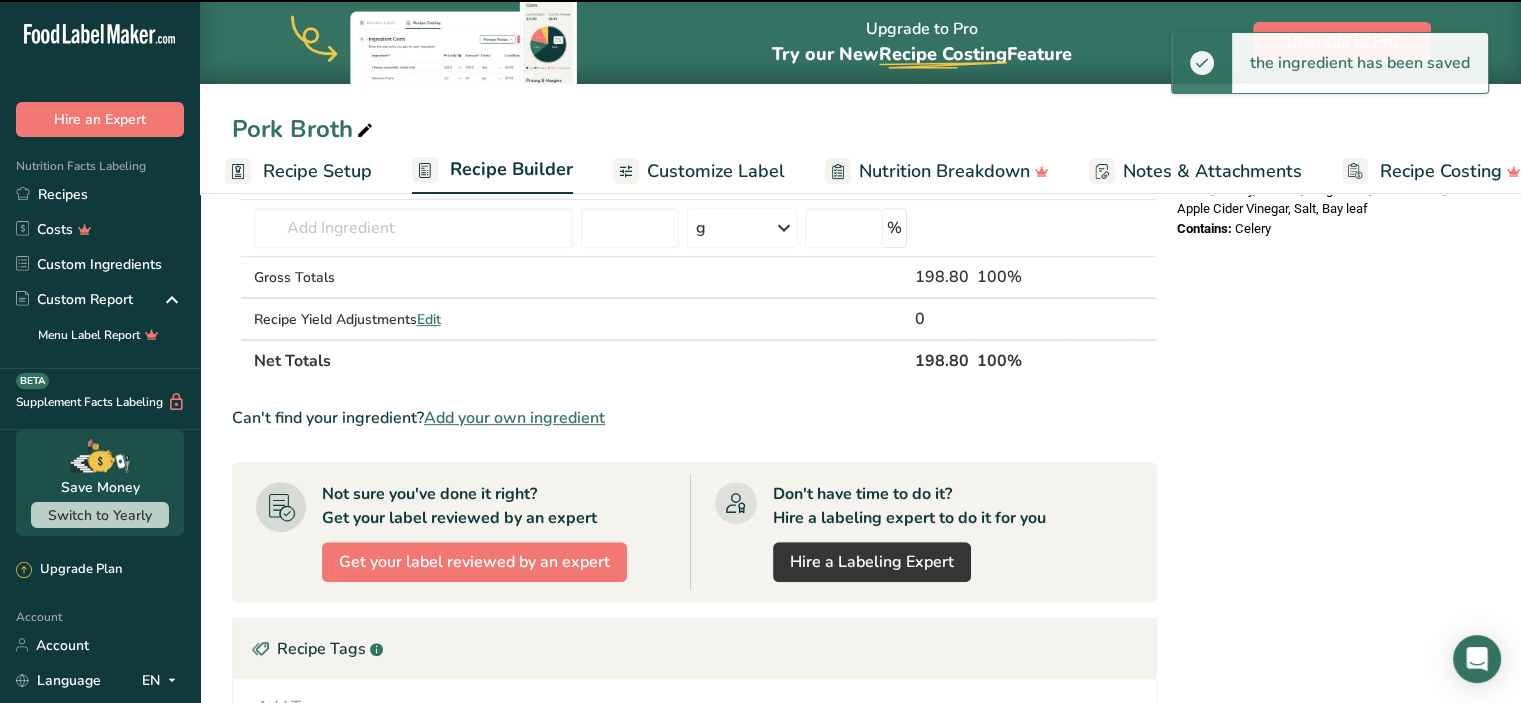 scroll, scrollTop: 161, scrollLeft: 0, axis: vertical 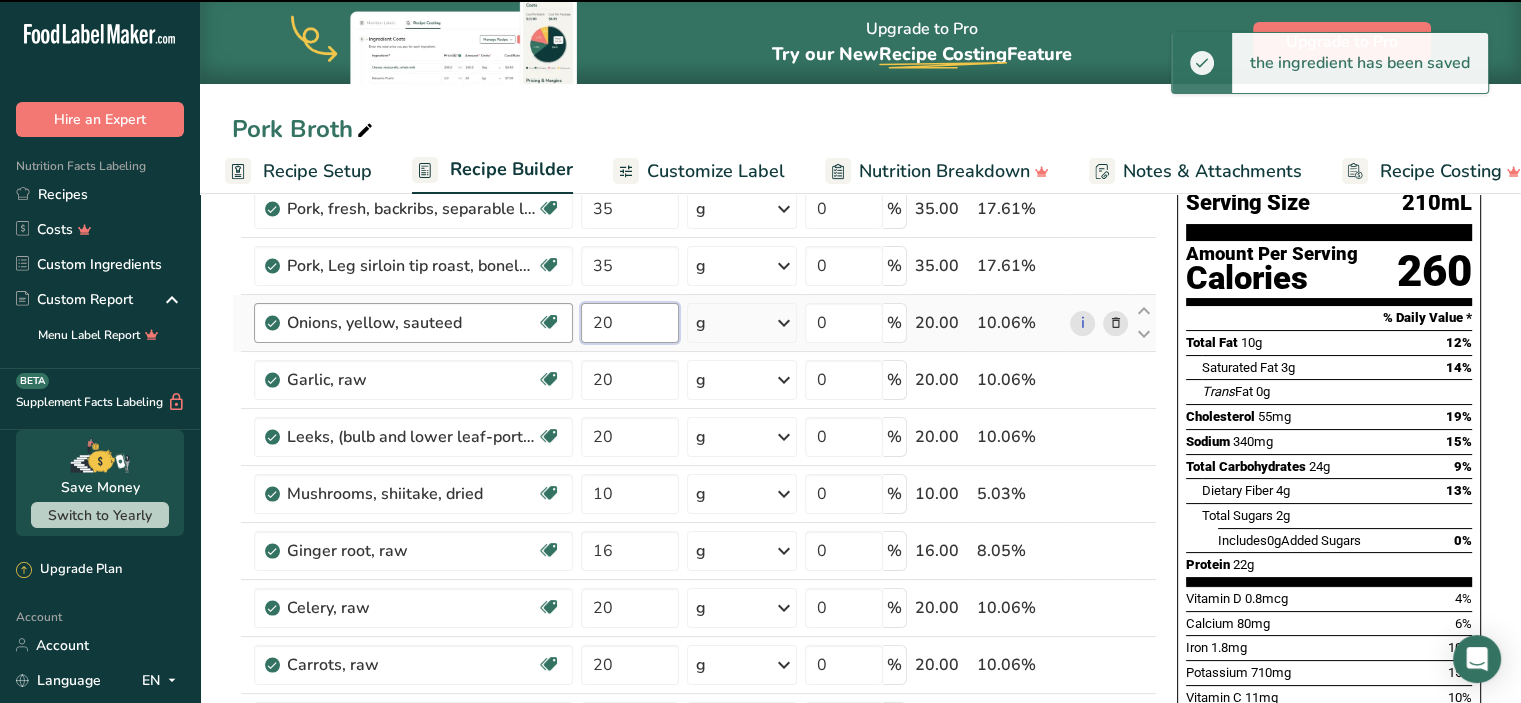 drag, startPoint x: 640, startPoint y: 317, endPoint x: 444, endPoint y: 323, distance: 196.09181 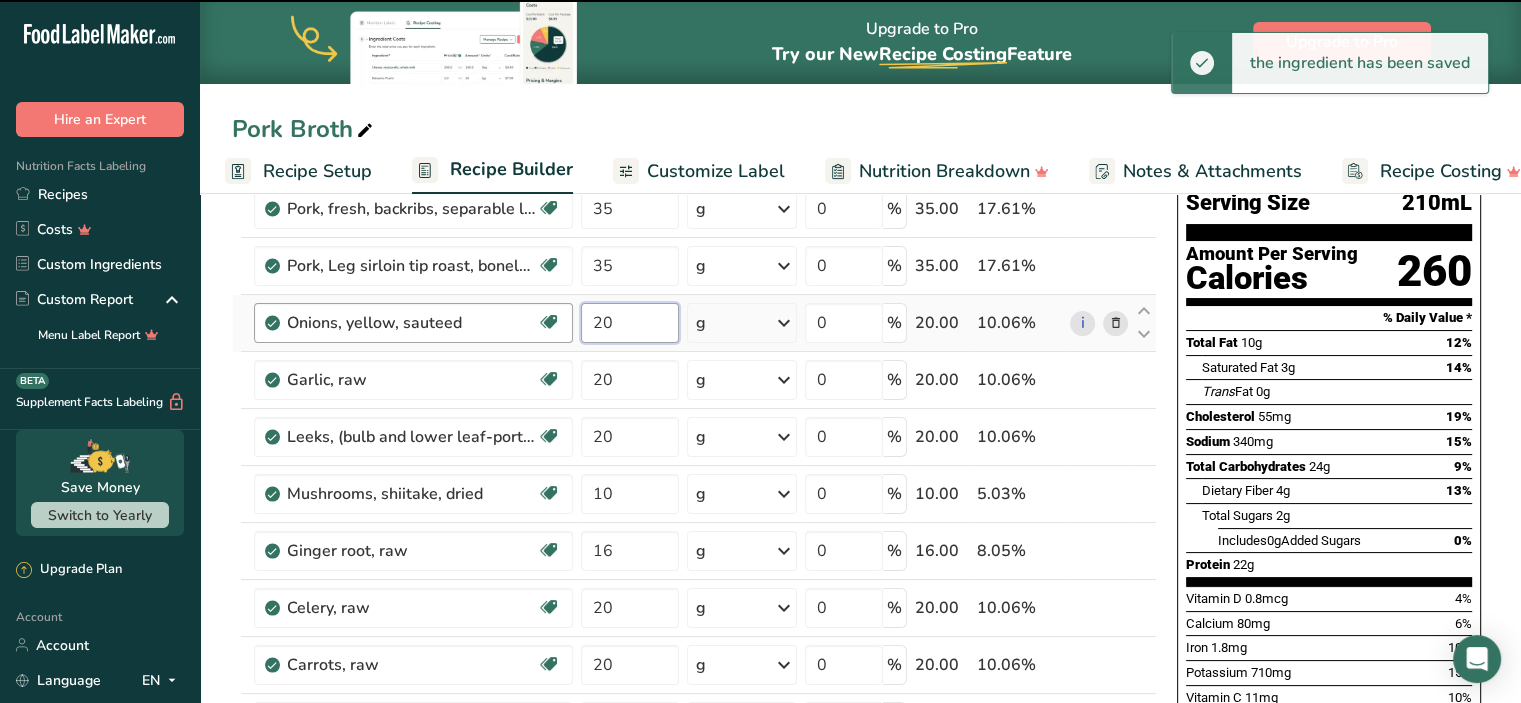 click on "Onions, yellow, sauteed
Source of Antioxidants
Prebiotic Effect
Dairy free
Gluten free
Vegan
Vegetarian
Soy free
20
g
Portions
1 cup chopped
Weight Units
g
kg
mg
See more
Volume Units
l
Volume units require a density conversion. If you know your ingredient's density enter it below. Otherwise, click on "RIA" our AI Regulatory bot - she will be able to help you
lb/ft3
g/cm3
Confirm
mL
lb/ft3
g/cm3
Confirm
fl oz" at bounding box center (694, 323) 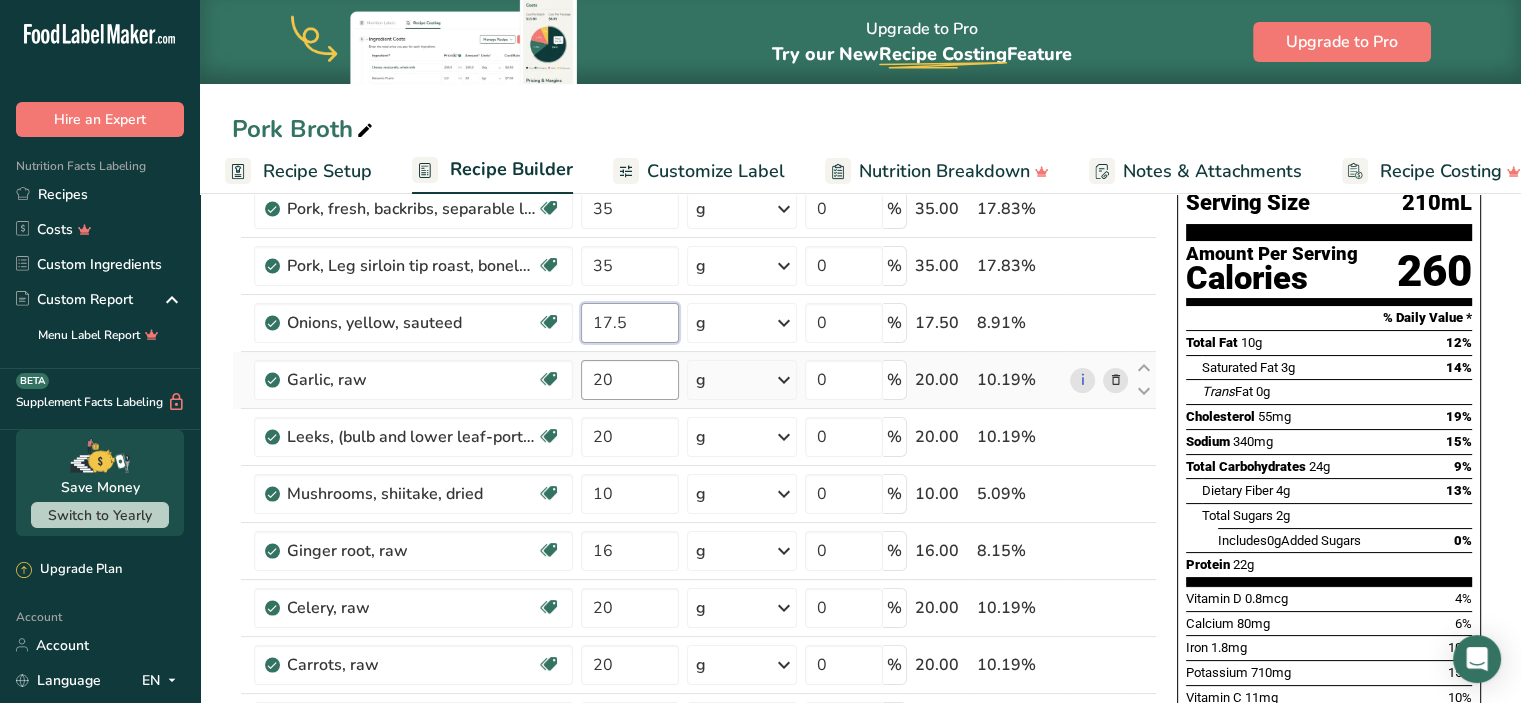 type on "17.5" 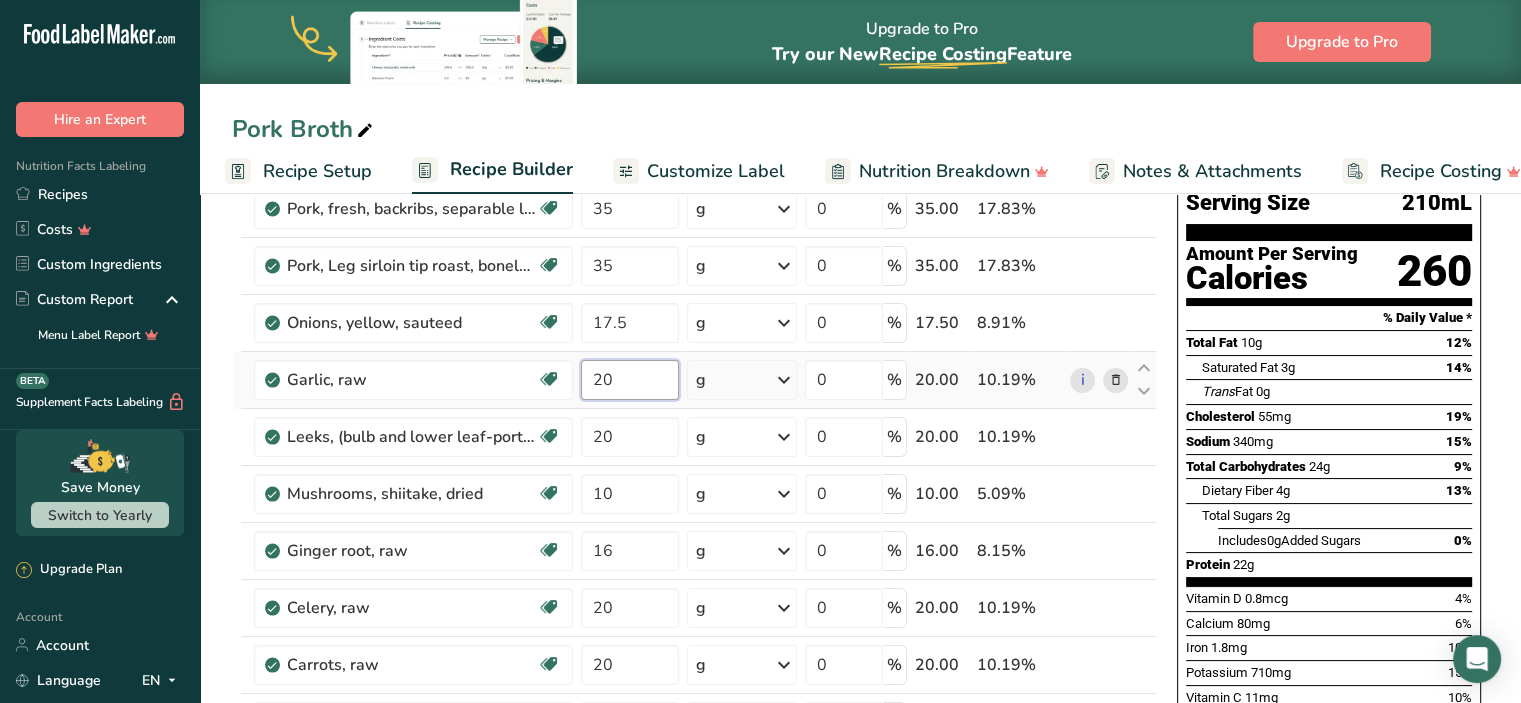click on "Ingredient *
Amount *
Unit *
Waste *   .a-a{fill:#347362;}.b-a{fill:#fff;}          Grams
Percentage
Pork, fresh, backribs, separable lean and fat, raw
Dairy free
Gluten free
Soy free
35
g
Portions
4 oz
Weight Units
g
kg
mg
See more
Volume Units
l
Volume units require a density conversion. If you know your ingredient's density enter it below. Otherwise, click on "RIA" our AI Regulatory bot - she will be able to help you
lb/ft3
g/cm3
Confirm
mL
lb/ft3
g/cm3" at bounding box center (694, 592) 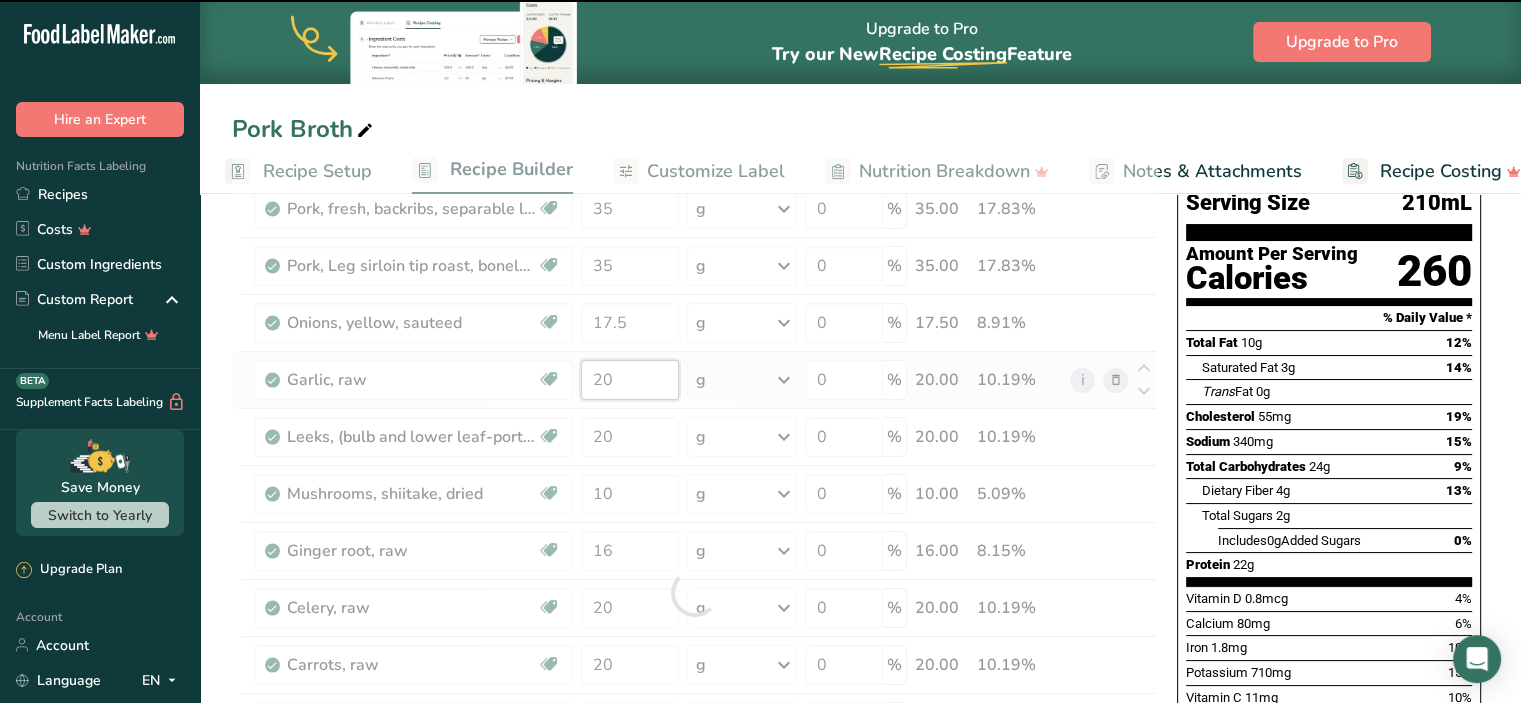 type on "2" 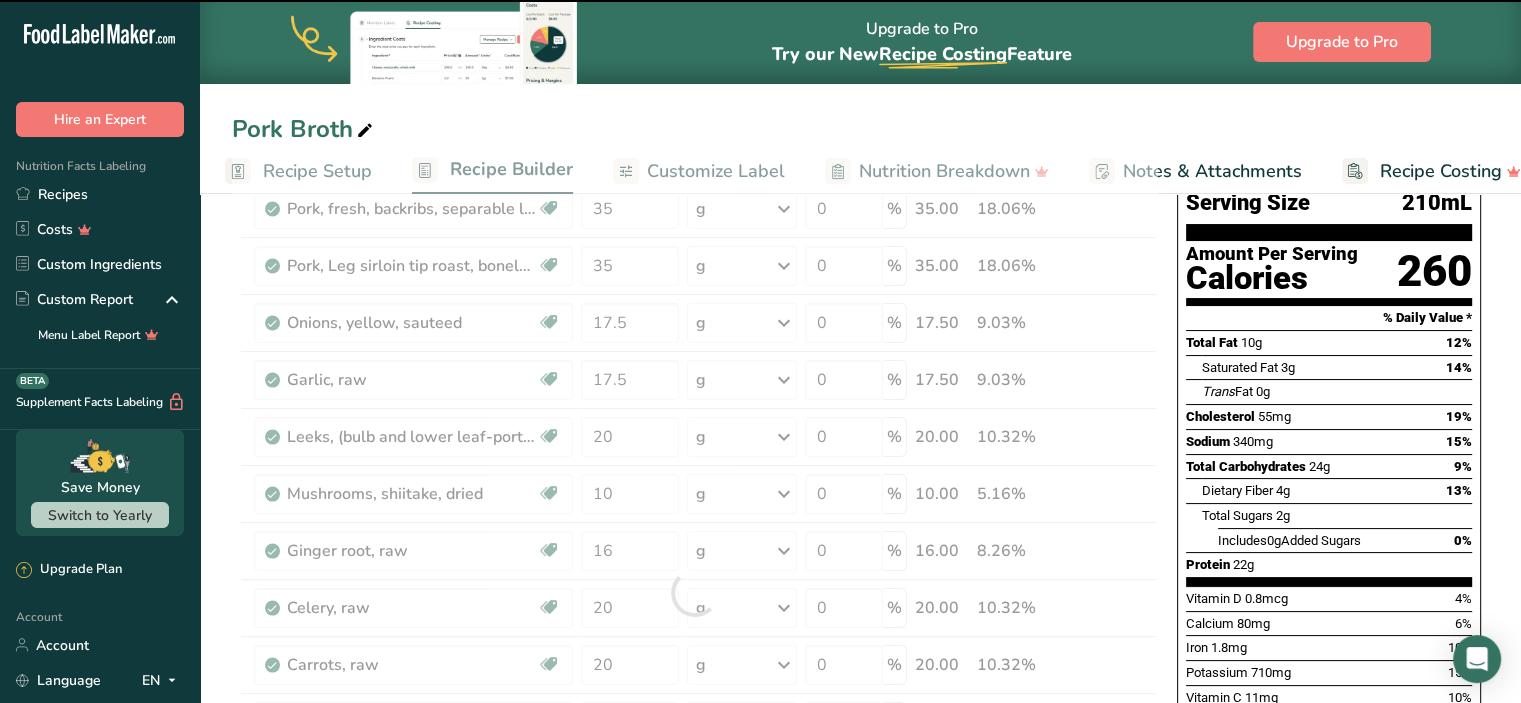 click at bounding box center (694, 592) 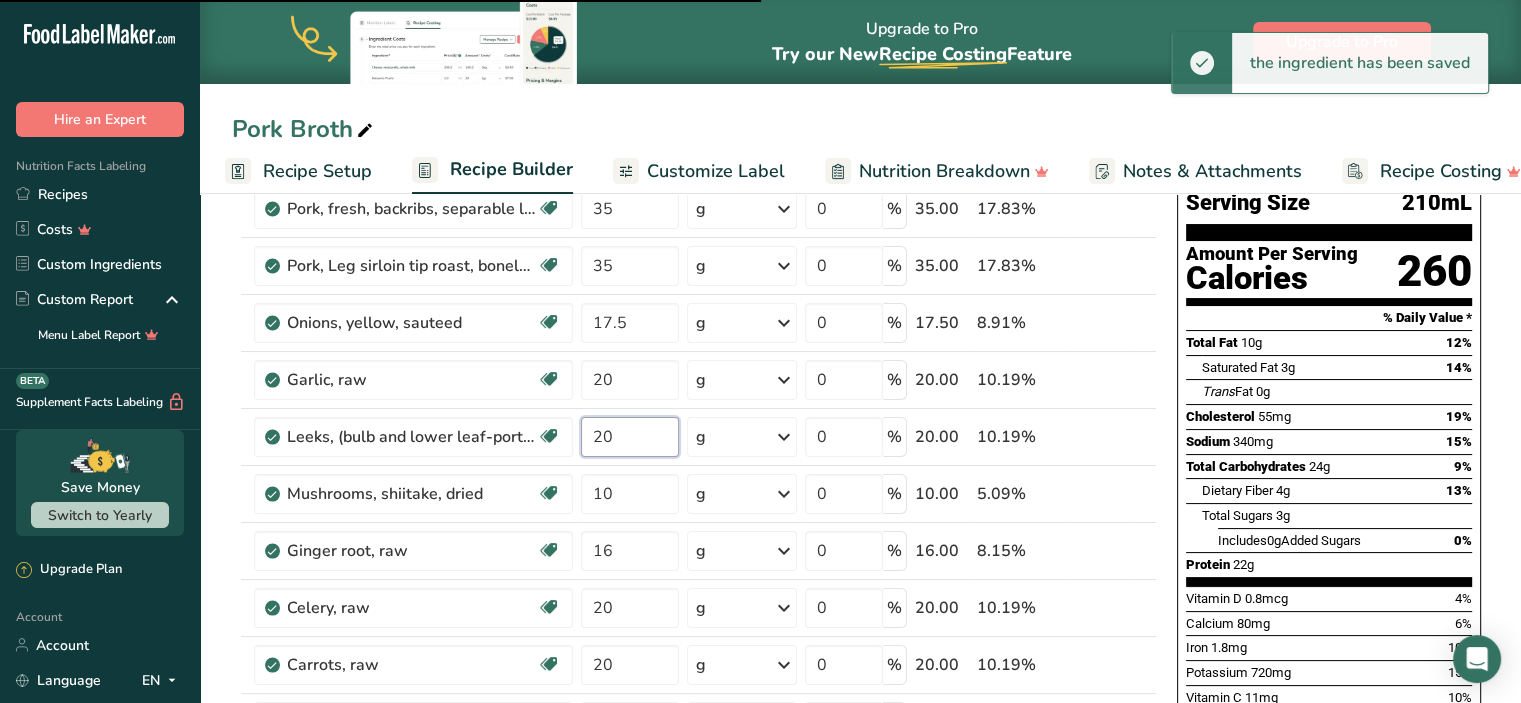 click on "20" at bounding box center [630, 437] 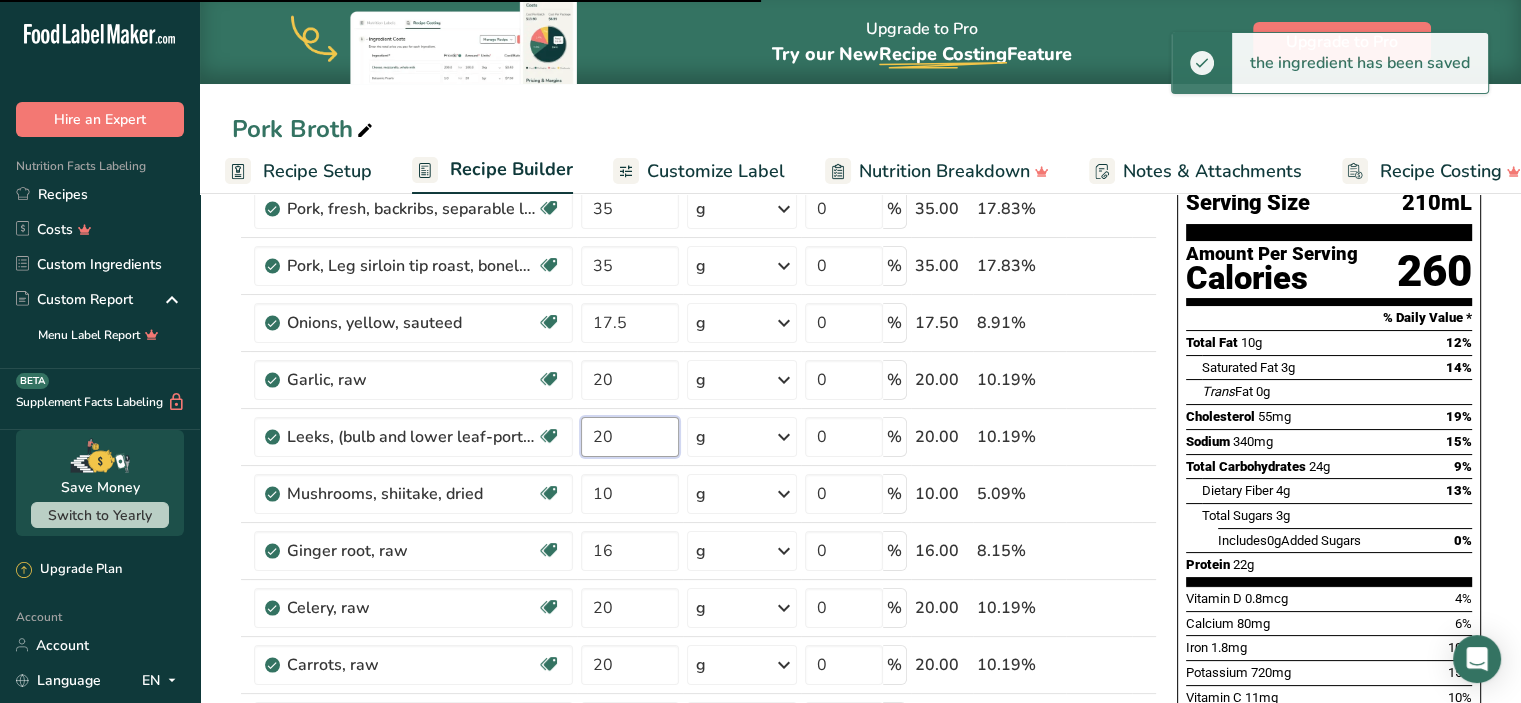 click on "20" at bounding box center (630, 437) 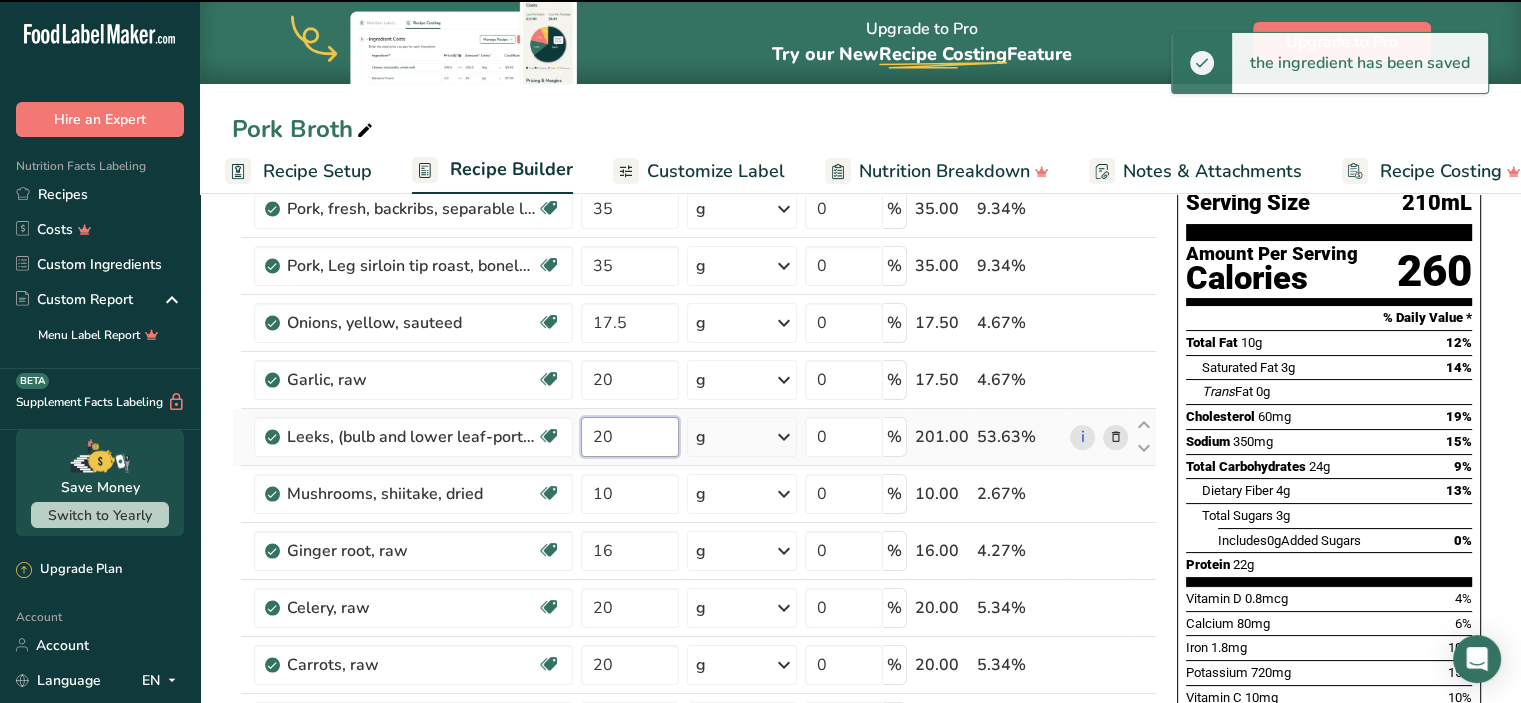 type on "17.5" 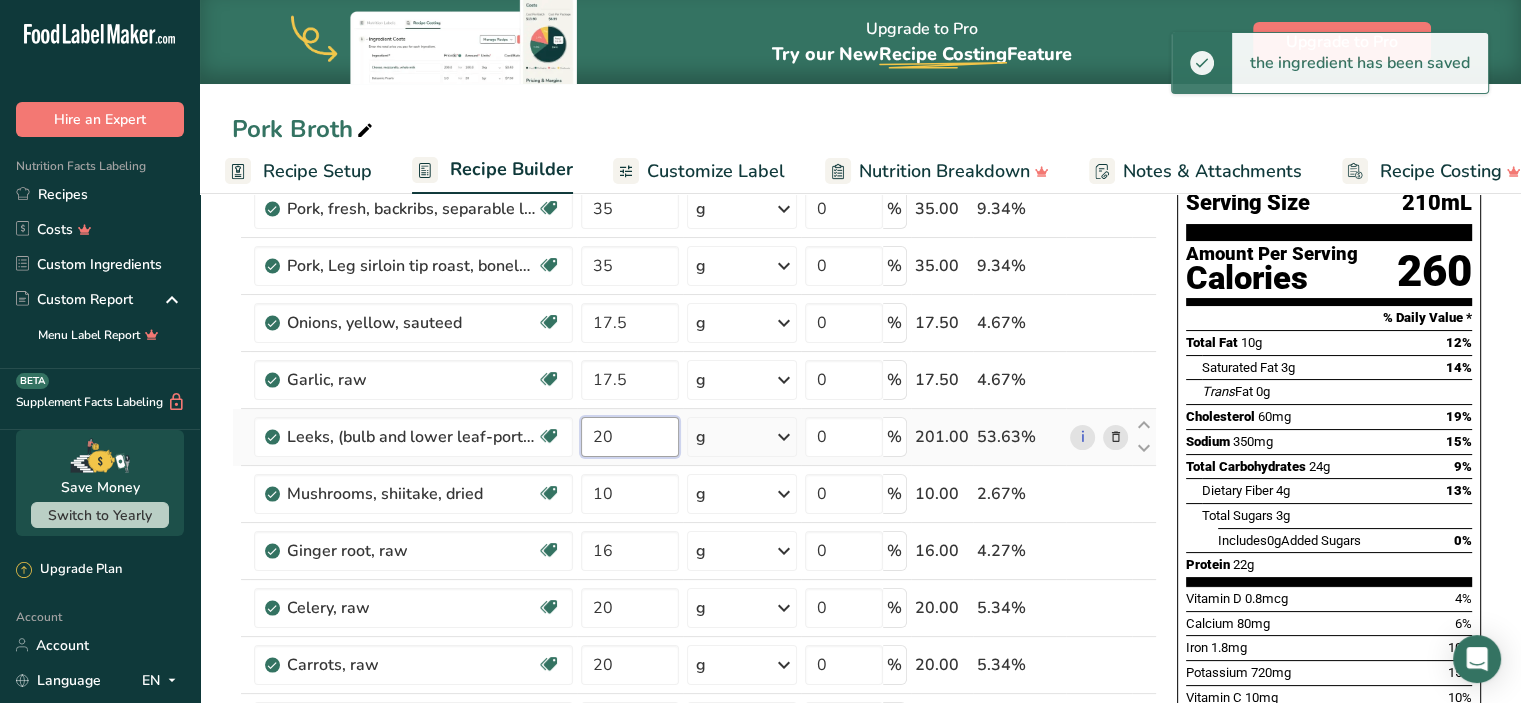 type on "2" 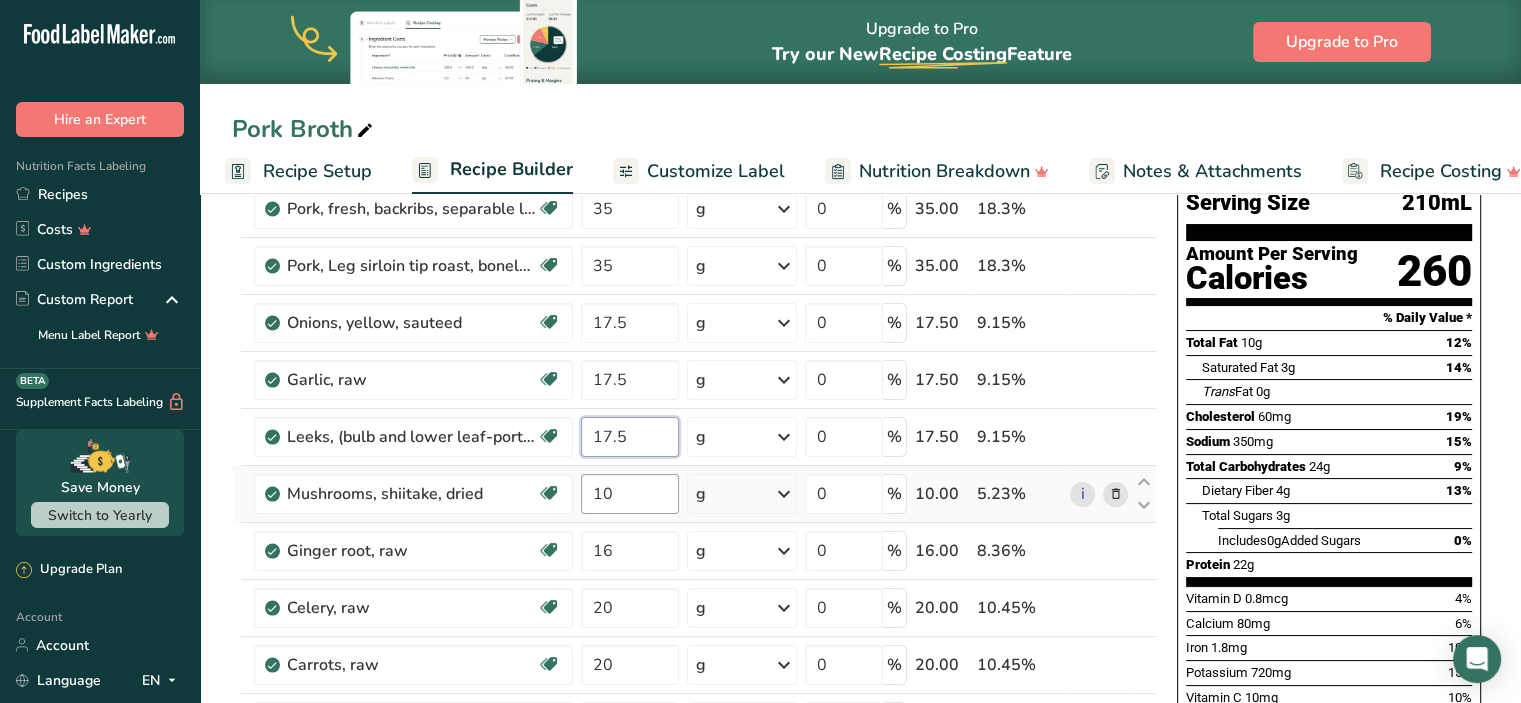 type on "17.5" 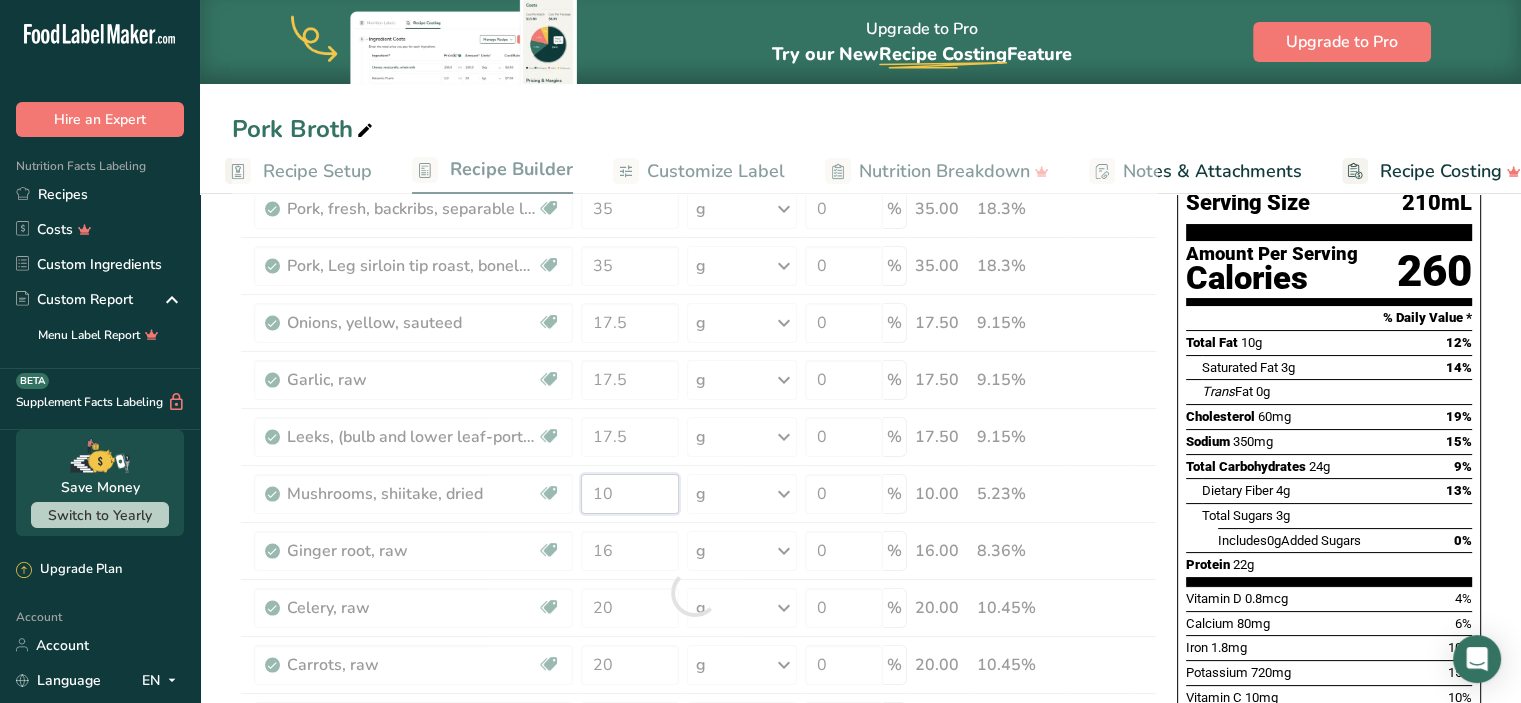 drag, startPoint x: 639, startPoint y: 503, endPoint x: 455, endPoint y: 448, distance: 192.04427 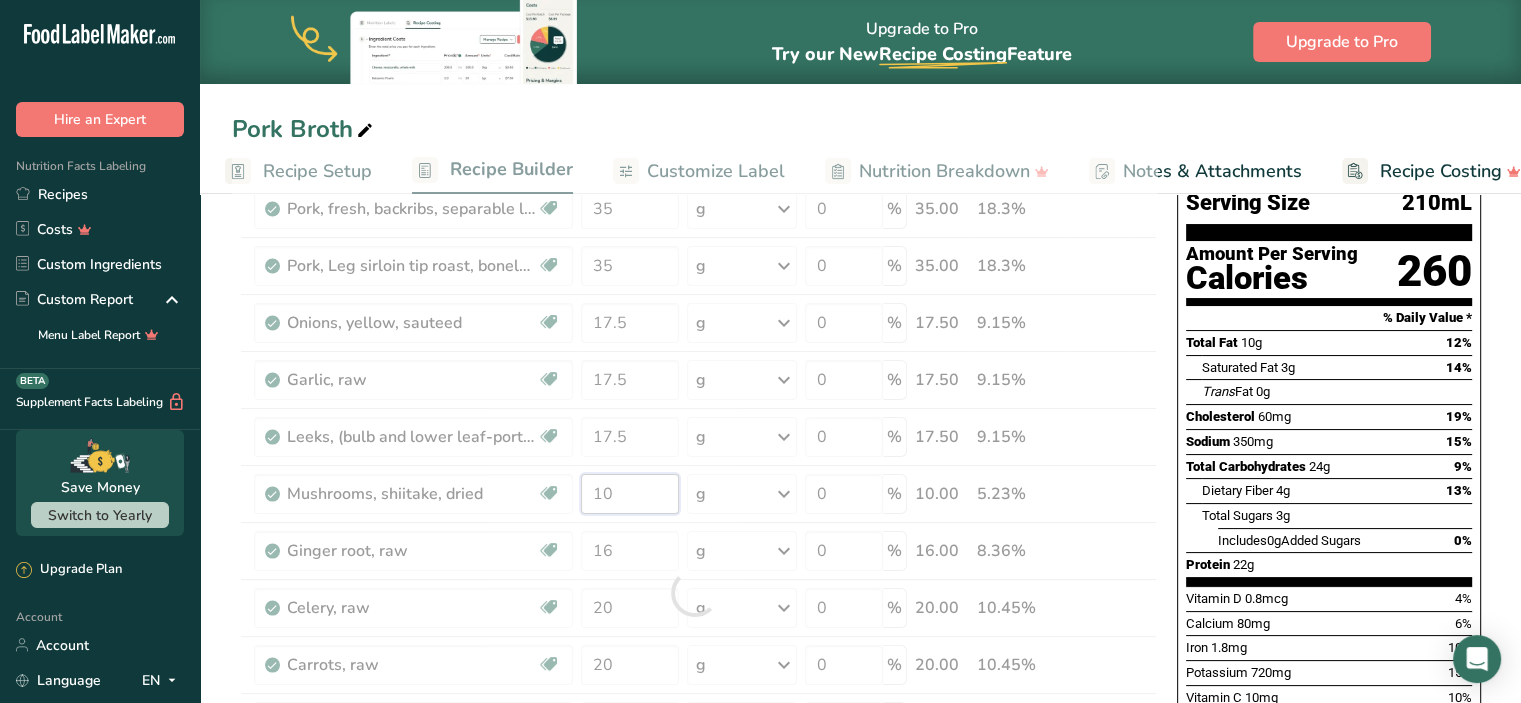 click on "Ingredient *
Amount *
Unit *
Waste *   .a-a{fill:#347362;}.b-a{fill:#fff;}          Grams
Percentage
Pork, fresh, backribs, separable lean and fat, raw
Dairy free
Gluten free
Soy free
35
g
Portions
4 oz
Weight Units
g
kg
mg
See more
Volume Units
l
Volume units require a density conversion. If you know your ingredient's density enter it below. Otherwise, click on "RIA" our AI Regulatory bot - she will be able to help you
lb/ft3
g/cm3
Confirm
mL
lb/ft3
g/cm3" at bounding box center (694, 592) 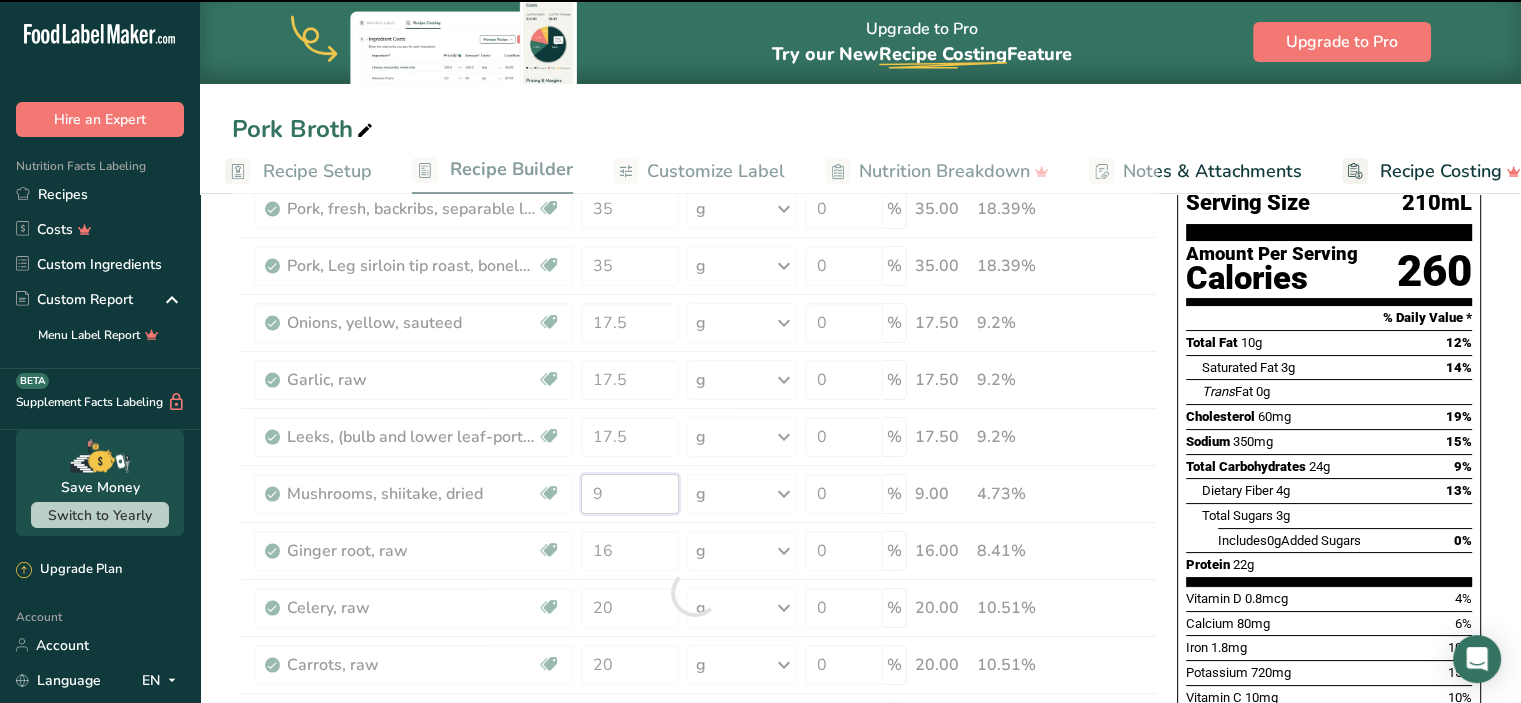 type on "9" 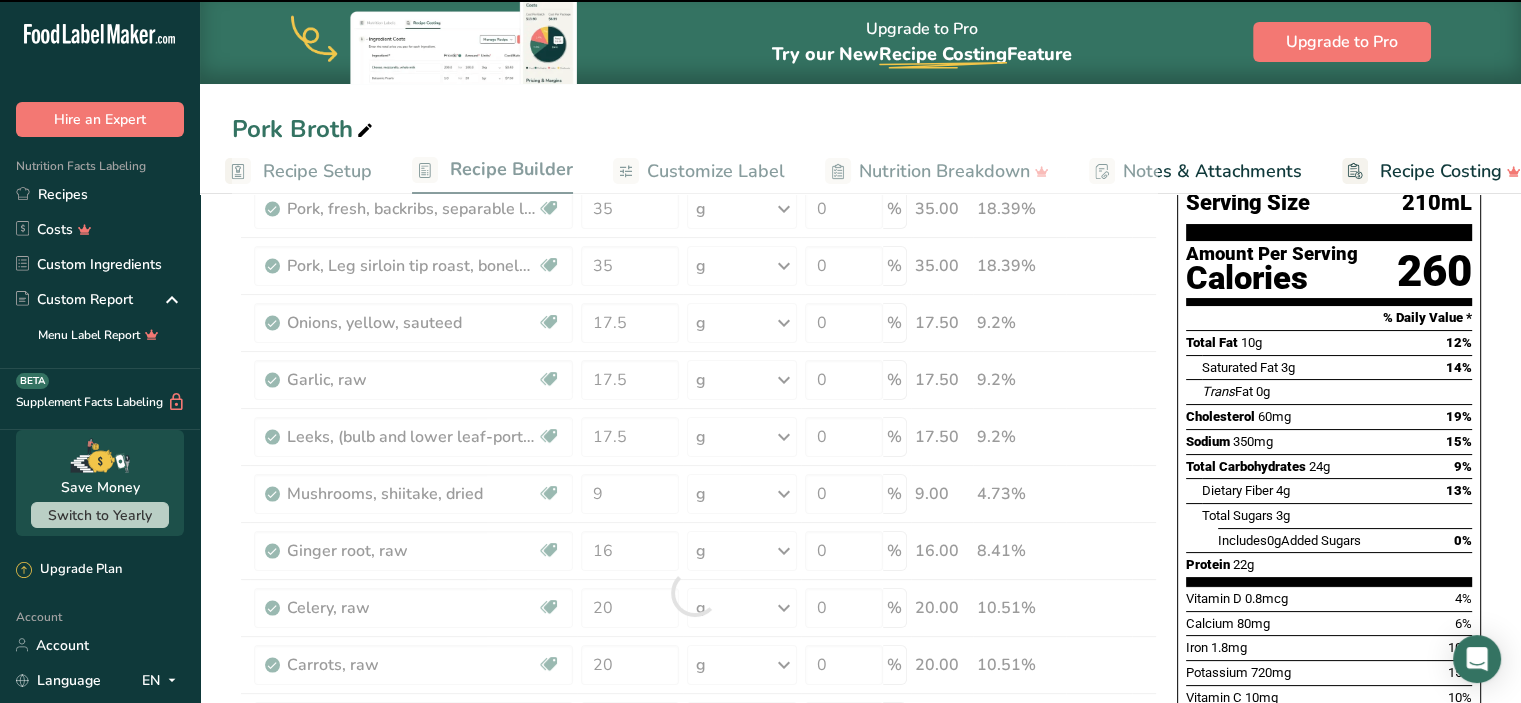 click at bounding box center [694, 592] 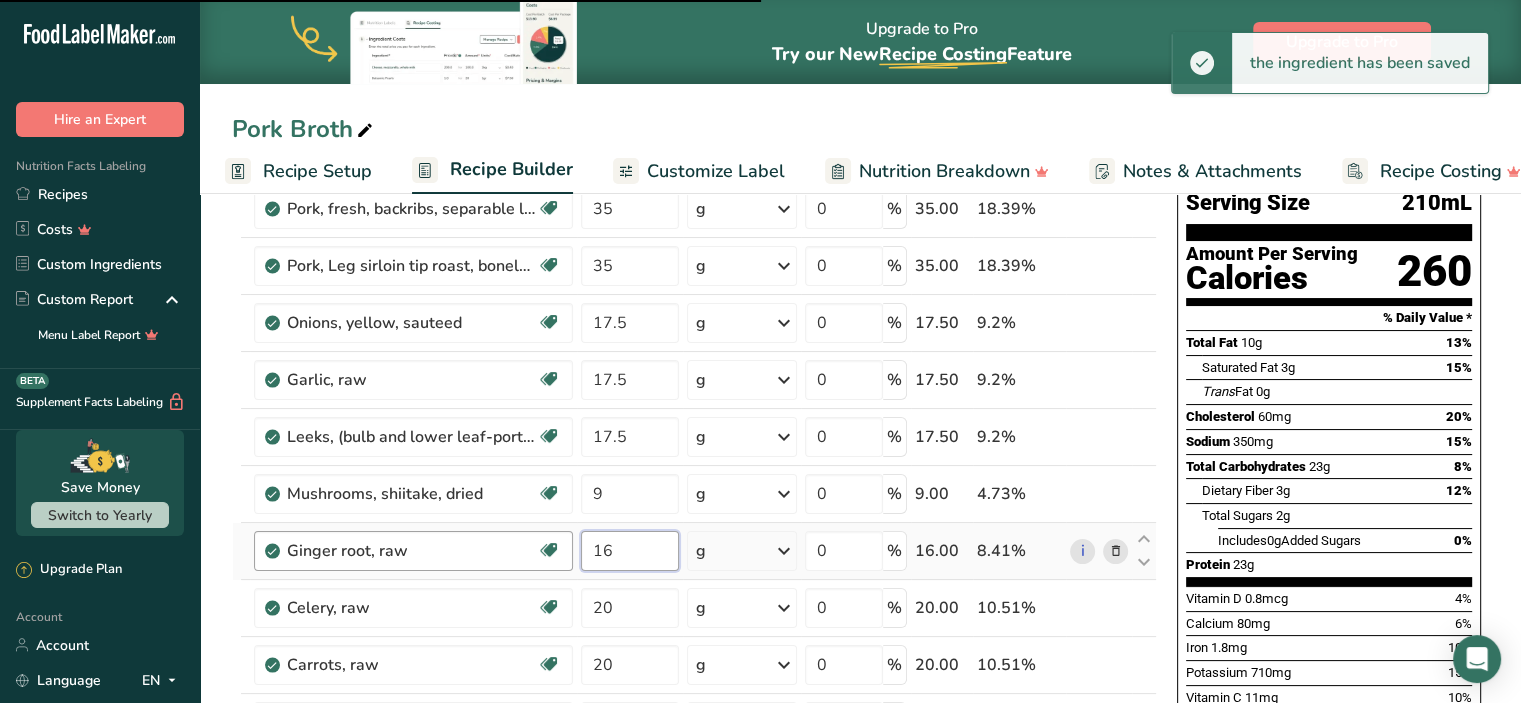 drag, startPoint x: 626, startPoint y: 551, endPoint x: 532, endPoint y: 536, distance: 95.189285 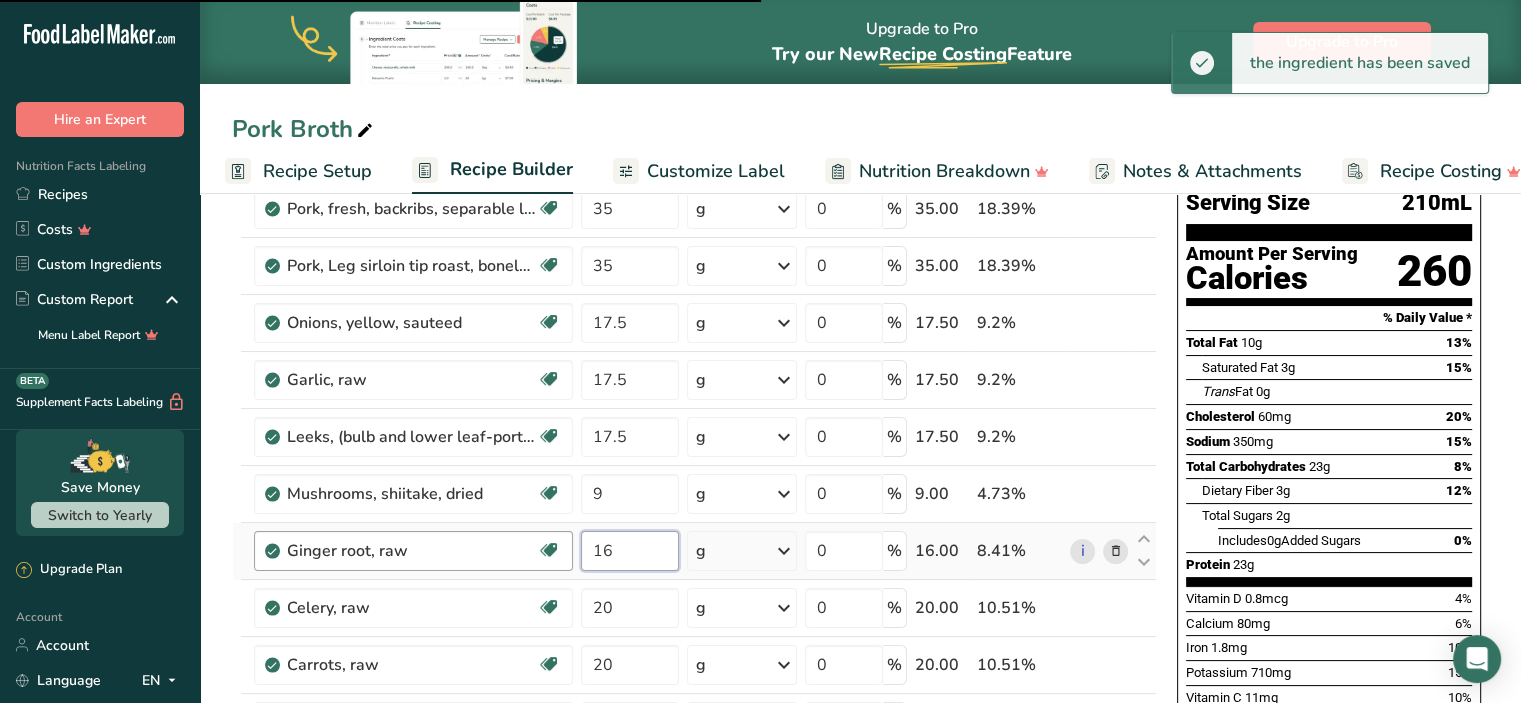 click on "Ginger root, raw
Dairy free
Gluten free
Vegan
Vegetarian
Soy free
16
g
Portions
1 tsp
0.25 cup slices (1" dia)
5 slices (1" dia)
Weight Units
g
kg
mg
See more
Volume Units
l
Volume units require a density conversion. If you know your ingredient's density enter it below. Otherwise, click on "RIA" our AI Regulatory bot - she will be able to help you
lb/ft3
g/cm3
Confirm
mL
lb/ft3
g/cm3
Confirm
fl oz
0" at bounding box center (694, 551) 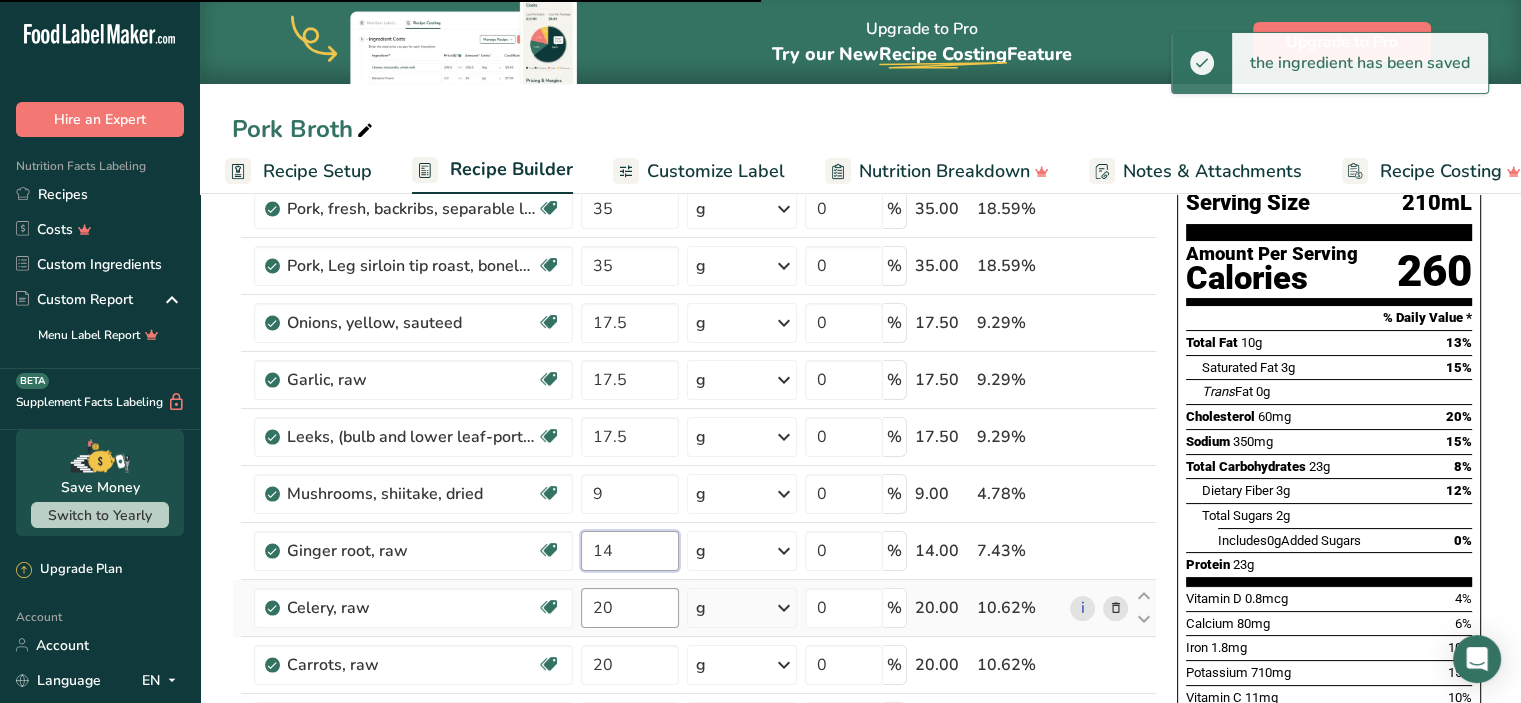 type on "14" 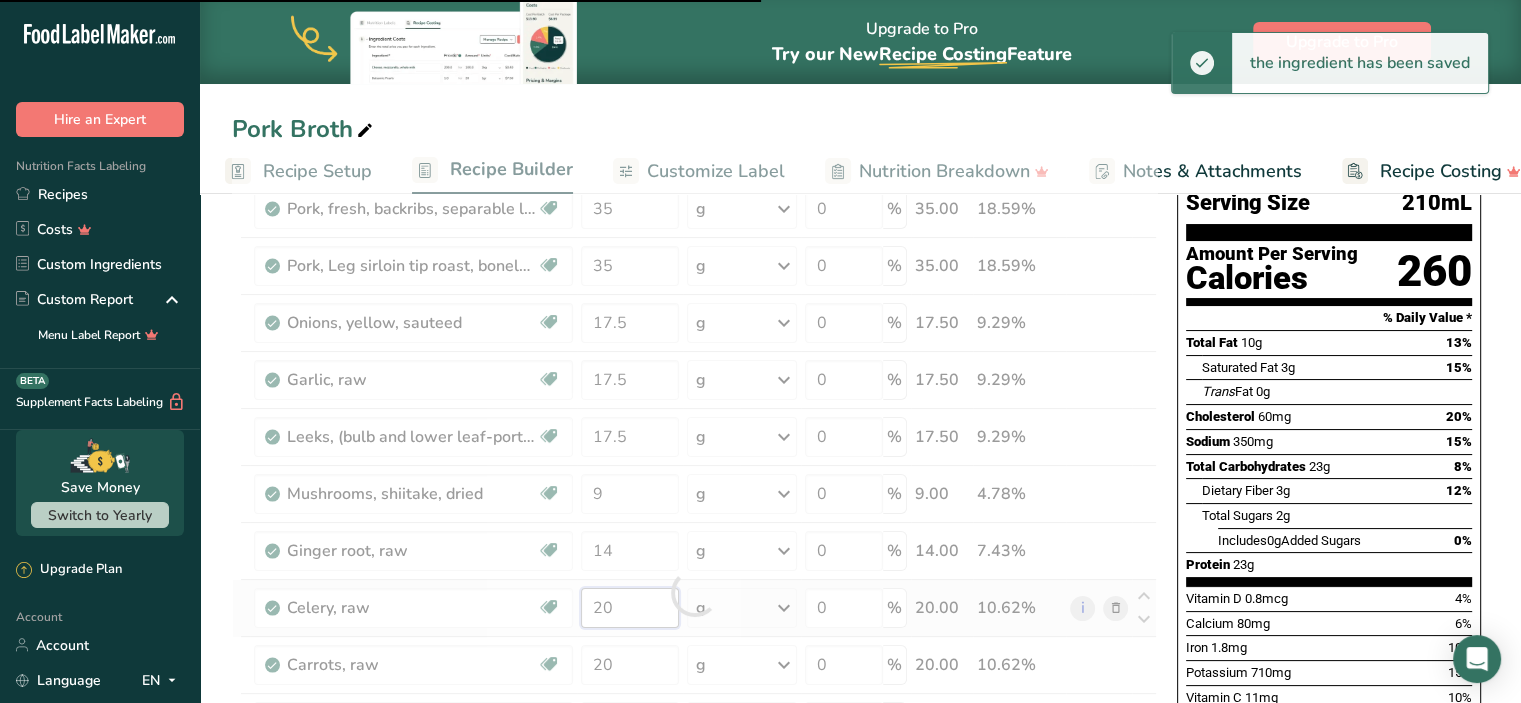 click on "Ingredient *
Amount *
Unit *
Waste *   .a-a{fill:#347362;}.b-a{fill:#fff;}          Grams
Percentage
Pork, fresh, backribs, separable lean and fat, raw
Dairy free
Gluten free
Soy free
35
g
Portions
4 oz
Weight Units
g
kg
mg
See more
Volume Units
l
Volume units require a density conversion. If you know your ingredient's density enter it below. Otherwise, click on "RIA" our AI Regulatory bot - she will be able to help you
lb/ft3
g/cm3
Confirm
mL
lb/ft3
g/cm3" at bounding box center [694, 592] 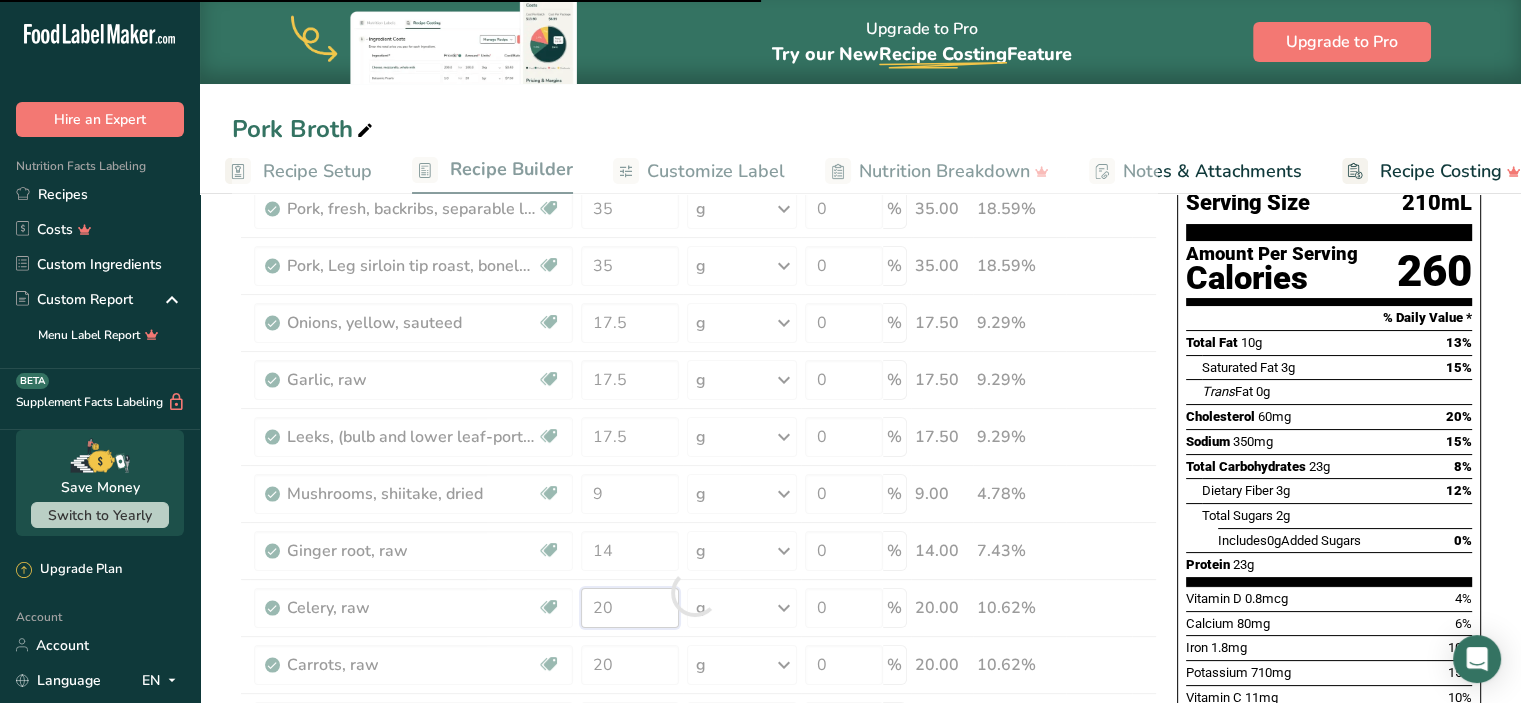 type on "10" 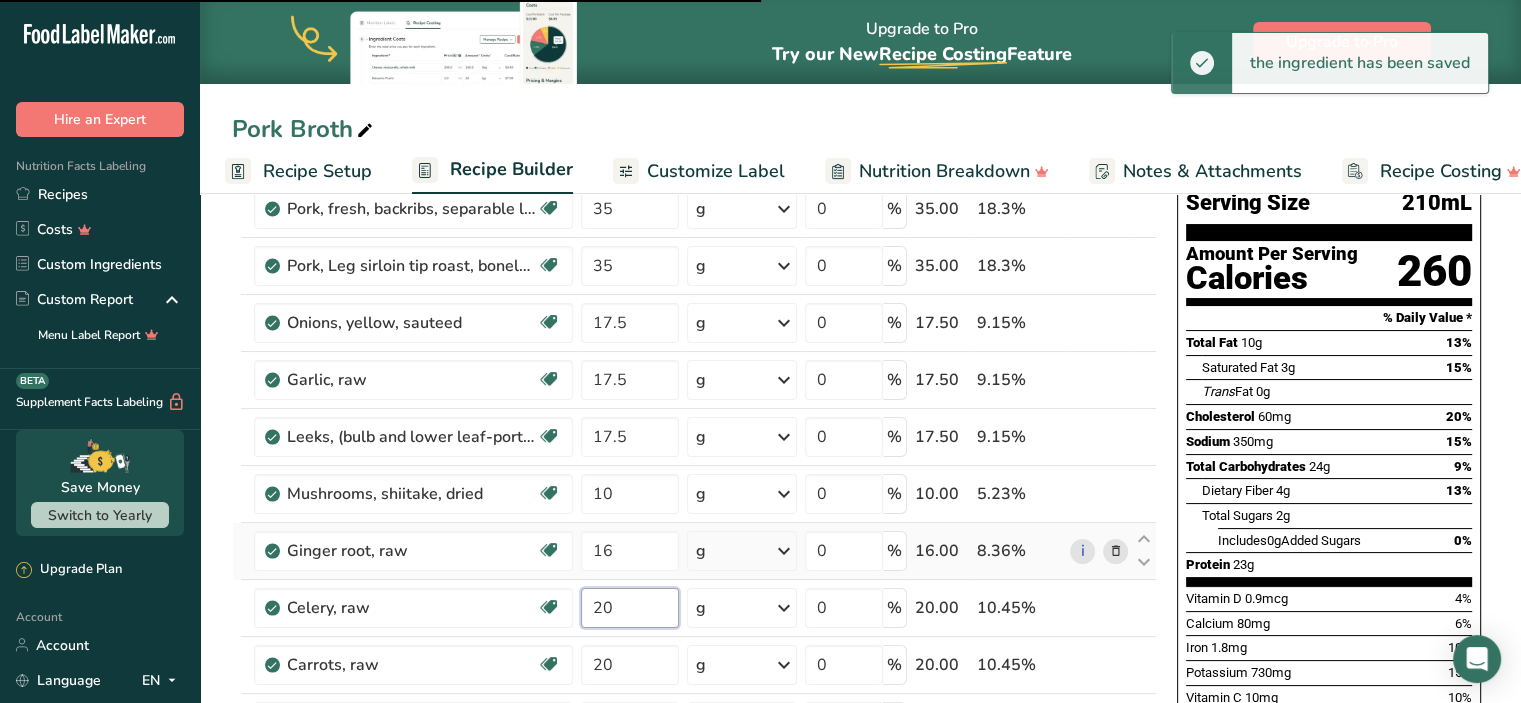 drag, startPoint x: 634, startPoint y: 602, endPoint x: 516, endPoint y: 575, distance: 121.049576 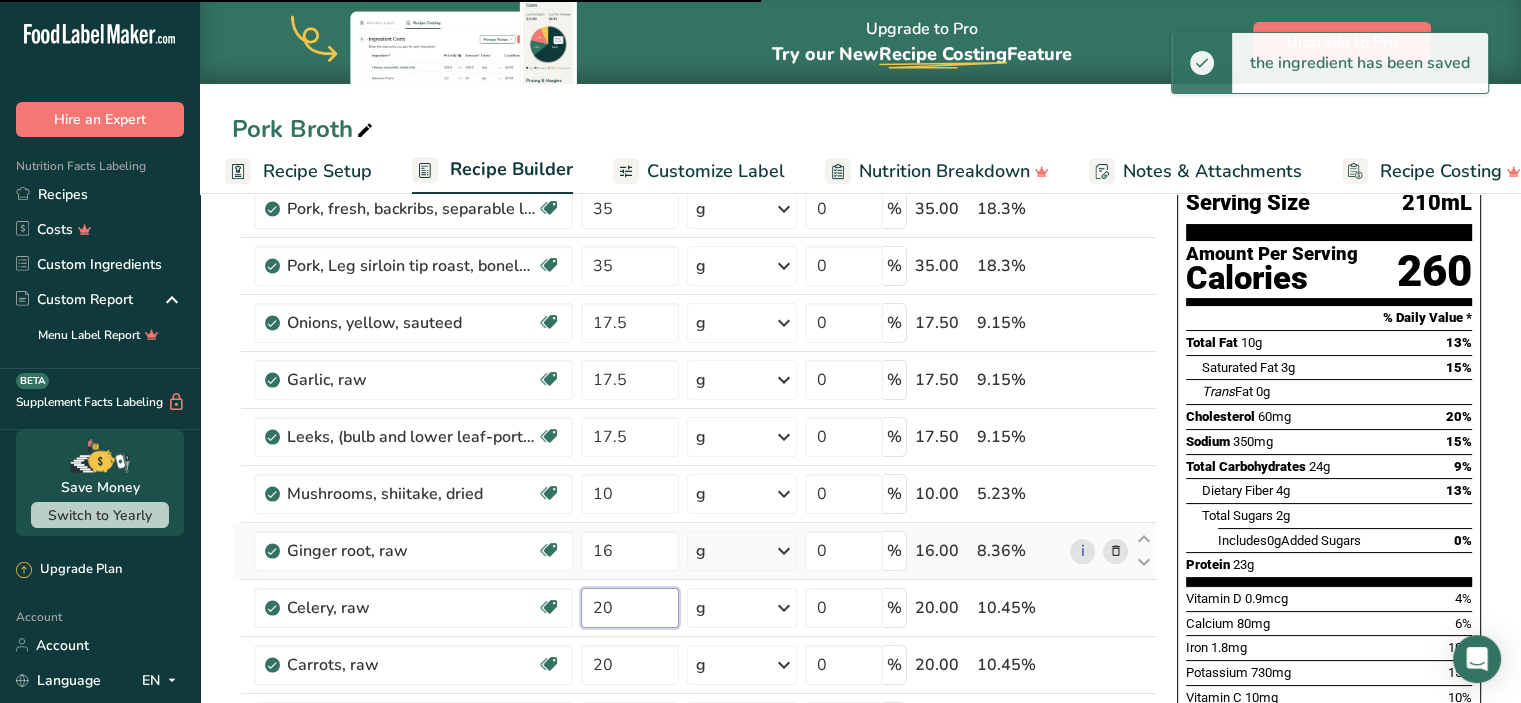 click on "Pork, fresh, backribs, separable lean and fat, raw
Dairy free
Gluten free
Soy free
35
g
Portions
4 oz
Weight Units
g
kg
mg
See more
Volume Units
l
Volume units require a density conversion. If you know your ingredient's density enter it below. Otherwise, click on "RIA" our AI Regulatory bot - she will be able to help you
lb/ft3
g/cm3
Confirm
mL
Volume units require a density conversion. If you know your ingredient's density enter it below. Otherwise, click on "RIA" our AI Regulatory bot - she will be able to help you
lb/ft3" at bounding box center (694, 592) 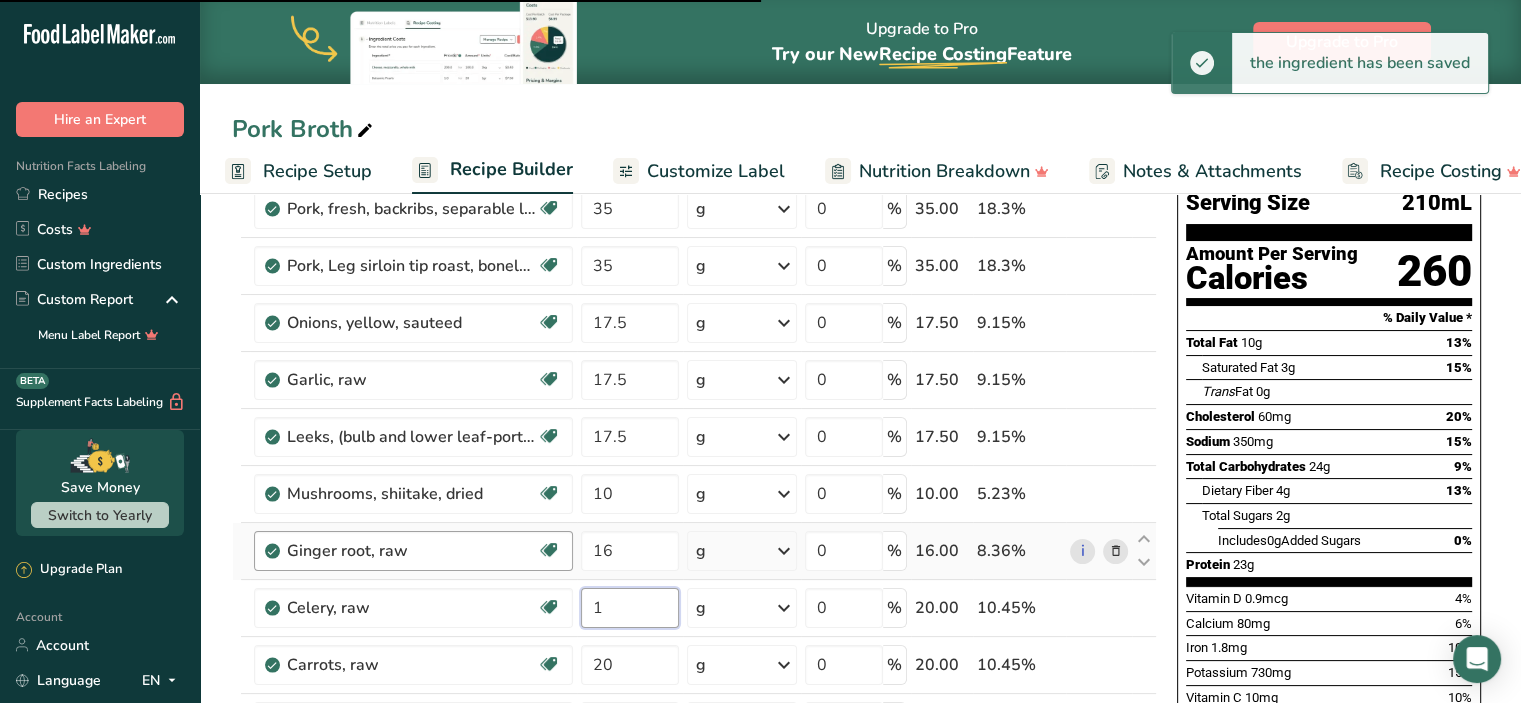 type on "18" 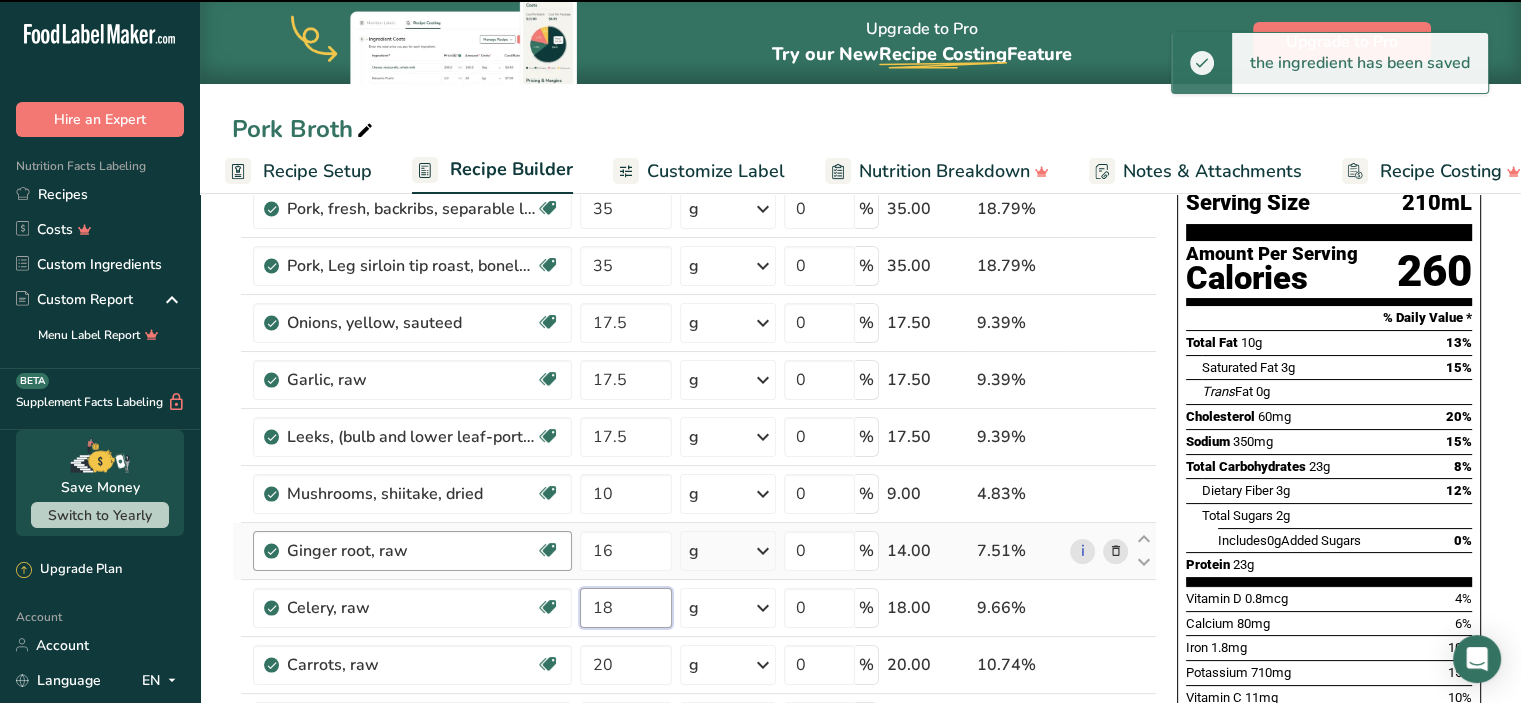 type on "9" 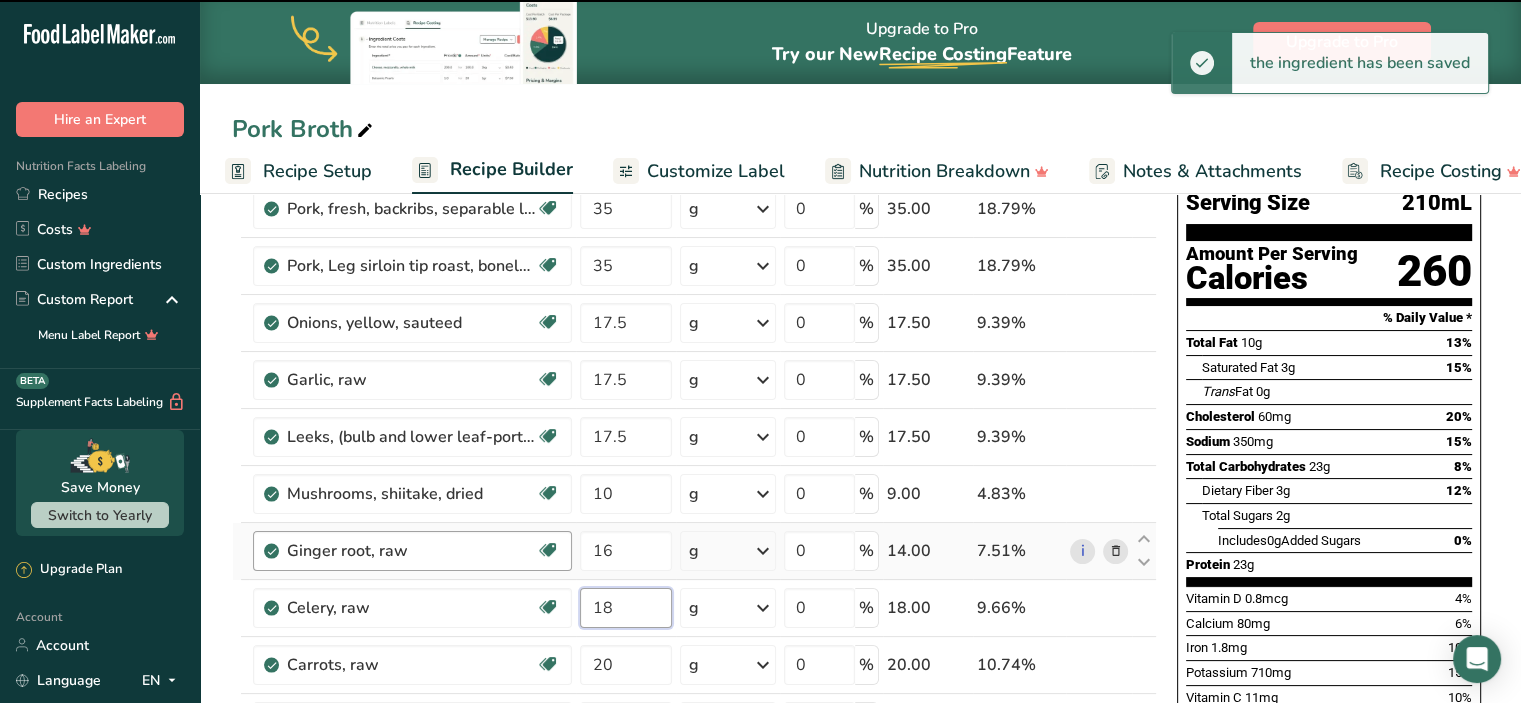 type on "14" 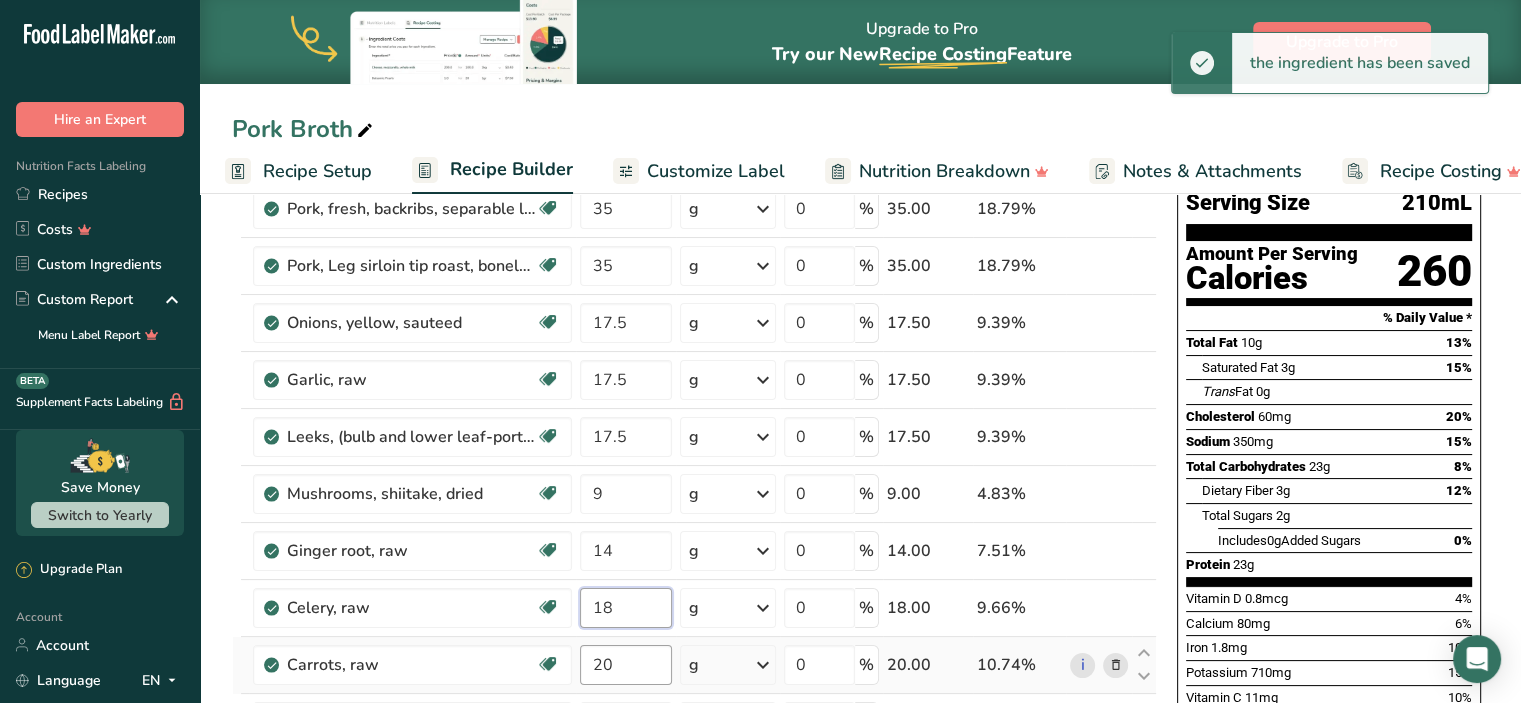 type on "18" 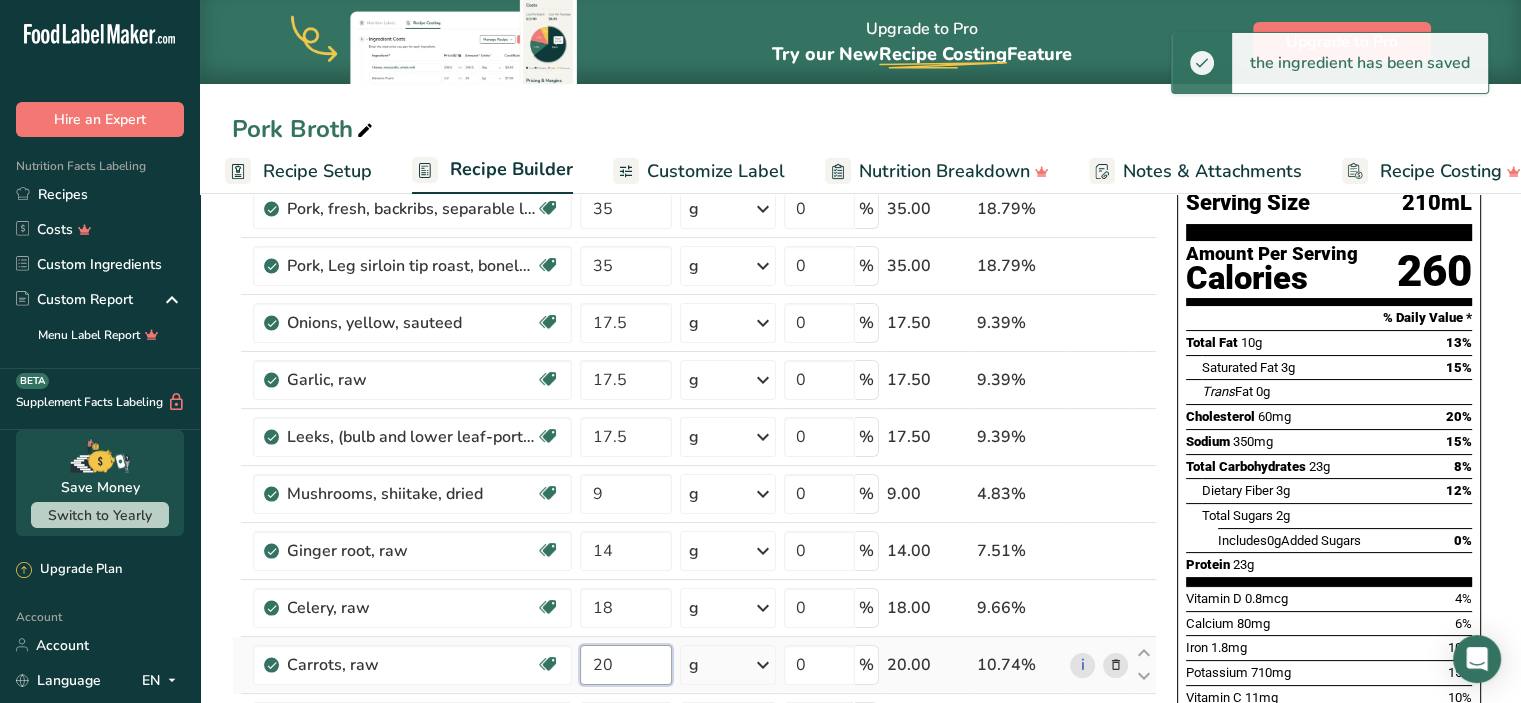 click on "Ingredient *
Amount *
Unit *
Waste *   .a-a{fill:#347362;}.b-a{fill:#fff;}          Grams
Percentage
Pork, fresh, backribs, separable lean and fat, raw
Dairy free
Gluten free
Soy free
35
g
Portions
4 oz
Weight Units
g
kg
mg
See more
Volume Units
l
Volume units require a density conversion. If you know your ingredient's density enter it below. Otherwise, click on "RIA" our AI Regulatory bot - she will be able to help you
lb/ft3
g/cm3
Confirm
mL
lb/ft3
g/cm3" at bounding box center [694, 592] 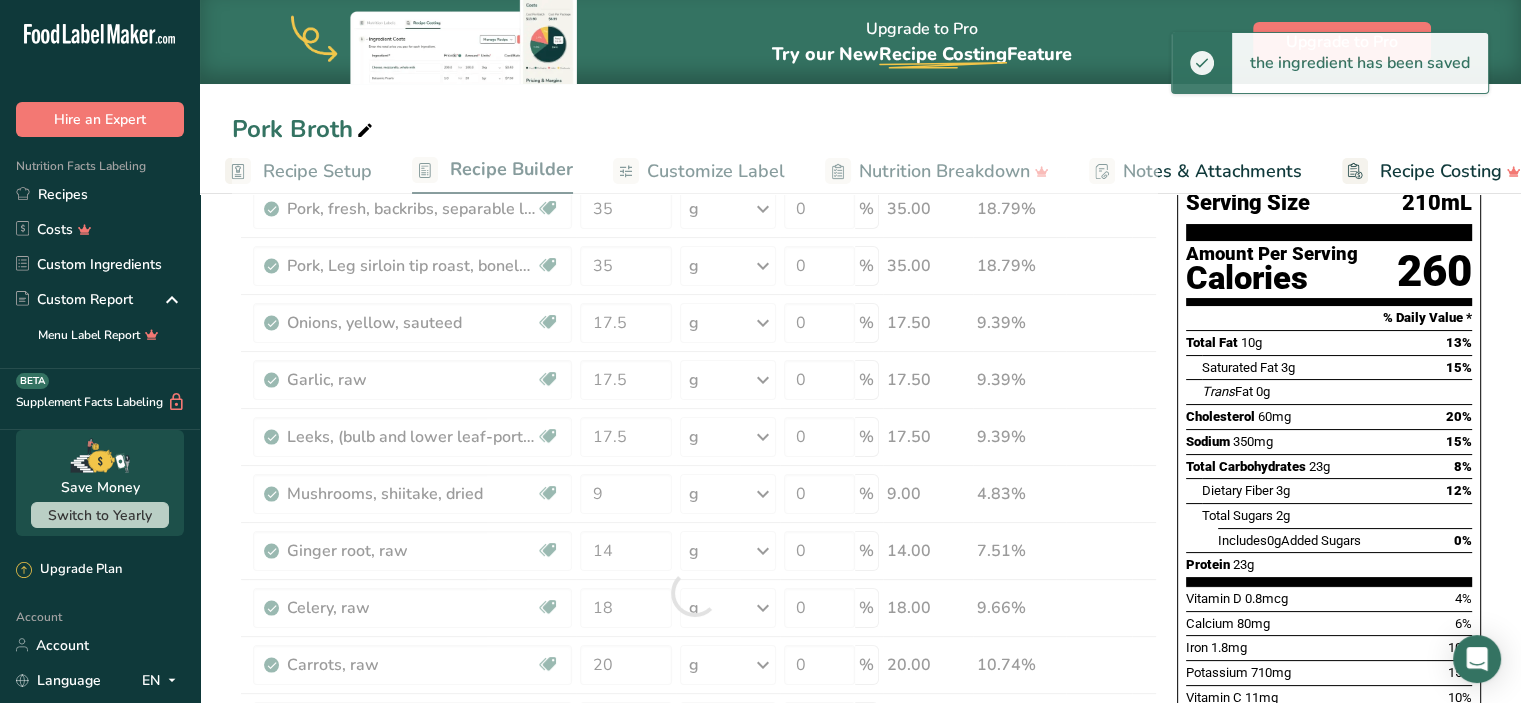 drag, startPoint x: 627, startPoint y: 661, endPoint x: 497, endPoint y: 641, distance: 131.52946 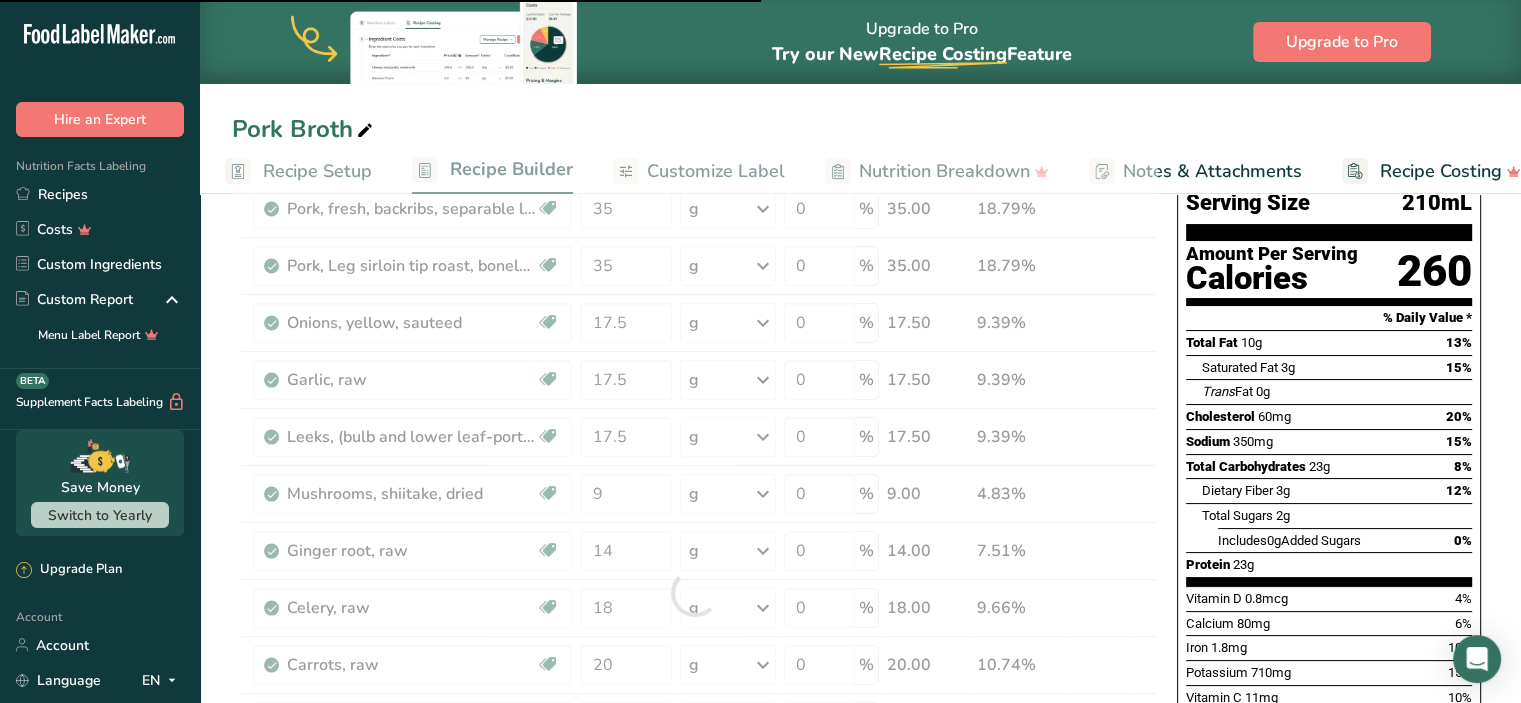drag, startPoint x: 1520, startPoint y: 301, endPoint x: 1535, endPoint y: 318, distance: 22.671568 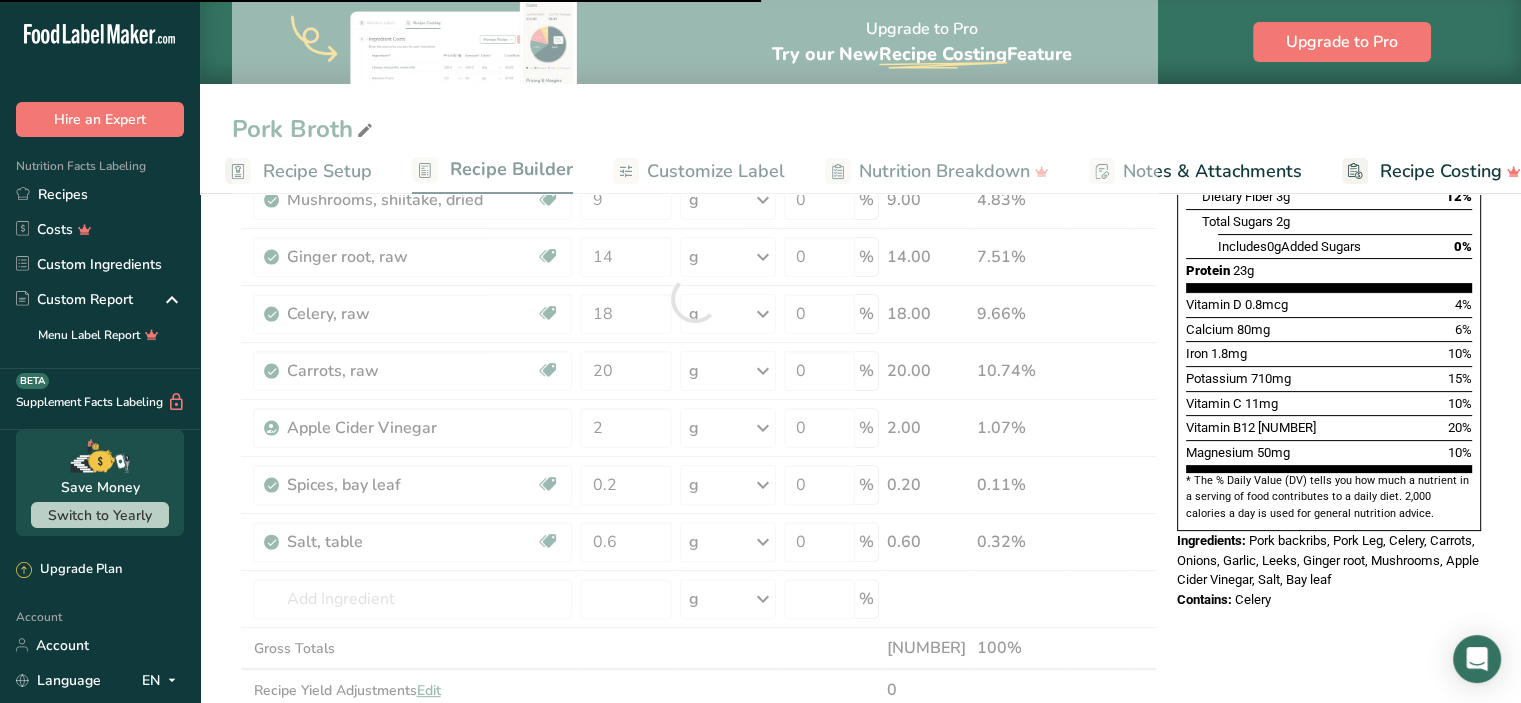 scroll, scrollTop: 469, scrollLeft: 0, axis: vertical 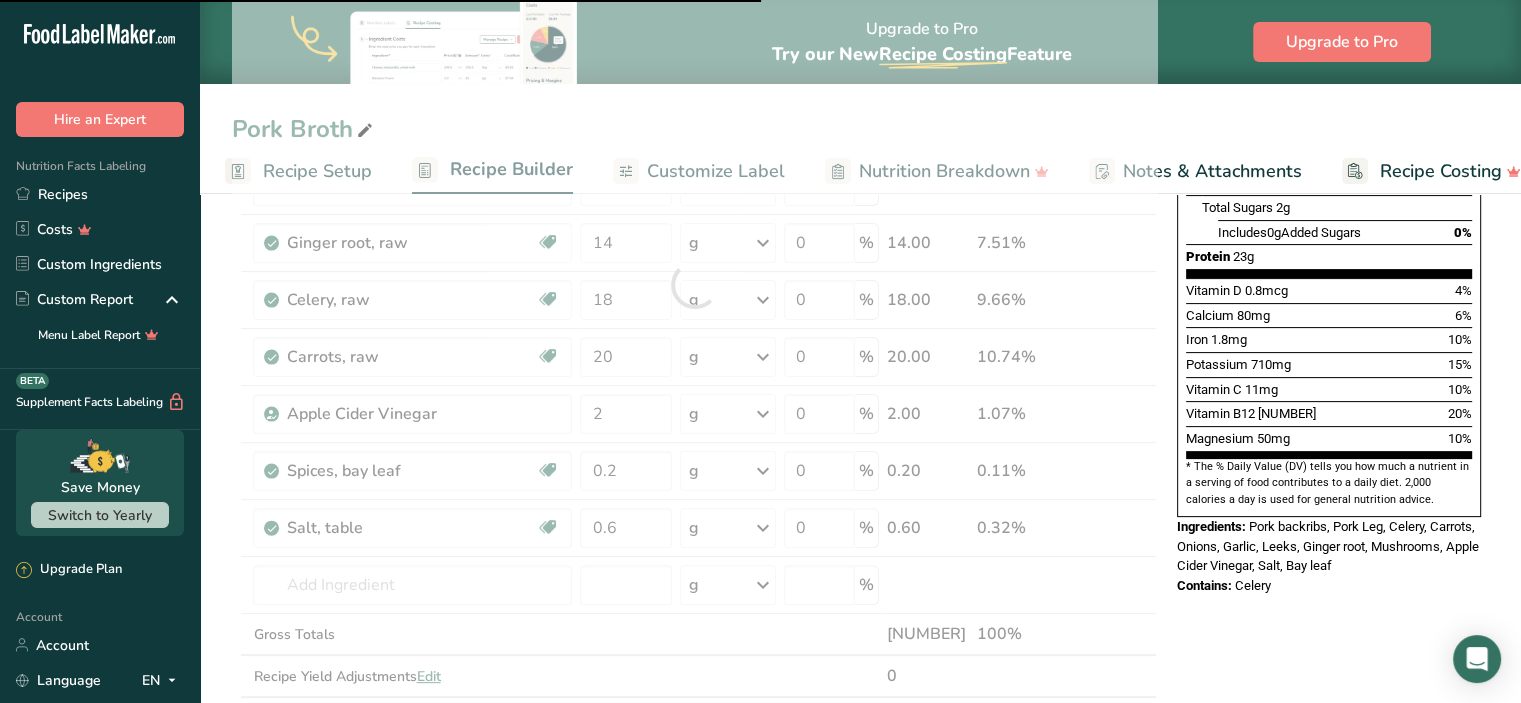 click at bounding box center (694, 284) 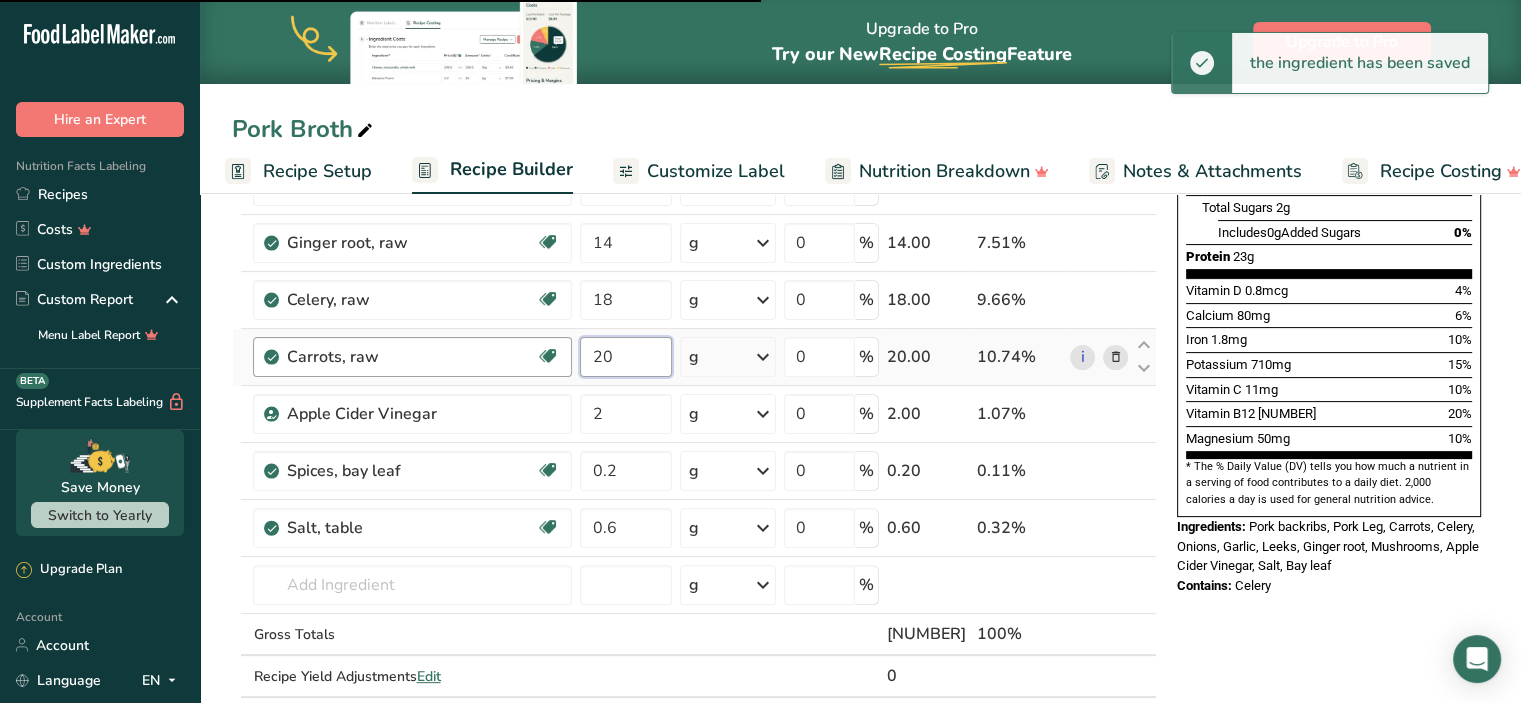 drag, startPoint x: 620, startPoint y: 360, endPoint x: 553, endPoint y: 347, distance: 68.24954 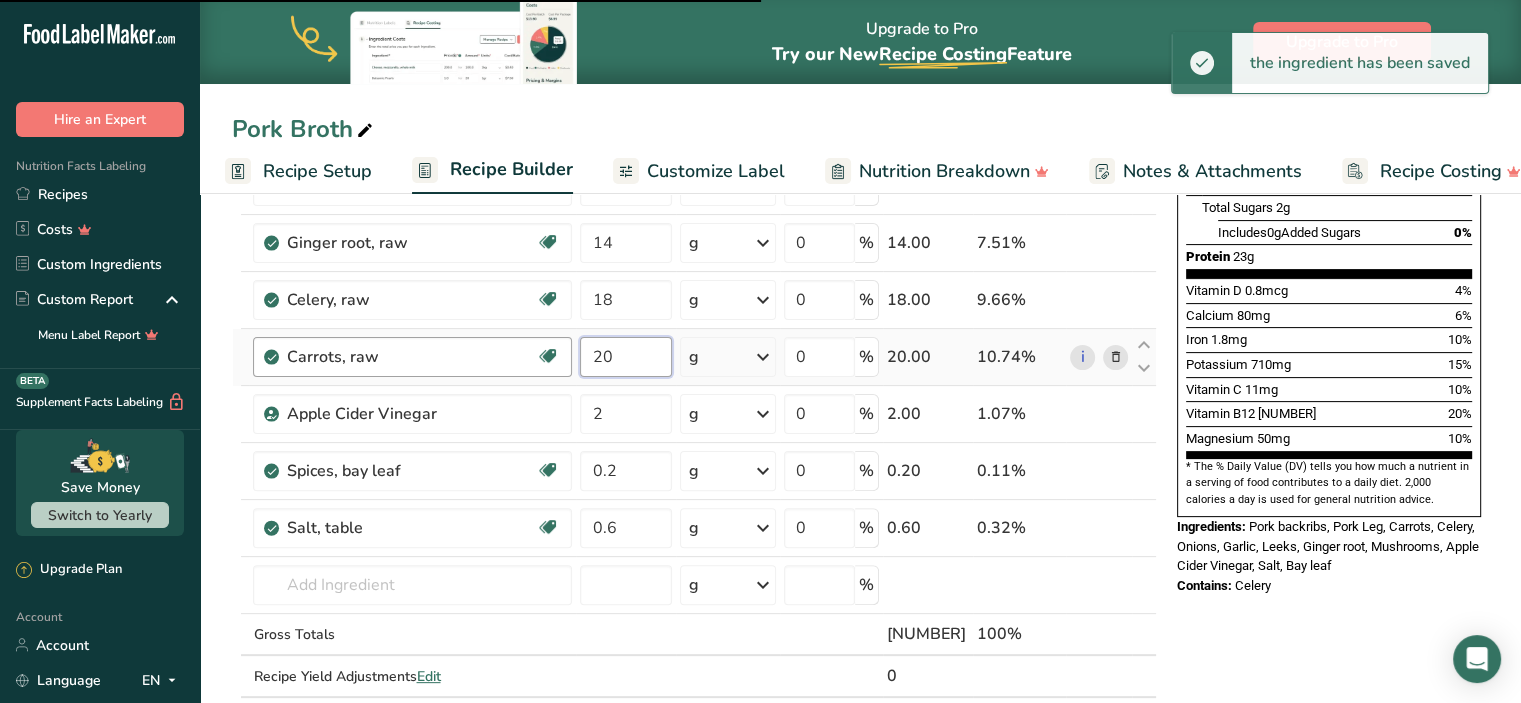 click on "[TEXT], raw
Dairy free
Gluten free
Vegan
Vegetarian
Soy free
[NUMBER]
[UNIT]
Portions
[NUMBER] [TEXT] ([TEXT] to [TEXT])
[NUMBER] [TEXT]
[NUMBER] [TEXT]
See more
Weight Units
[UNIT]
[UNIT]
[UNIT]
See more
Volume Units
[UNIT]
Volume units require a density conversion. If you know your ingredient's density enter it below. Otherwise, click on "RIA" our AI Regulatory bot - she will be able to help you
[UNIT]
[UNIT]
Confirm
[UNIT]
[UNIT]
[UNIT]
Confirm
[NUMBER]" at bounding box center (694, 357) 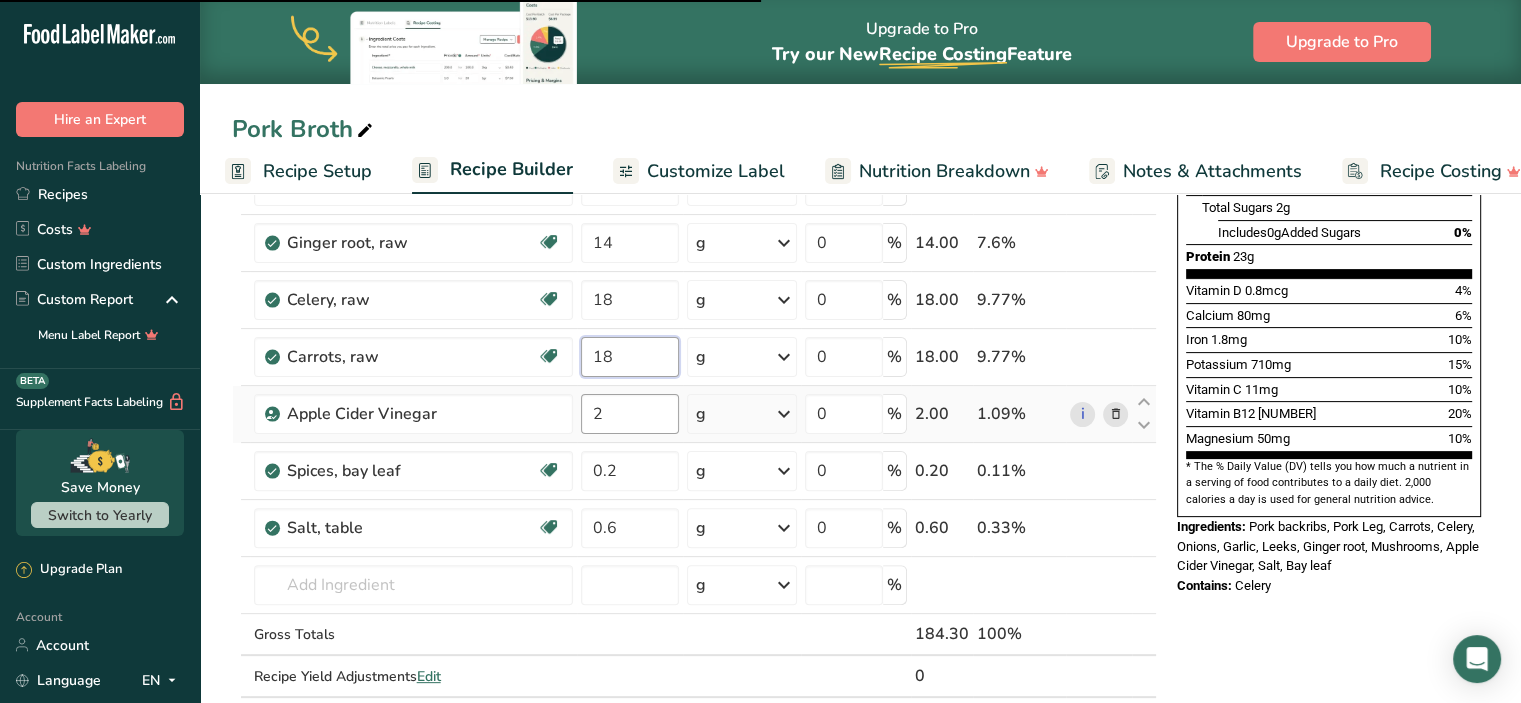 type on "18" 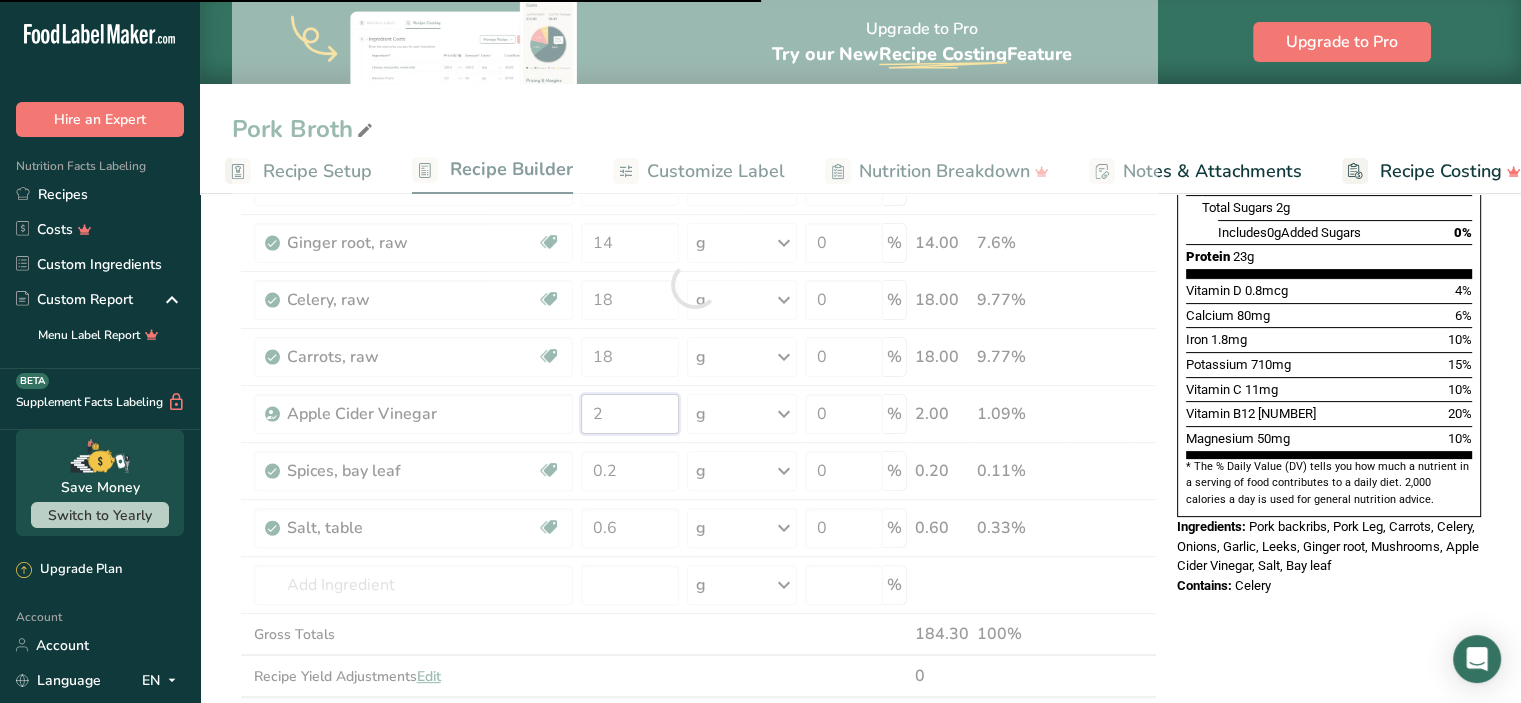 drag, startPoint x: 621, startPoint y: 422, endPoint x: 533, endPoint y: 406, distance: 89.44272 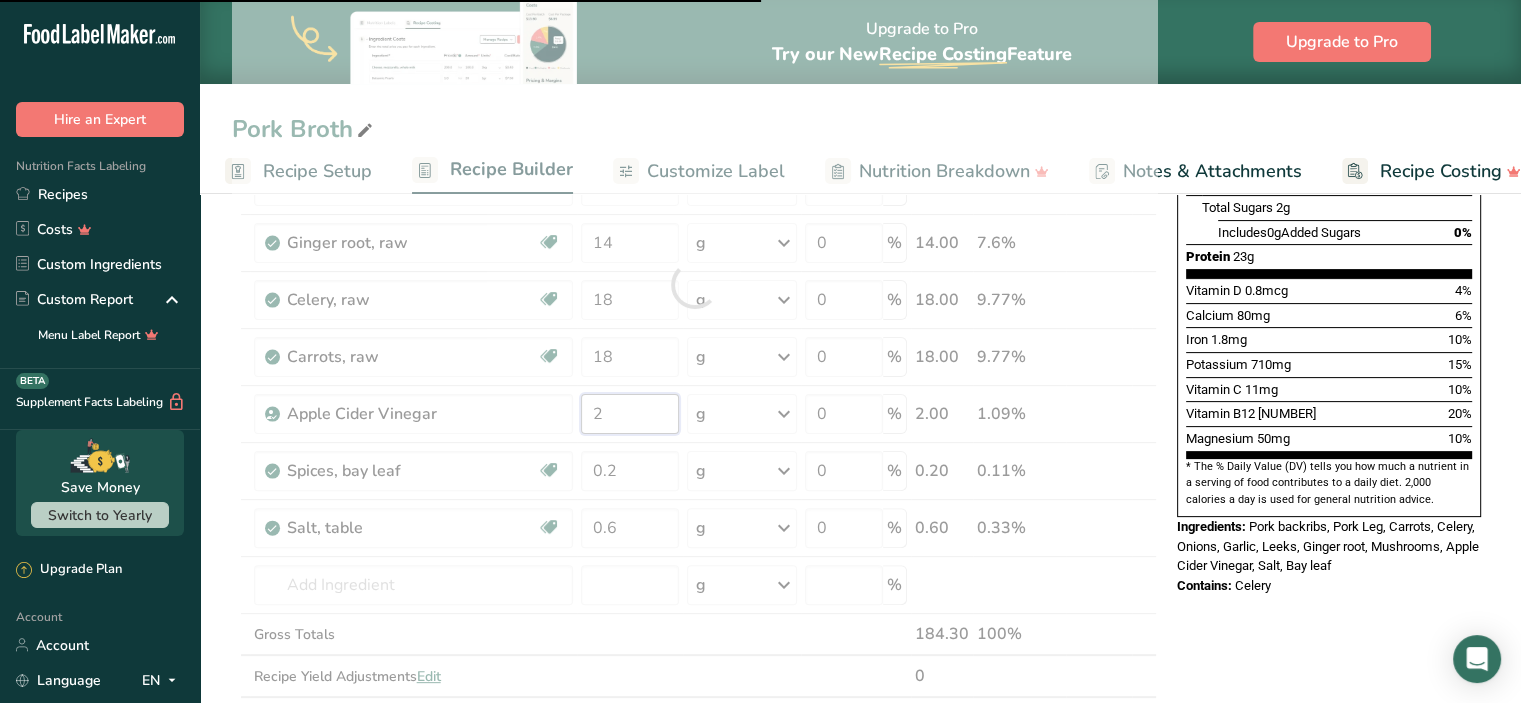 type on "0" 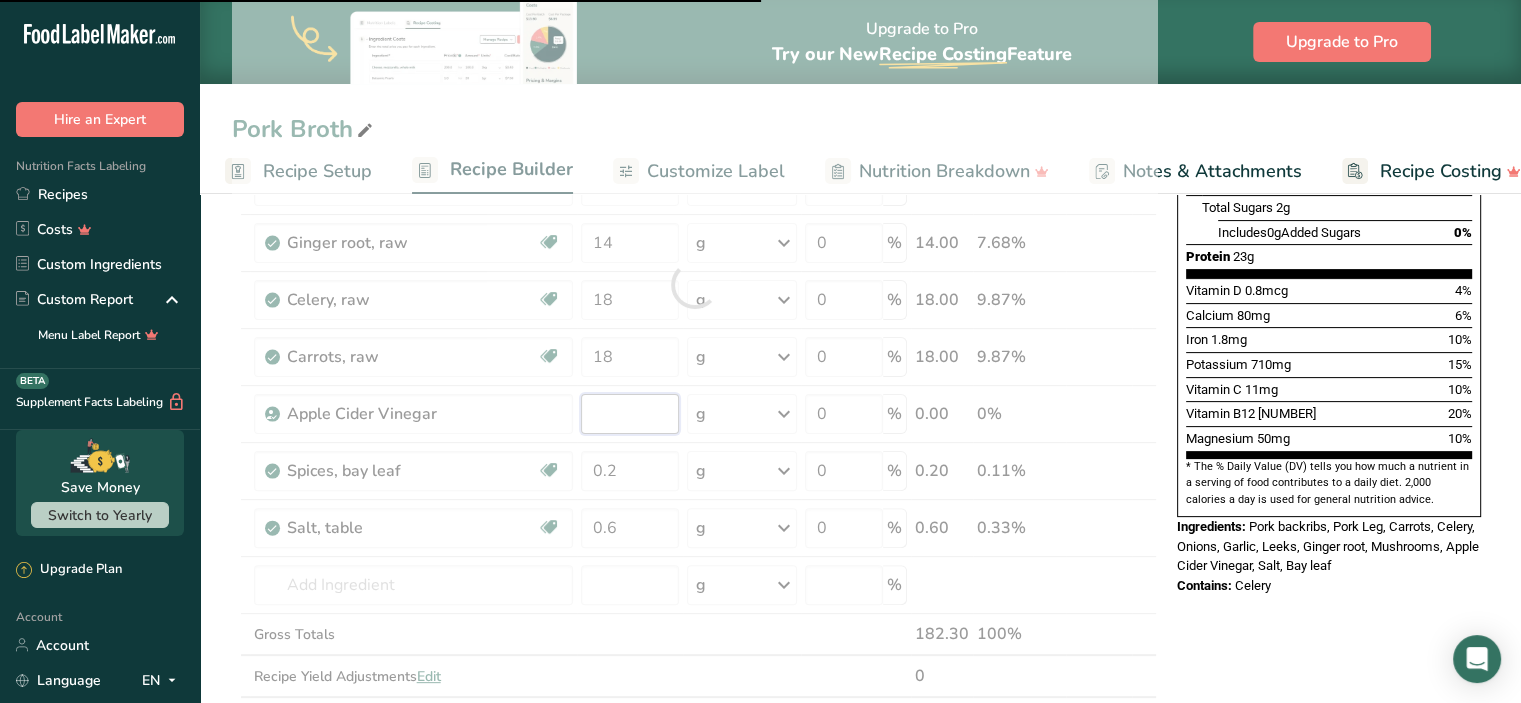 type on "2" 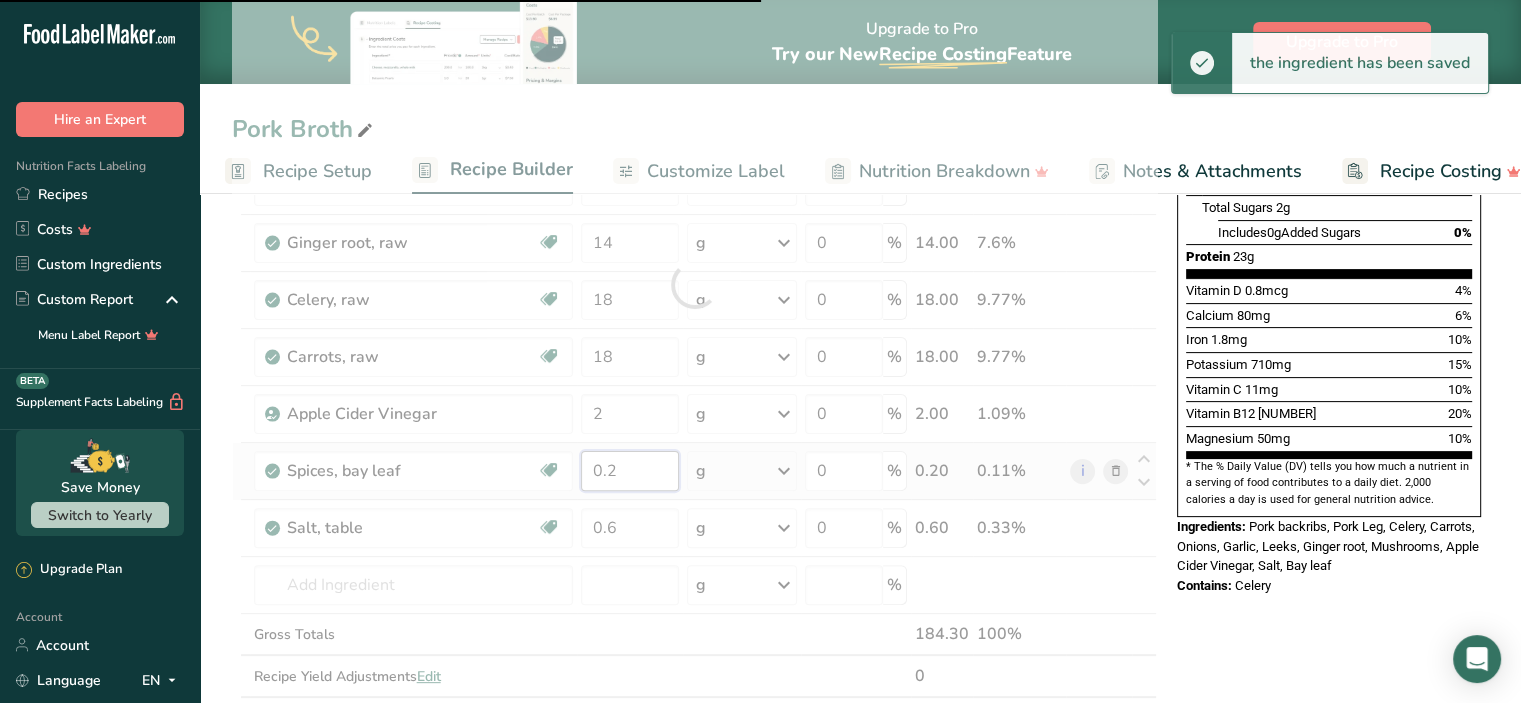 click on "Ingredient *
Amount *
Unit *
Waste *   .a-a{fill:#347362;}.b-a{fill:#fff;}          Grams
Percentage
Pork, fresh, backribs, separable lean and fat, raw
Dairy free
Gluten free
Soy free
35
g
Portions
4 oz
Weight Units
g
kg
mg
See more
Volume Units
l
Volume units require a density conversion. If you know your ingredient's density enter it below. Otherwise, click on "RIA" our AI Regulatory bot - she will be able to help you
lb/ft3
g/cm3
Confirm
mL
lb/ft3
g/cm3" at bounding box center (694, 284) 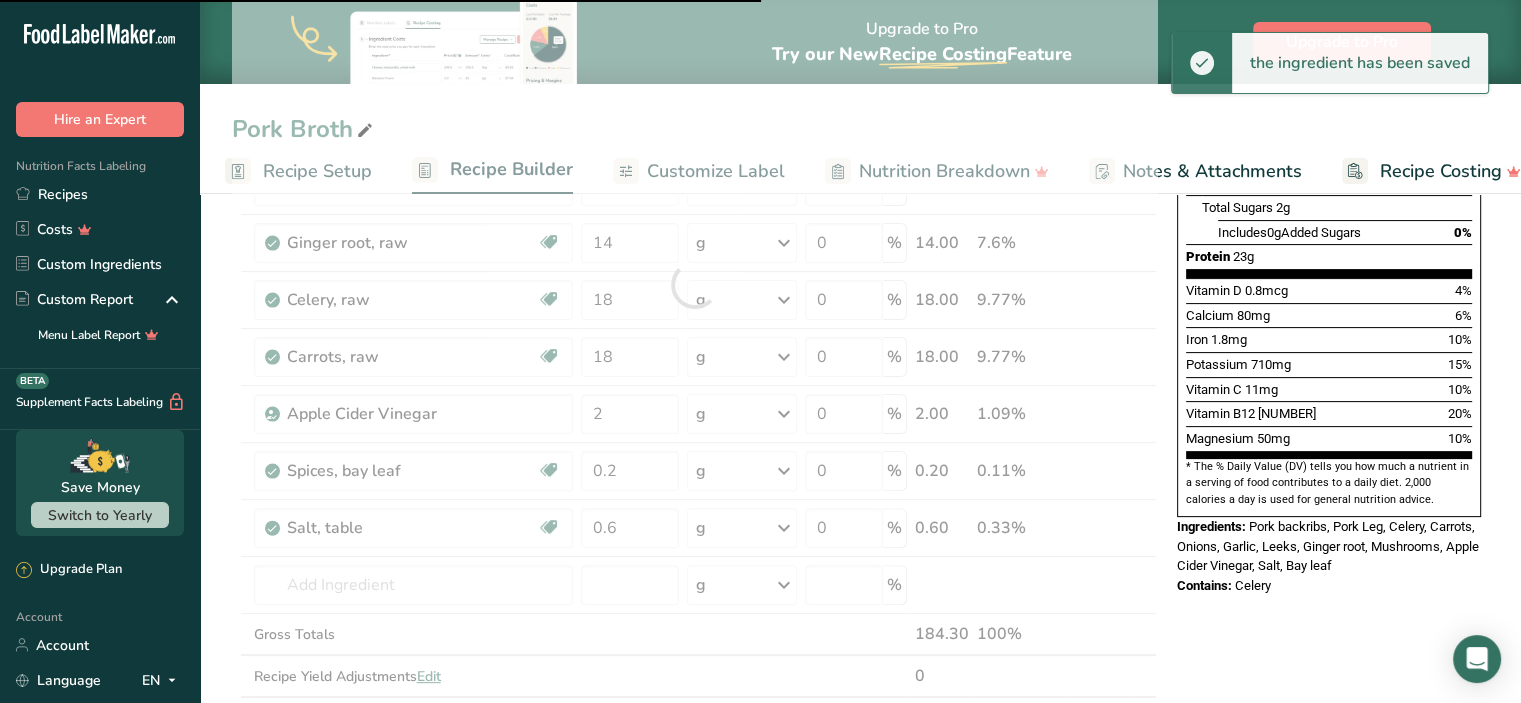 click at bounding box center [694, 284] 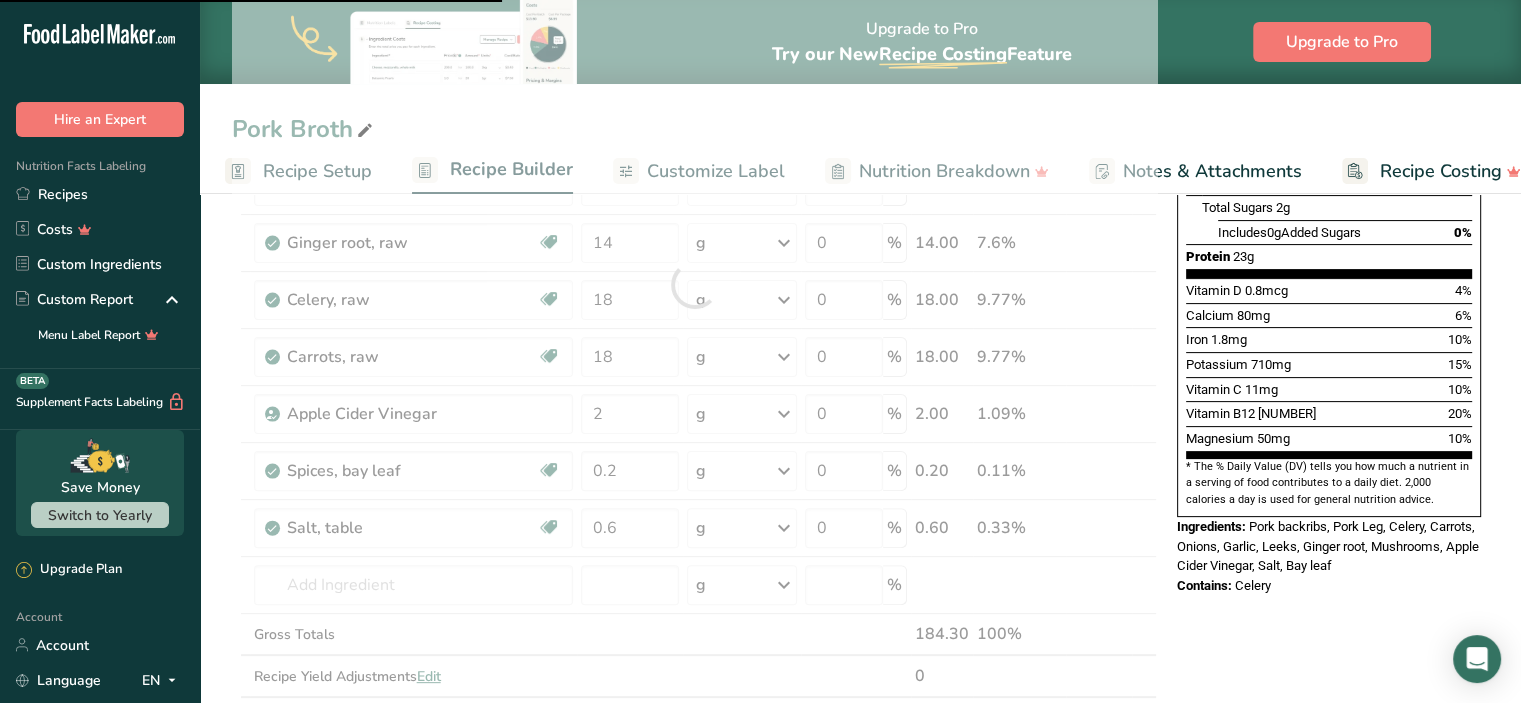 click at bounding box center [694, 284] 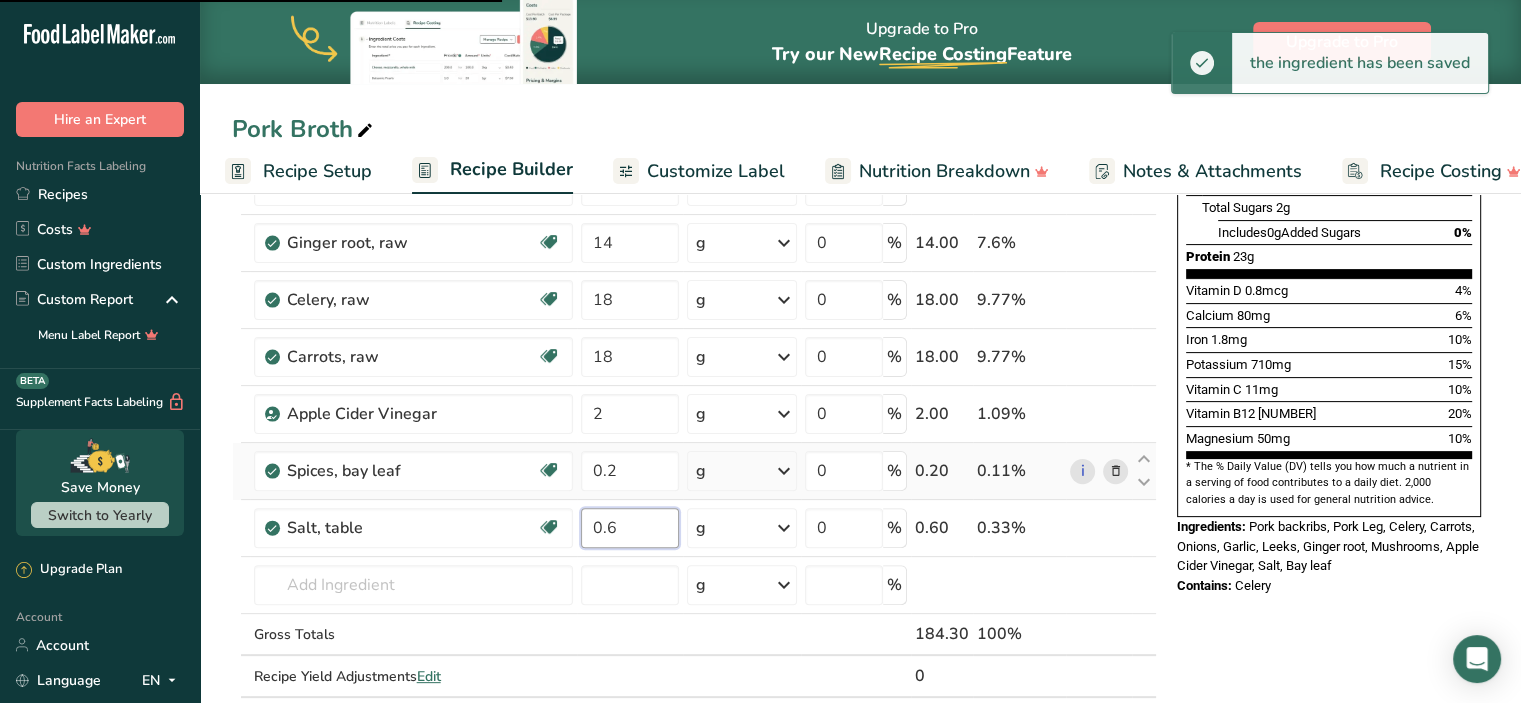 drag, startPoint x: 631, startPoint y: 524, endPoint x: 496, endPoint y: 496, distance: 137.87312 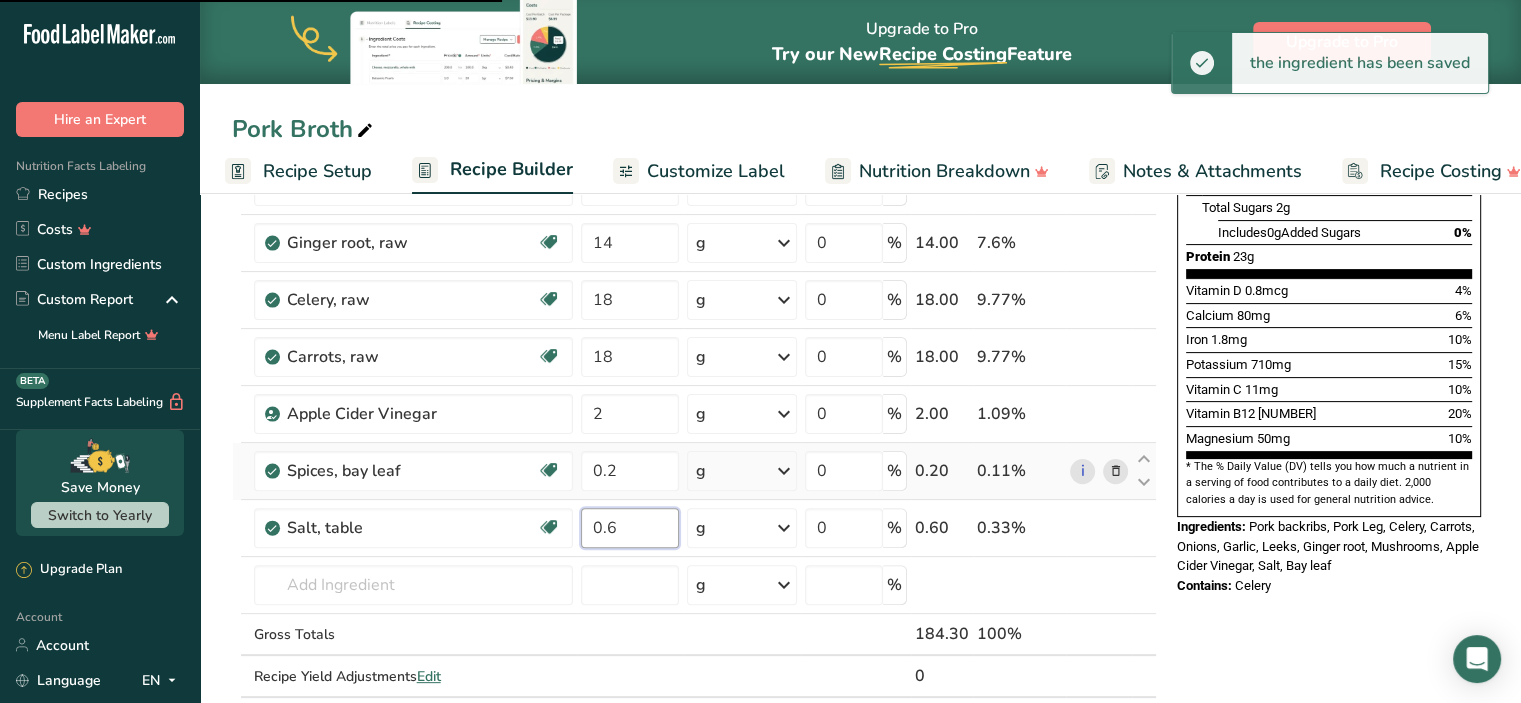 click on "Pork, fresh, backribs, separable lean and fat, raw
Dairy free
Gluten free
Soy free
35
g
Portions
4 oz
Weight Units
g
kg
mg
See more
Volume Units
l
Volume units require a density conversion. If you know your ingredient's density enter it below. Otherwise, click on "RIA" our AI Regulatory bot - she will be able to help you
lb/ft3
g/cm3
Confirm
mL
Volume units require a density conversion. If you know your ingredient's density enter it below. Otherwise, click on "RIA" our AI Regulatory bot - she will be able to help you
lb/ft3" at bounding box center [694, 284] 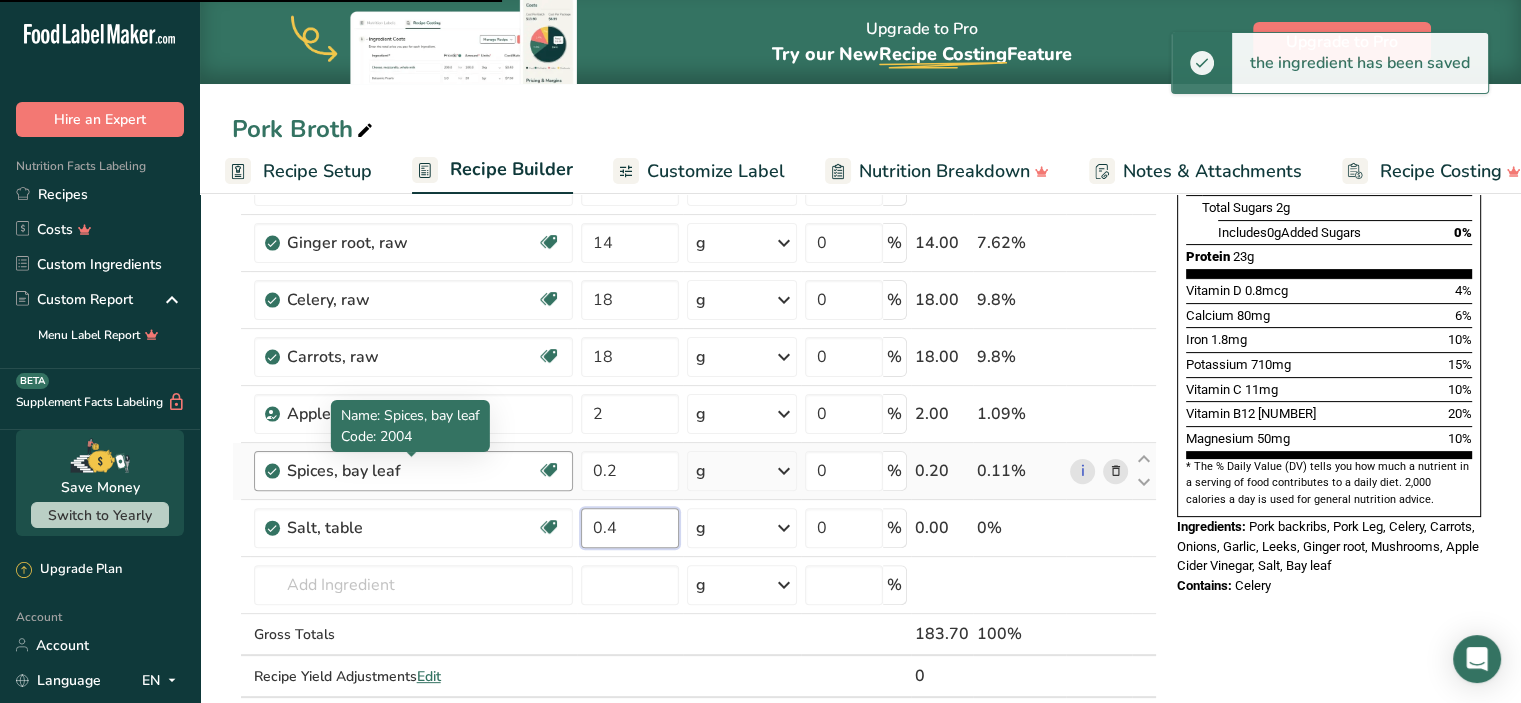 type on "0.45" 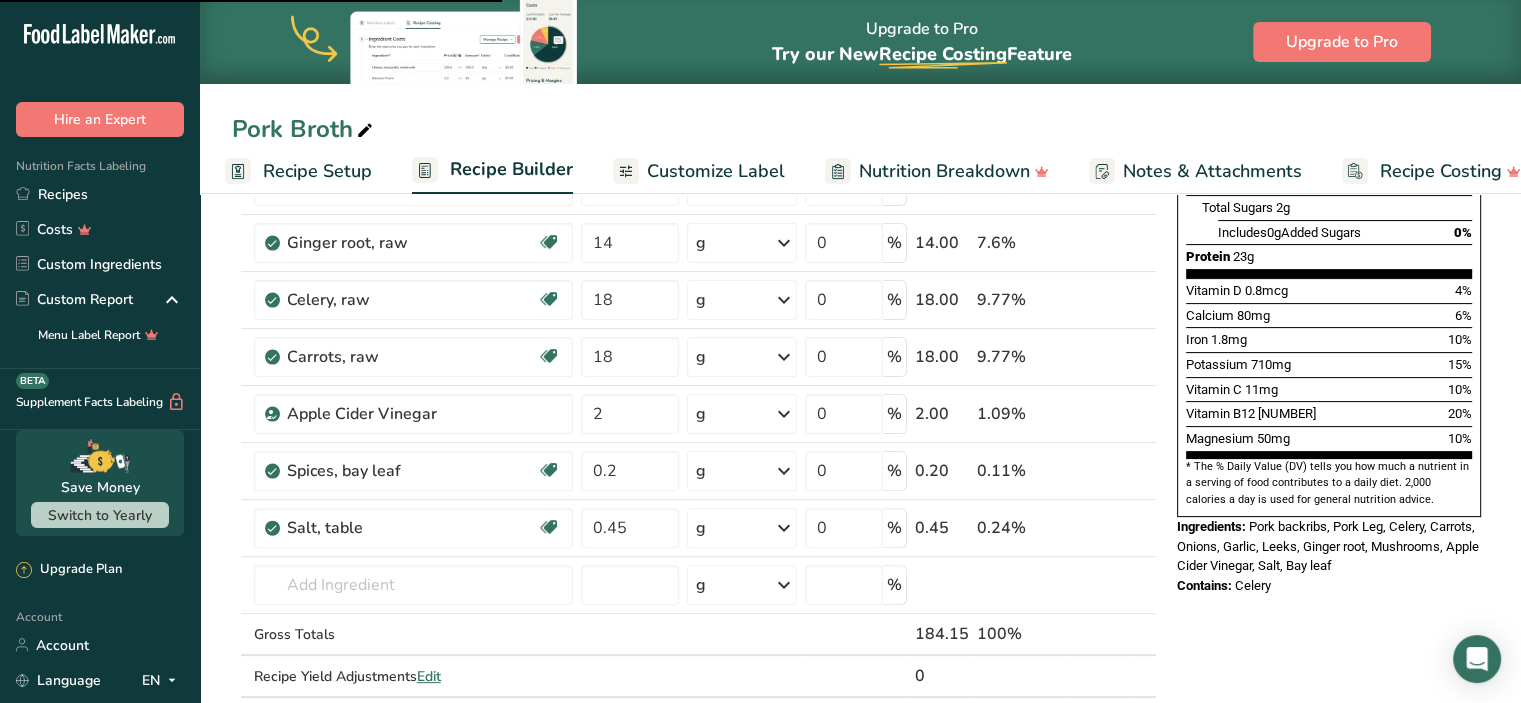 click on "Nutrition Facts
About 1 Serving Per Container
Serving Size
210mL
Amount Per Serving
Calories
270
% Daily Value *
Total Fat
10g
13%
Saturated Fat
3g
15%
Trans  Fat
0g
Cholesterol
60mg
20%
Sodium
360mg
16%
Total Carbohydrates
23g
8%
Dietary Fiber
3g
12%" at bounding box center (1329, 562) 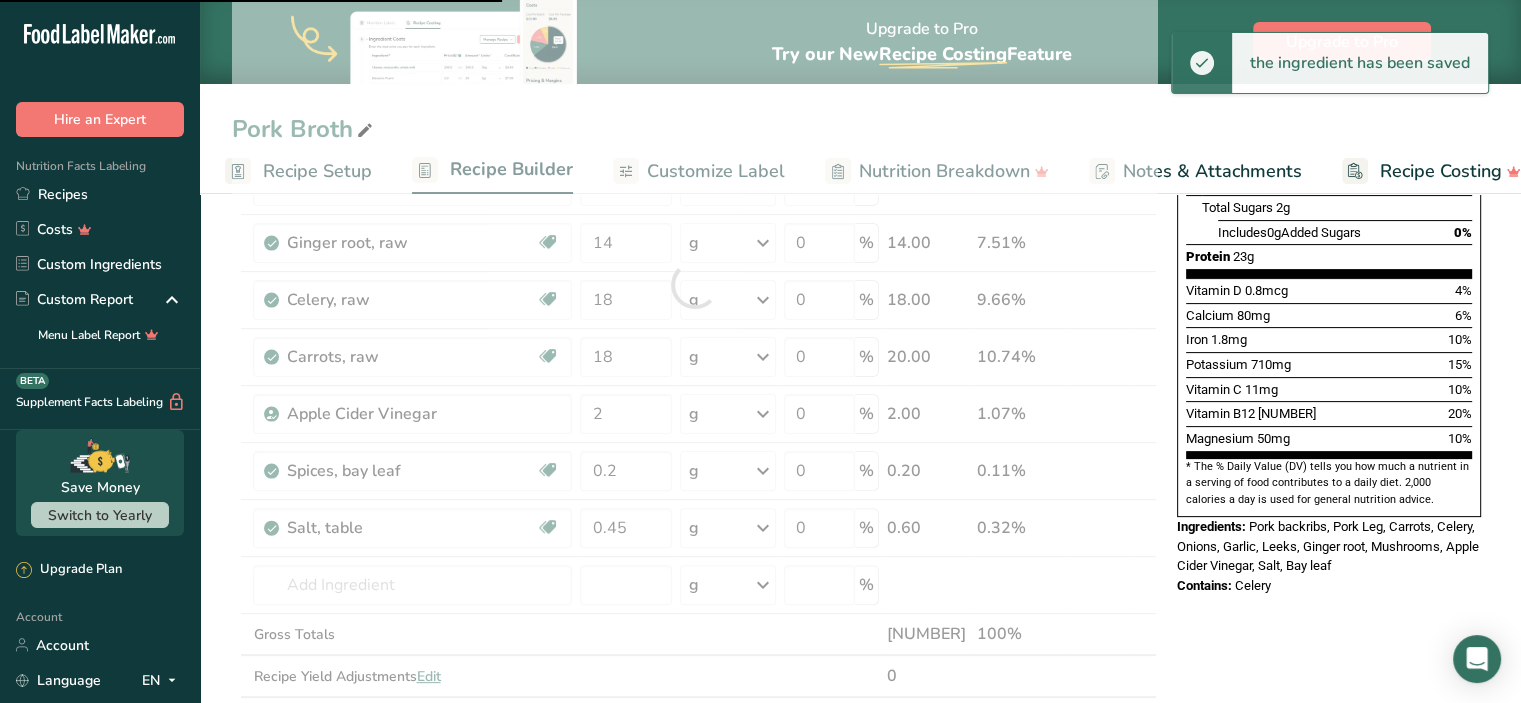 type on "20" 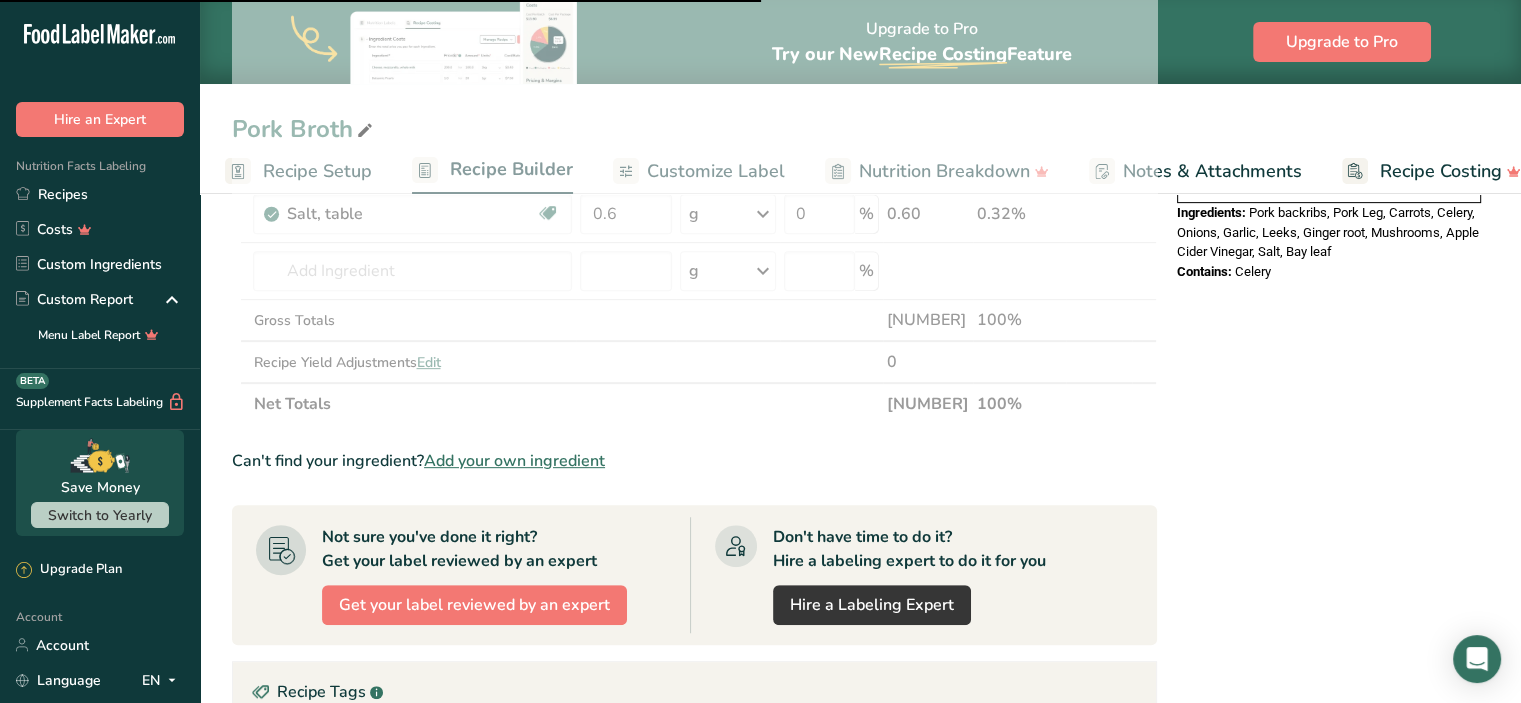 scroll, scrollTop: 739, scrollLeft: 0, axis: vertical 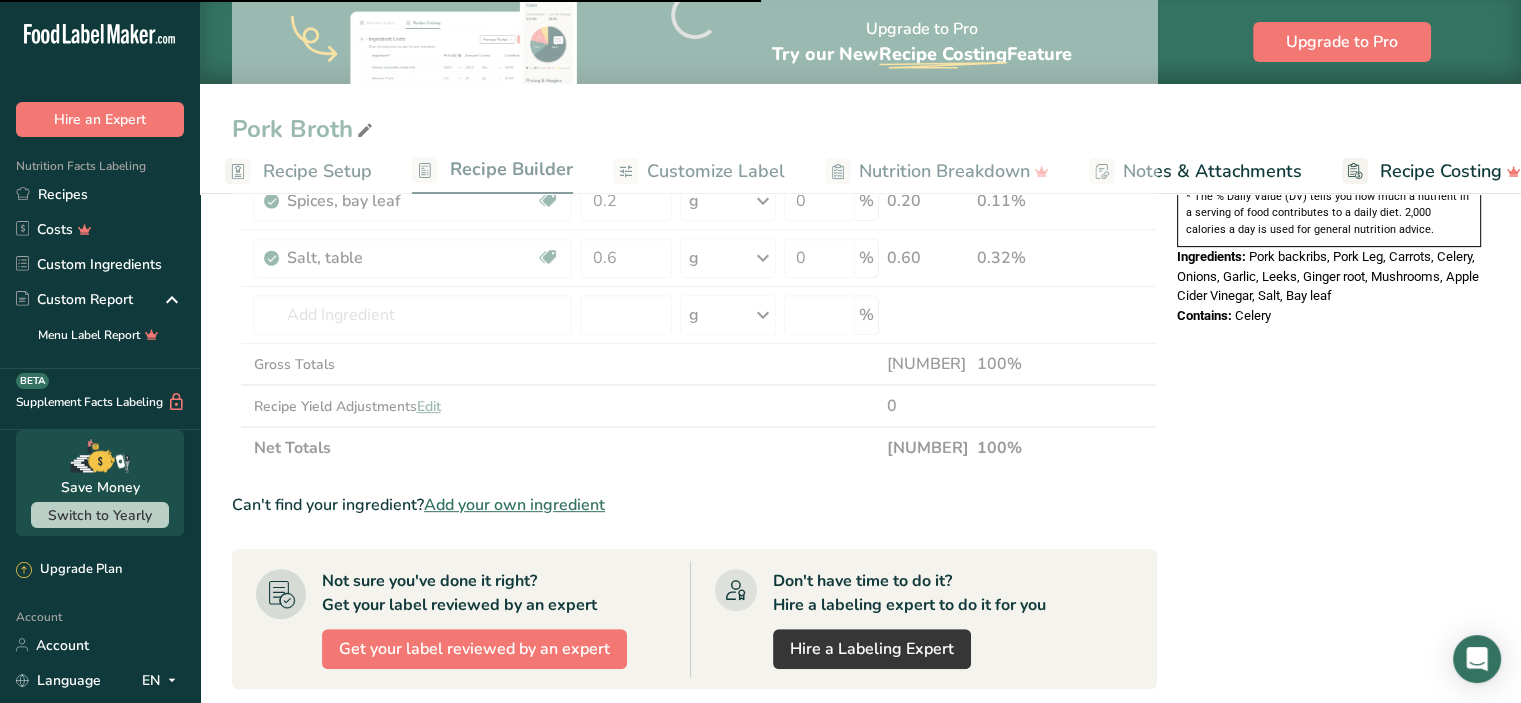 click on "Nutrition Facts
About 1 Serving Per Container
Serving Size
[VOLUME]
Amount Per Serving
Calories
[NUMBER]
% Daily Value *
Total Fat
[NUMBER]
[PERCENT]%
Saturated Fat
[NUMBER]
[PERCENT]%
Trans  Fat
[NUMBER]
Cholesterol
[NUMBER]
[PERCENT]%
Sodium
[NUMBER]
[PERCENT]%
Total Carbohydrates
[NUMBER]
[PERCENT]%
Dietary Fiber
[NUMBER]
[PERCENT]%" at bounding box center (1329, 292) 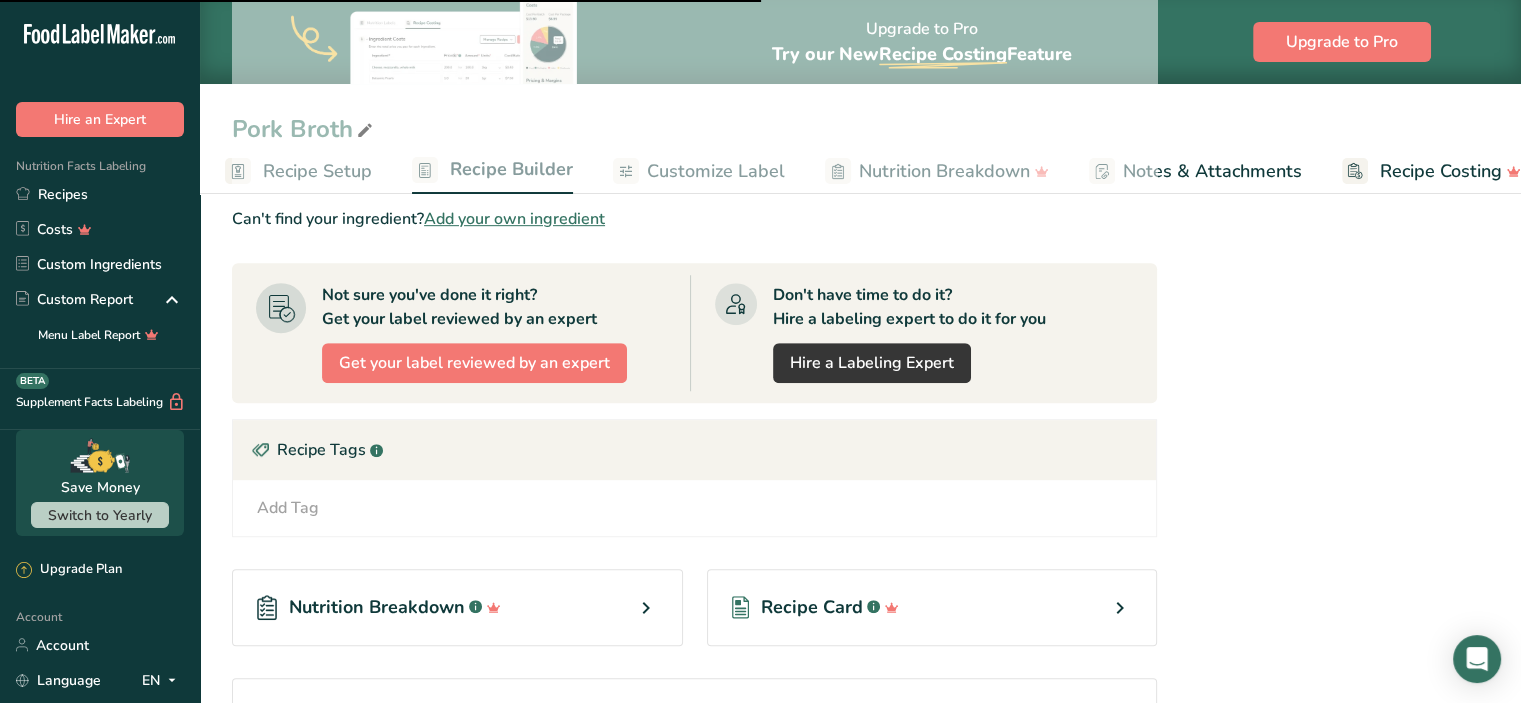 scroll, scrollTop: 1061, scrollLeft: 0, axis: vertical 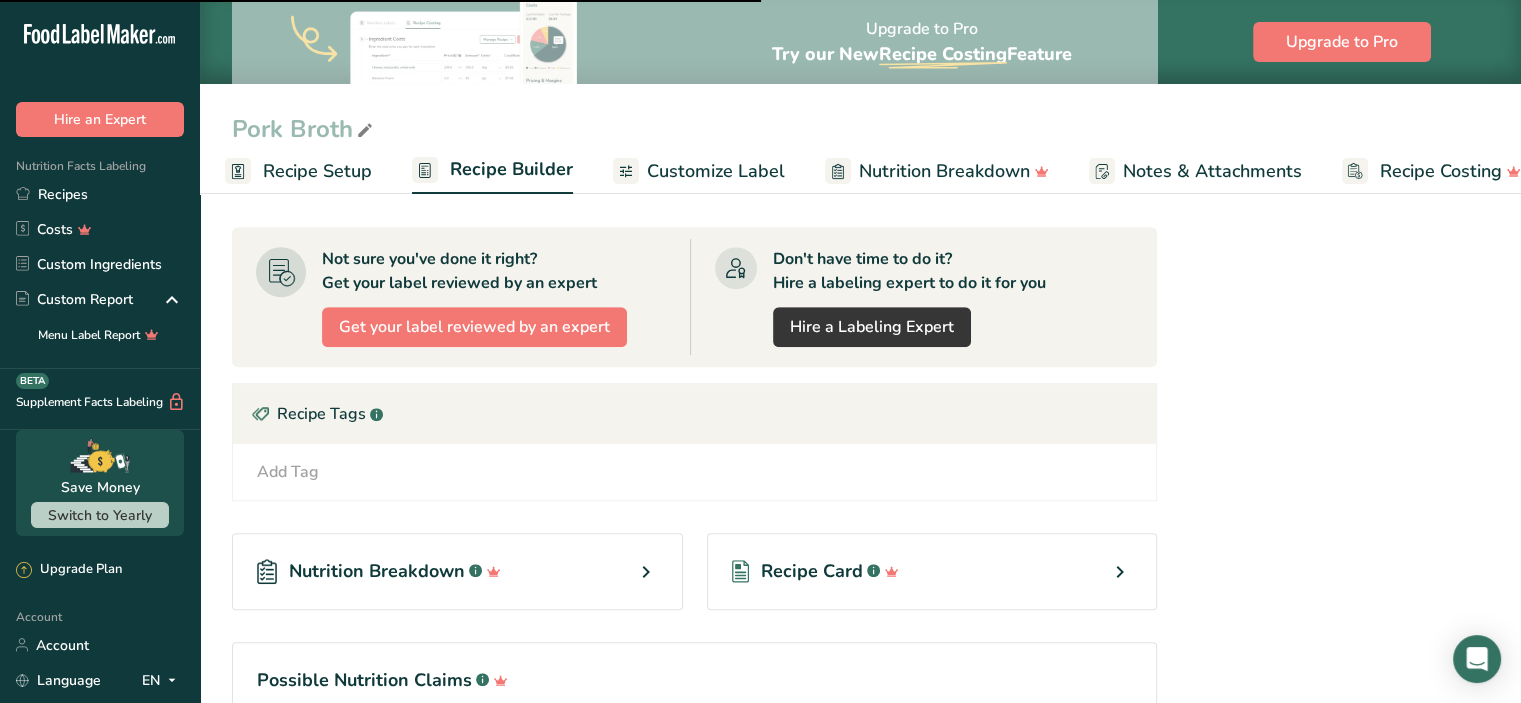 type on "18" 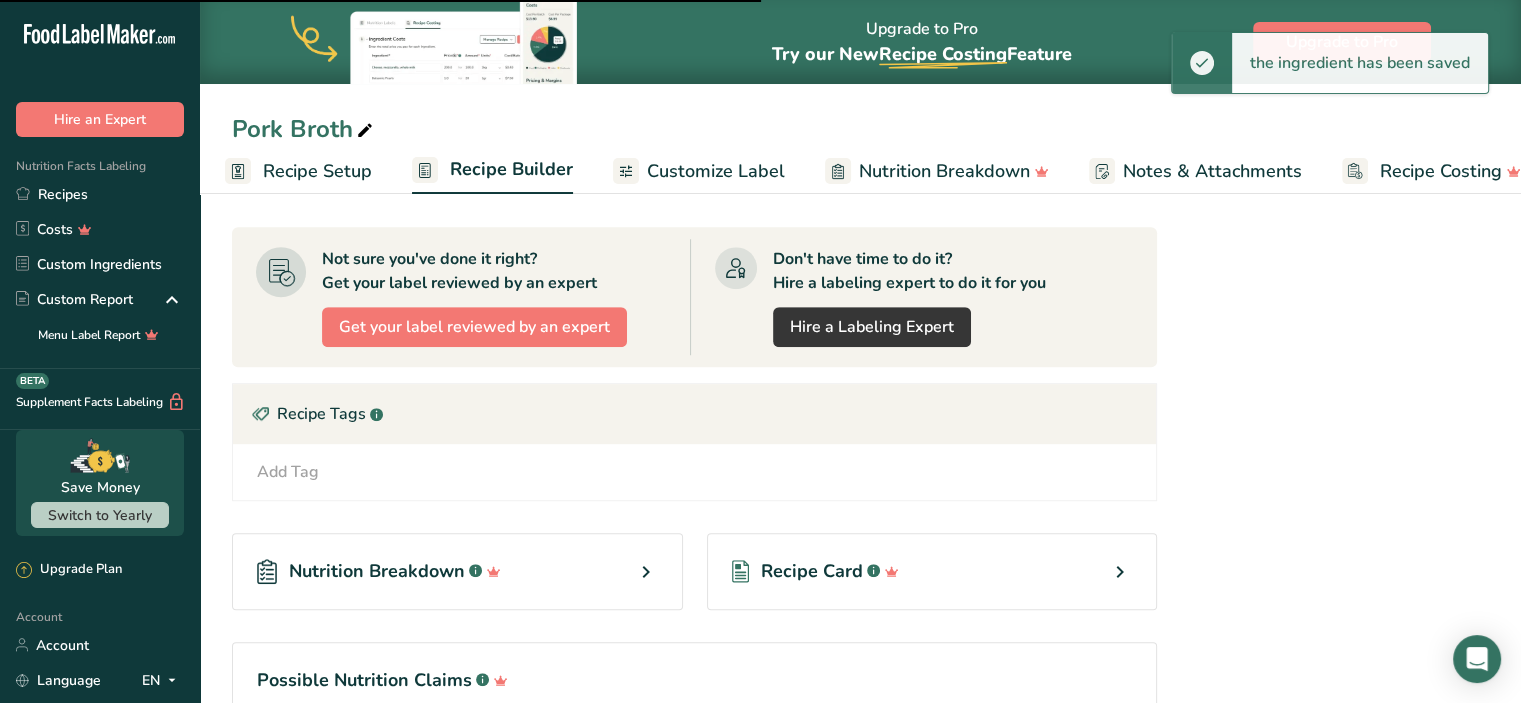 scroll, scrollTop: 1168, scrollLeft: 0, axis: vertical 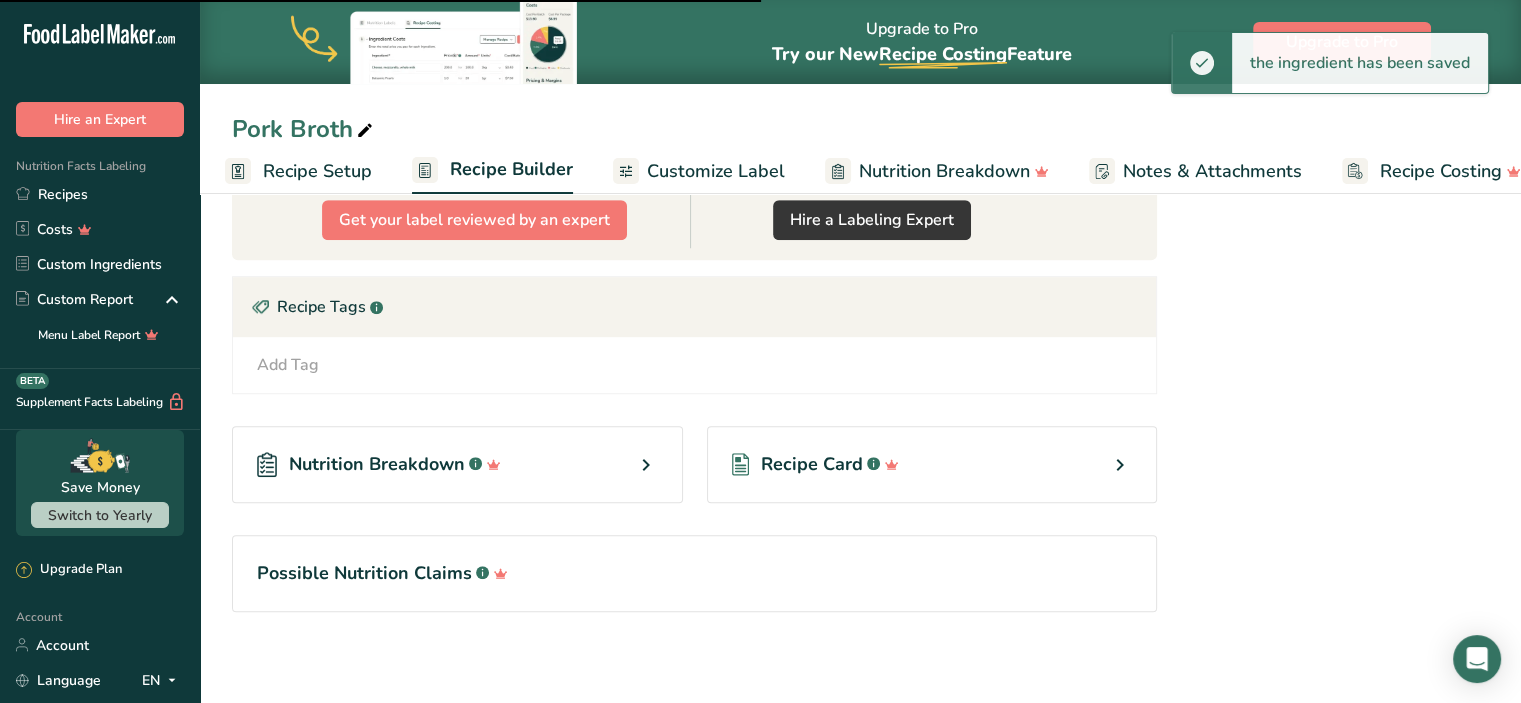 click on "Nutrition Breakdown
.a-a{fill:#347362;}.b-a{fill:#fff;}" at bounding box center [457, 464] 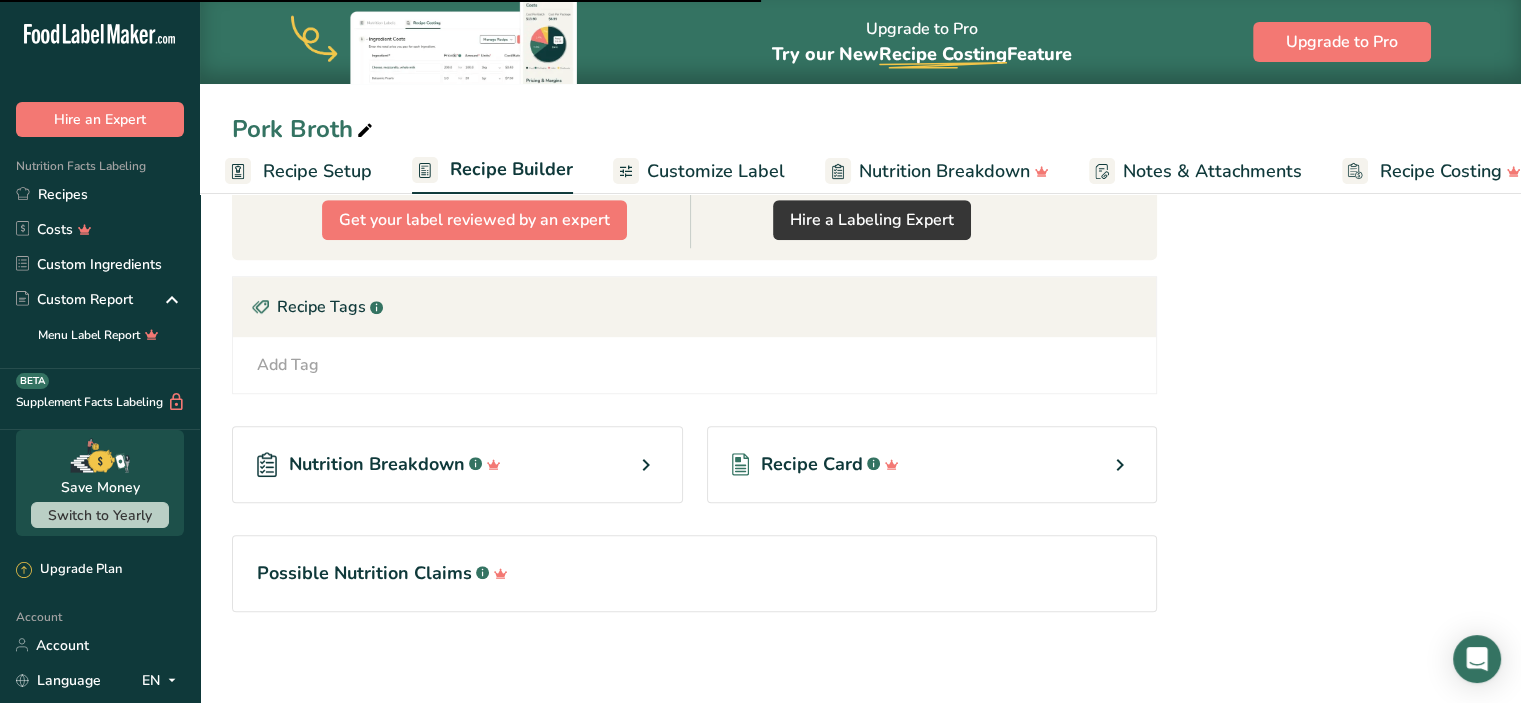click on "Nutrition Breakdown
.a-a{fill:#347362;}.b-a{fill:#fff;}" at bounding box center [457, 464] 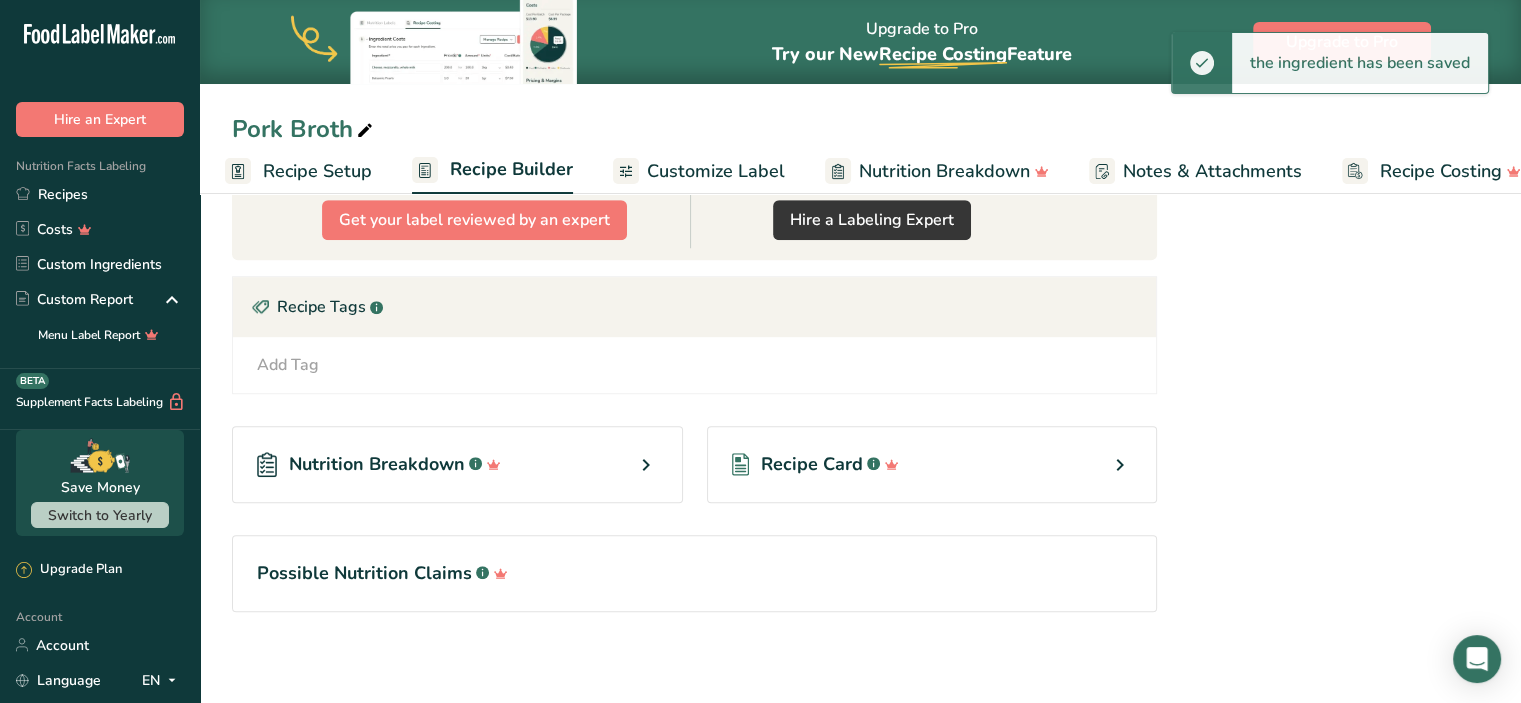 click on "Nutrition Breakdown
.a-a{fill:#347362;}.b-a{fill:#fff;}" at bounding box center (457, 464) 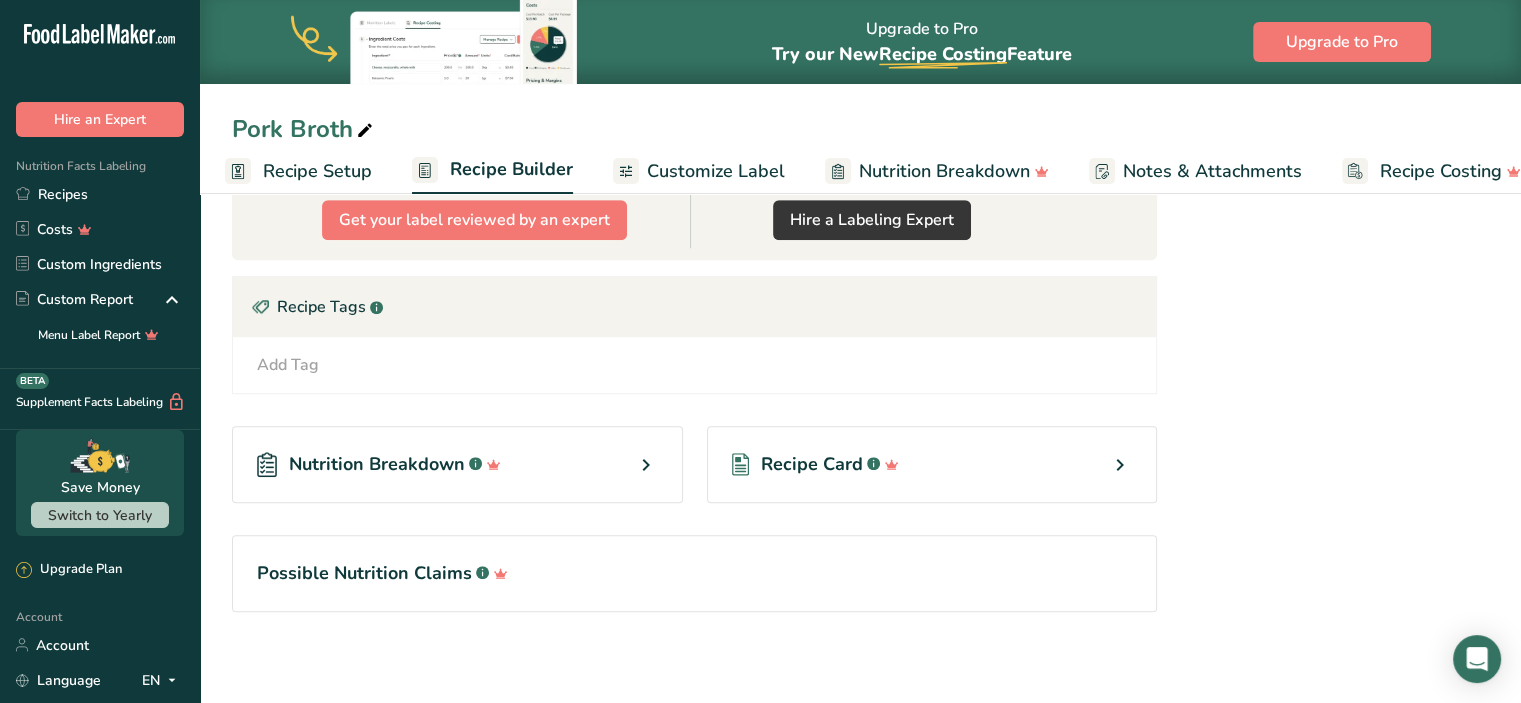 click on "Nutrition Breakdown
.a-a{fill:#347362;}.b-a{fill:#fff;}" at bounding box center (457, 464) 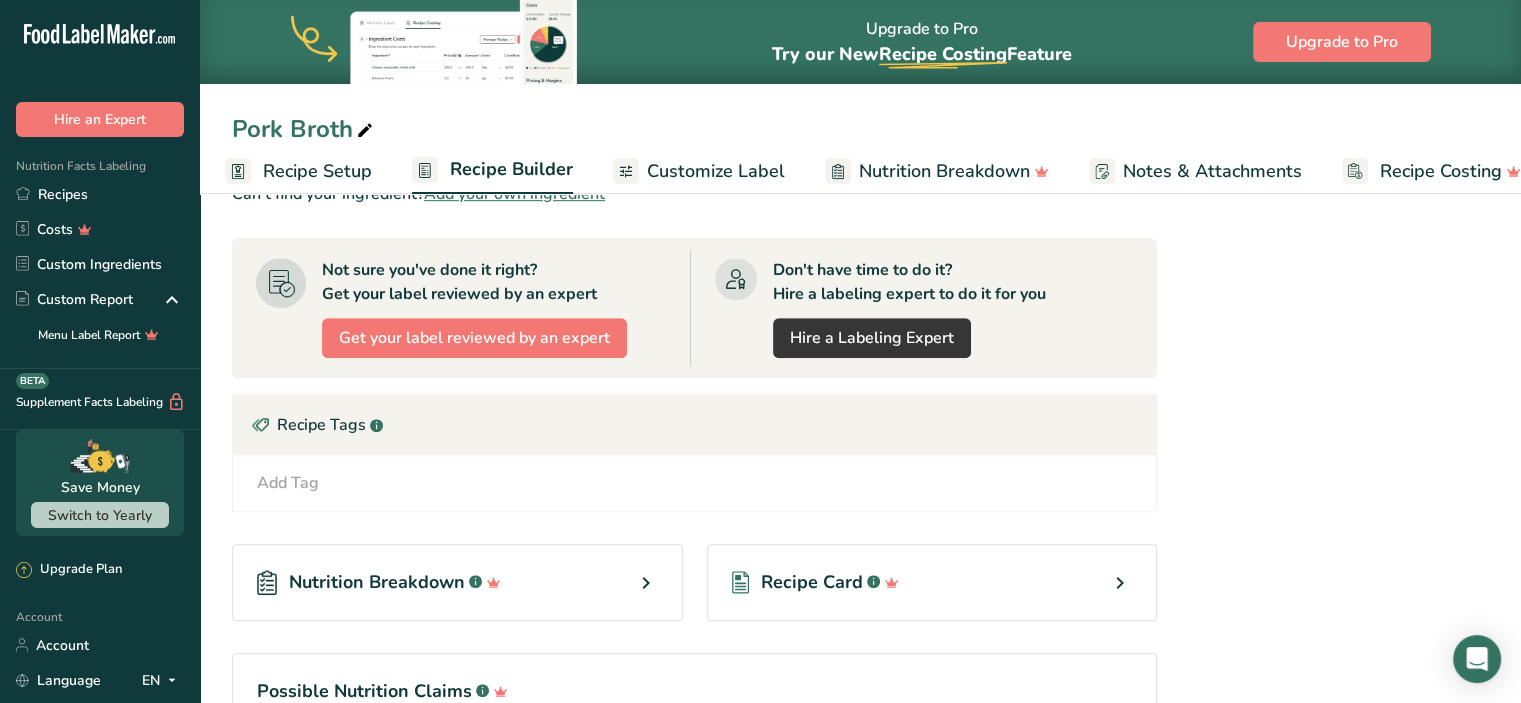 scroll, scrollTop: 1168, scrollLeft: 0, axis: vertical 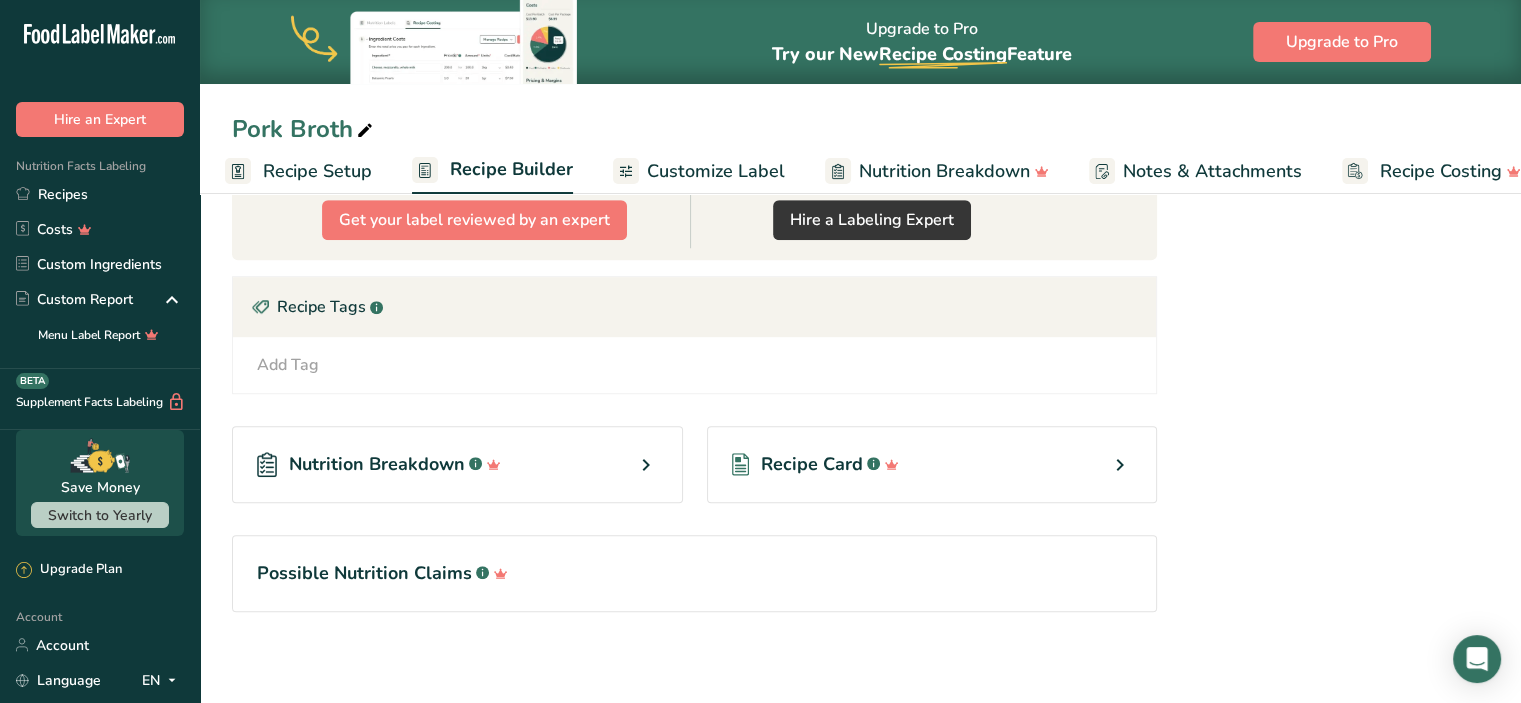 click on "Nutrition Breakdown
.a-a{fill:#347362;}.b-a{fill:#fff;}" at bounding box center [457, 464] 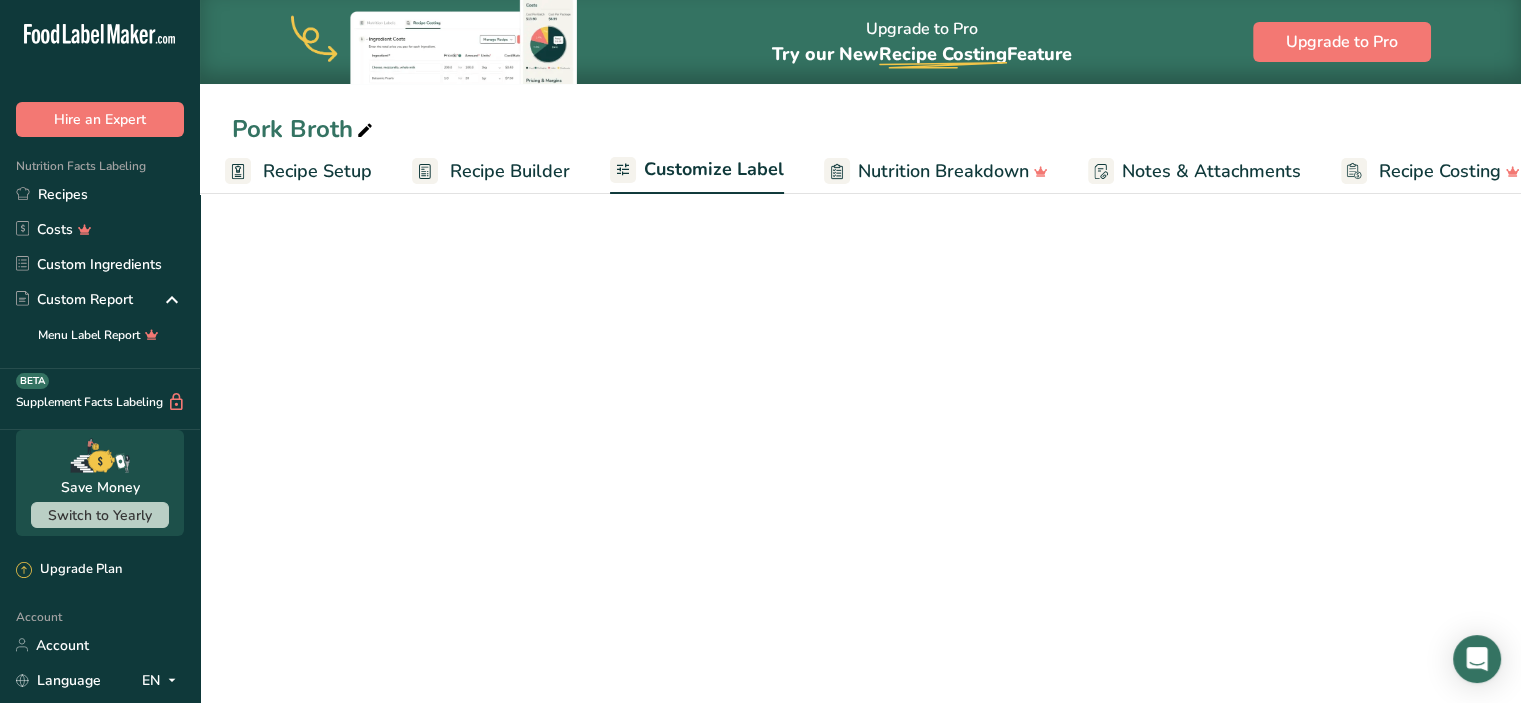 scroll, scrollTop: 0, scrollLeft: 38, axis: horizontal 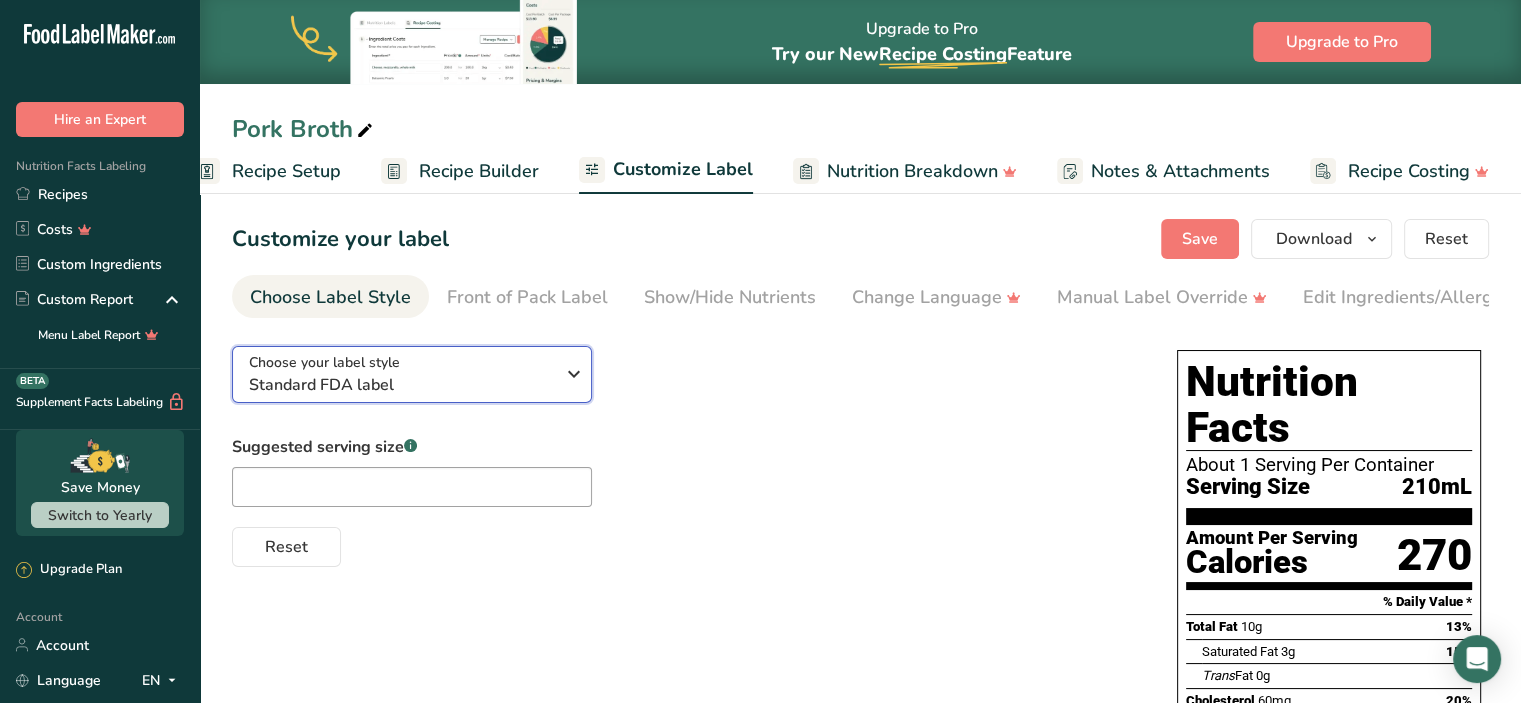 click on "Choose your label style
Standard FDA label" at bounding box center (401, 374) 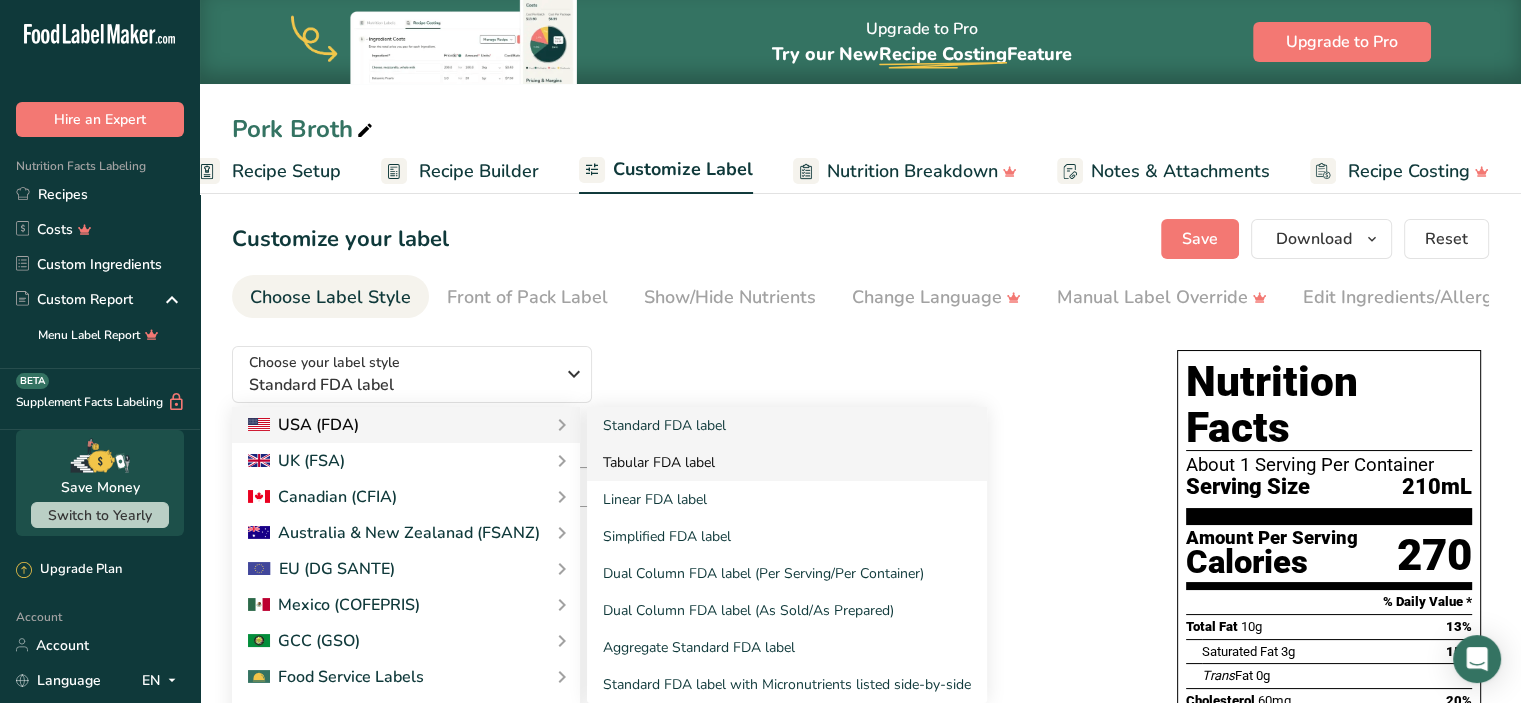 click on "Tabular FDA label" at bounding box center (787, 462) 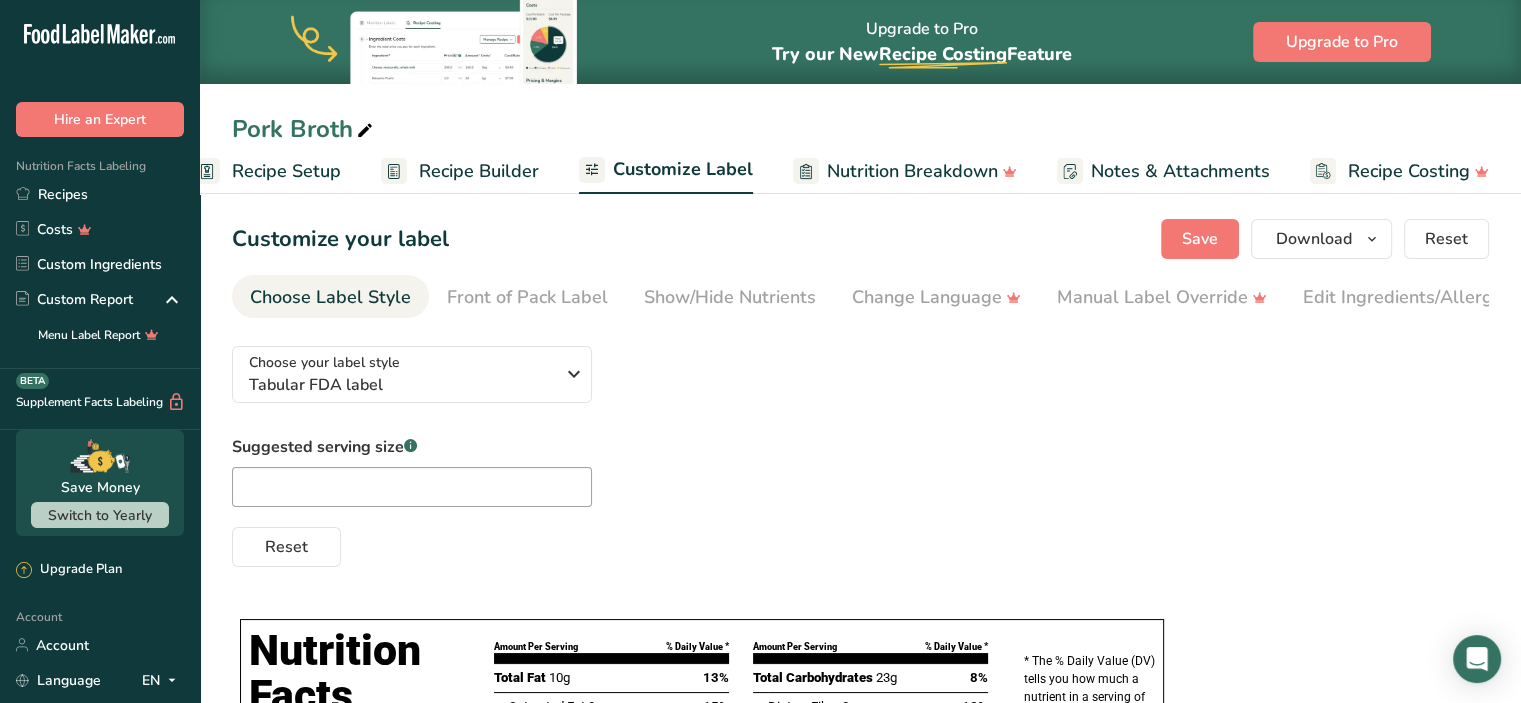 scroll, scrollTop: 0, scrollLeft: 0, axis: both 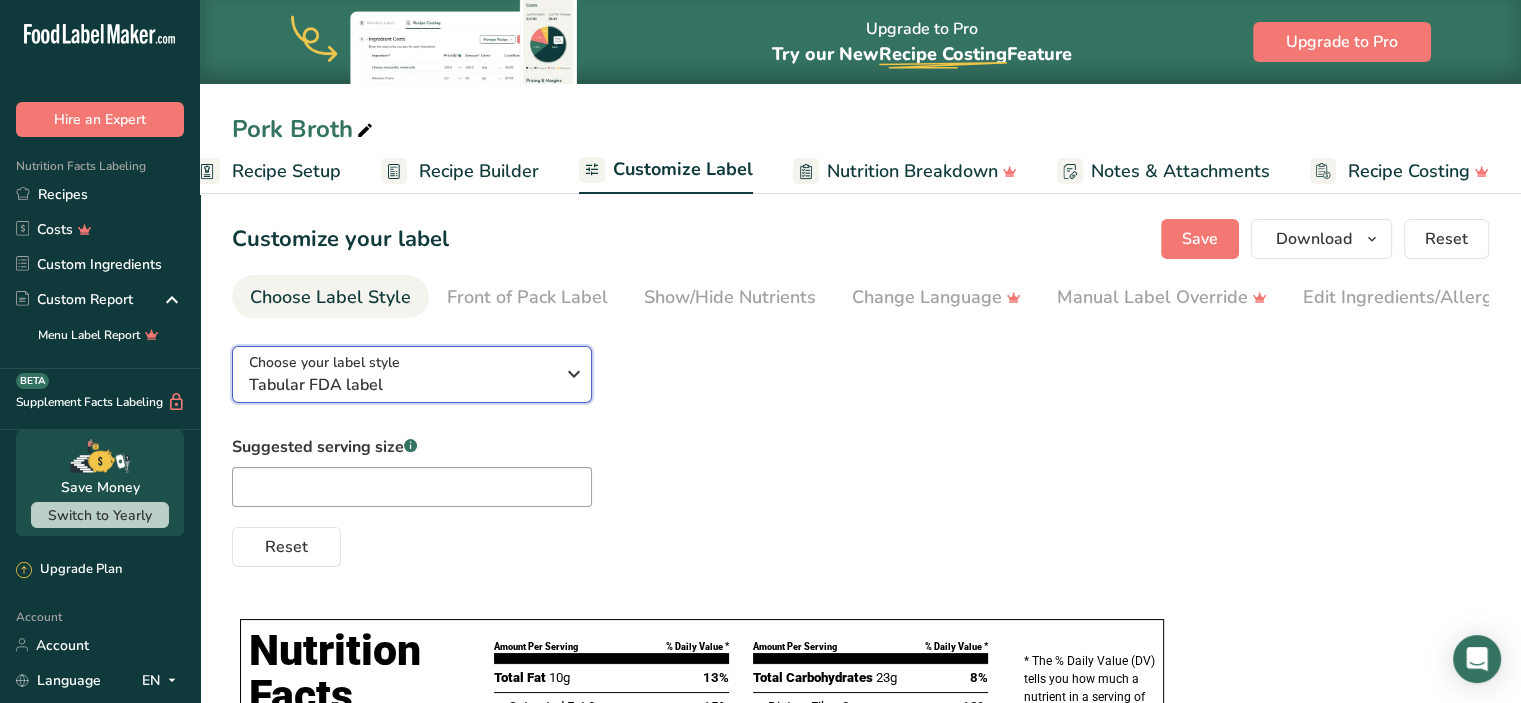click on "Choose your label style
Tabular FDA label" at bounding box center (401, 374) 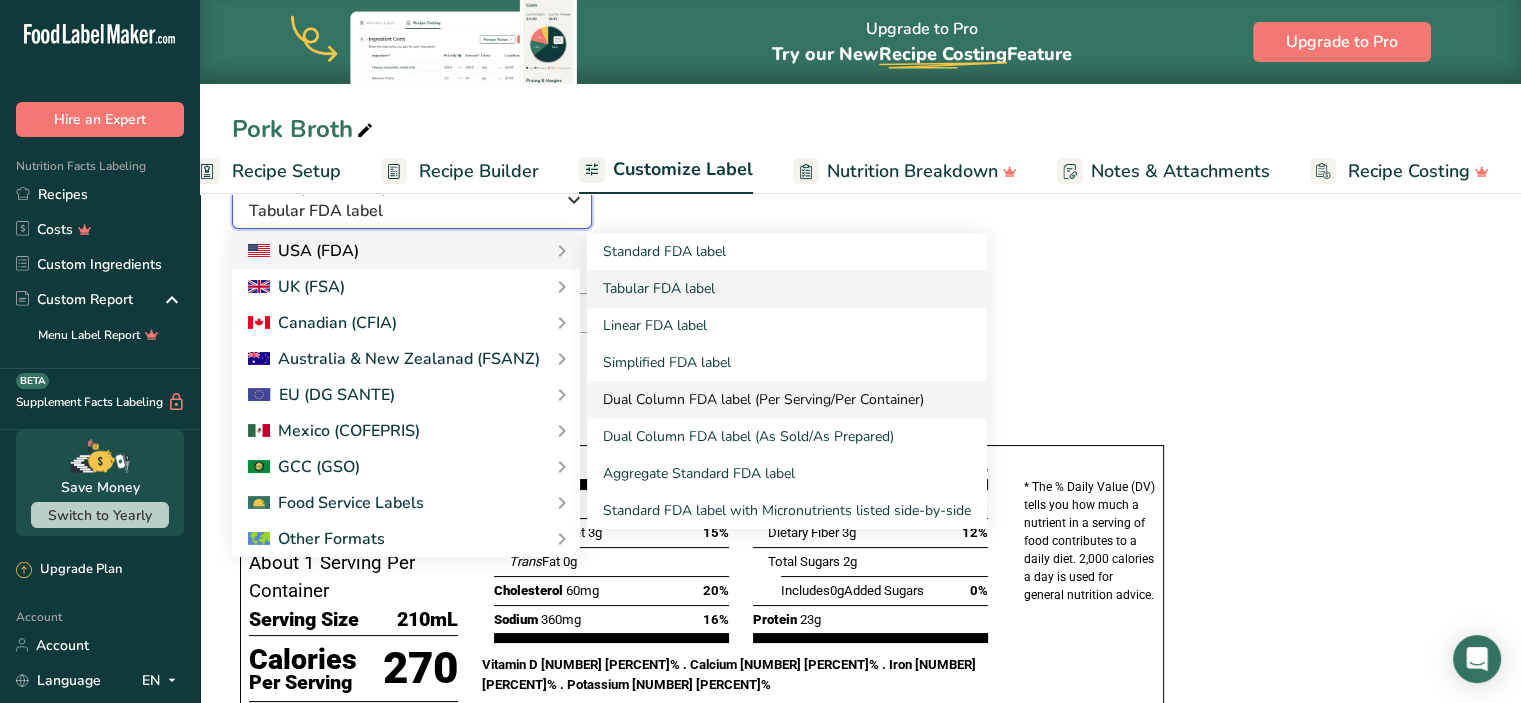 scroll, scrollTop: 174, scrollLeft: 0, axis: vertical 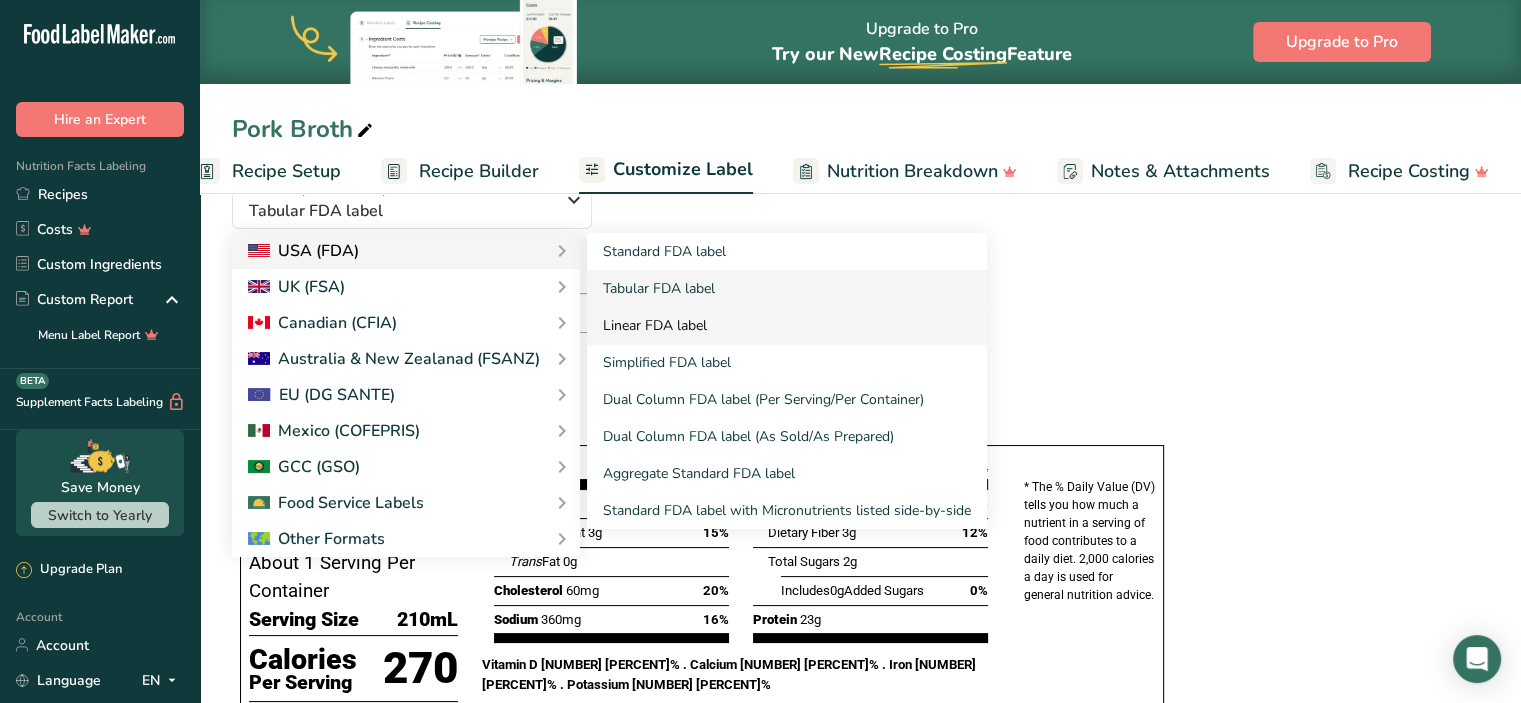 click on "Linear FDA label" at bounding box center [787, 325] 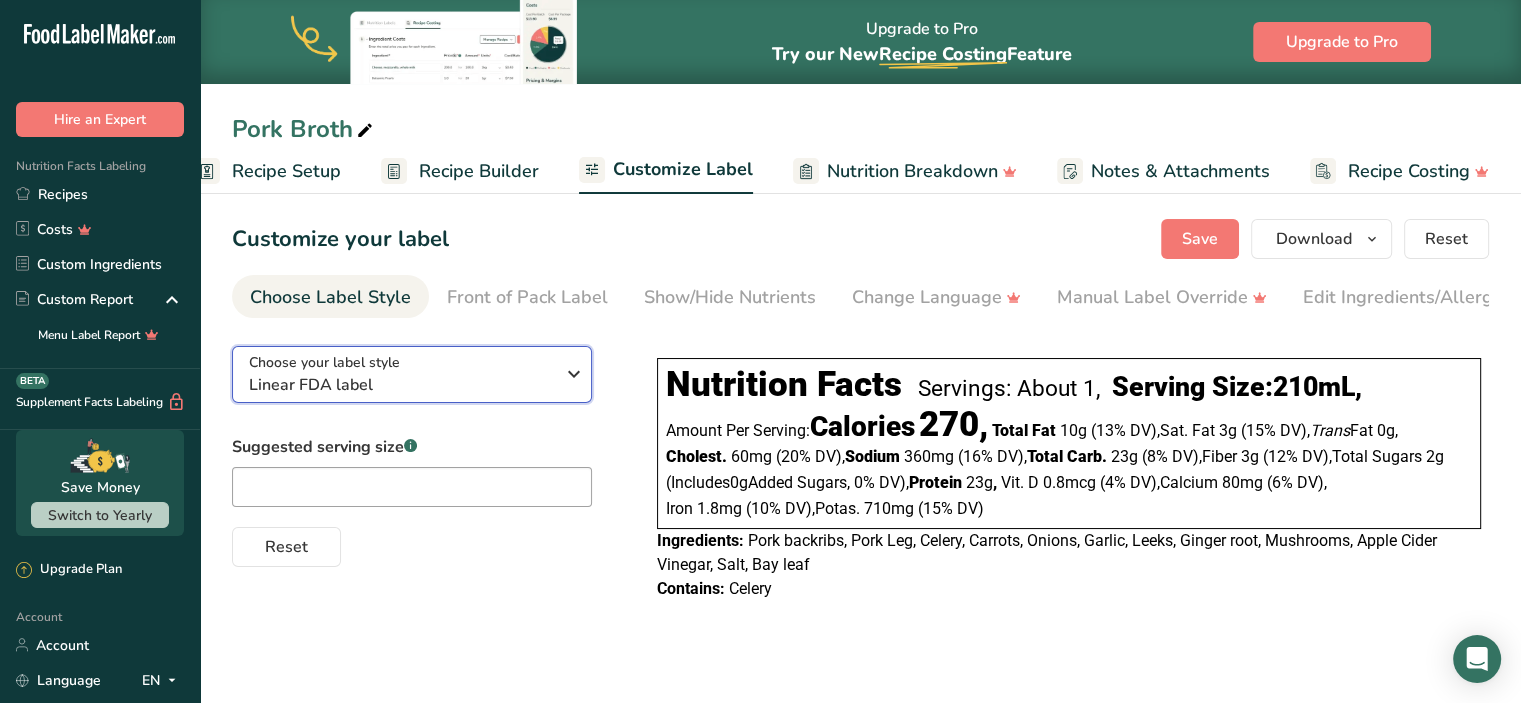 click on "Linear FDA label" at bounding box center [401, 385] 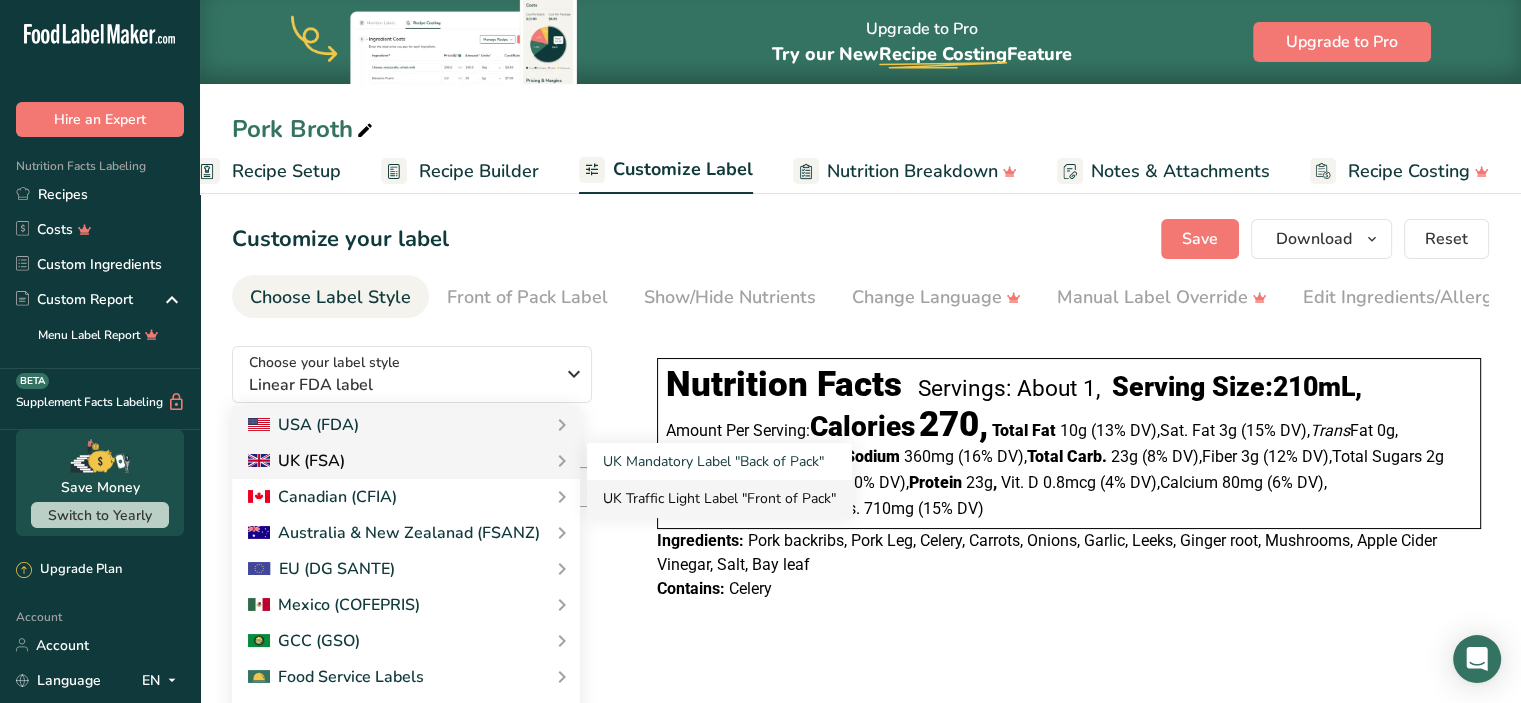 click on "UK Traffic Light Label  "Front of Pack"" at bounding box center [719, 498] 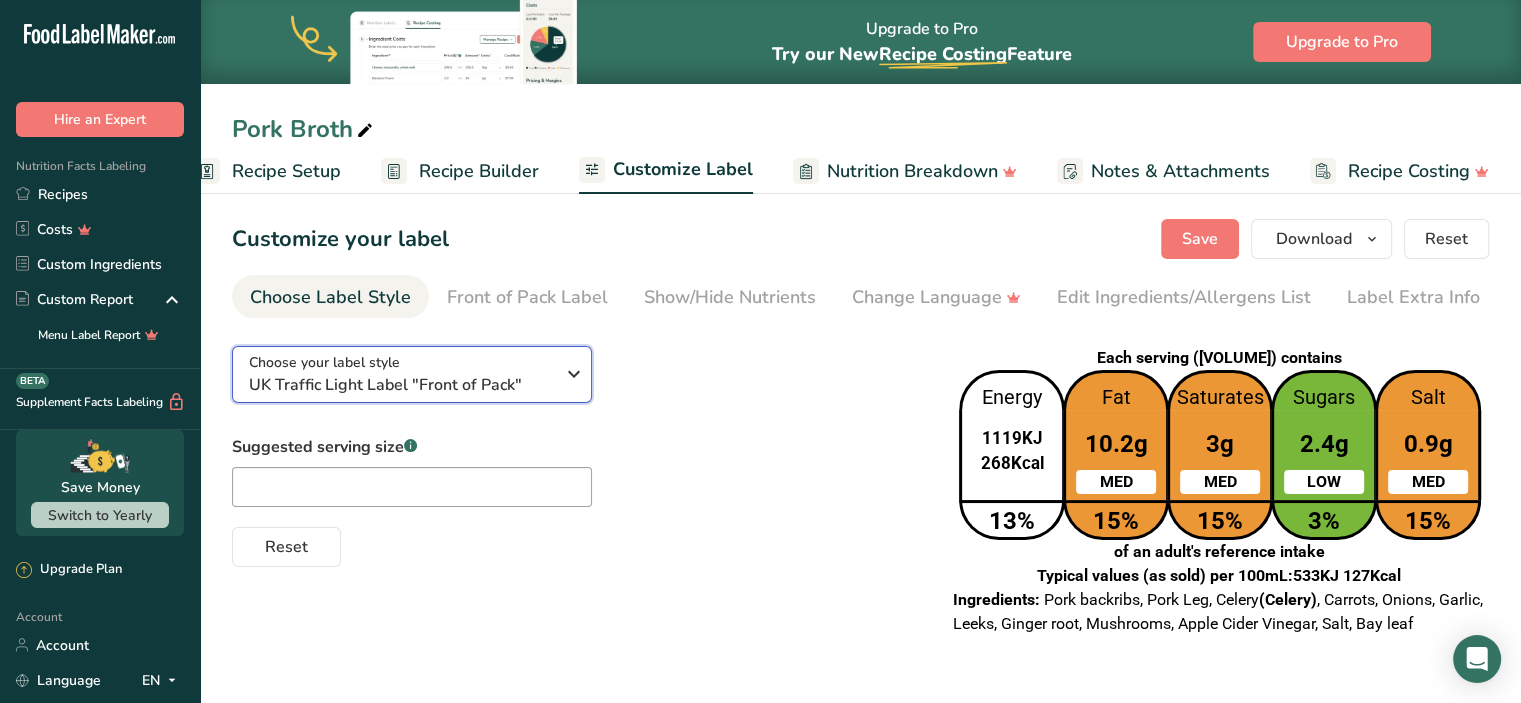 click on "UK Traffic Light Label  "Front of Pack"" at bounding box center (401, 385) 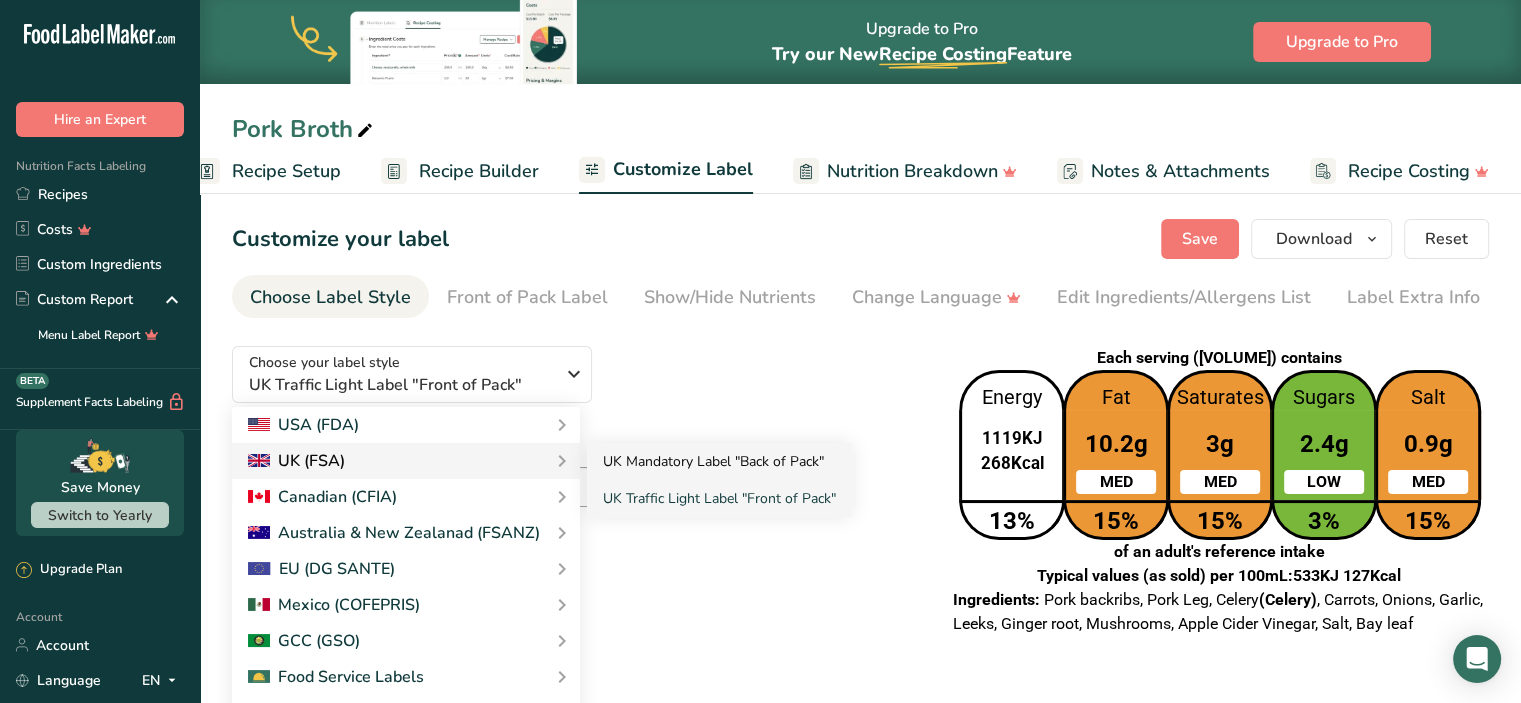 click on "UK Mandatory Label "Back of Pack"" at bounding box center (719, 461) 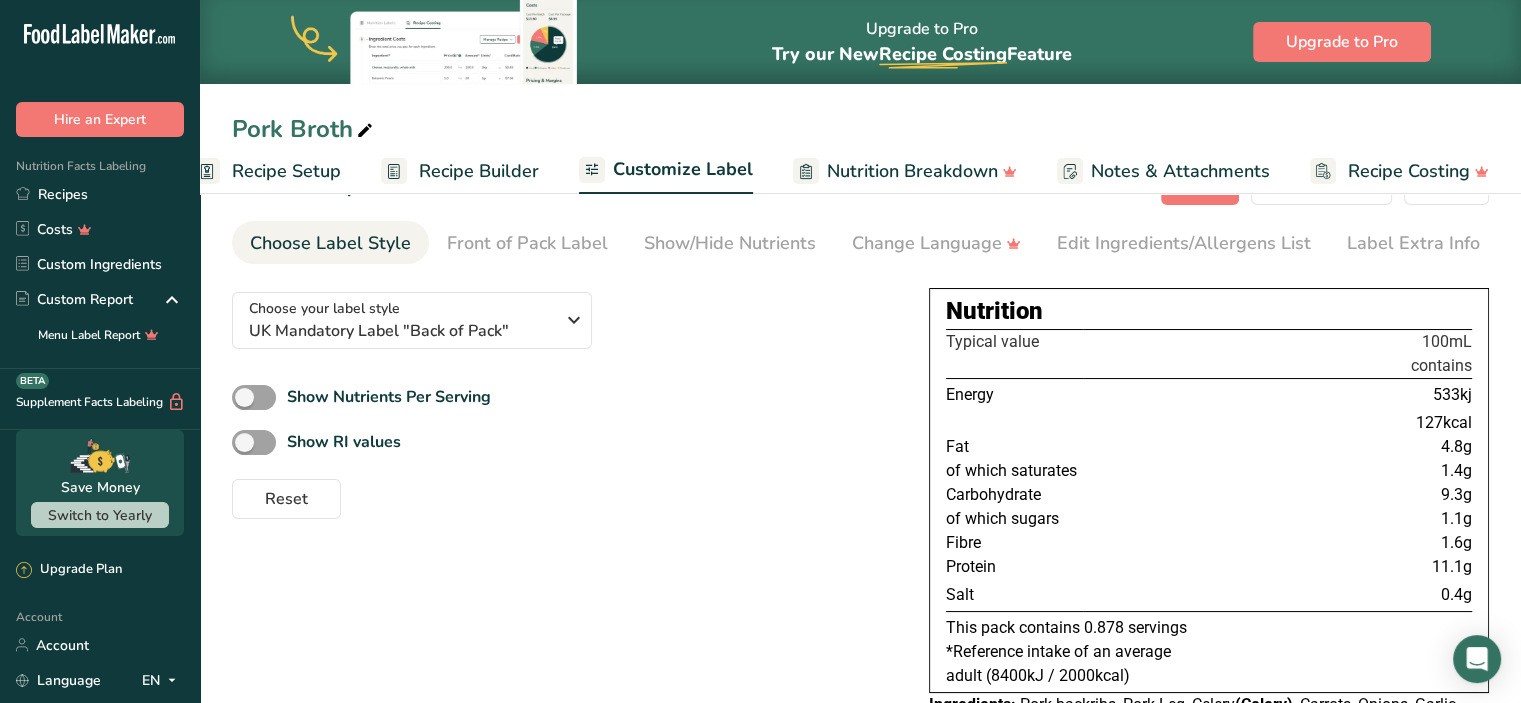 scroll, scrollTop: 52, scrollLeft: 0, axis: vertical 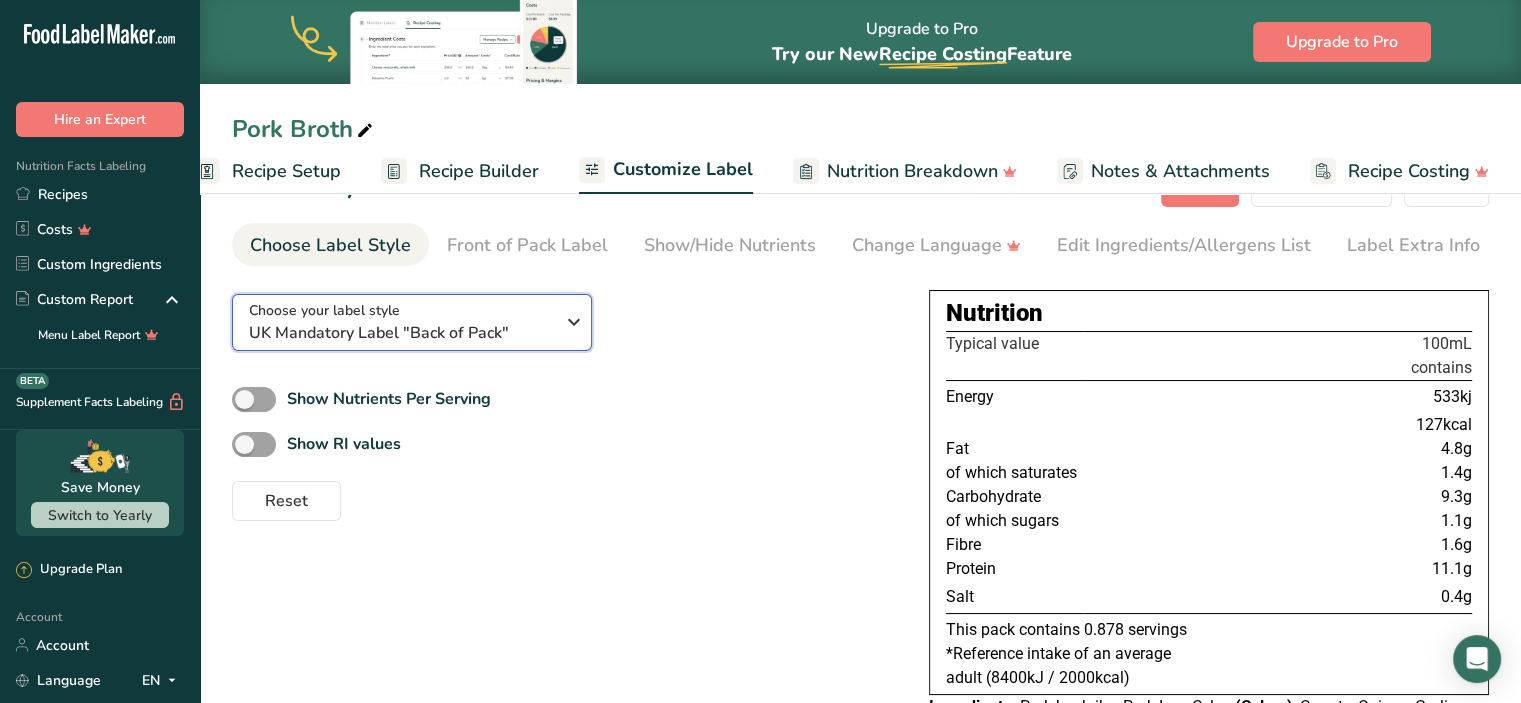 click on "UK Mandatory Label "Back of Pack"" at bounding box center (401, 333) 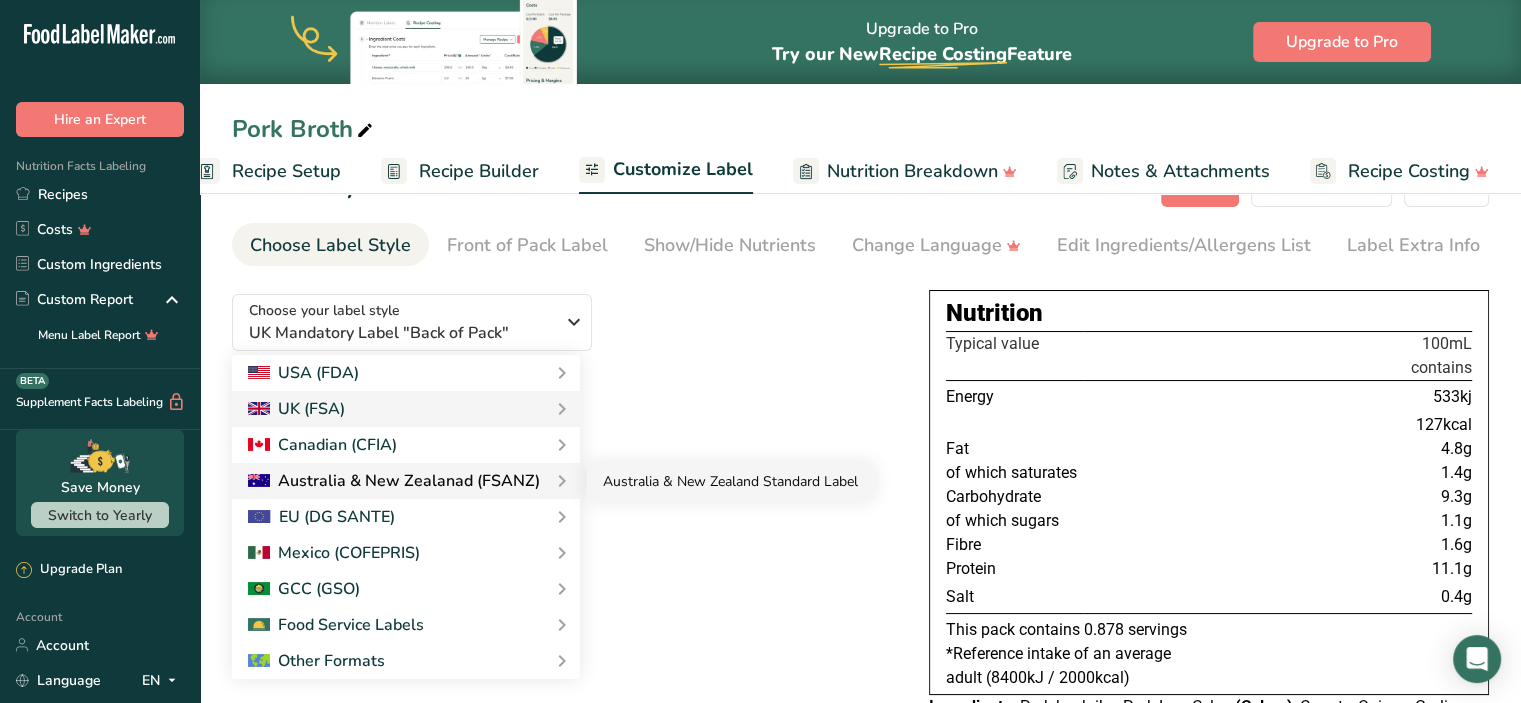 click on "Australia & New Zealand Standard Label" at bounding box center [730, 481] 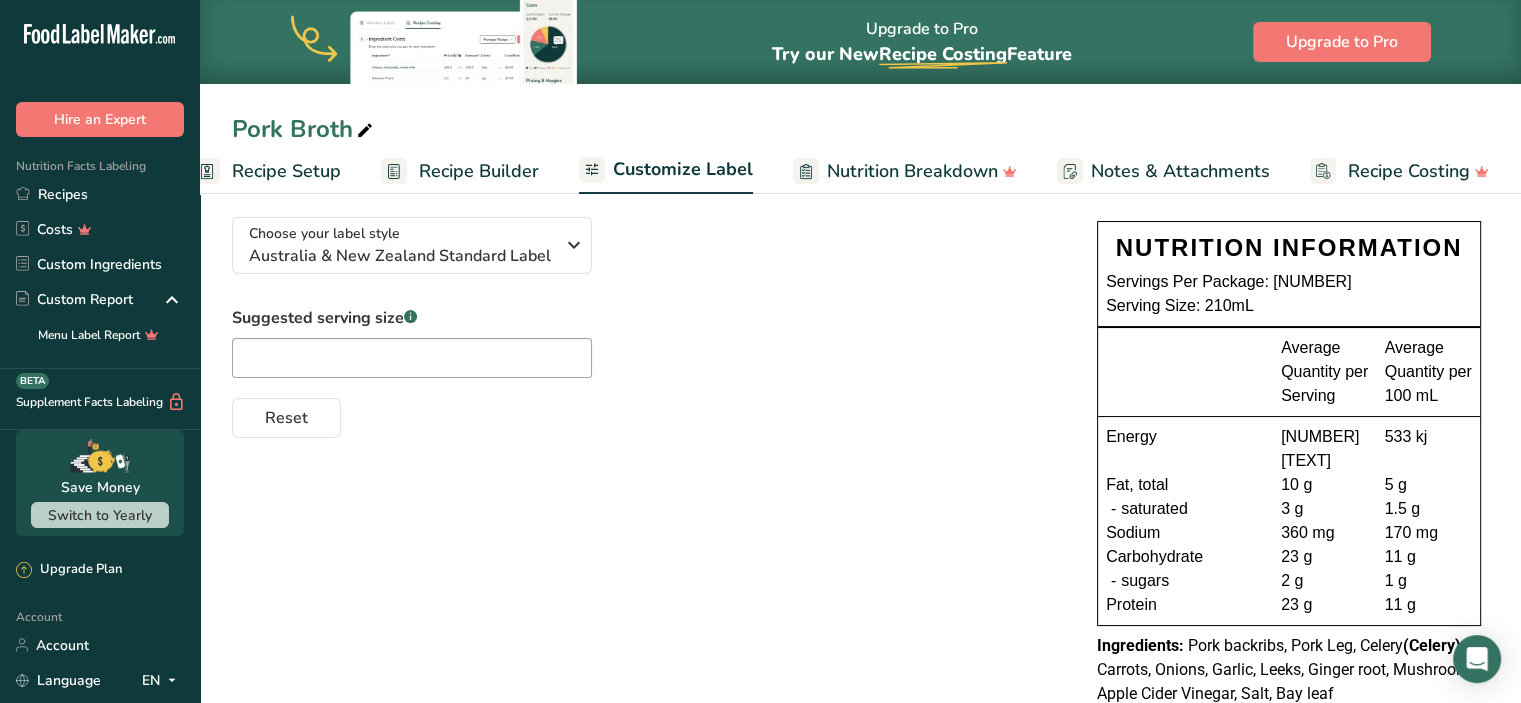 scroll, scrollTop: 139, scrollLeft: 0, axis: vertical 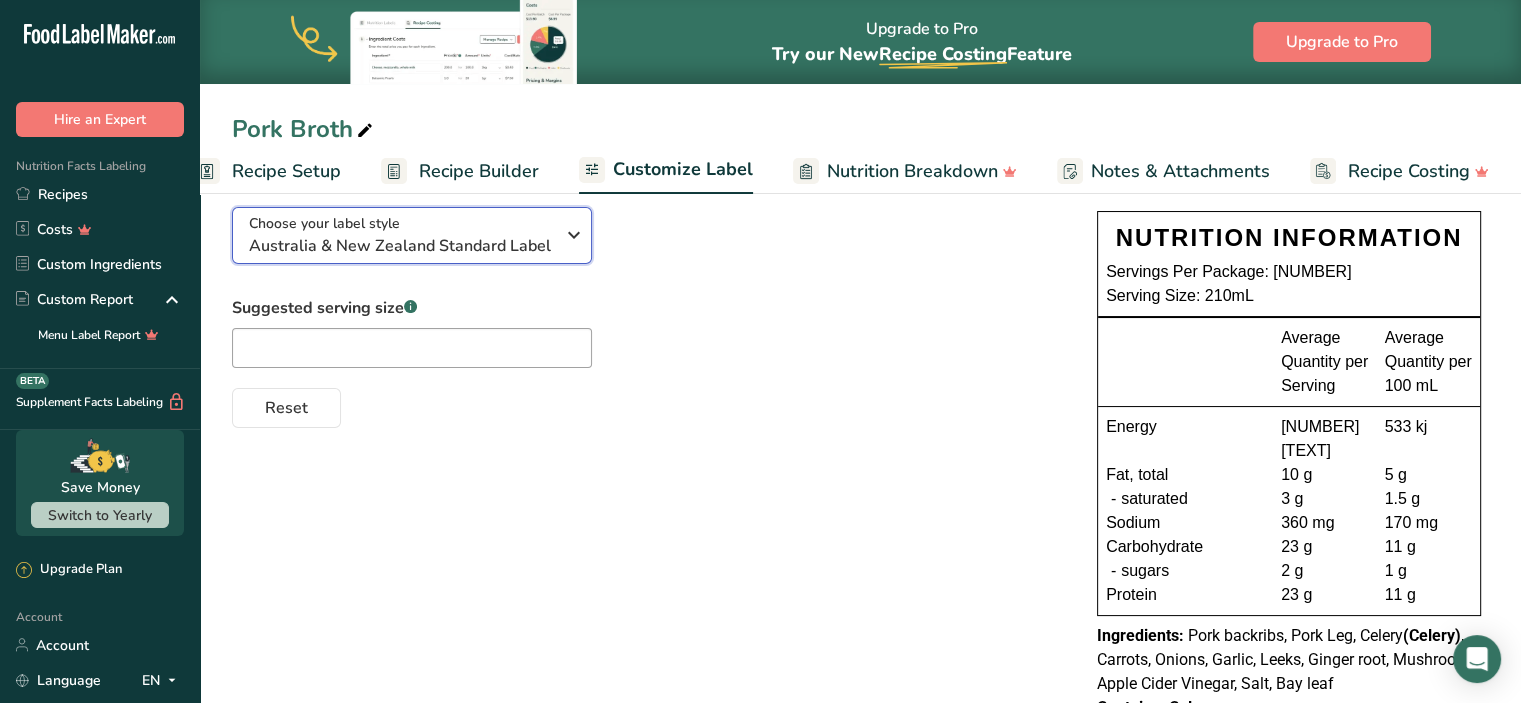 click on "Choose your label style" at bounding box center (324, 223) 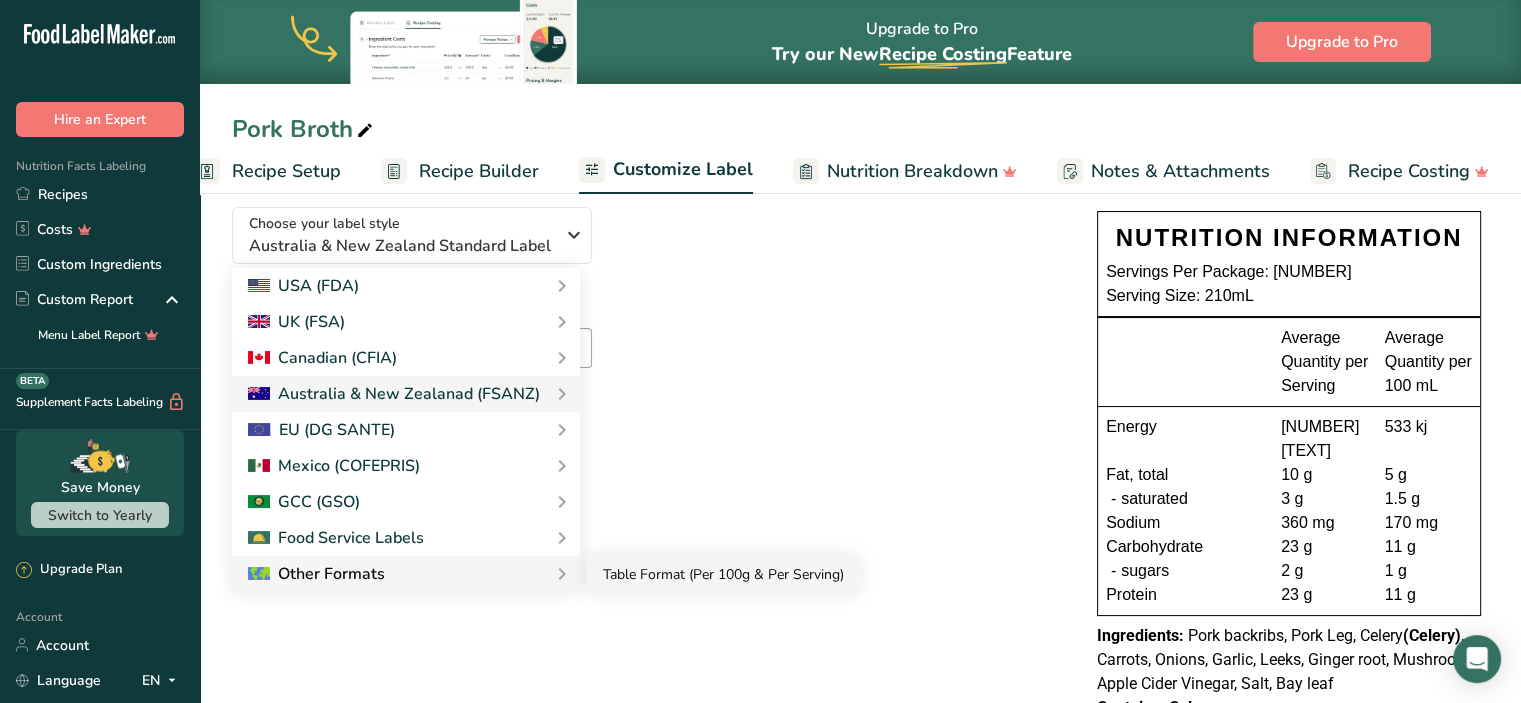 click on "Table Format (Per 100g & Per Serving)" at bounding box center [723, 574] 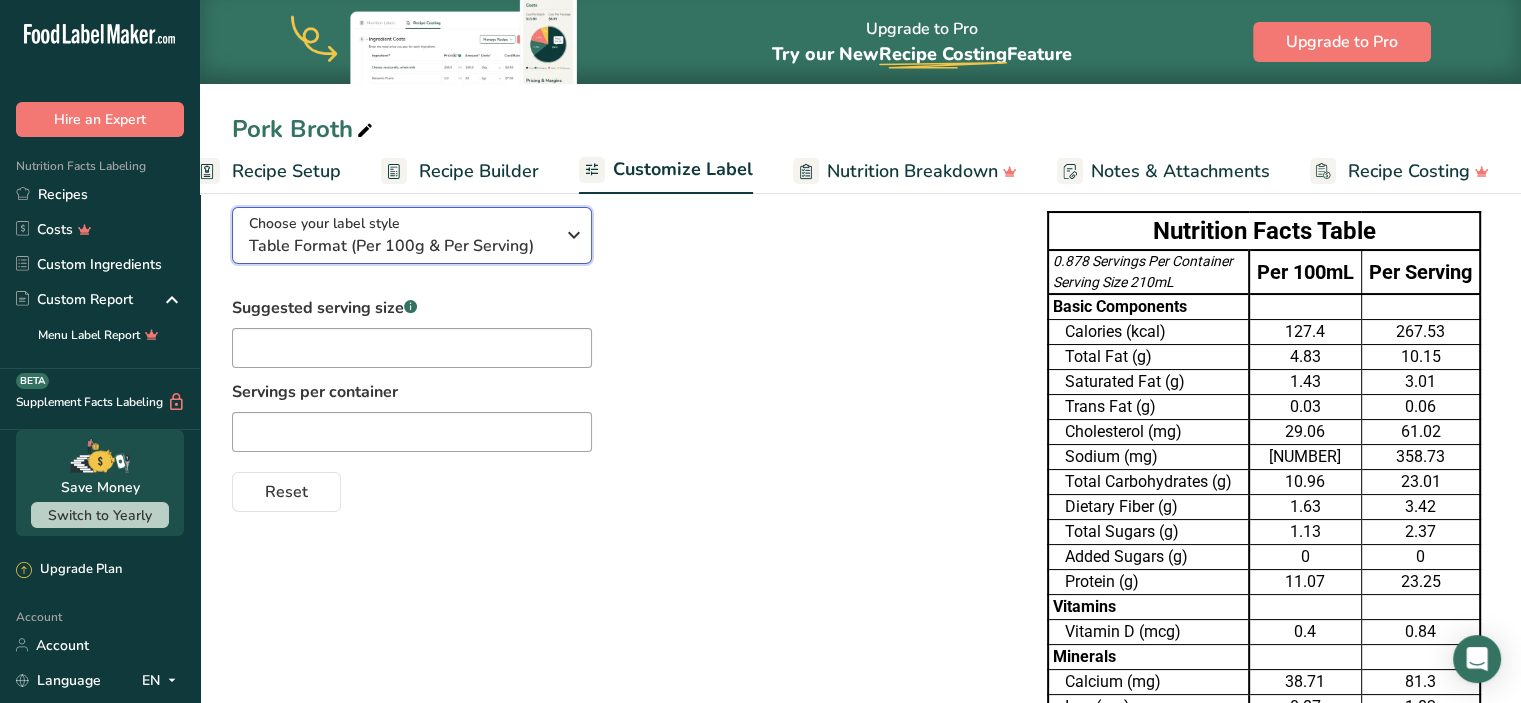 click on "Table Format (Per 100g & Per Serving)" at bounding box center [401, 246] 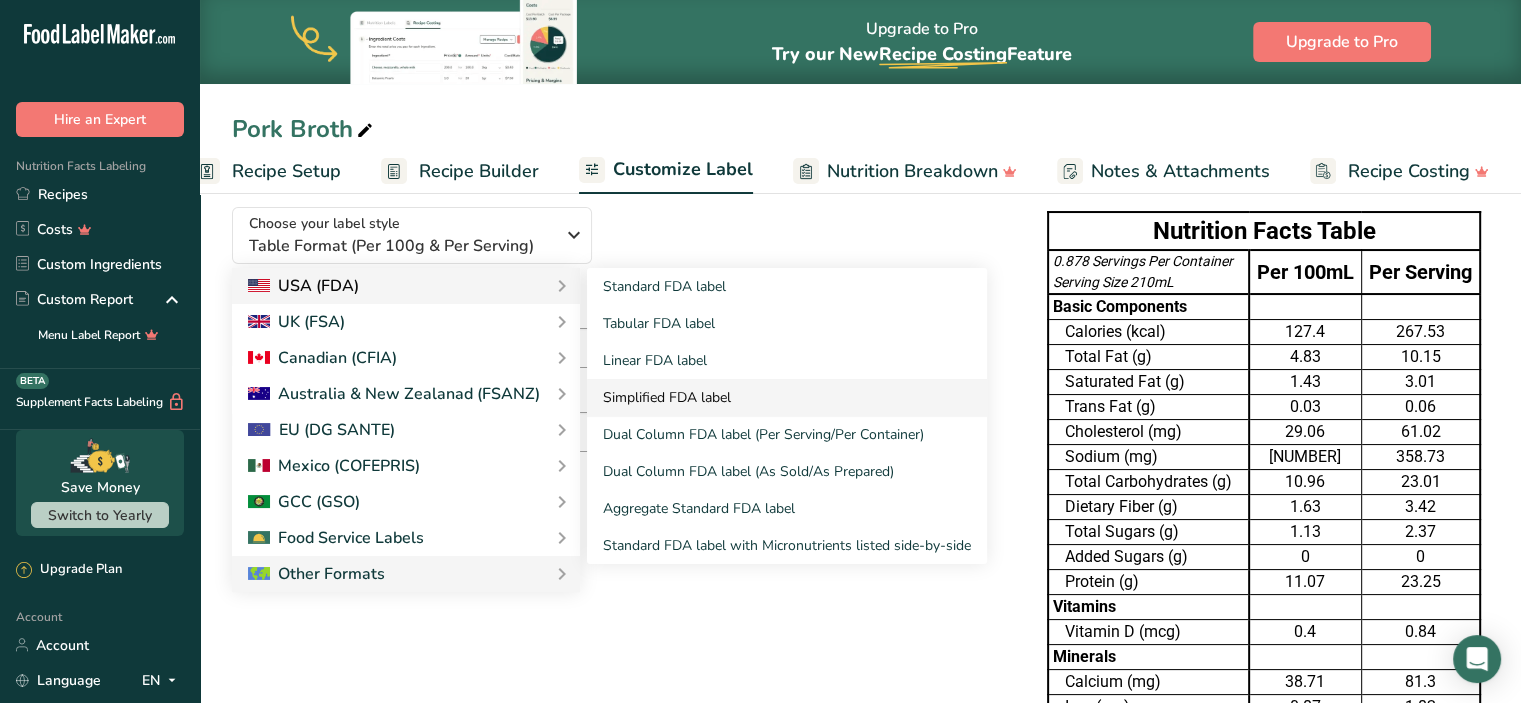 click on "Simplified FDA label" at bounding box center [787, 397] 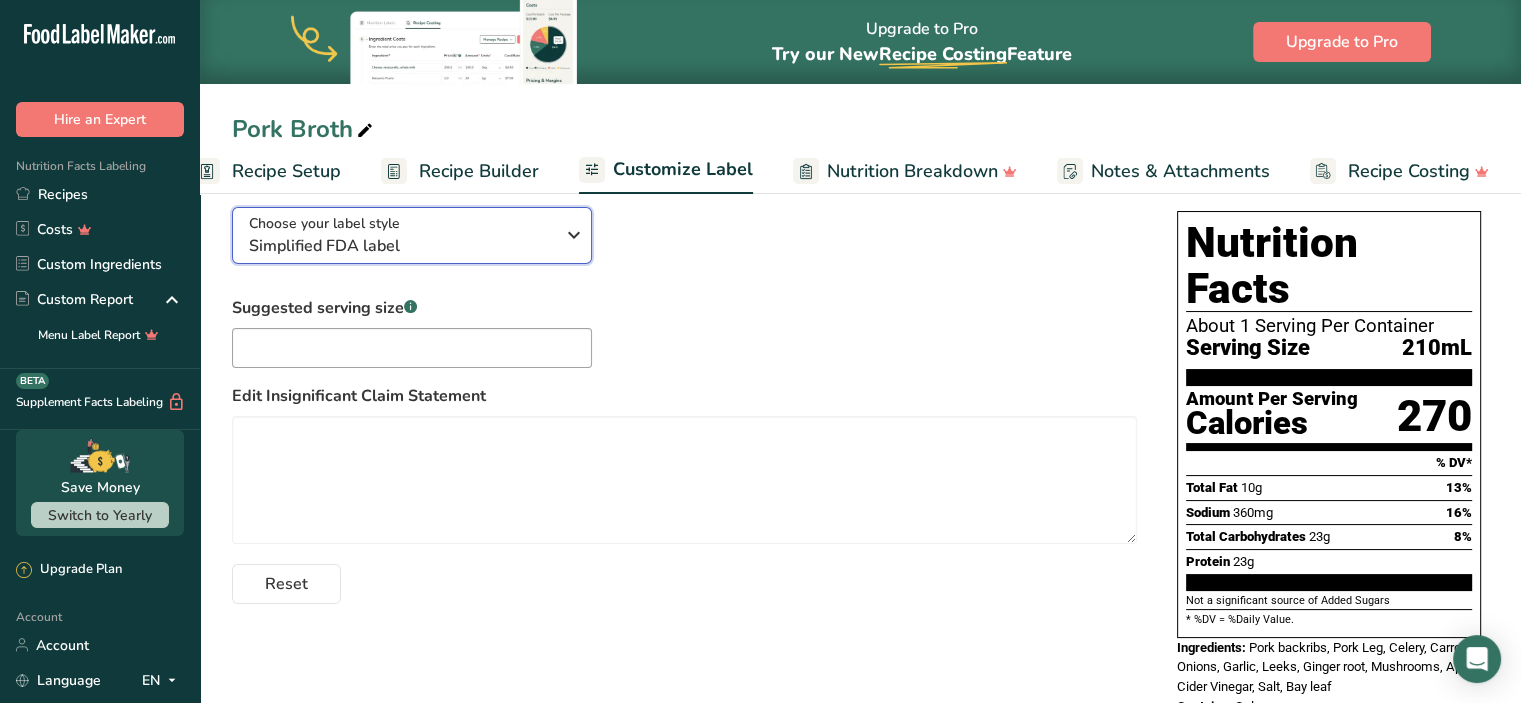click on "Simplified FDA label" at bounding box center (401, 246) 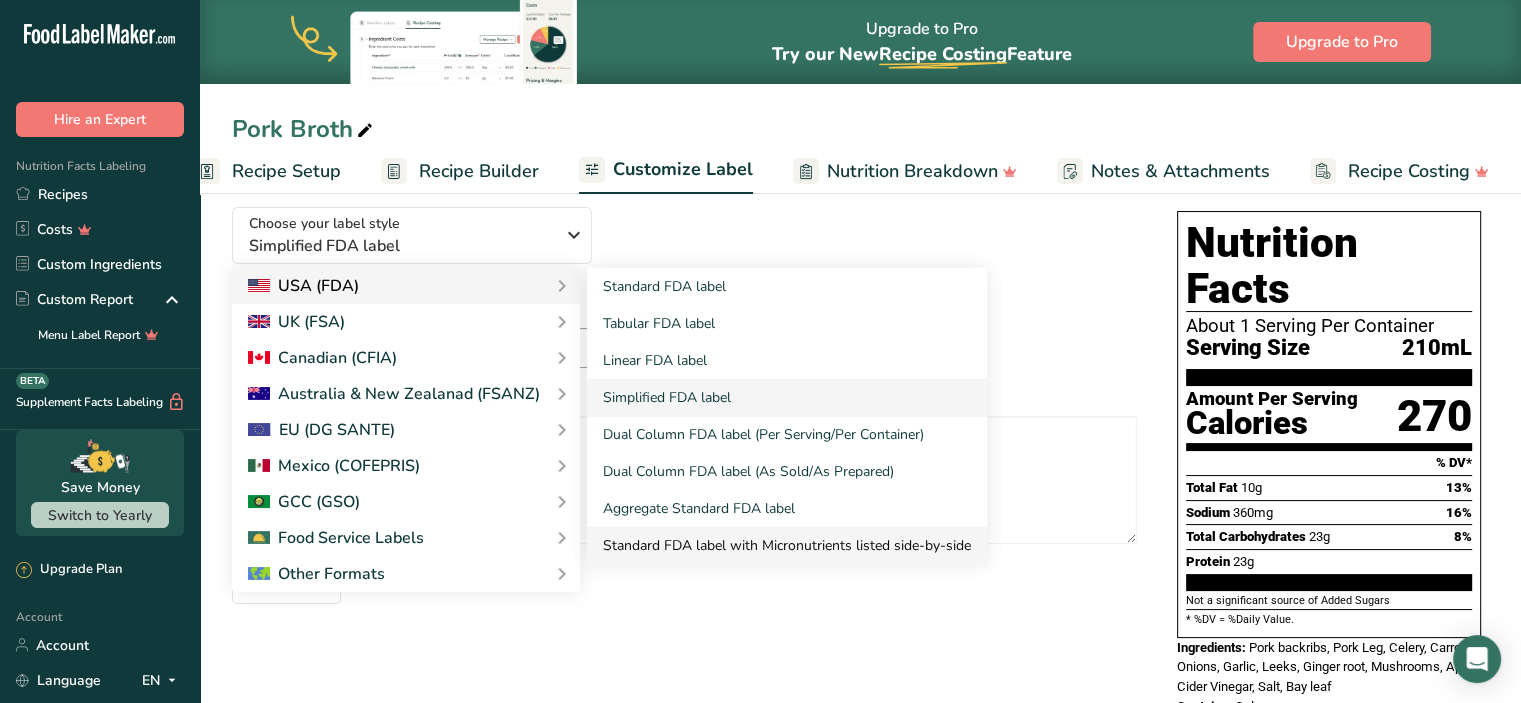 click on "Standard FDA label with Micronutrients listed side-by-side" at bounding box center (787, 545) 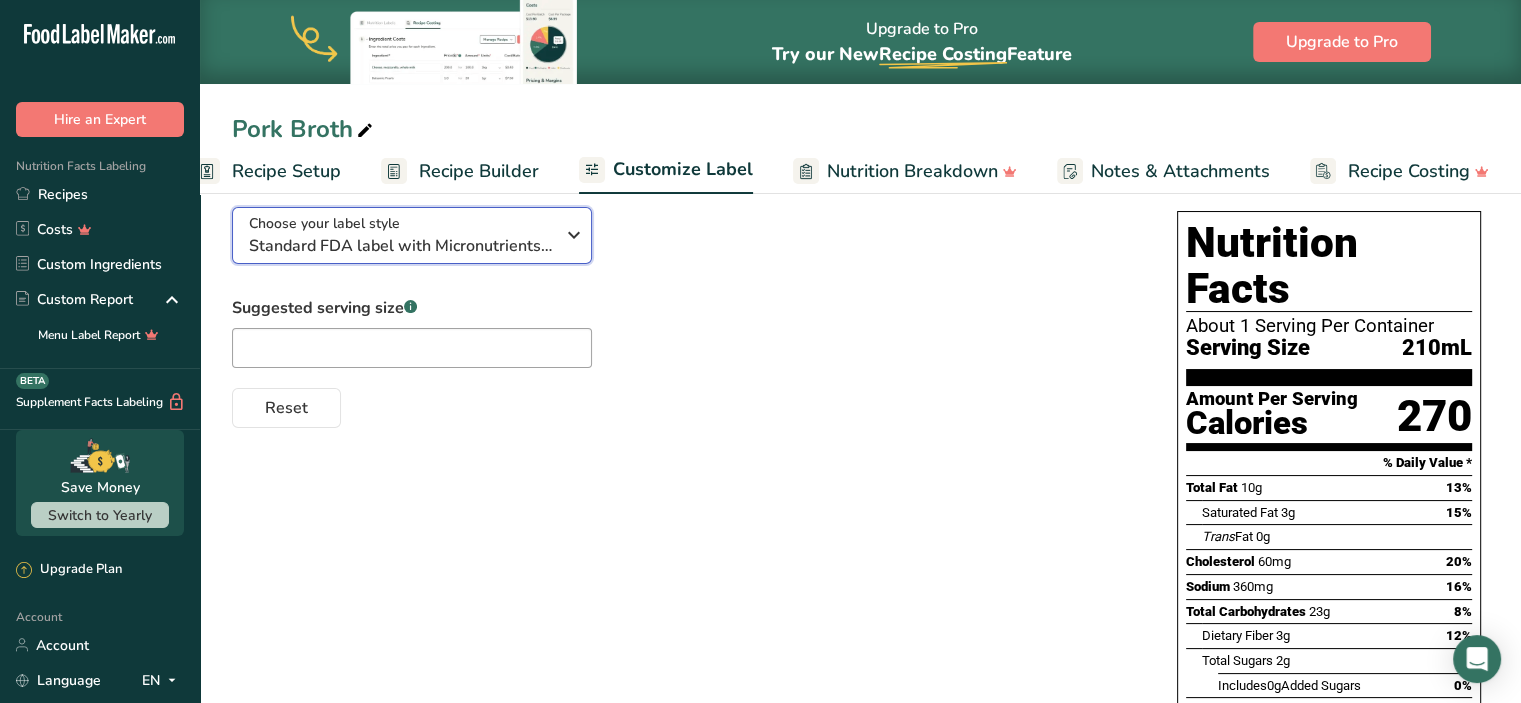 click on "Choose your label style
Standard FDA label with Micronutrients listed side-by-side" at bounding box center [401, 235] 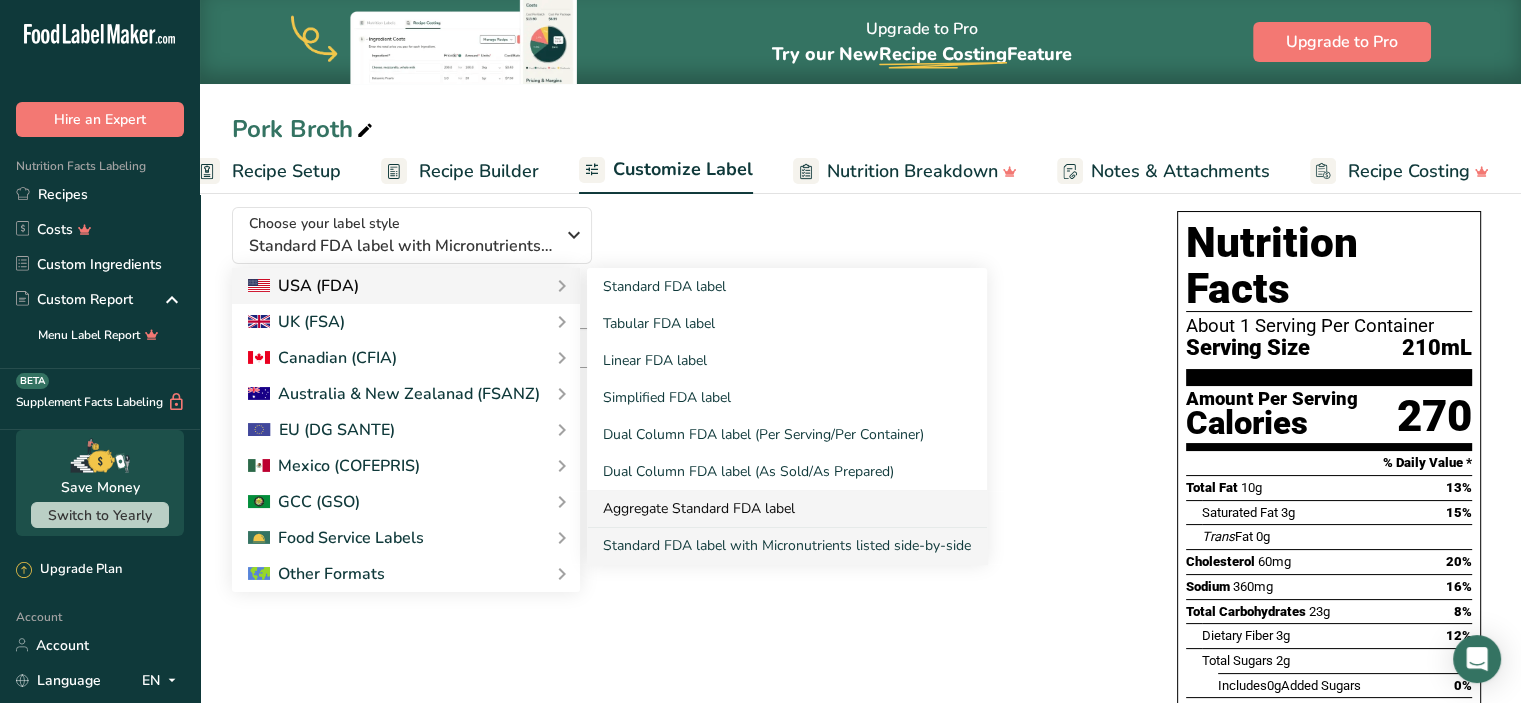 click on "Aggregate Standard FDA label" at bounding box center (787, 508) 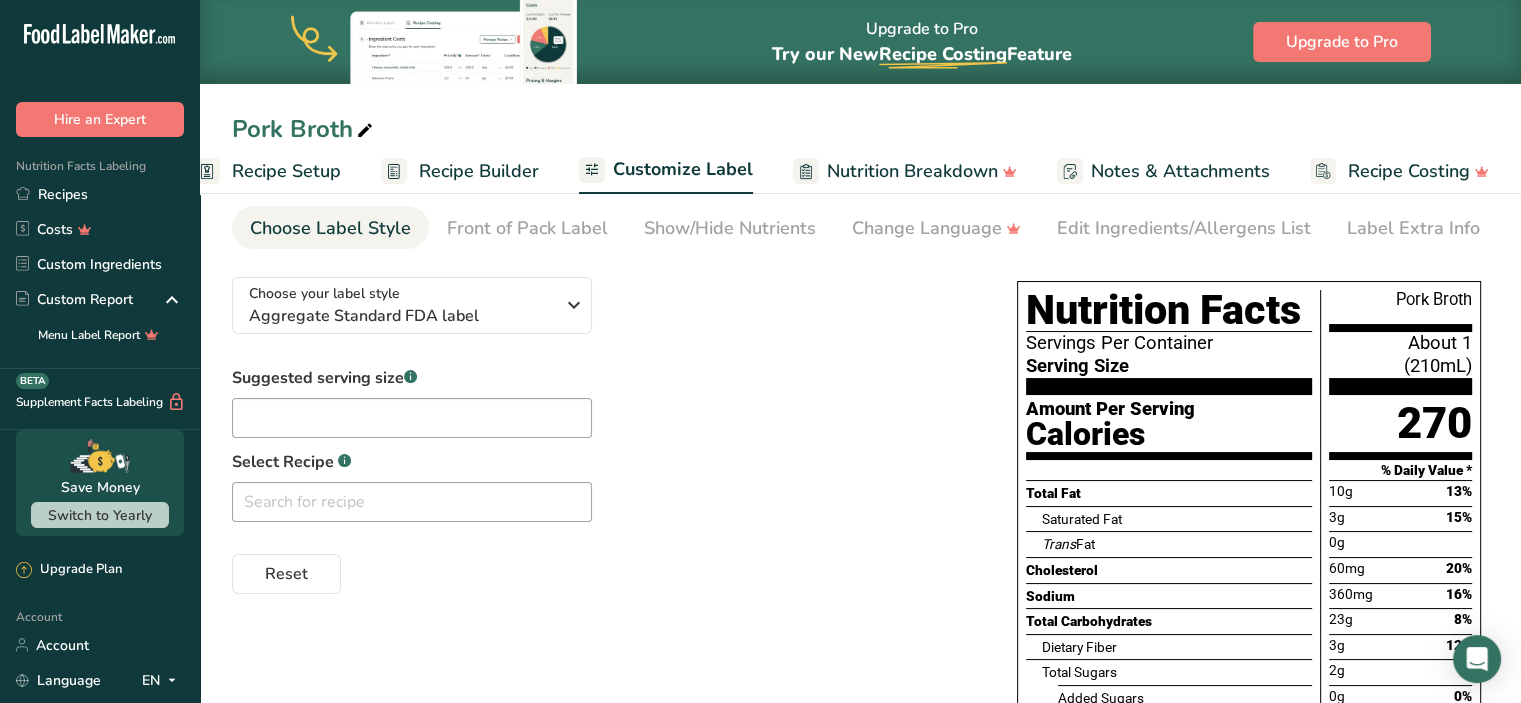 scroll, scrollTop: 50, scrollLeft: 0, axis: vertical 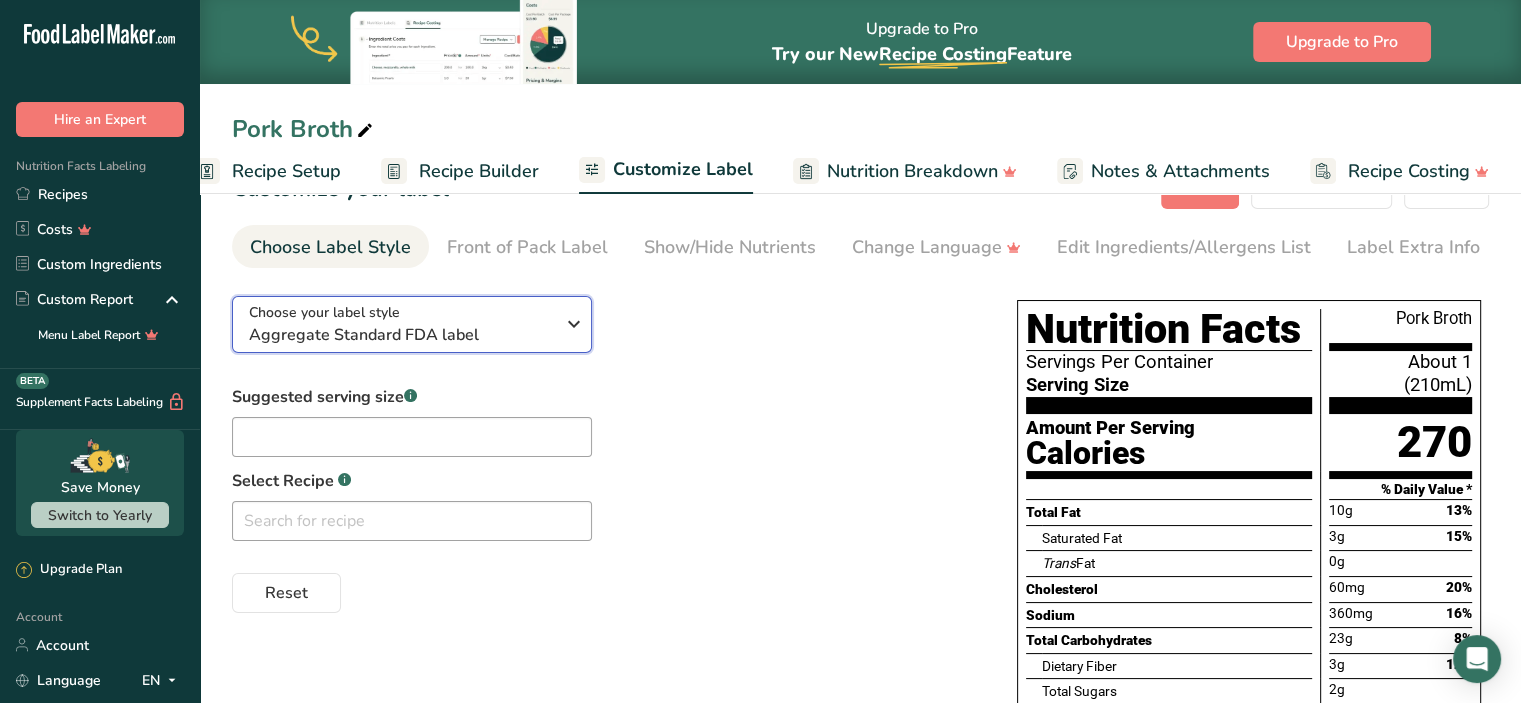 click on "Aggregate Standard FDA label" at bounding box center (401, 335) 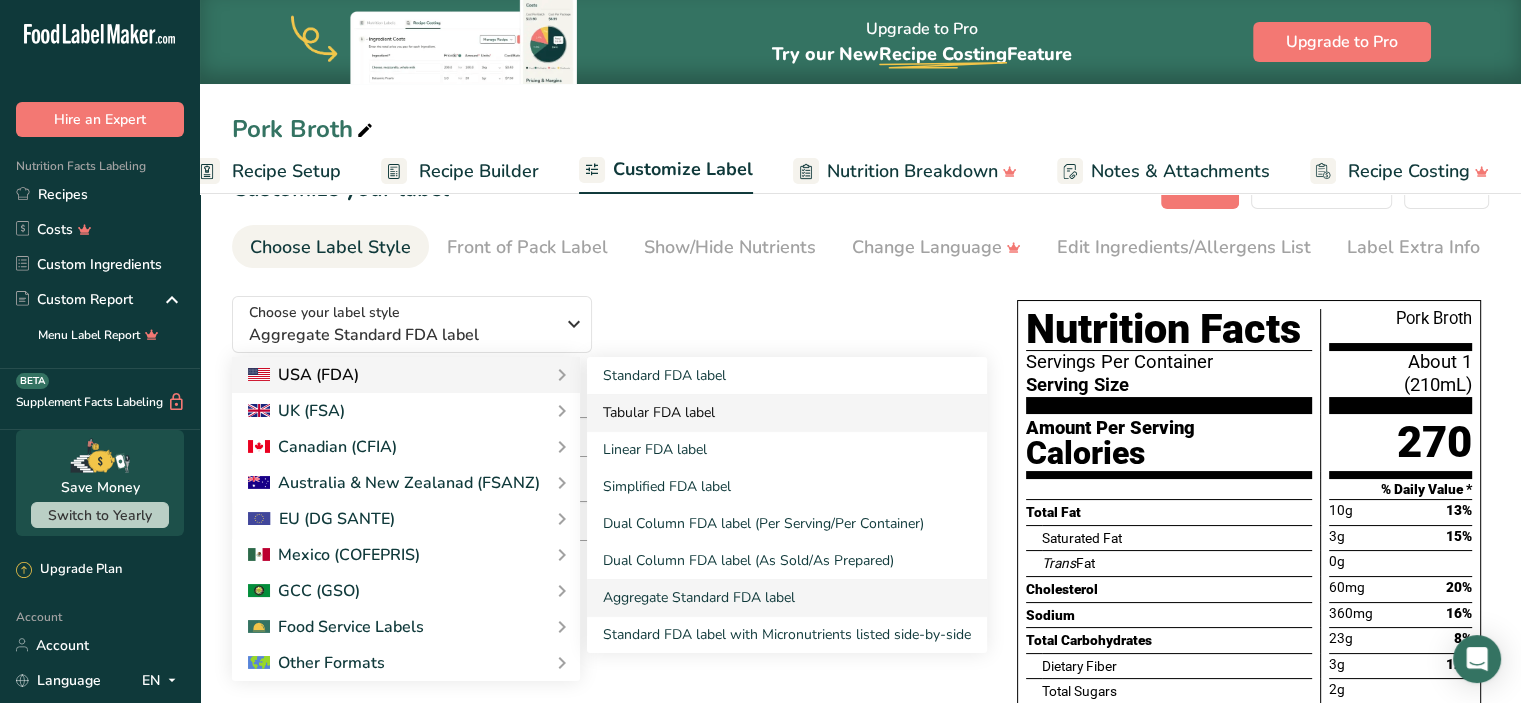 click on "Tabular FDA label" at bounding box center (787, 412) 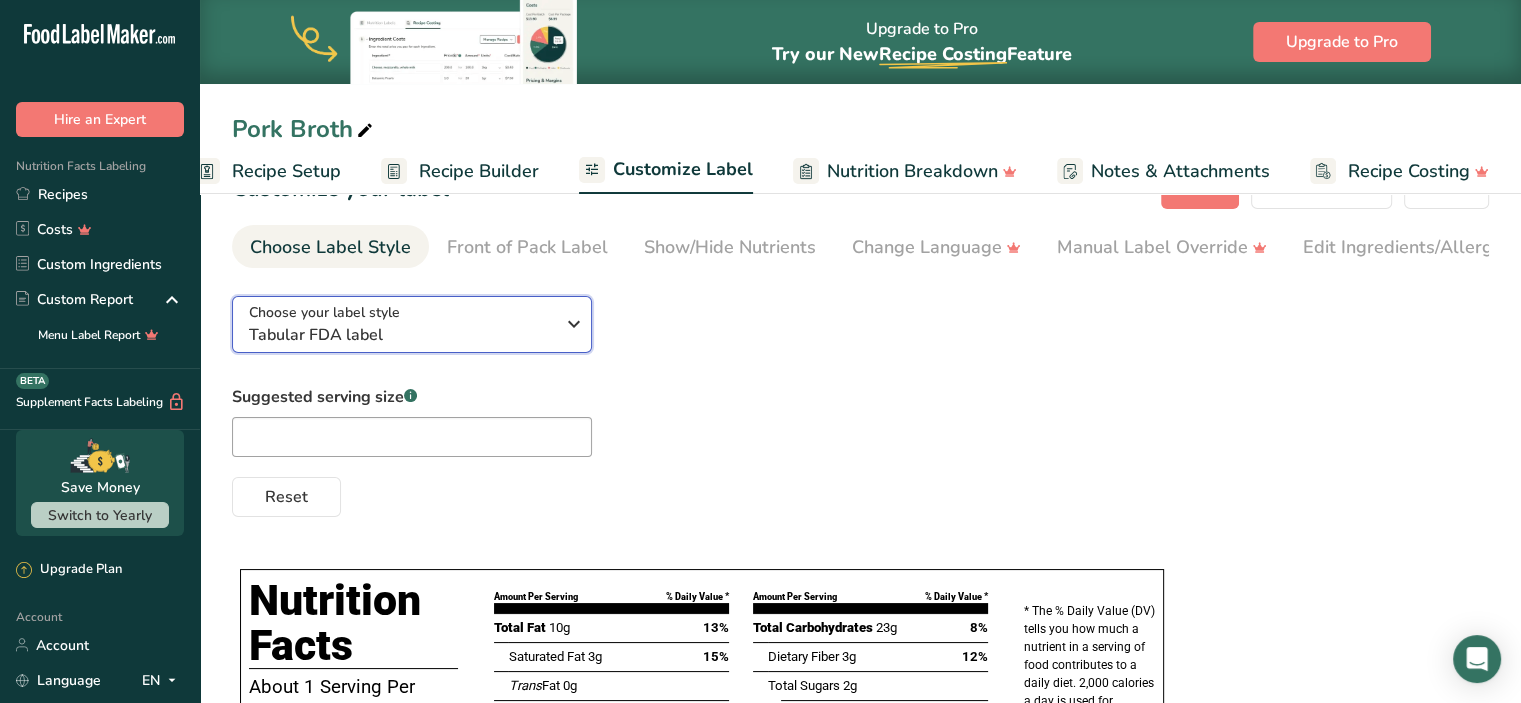 click on "Choose your label style
Tabular FDA label" at bounding box center (401, 324) 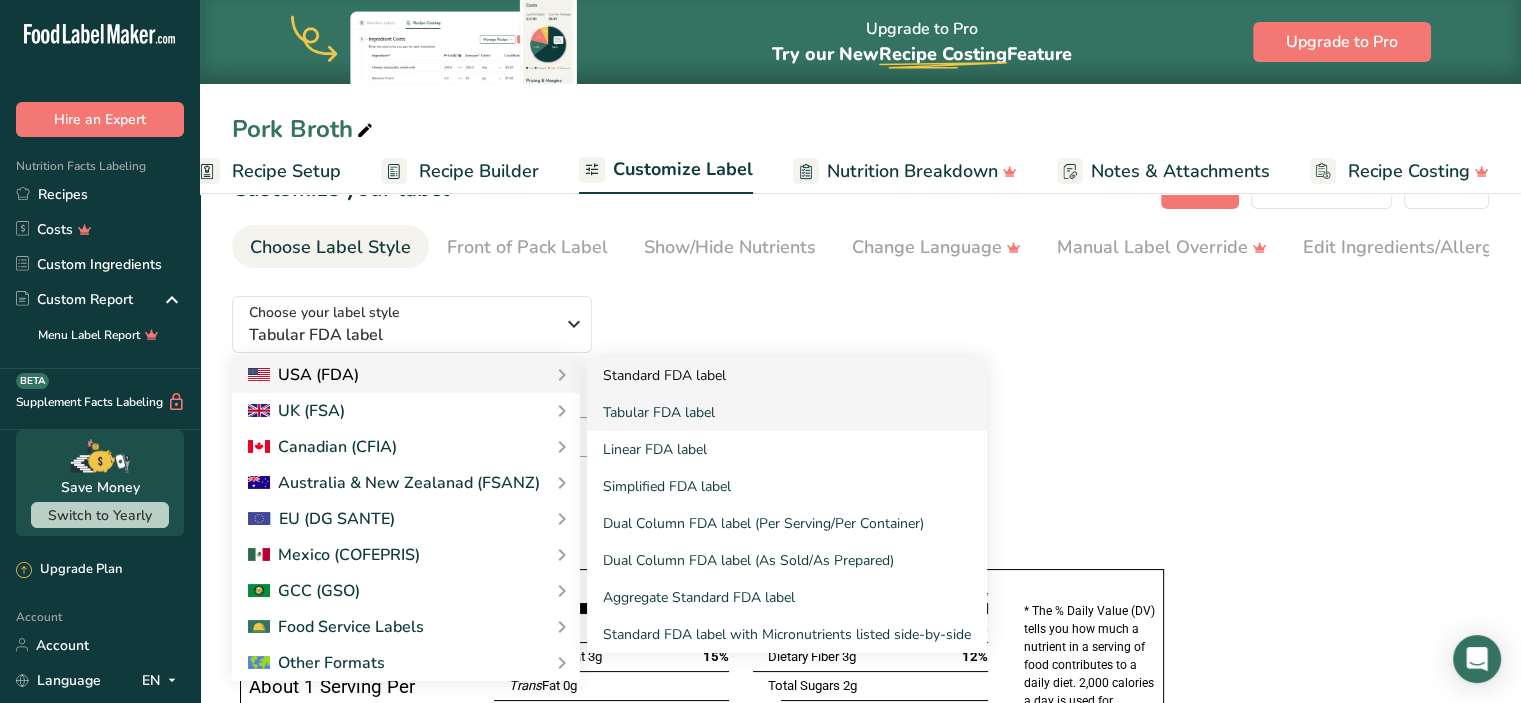 click on "Standard FDA label" at bounding box center [787, 375] 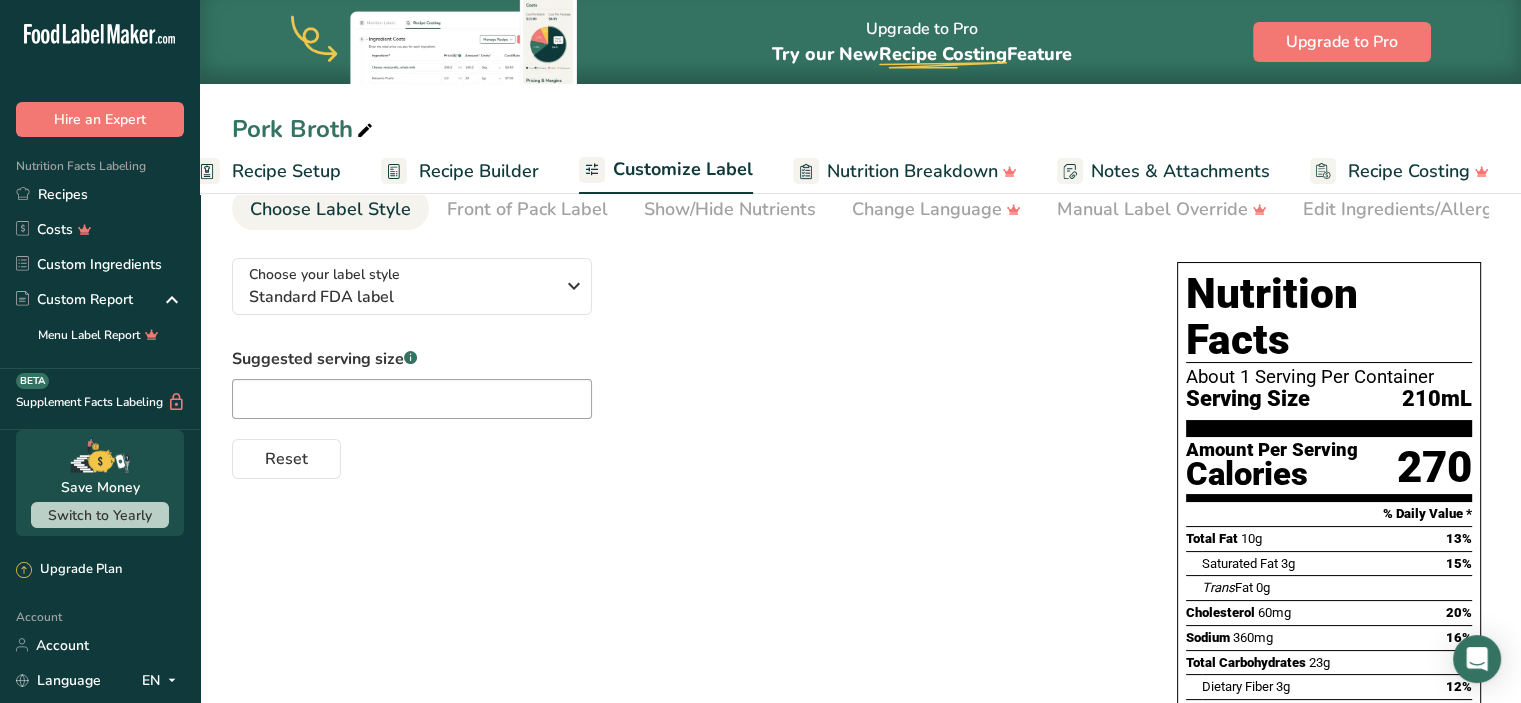 drag, startPoint x: 1325, startPoint y: 355, endPoint x: 1290, endPoint y: 357, distance: 35.057095 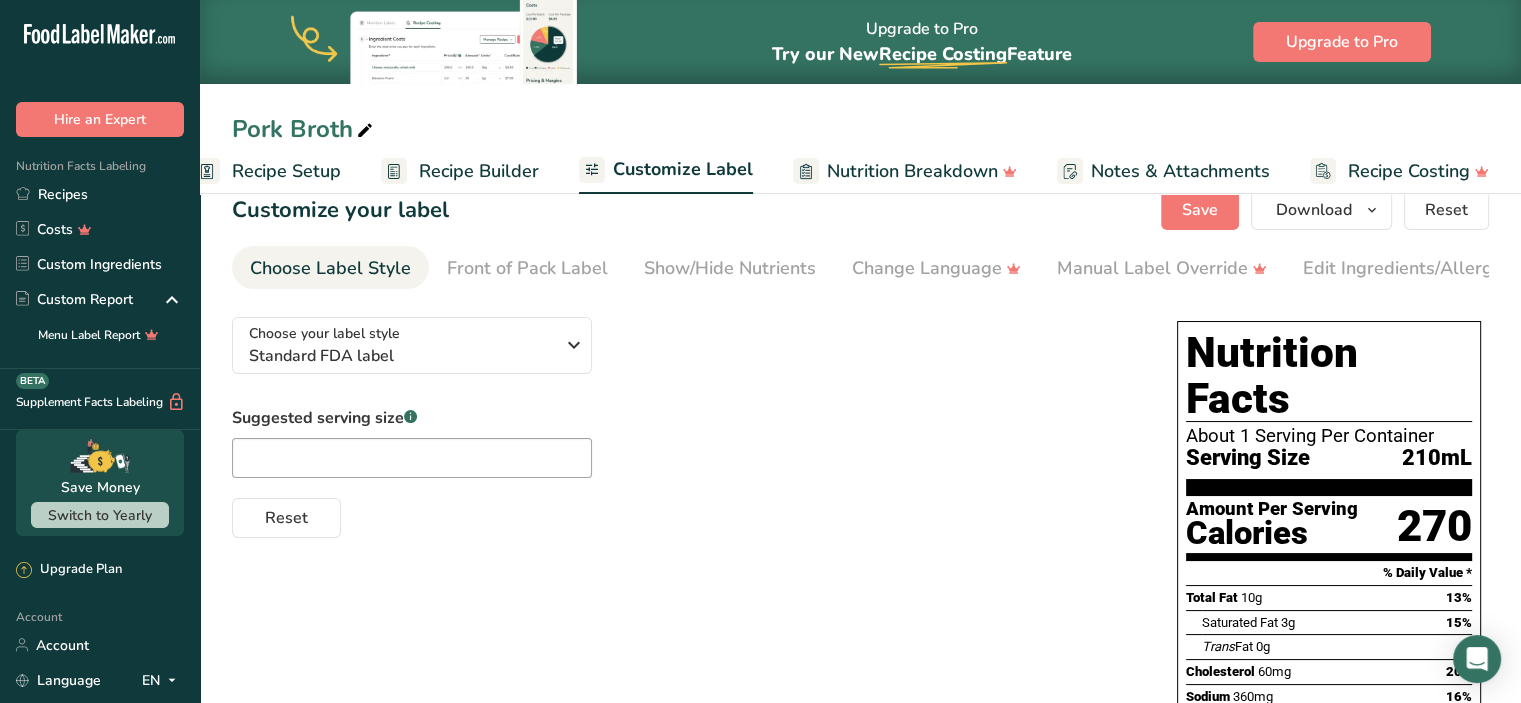 scroll, scrollTop: 0, scrollLeft: 0, axis: both 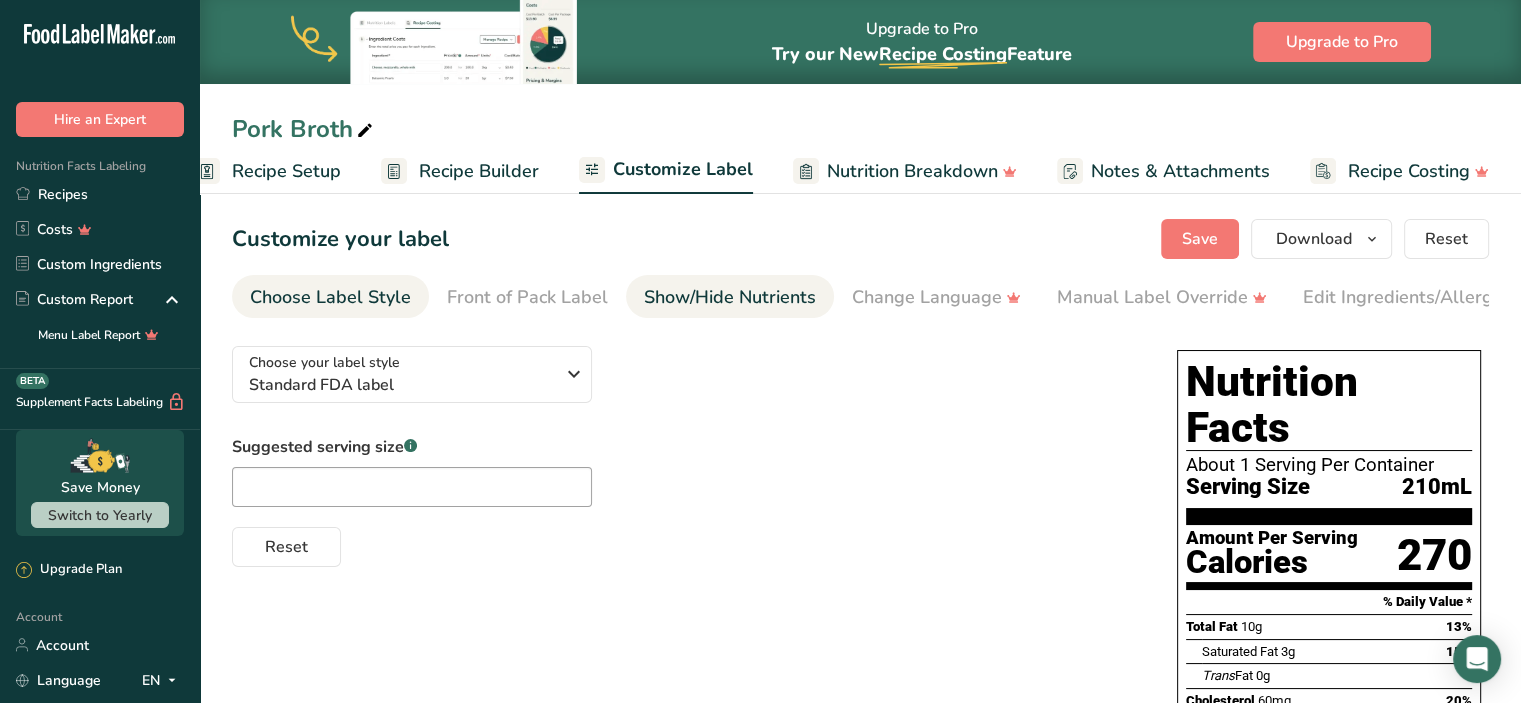 click on "Show/Hide Nutrients" at bounding box center (730, 297) 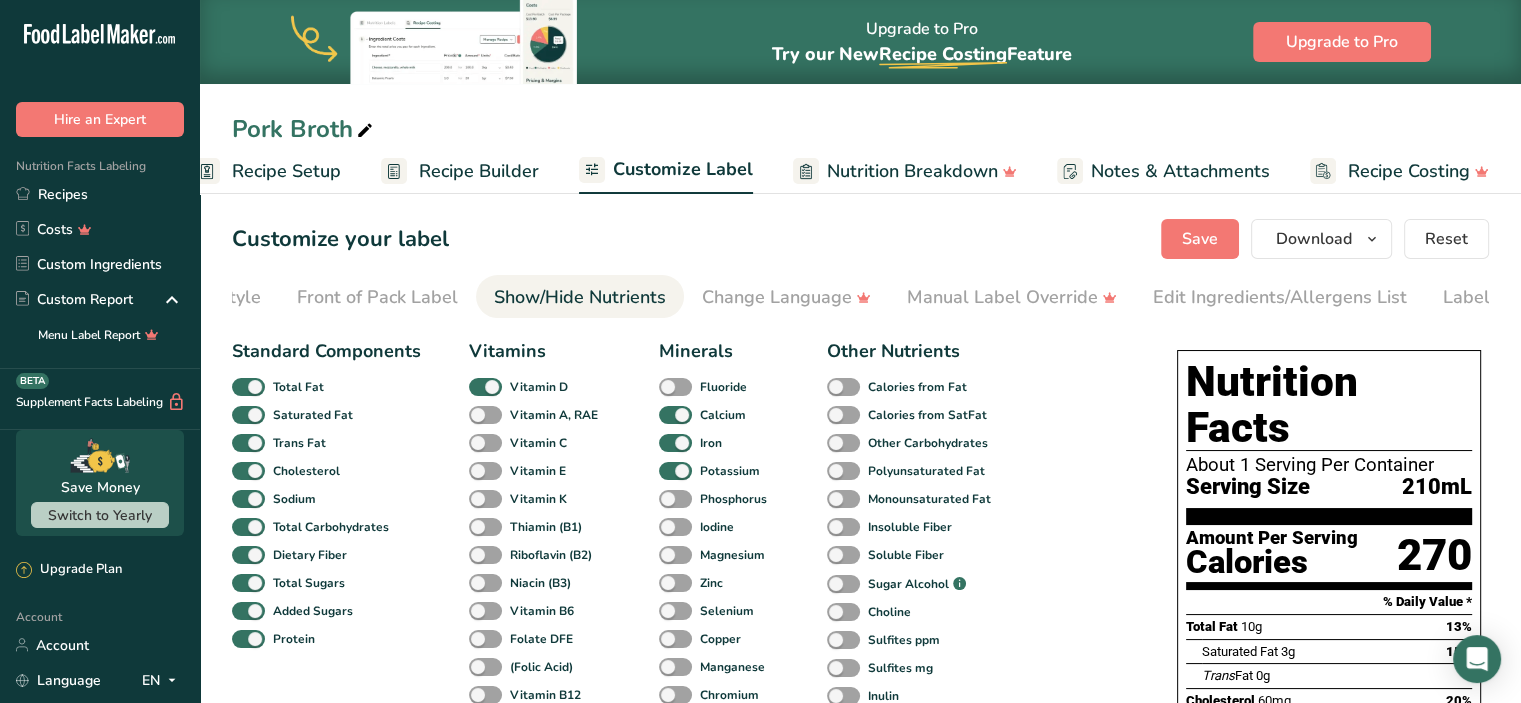 scroll, scrollTop: 0, scrollLeft: 244, axis: horizontal 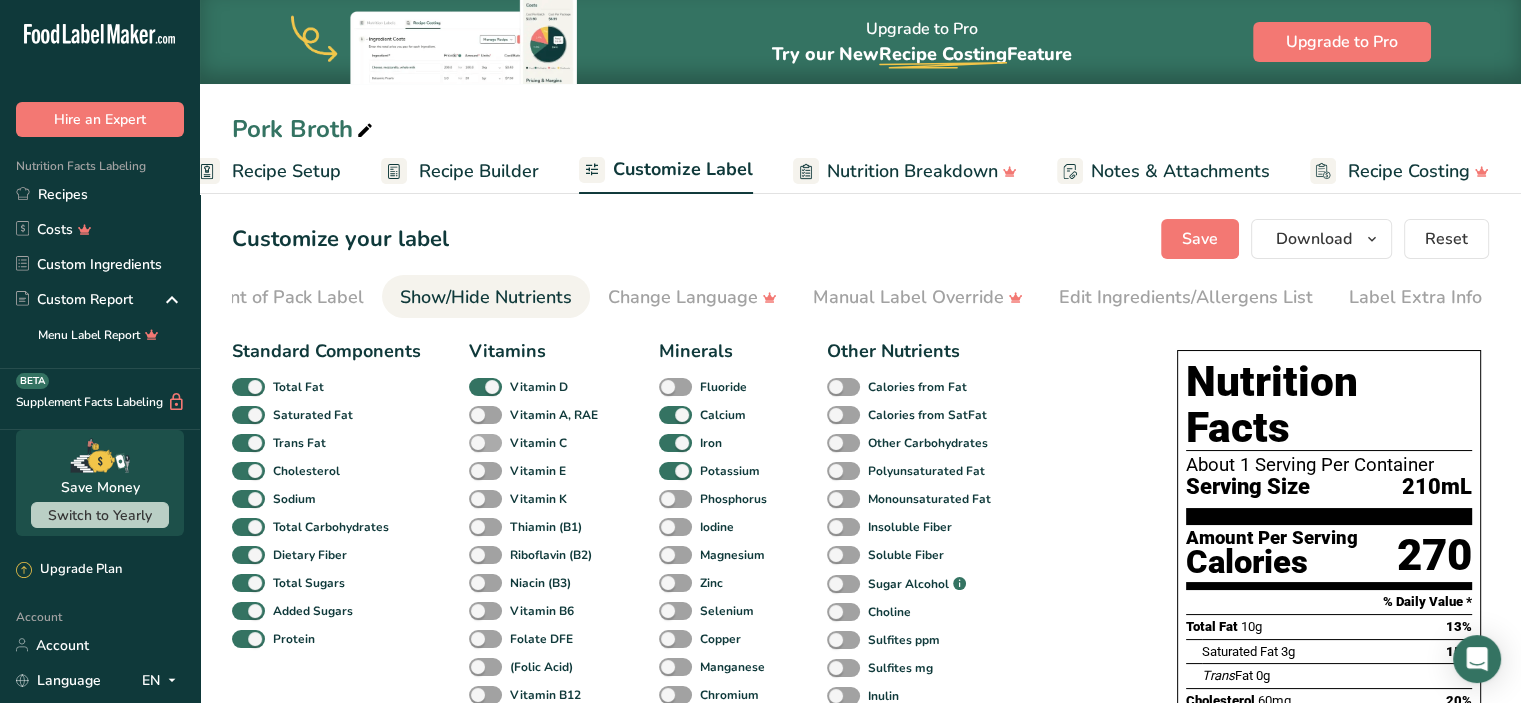 click at bounding box center [485, 443] 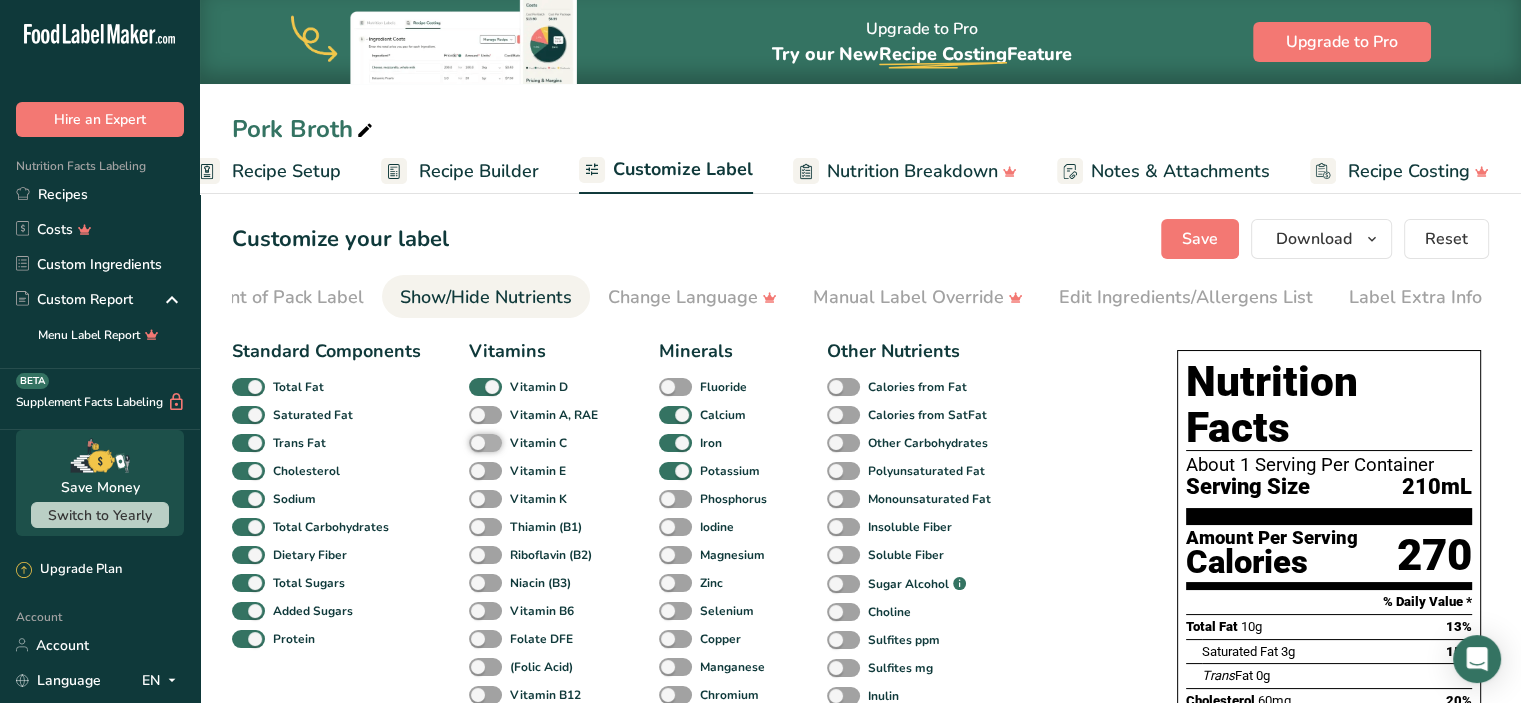 click on "Vitamin C" at bounding box center [475, 442] 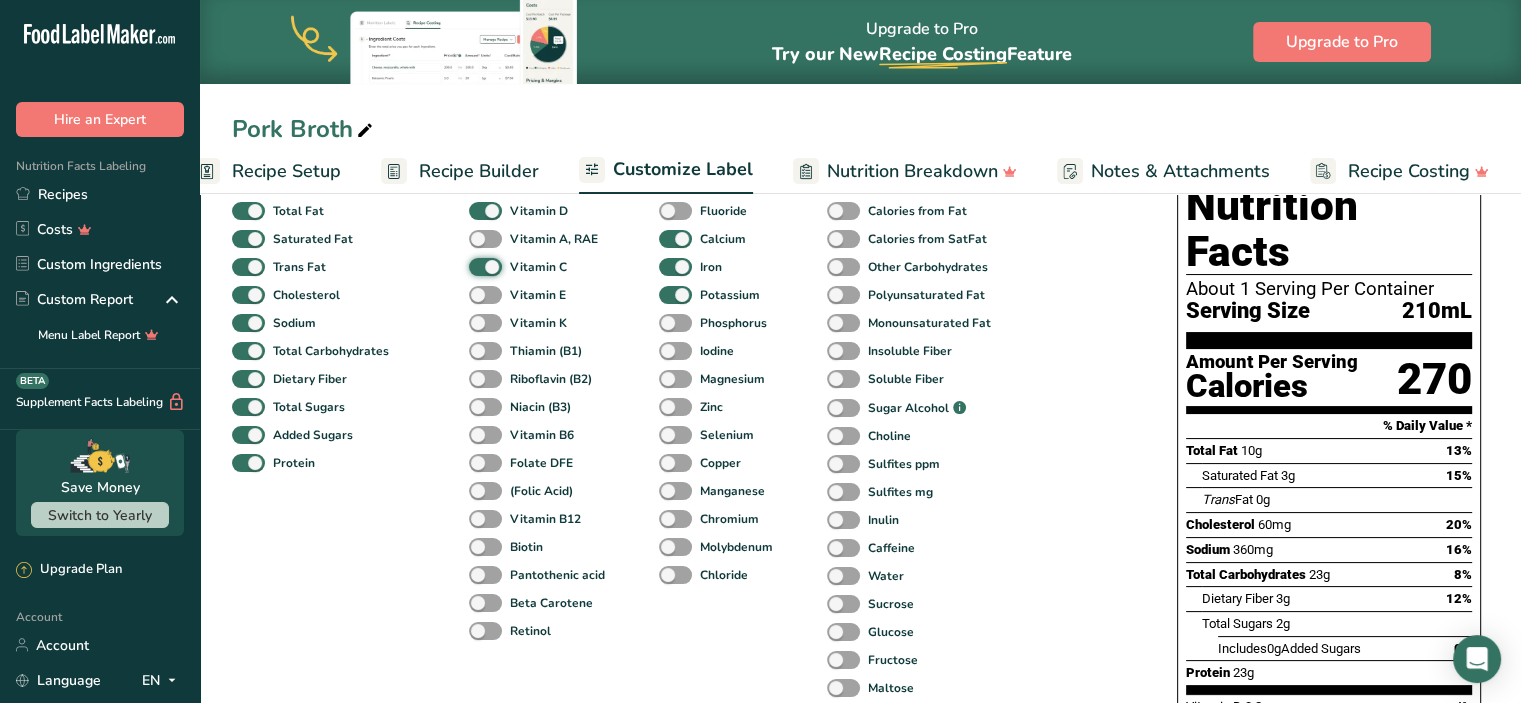 scroll, scrollTop: 189, scrollLeft: 0, axis: vertical 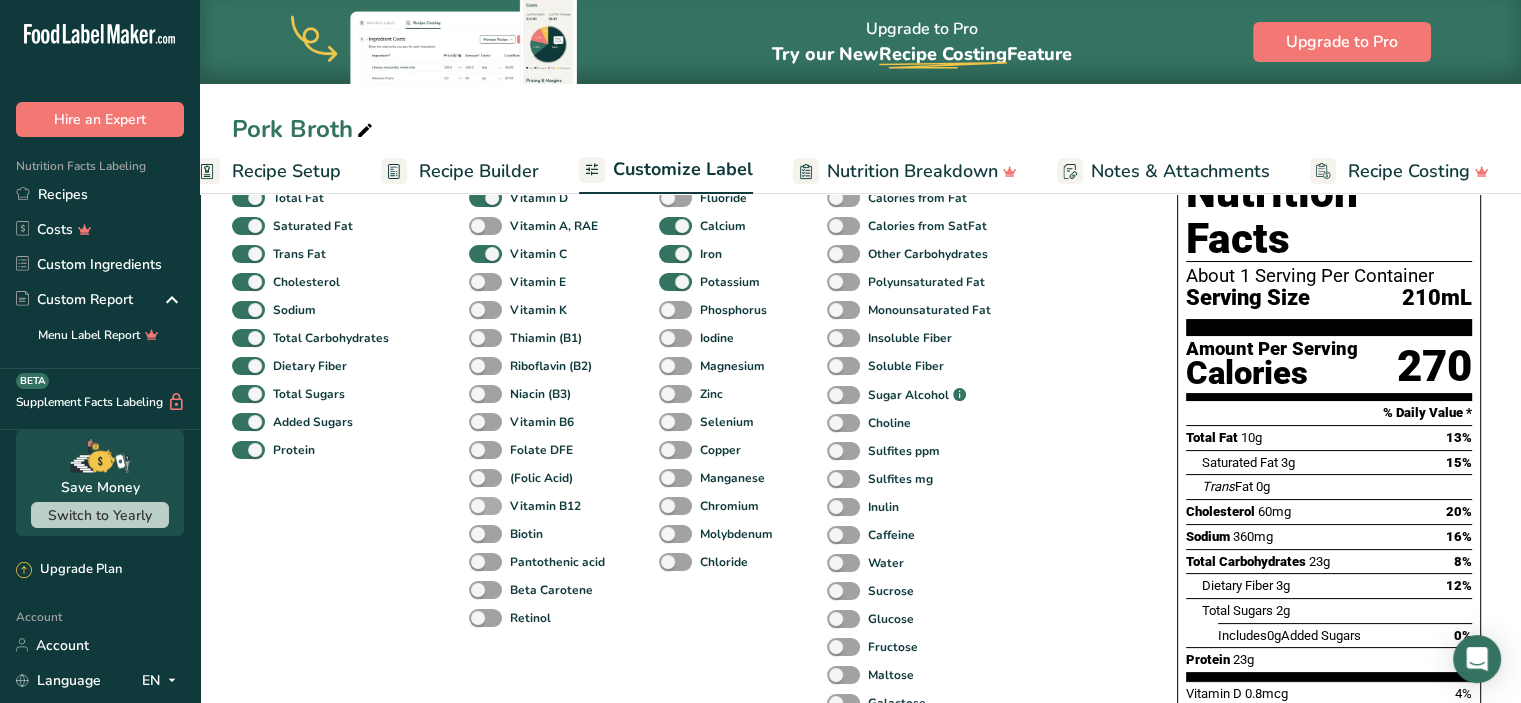 click at bounding box center [485, 506] 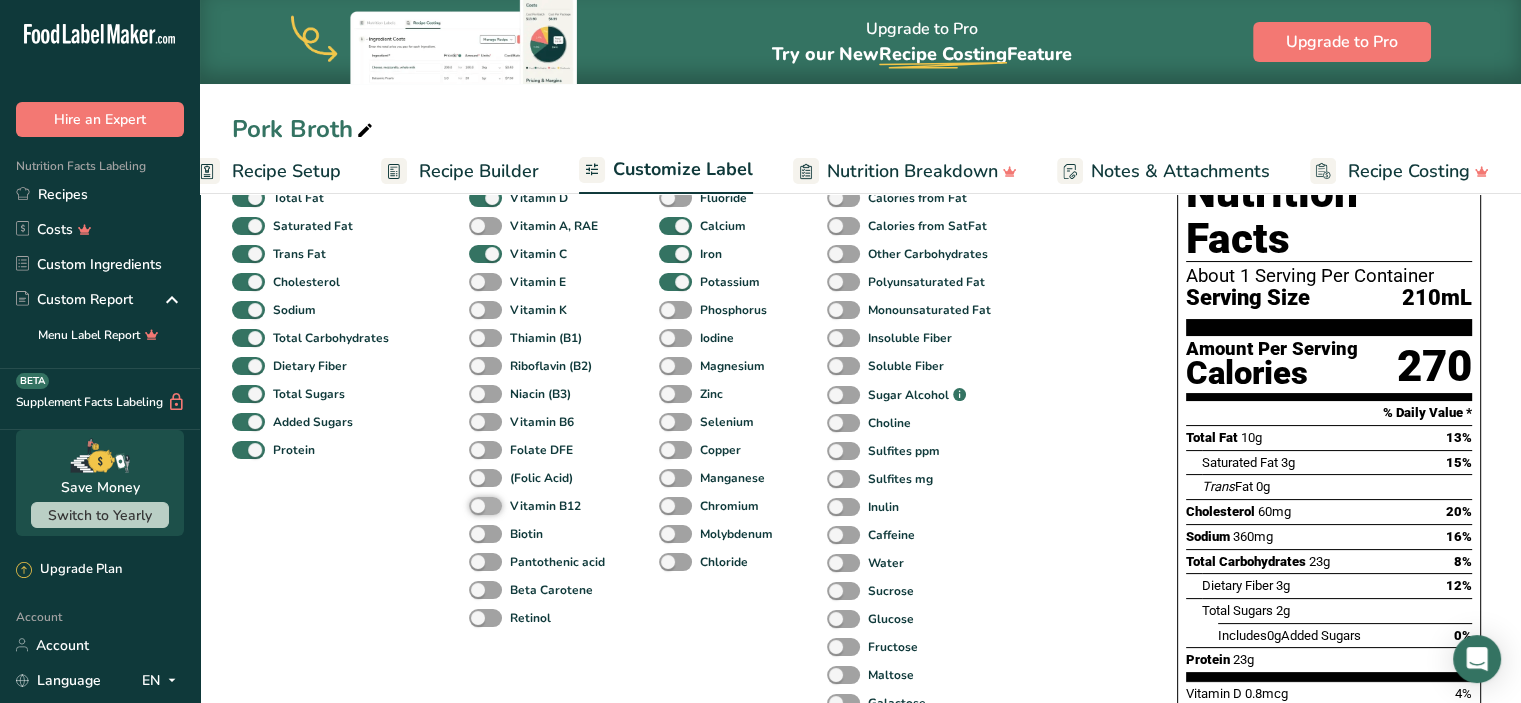 click on "Vitamin B12" at bounding box center [475, 505] 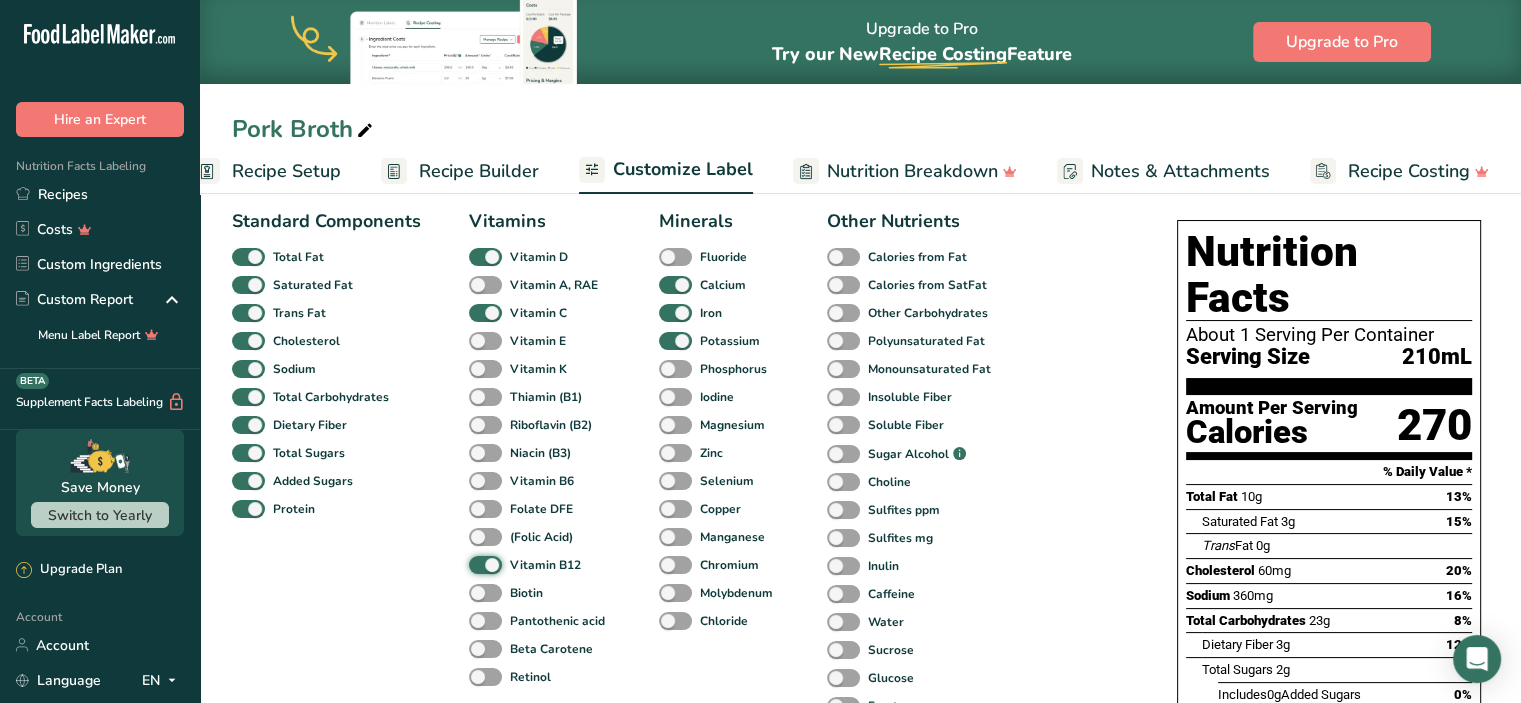 scroll, scrollTop: 0, scrollLeft: 0, axis: both 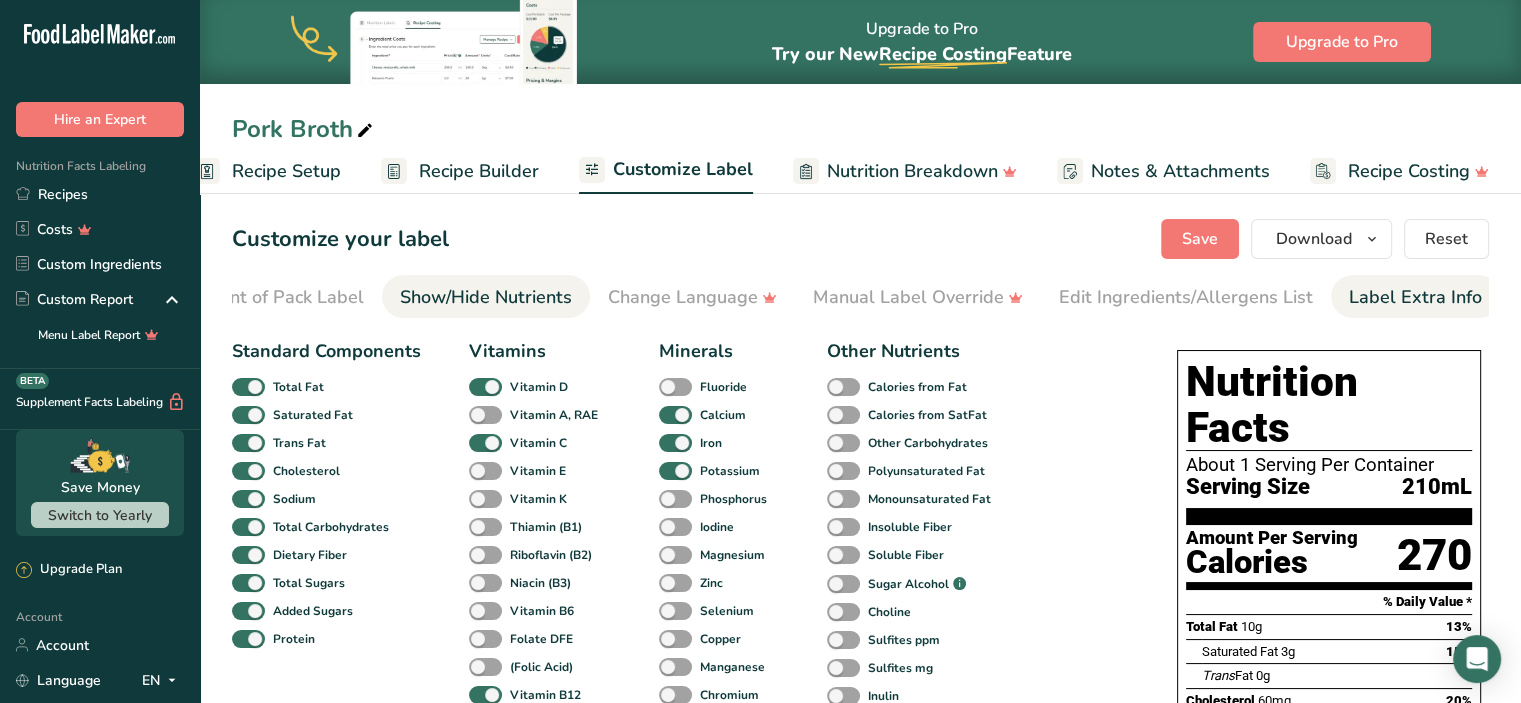 click on "Label Extra Info" at bounding box center [1415, 297] 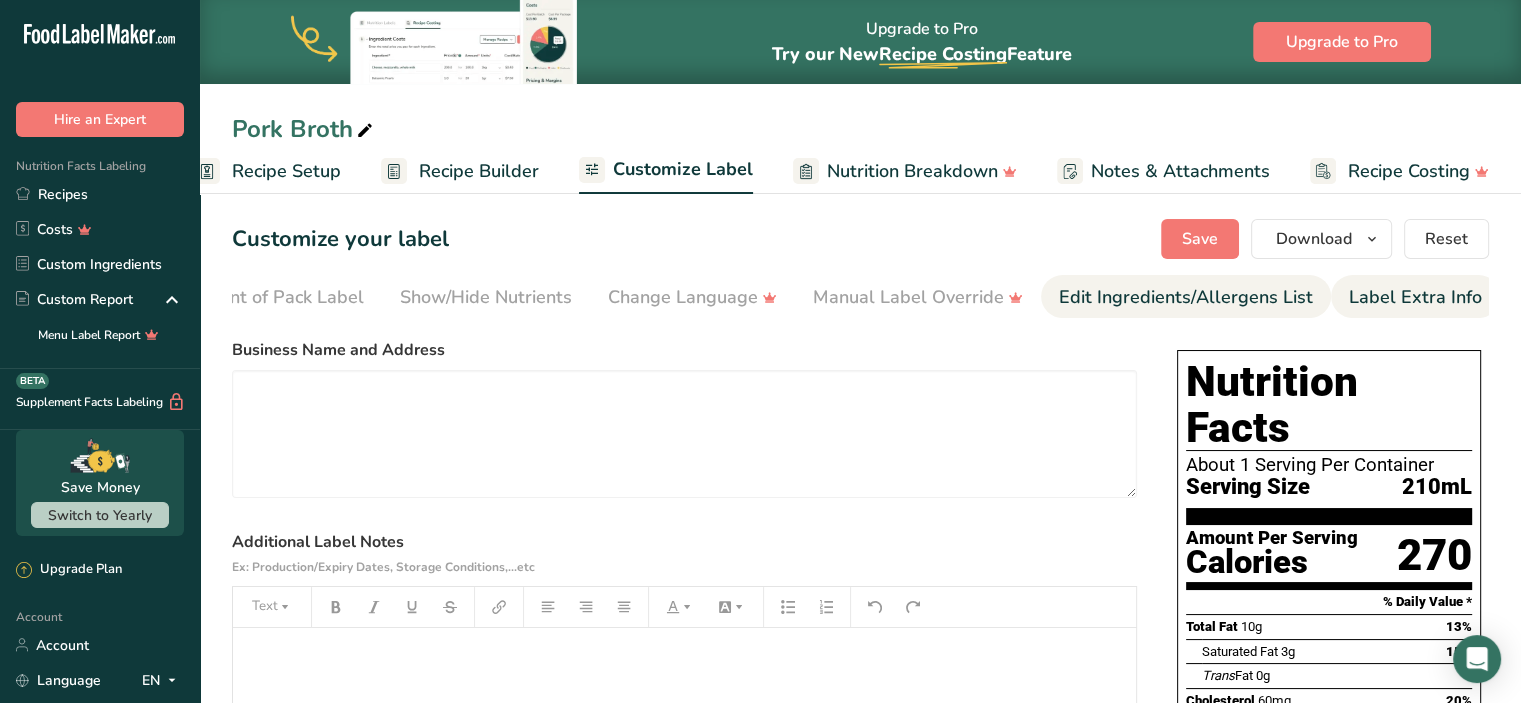 click on "Edit Ingredients/Allergens List" at bounding box center [1186, 297] 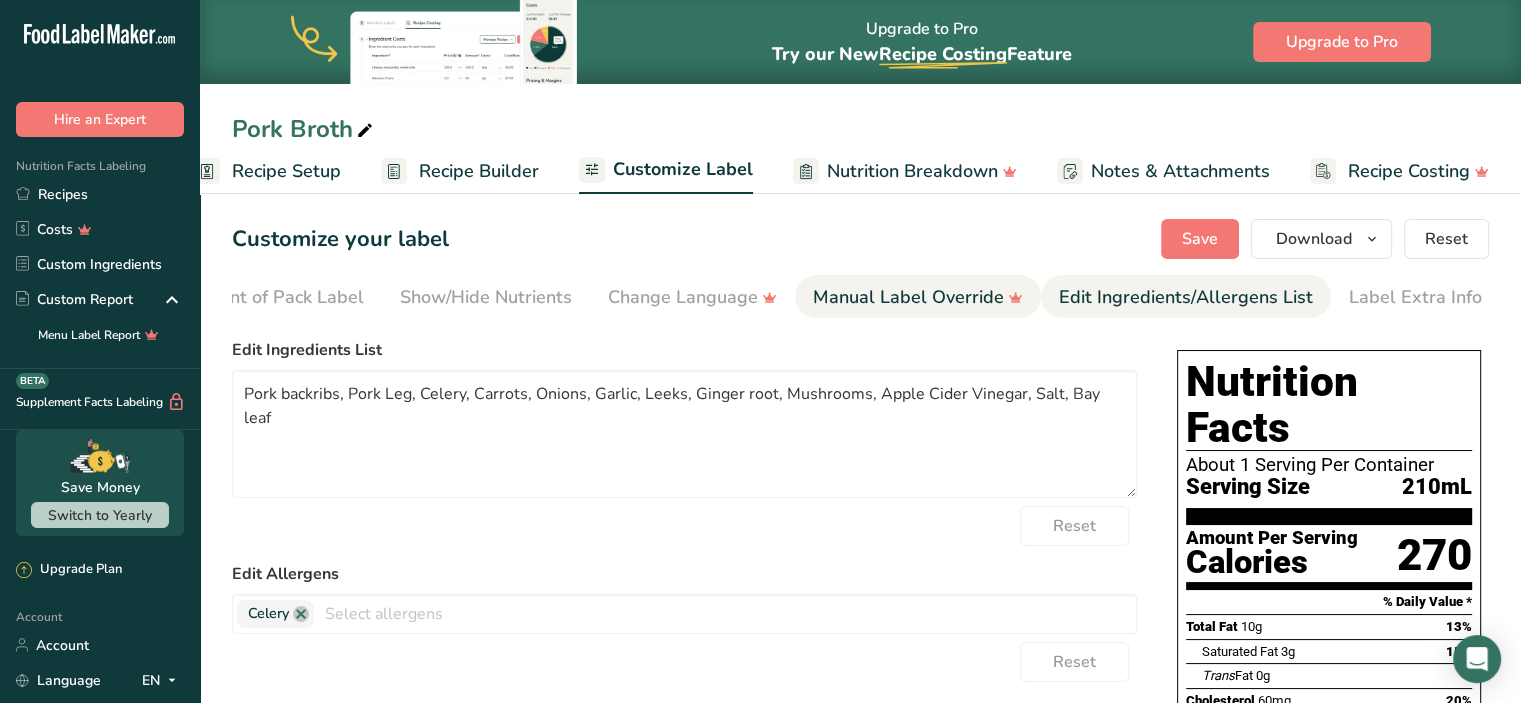 click on "Manual Label Override" at bounding box center [918, 297] 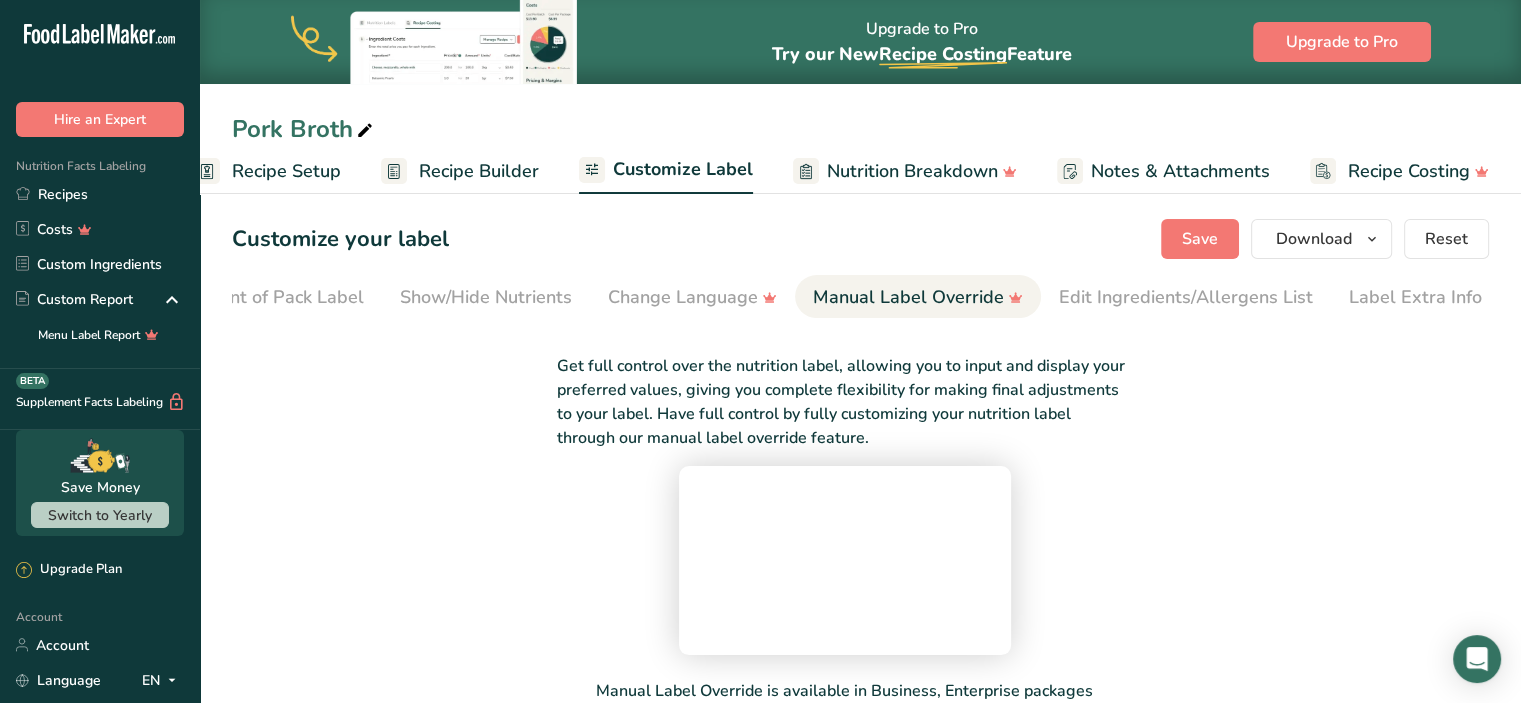 click on "Get full control over the nutrition label, allowing you to input and display your preferred values, giving you complete flexibility for making final adjustments to your label. Have full control by fully customizing your nutrition label through our manual label override feature.
Manual Label Override is available in
Business, Enterprise
packages
Upgrade your plan to activate Manual Label Override
recipes.upgrade" at bounding box center (844, 556) 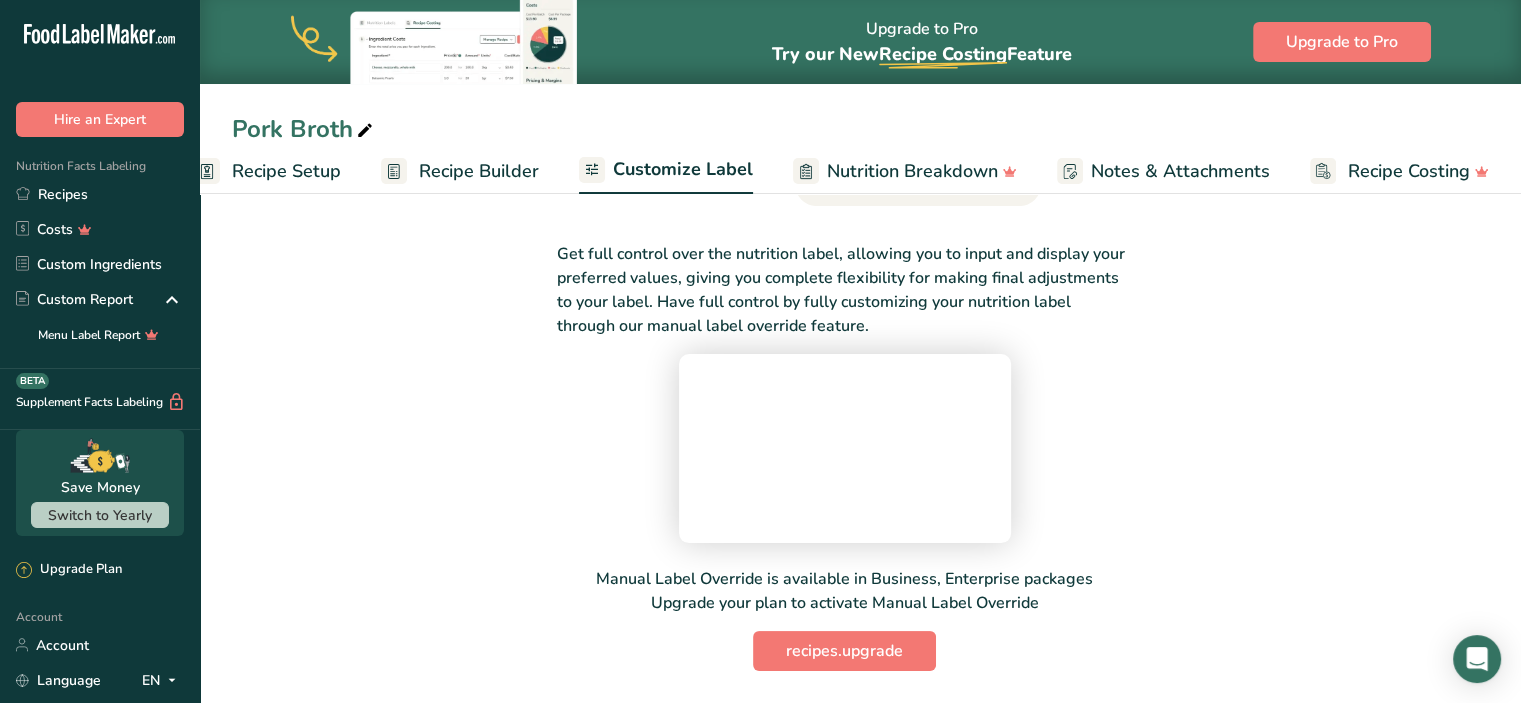 scroll, scrollTop: 0, scrollLeft: 0, axis: both 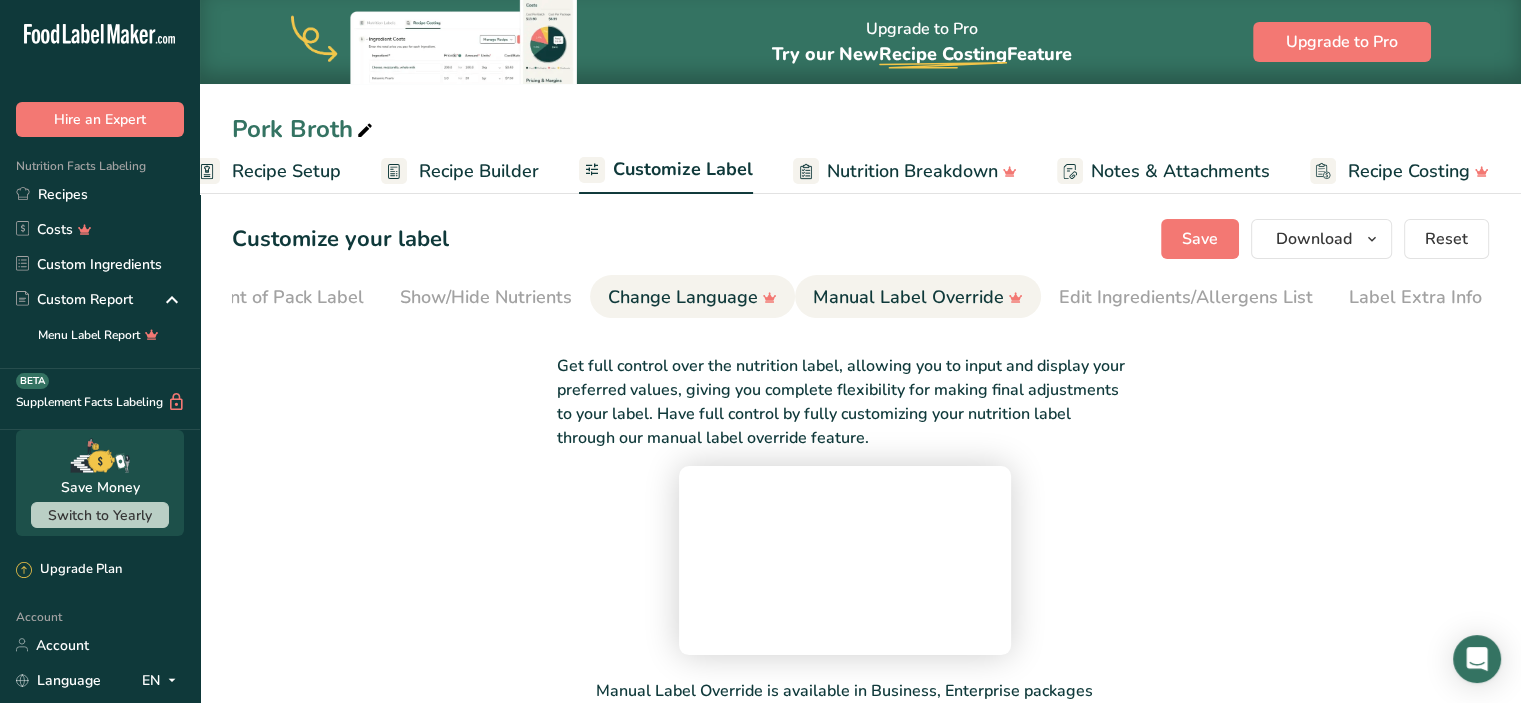 click on "Change Language" at bounding box center (692, 297) 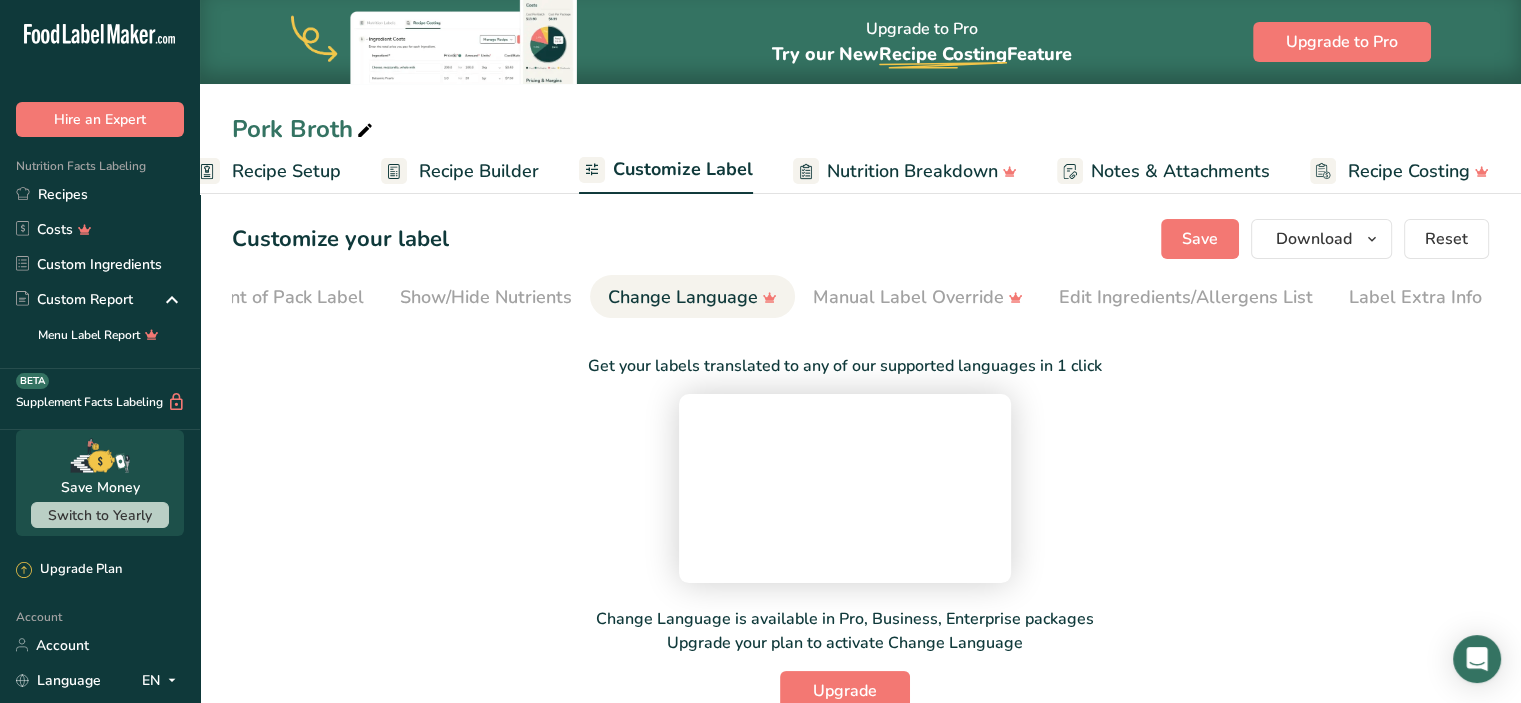 click on "Get your labels translated to any of our supported languages in 1 click
Change Language is available in
Pro, Business, Enterprise
packages
Upgrade your plan to activate Change Language
Upgrade" at bounding box center (844, 520) 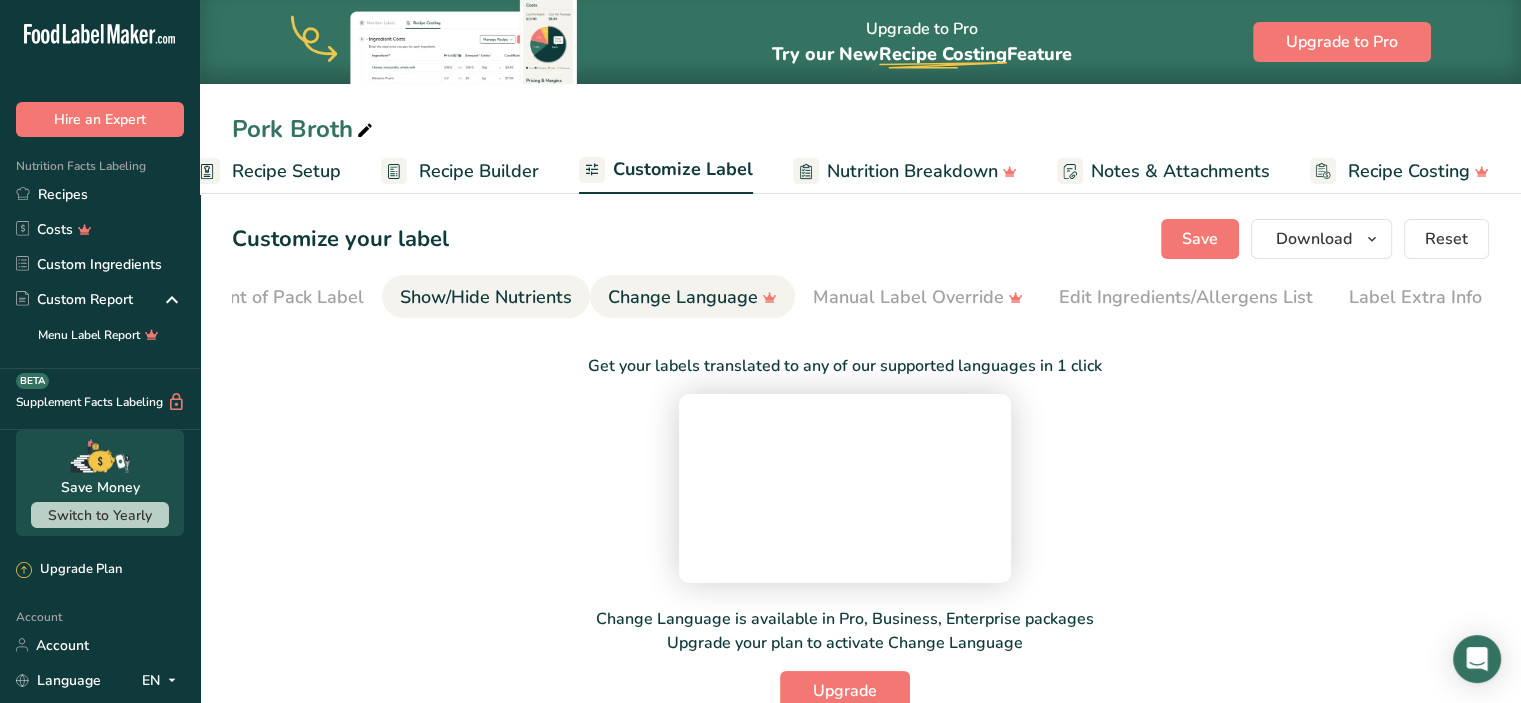 drag, startPoint x: 514, startPoint y: 297, endPoint x: 448, endPoint y: 293, distance: 66.1211 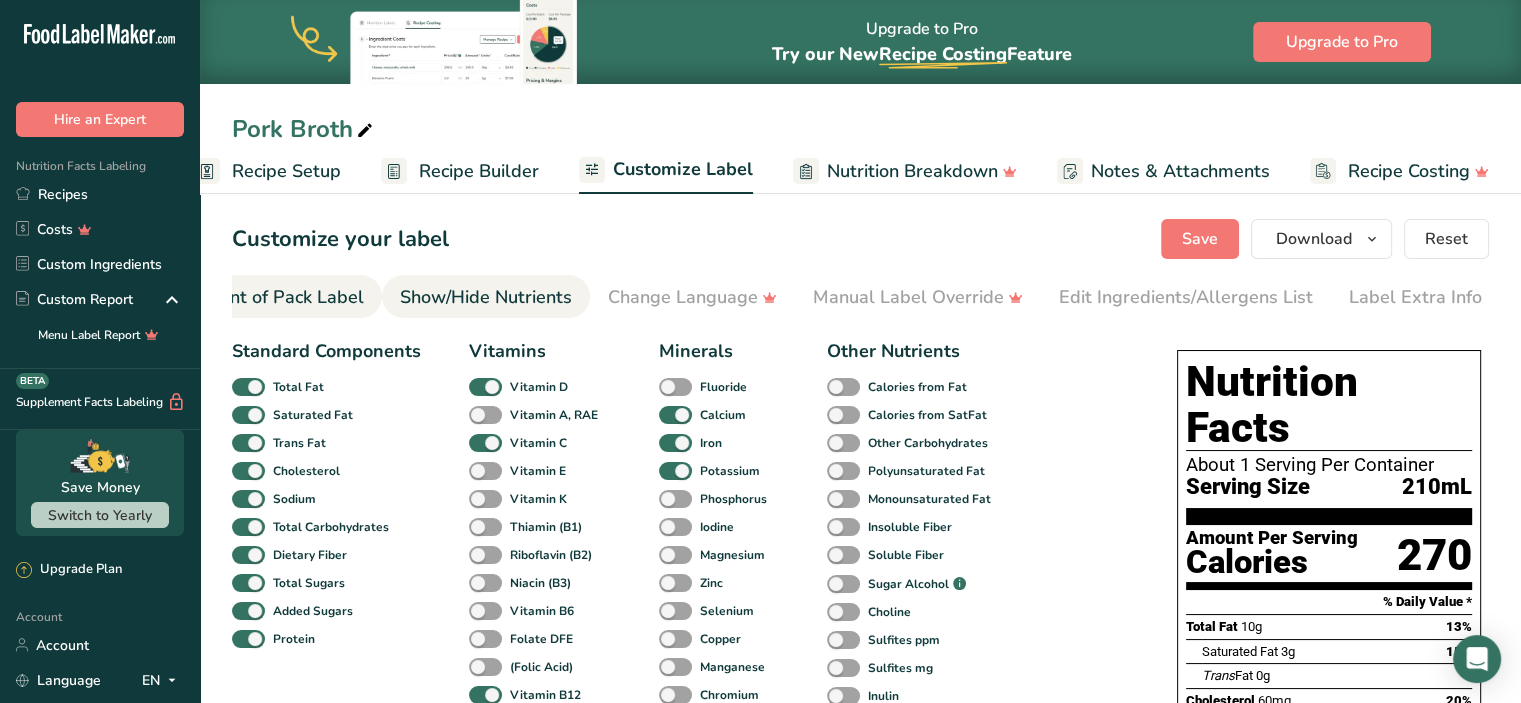 click on "Front of Pack Label" at bounding box center (283, 297) 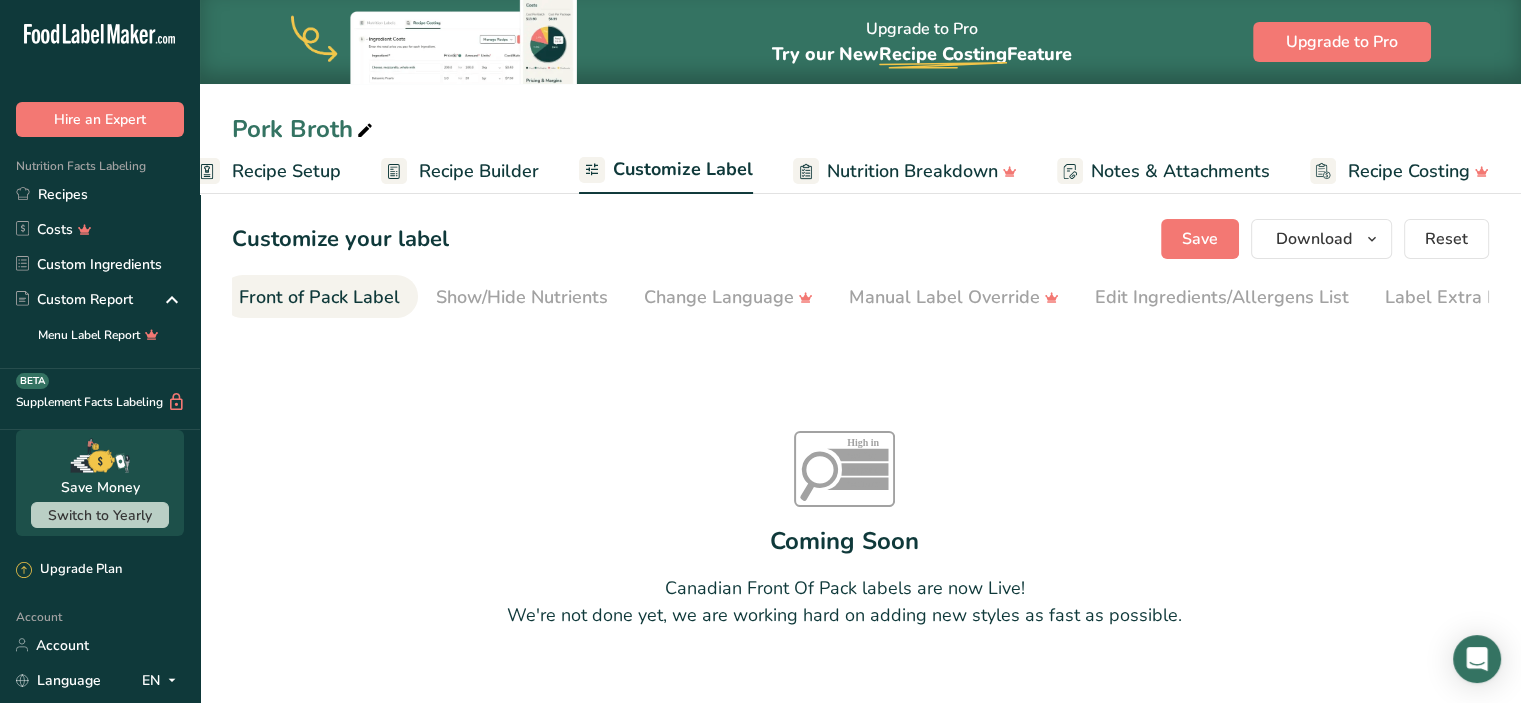 scroll, scrollTop: 0, scrollLeft: 194, axis: horizontal 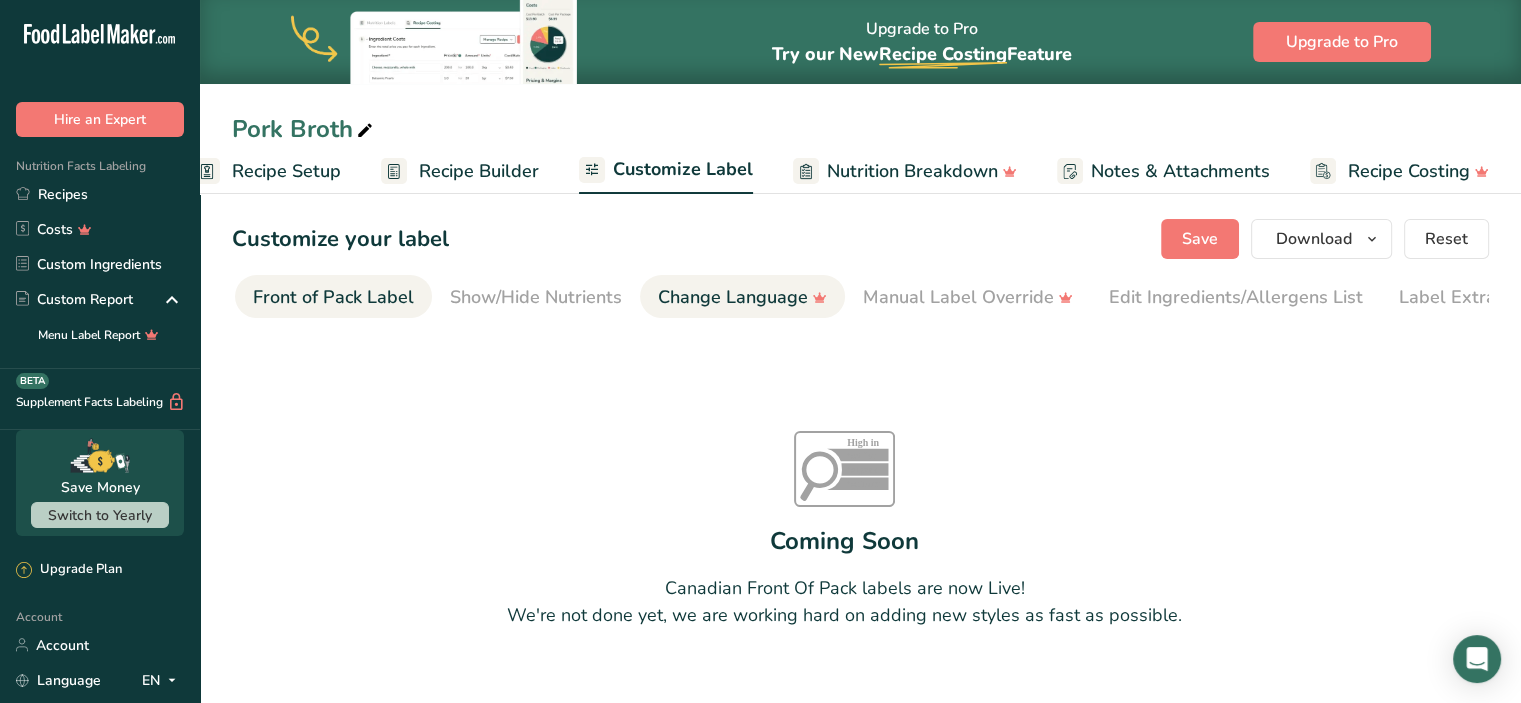 click on "Change Language" at bounding box center (742, 297) 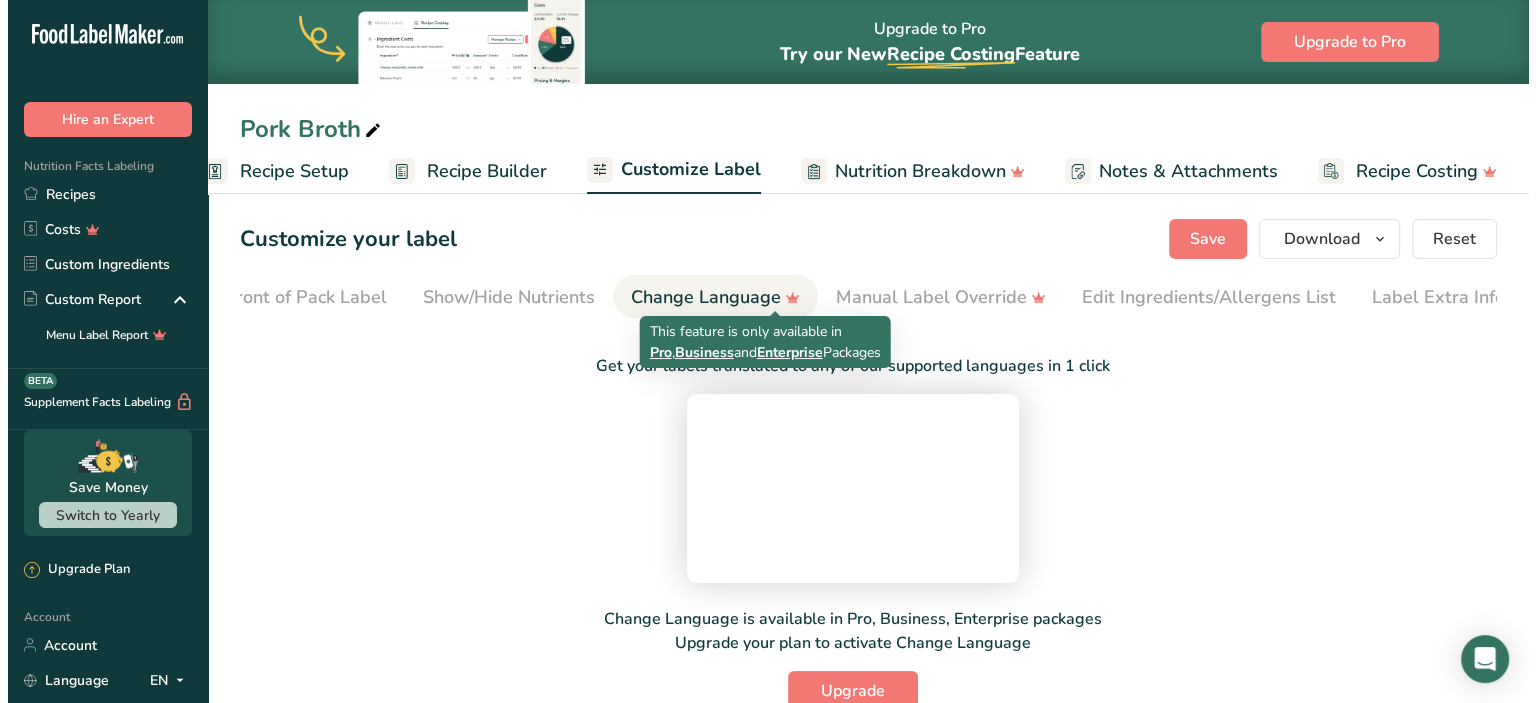 scroll, scrollTop: 0, scrollLeft: 244, axis: horizontal 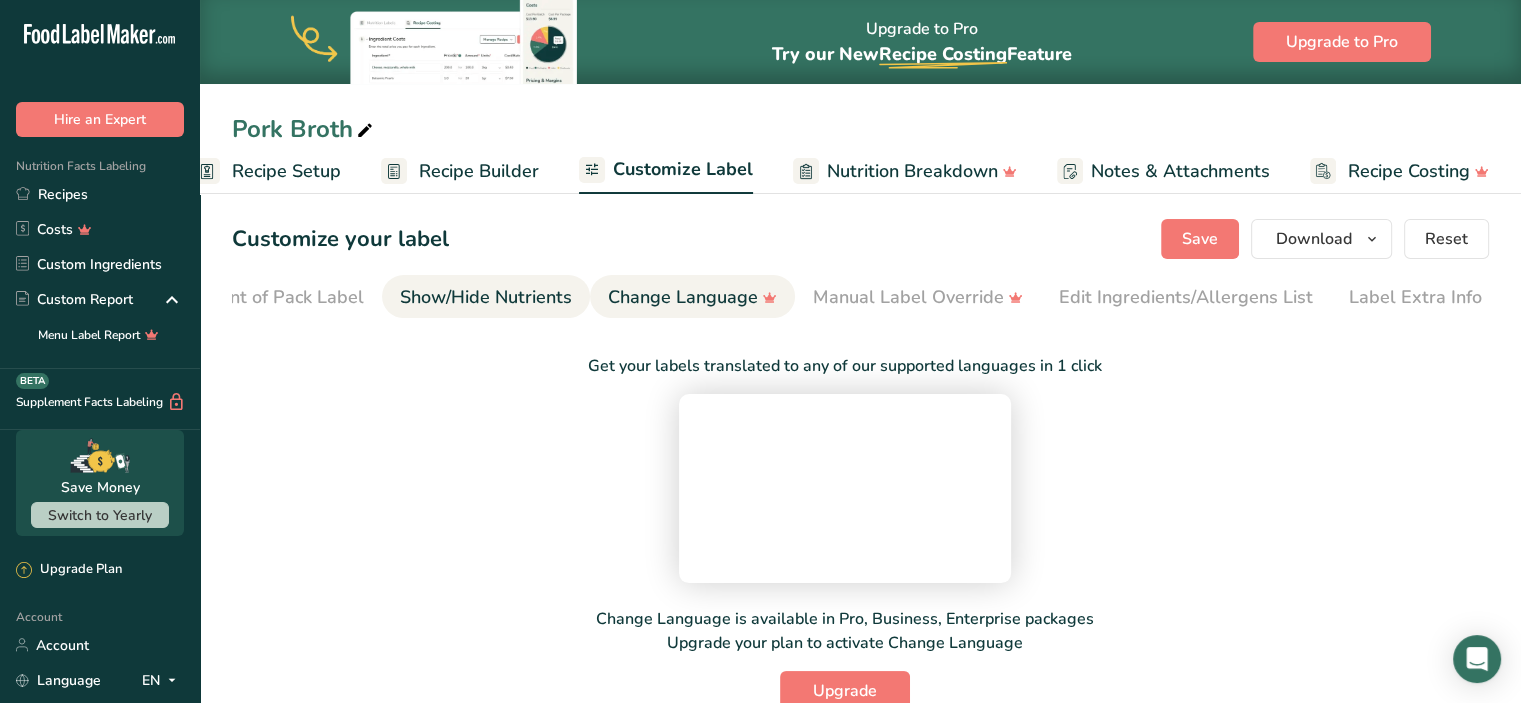 click on "Show/Hide Nutrients" at bounding box center (486, 297) 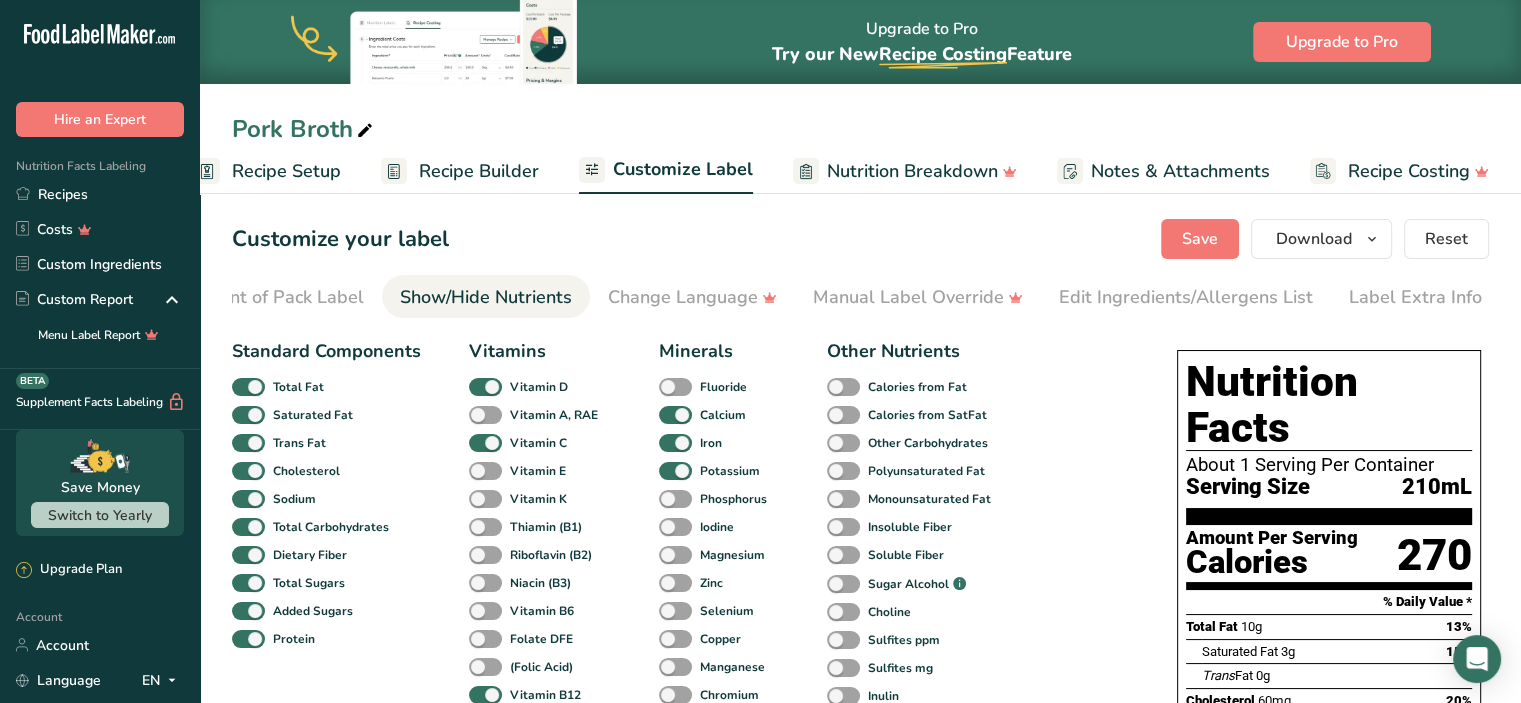 click on "Nutrition Breakdown" at bounding box center [912, 171] 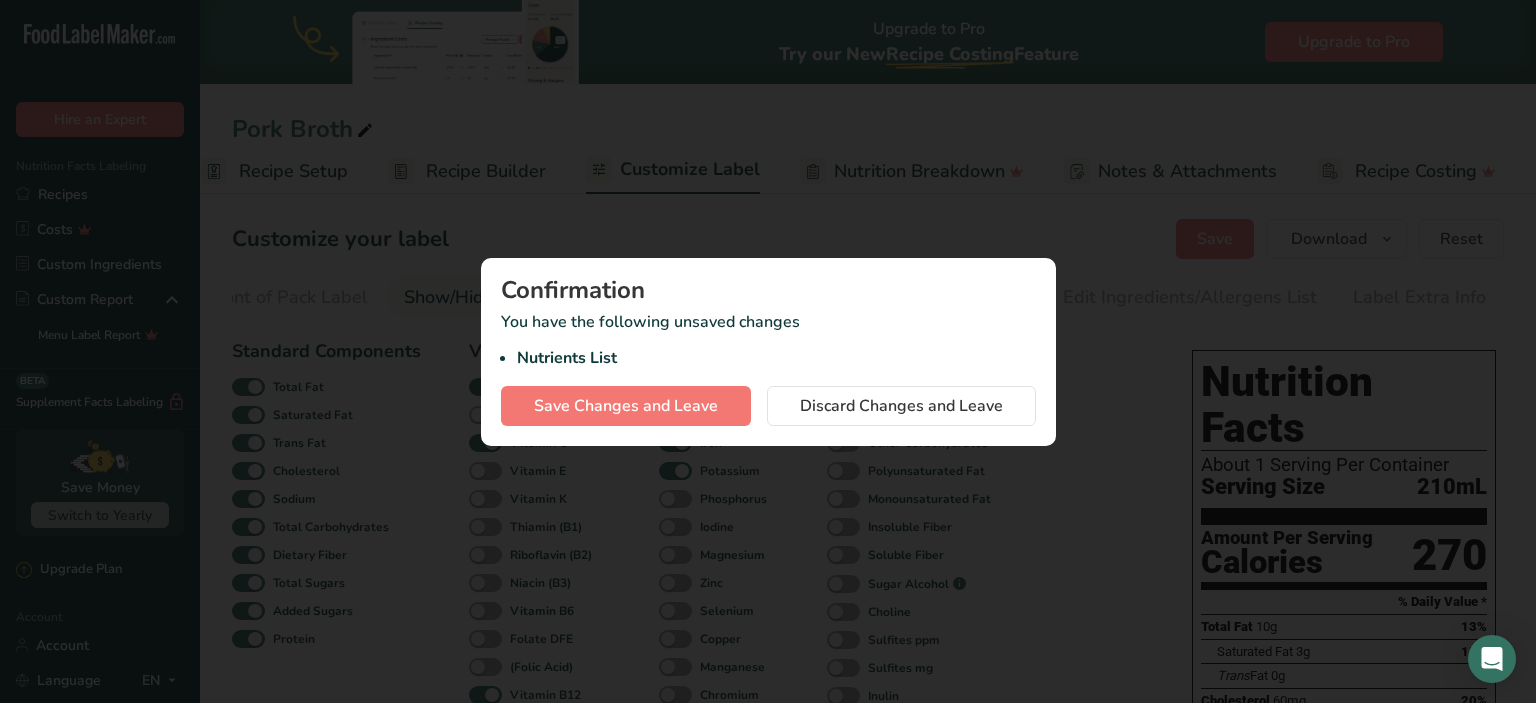 scroll, scrollTop: 0, scrollLeft: 228, axis: horizontal 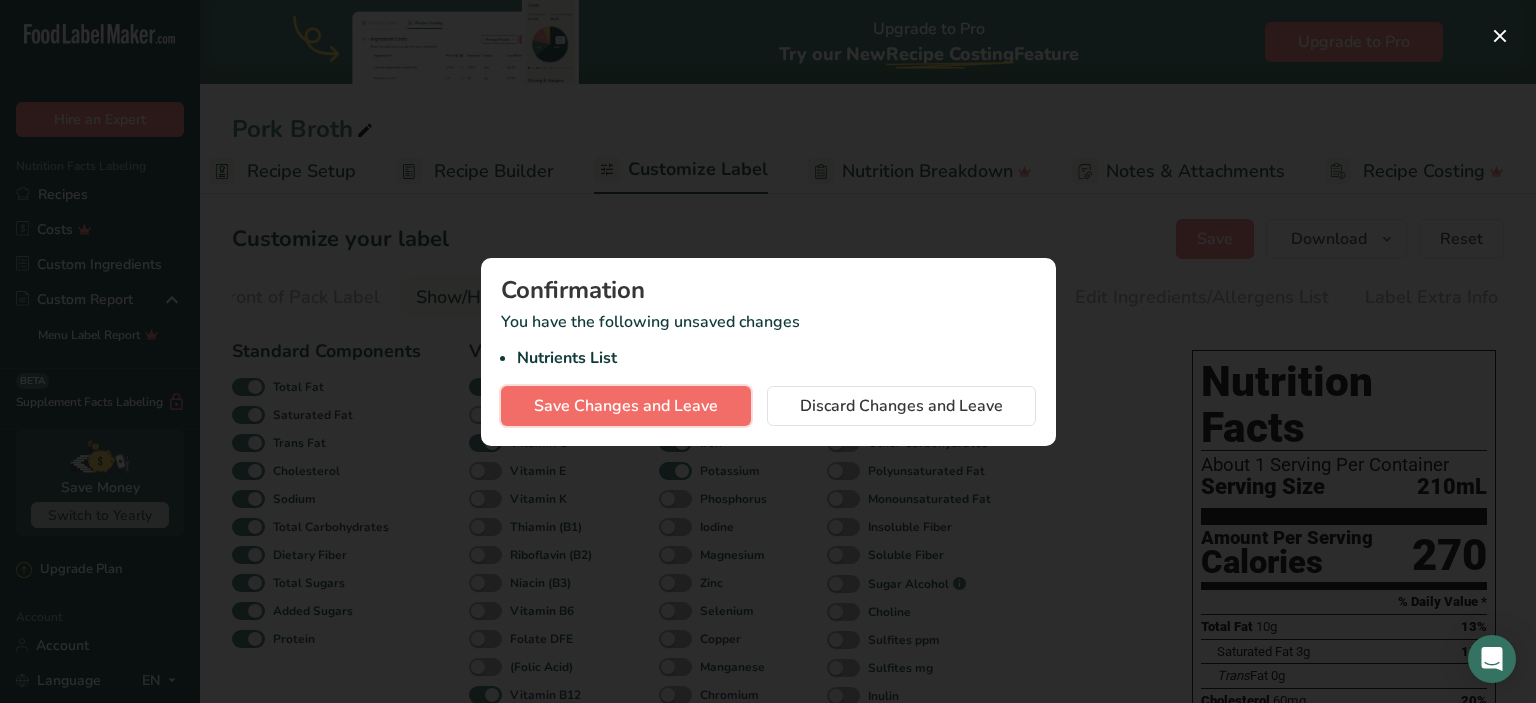 click on "Save Changes and Leave" at bounding box center [626, 406] 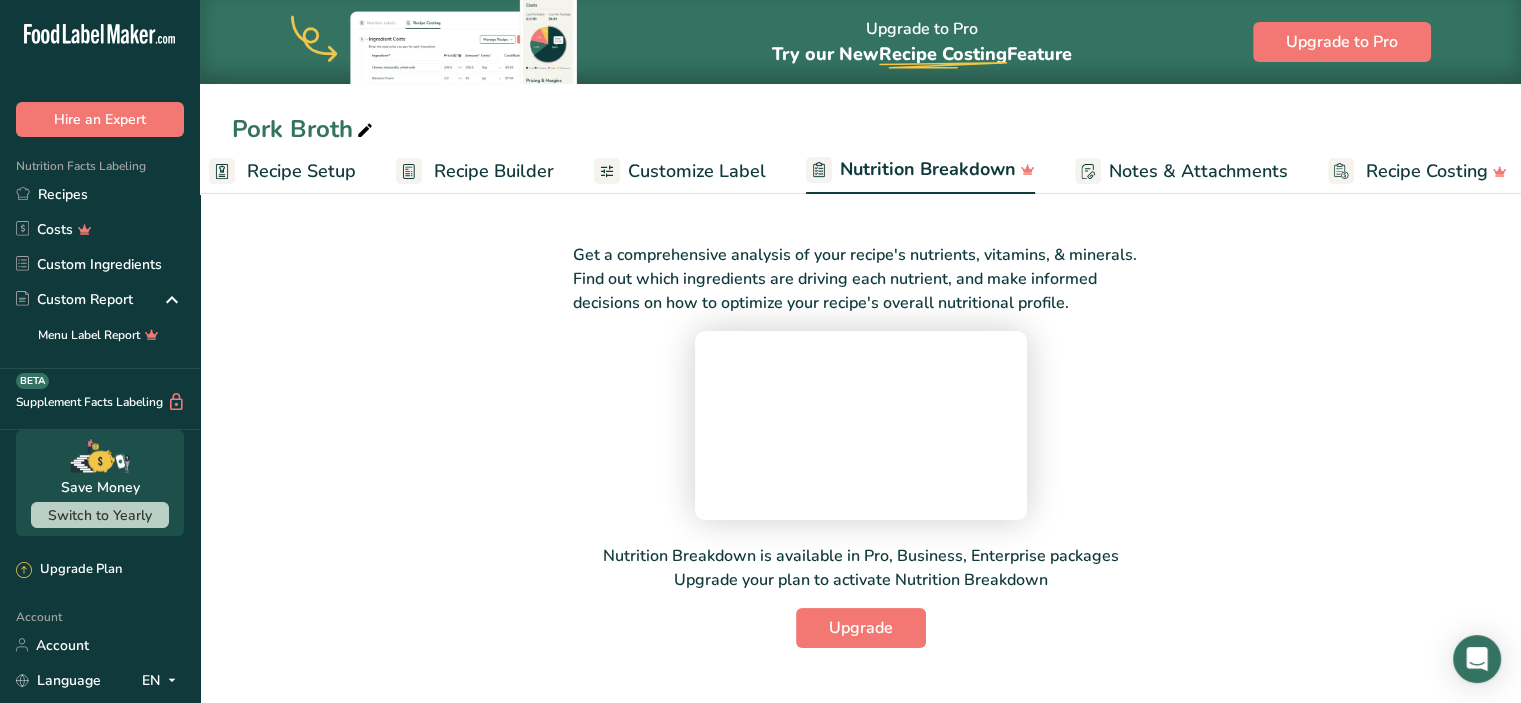 click on "Recipe Builder" at bounding box center (494, 171) 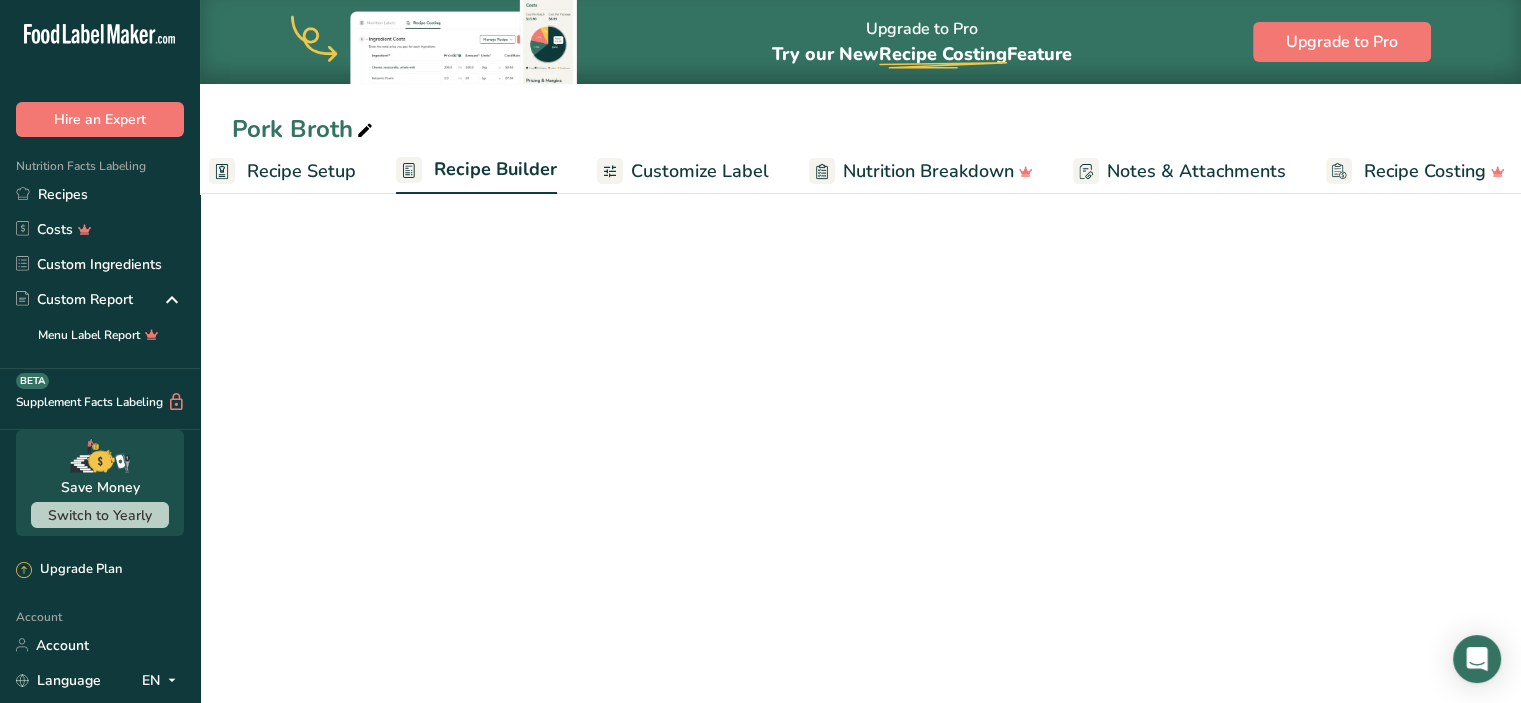 scroll, scrollTop: 0, scrollLeft: 38, axis: horizontal 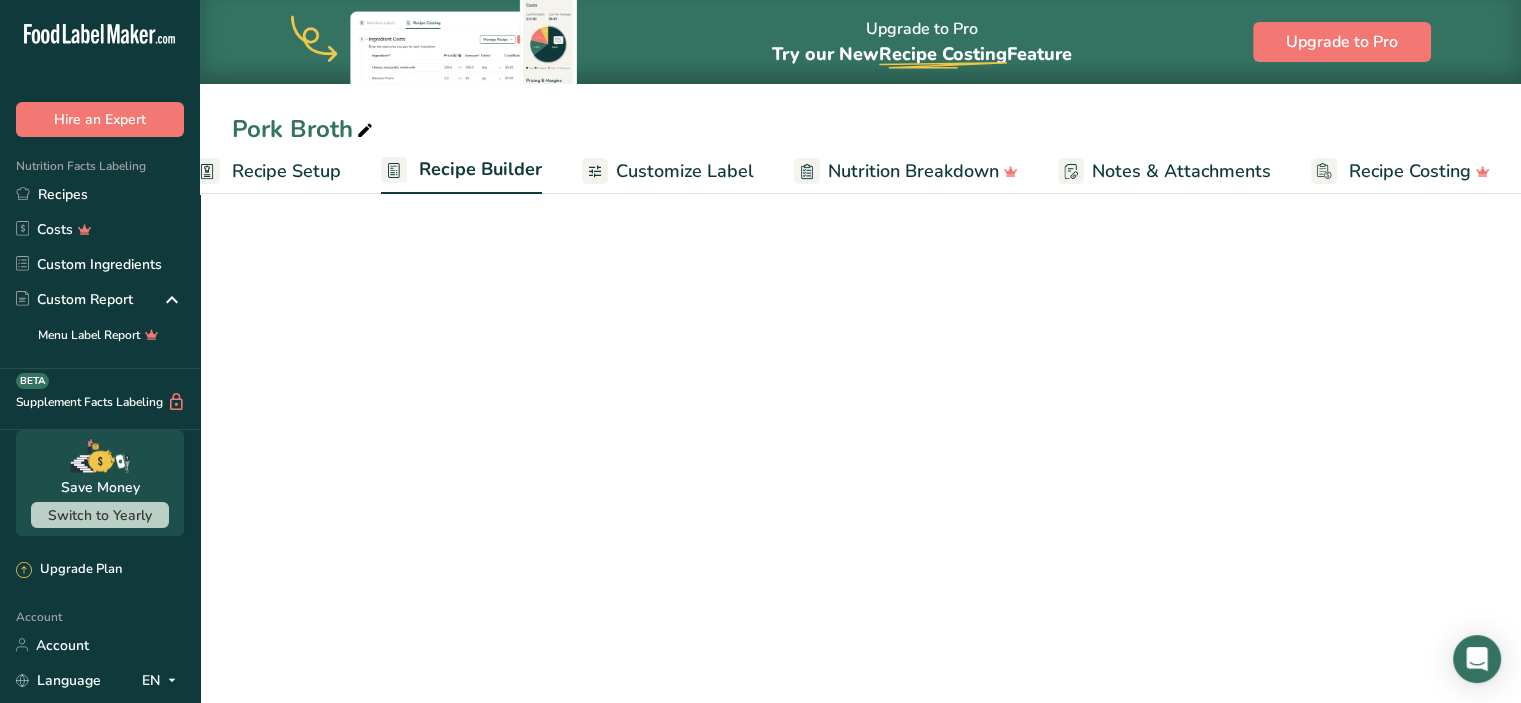 drag, startPoint x: 658, startPoint y: 168, endPoint x: 702, endPoint y: 168, distance: 44 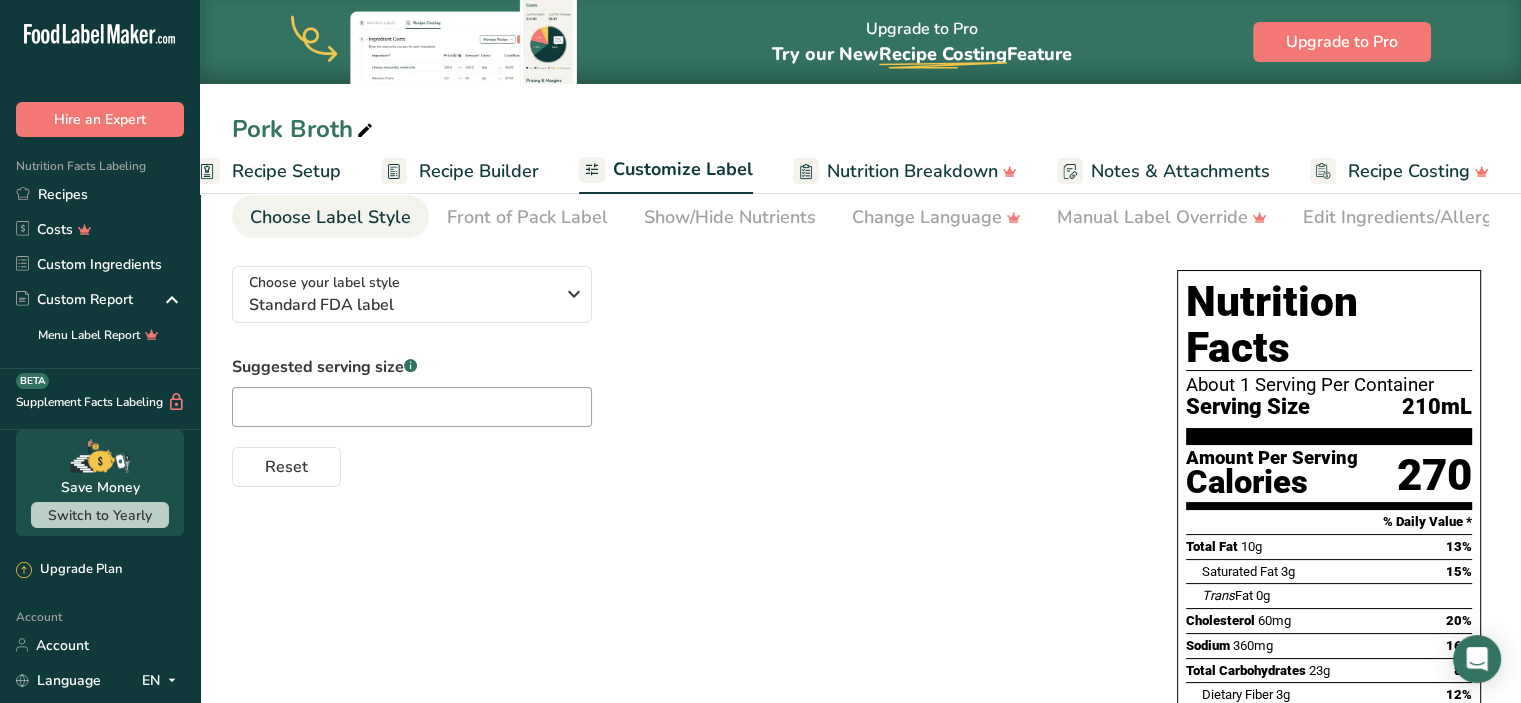 scroll, scrollTop: 92, scrollLeft: 0, axis: vertical 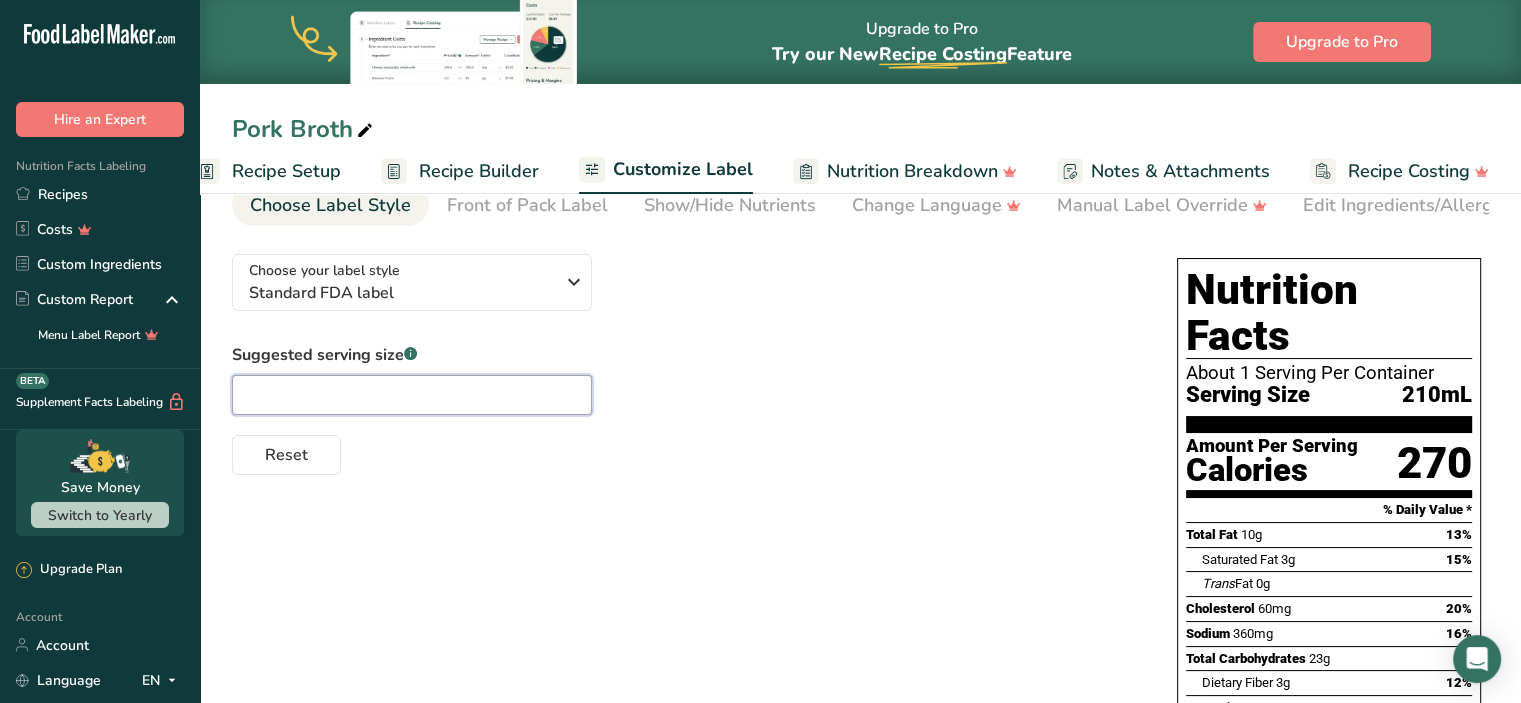 click at bounding box center [412, 395] 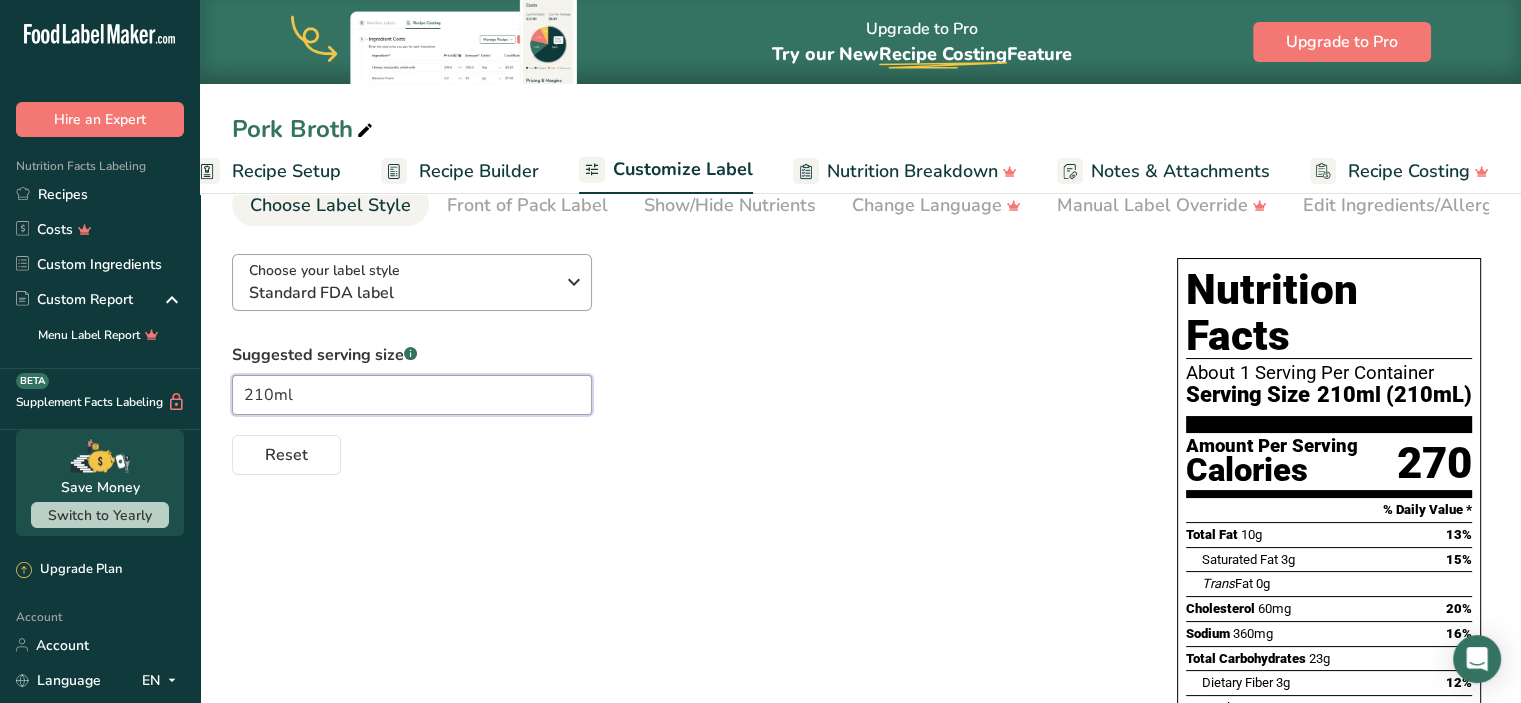 type on "210ml" 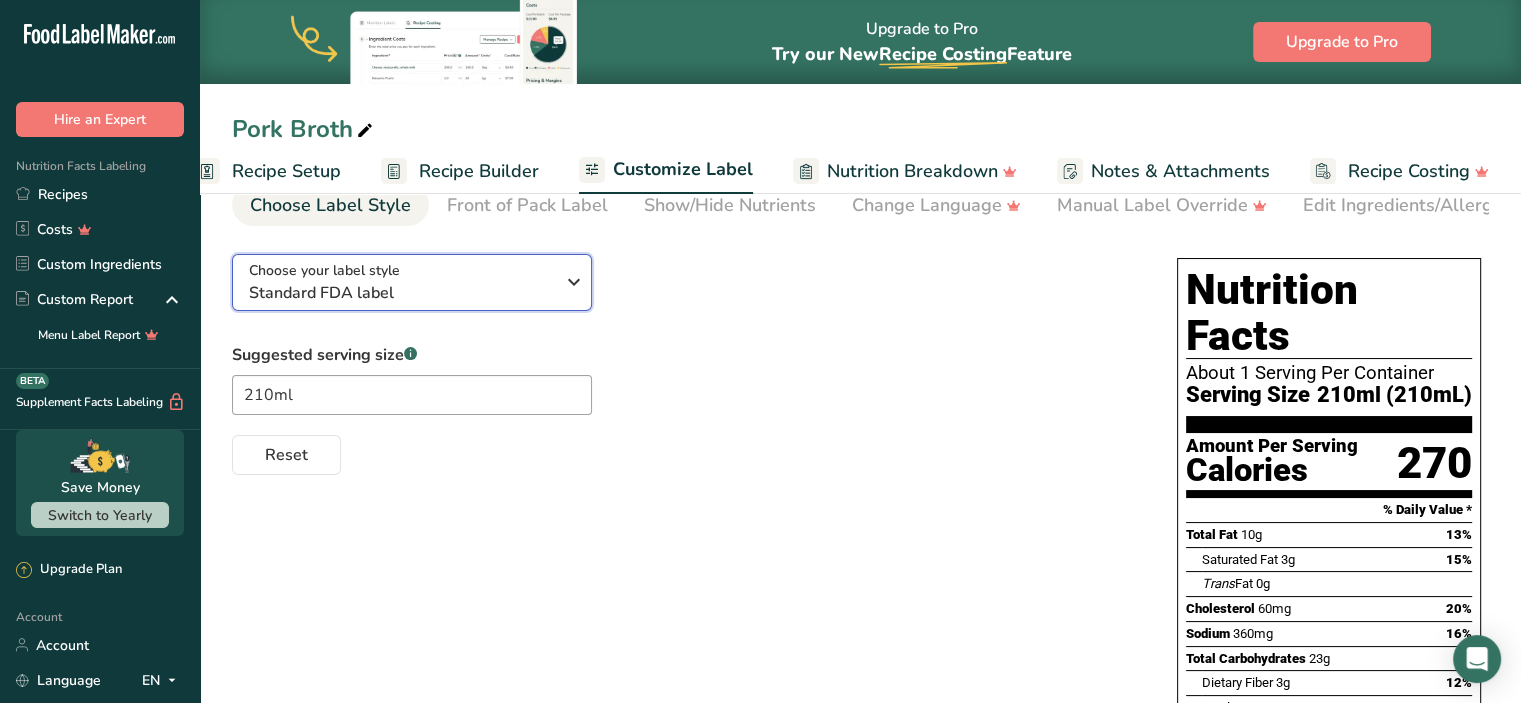 click on "Standard FDA label" at bounding box center [401, 293] 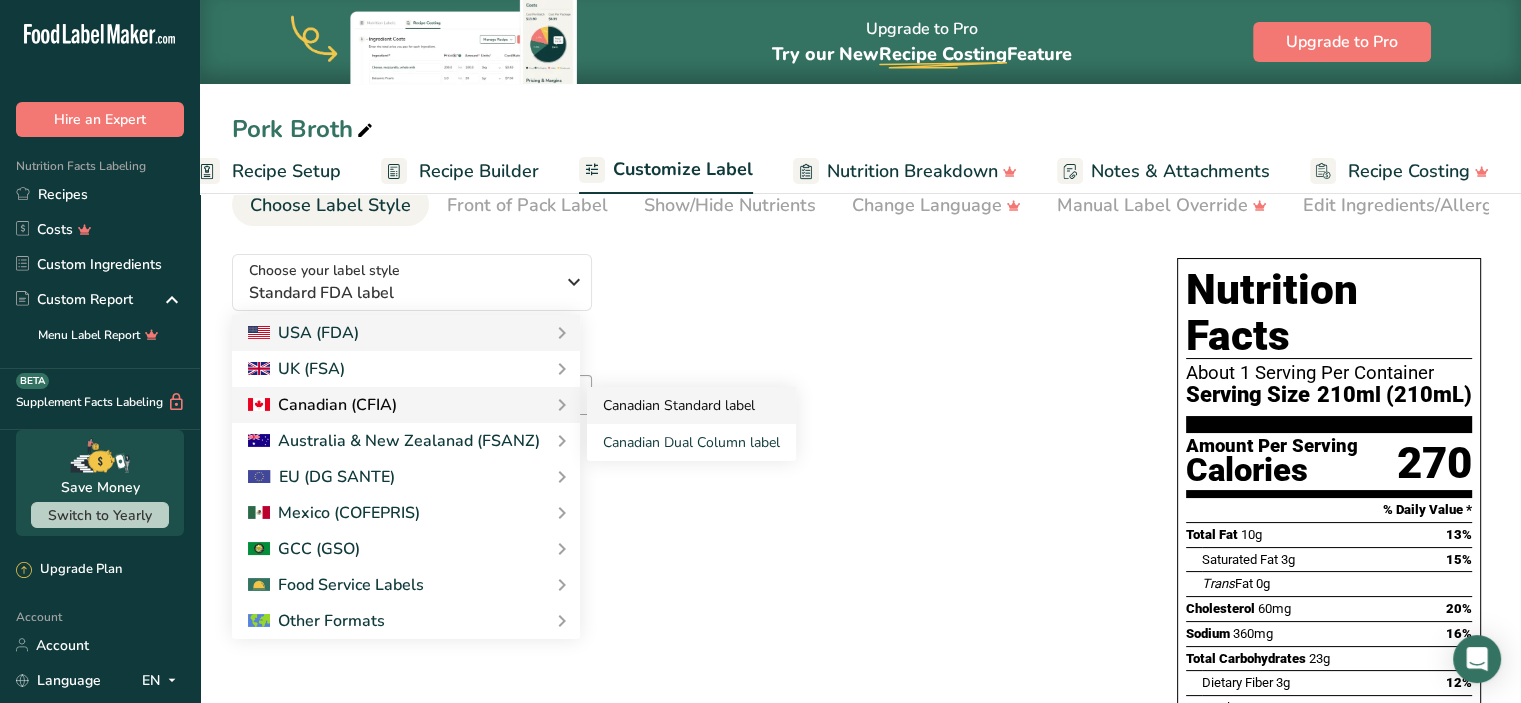 click on "Canadian Standard label" at bounding box center [691, 405] 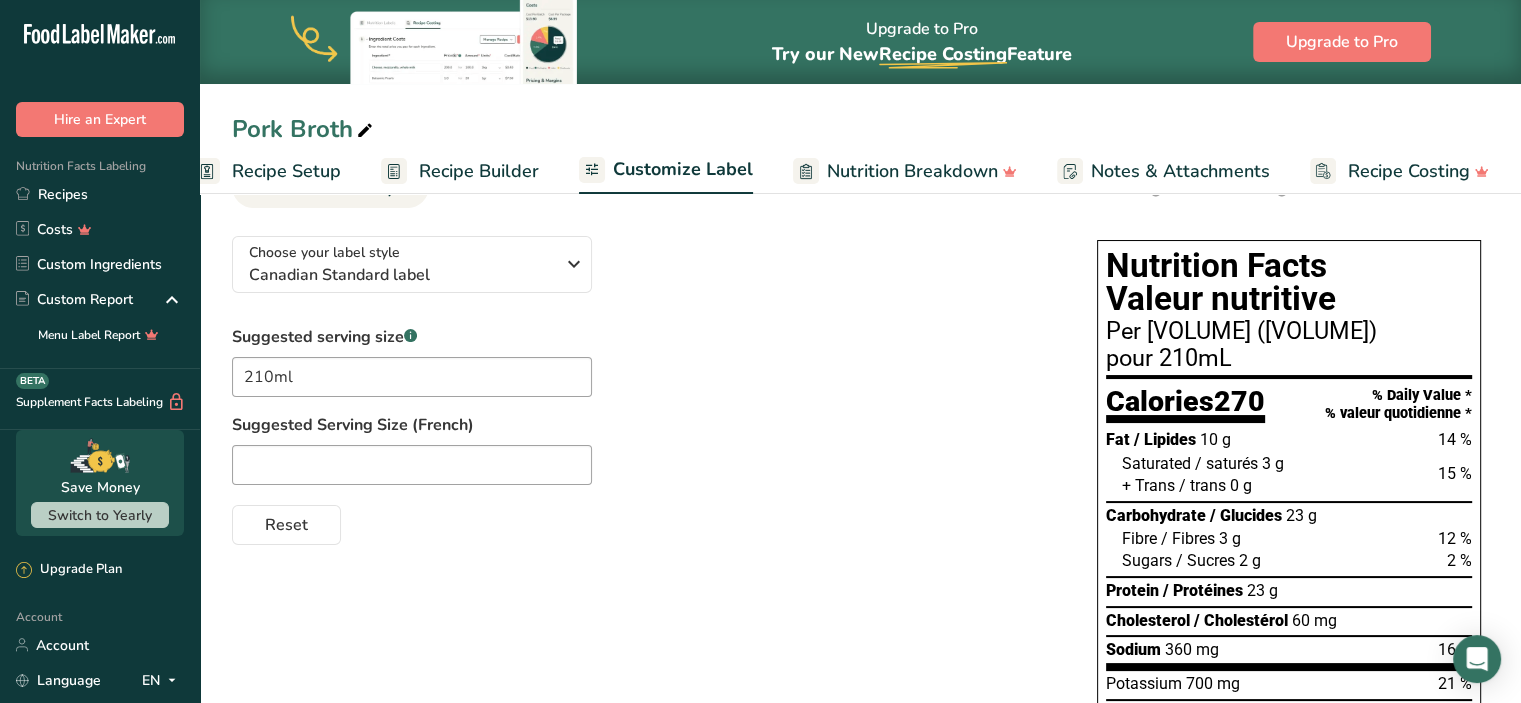 scroll, scrollTop: 74, scrollLeft: 0, axis: vertical 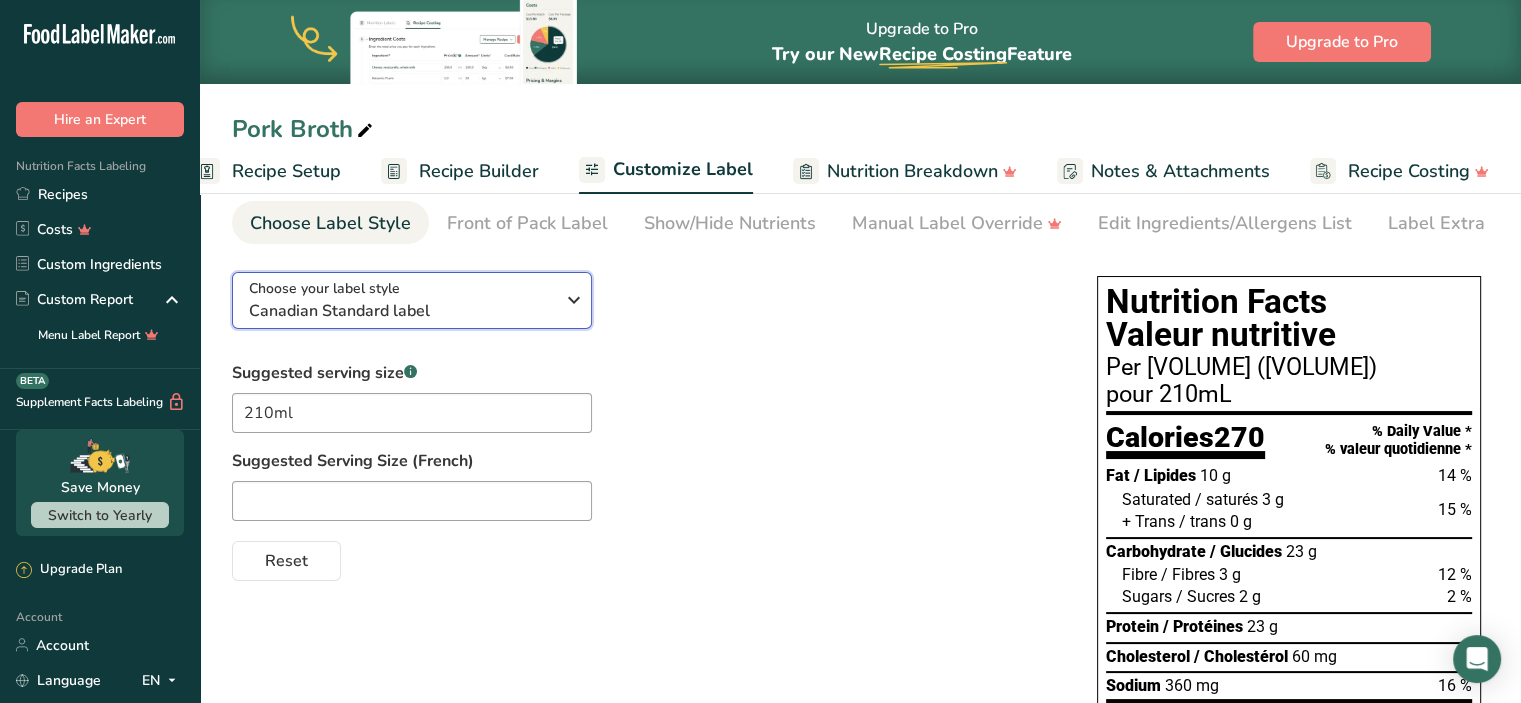 click on "Canadian Standard label" at bounding box center (401, 311) 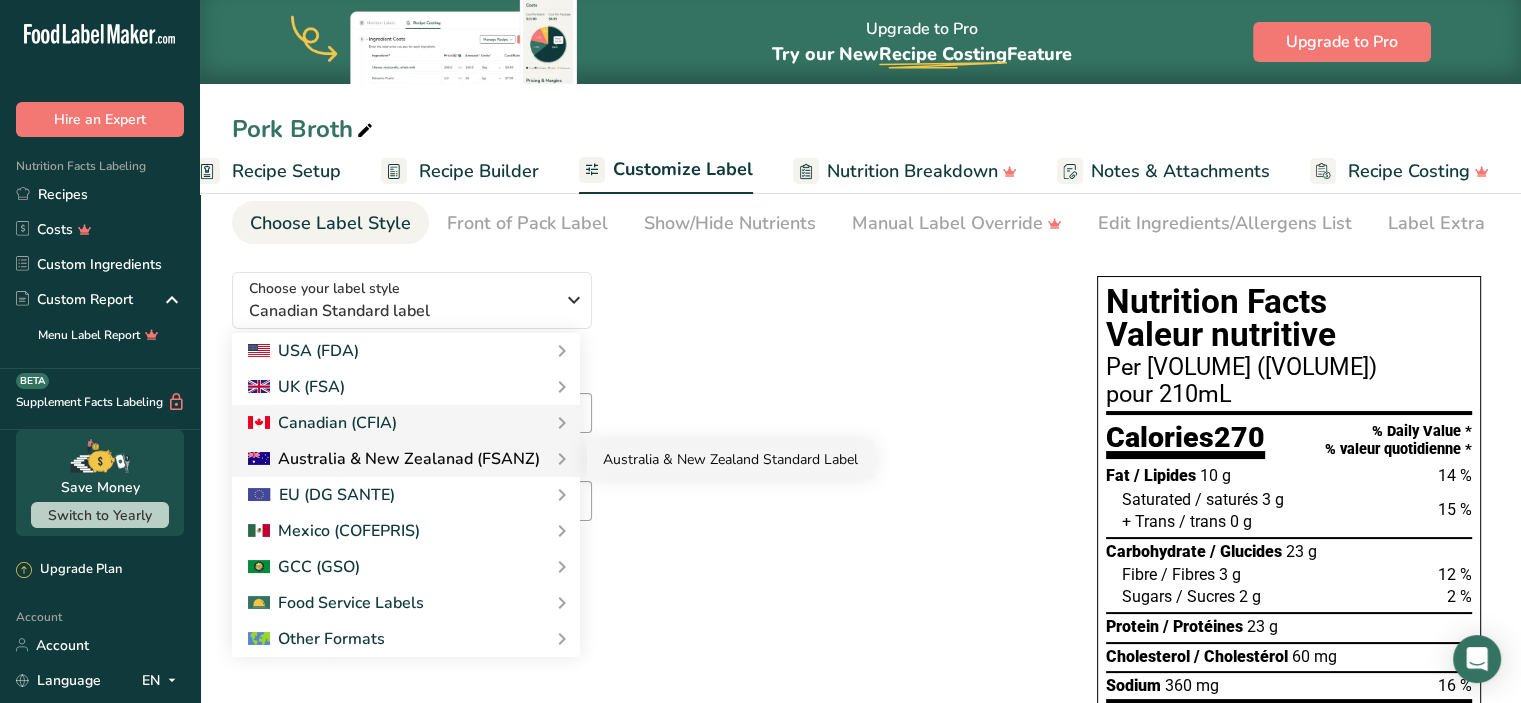 click on "Australia & New Zealand Standard Label" at bounding box center [730, 459] 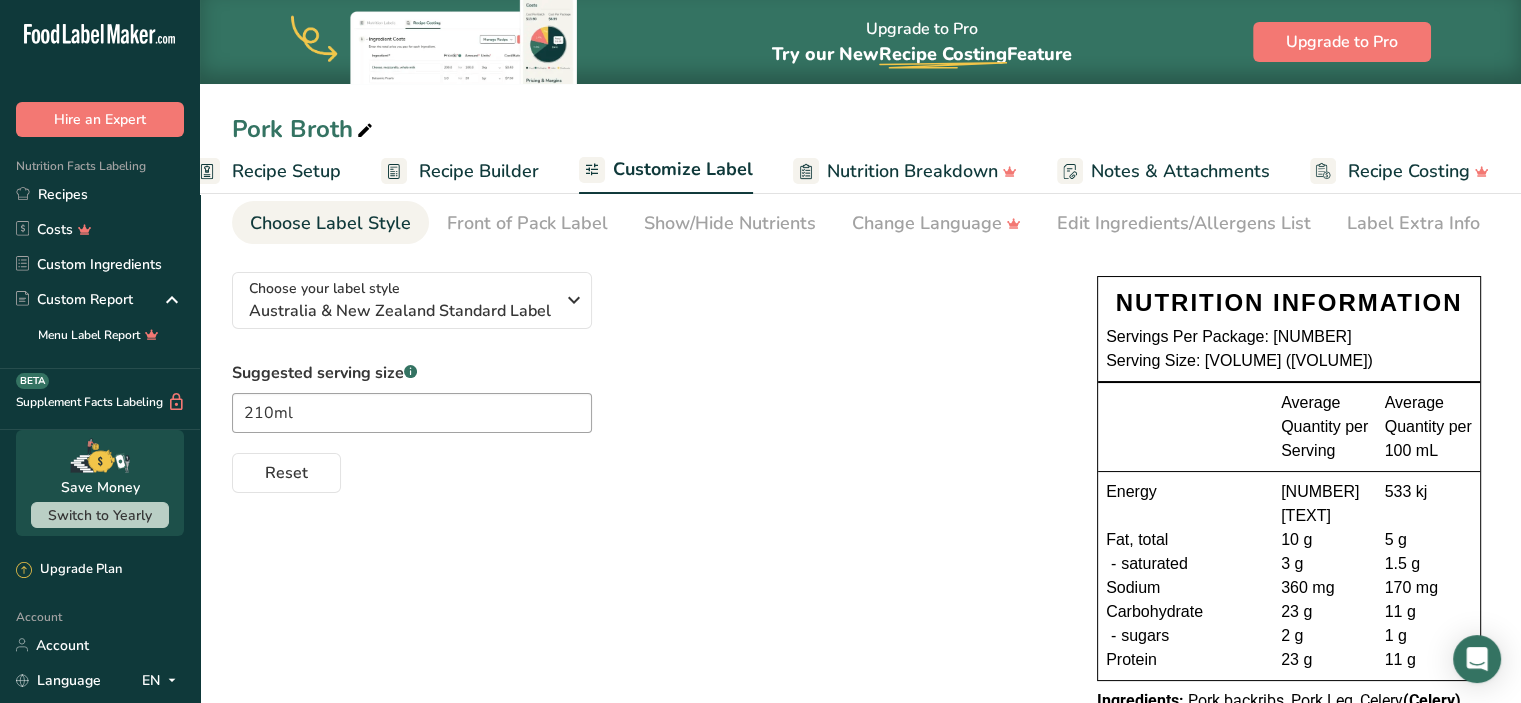 scroll, scrollTop: 100, scrollLeft: 0, axis: vertical 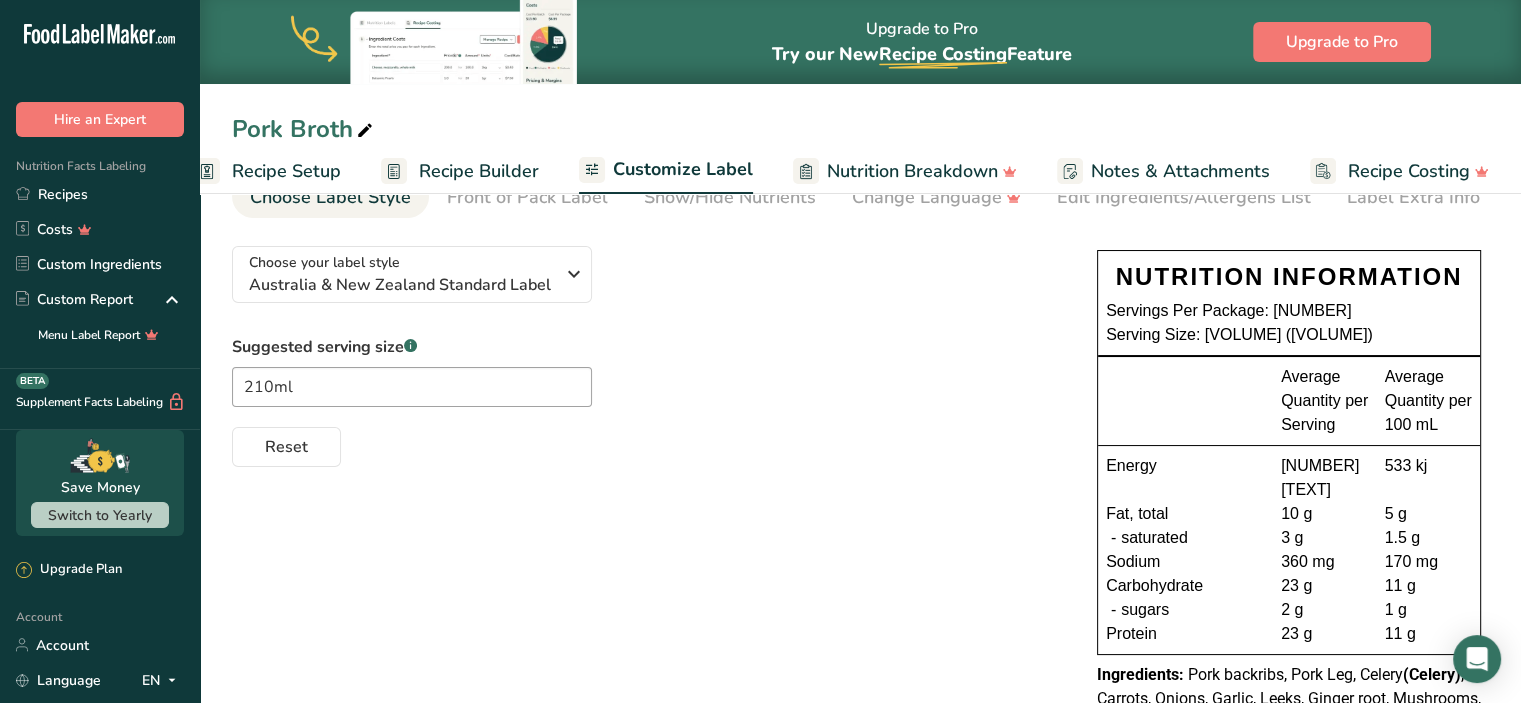 click on "Servings Per Package: [NUMBER]" at bounding box center (1289, 311) 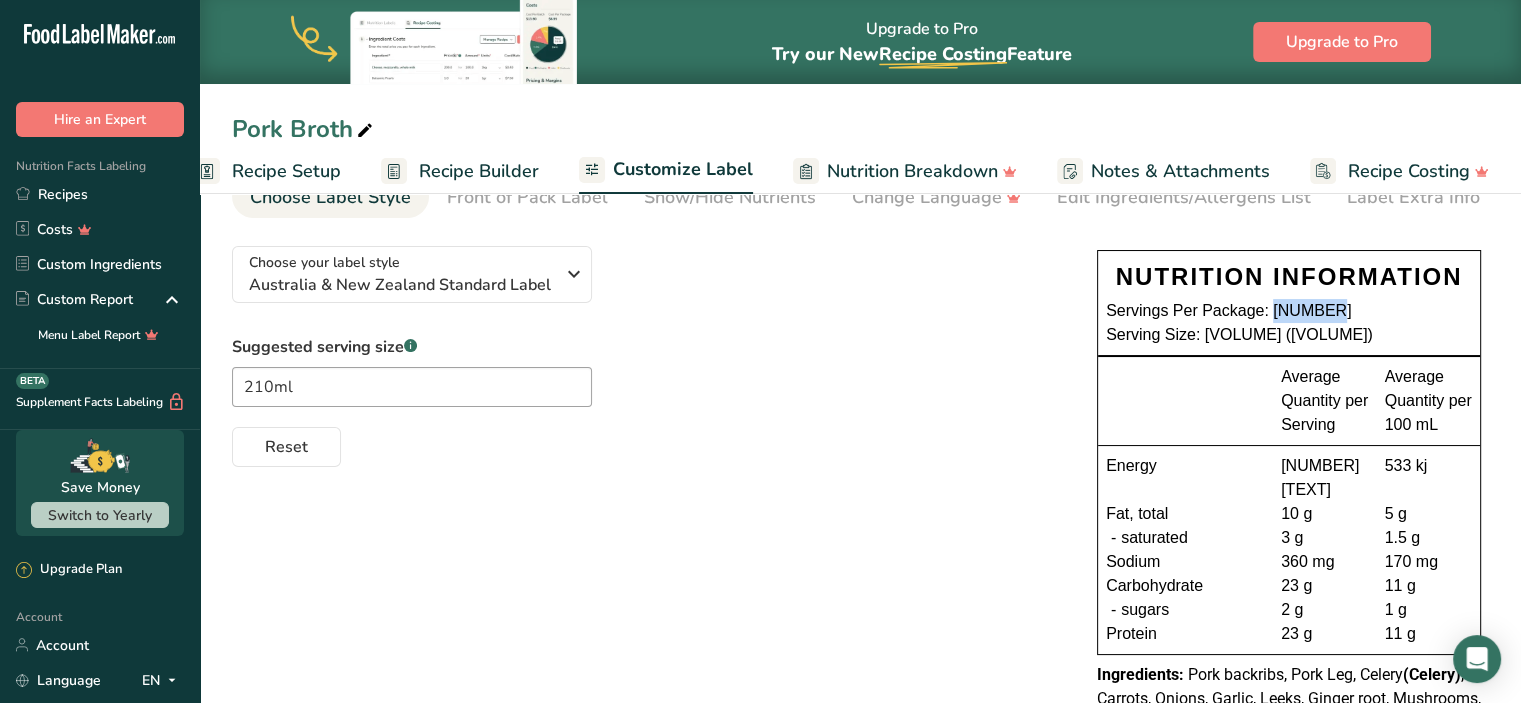 click on "Servings Per Package: [NUMBER]" at bounding box center [1289, 311] 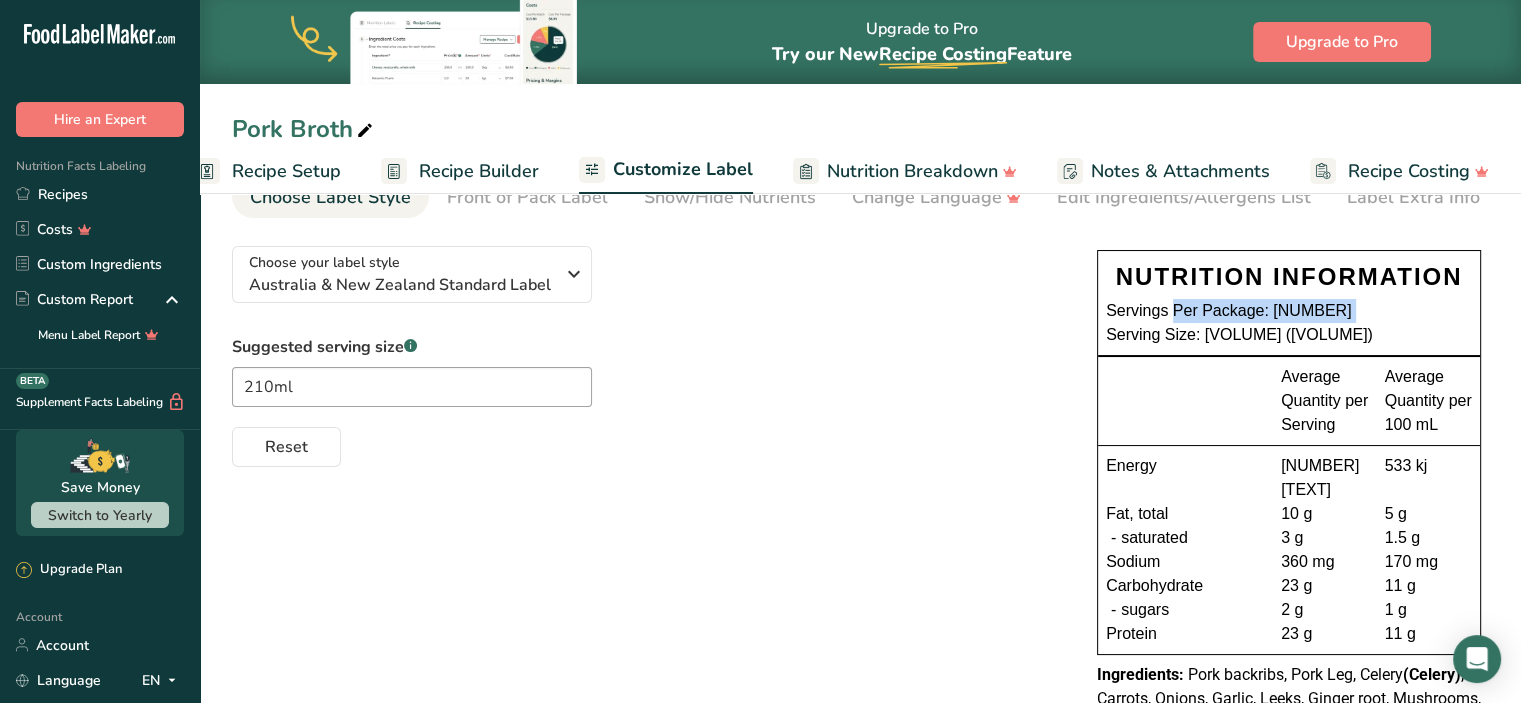 click on "Servings Per Package: [NUMBER]" at bounding box center (1289, 311) 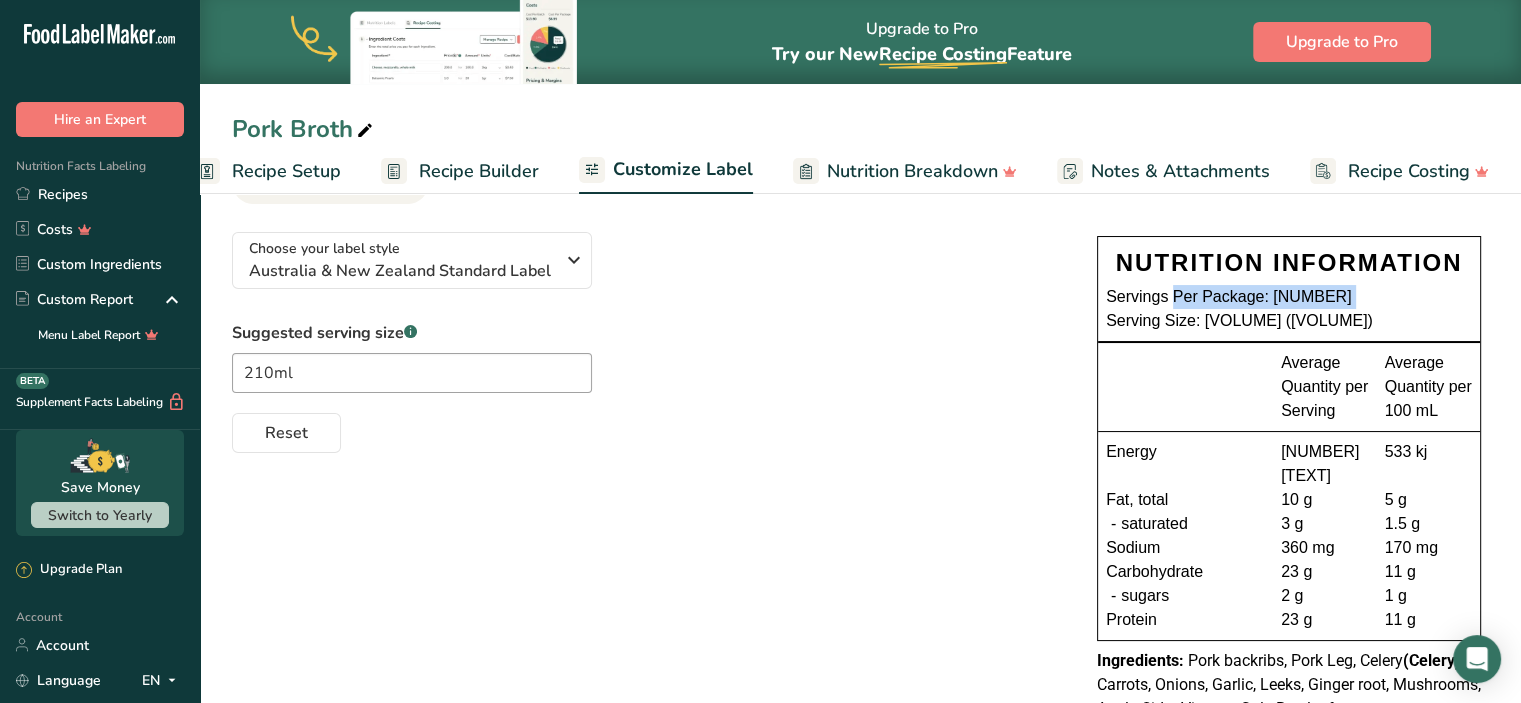 scroll, scrollTop: 115, scrollLeft: 0, axis: vertical 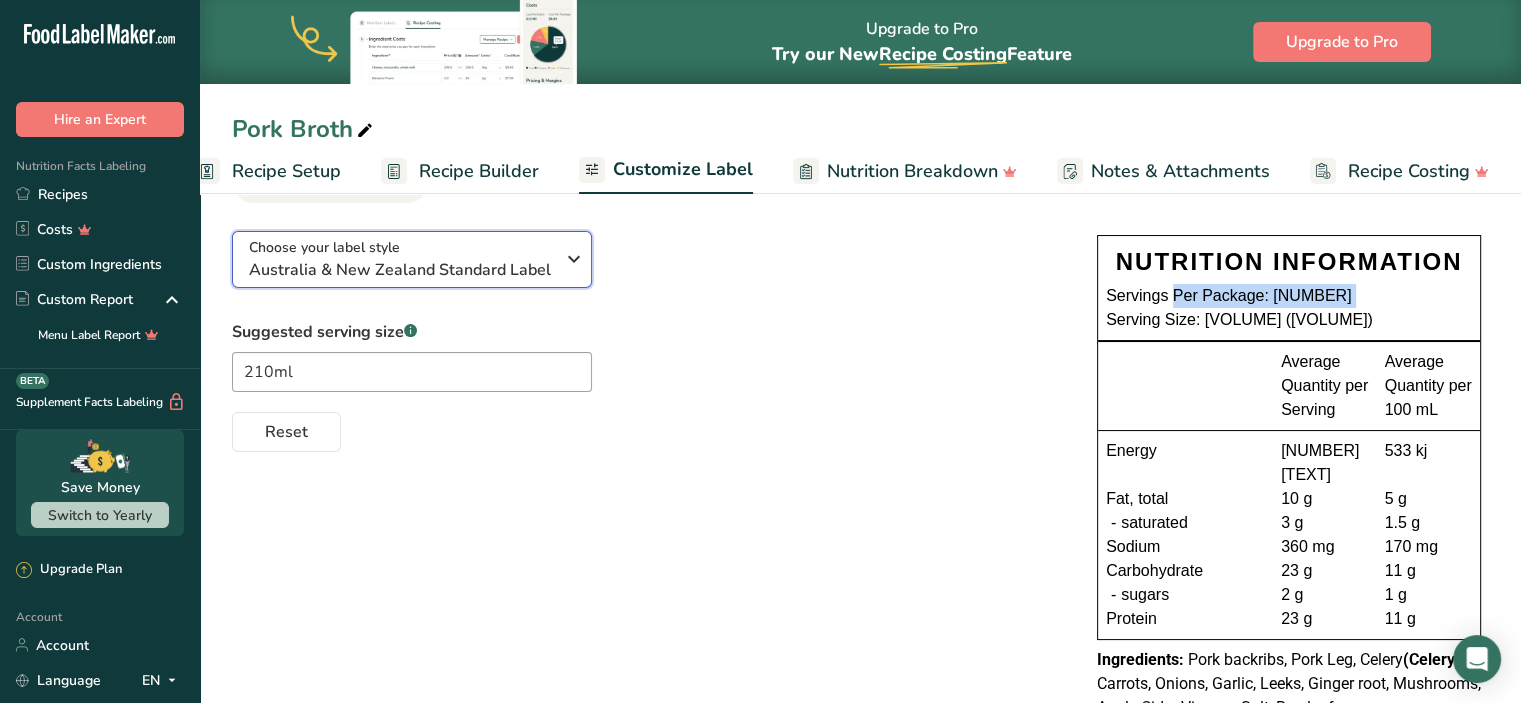 click on "Australia & New Zealand Standard Label" at bounding box center [401, 270] 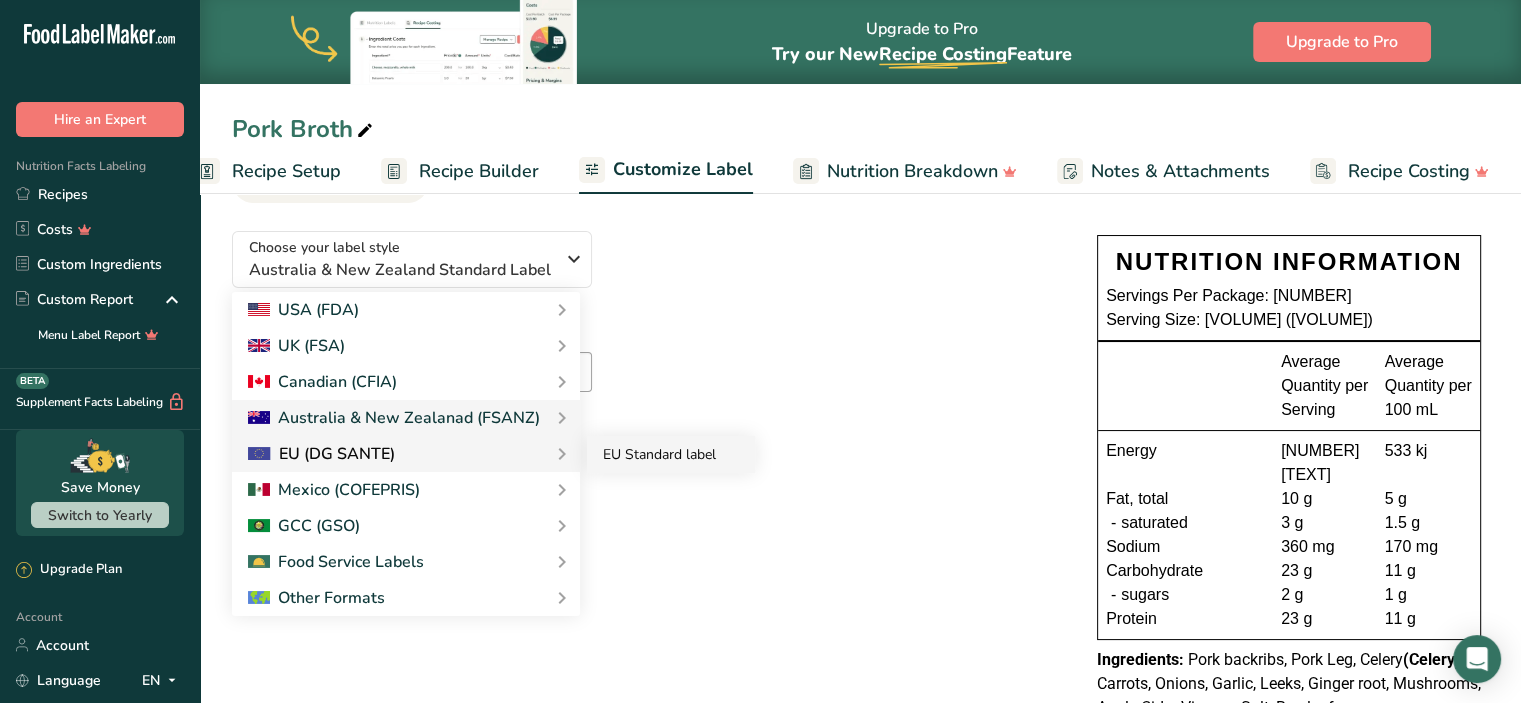 click on "EU Standard label" at bounding box center [671, 454] 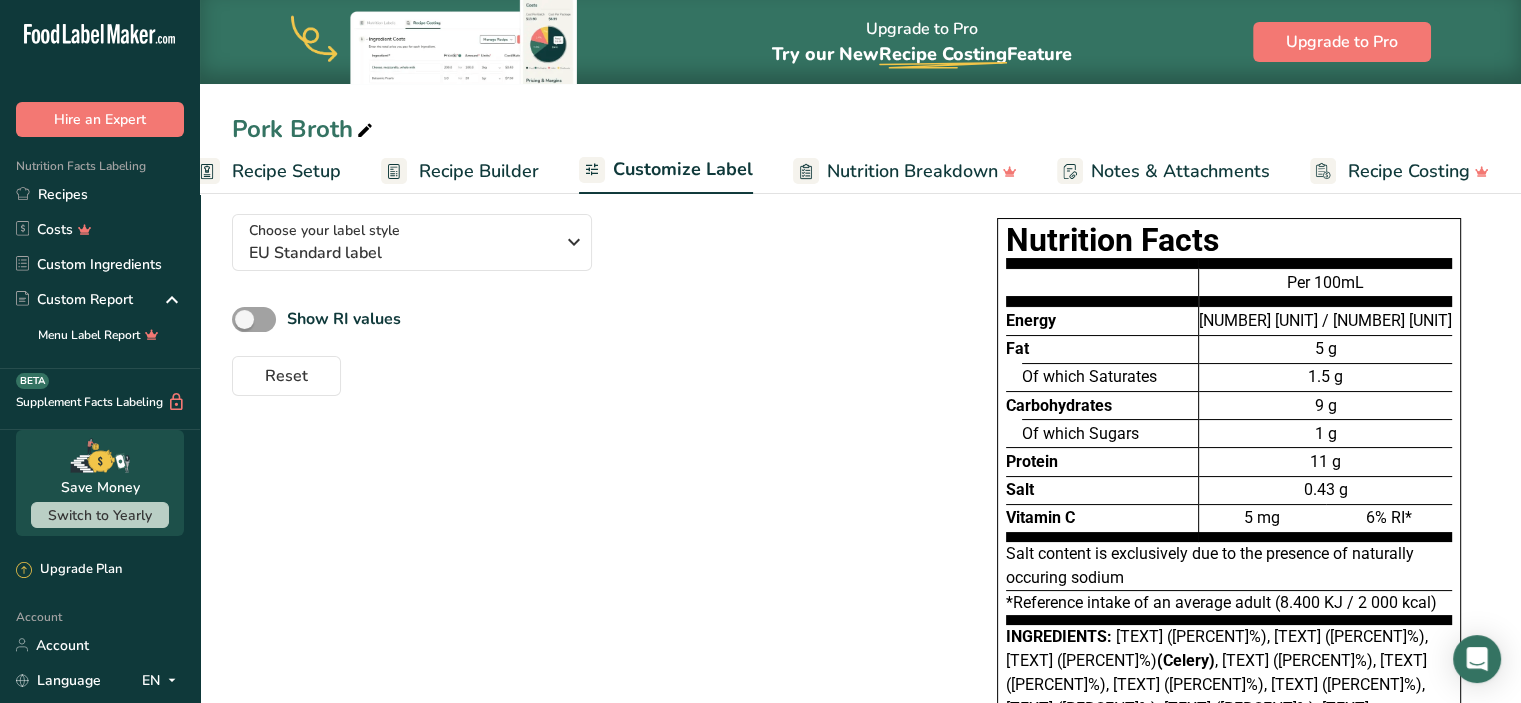 scroll, scrollTop: 129, scrollLeft: 0, axis: vertical 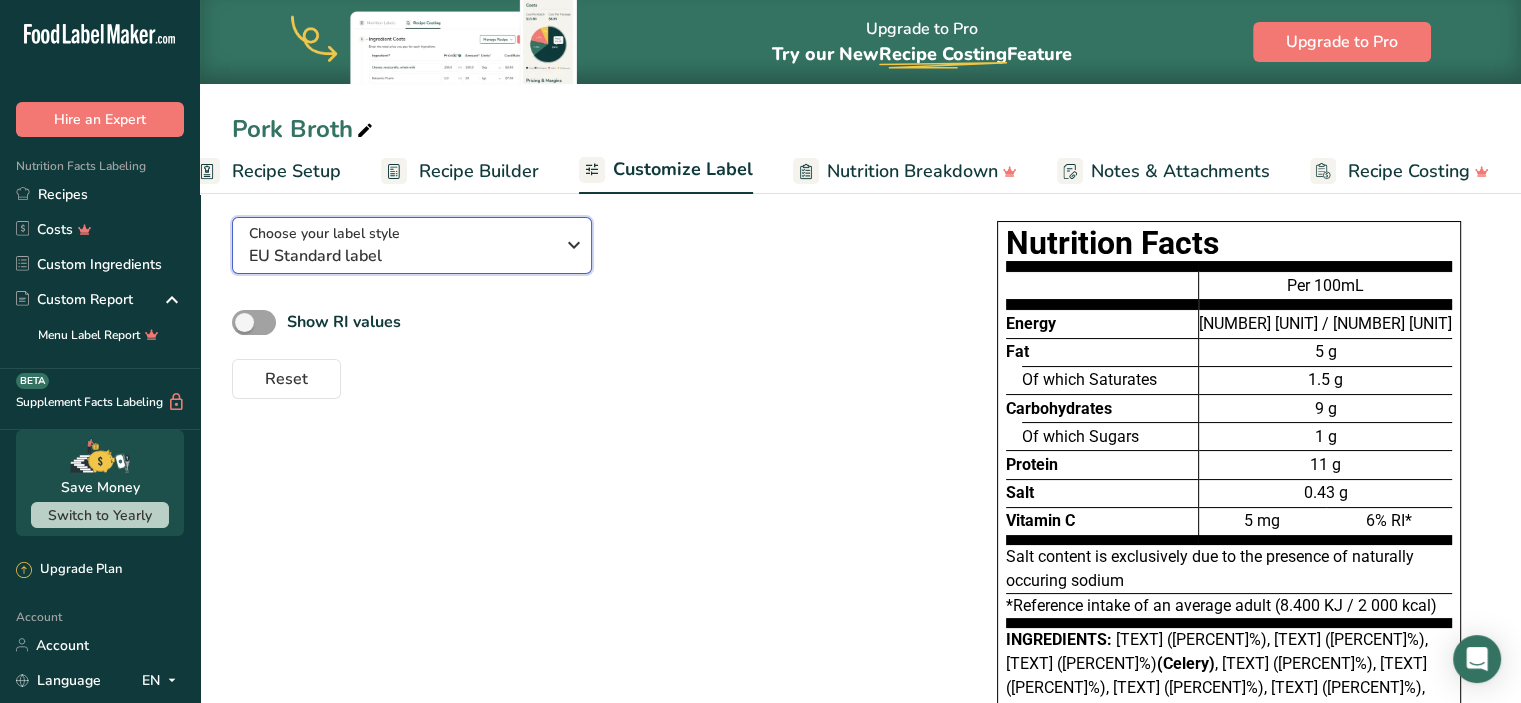click on "EU Standard label" at bounding box center (401, 256) 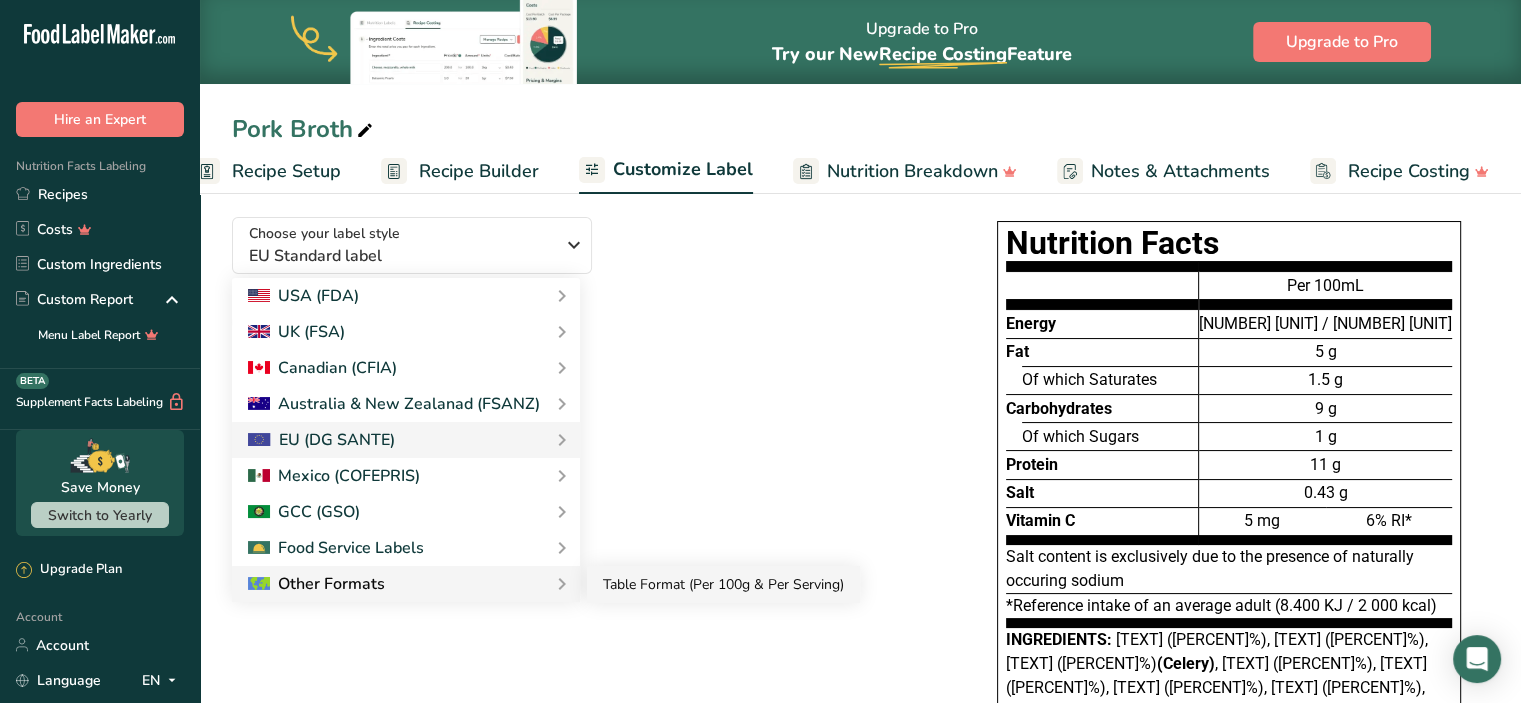 click on "Table Format (Per 100g & Per Serving)" at bounding box center (723, 584) 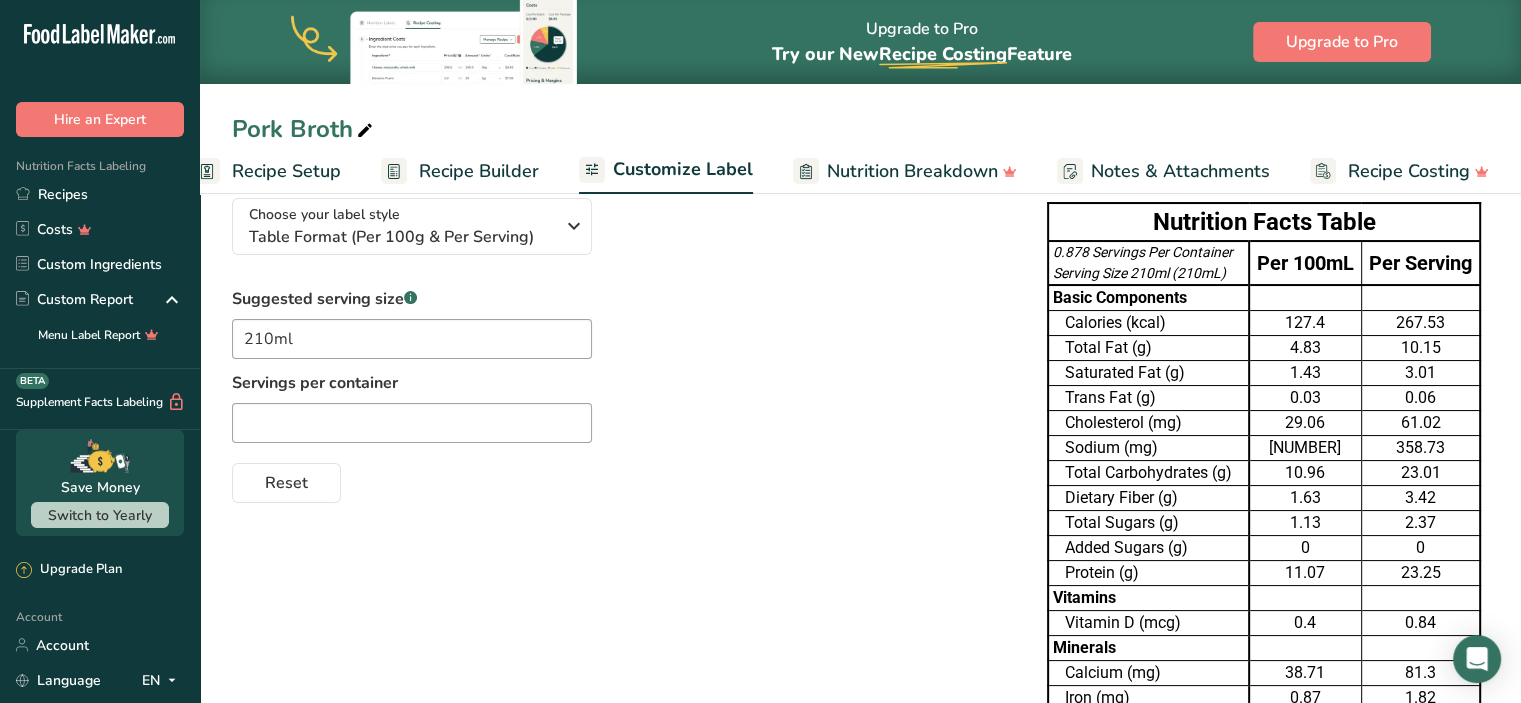 scroll, scrollTop: 147, scrollLeft: 0, axis: vertical 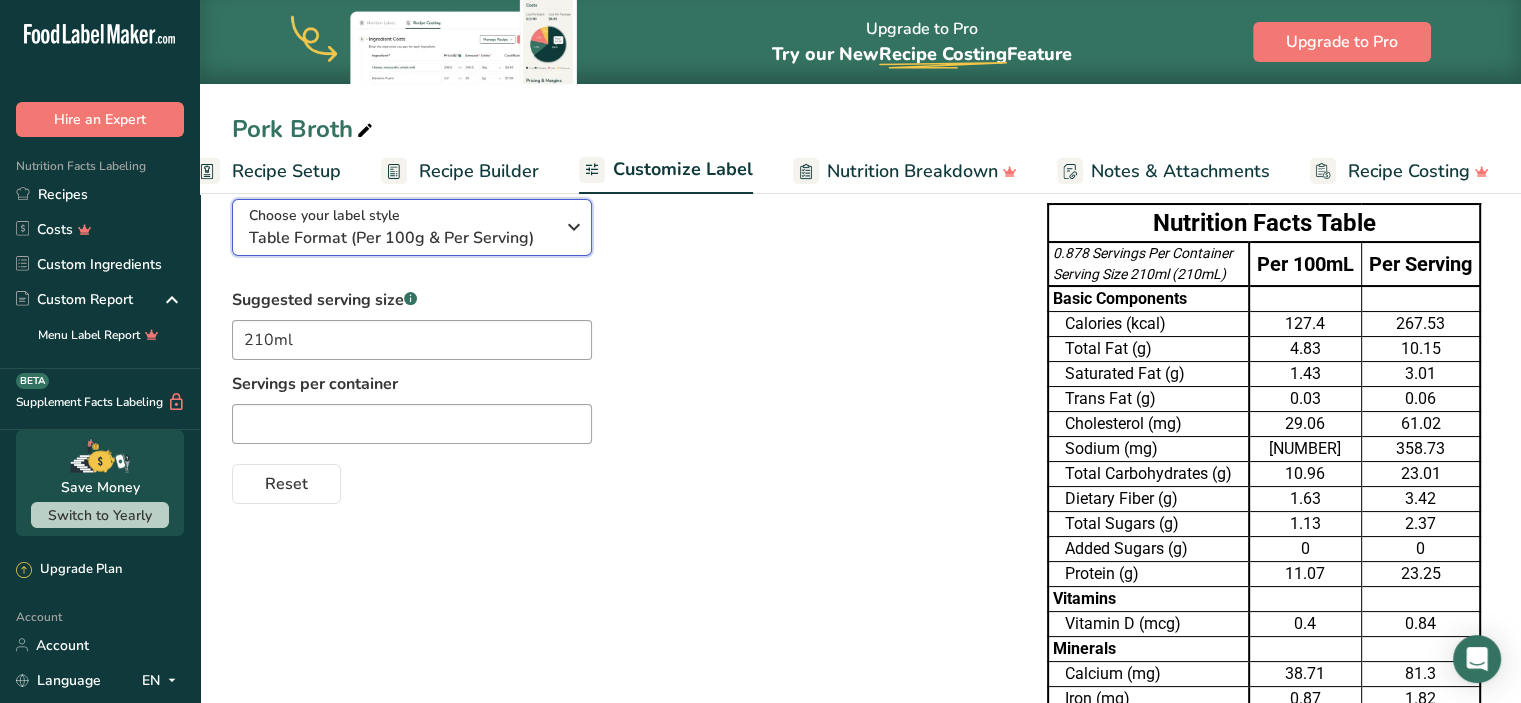 click at bounding box center (574, 227) 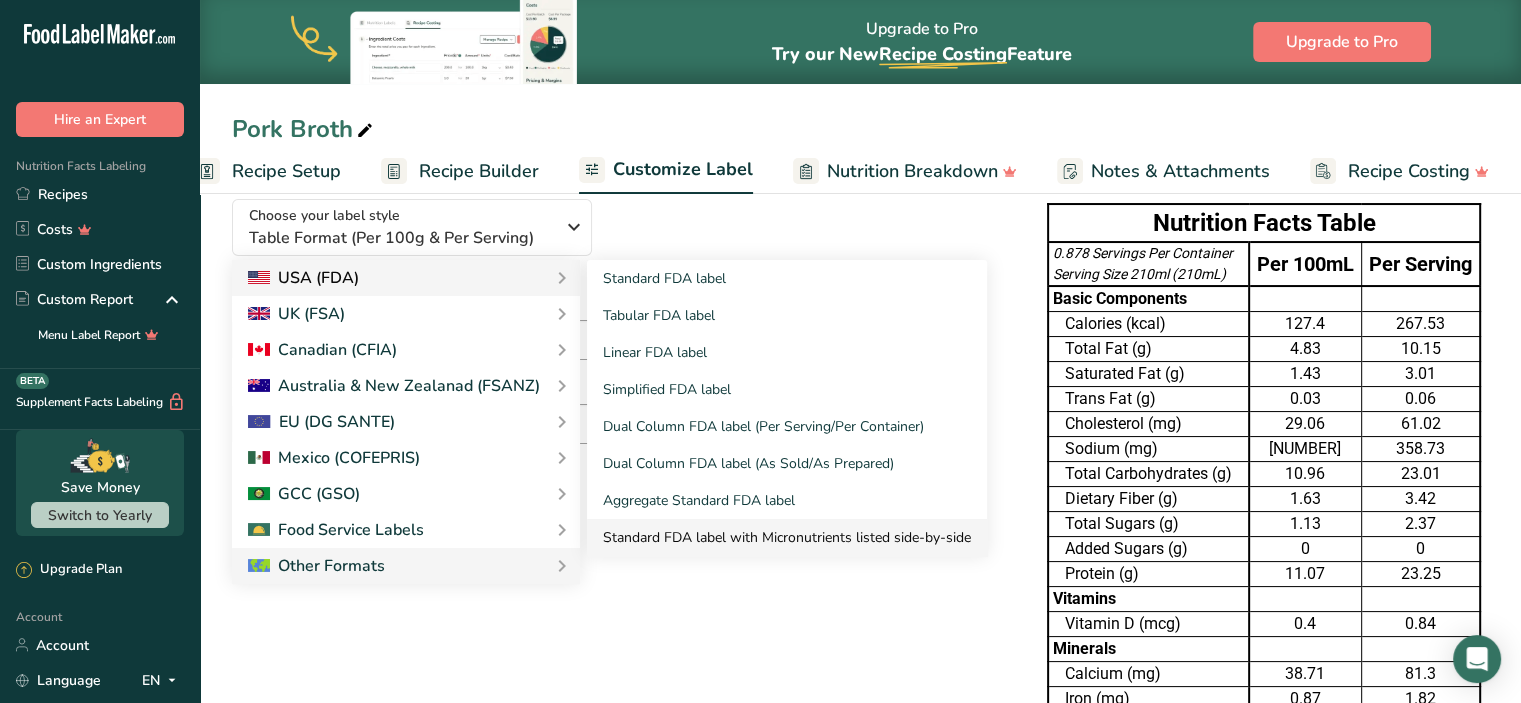 click on "Standard FDA label with Micronutrients listed side-by-side" at bounding box center (787, 537) 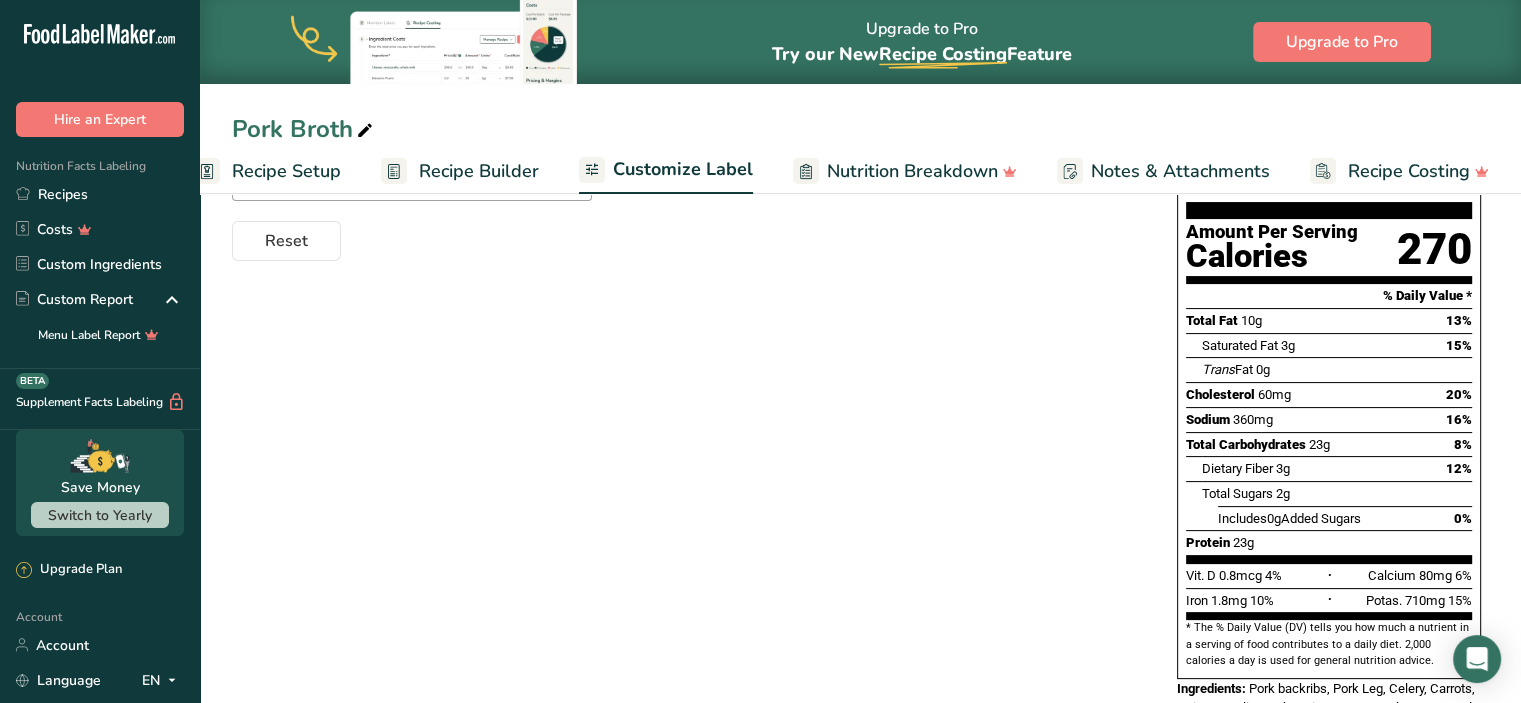 scroll, scrollTop: 310, scrollLeft: 0, axis: vertical 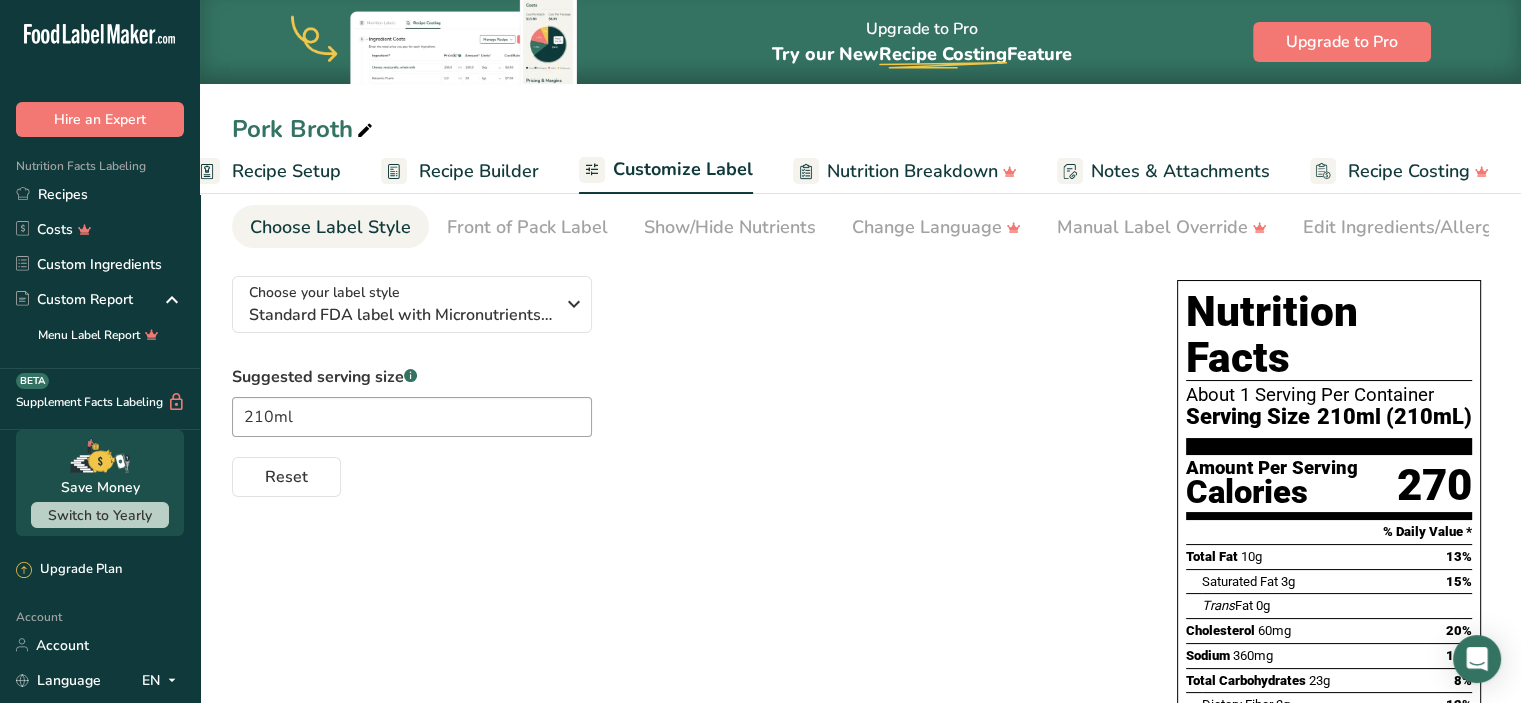 click on "Nutrition Facts
About 1 Serving Per Container
Serving Size
[VOLUME] ([VOLUME])" at bounding box center (1329, 372) 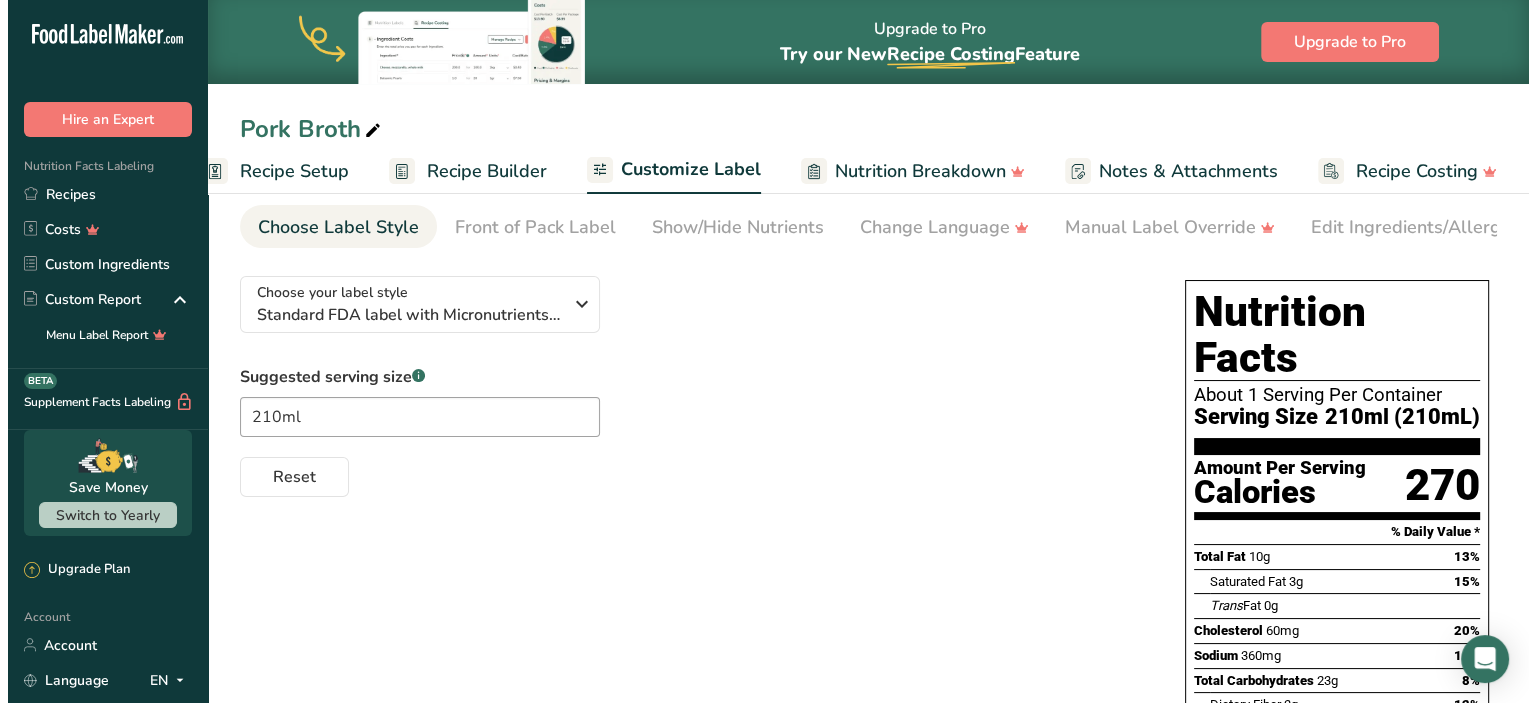 scroll, scrollTop: 0, scrollLeft: 0, axis: both 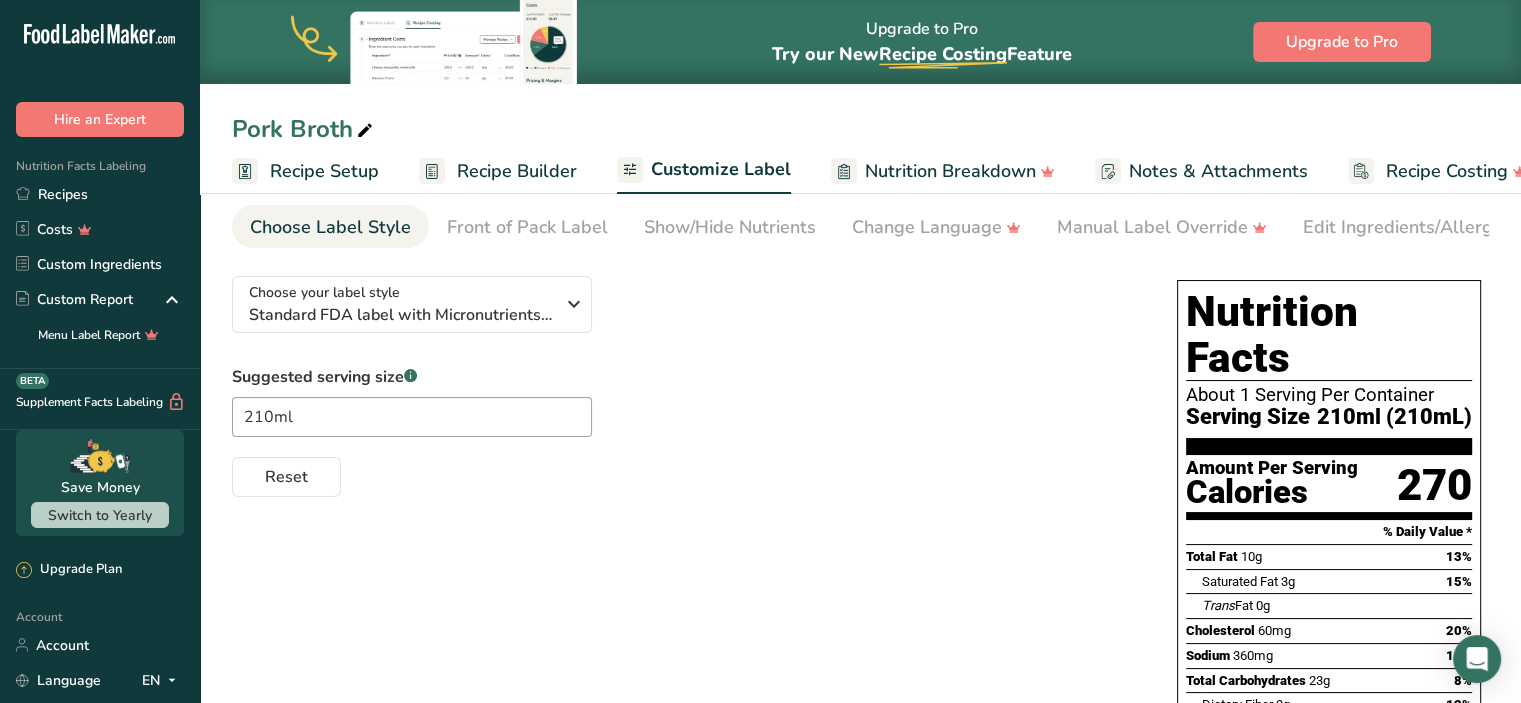 click on "Recipe Setup" at bounding box center (324, 171) 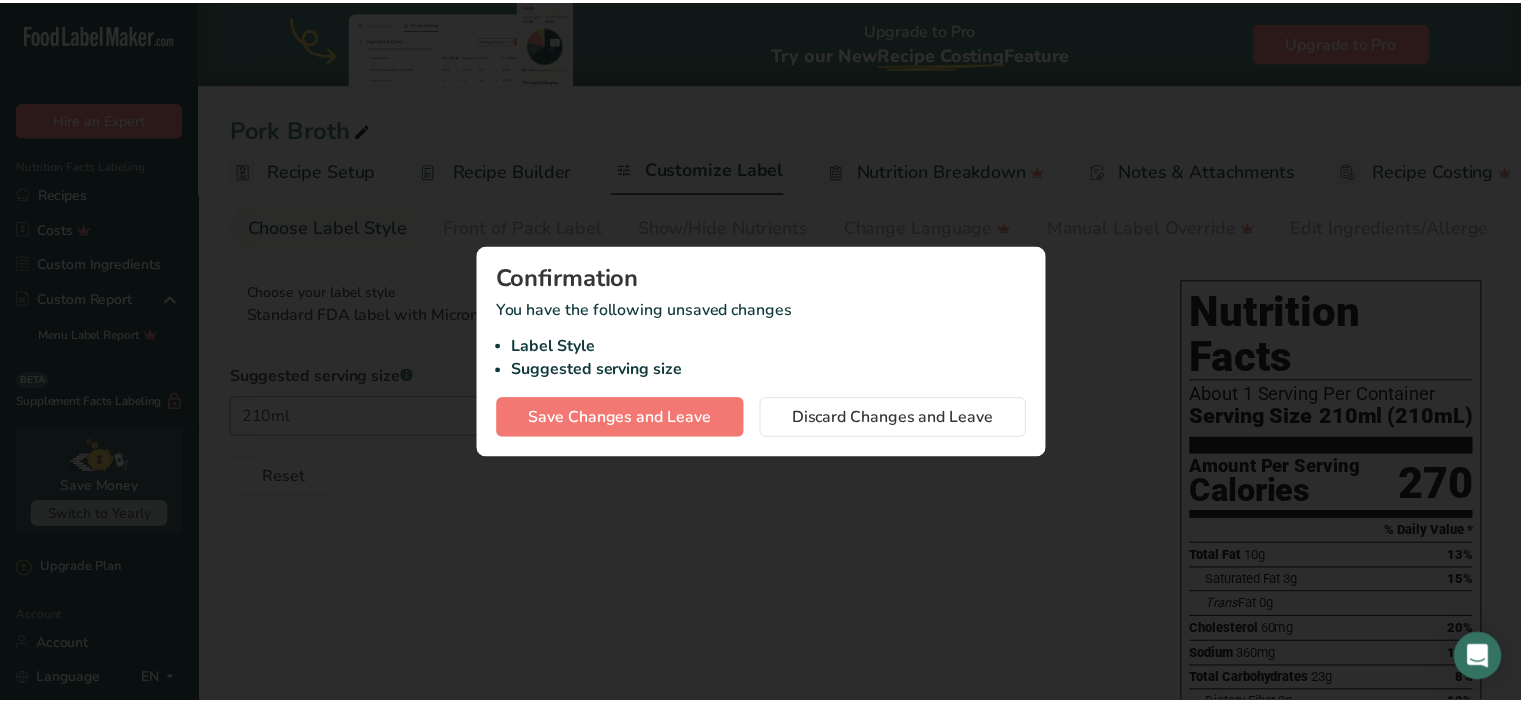 scroll, scrollTop: 0, scrollLeft: 7, axis: horizontal 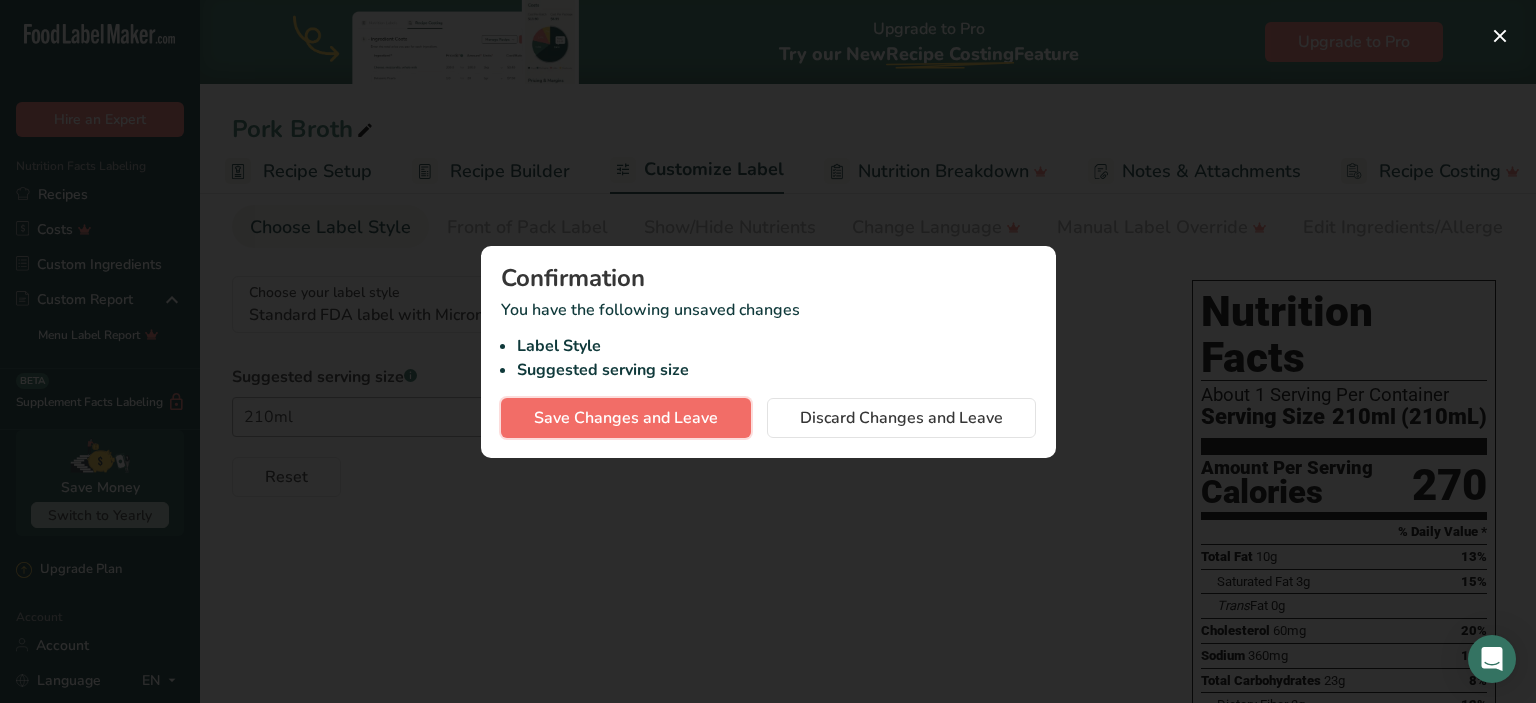 click on "Save Changes and Leave" at bounding box center [626, 418] 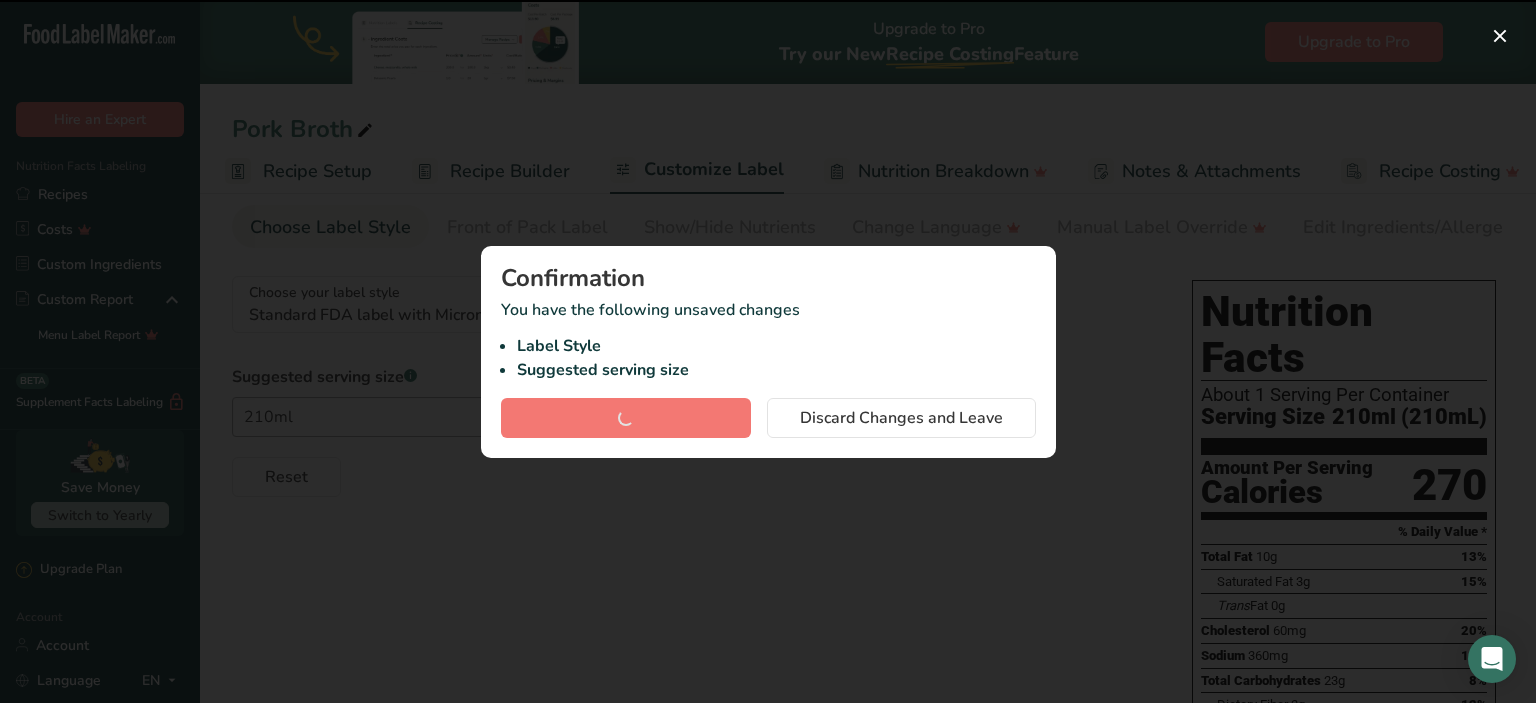 click on "Confirmation
You have the following unsaved changes
Label Style
Suggested serving size
Save Changes and Leave
Discard Changes and Leave" at bounding box center [768, 352] 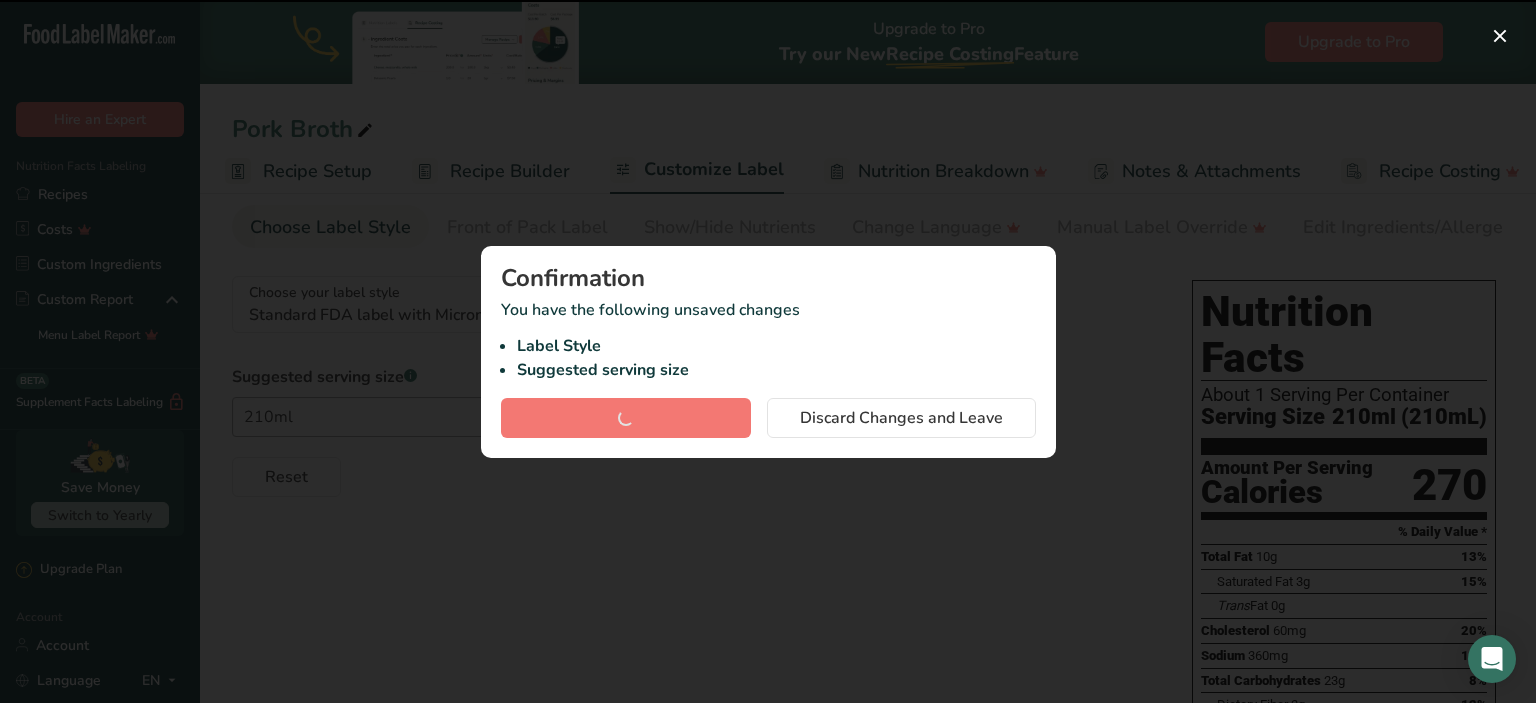 click on "Save Changes and Leave
Discard Changes and Leave" at bounding box center (768, 418) 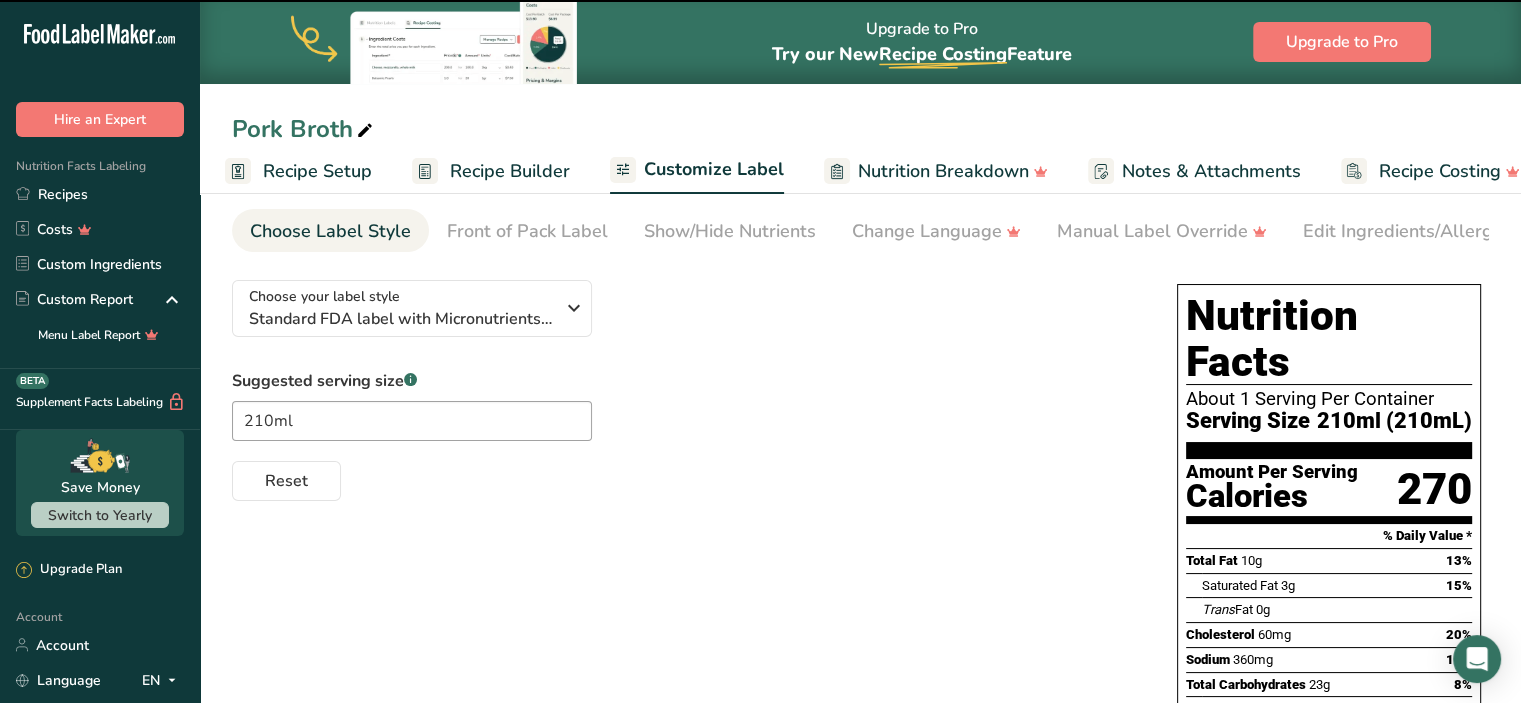 scroll, scrollTop: 0, scrollLeft: 0, axis: both 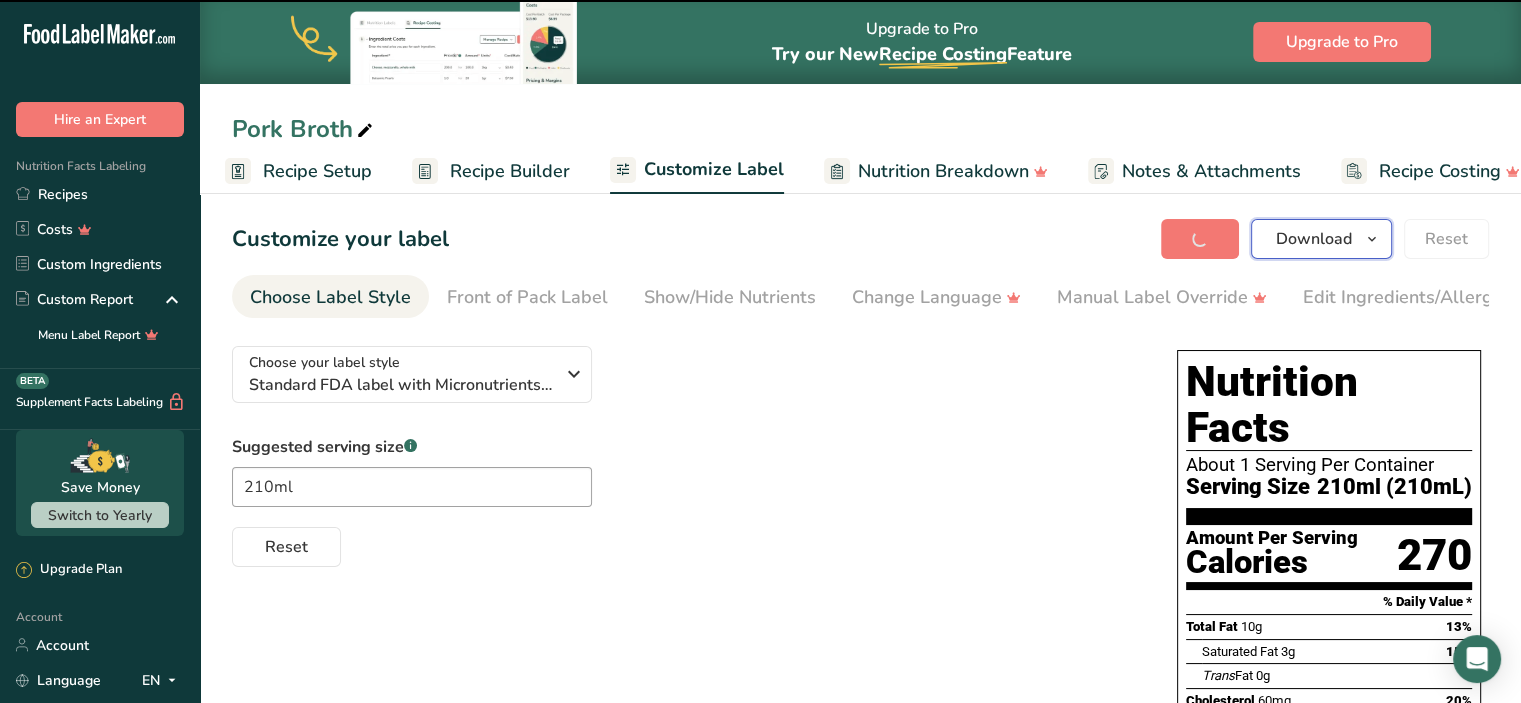 click on "Download" at bounding box center [1314, 239] 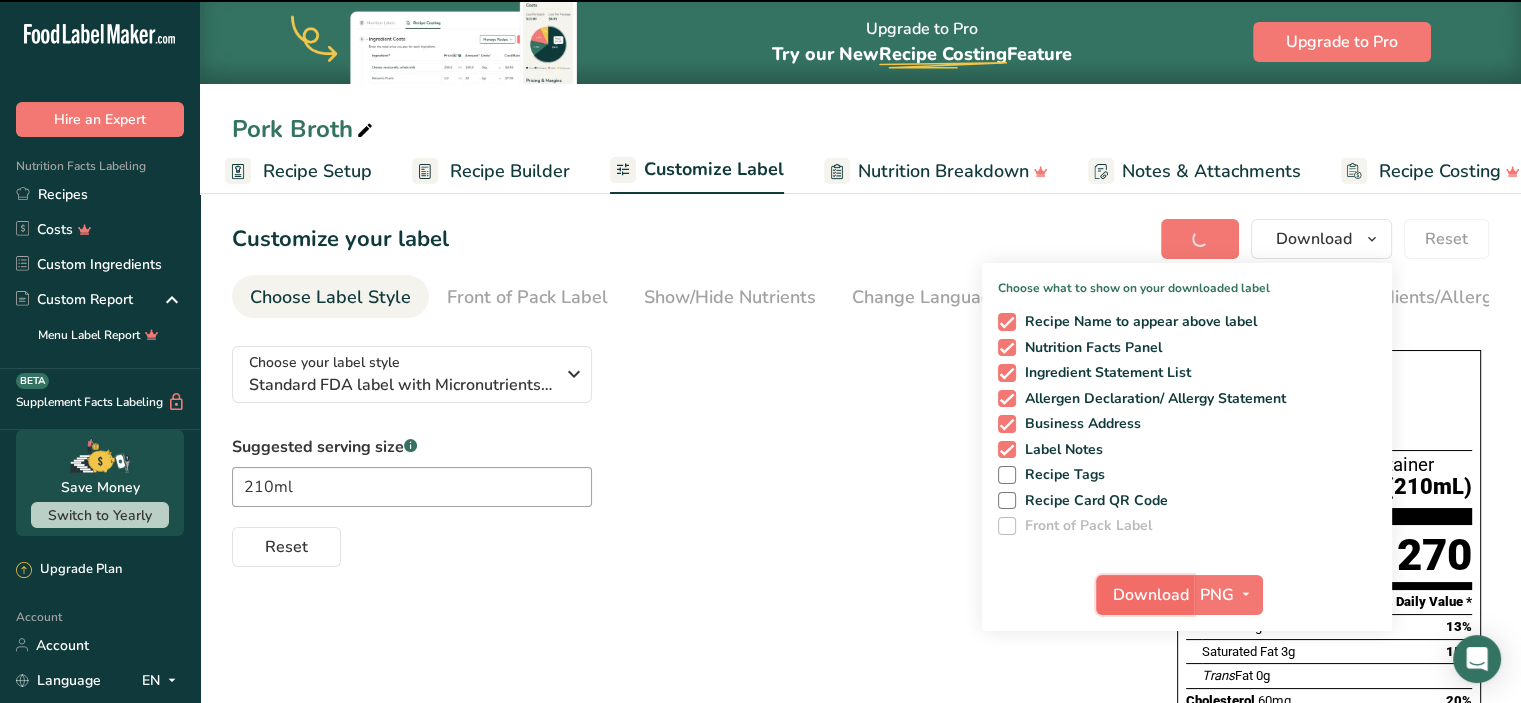click on "Download" at bounding box center [1151, 595] 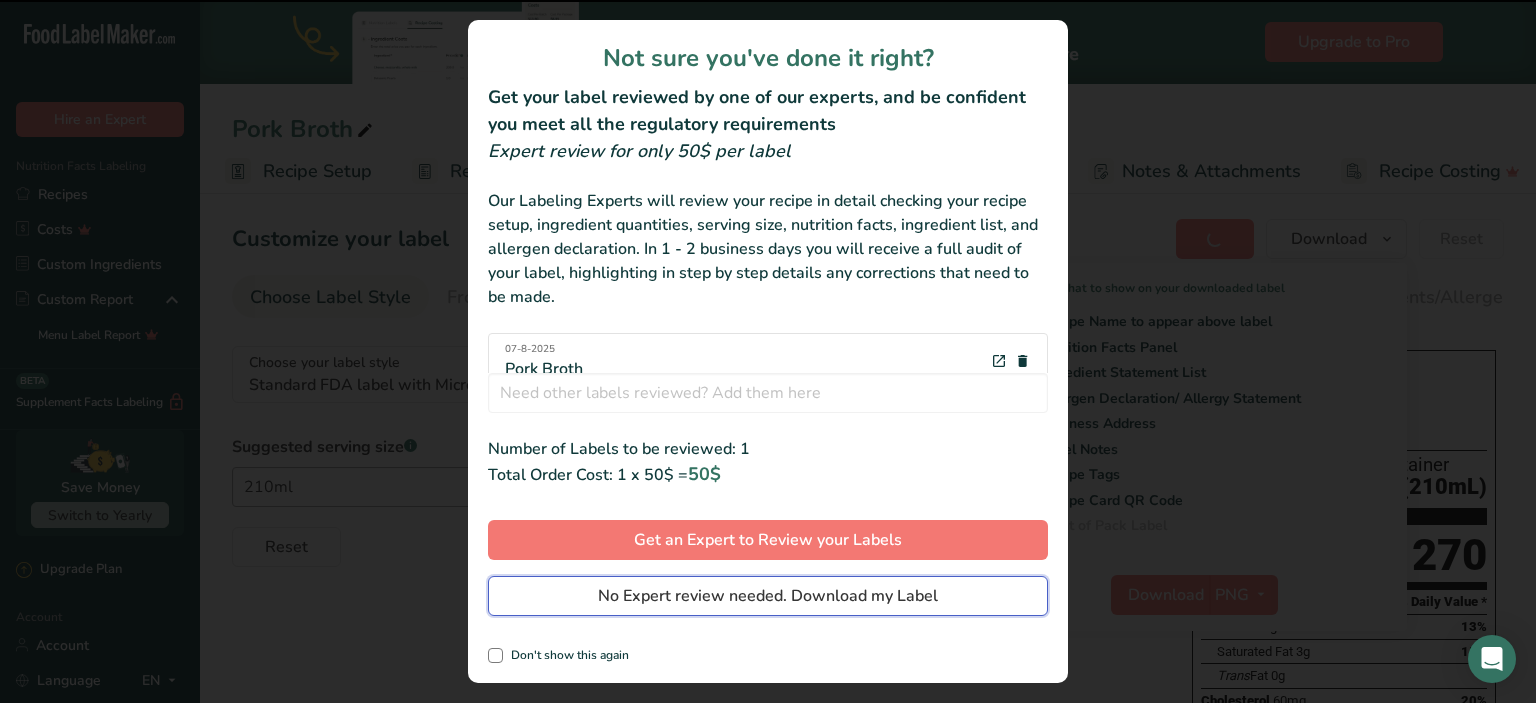 click on "No Expert review needed. Download my Label" at bounding box center (768, 596) 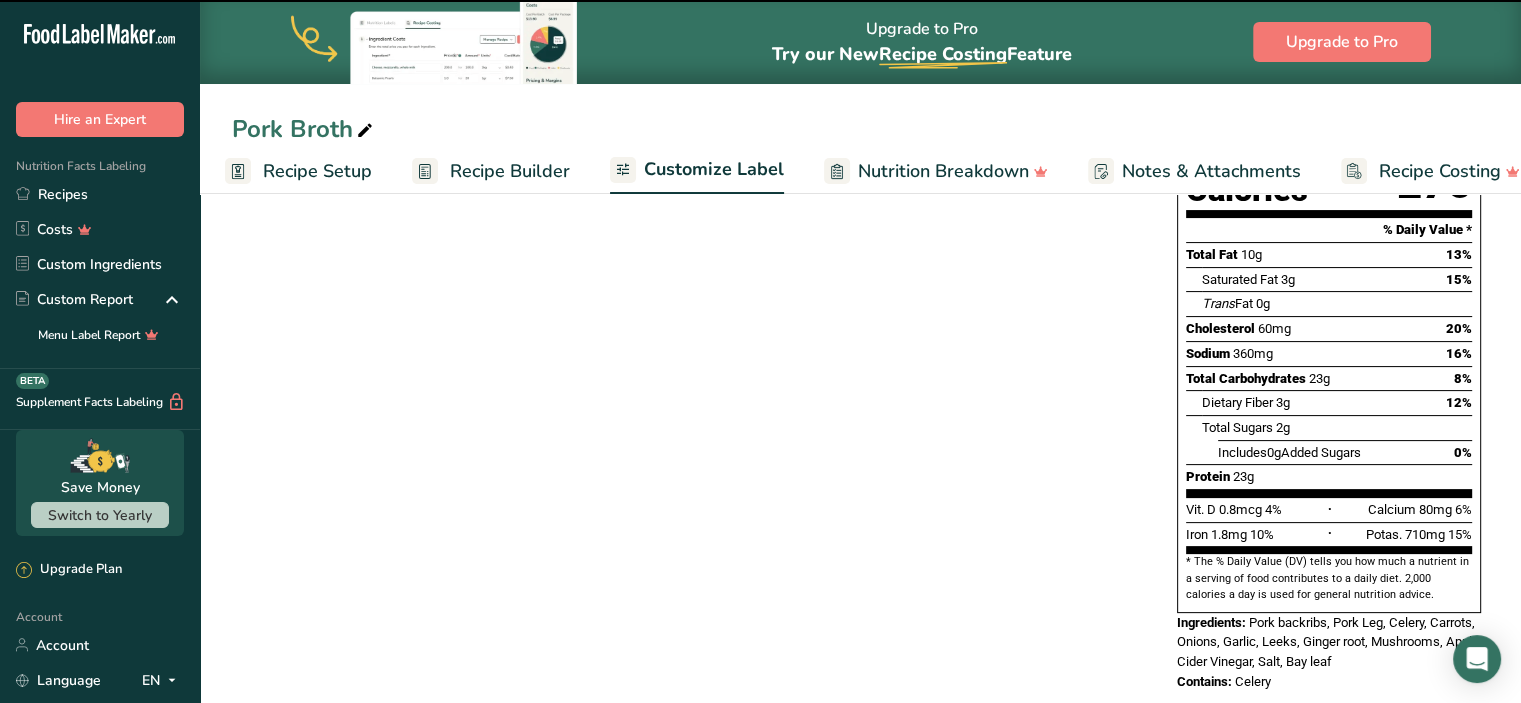 scroll, scrollTop: 0, scrollLeft: 0, axis: both 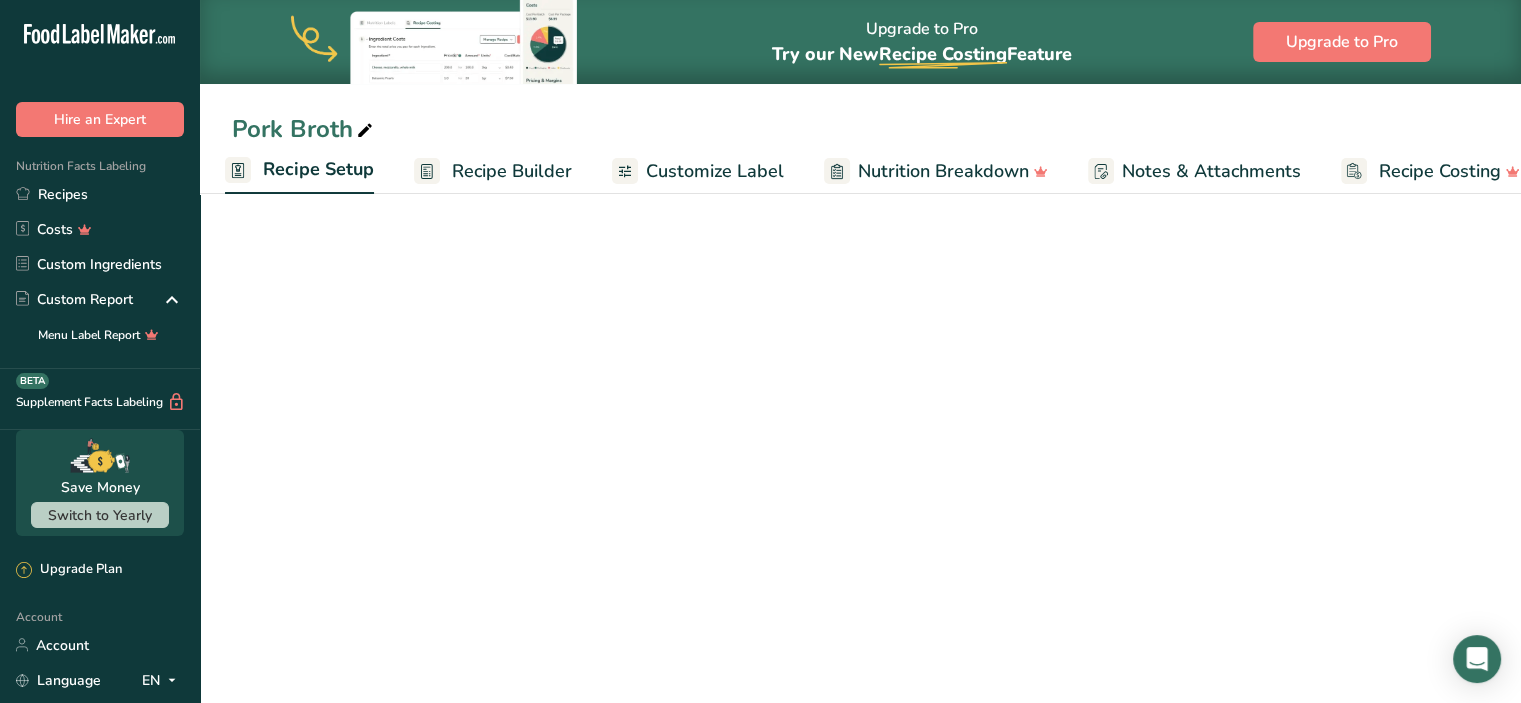 select on "22" 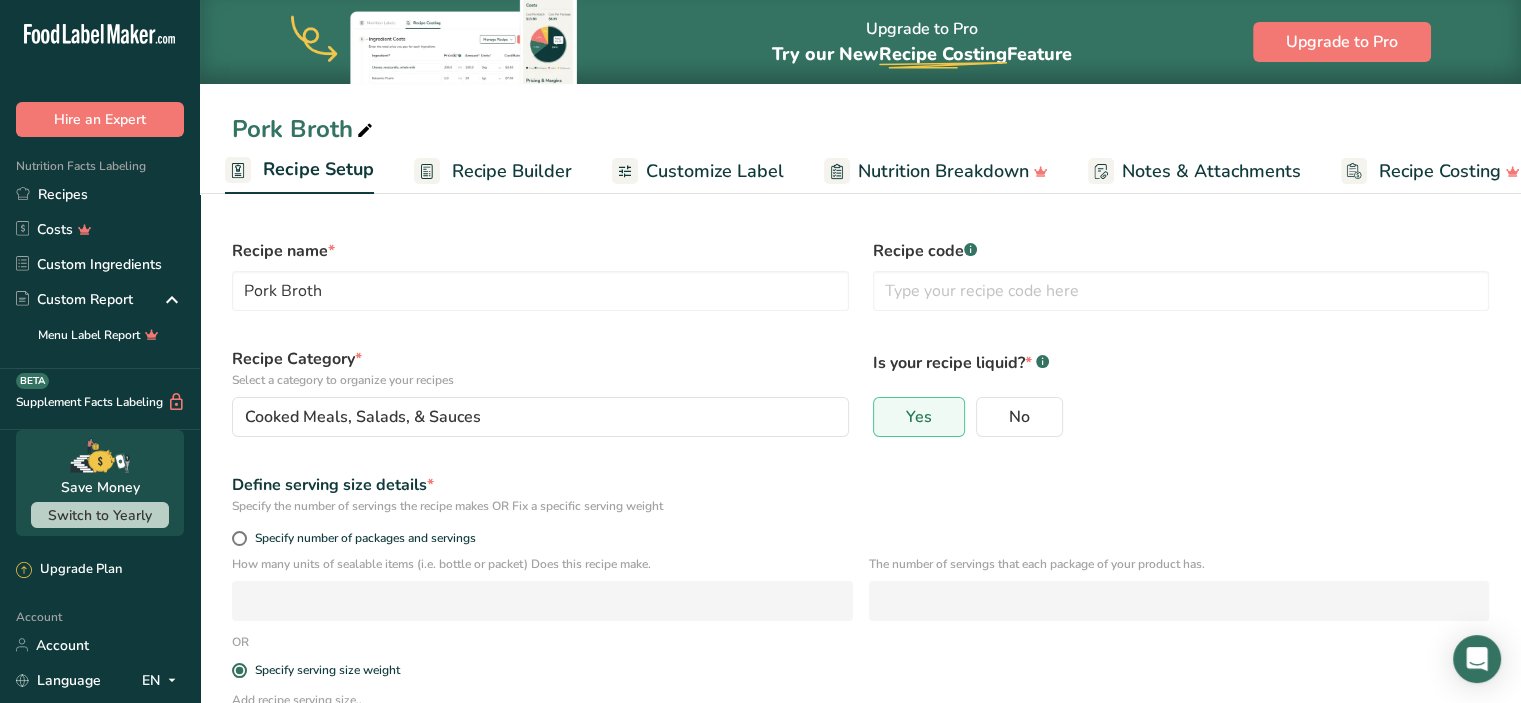 click on "Nutrition Breakdown" at bounding box center (943, 171) 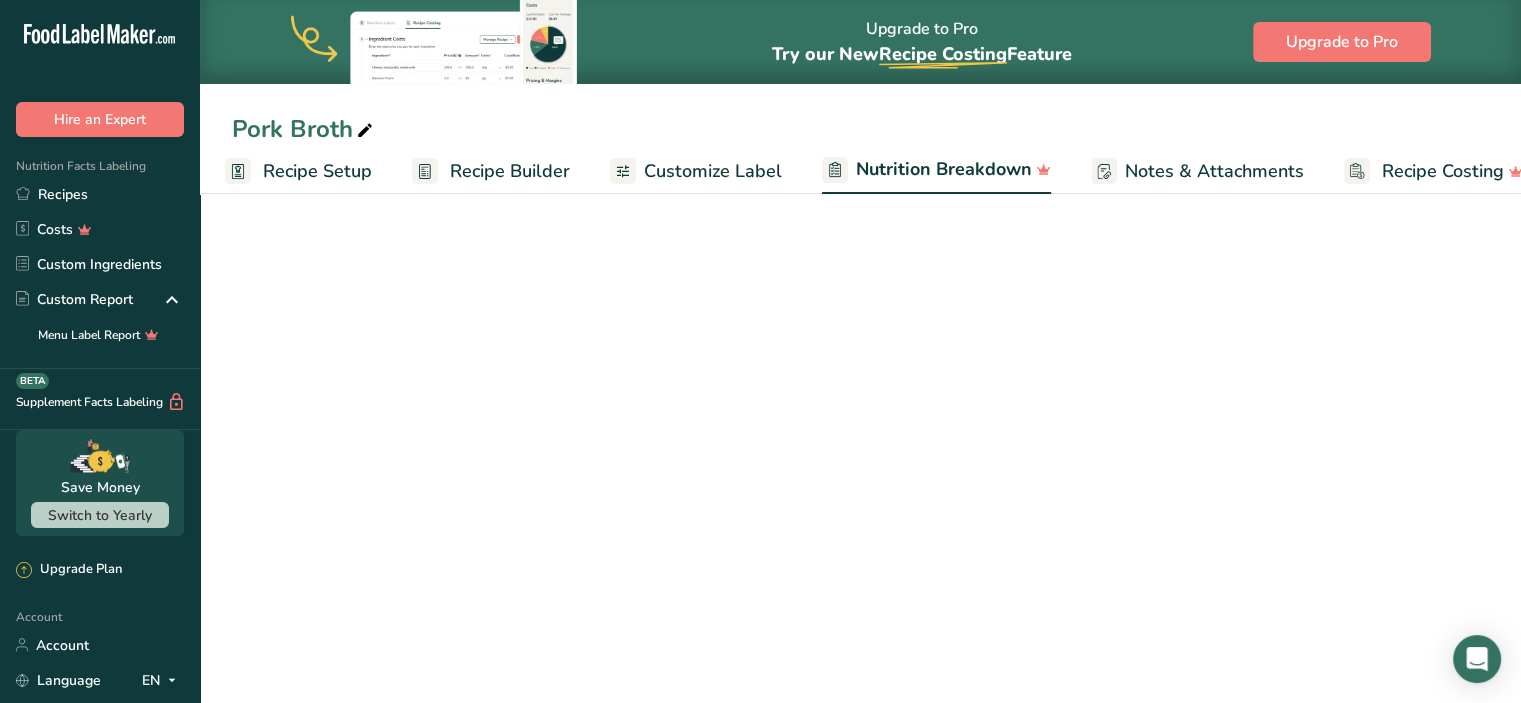 scroll, scrollTop: 0, scrollLeft: 40, axis: horizontal 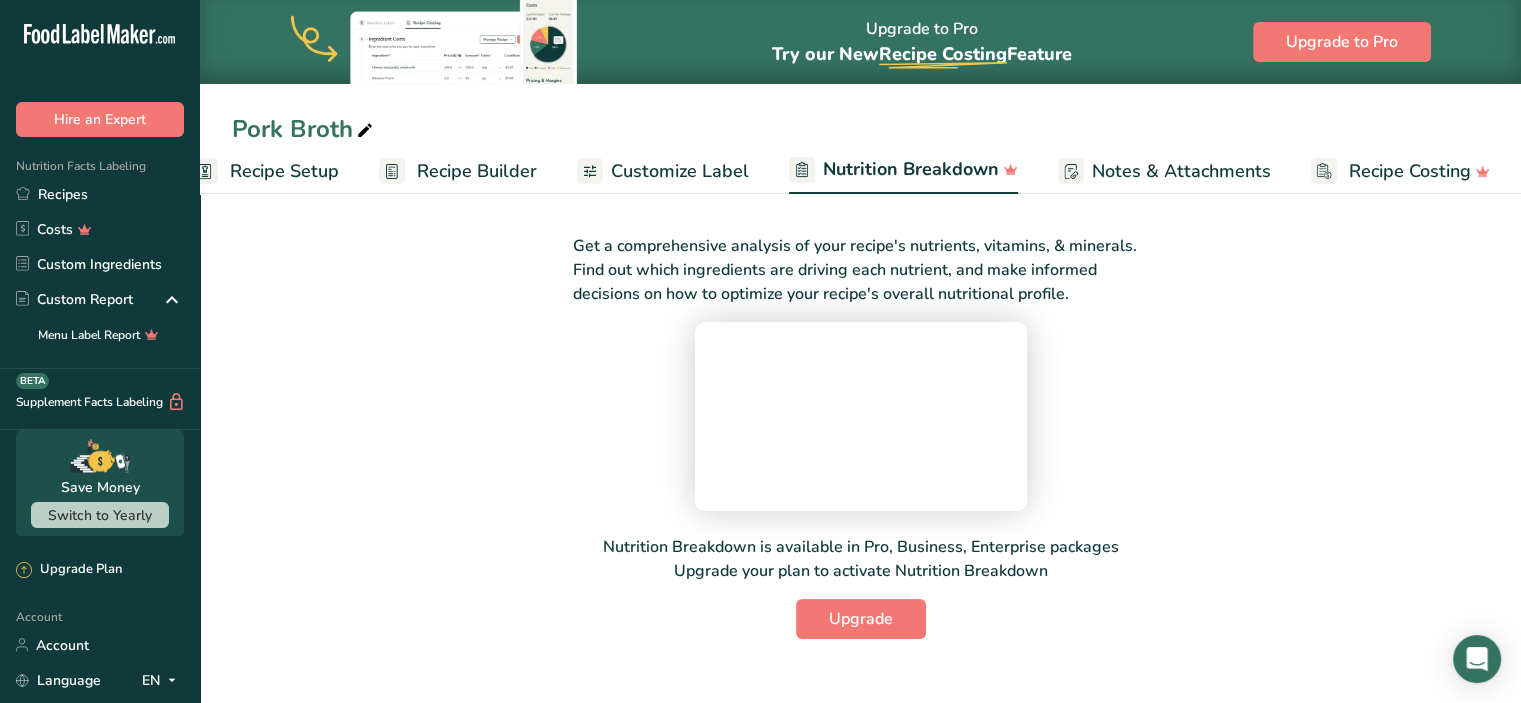drag, startPoint x: 659, startPoint y: 139, endPoint x: 658, endPoint y: 153, distance: 14.035668 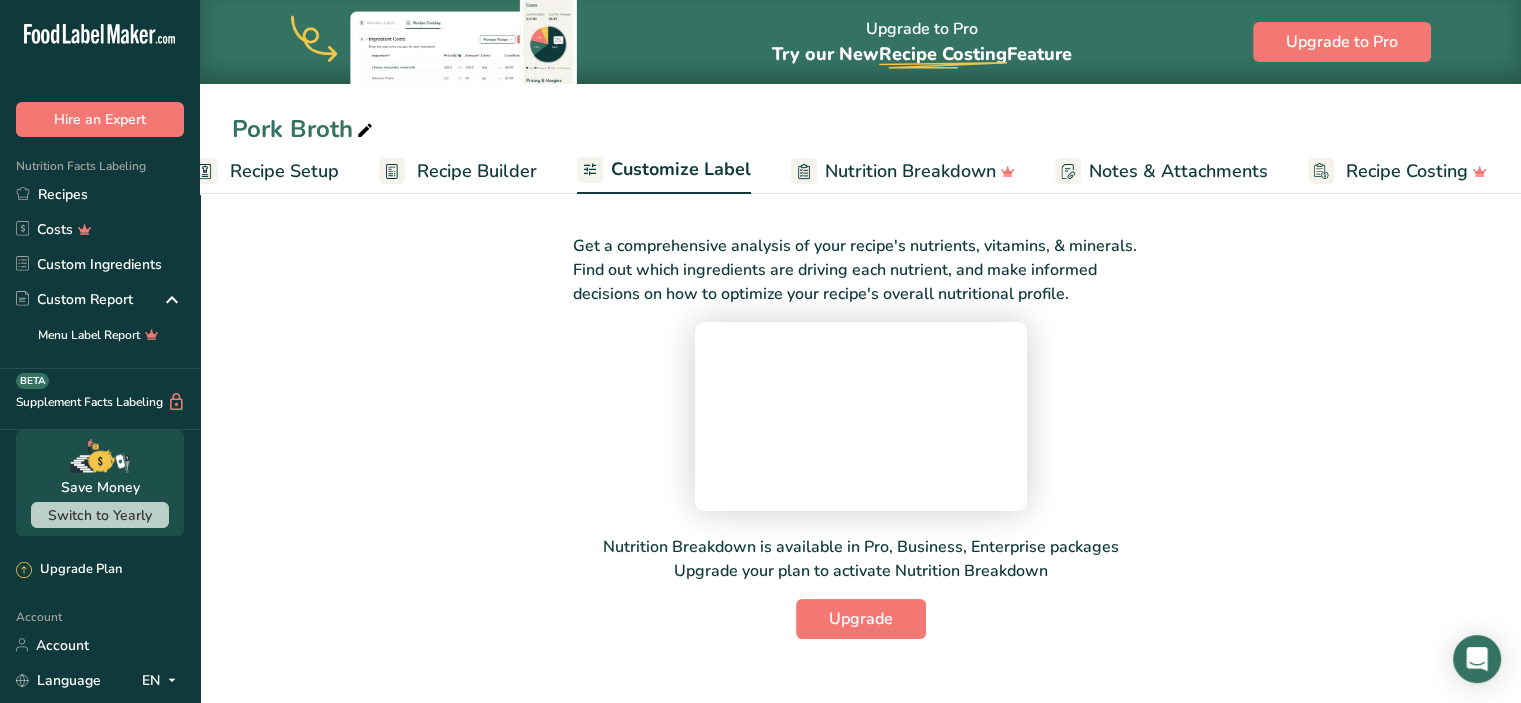 scroll, scrollTop: 0, scrollLeft: 38, axis: horizontal 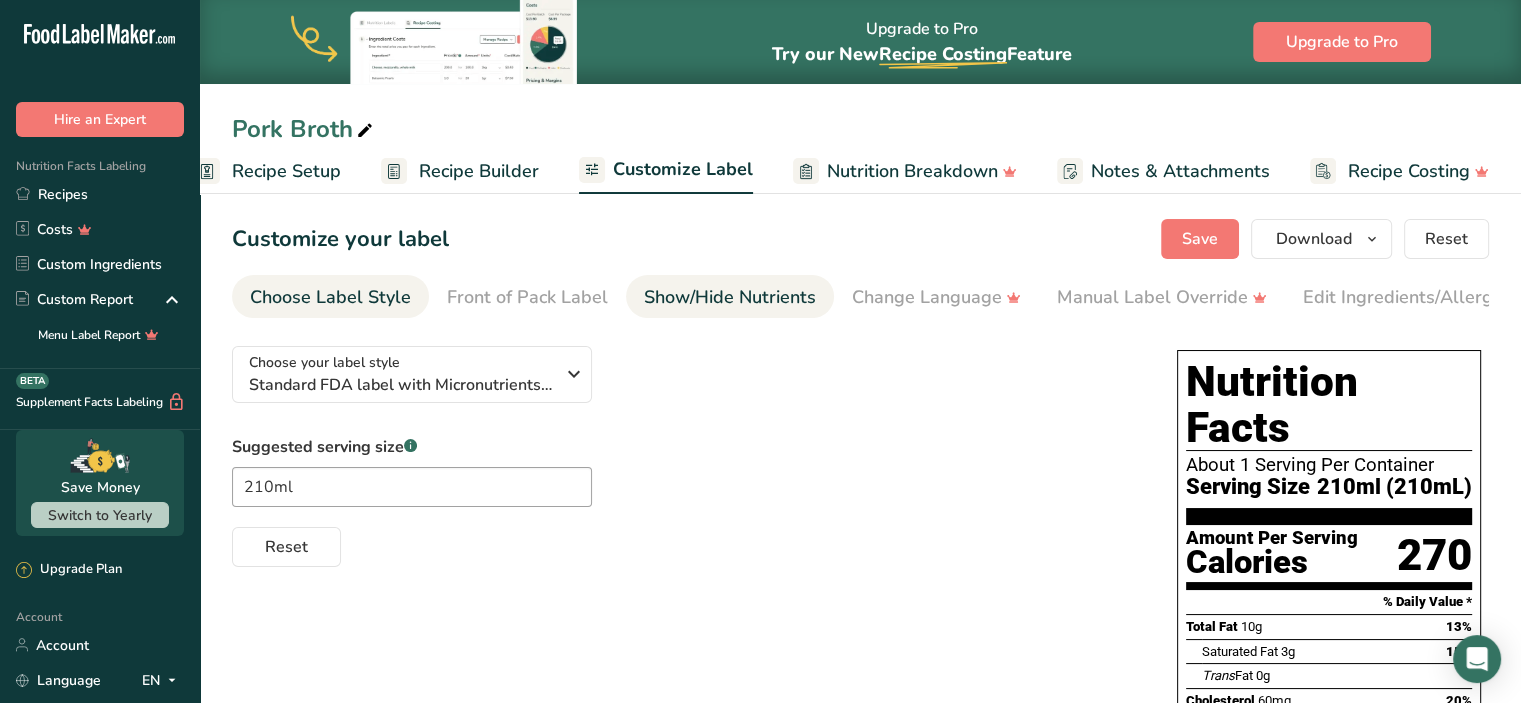 click on "Show/Hide Nutrients" at bounding box center (730, 297) 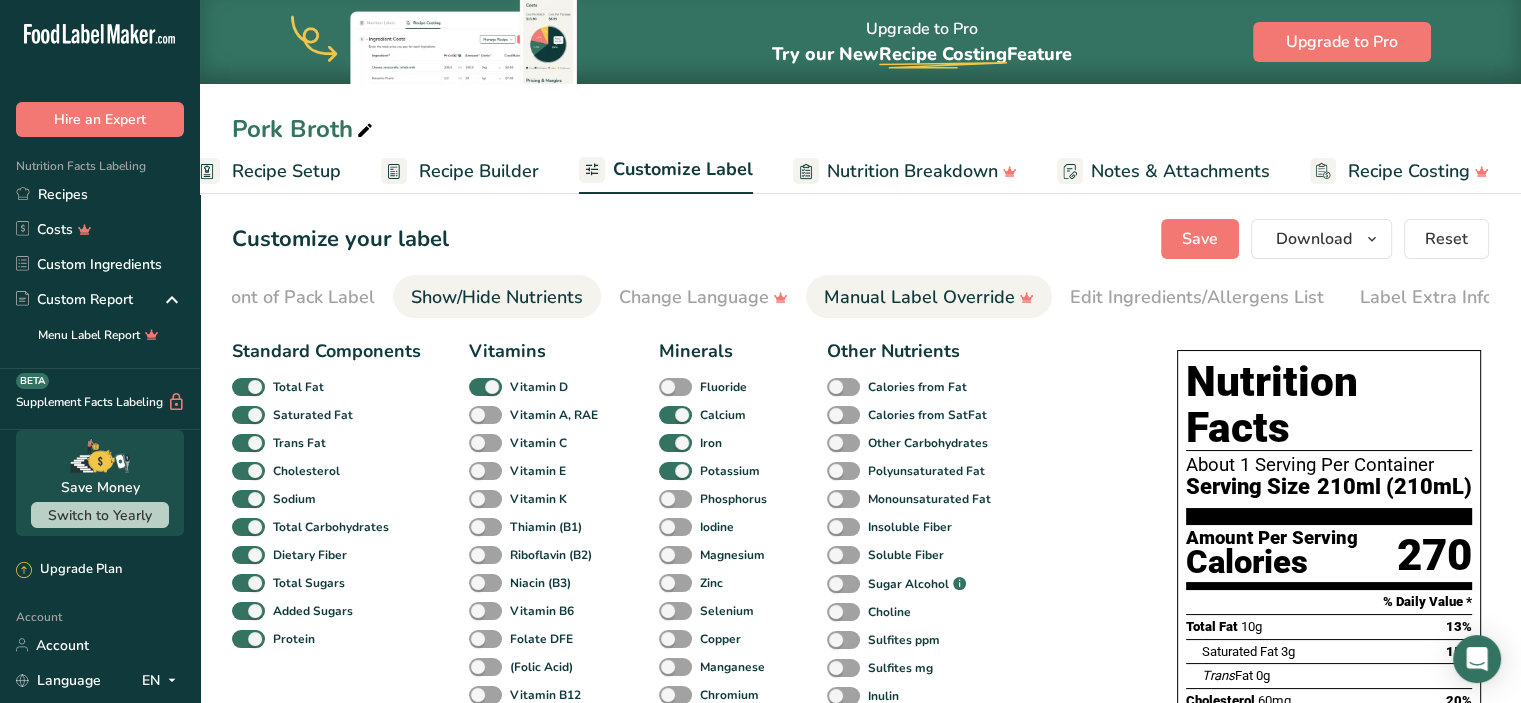 scroll, scrollTop: 0, scrollLeft: 244, axis: horizontal 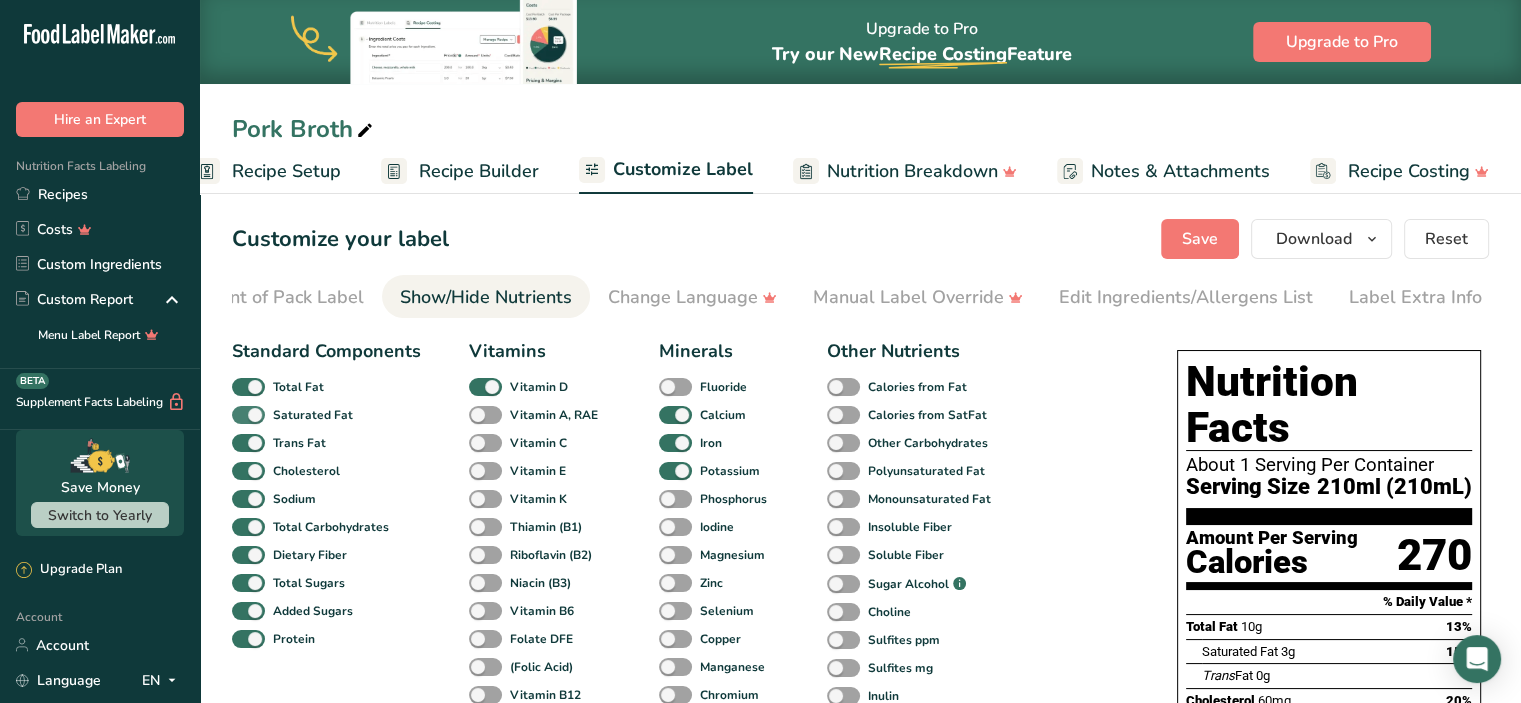 click at bounding box center [248, 415] 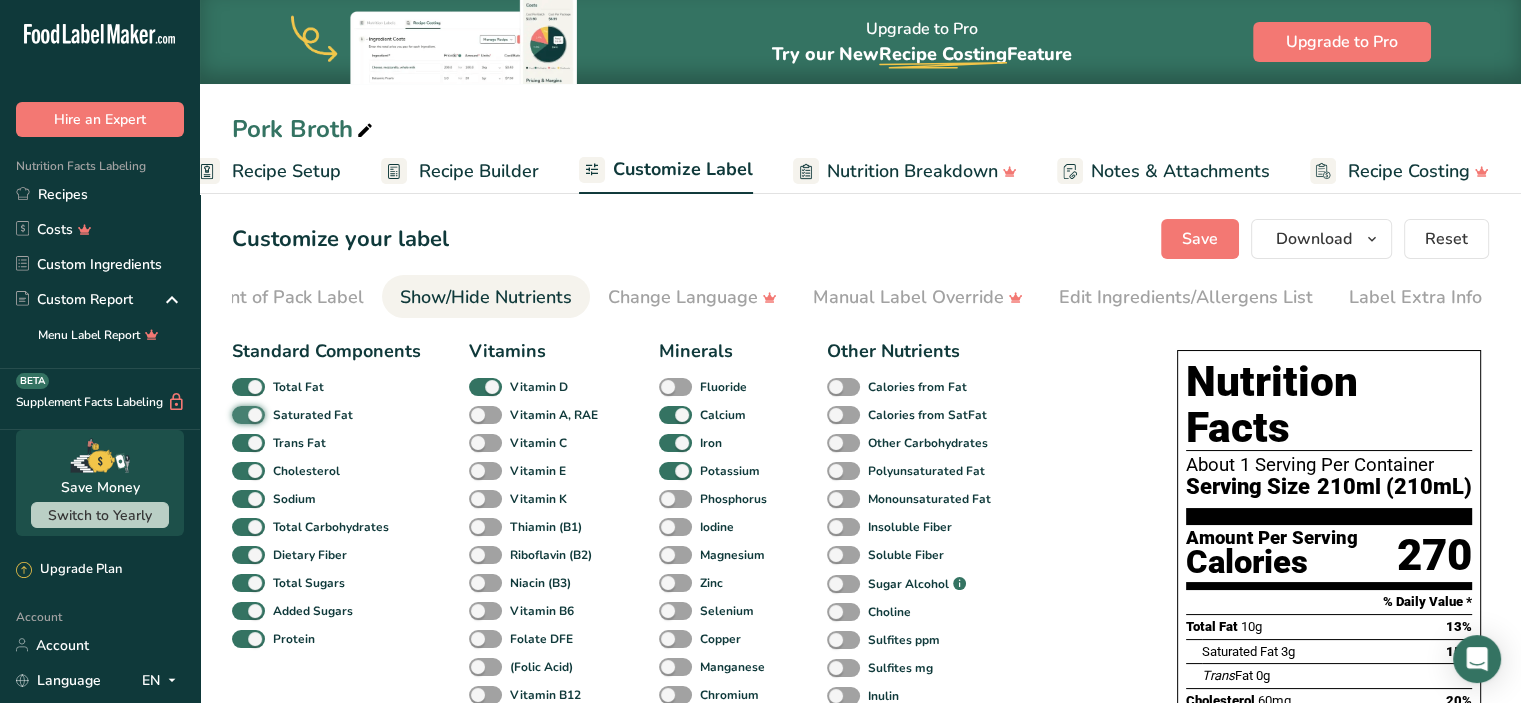 click on "Saturated Fat" at bounding box center [238, 414] 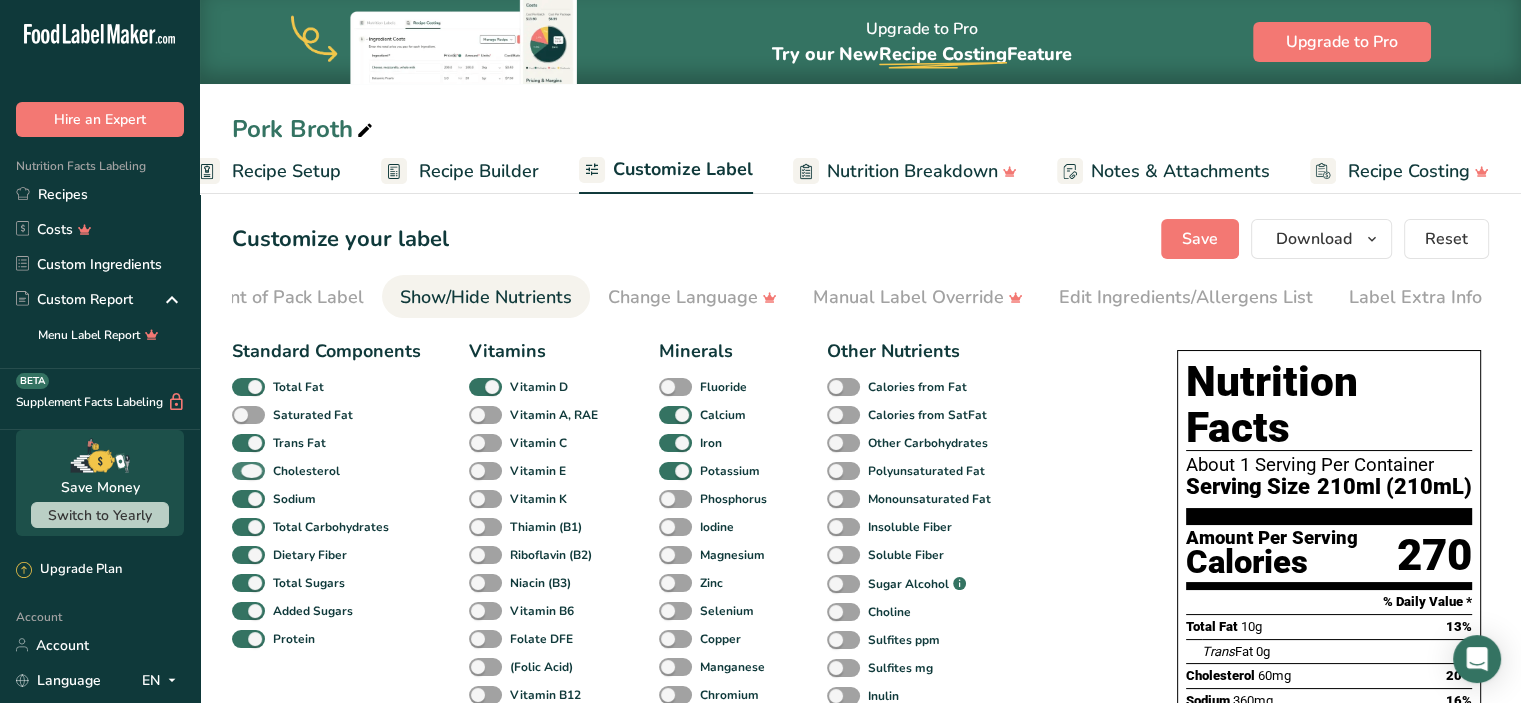 click at bounding box center (248, 471) 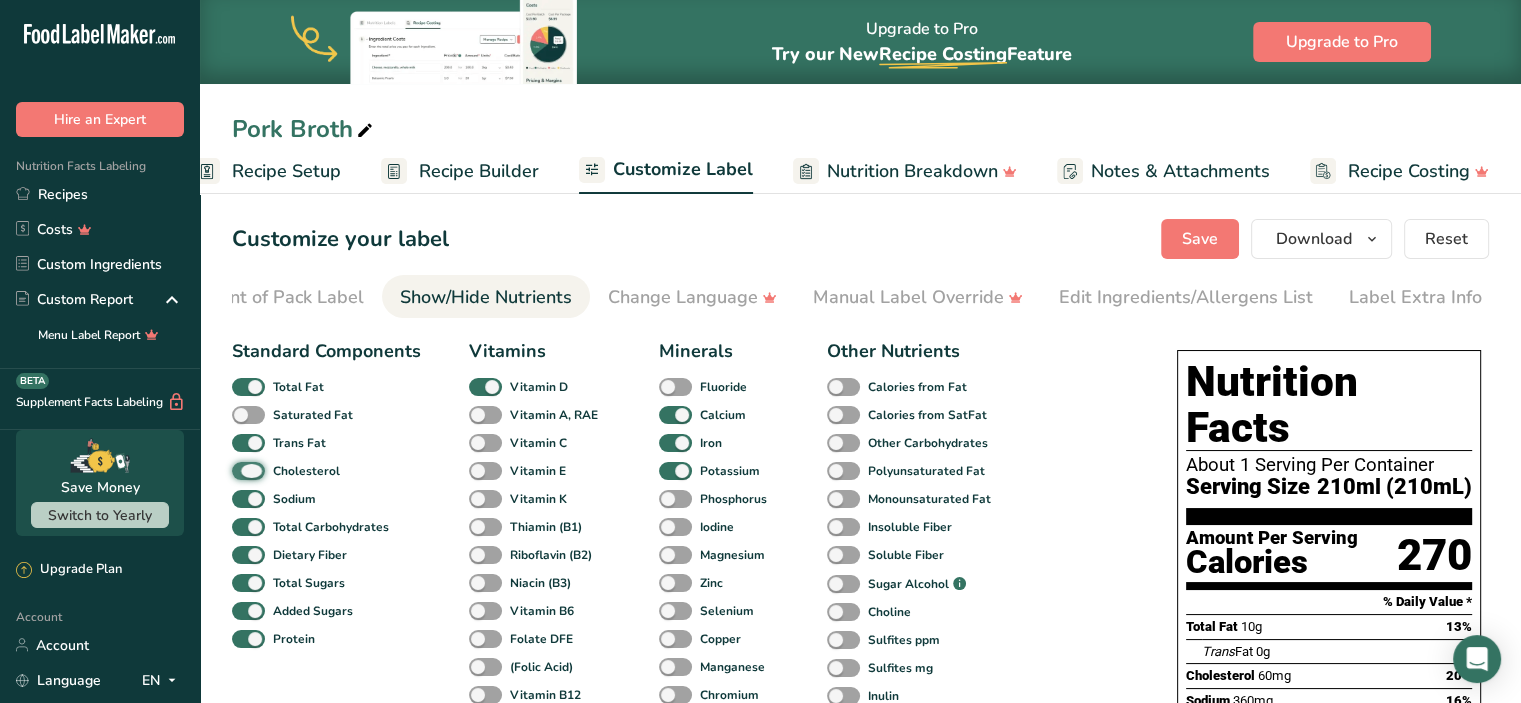 click on "Cholesterol" at bounding box center [238, 470] 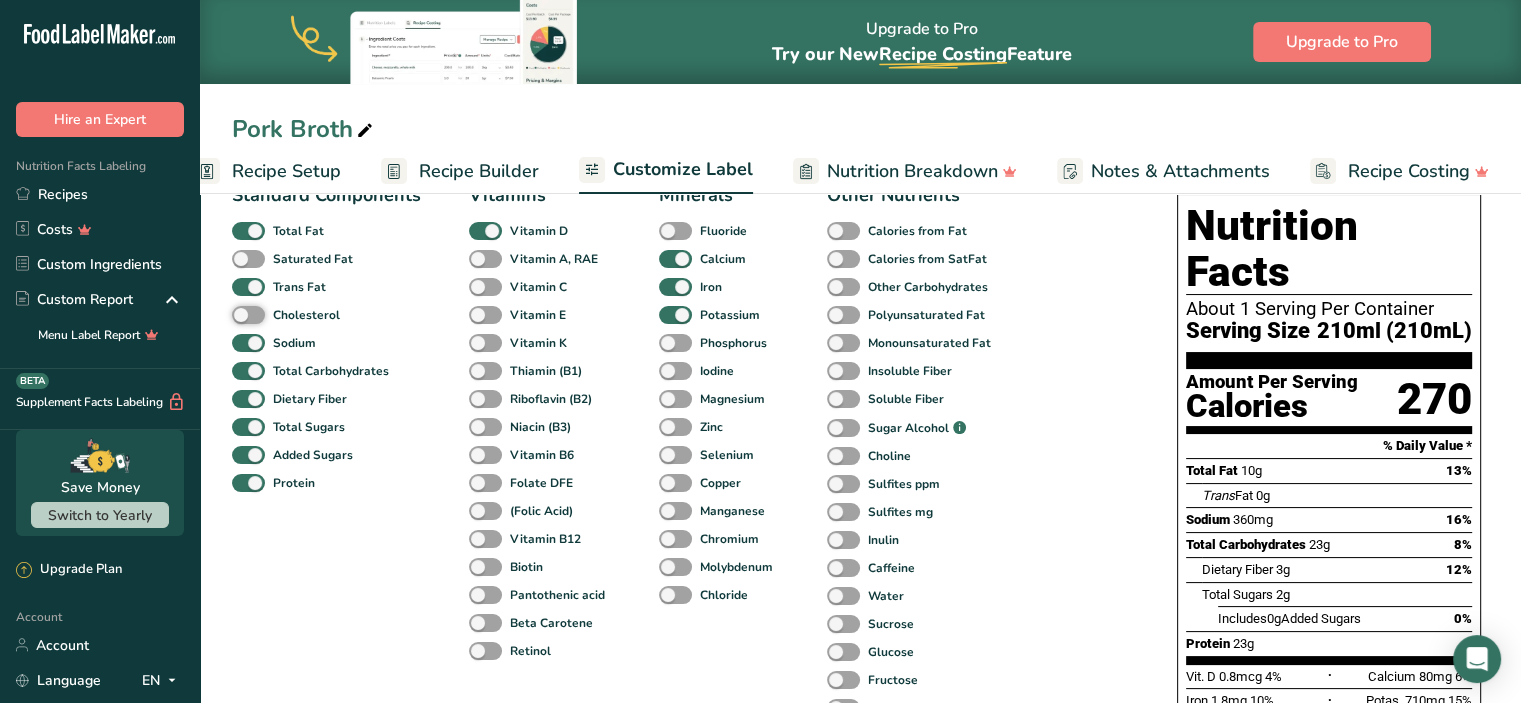 scroll, scrollTop: 155, scrollLeft: 0, axis: vertical 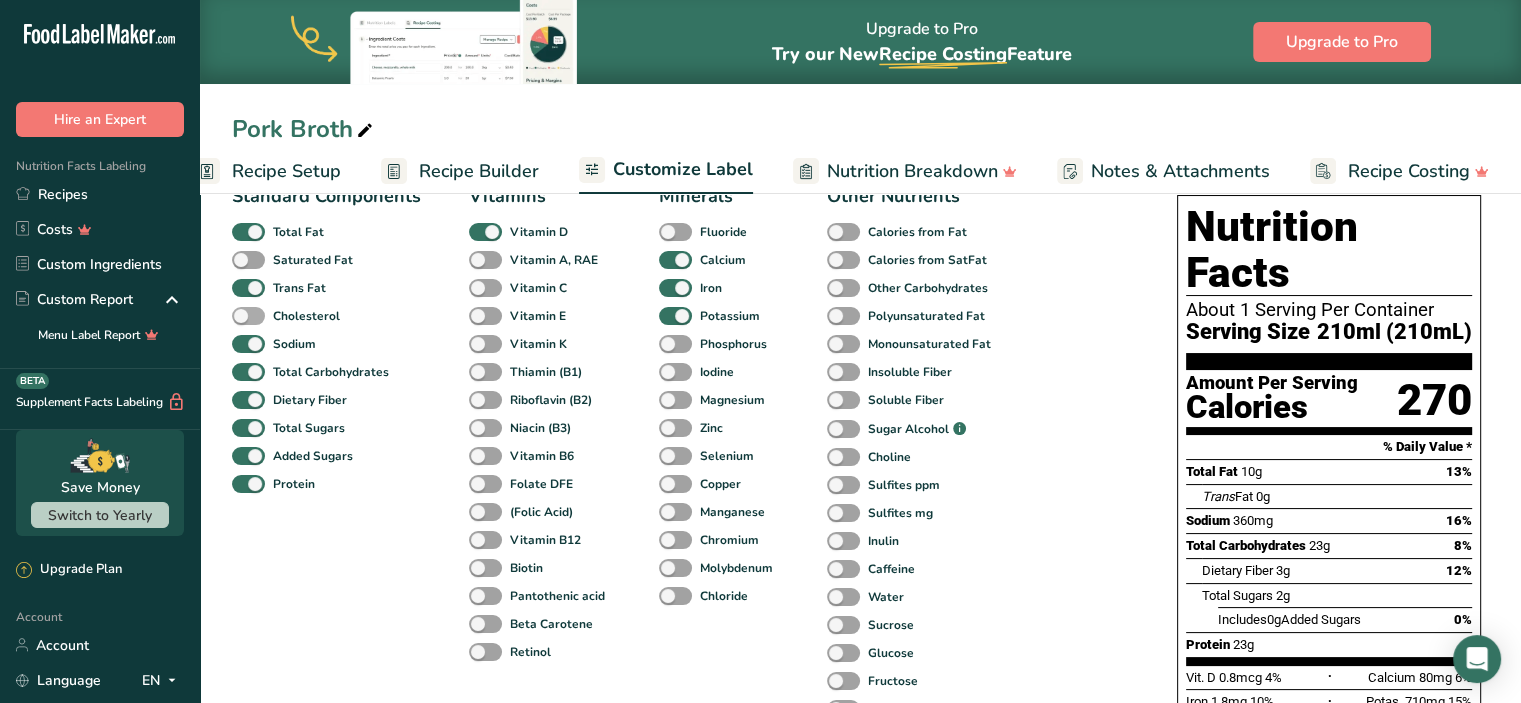 click at bounding box center [248, 316] 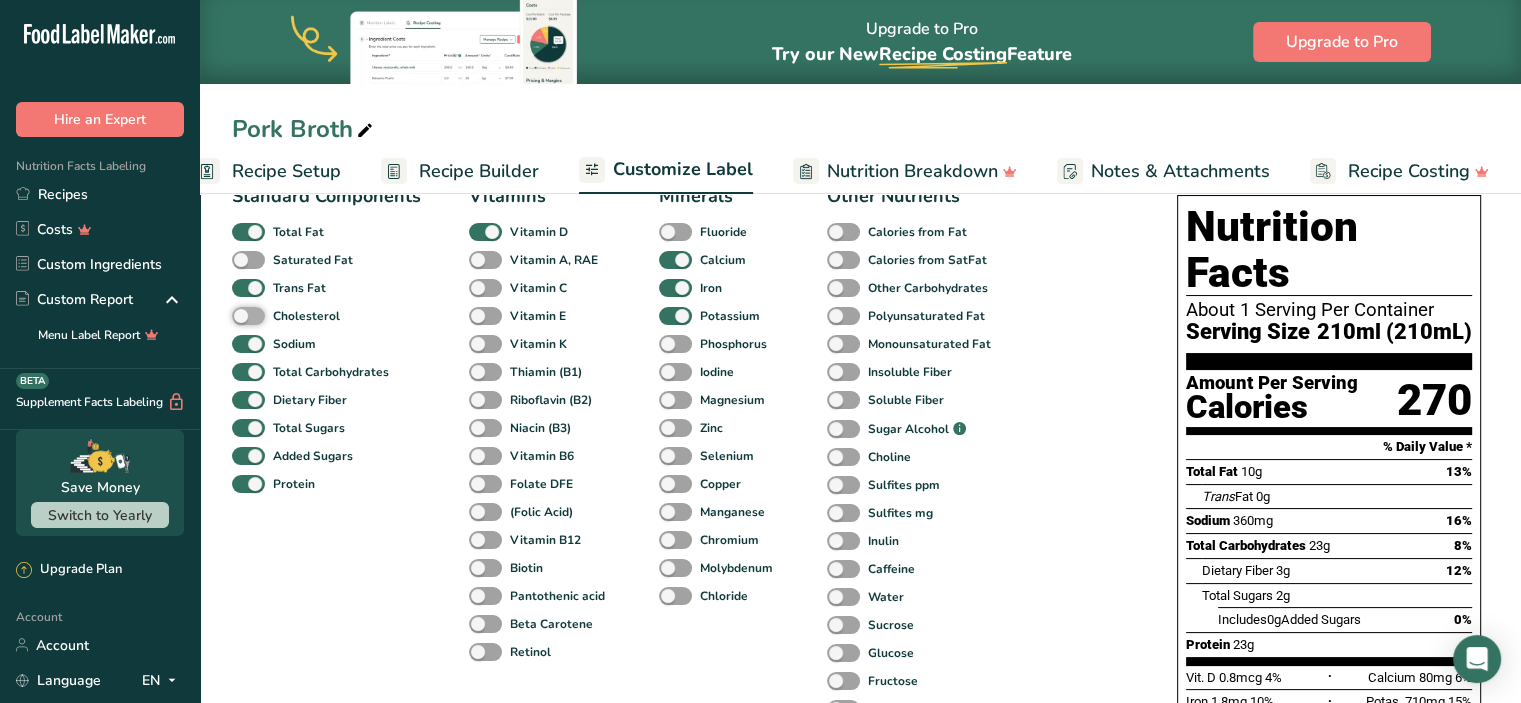 click on "Cholesterol" at bounding box center [238, 315] 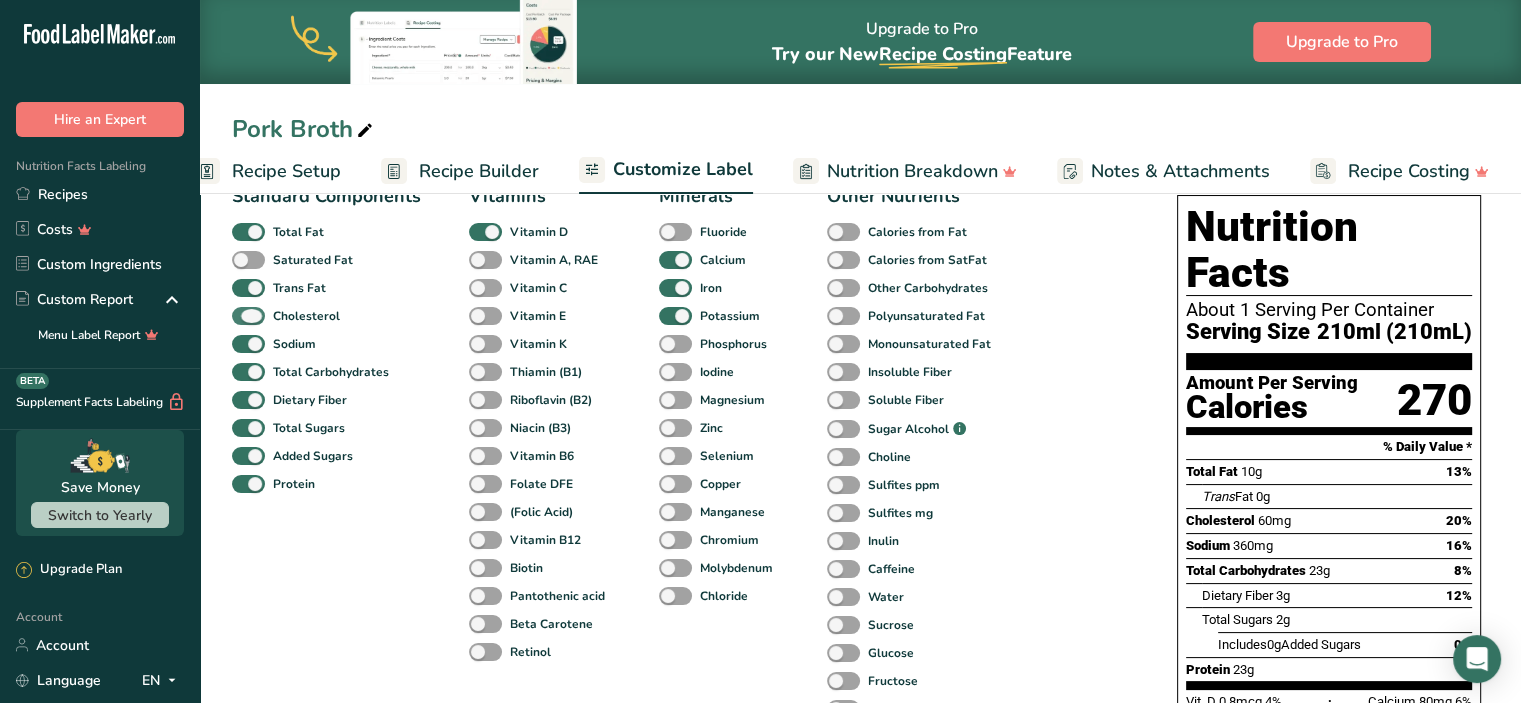 click at bounding box center [248, 316] 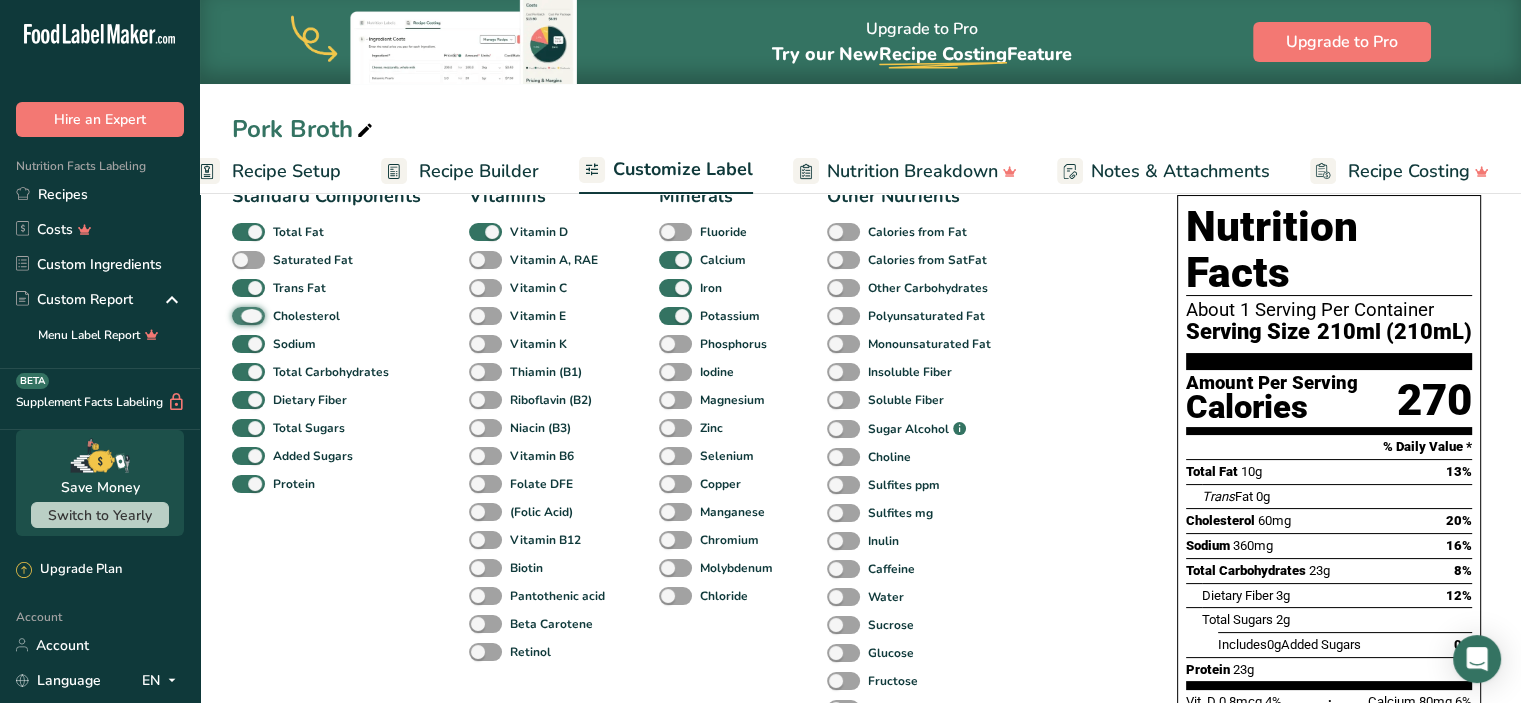 click on "Cholesterol" at bounding box center [238, 315] 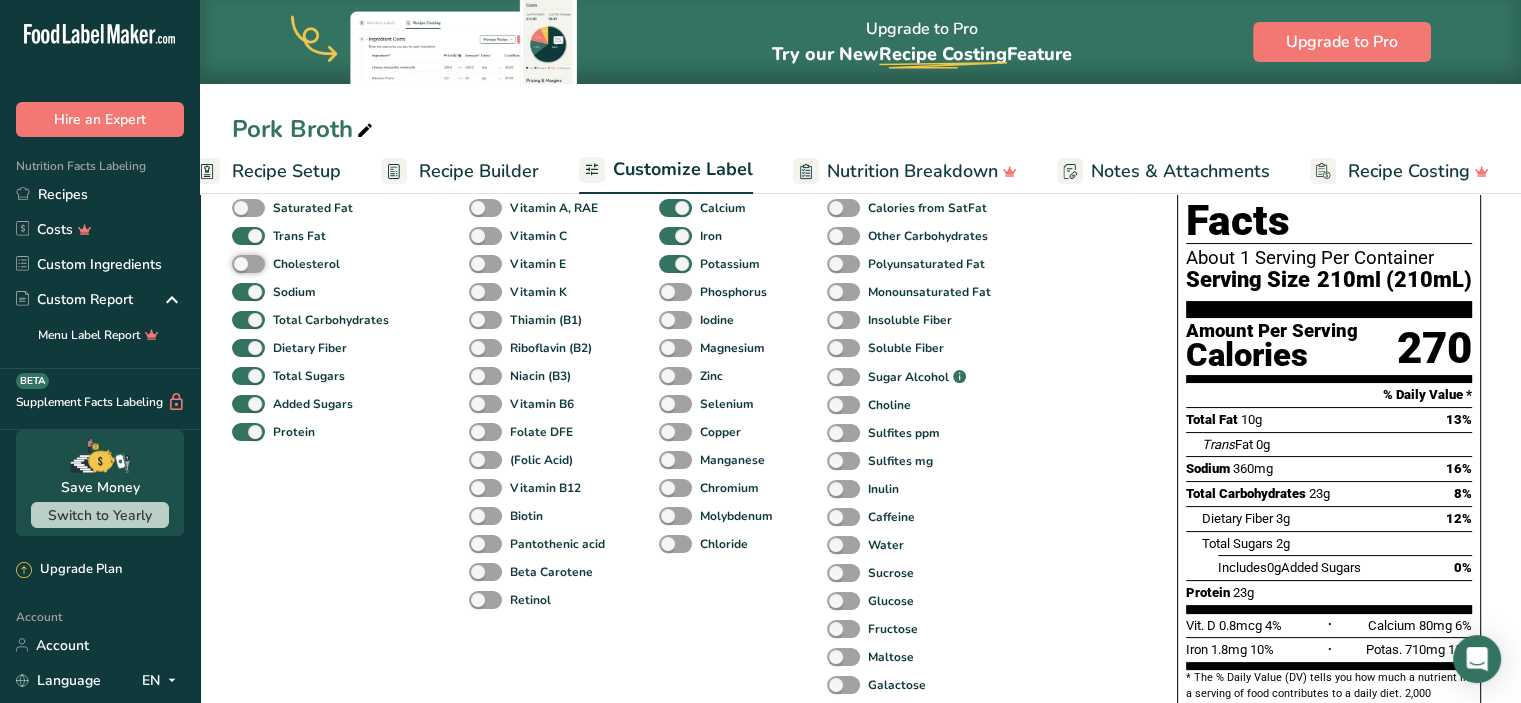 scroll, scrollTop: 208, scrollLeft: 0, axis: vertical 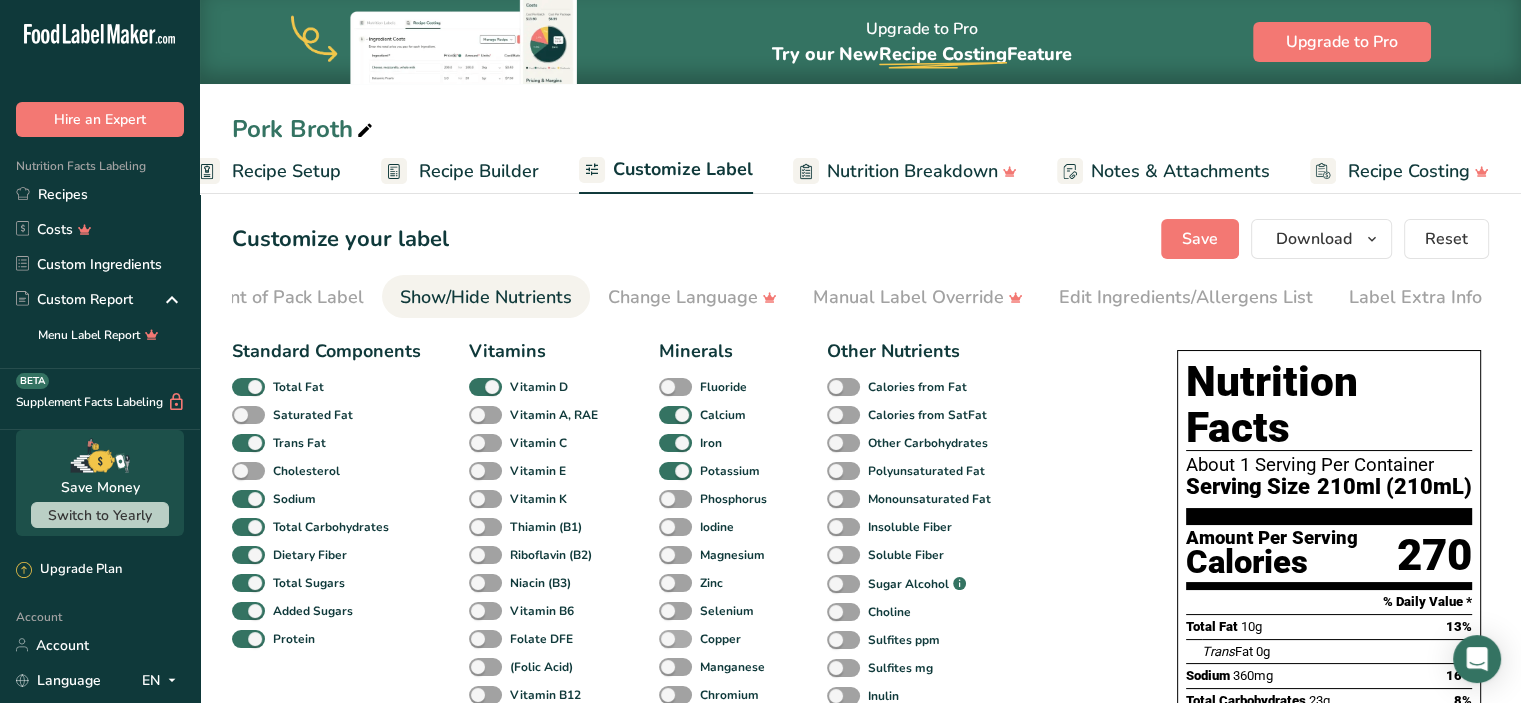 click at bounding box center (675, 639) 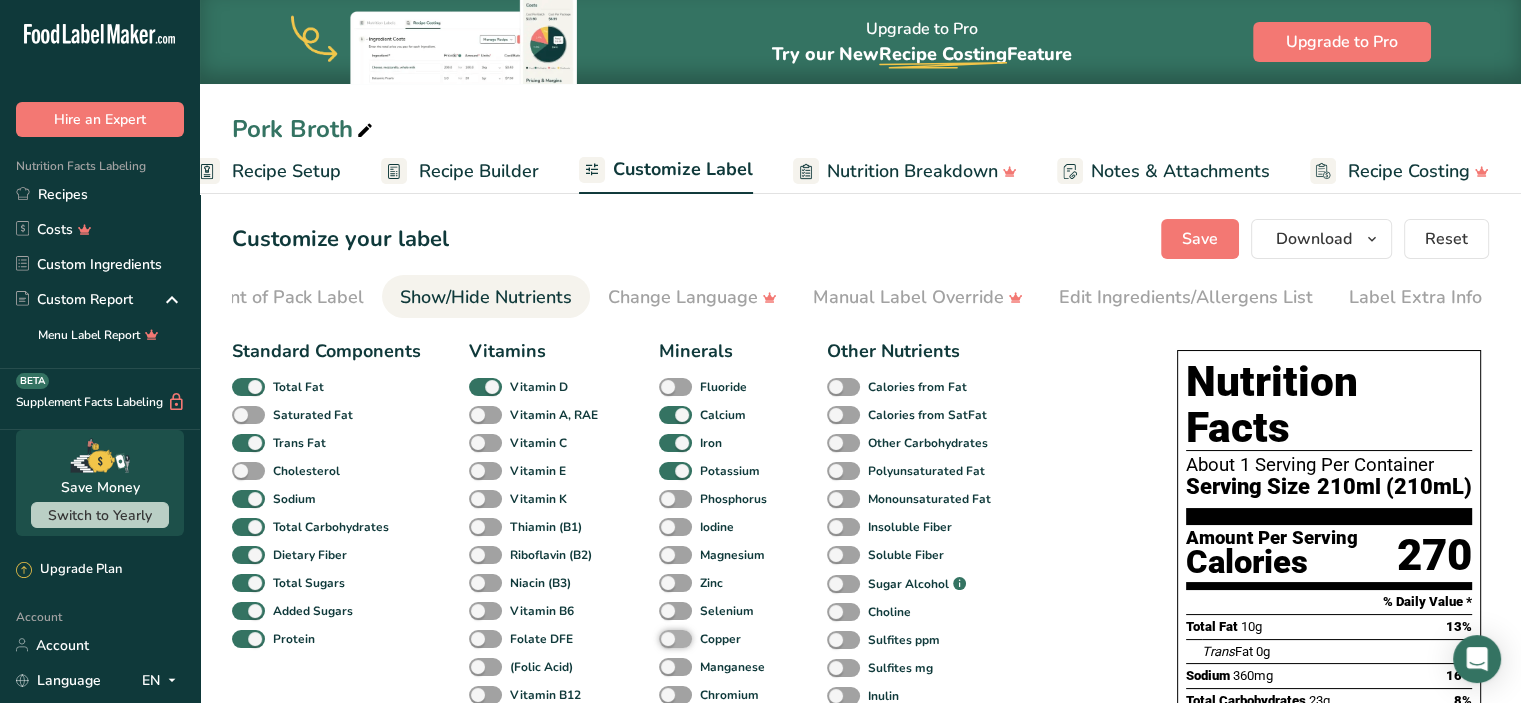 click on "Copper" at bounding box center [665, 638] 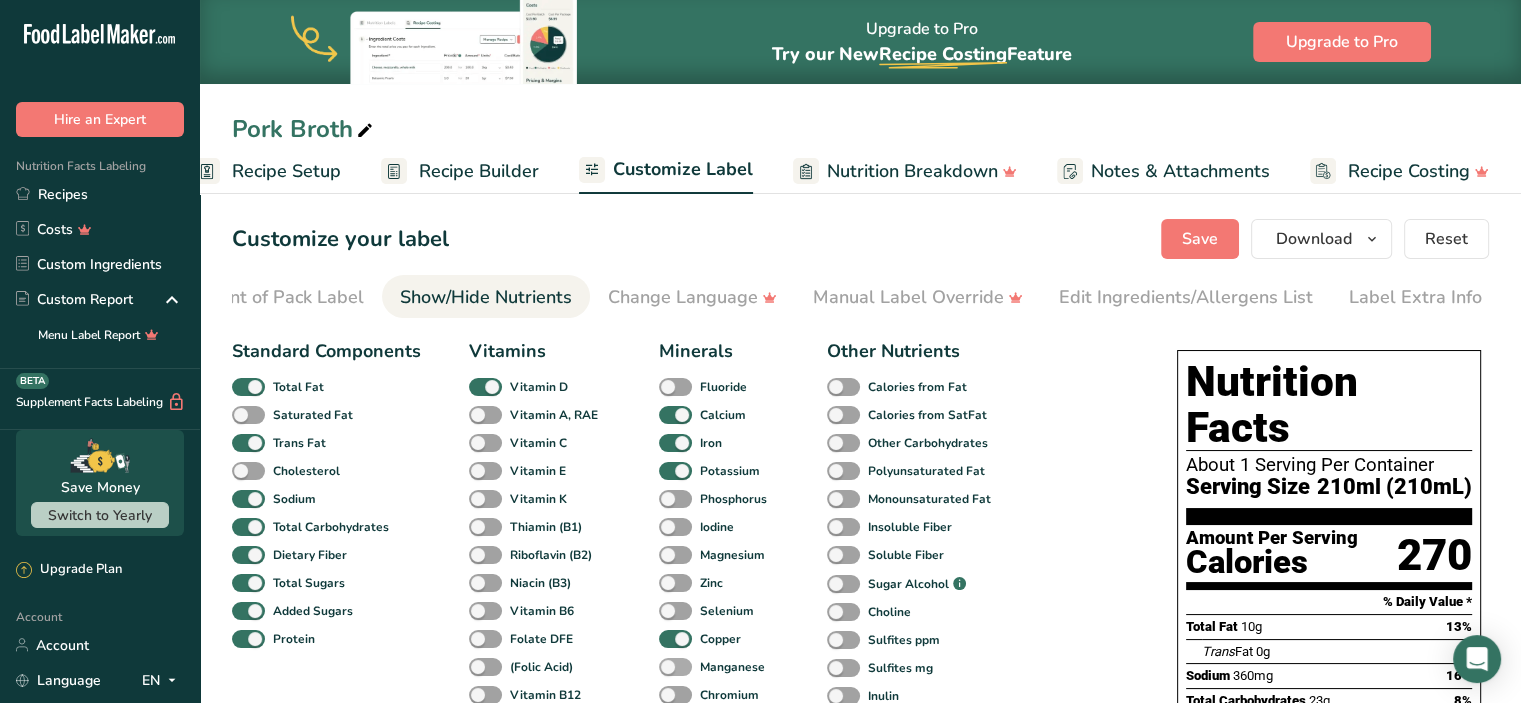 click at bounding box center [675, 667] 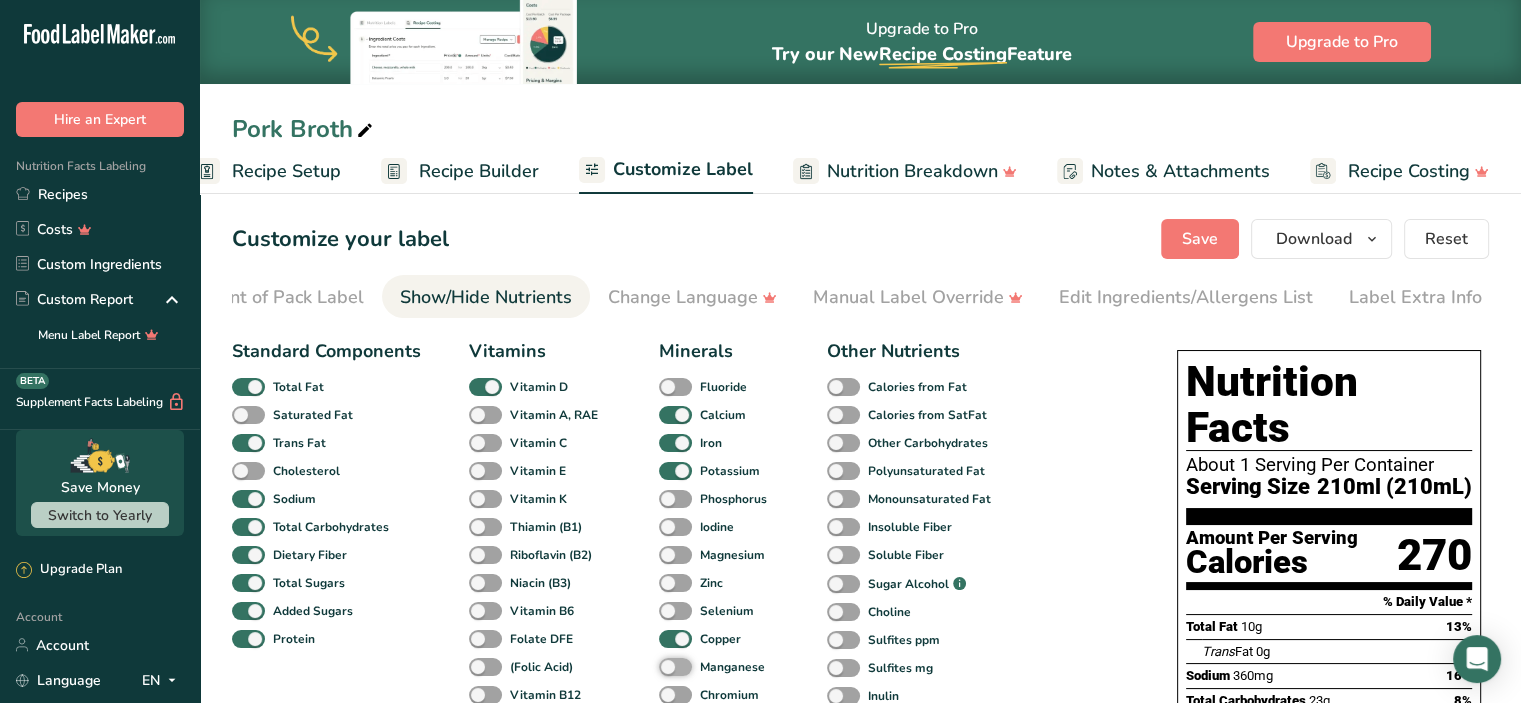 click on "Manganese" at bounding box center [665, 666] 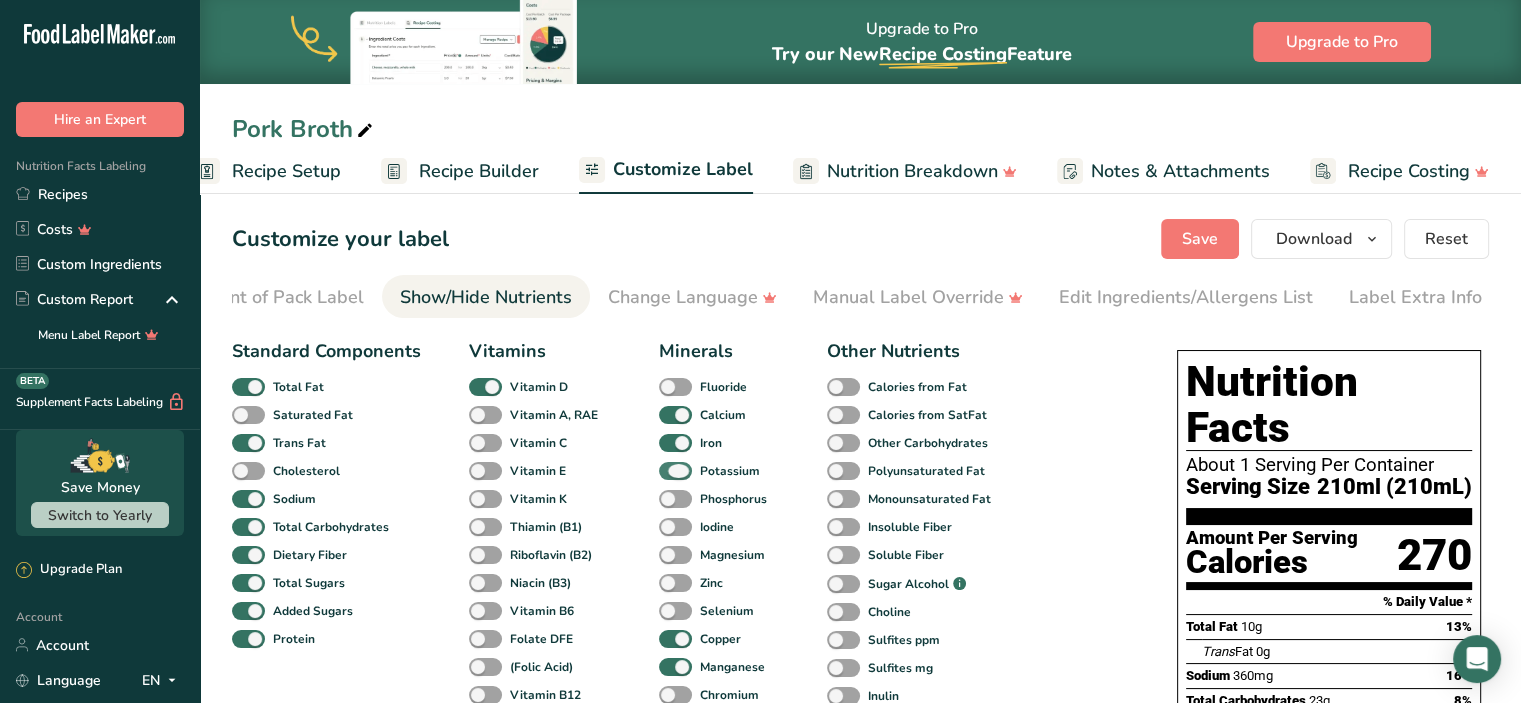 click at bounding box center [675, 471] 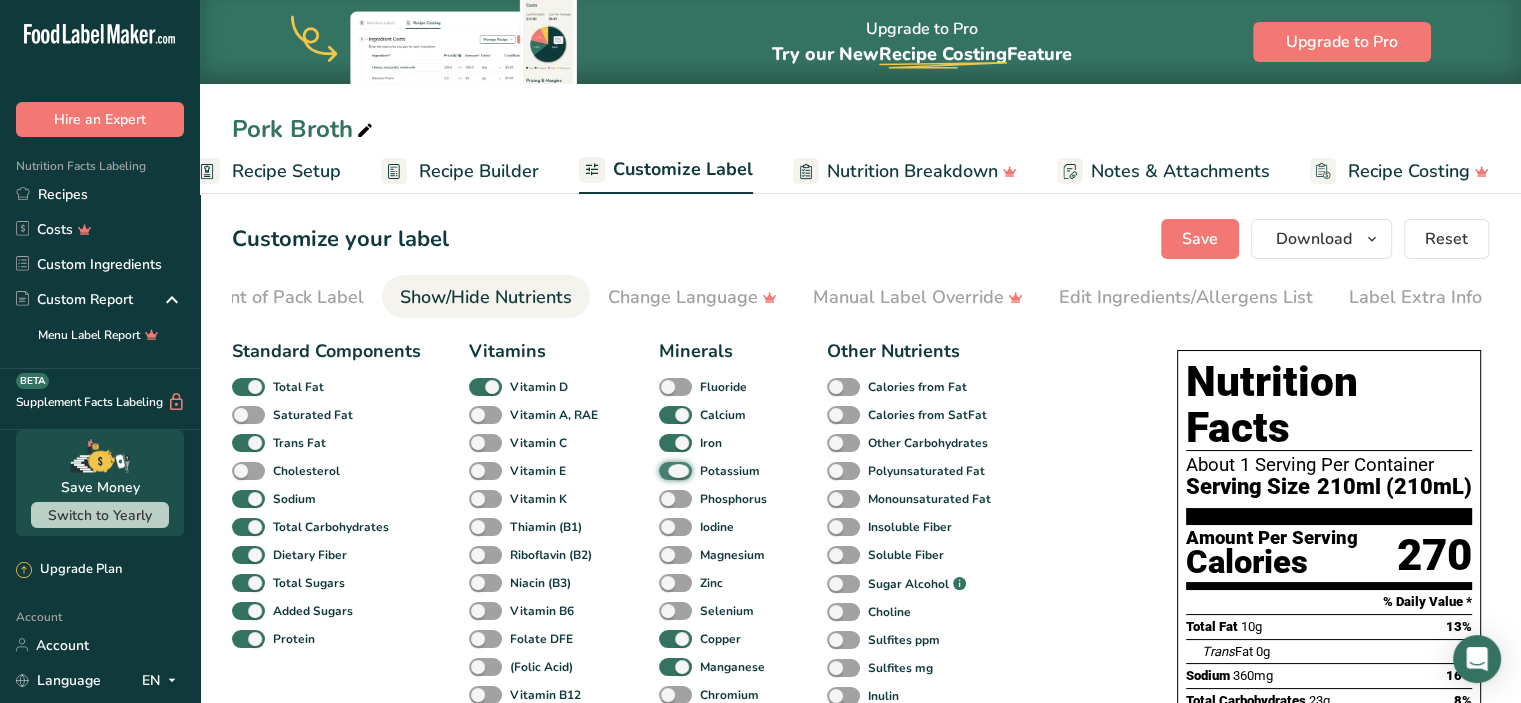 click on "Potassium" at bounding box center (665, 470) 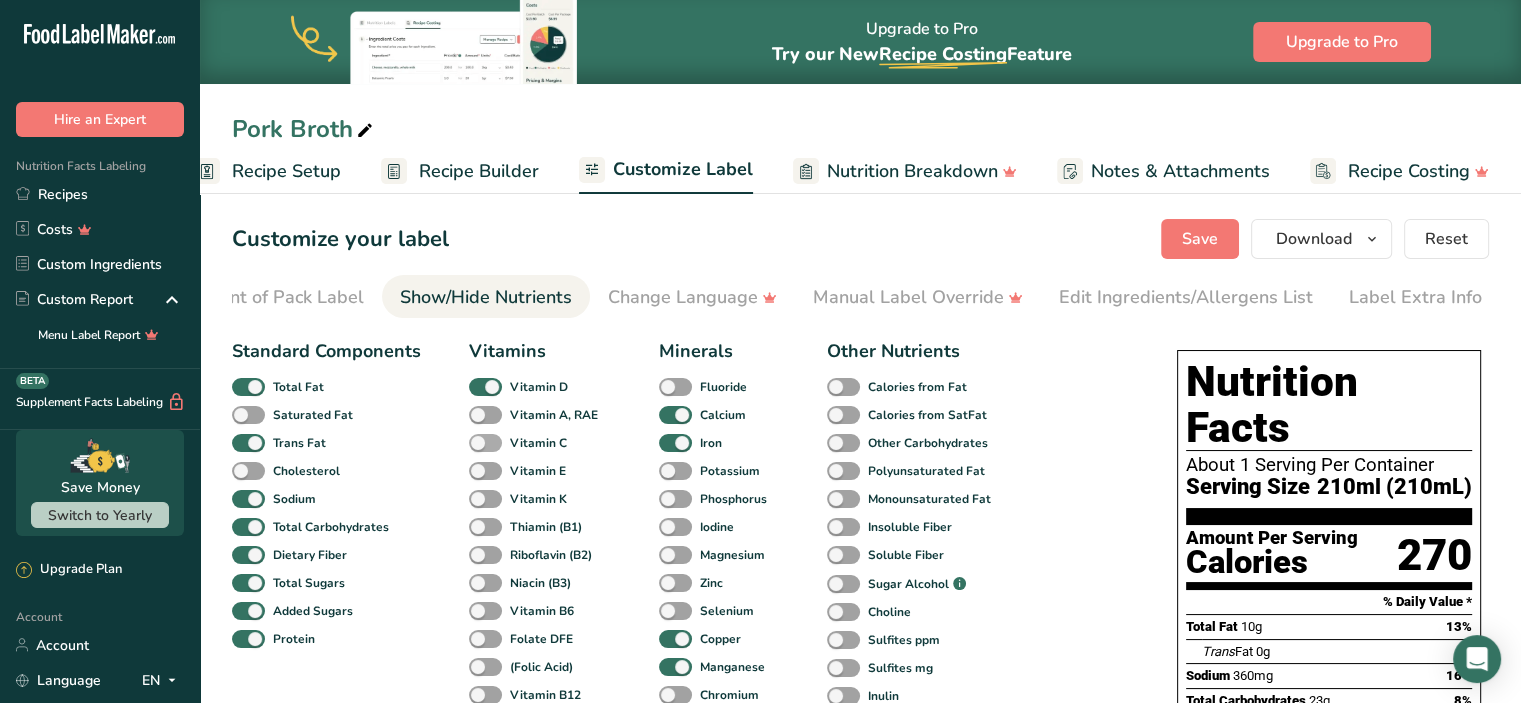 click at bounding box center (485, 443) 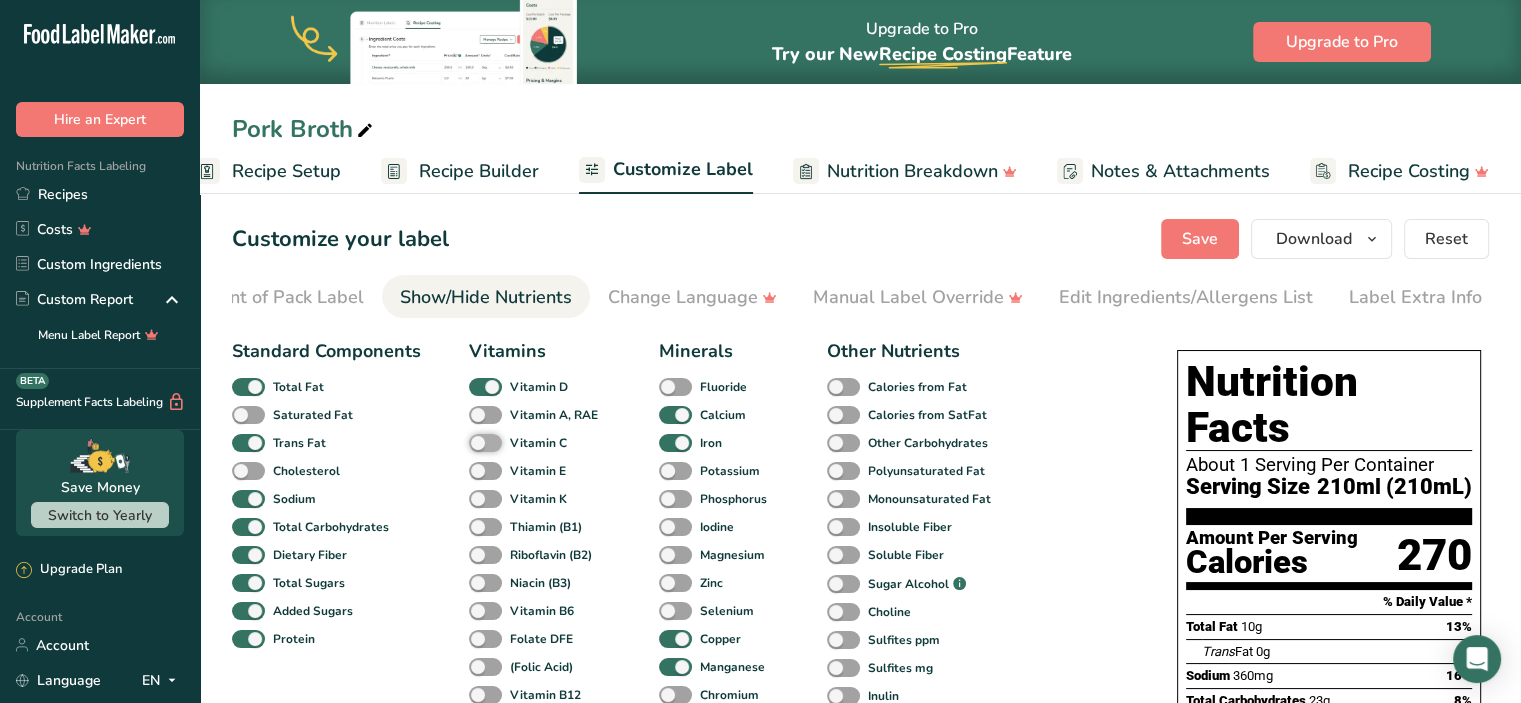 click on "Vitamin C" at bounding box center [475, 442] 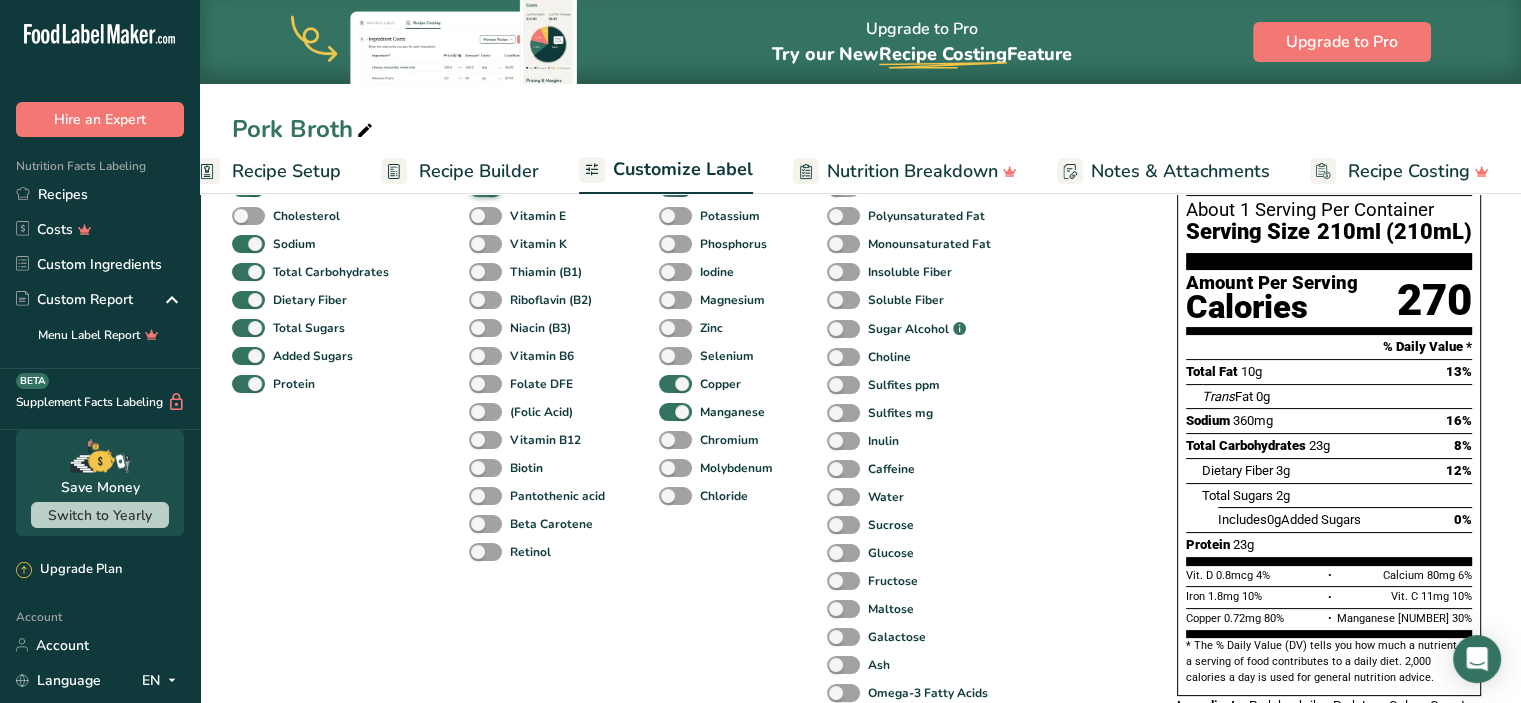 scroll, scrollTop: 256, scrollLeft: 0, axis: vertical 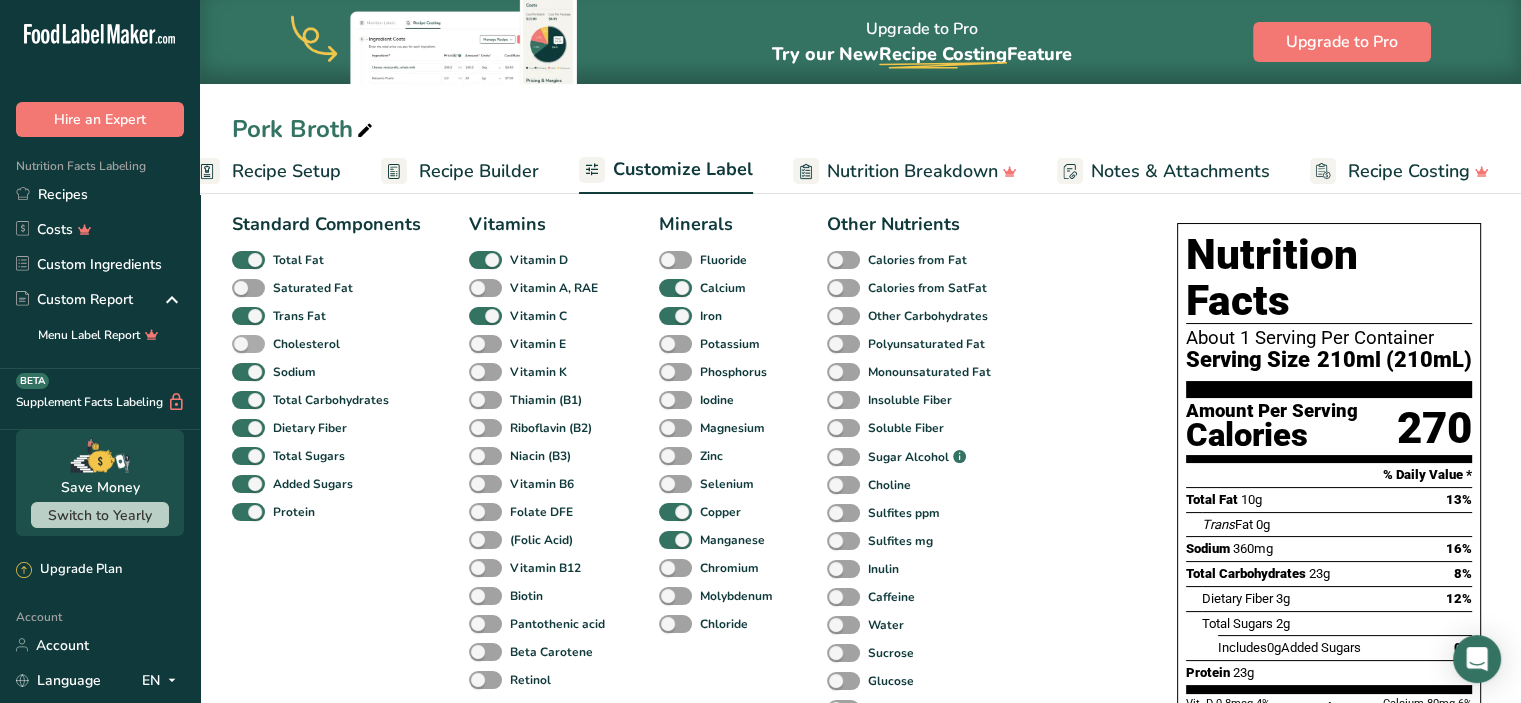click at bounding box center (248, 344) 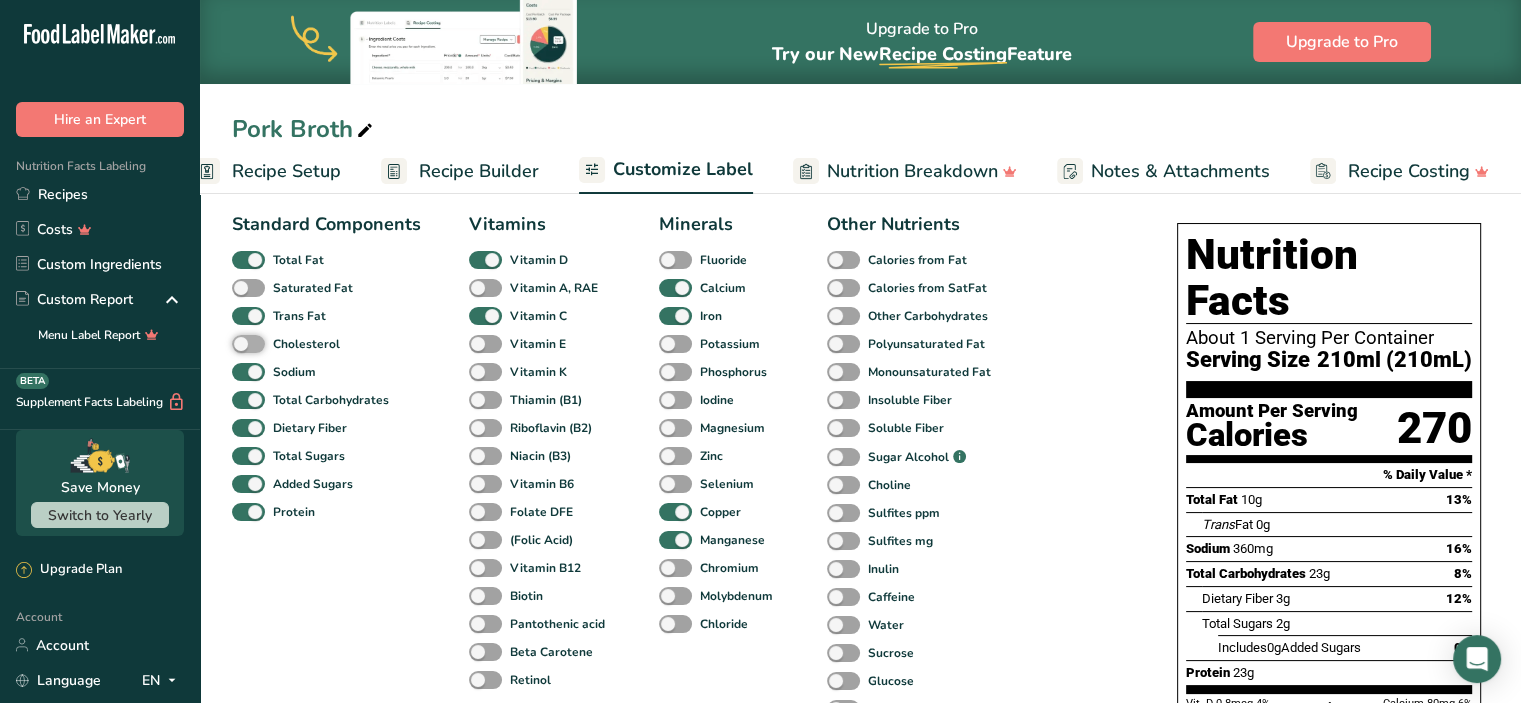 click on "Cholesterol" at bounding box center (238, 343) 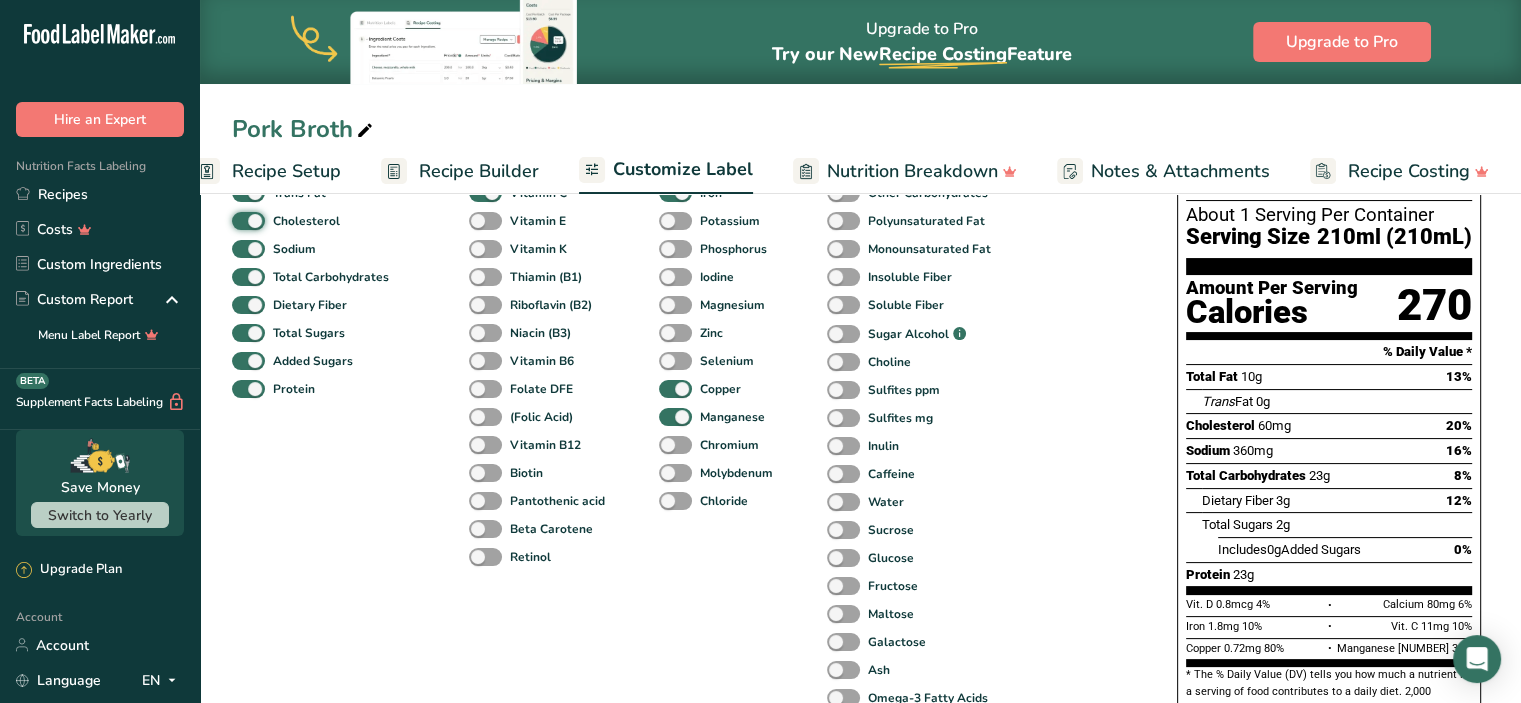 scroll, scrollTop: 252, scrollLeft: 0, axis: vertical 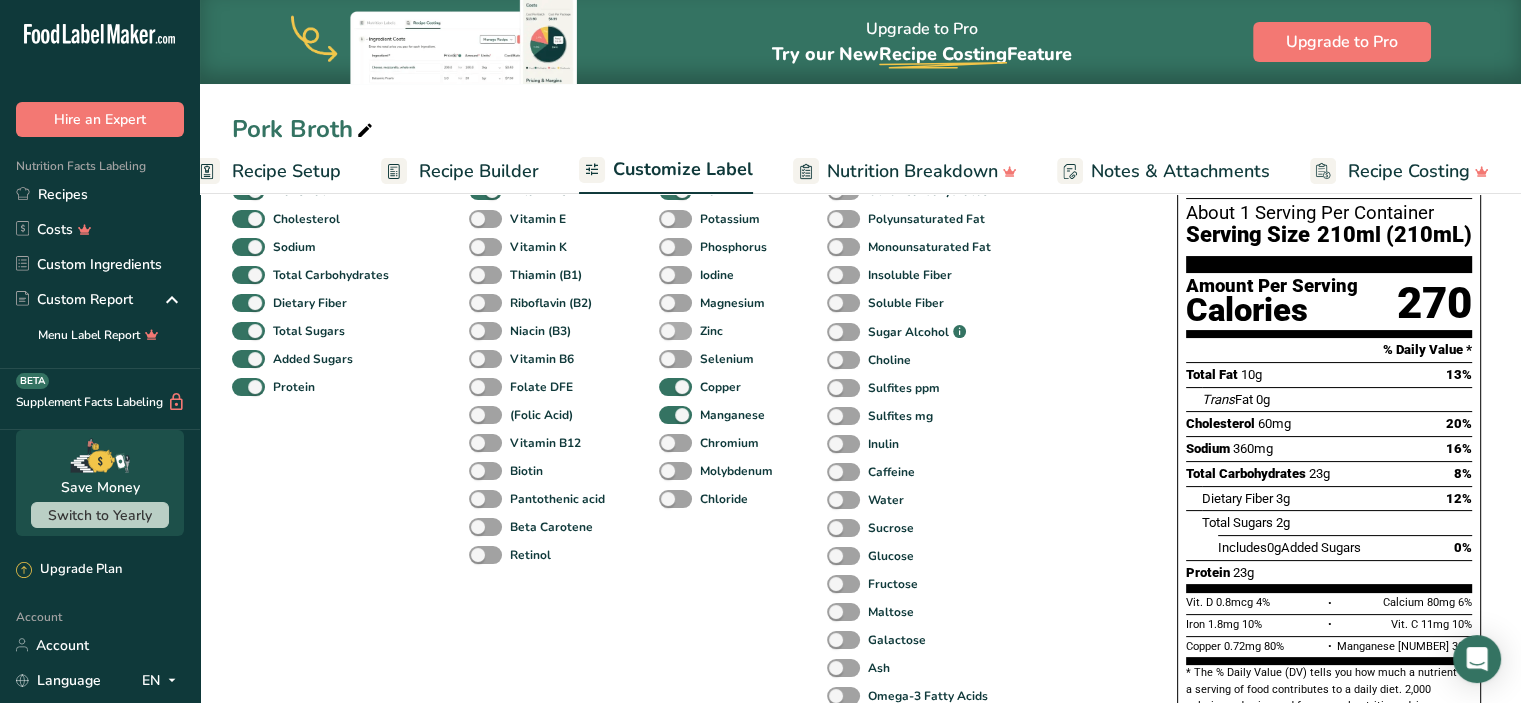 click at bounding box center [675, 331] 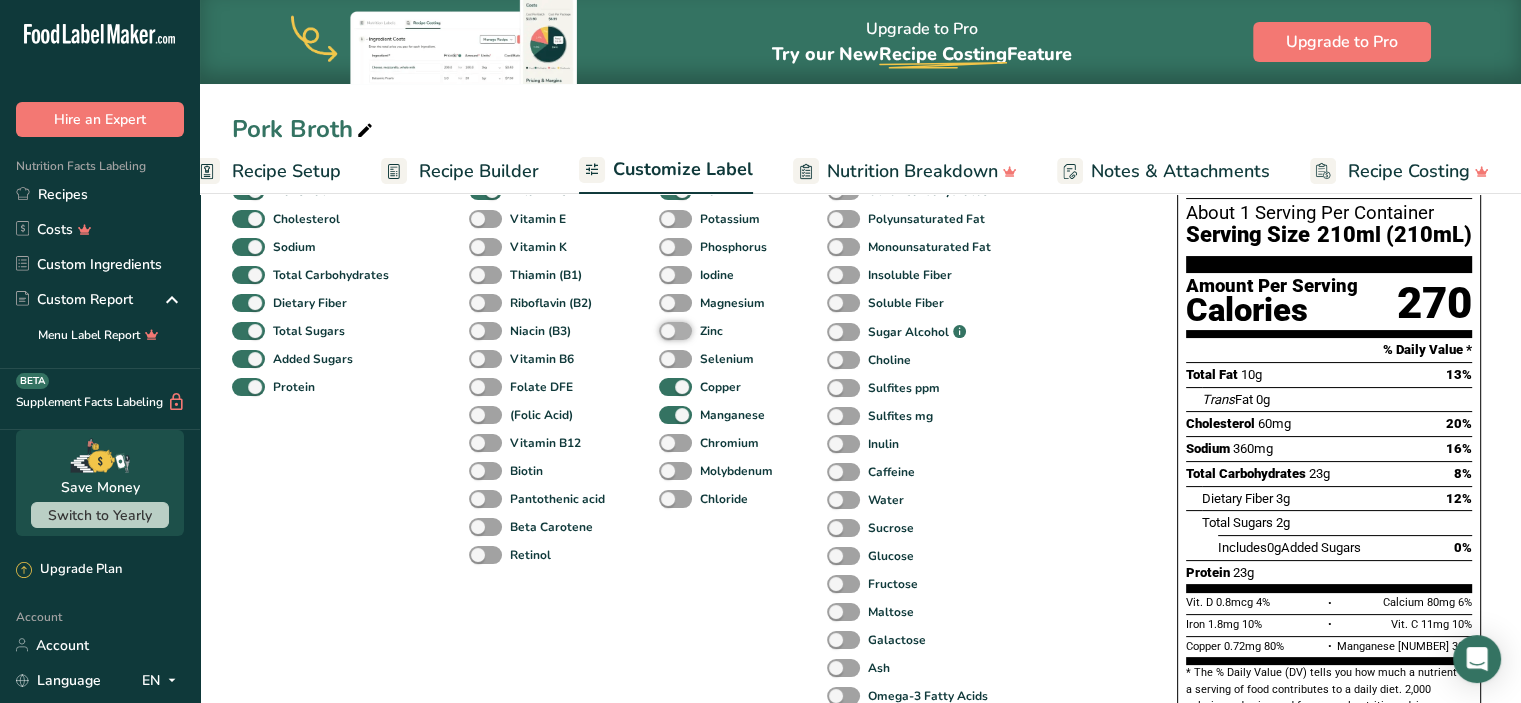click on "Zinc" at bounding box center (665, 330) 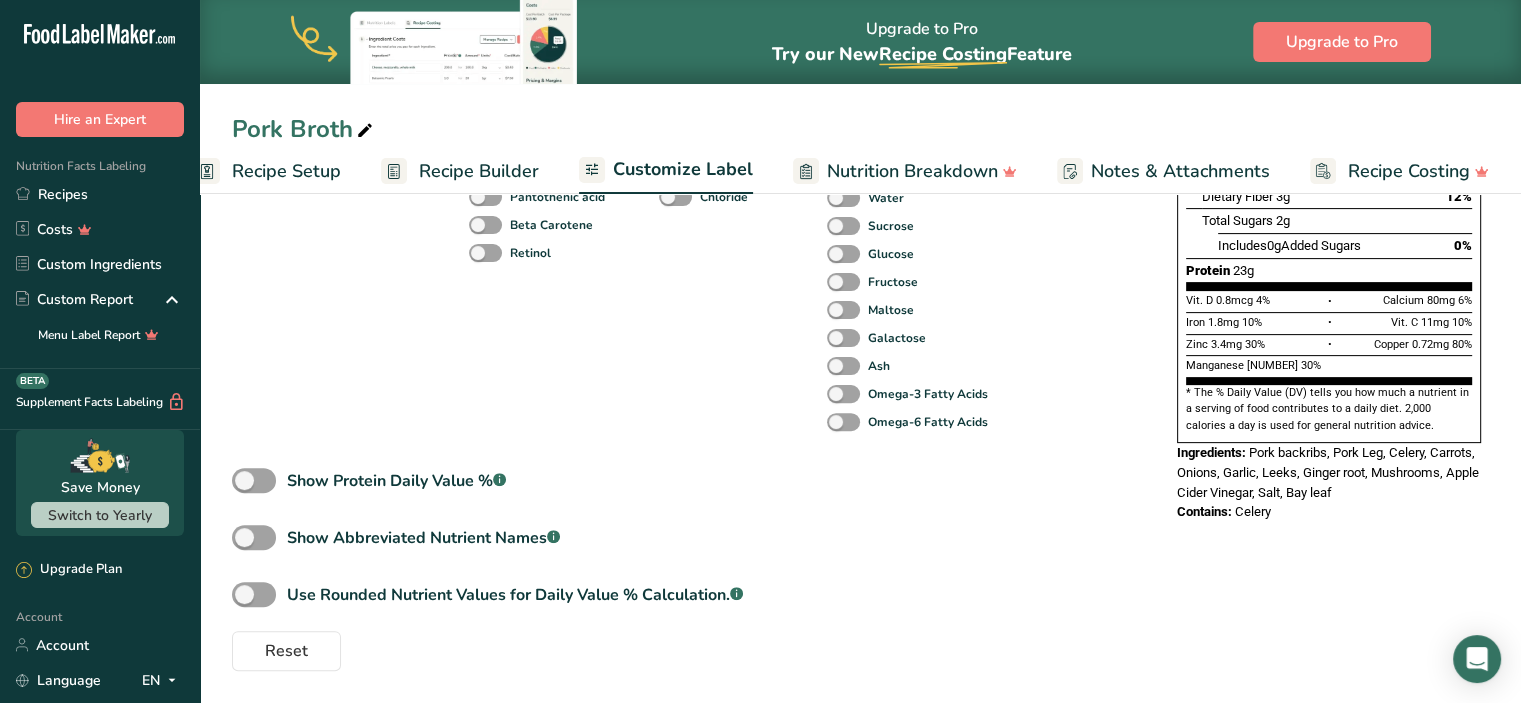 scroll, scrollTop: 558, scrollLeft: 0, axis: vertical 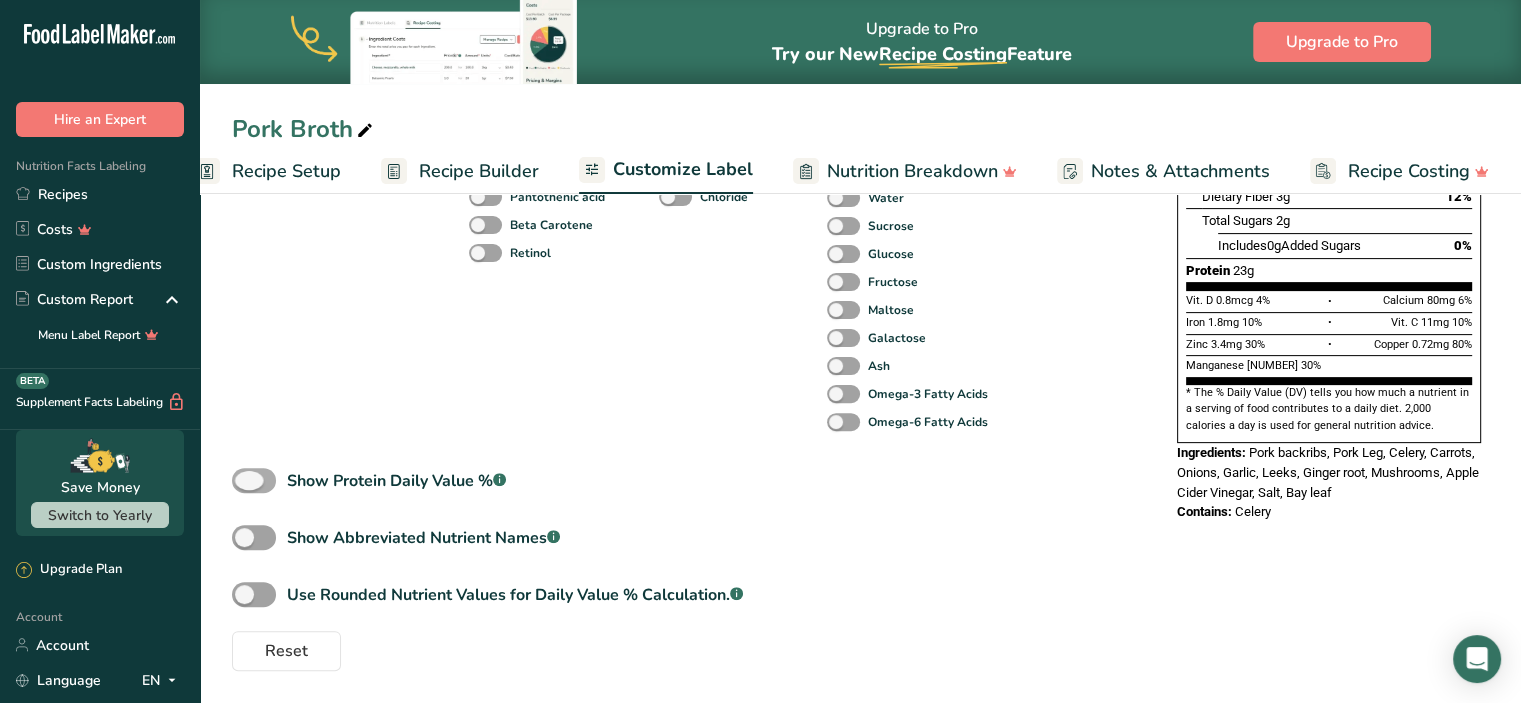 click at bounding box center [254, 480] 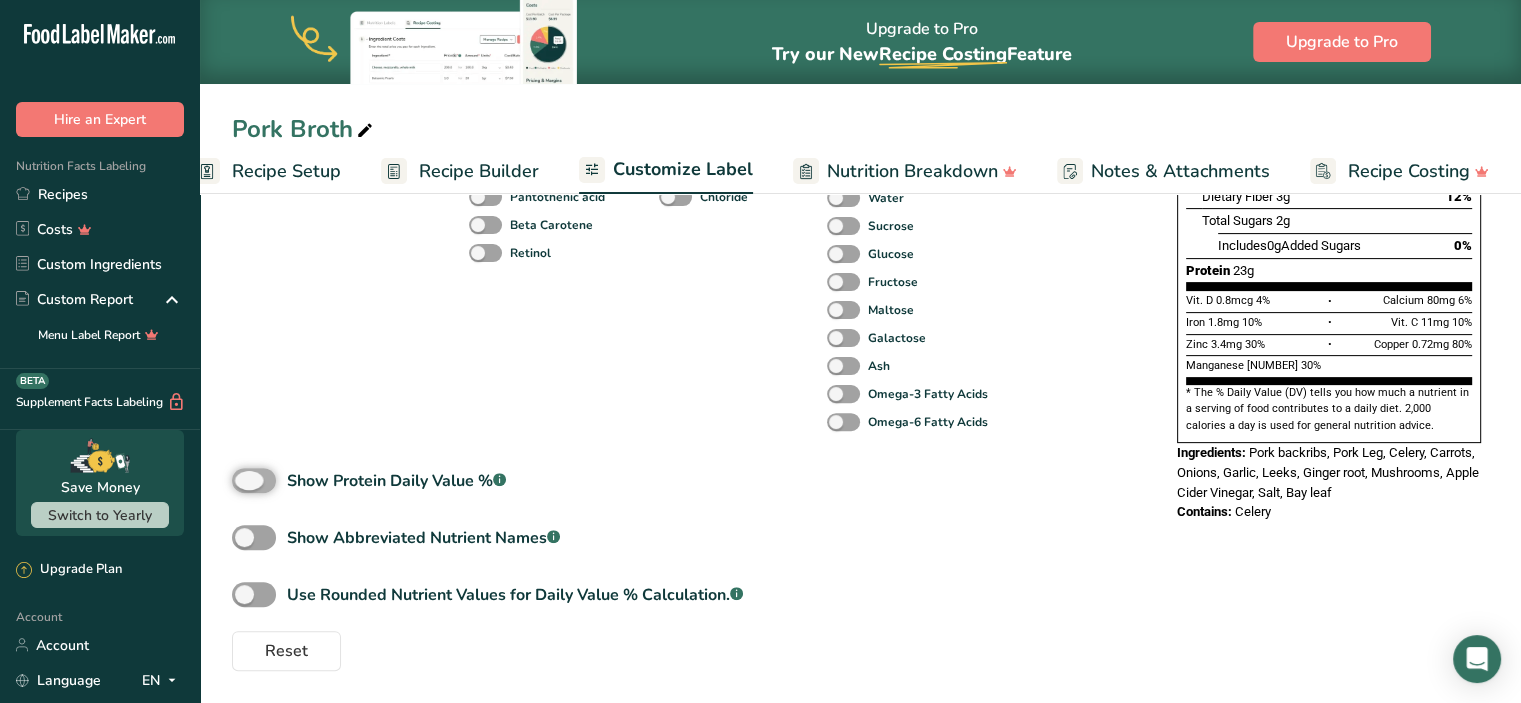 click on "Show Protein Daily Value %
.a-a{fill:#347362;}.b-a{fill:#fff;}" at bounding box center [238, 480] 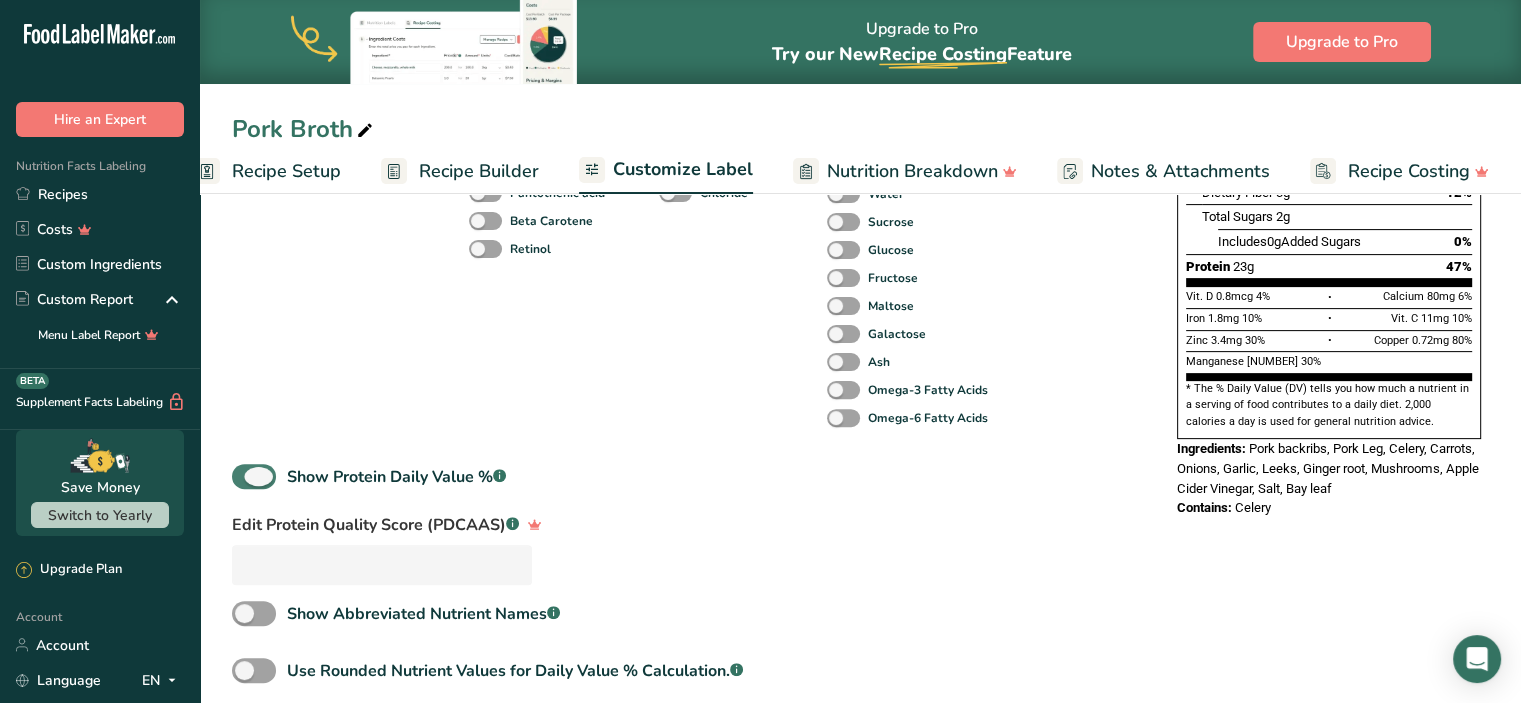 click at bounding box center [254, 476] 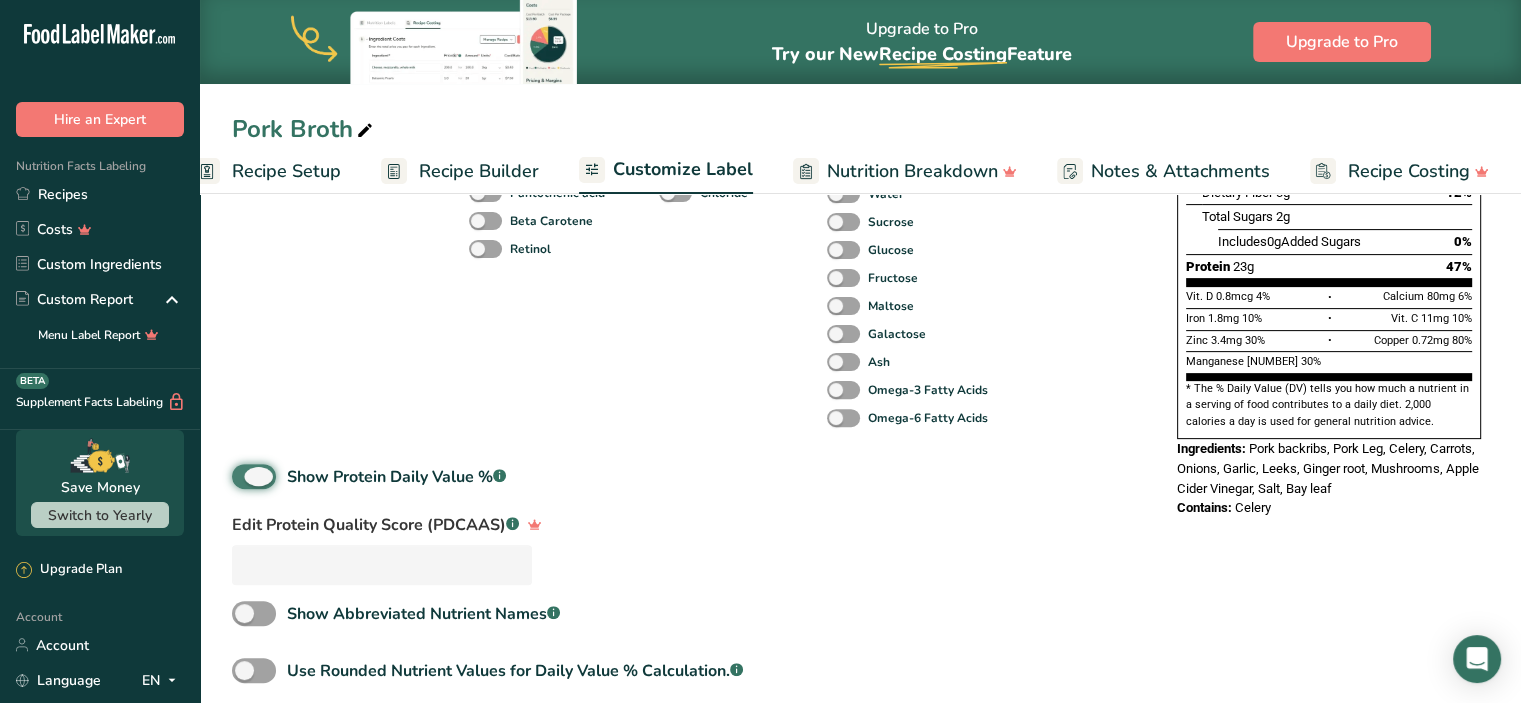 click on "Show Protein Daily Value %
.a-a{fill:#347362;}.b-a{fill:#fff;}" at bounding box center (238, 476) 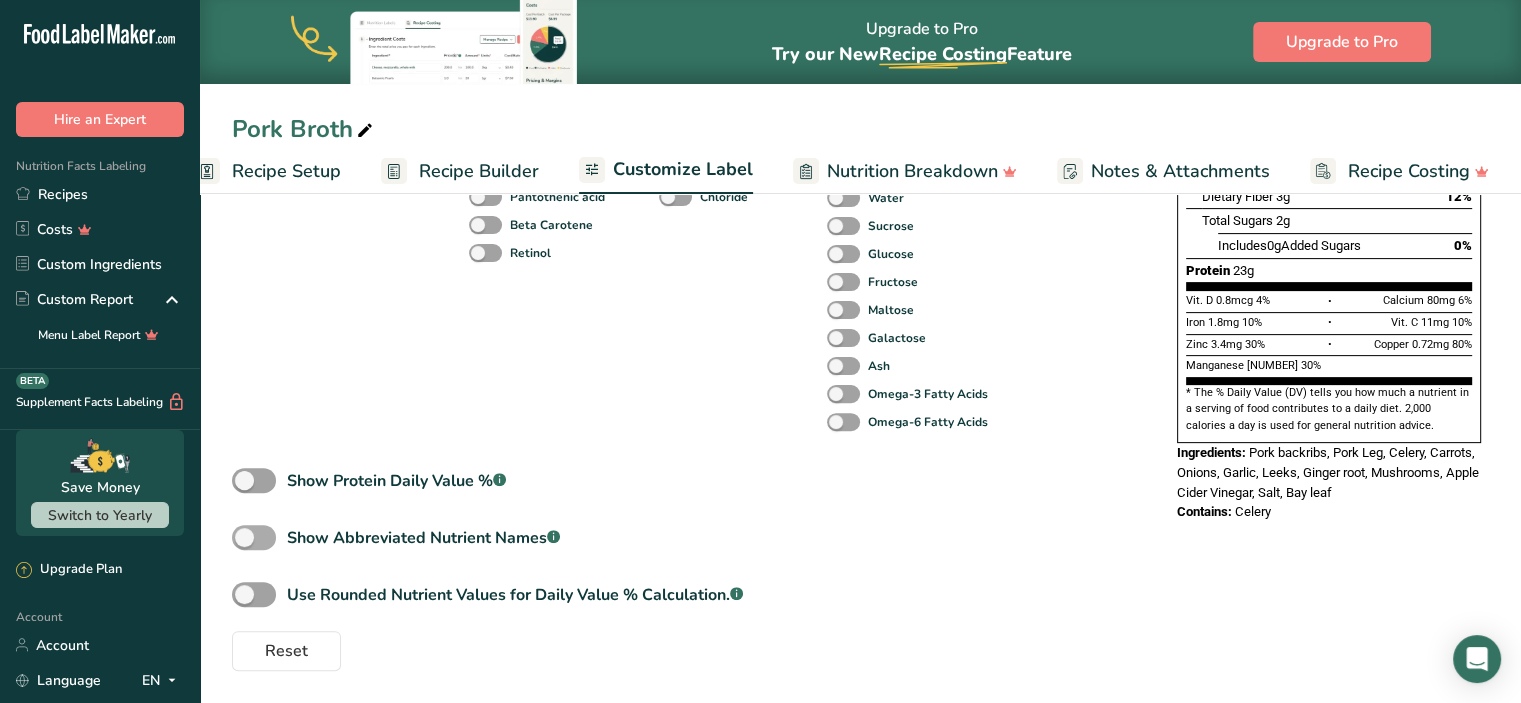 click at bounding box center (254, 537) 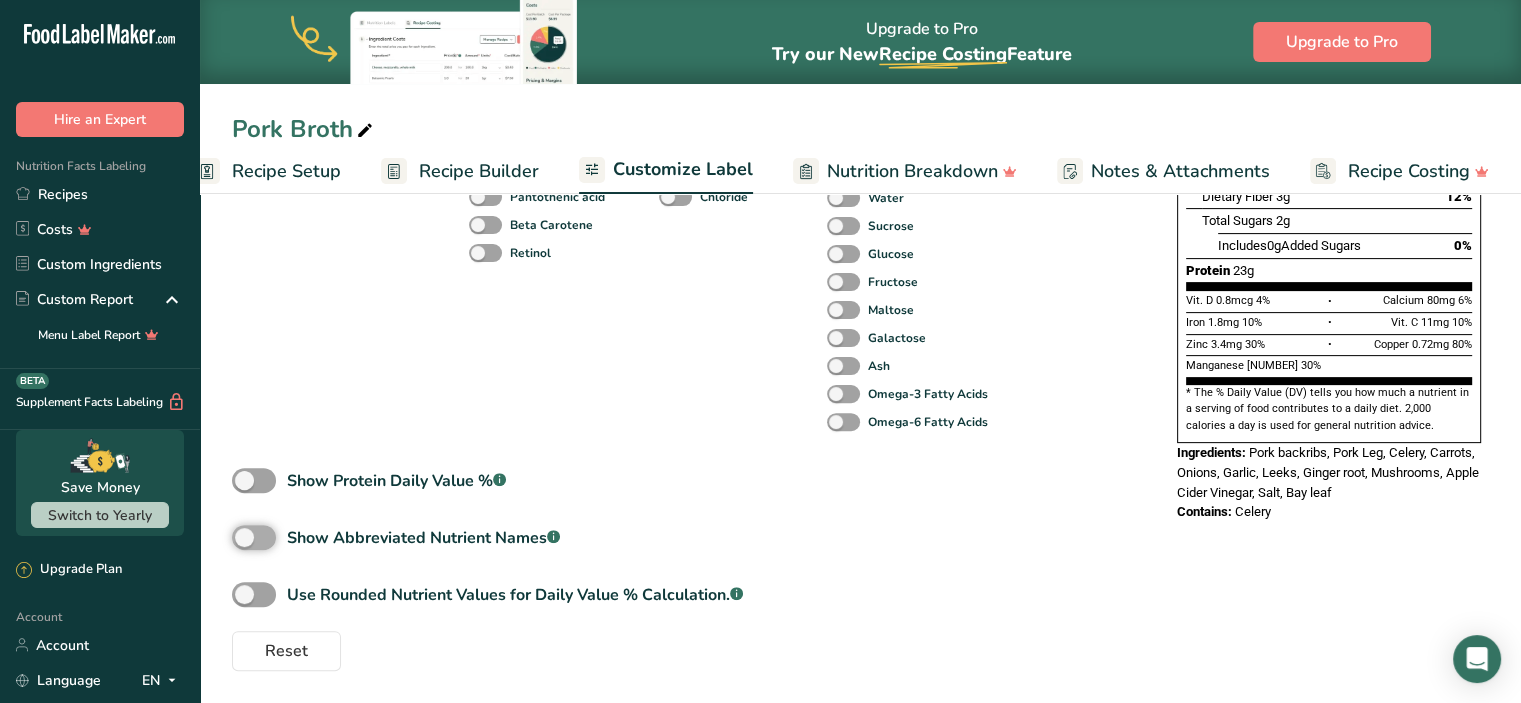 click on "Show Abbreviated Nutrient Names
.a-a{fill:#347362;}.b-a{fill:#fff;}" at bounding box center (238, 537) 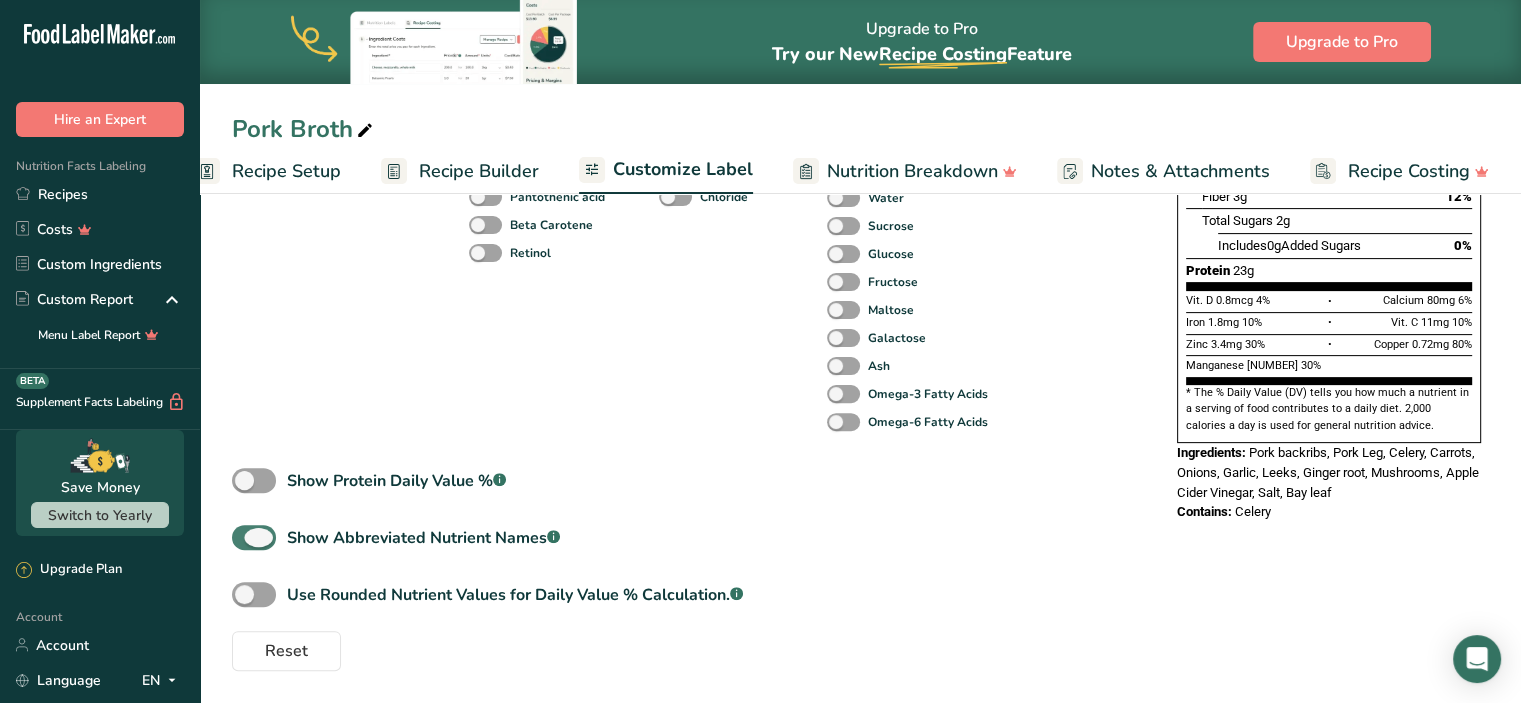 click at bounding box center [254, 537] 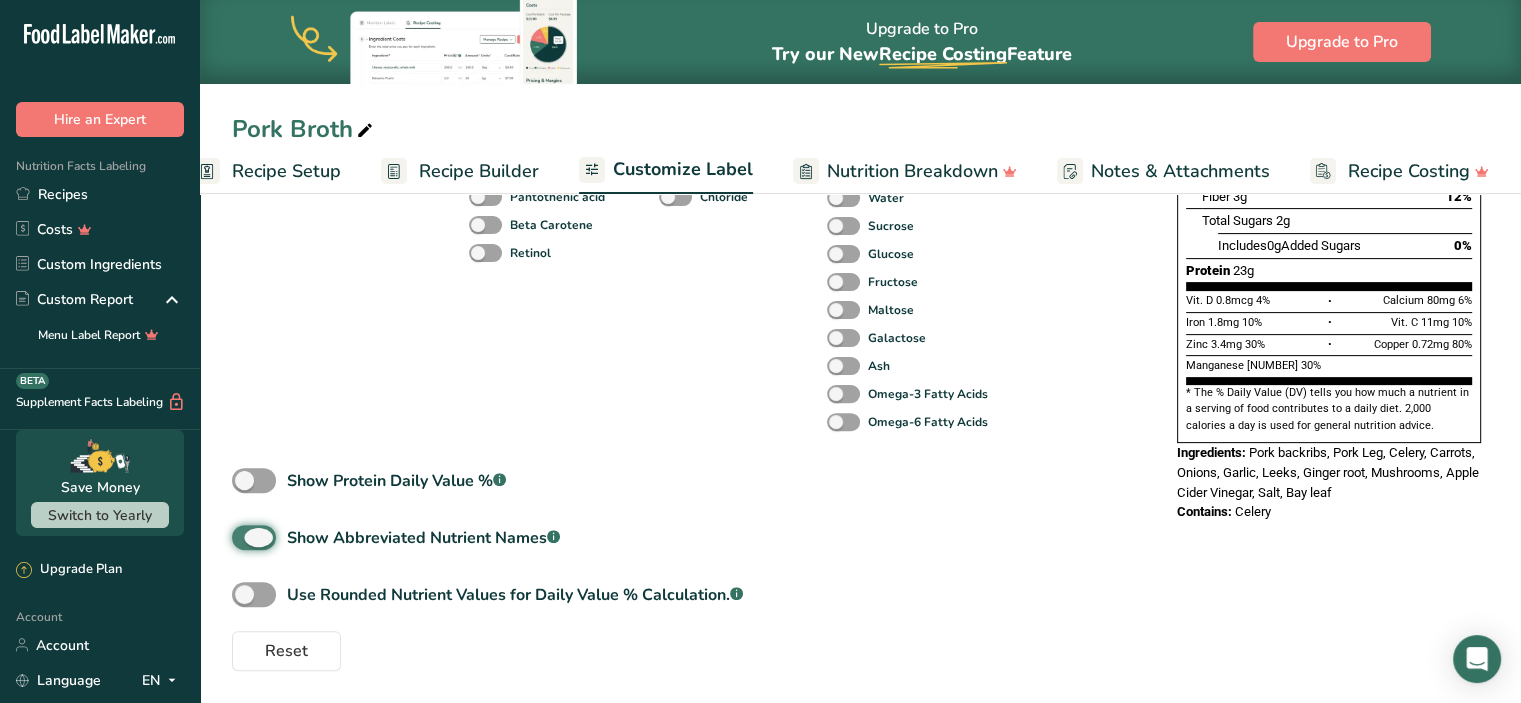 click on "Show Abbreviated Nutrient Names
.a-a{fill:#347362;}.b-a{fill:#fff;}" at bounding box center [238, 537] 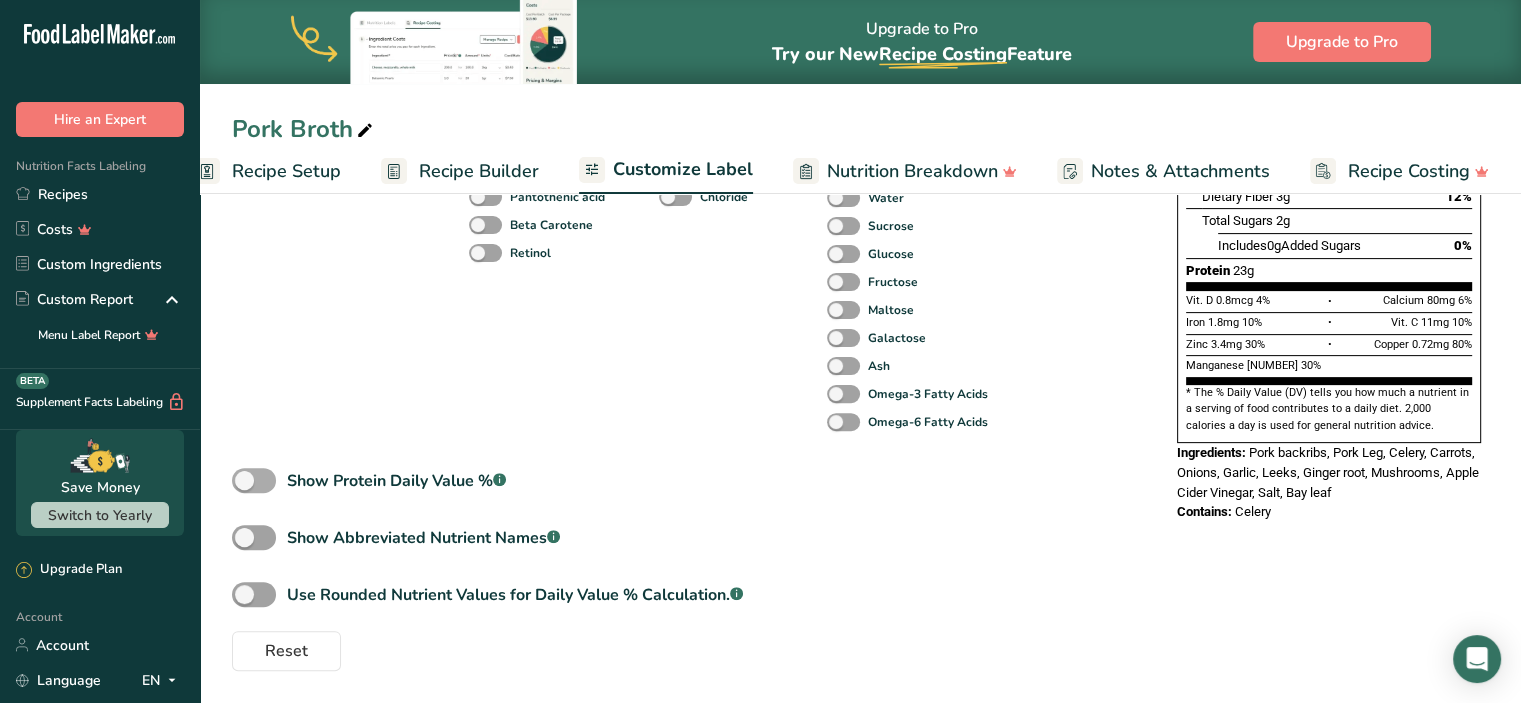 click at bounding box center [254, 480] 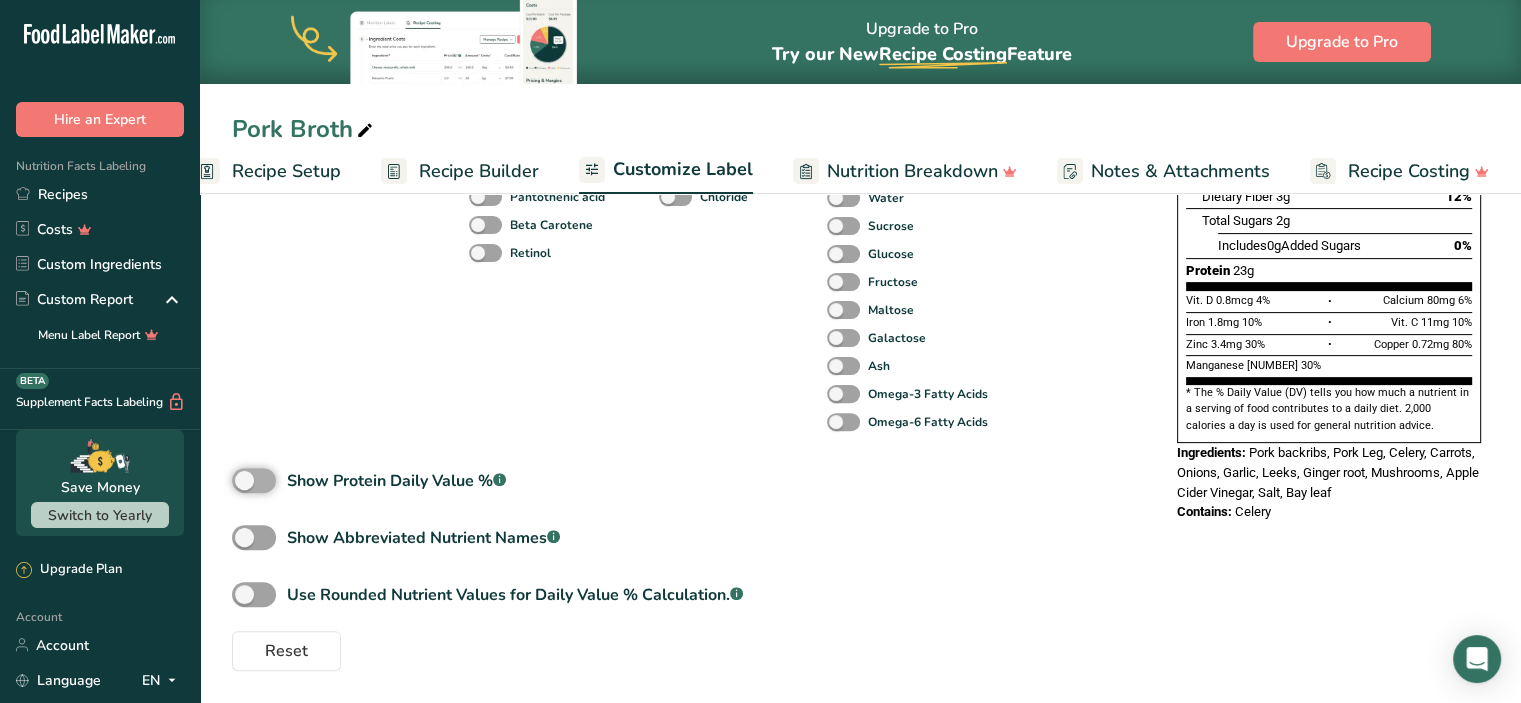 click on "Show Protein Daily Value %
.a-a{fill:#347362;}.b-a{fill:#fff;}" at bounding box center [238, 480] 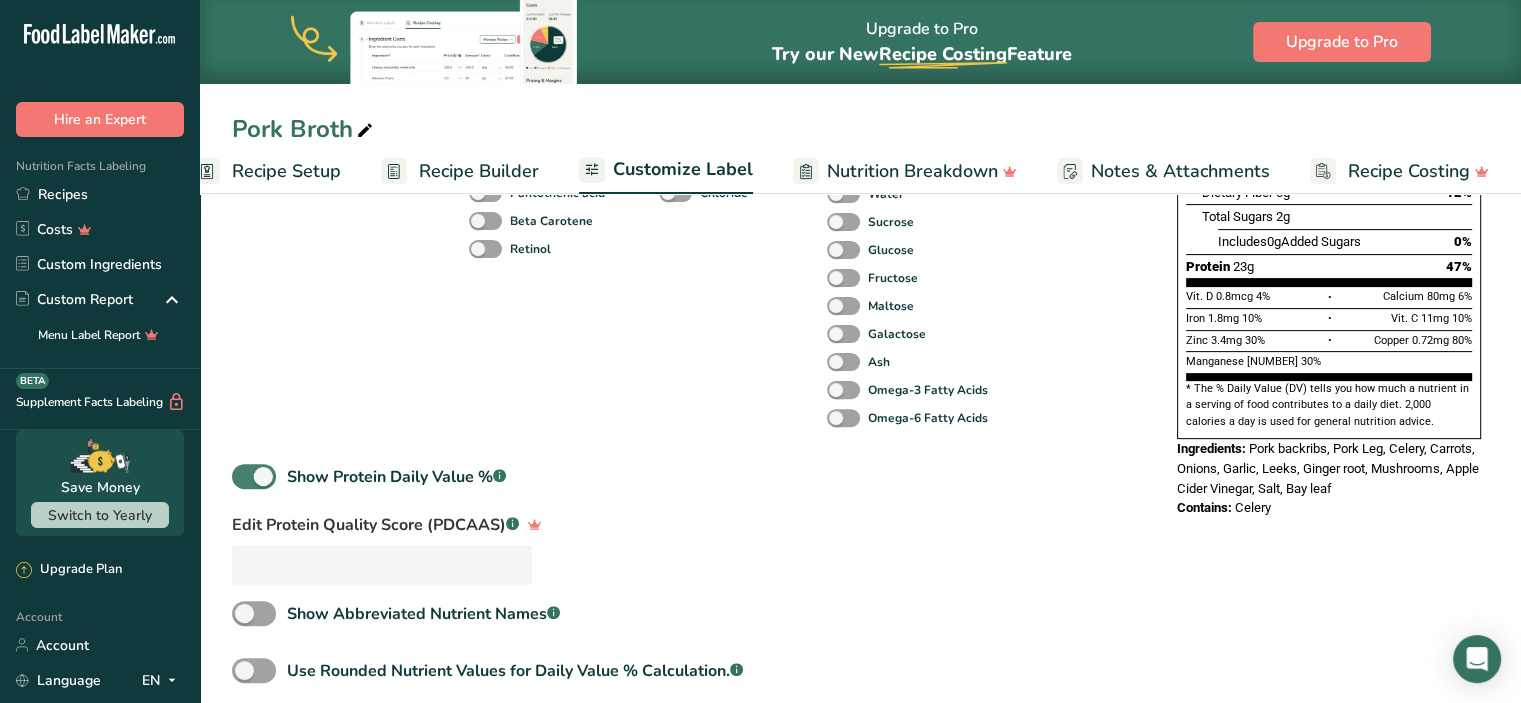 click at bounding box center [254, 476] 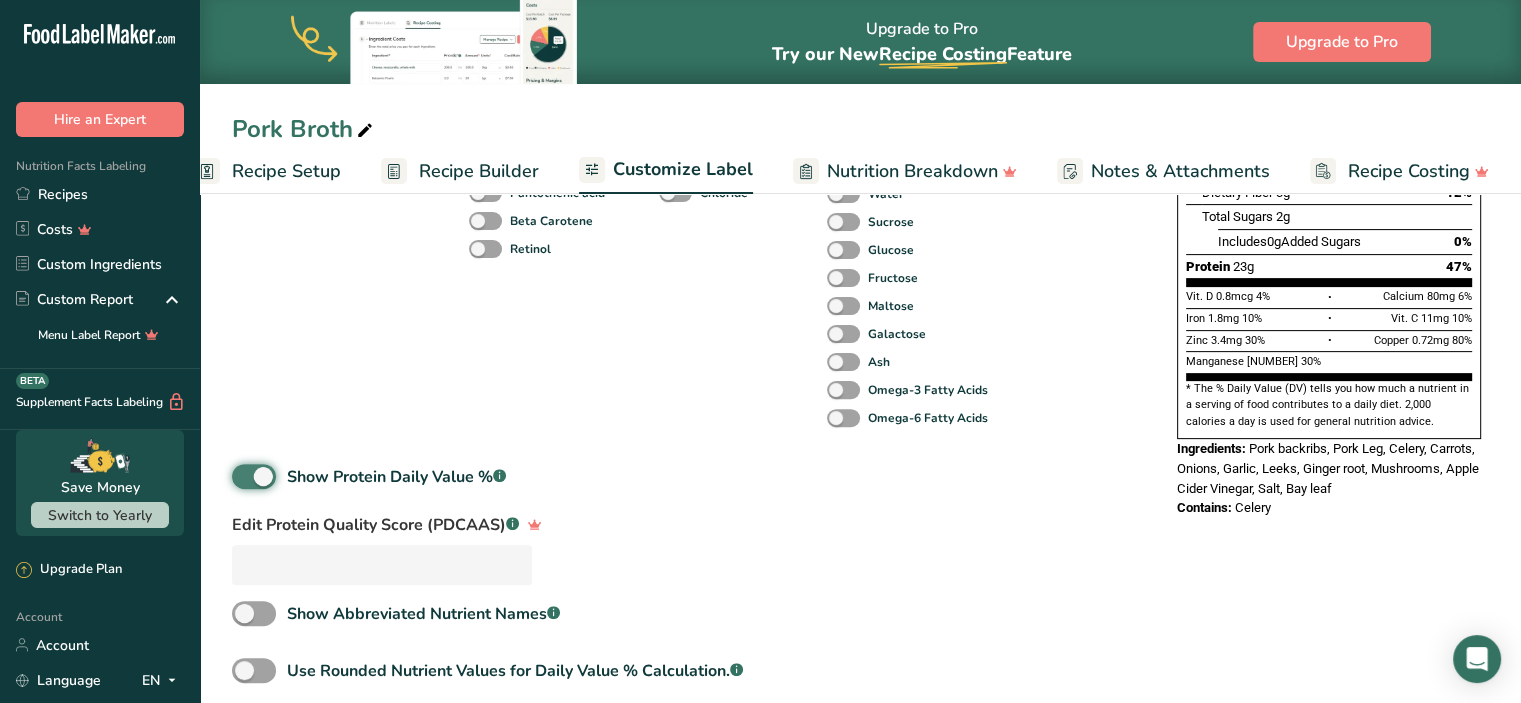 click on "Show Protein Daily Value %
.a-a{fill:#347362;}.b-a{fill:#fff;}" at bounding box center (238, 476) 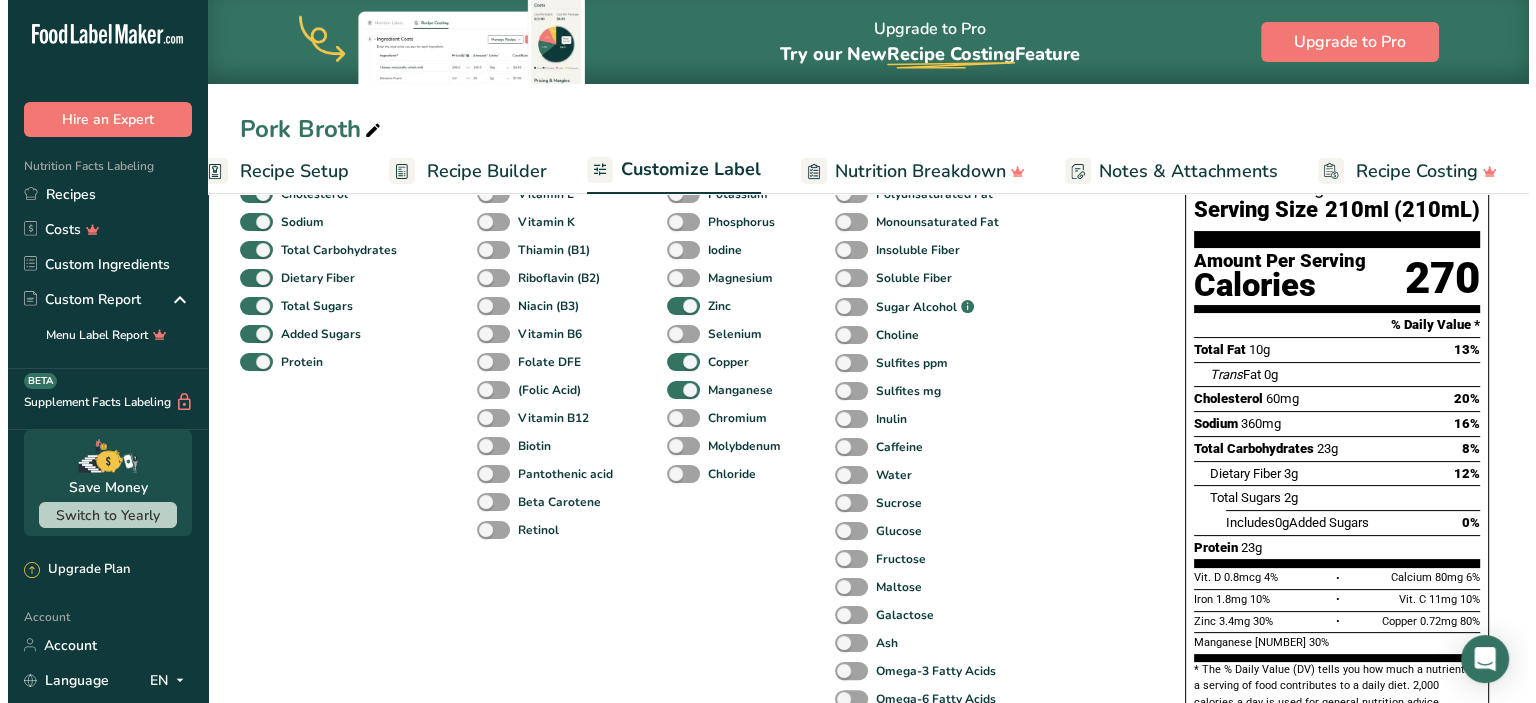 scroll, scrollTop: 267, scrollLeft: 0, axis: vertical 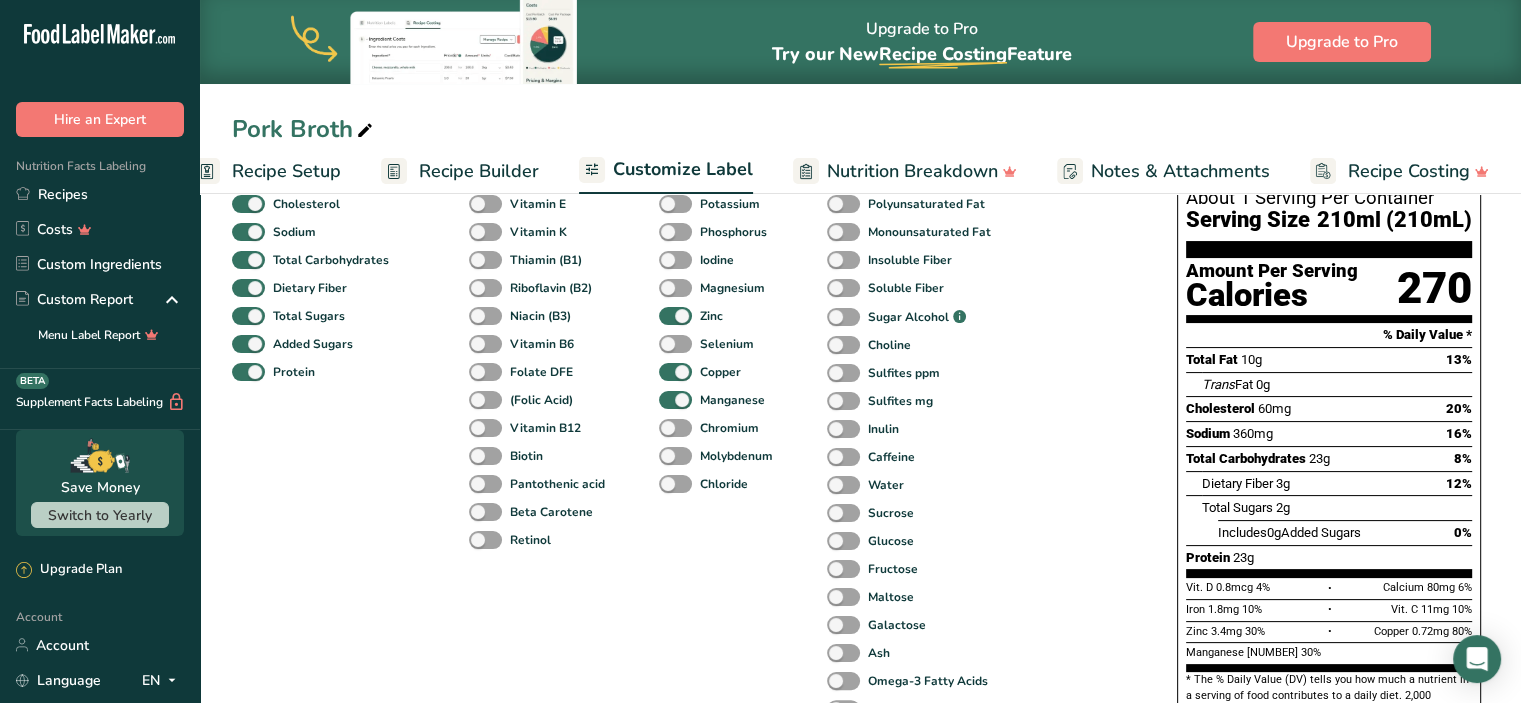 click on "Notes & Attachments" at bounding box center [1180, 171] 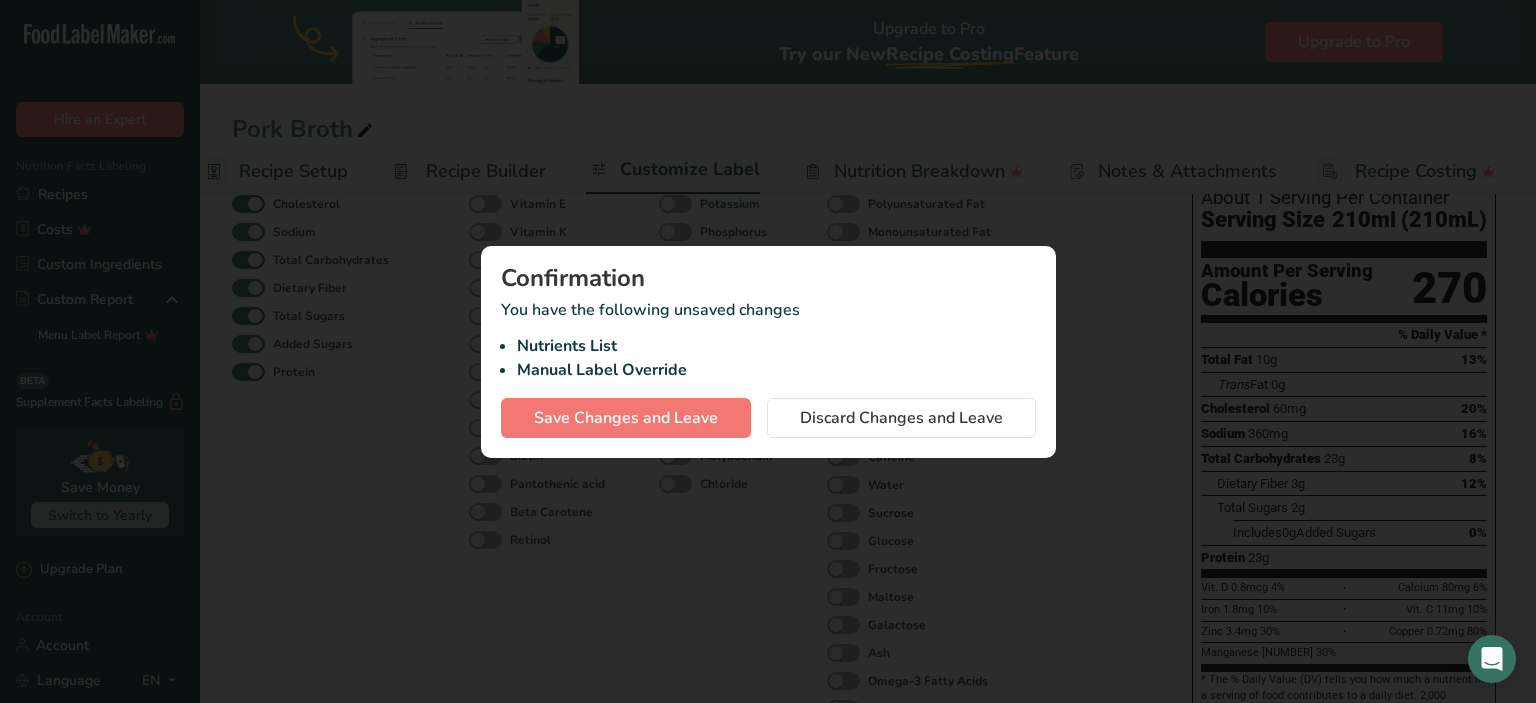 scroll, scrollTop: 0, scrollLeft: 228, axis: horizontal 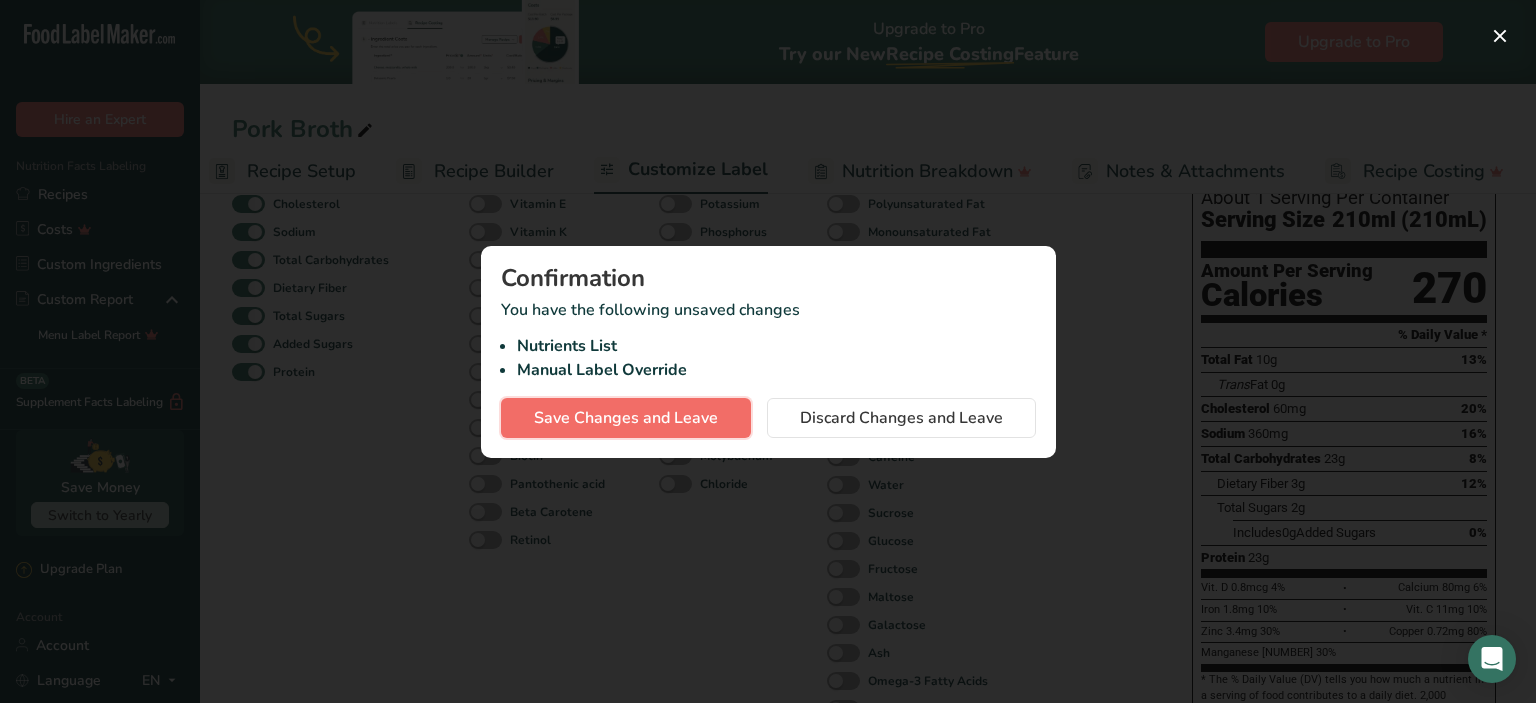 click on "Save Changes and Leave" at bounding box center [626, 418] 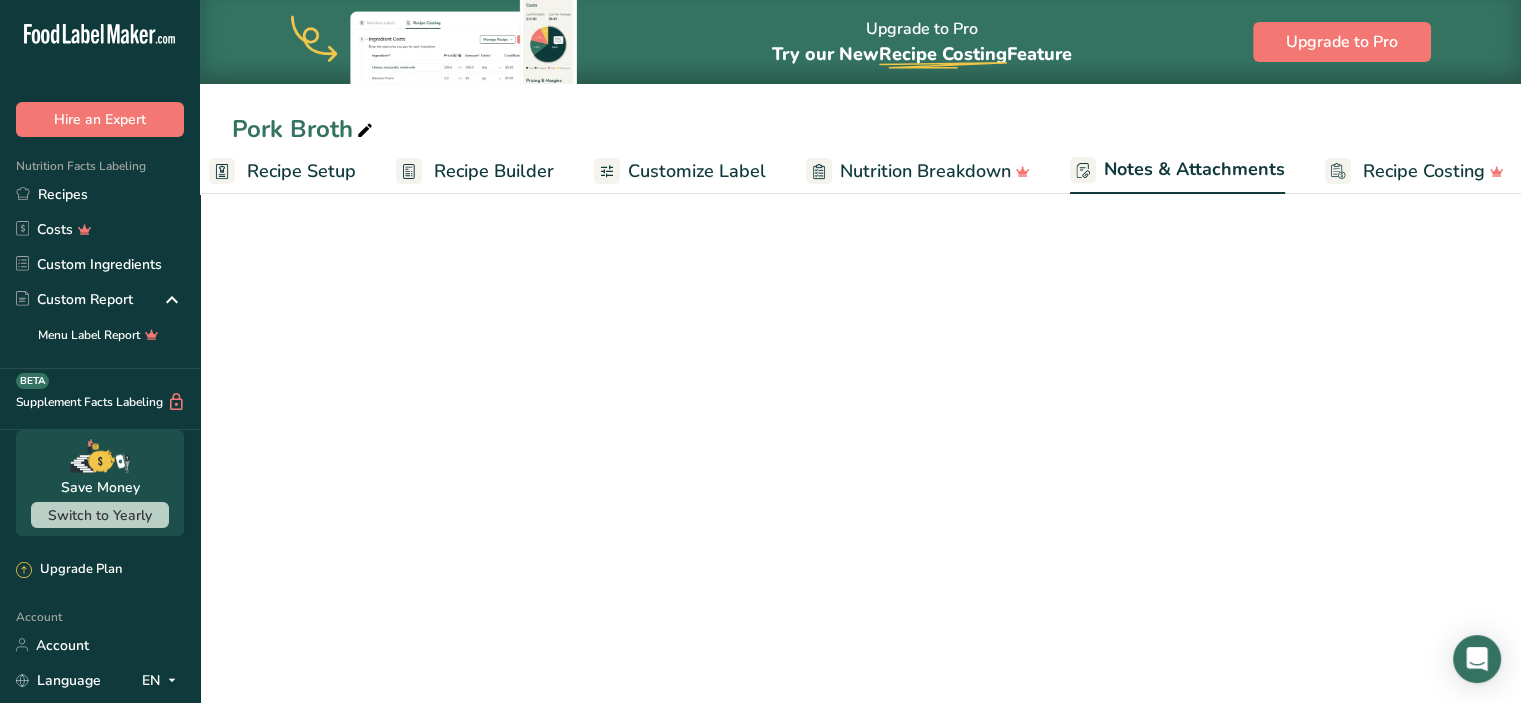 scroll, scrollTop: 162, scrollLeft: 0, axis: vertical 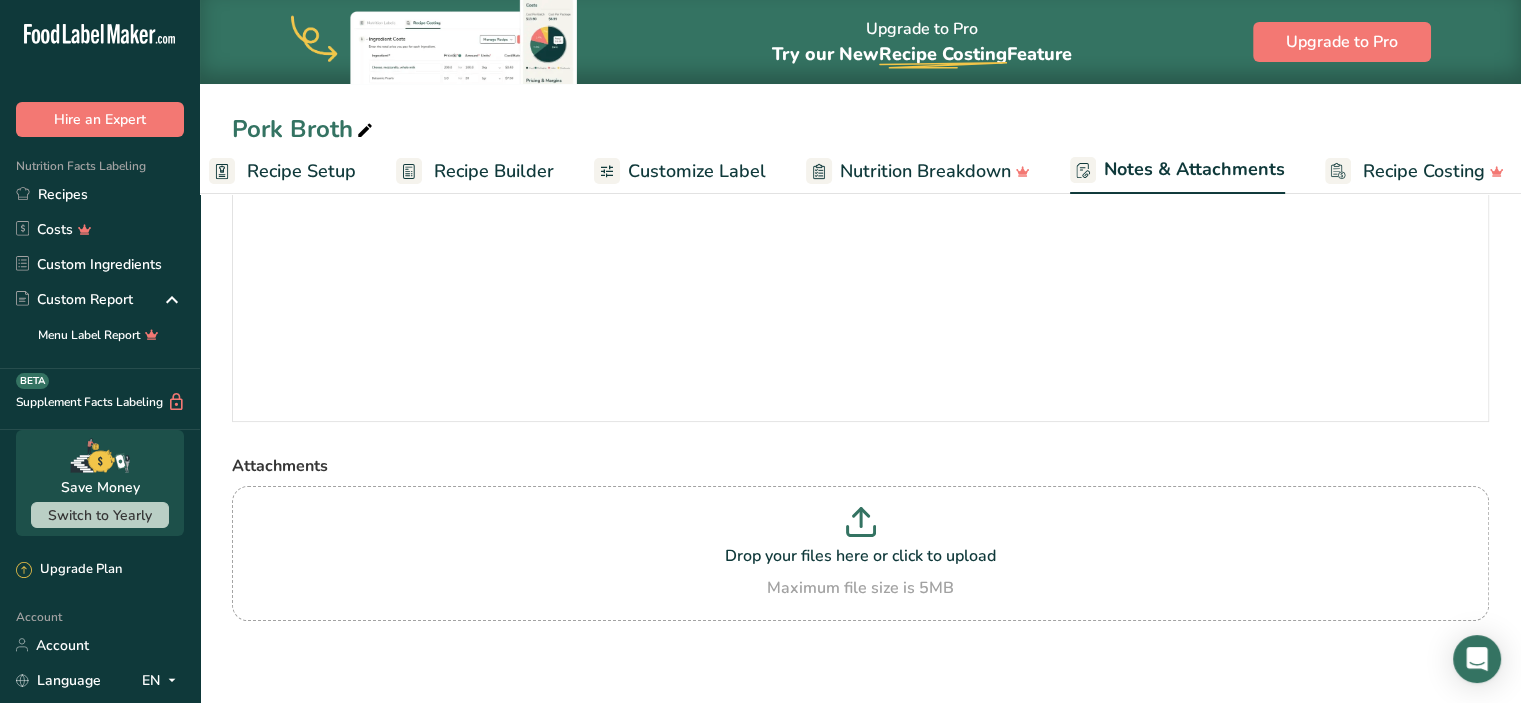 click on "Recipe Setup" at bounding box center [301, 171] 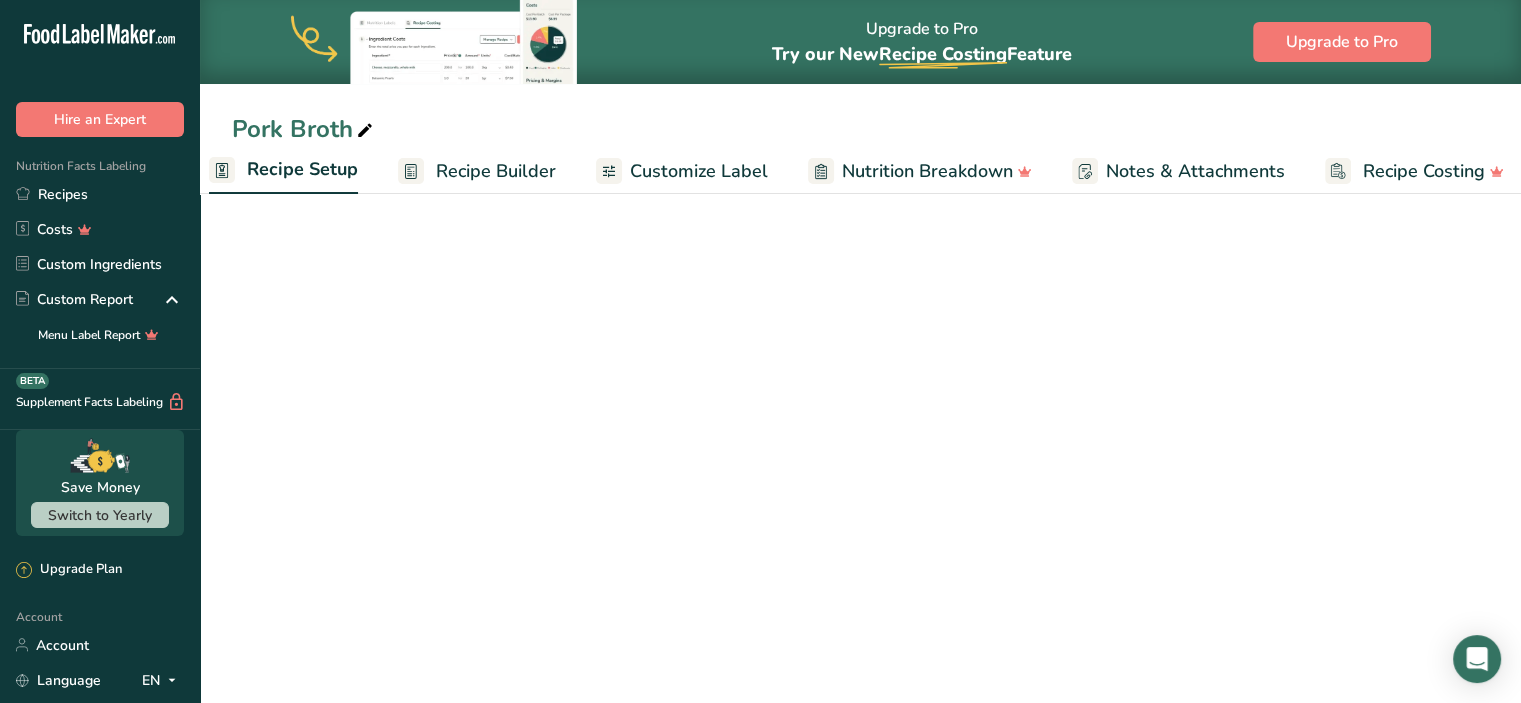 scroll, scrollTop: 0, scrollLeft: 7, axis: horizontal 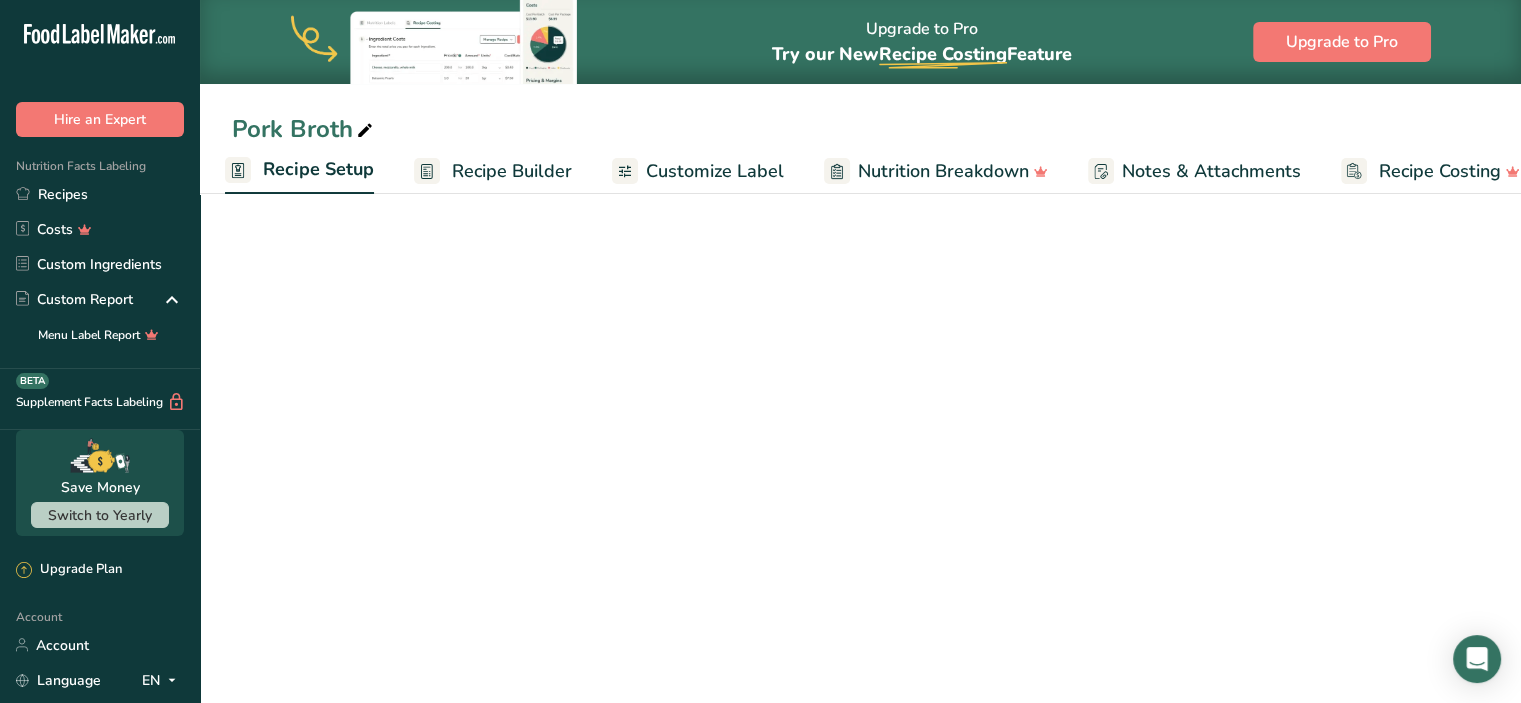 select on "22" 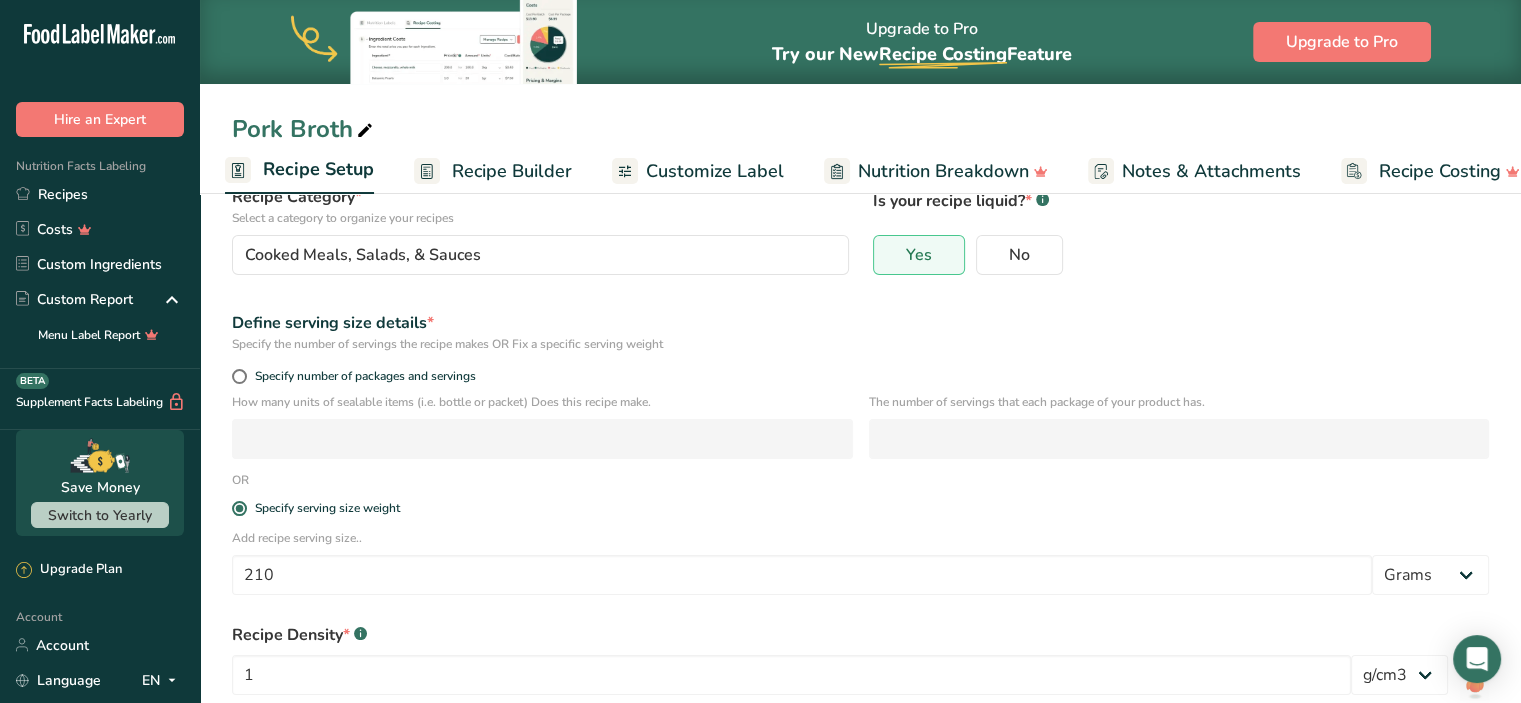 click on "Recipe Builder" at bounding box center (512, 171) 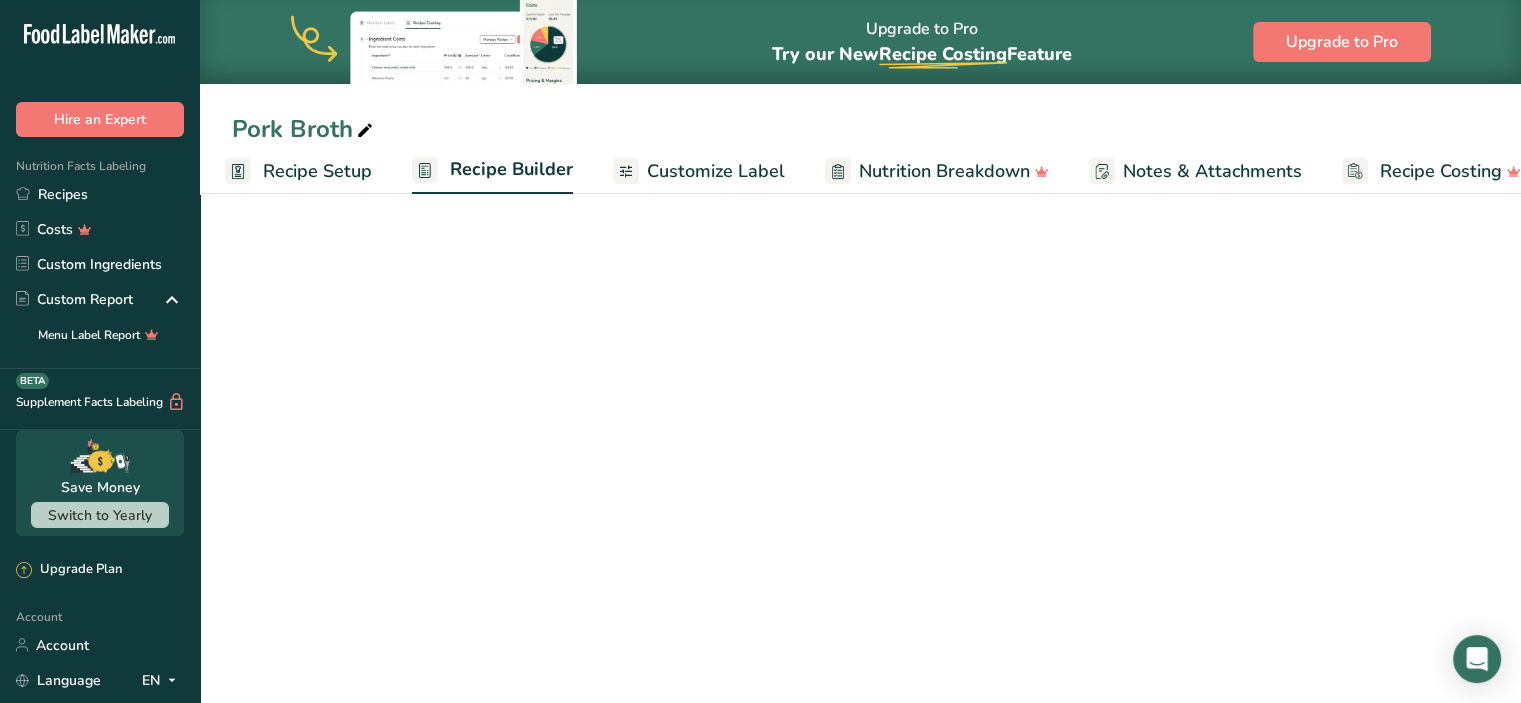 scroll, scrollTop: 0, scrollLeft: 38, axis: horizontal 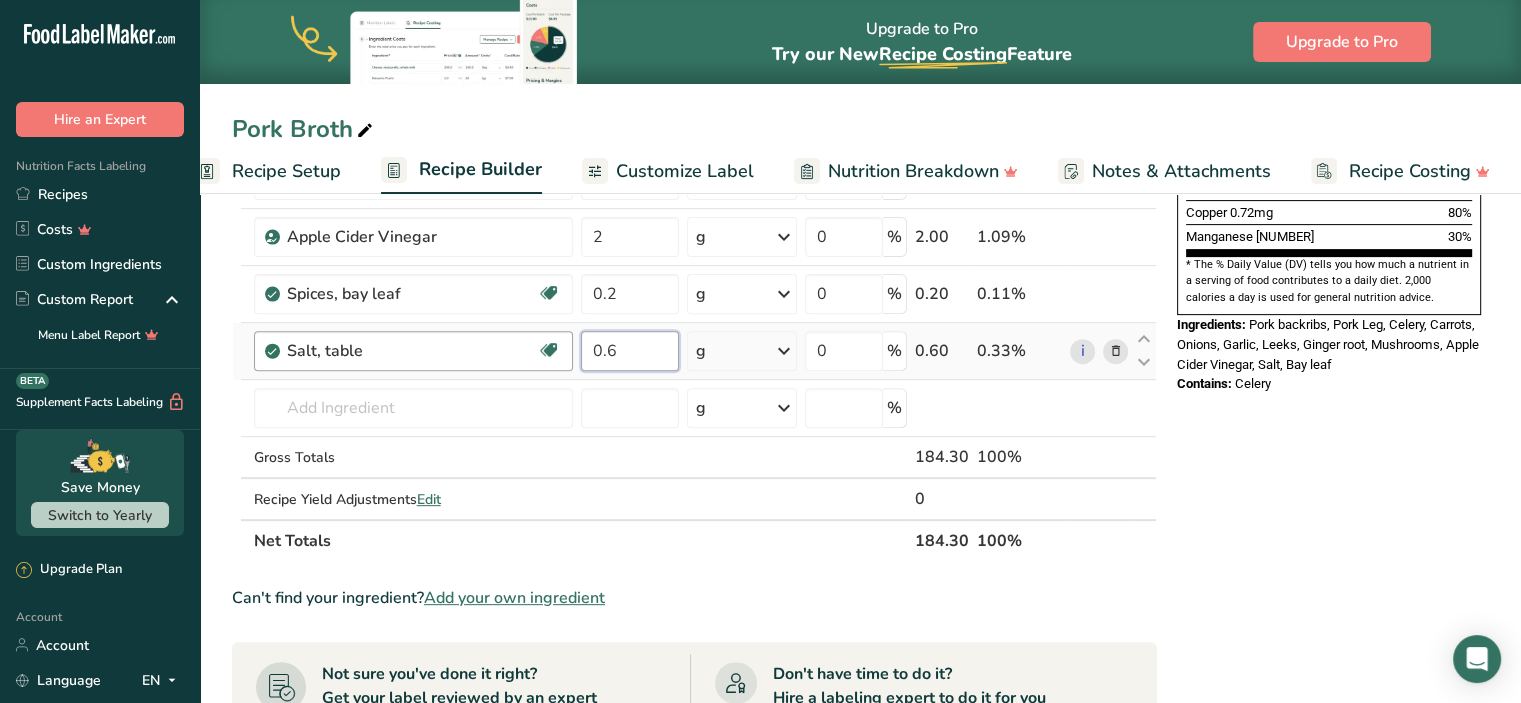 drag, startPoint x: 633, startPoint y: 337, endPoint x: 570, endPoint y: 336, distance: 63.007935 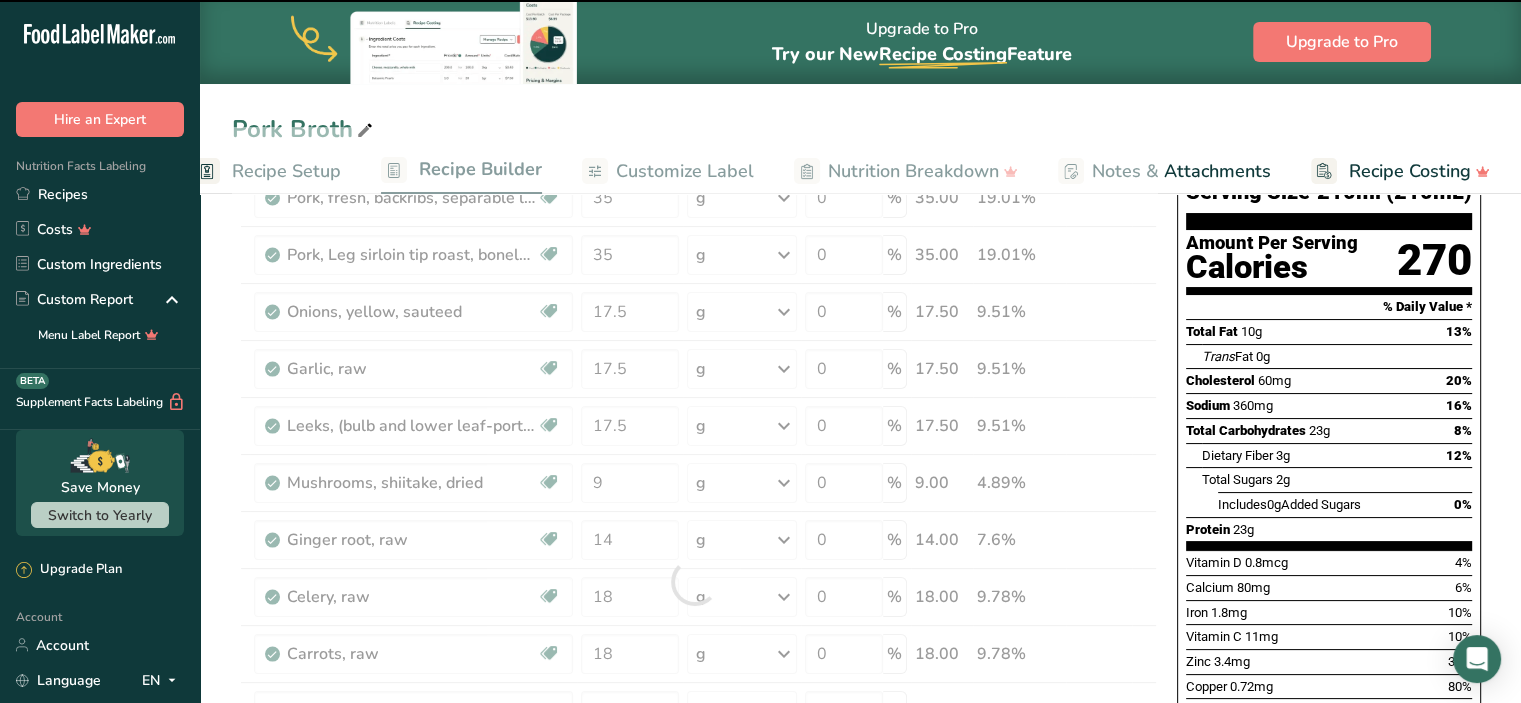 scroll, scrollTop: 129, scrollLeft: 0, axis: vertical 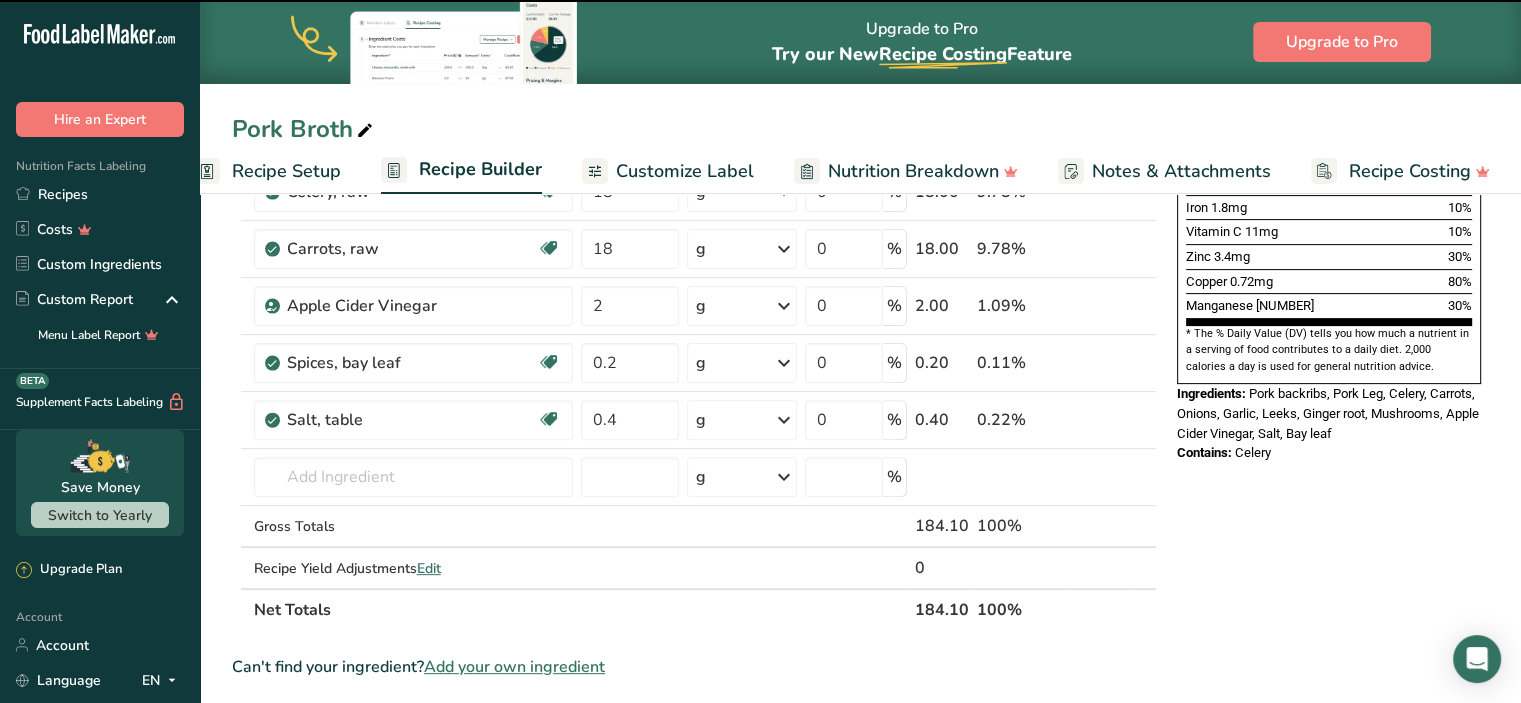 click on "Nutrition Facts
About 1 Serving Per Container
Serving Size
210ml (210mL)
Amount Per Serving
Calories
270
% Daily Value *
Total Fat
10g
13%
Trans  Fat
0g
Cholesterol
60mg
20%
Sodium
270mg
12%
Total Carbohydrates
23g
8%
Dietary Fiber
3g
12%
Total Sugars
2g" at bounding box center [1329, 454] 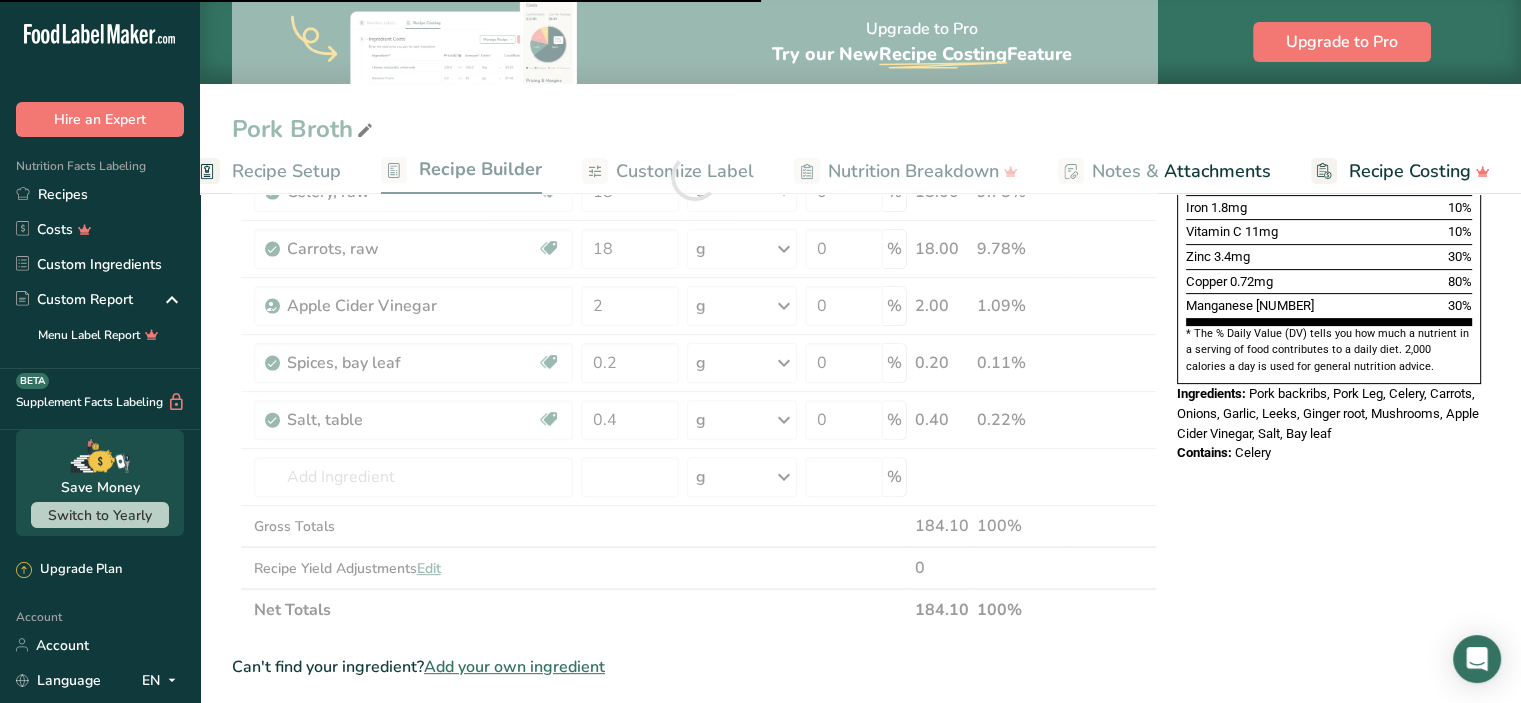 scroll, scrollTop: 0, scrollLeft: 0, axis: both 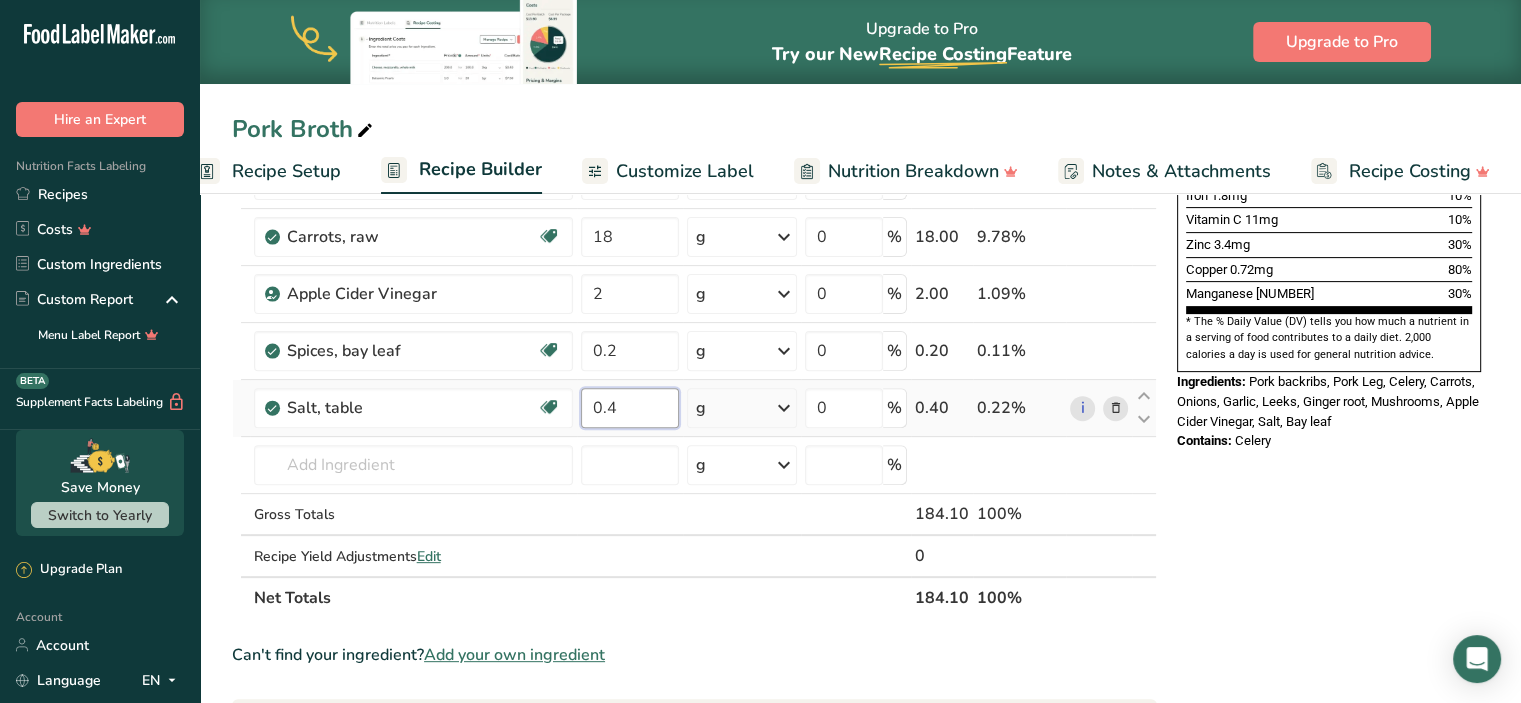 click on "0.4" at bounding box center [630, 408] 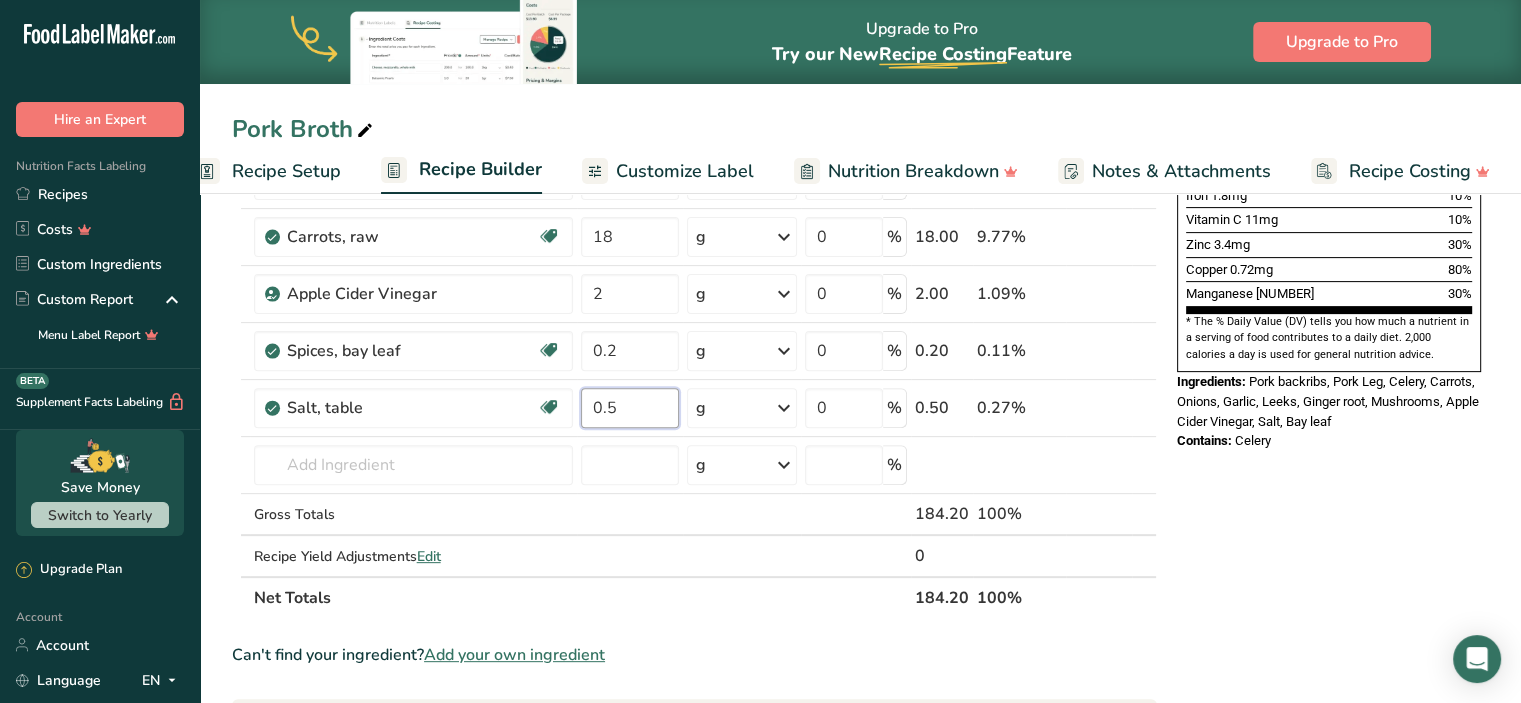 type on "0.5" 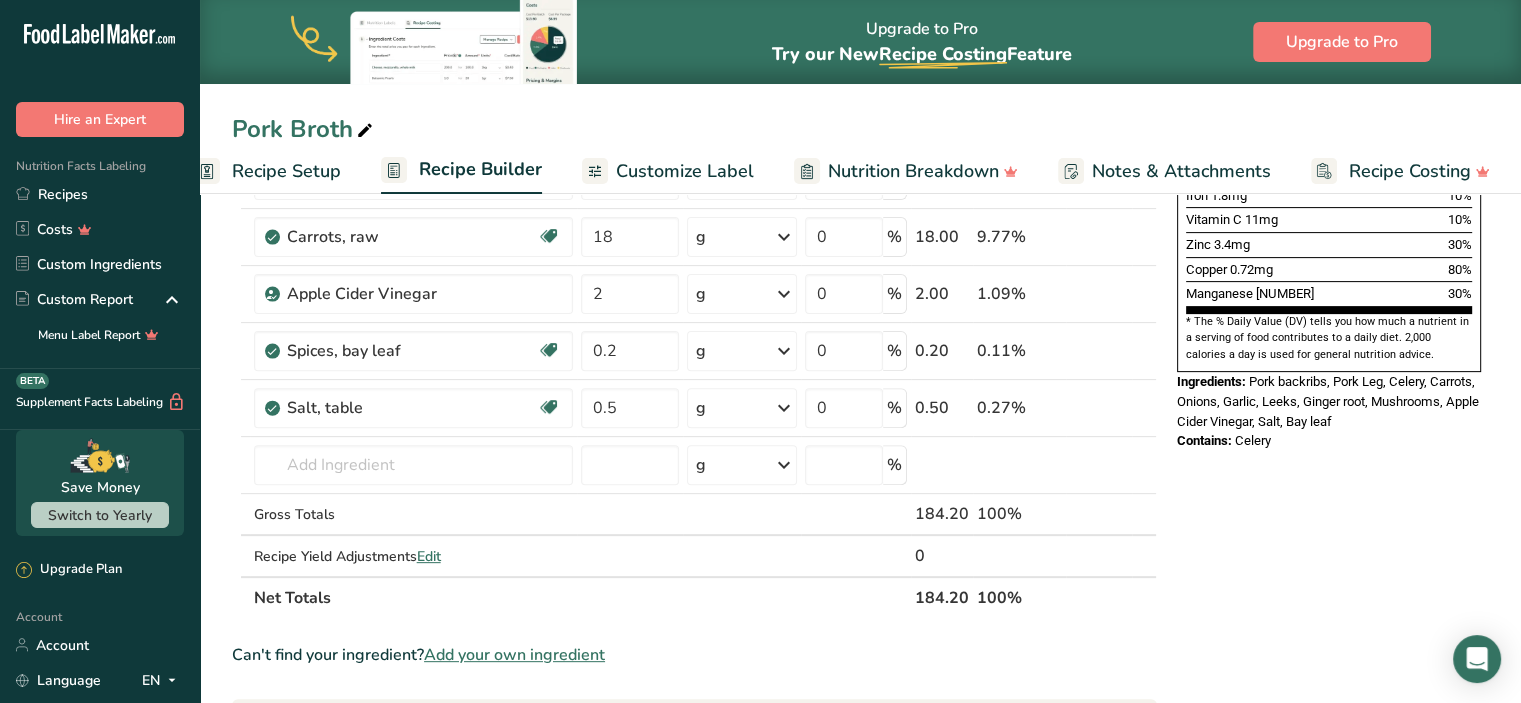 click on "Nutrition Facts
About 1 Serving Per Container
Serving Size
210ml (210mL)
Amount Per Serving
Calories
270
% Daily Value *
Total Fat
10g
13%
Trans  Fat
0g
Cholesterol
60mg
20%
Sodium
270mg
12%
Total Carbohydrates
23g
8%
Dietary Fiber
3g
12%
Total Sugars
2g" at bounding box center [1329, 442] 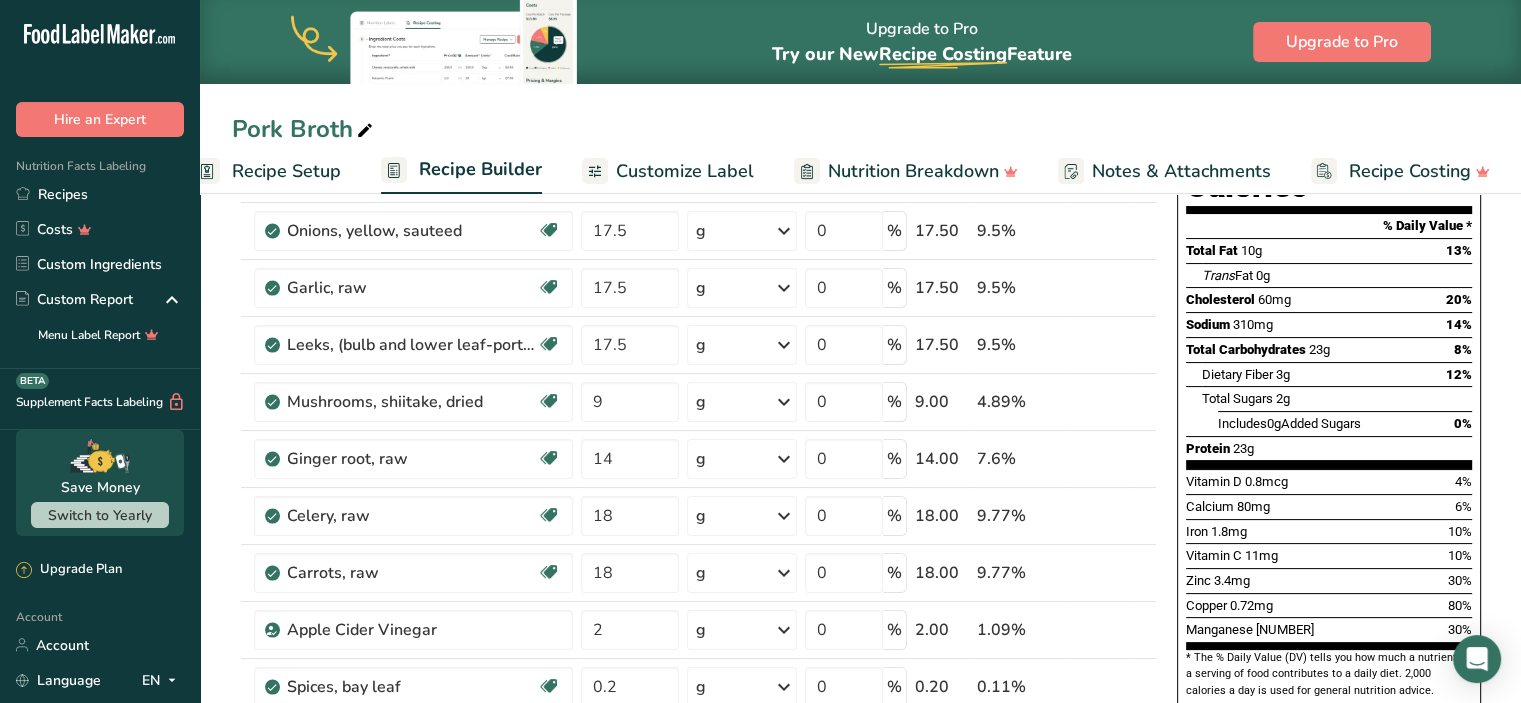 scroll, scrollTop: 186, scrollLeft: 0, axis: vertical 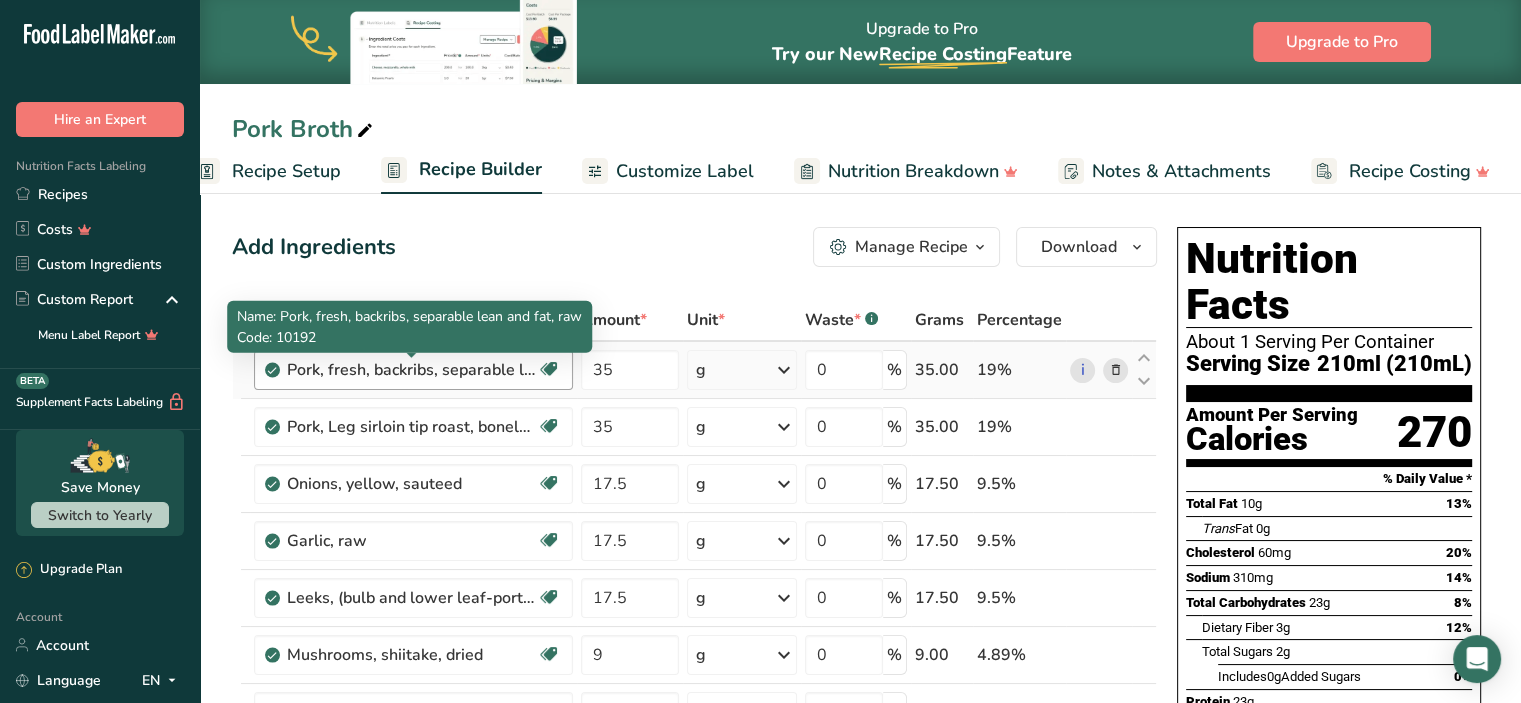 click on "Pork, fresh, backribs, separable lean and fat, raw" at bounding box center [412, 370] 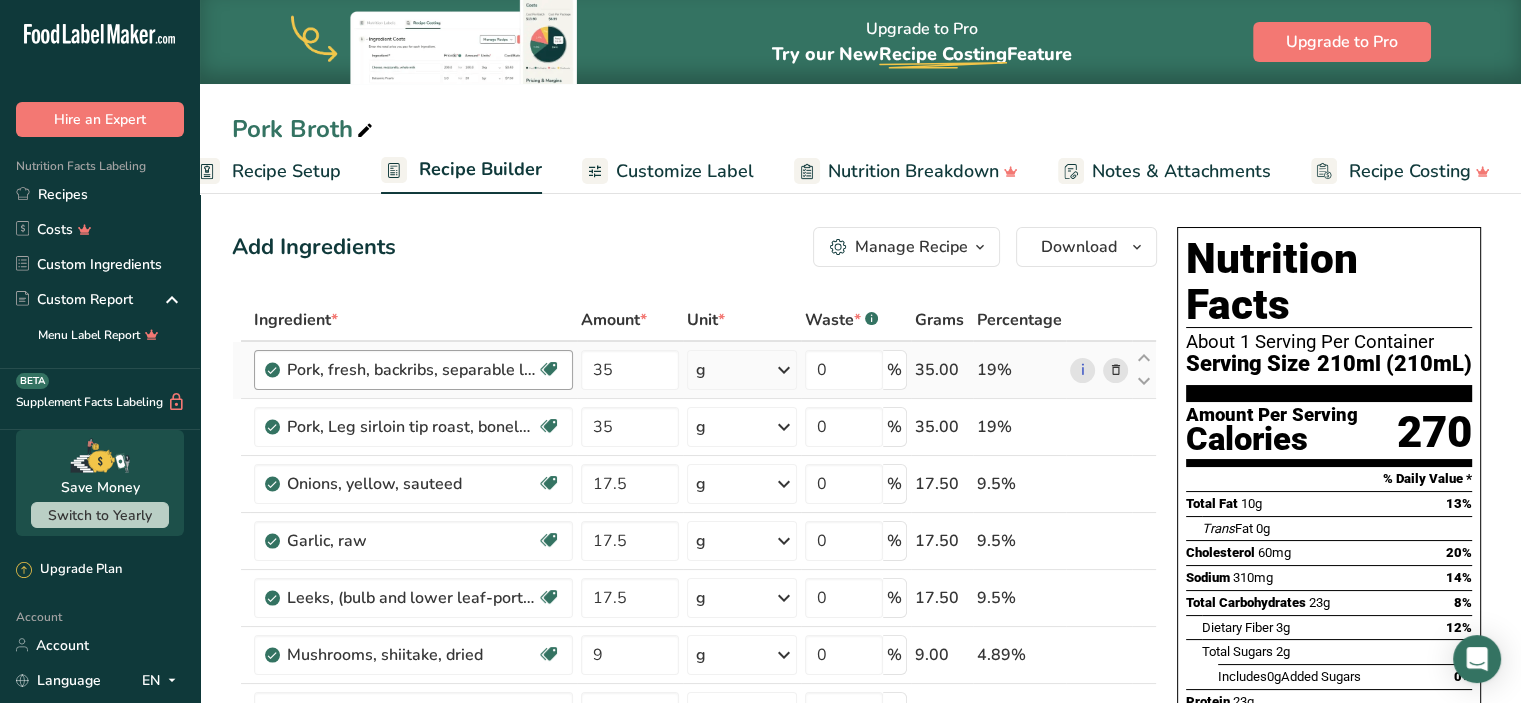 click on "Pork, fresh, backribs, separable lean and fat, raw" at bounding box center (412, 370) 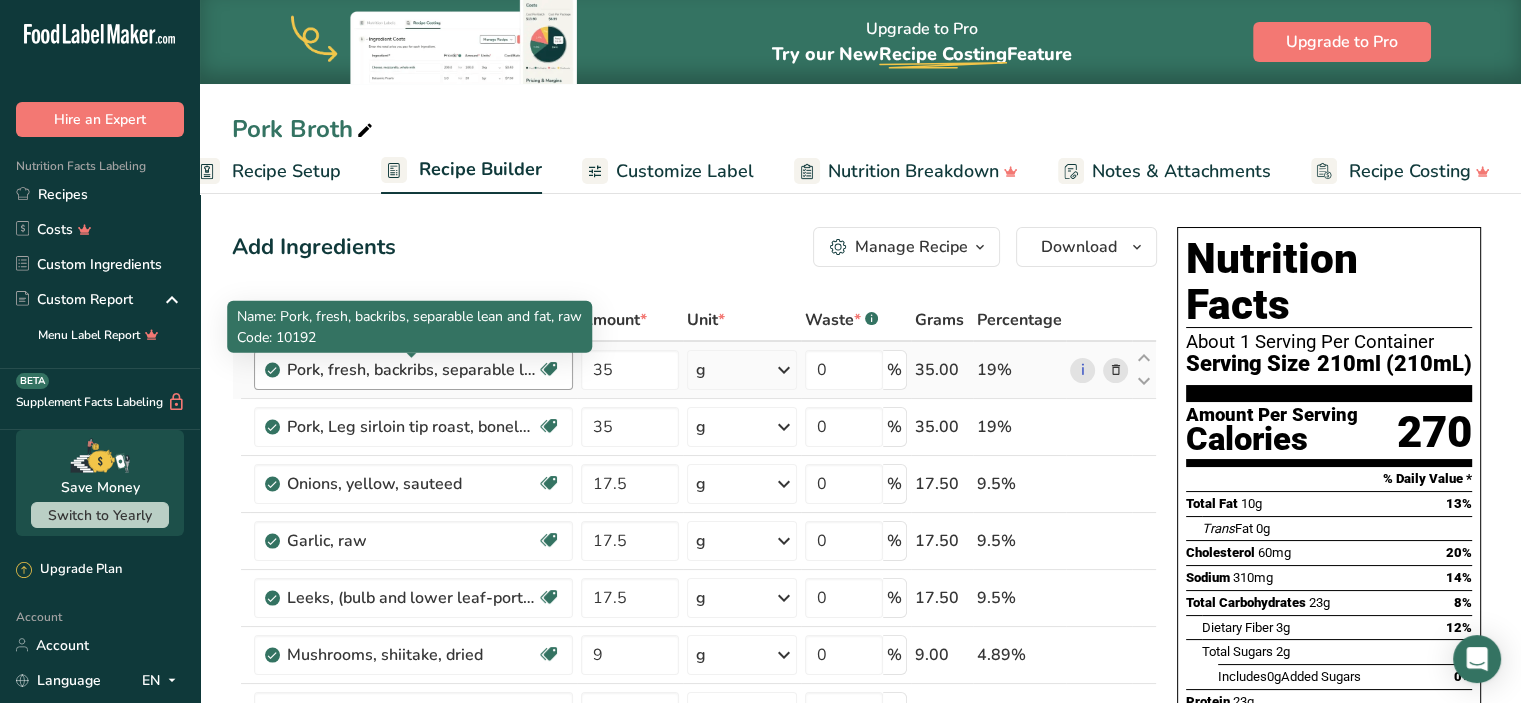 click on "Pork, fresh, backribs, separable lean and fat, raw" at bounding box center [412, 370] 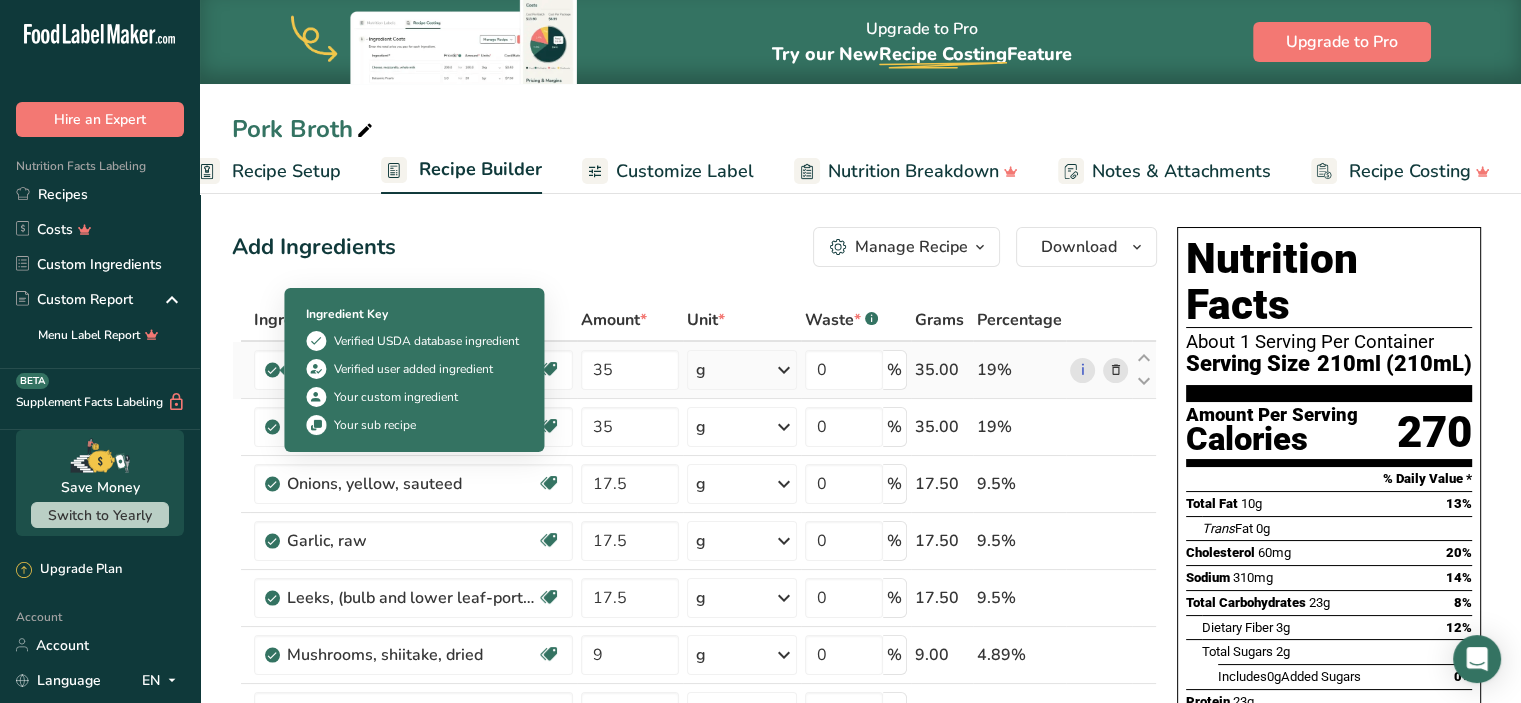click at bounding box center [272, 370] 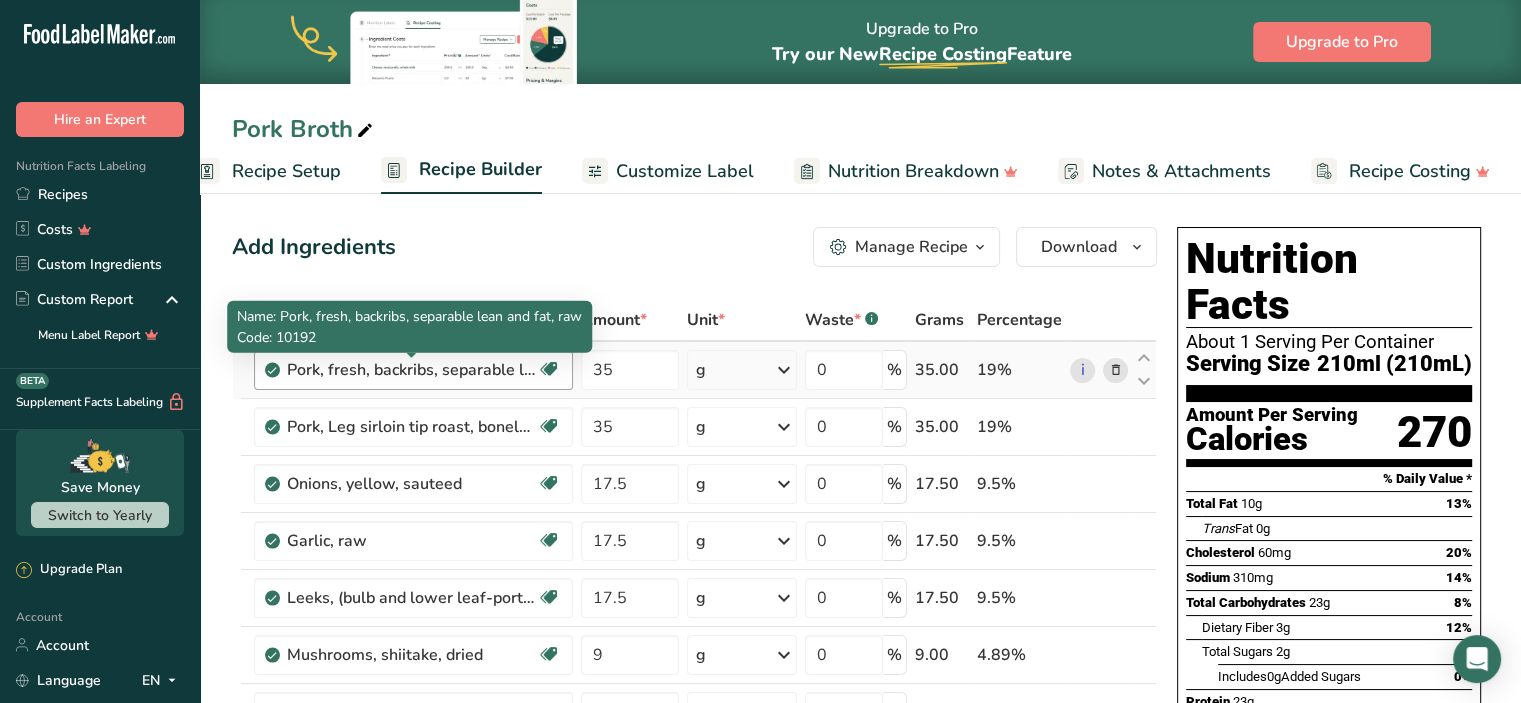 click on "Pork, fresh, backribs, separable lean and fat, raw" at bounding box center (412, 370) 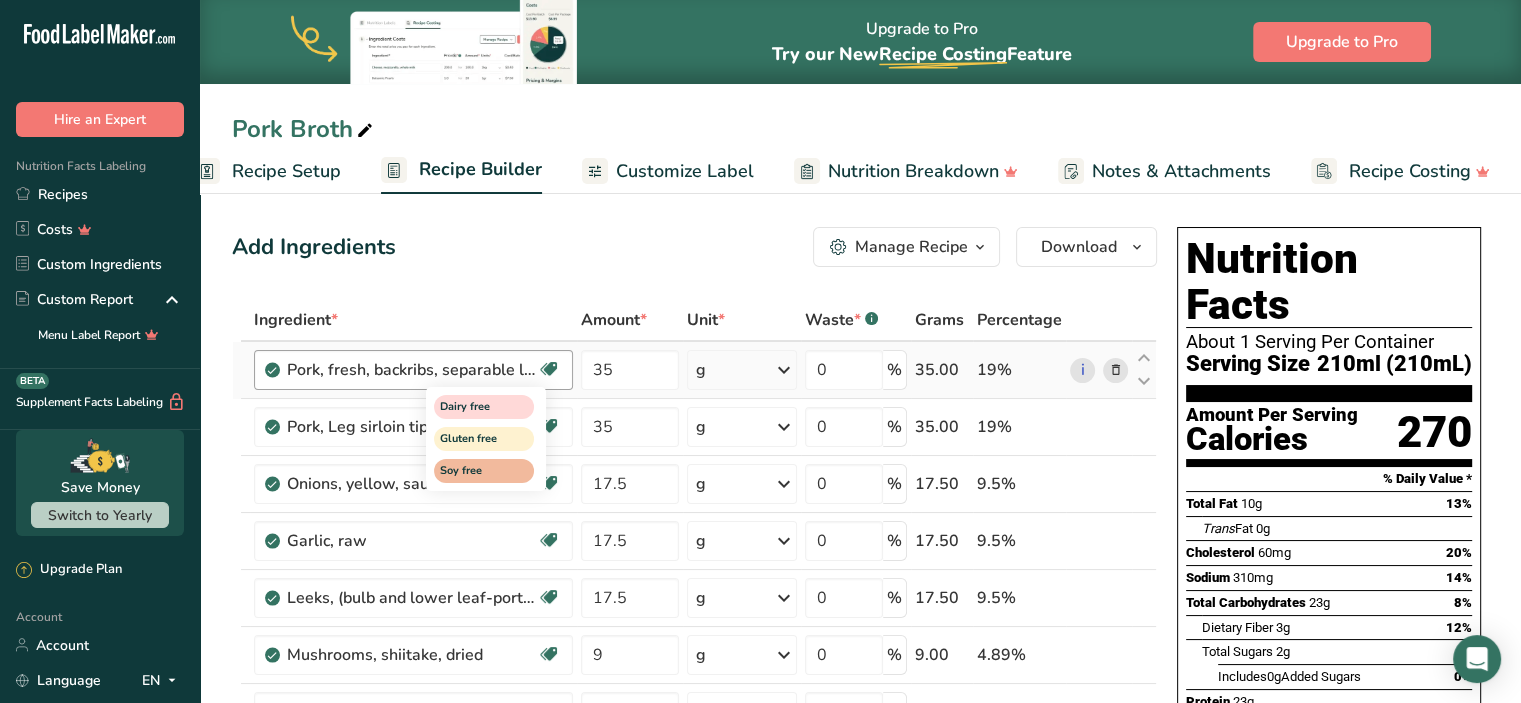 click at bounding box center [549, 369] 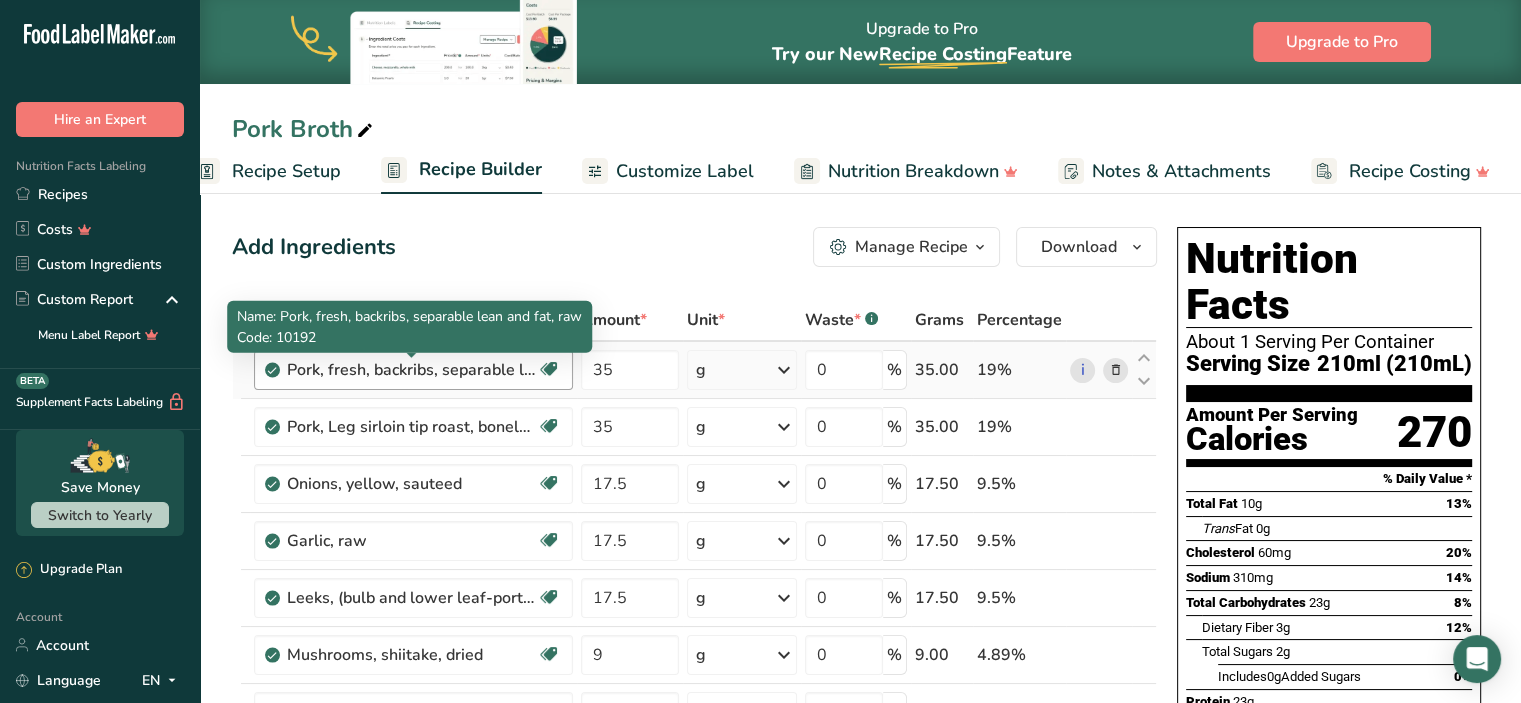 click on "Pork, fresh, backribs, separable lean and fat, raw" at bounding box center (412, 370) 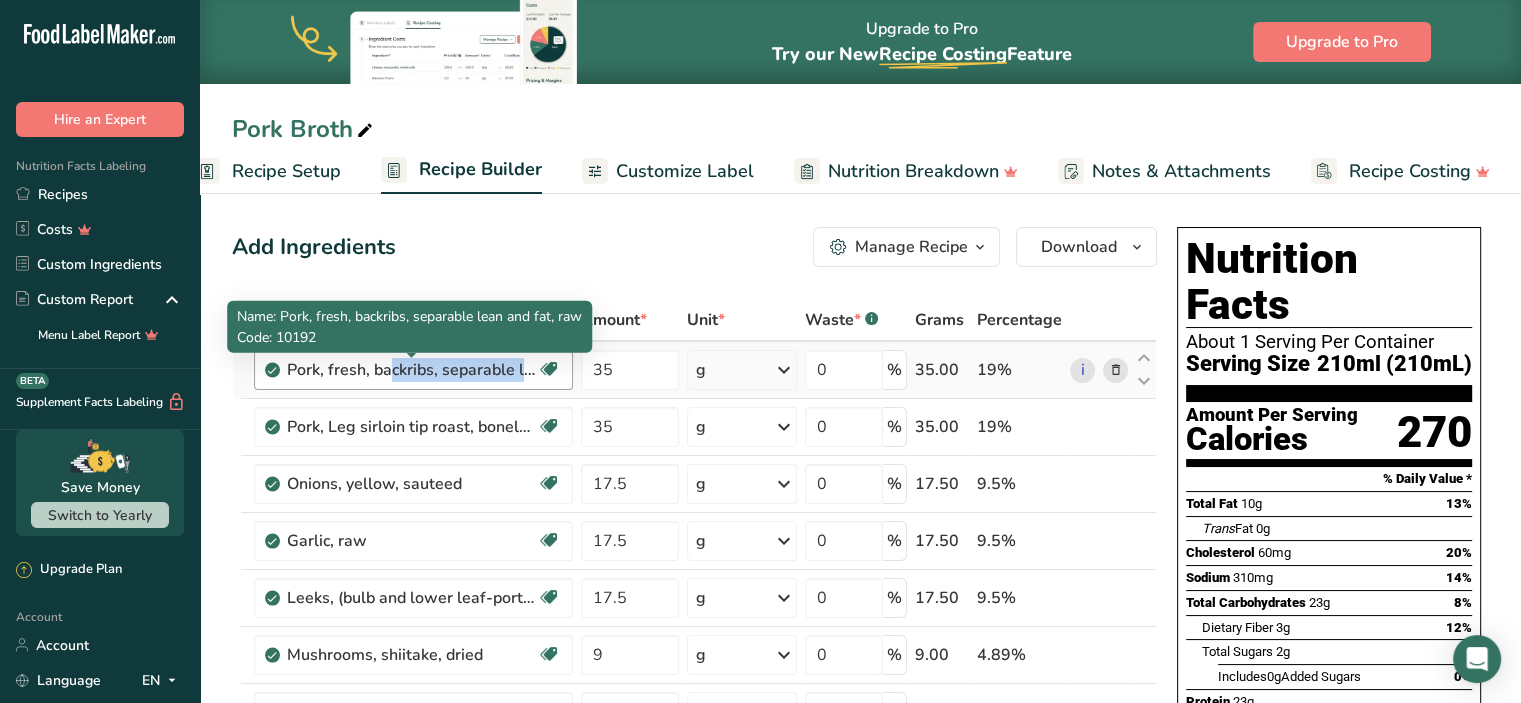 click on "Pork, fresh, backribs, separable lean and fat, raw" at bounding box center [412, 370] 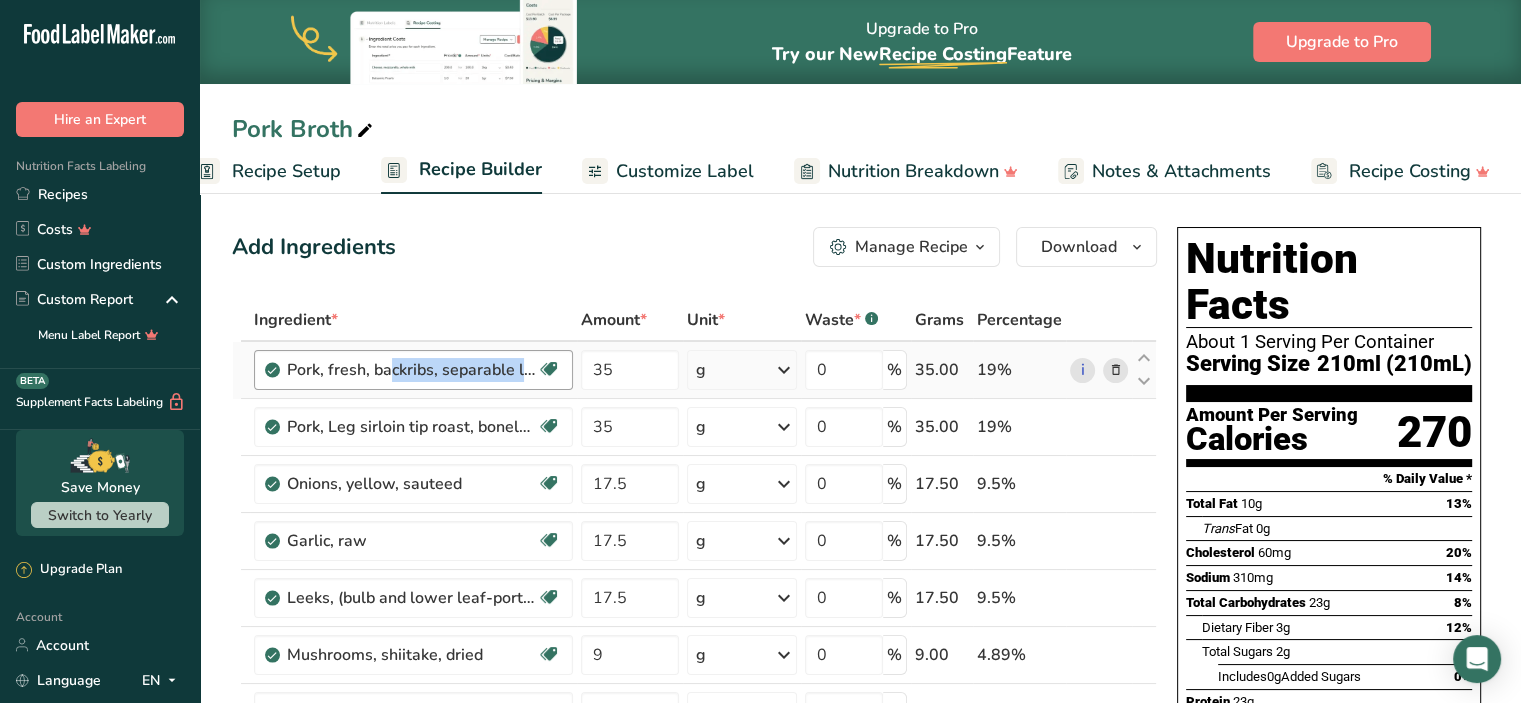 click on "Pork, fresh, backribs, separable lean and fat, raw" at bounding box center (412, 370) 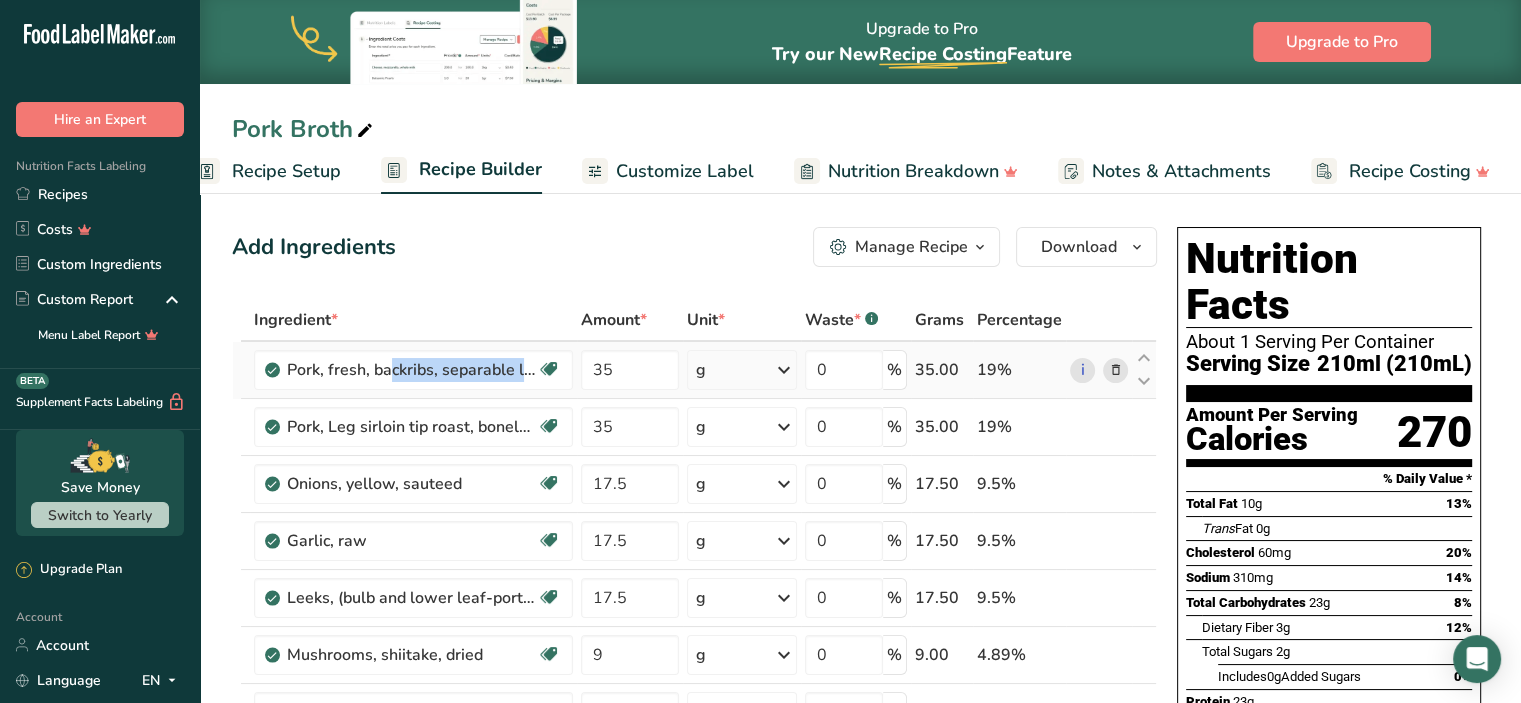 click at bounding box center [1115, 370] 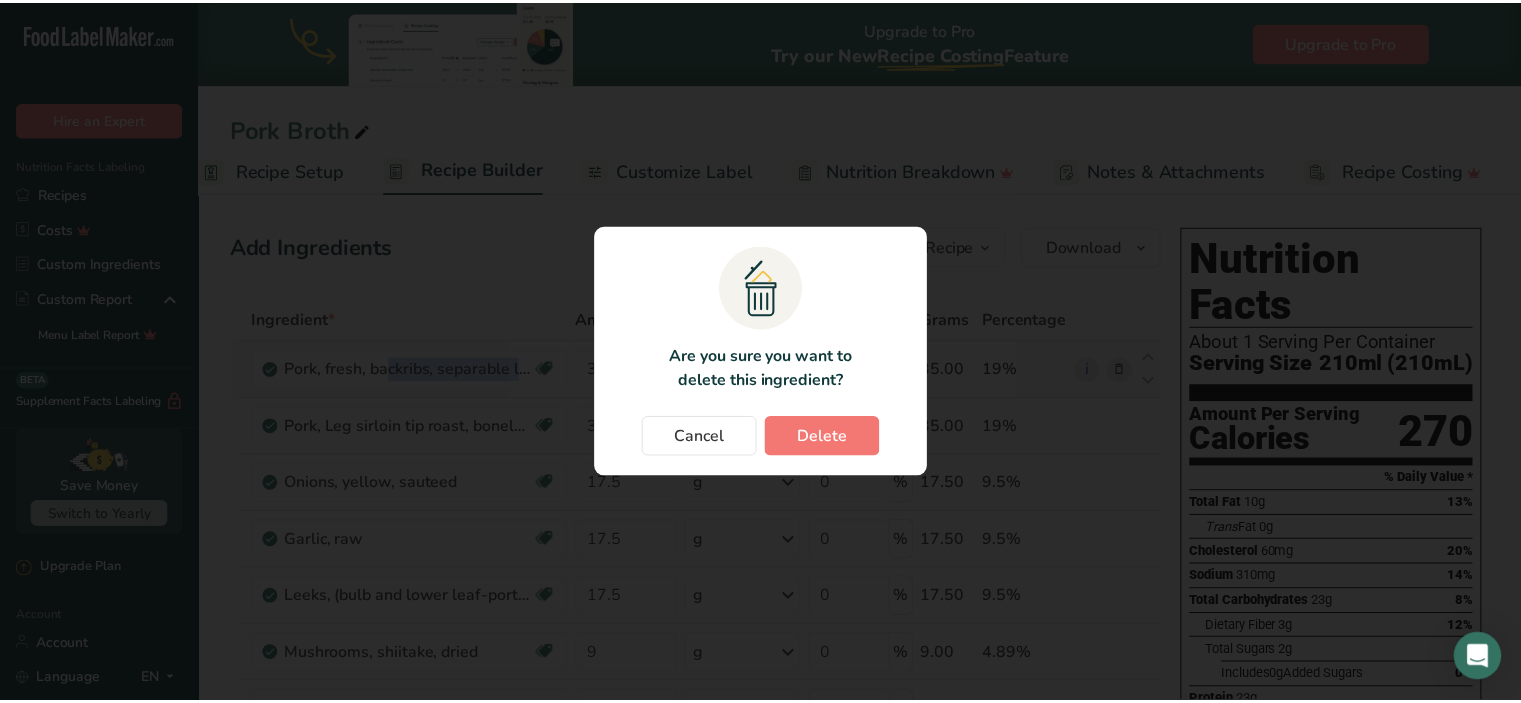 scroll, scrollTop: 0, scrollLeft: 23, axis: horizontal 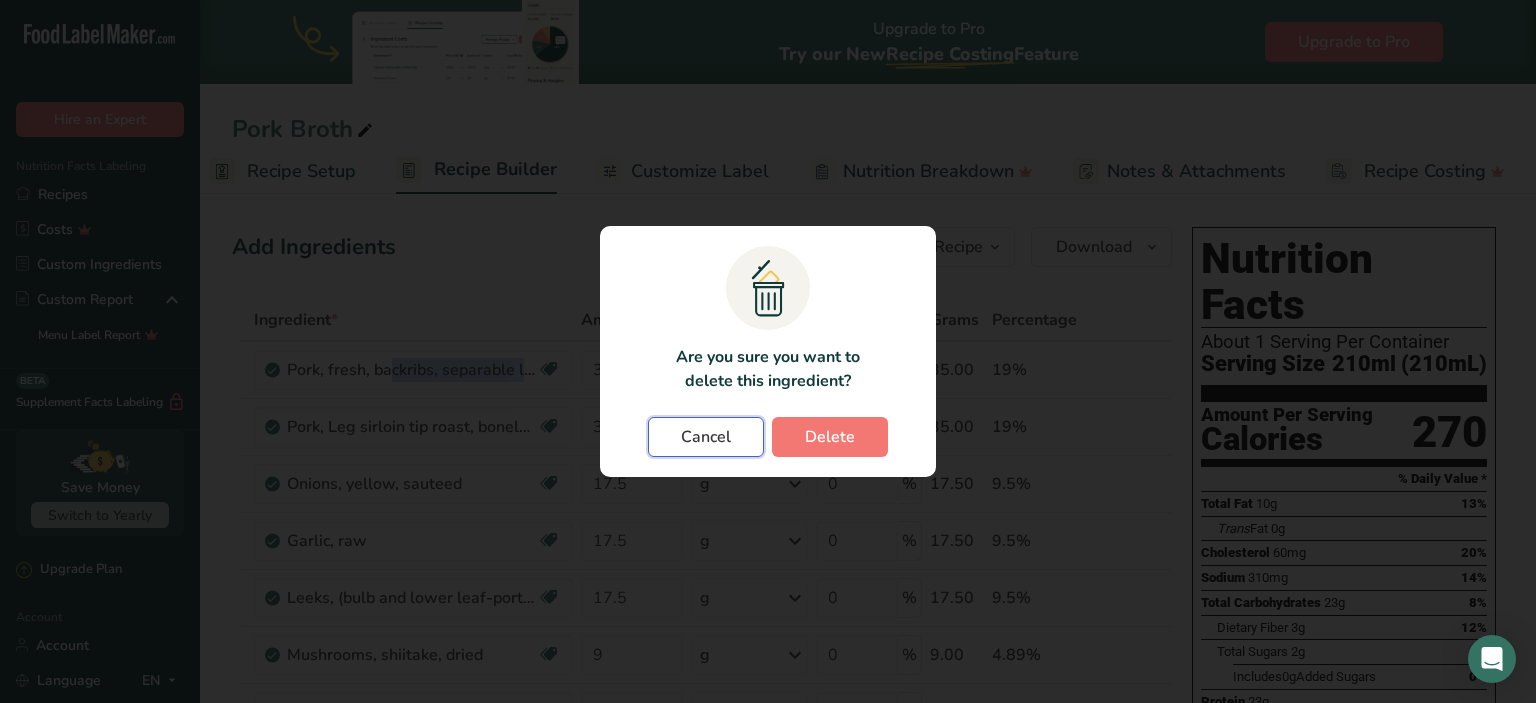 click on "Cancel" at bounding box center [706, 437] 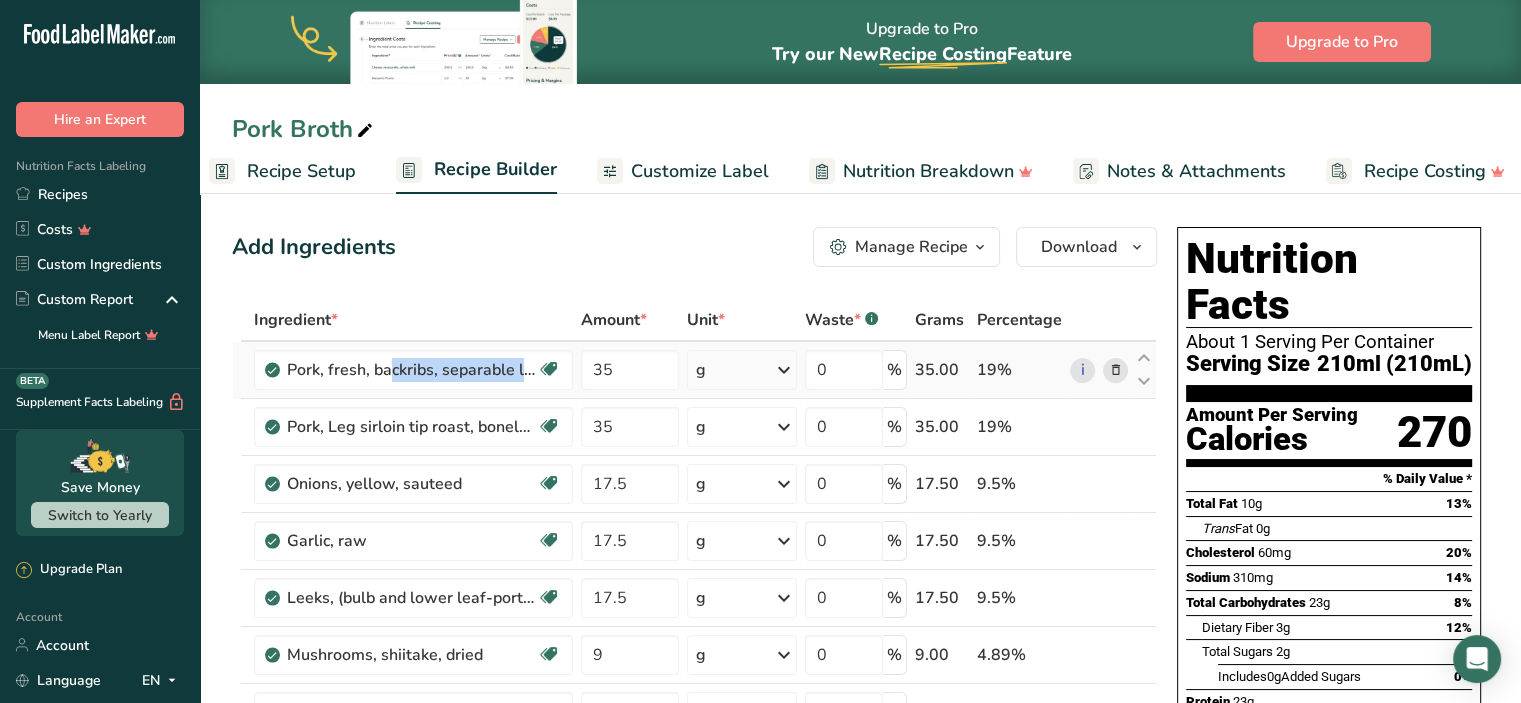 click at bounding box center (1115, 370) 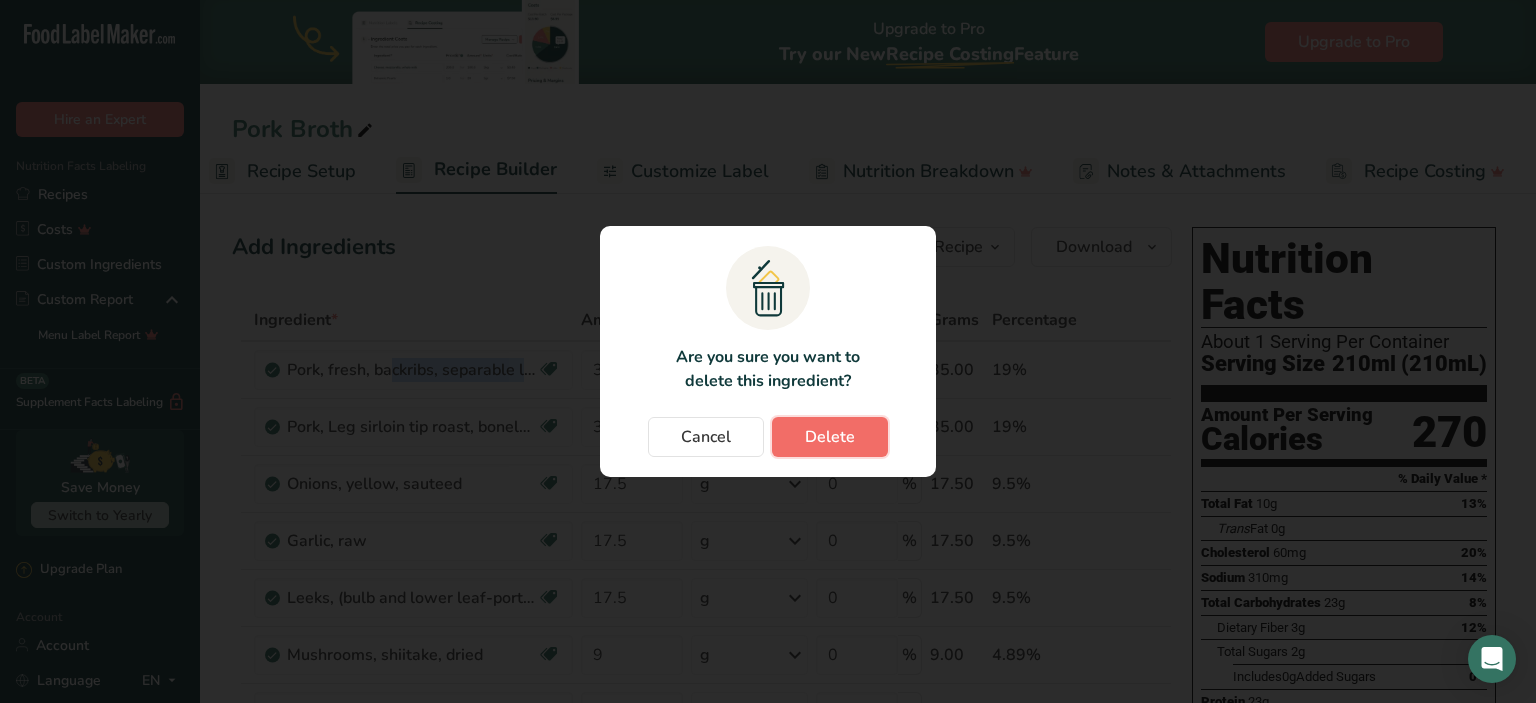click on "Delete" at bounding box center (830, 437) 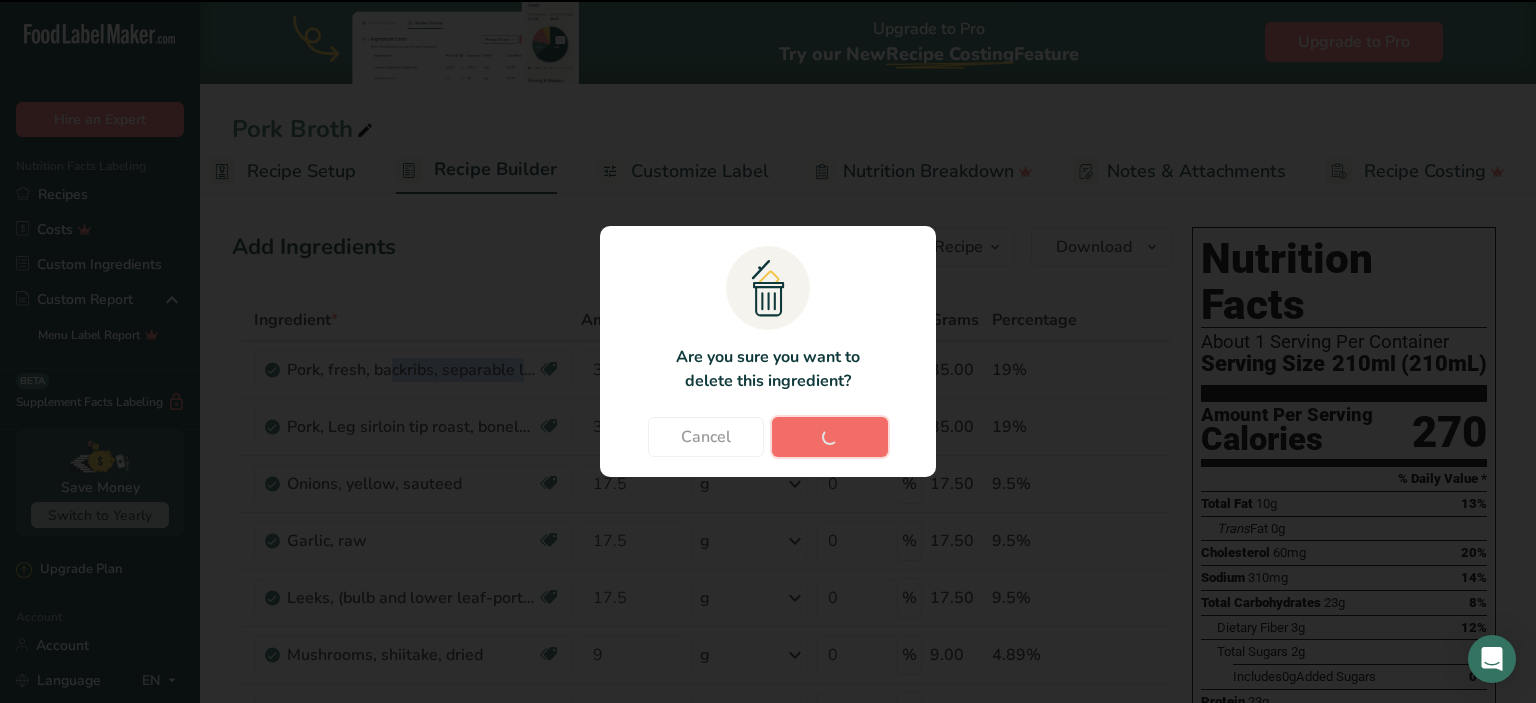 click on "Delete" at bounding box center [830, 437] 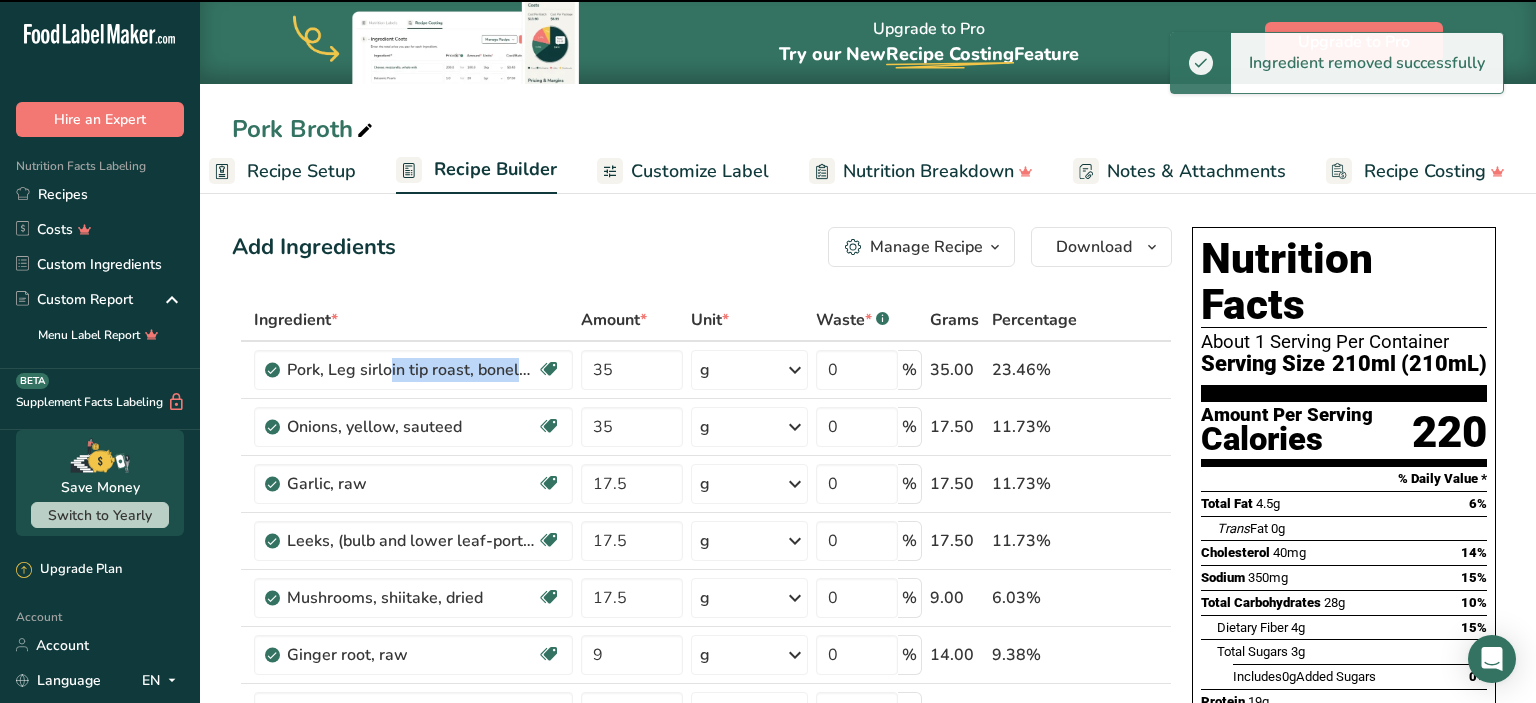 type on "17.5" 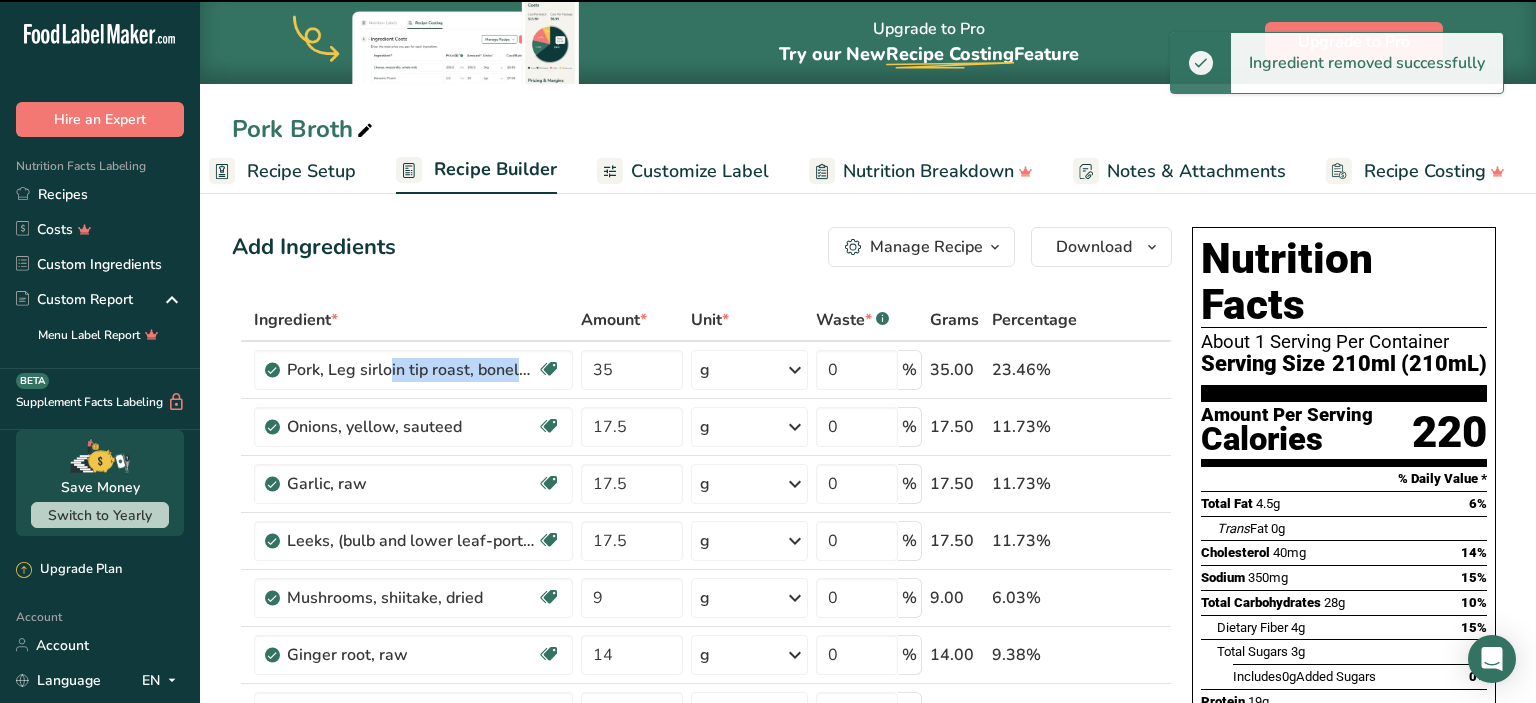 type 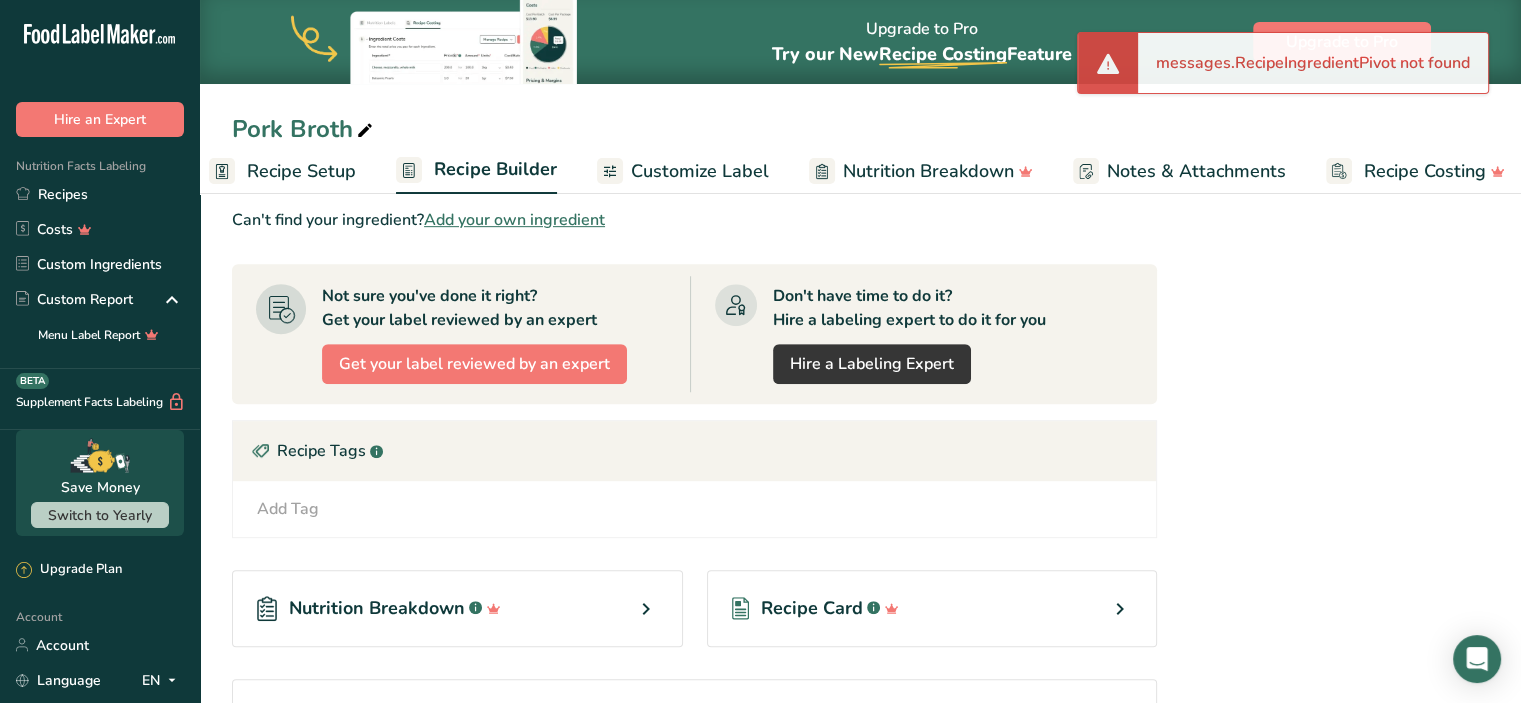 scroll, scrollTop: 1111, scrollLeft: 0, axis: vertical 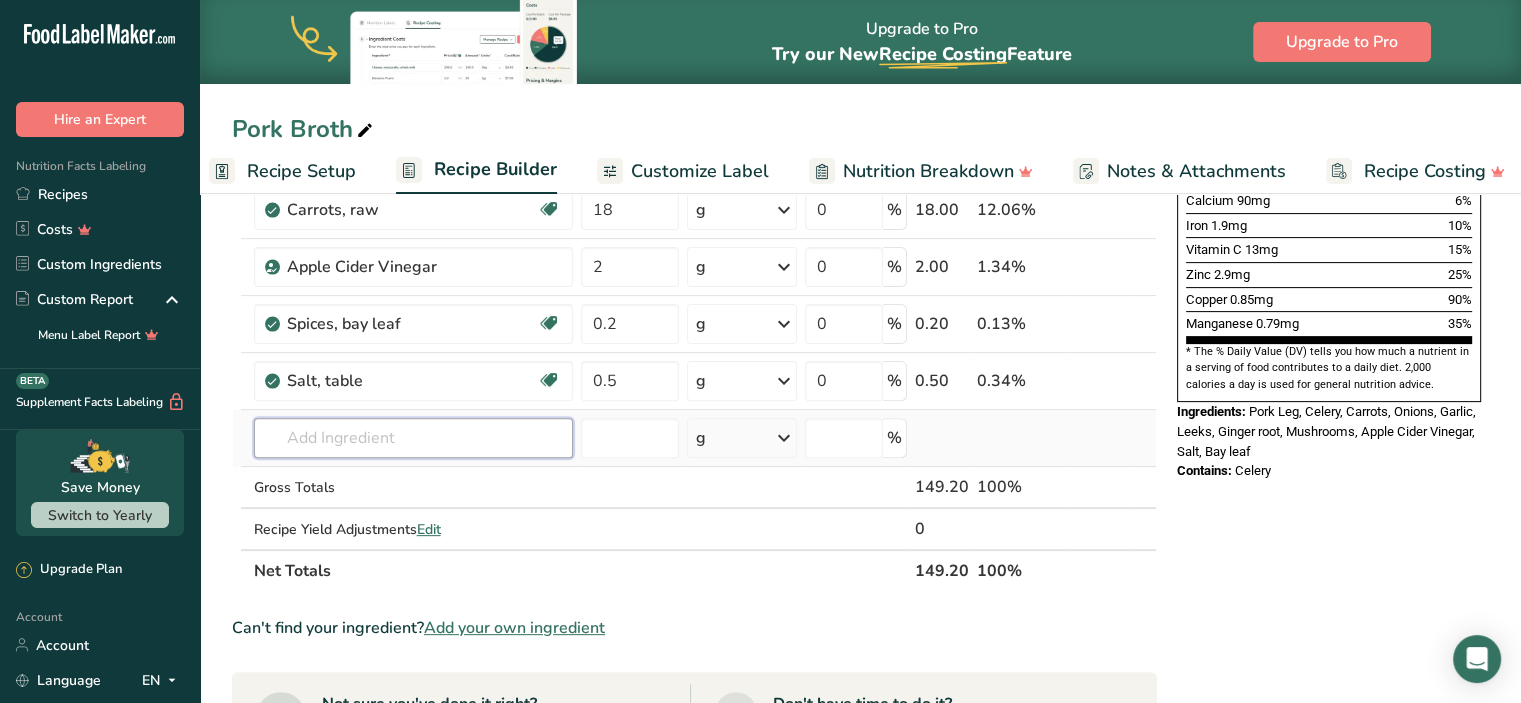click at bounding box center [413, 438] 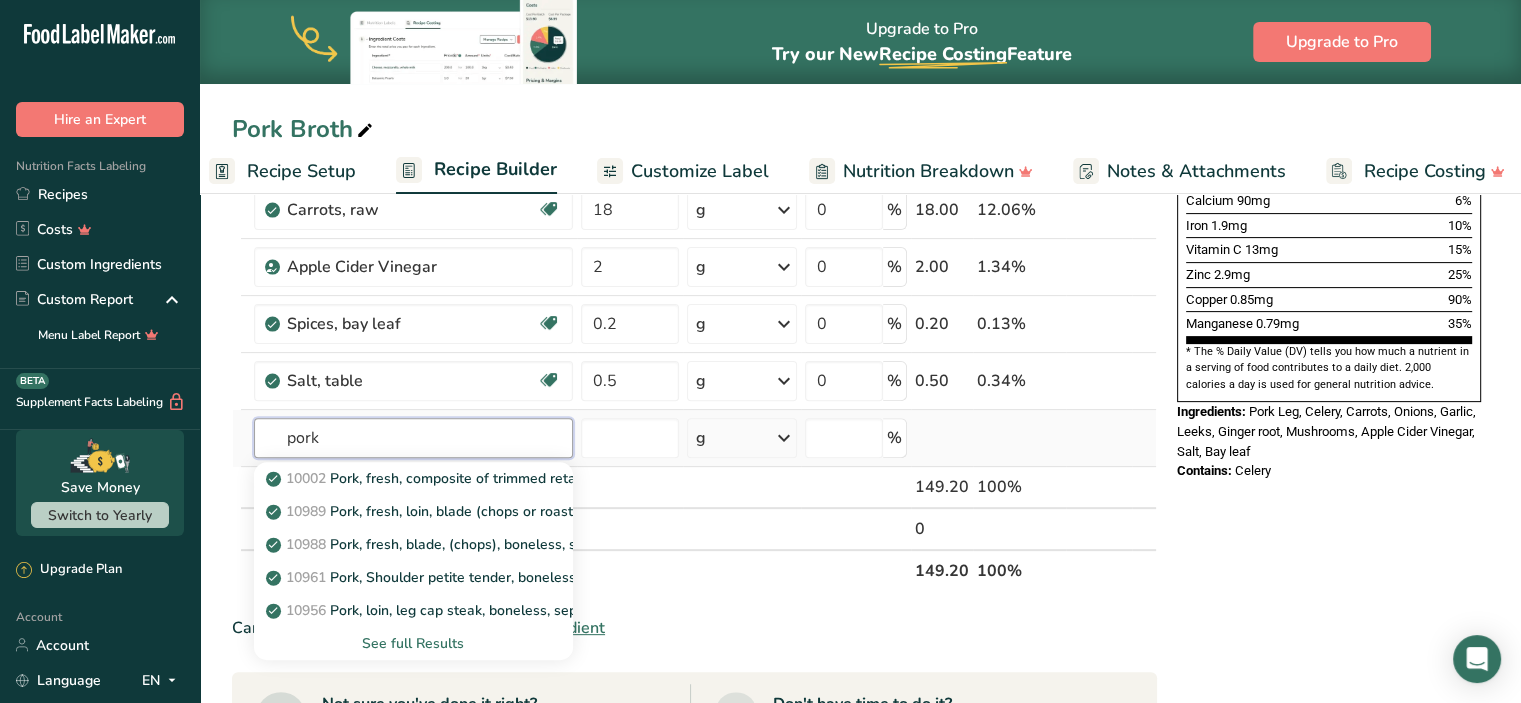 type on "pork" 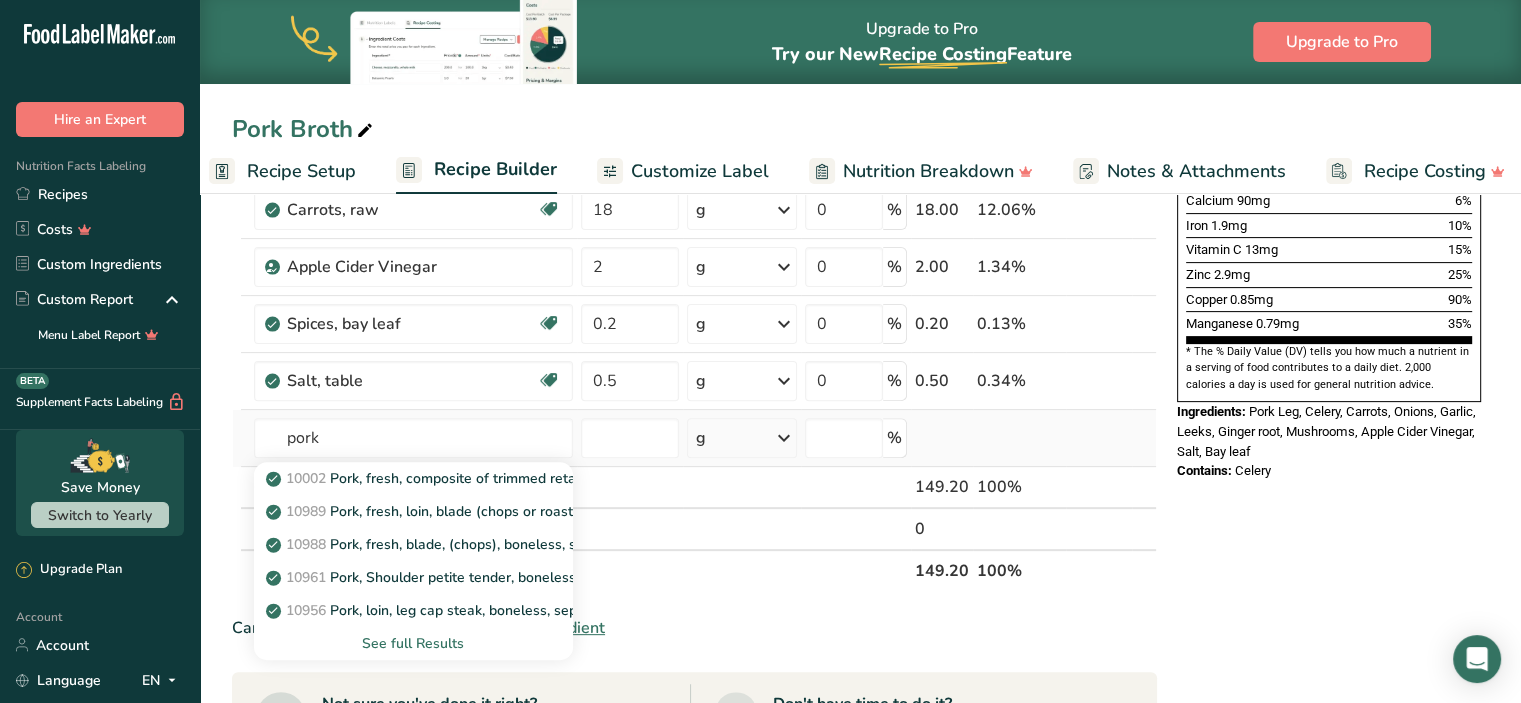 type 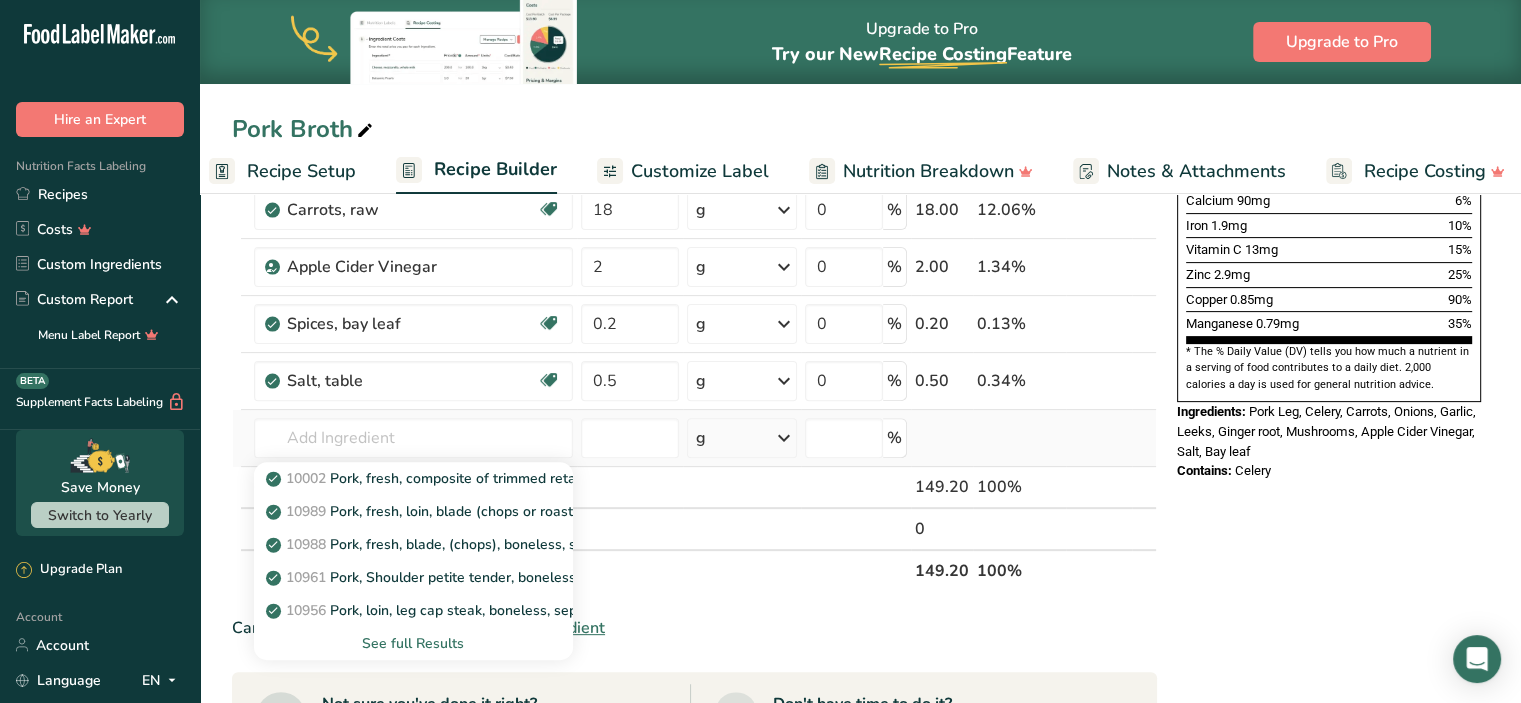 click on "See full Results" at bounding box center [413, 643] 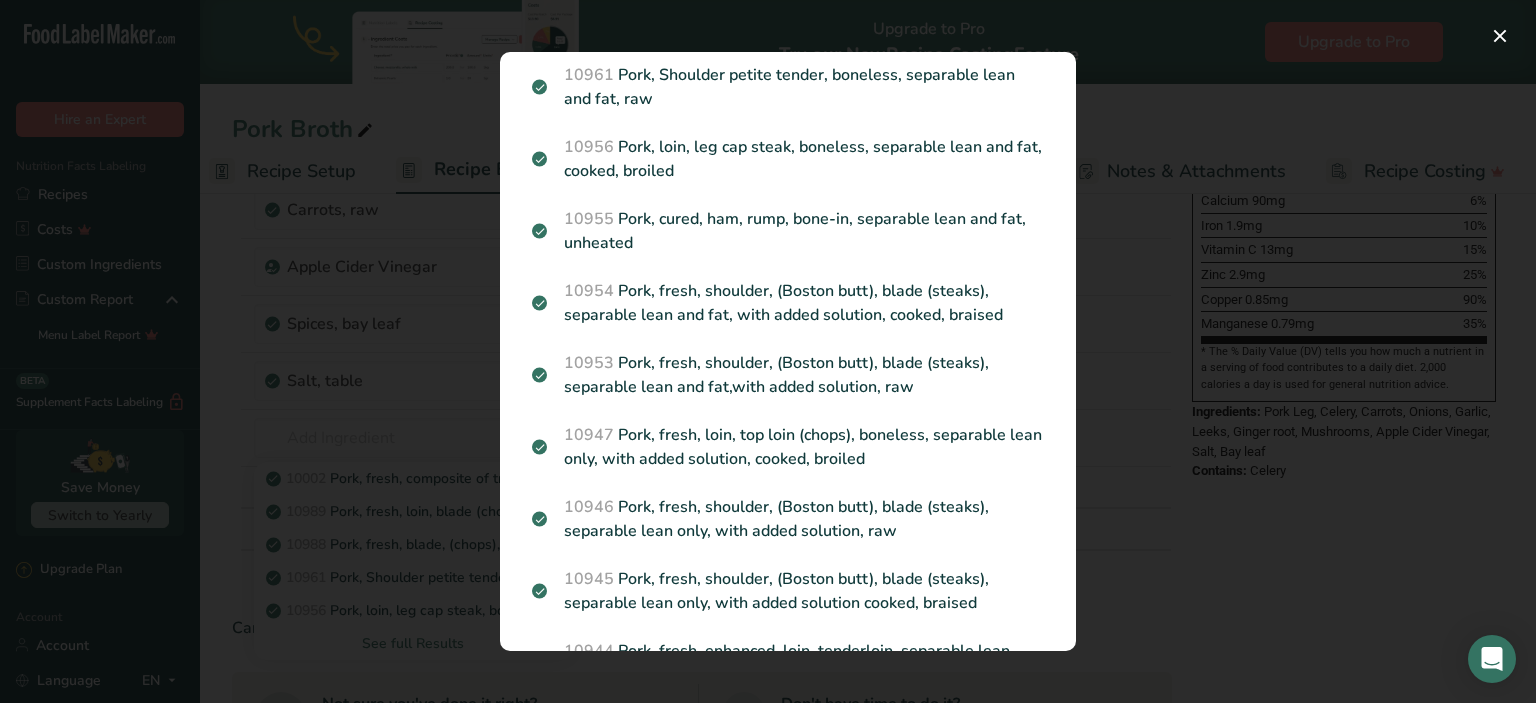 scroll, scrollTop: 303, scrollLeft: 0, axis: vertical 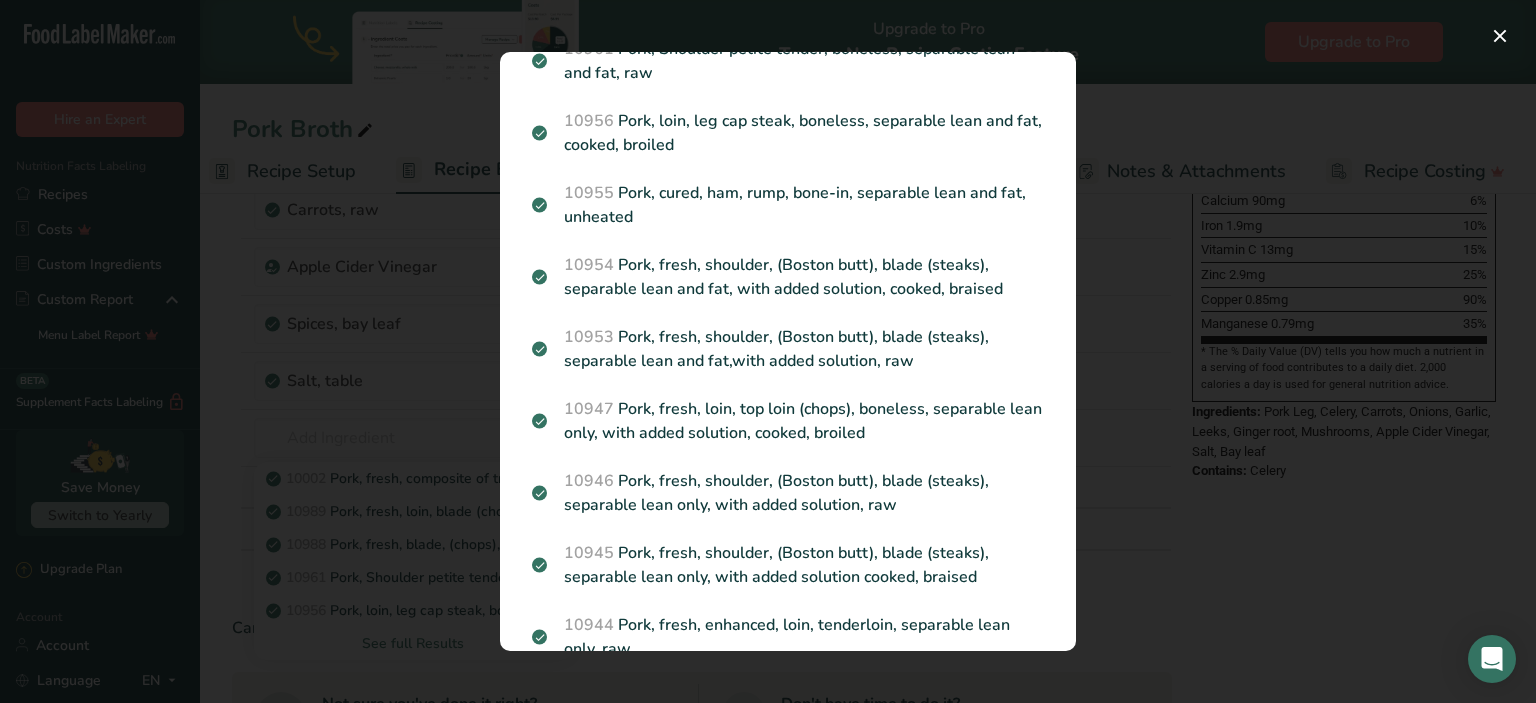 drag, startPoint x: 1076, startPoint y: 162, endPoint x: 1078, endPoint y: 175, distance: 13.152946 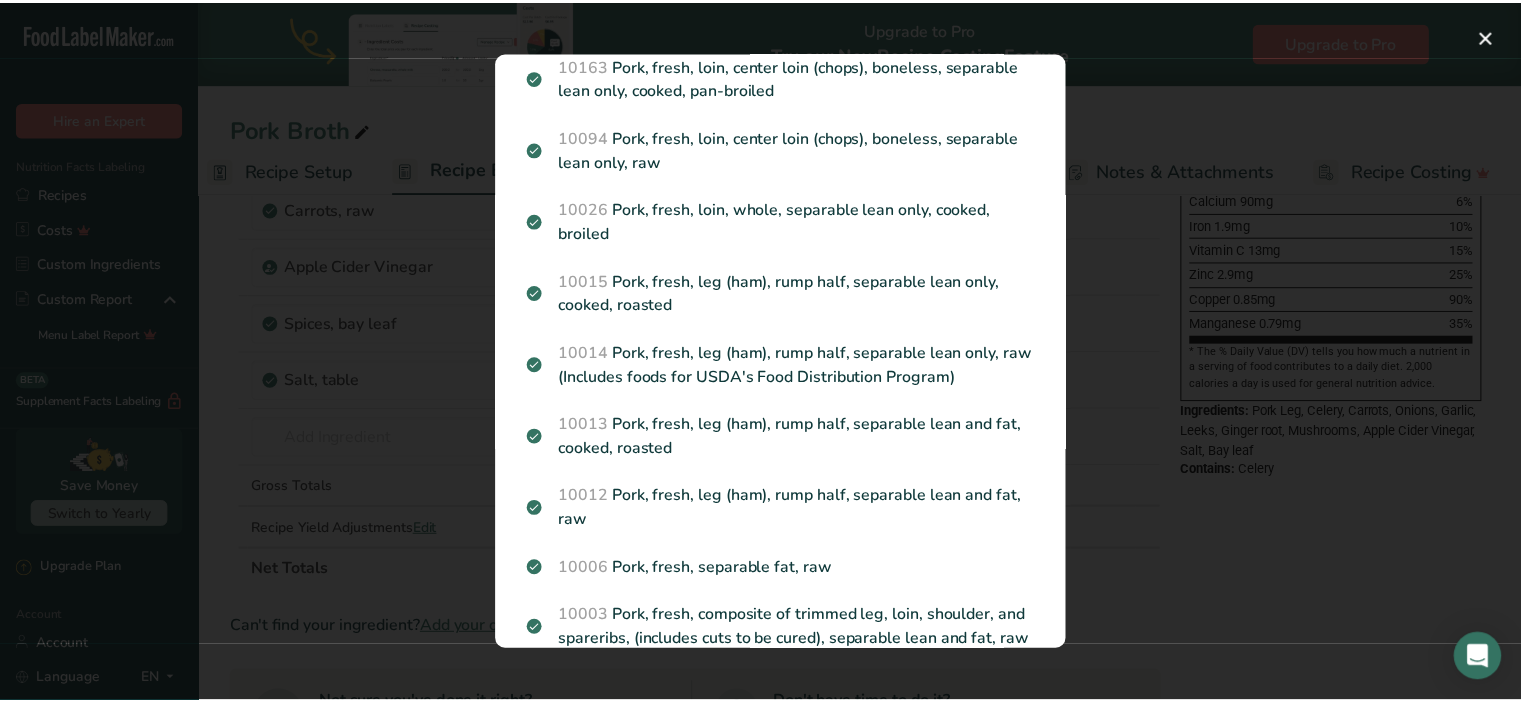 scroll, scrollTop: 1663, scrollLeft: 0, axis: vertical 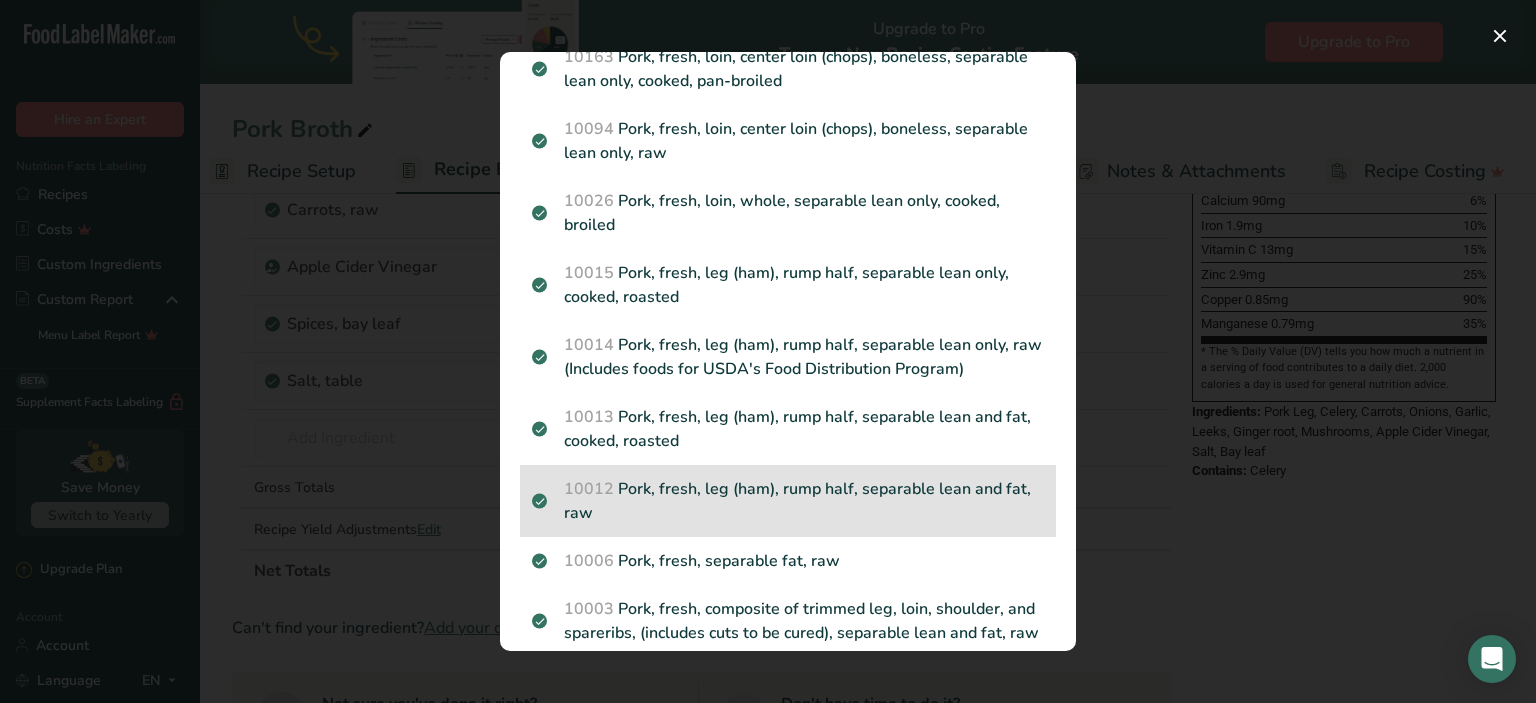 click on "10012
Pork, fresh, leg (ham), rump half, separable lean and fat, raw" at bounding box center (788, 501) 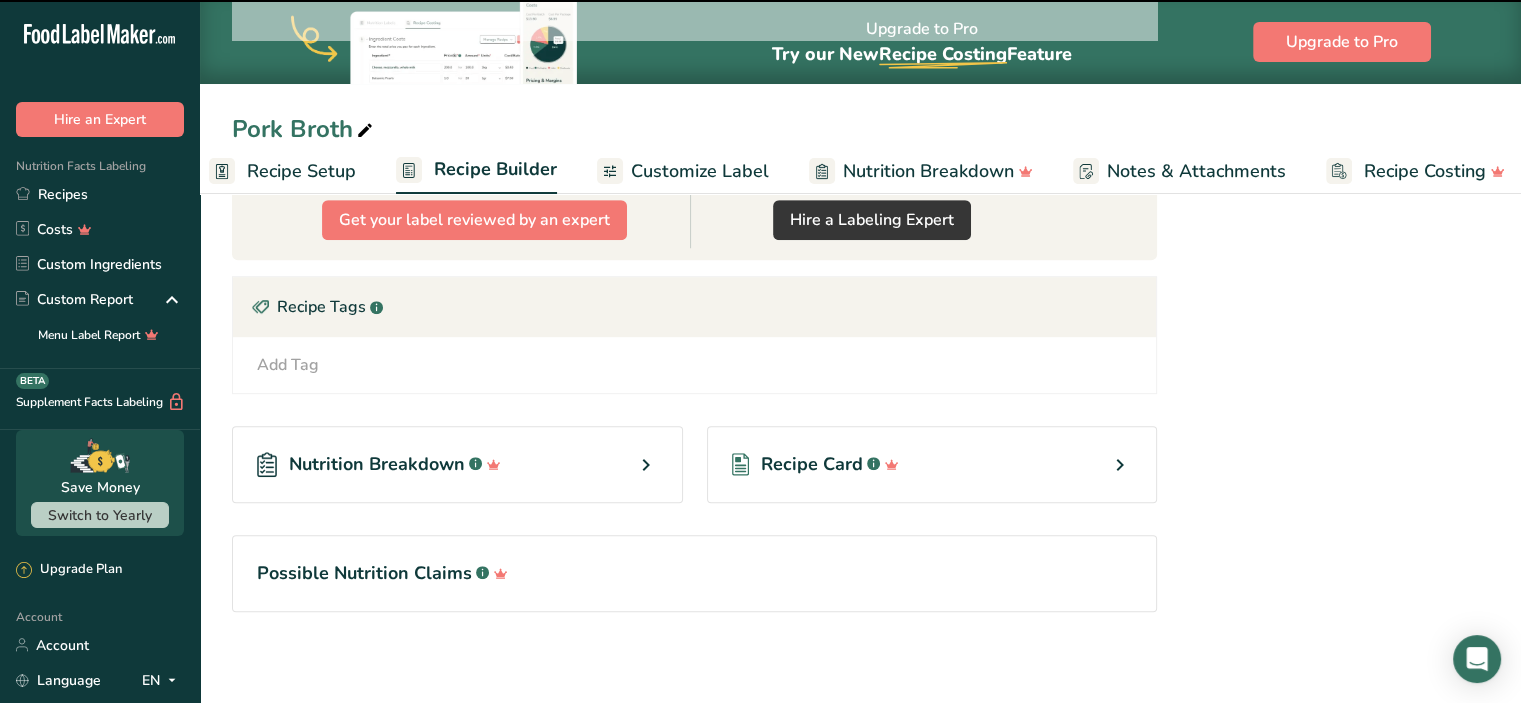 scroll, scrollTop: 378, scrollLeft: 0, axis: vertical 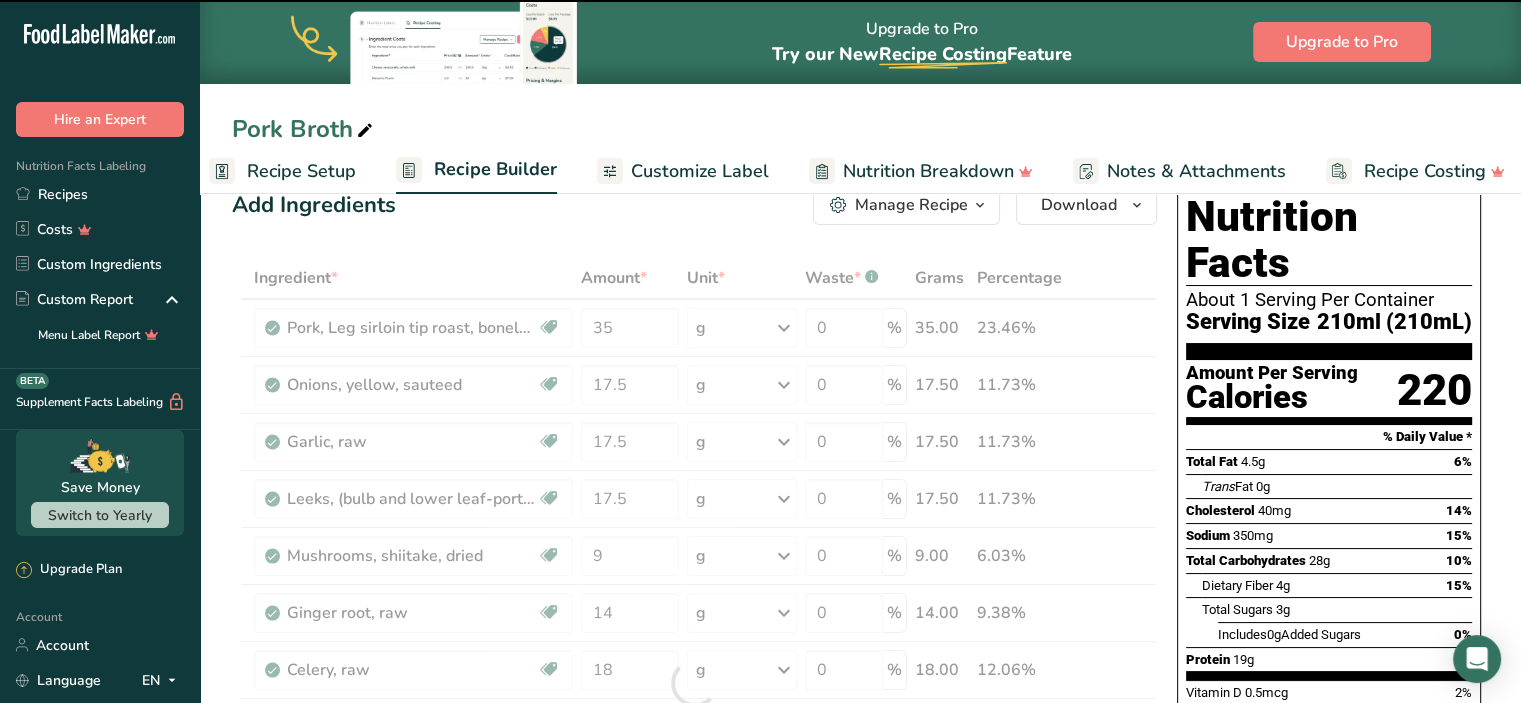 type on "0" 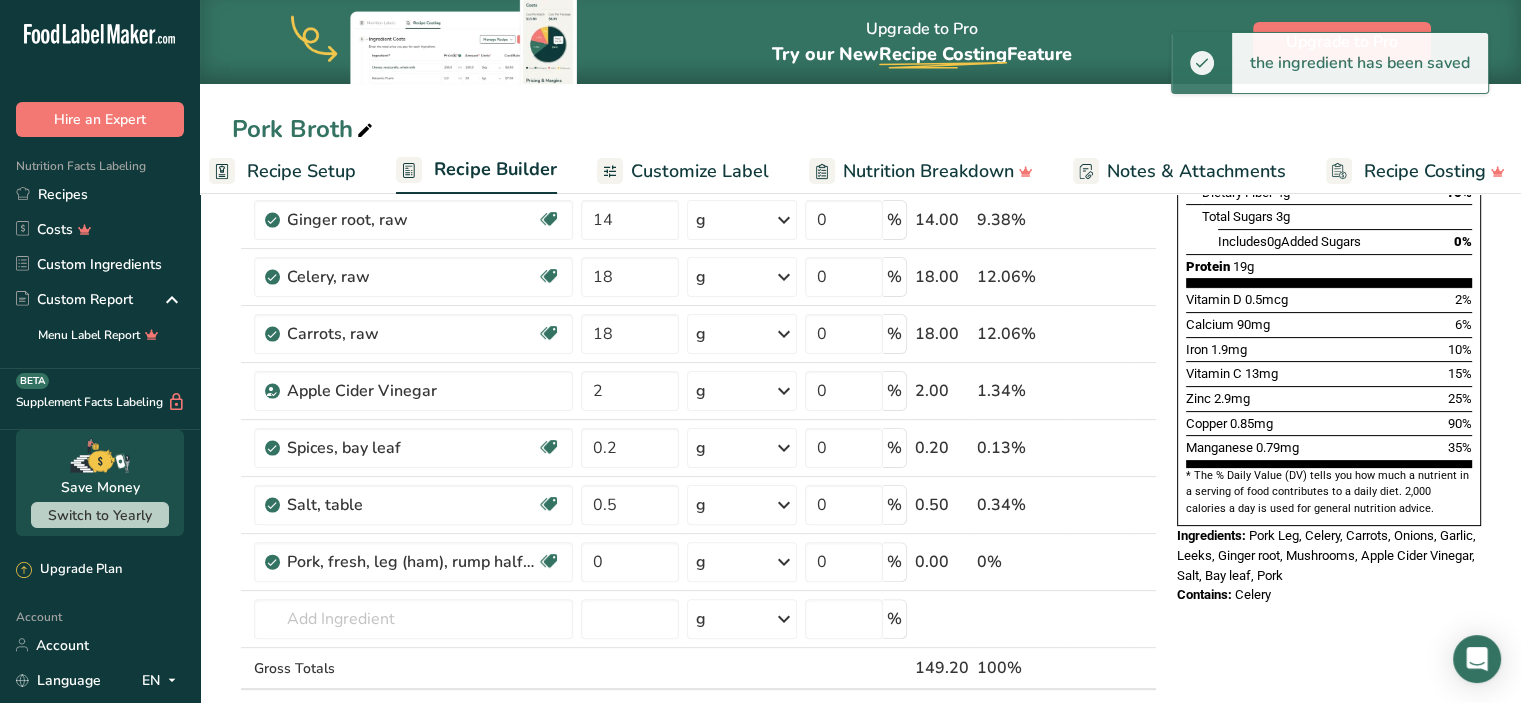 scroll, scrollTop: 516, scrollLeft: 0, axis: vertical 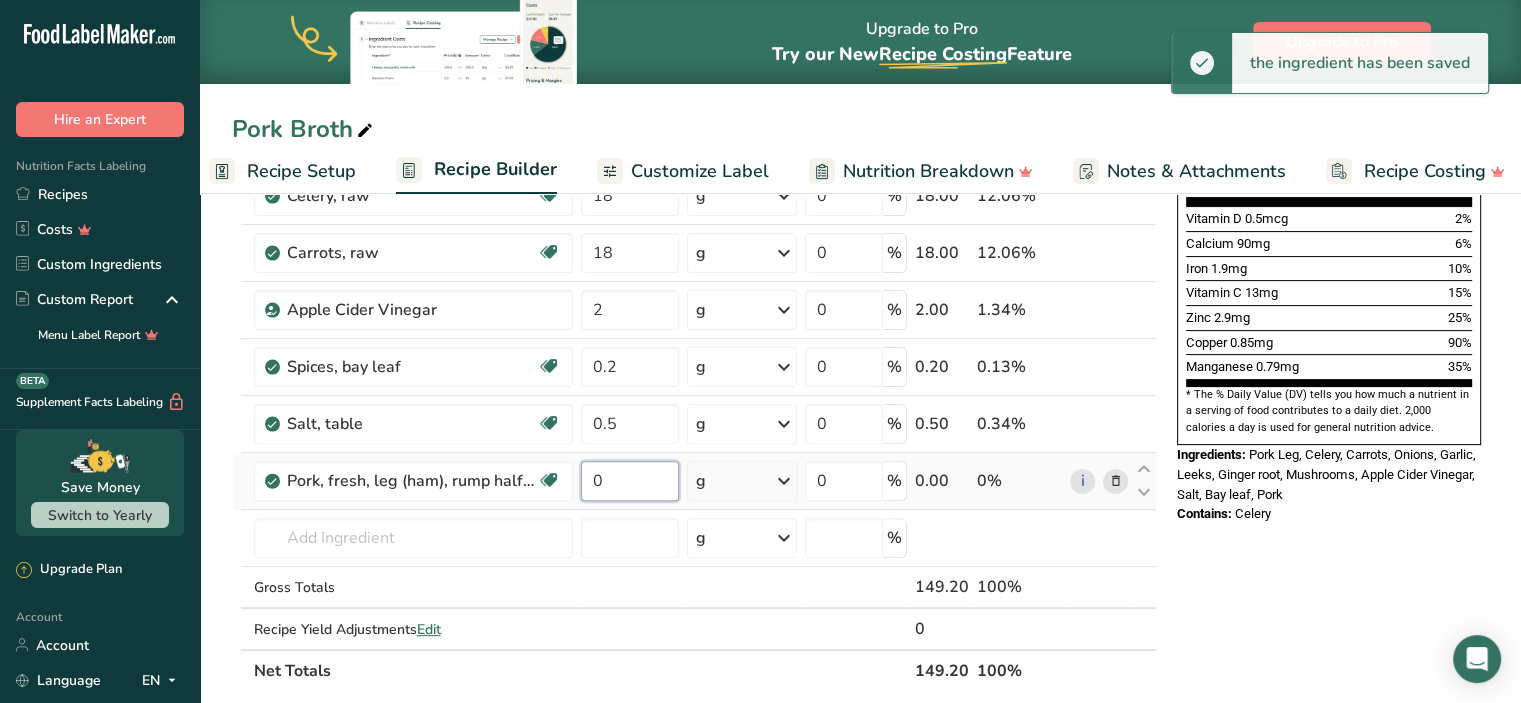 click on "0" at bounding box center (630, 481) 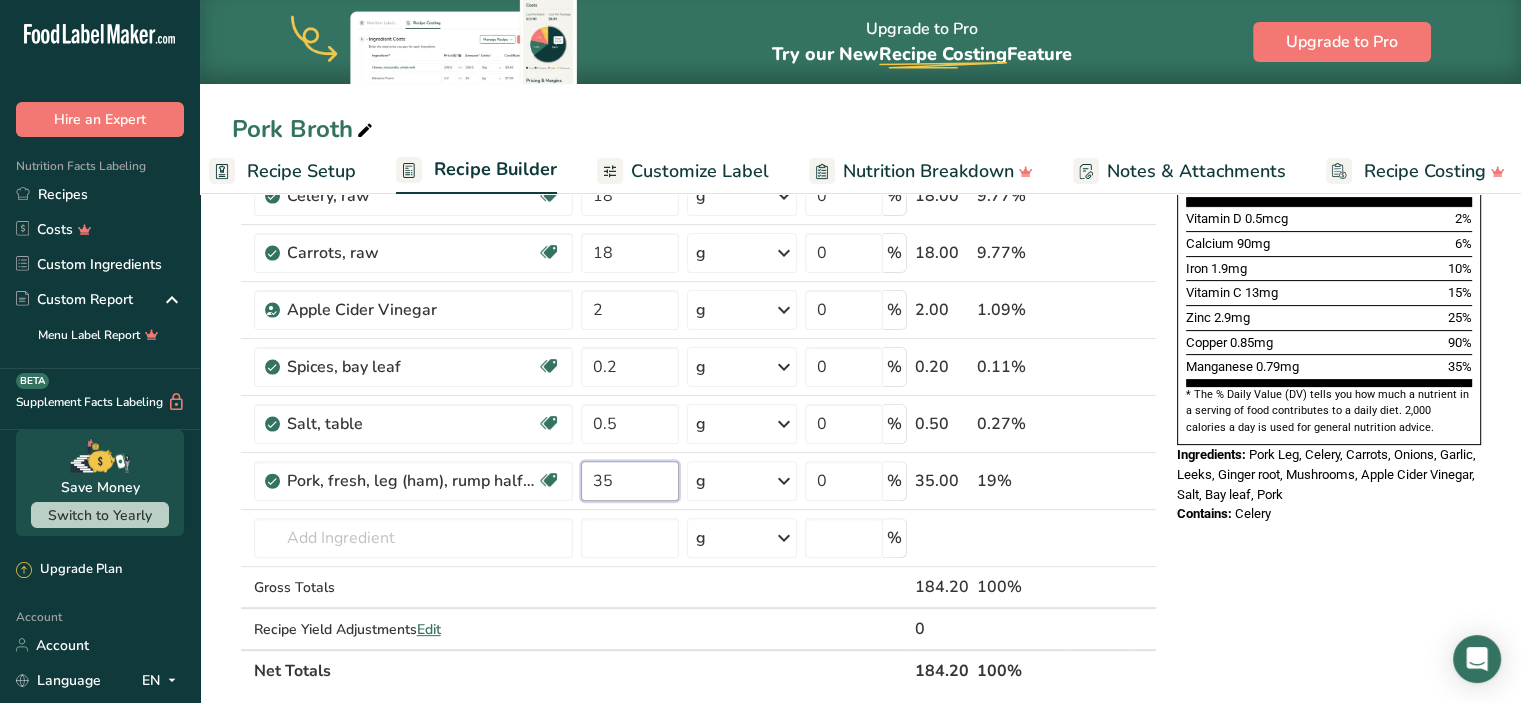 type on "35" 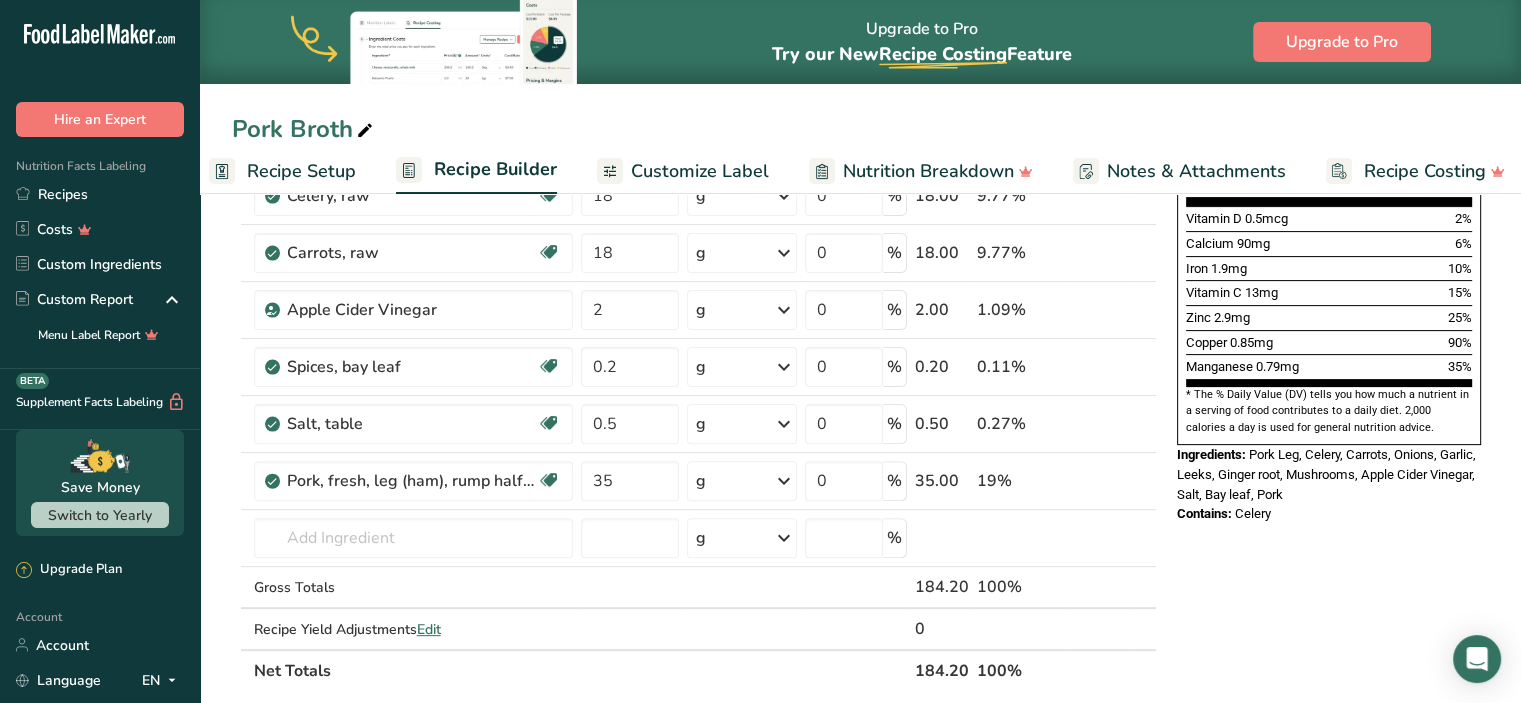 click on "Nutrition Facts
About 1 Serving Per Container
Serving Size
210ml (210mL)
Amount Per Serving
Calories
220
% Daily Value *
Total Fat
4.5g
6%
Trans  Fat
0g
Cholesterol
40mg
14%
Sodium
350mg
15%
Total Carbohydrates
28g
10%
Dietary Fiber
4g
15%
Total Sugars
3g" at bounding box center [1329, 515] 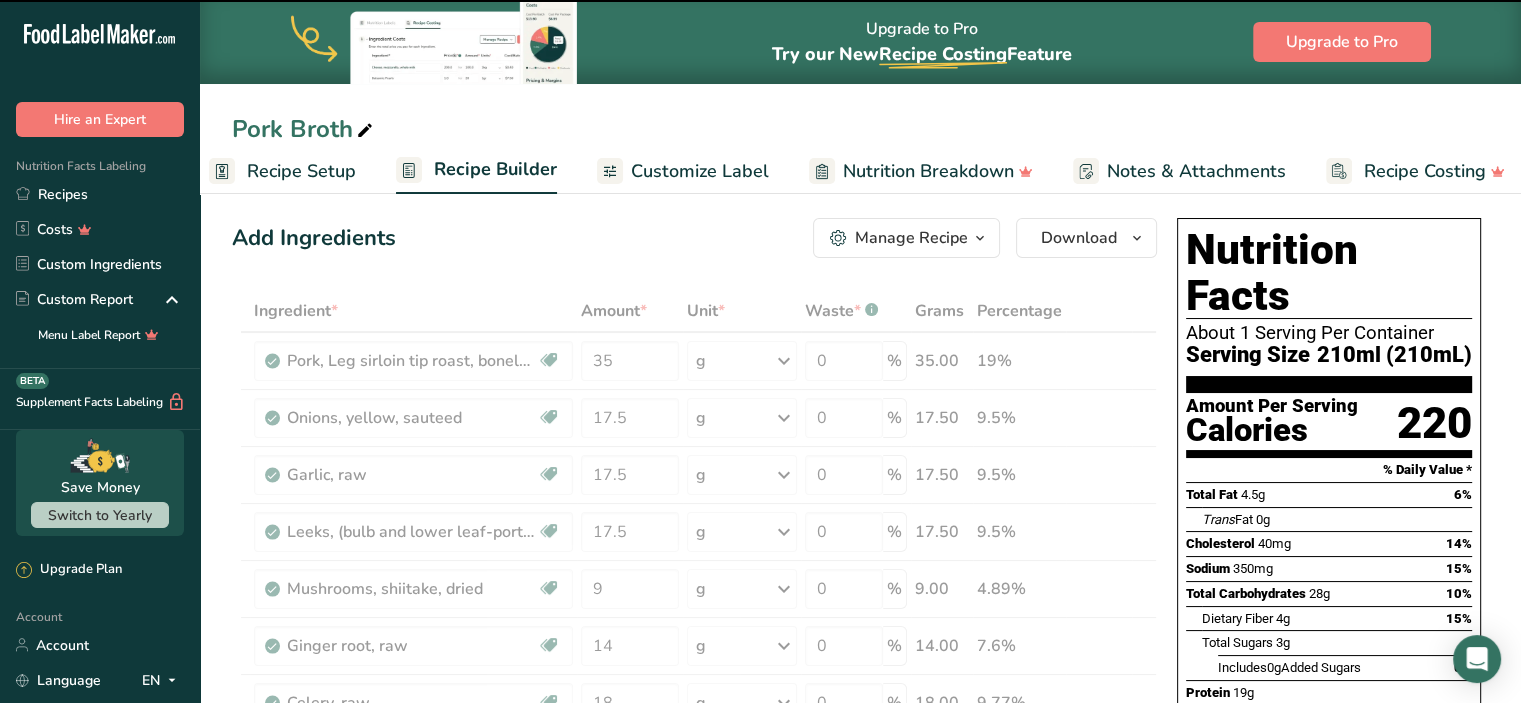 scroll, scrollTop: 0, scrollLeft: 0, axis: both 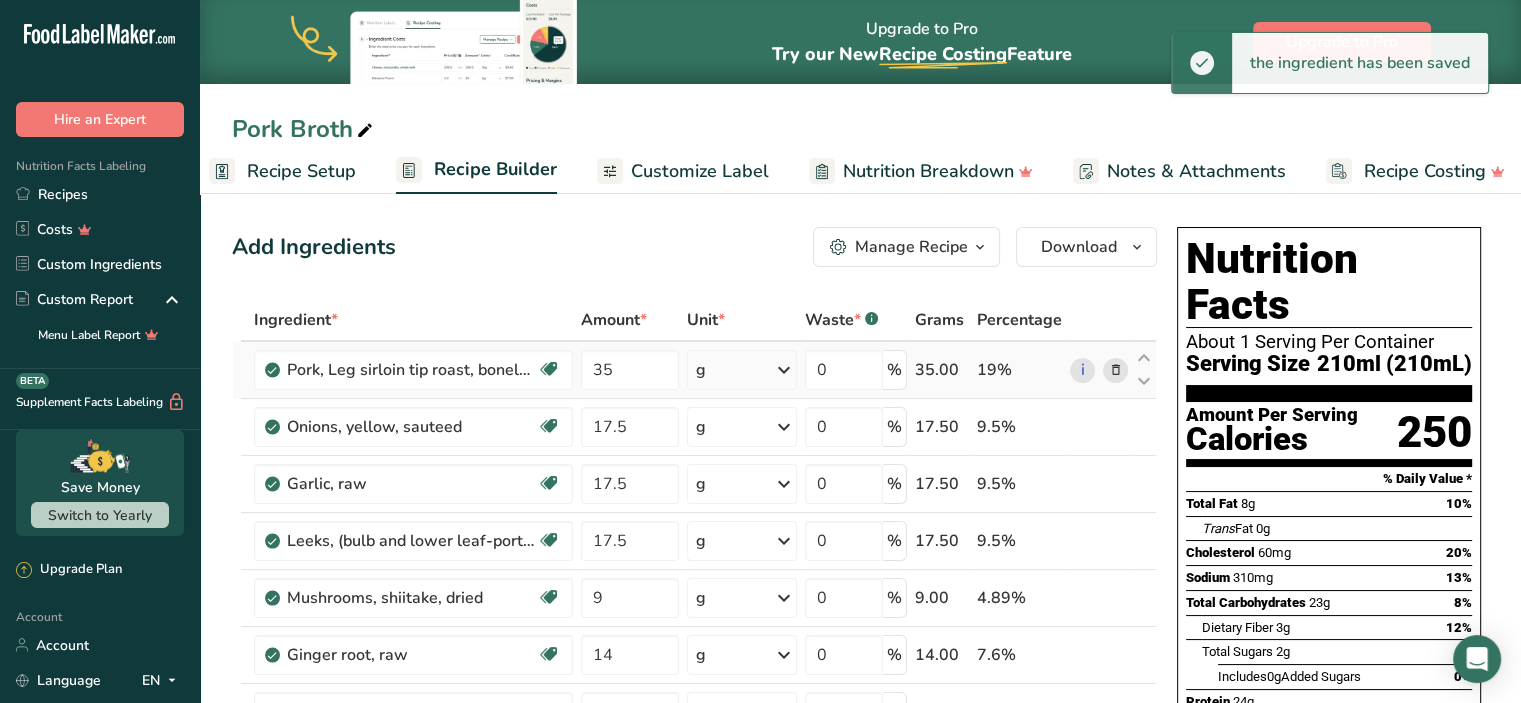 click at bounding box center [1115, 370] 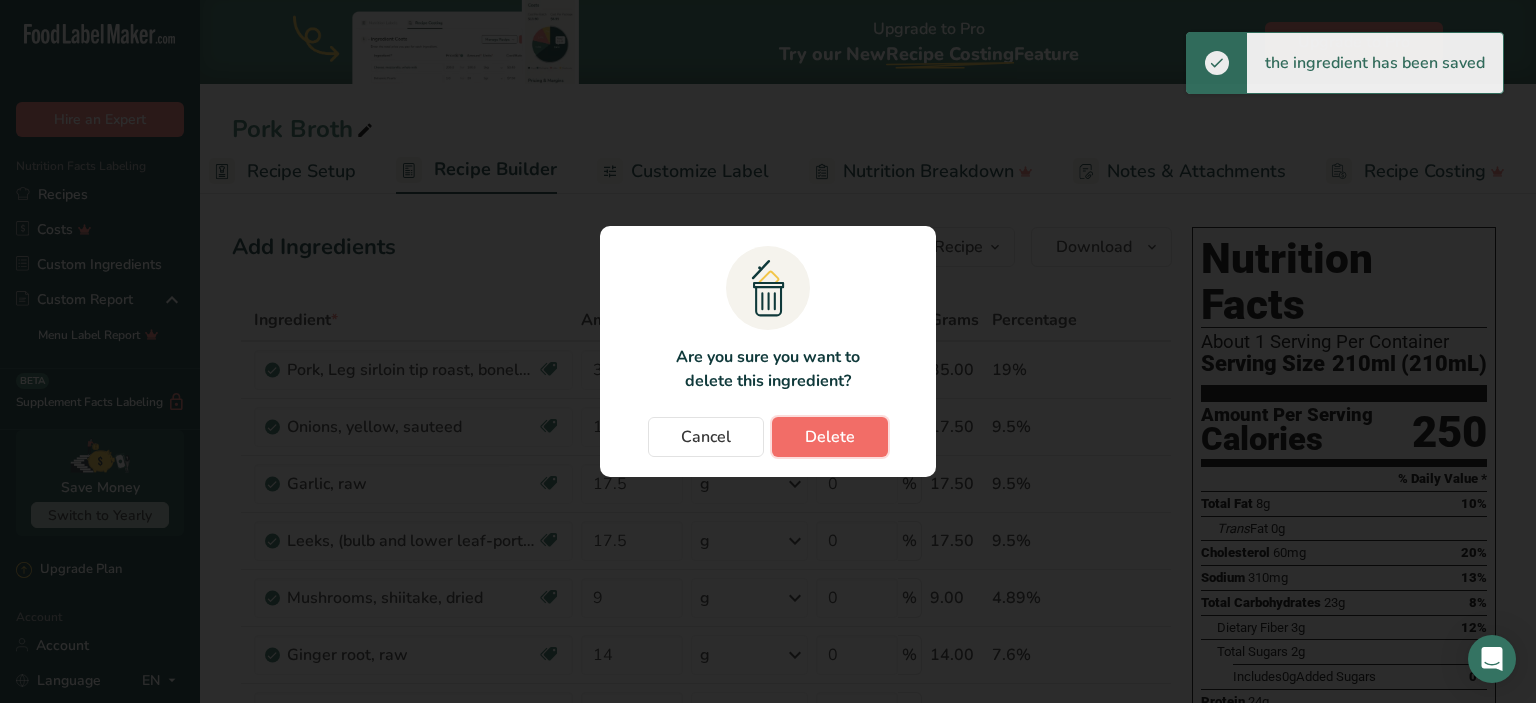 click on "Delete" at bounding box center [830, 437] 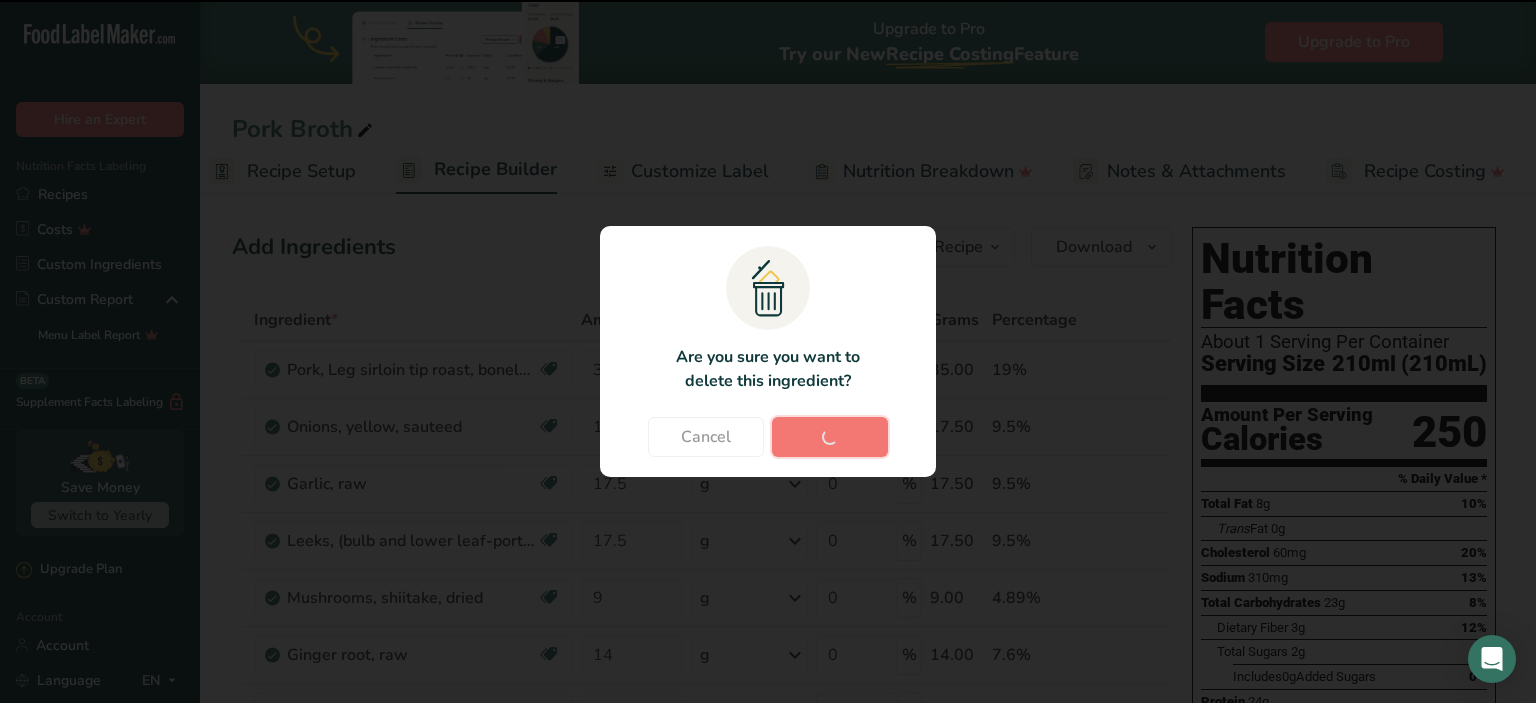 type on "17.5" 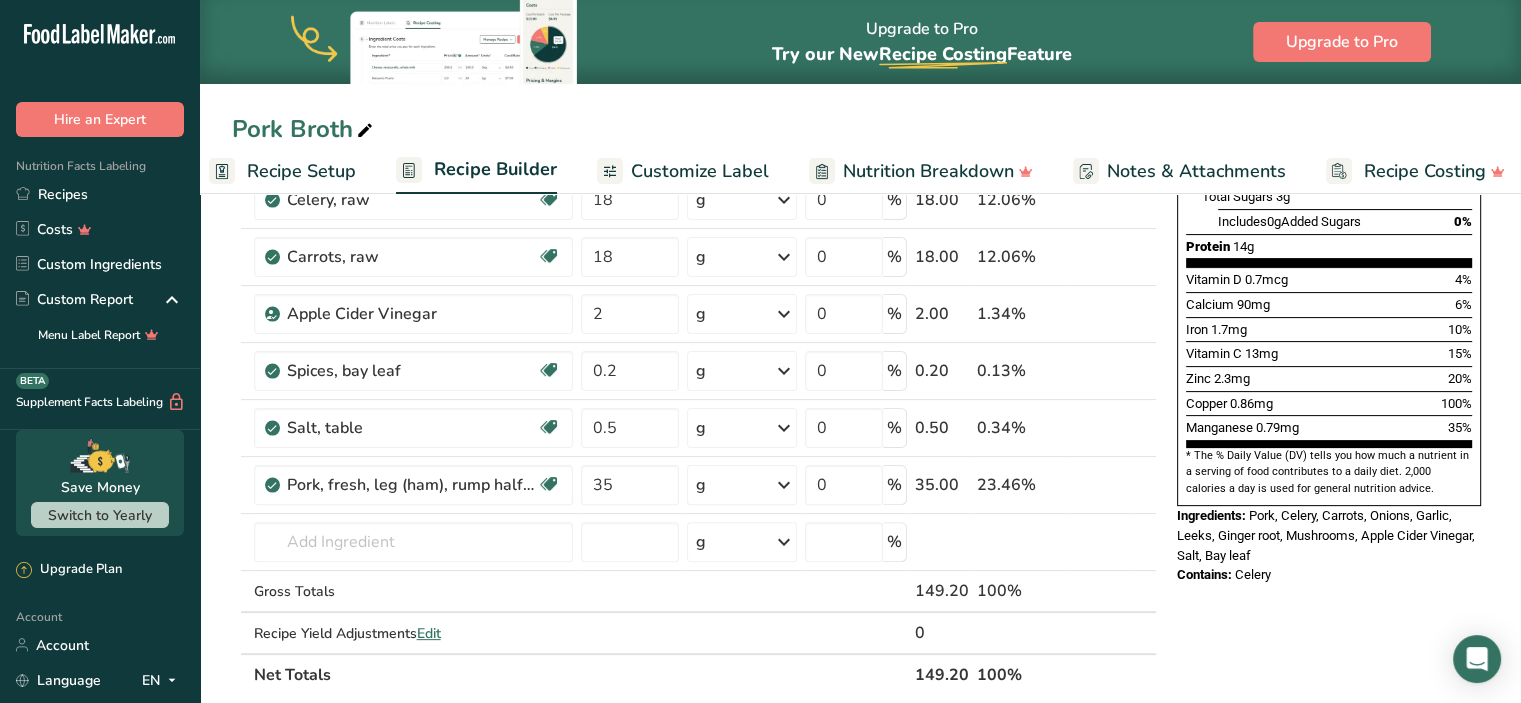 scroll, scrollTop: 444, scrollLeft: 0, axis: vertical 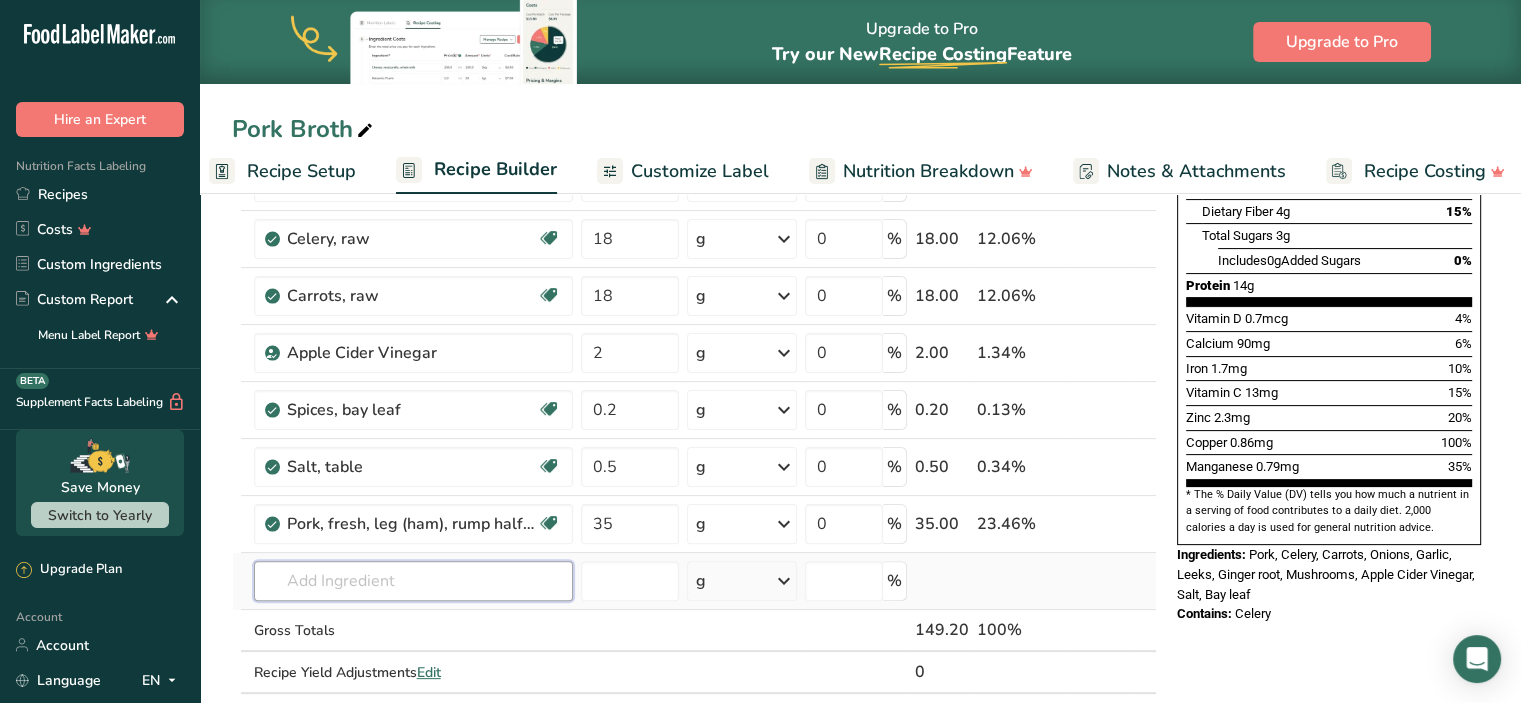 click at bounding box center (413, 581) 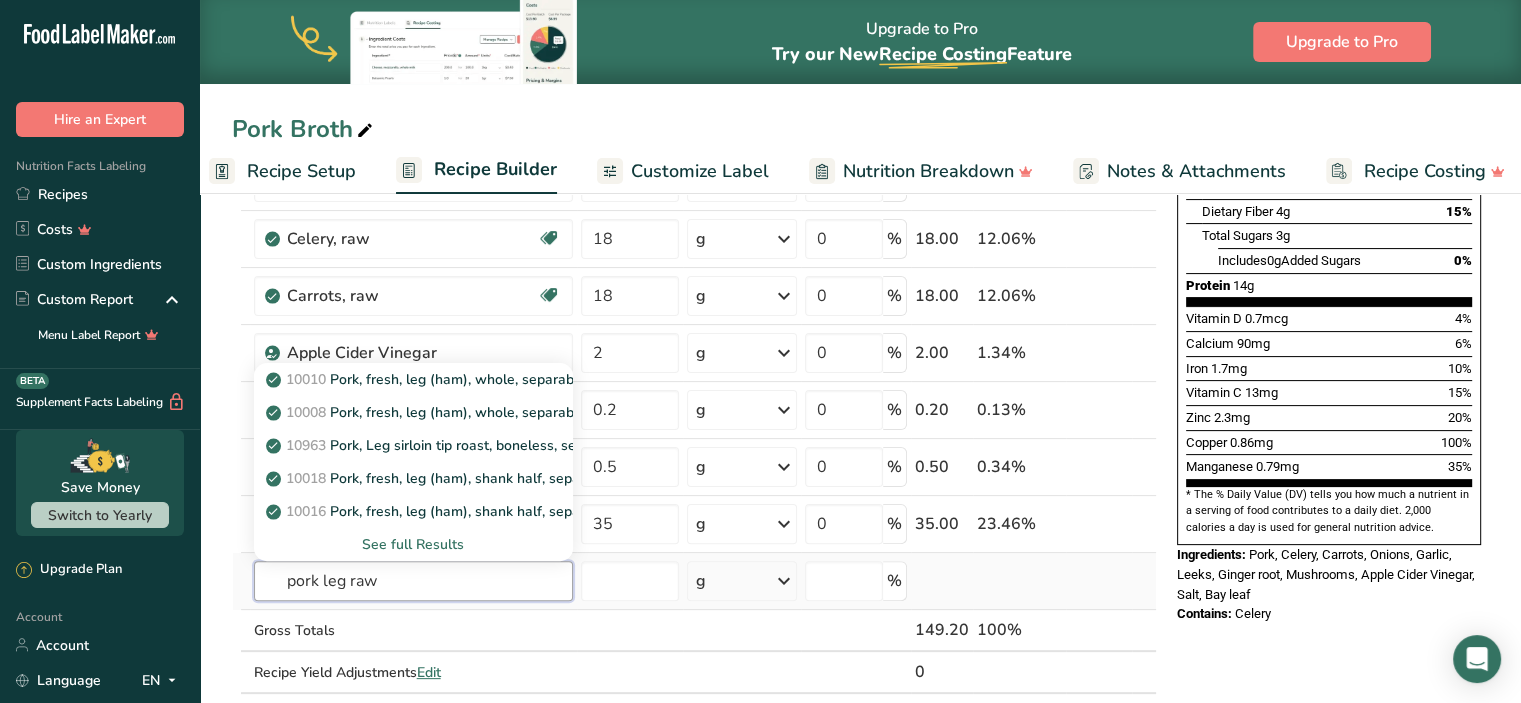 type on "pork leg raw" 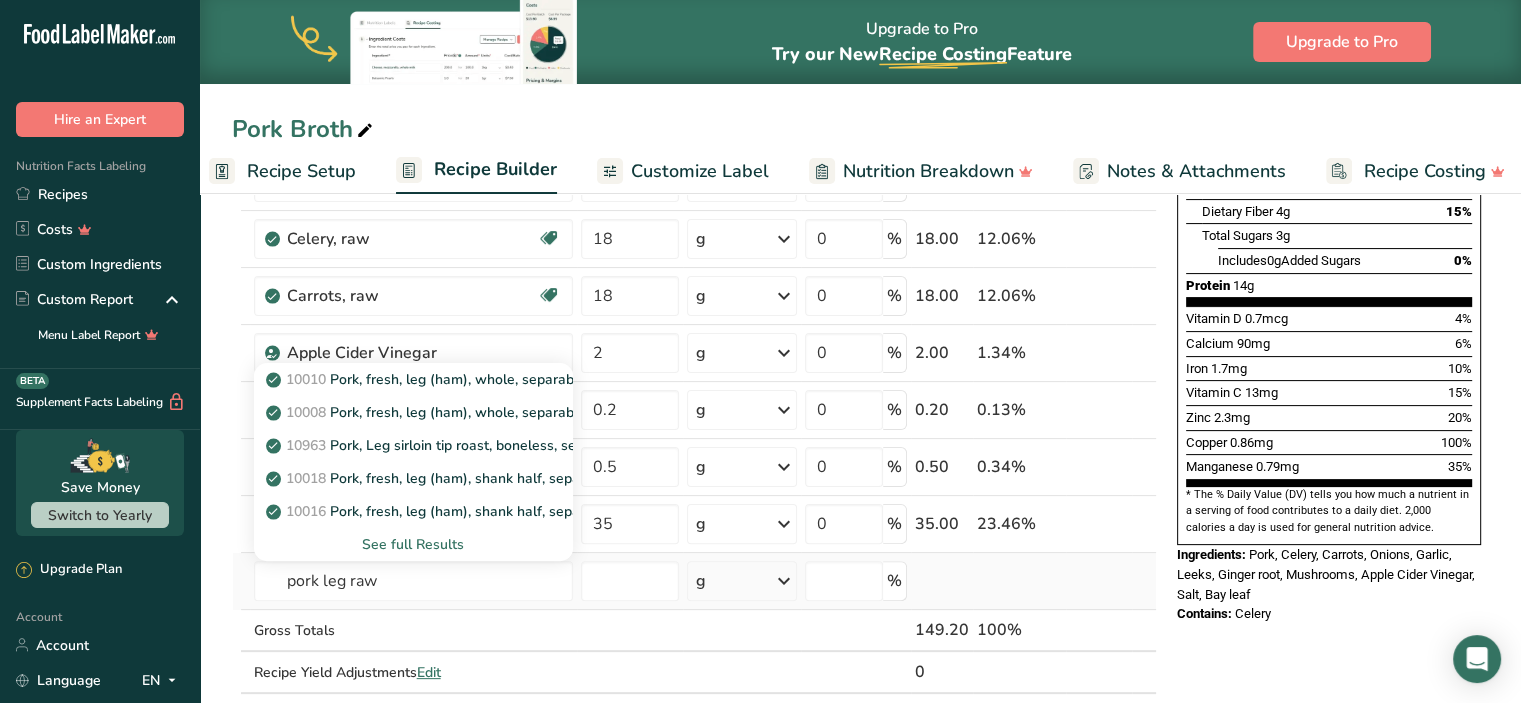 type 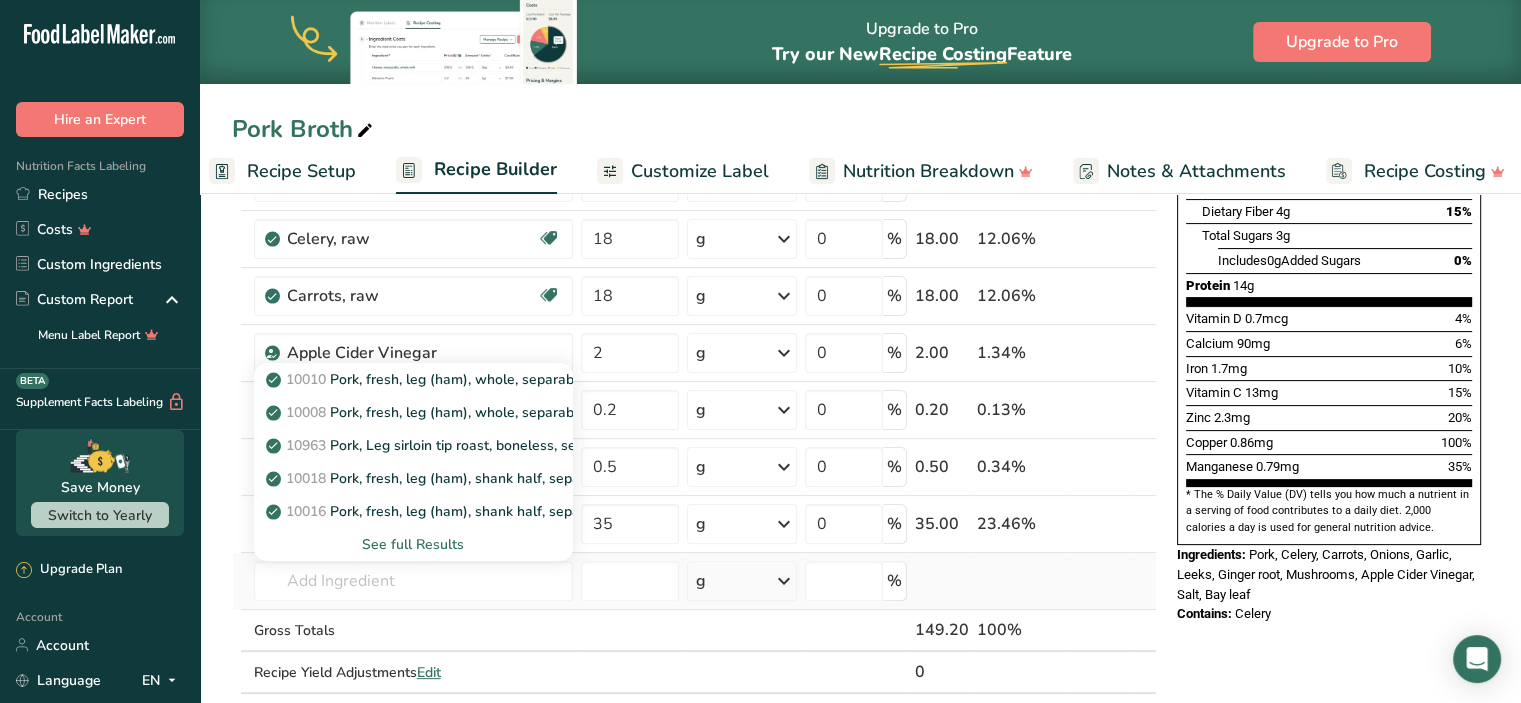 click on "See full Results" at bounding box center [413, 544] 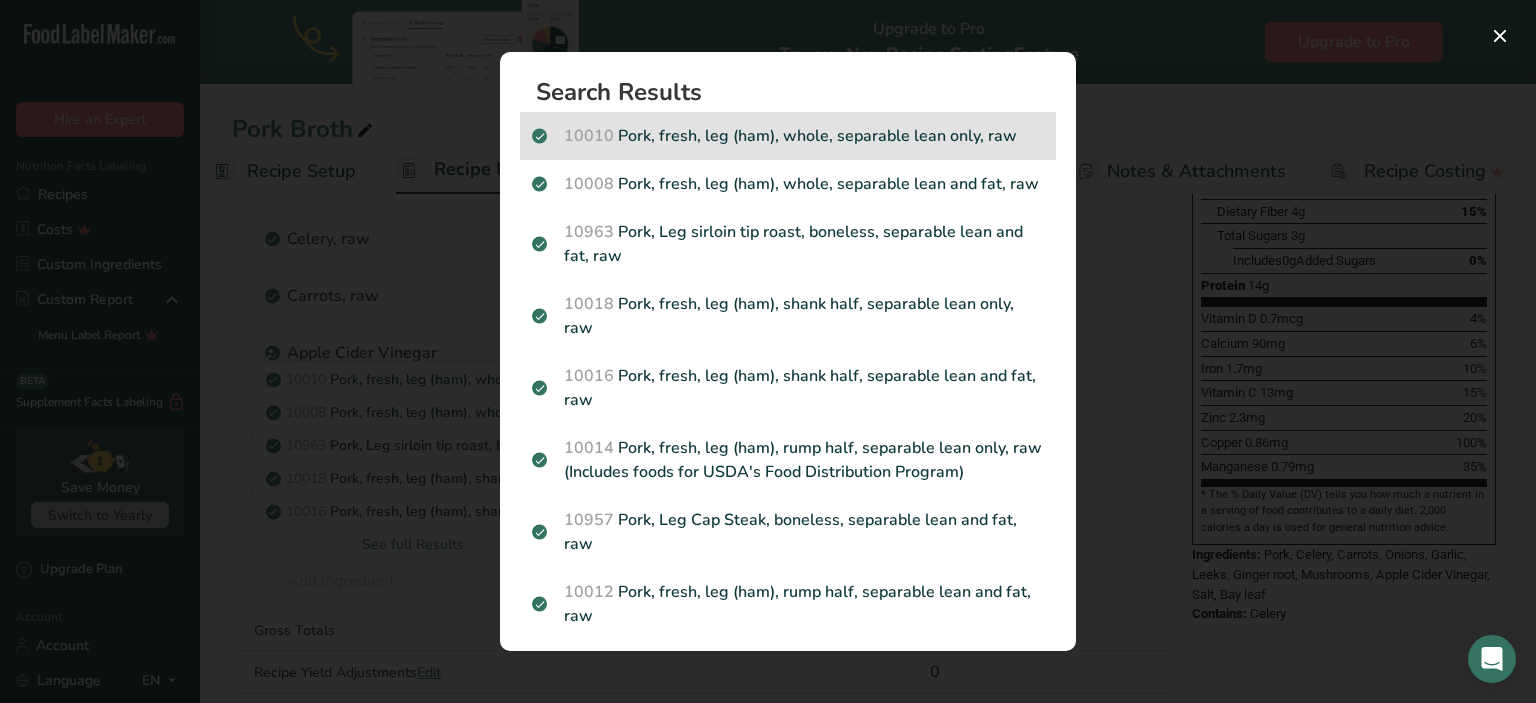 click on "10010
Pork, fresh, leg (ham), whole, separable lean only, raw" at bounding box center (788, 136) 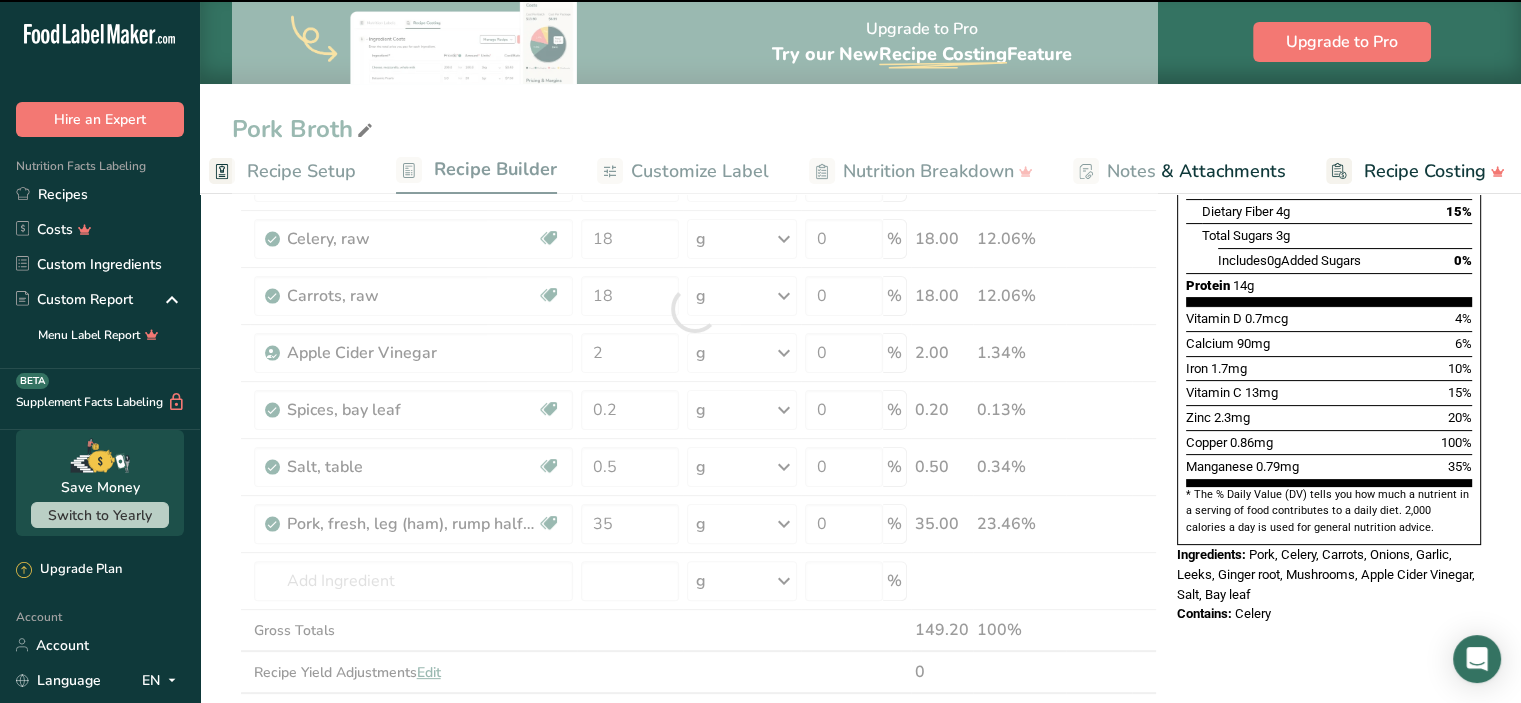 type on "0" 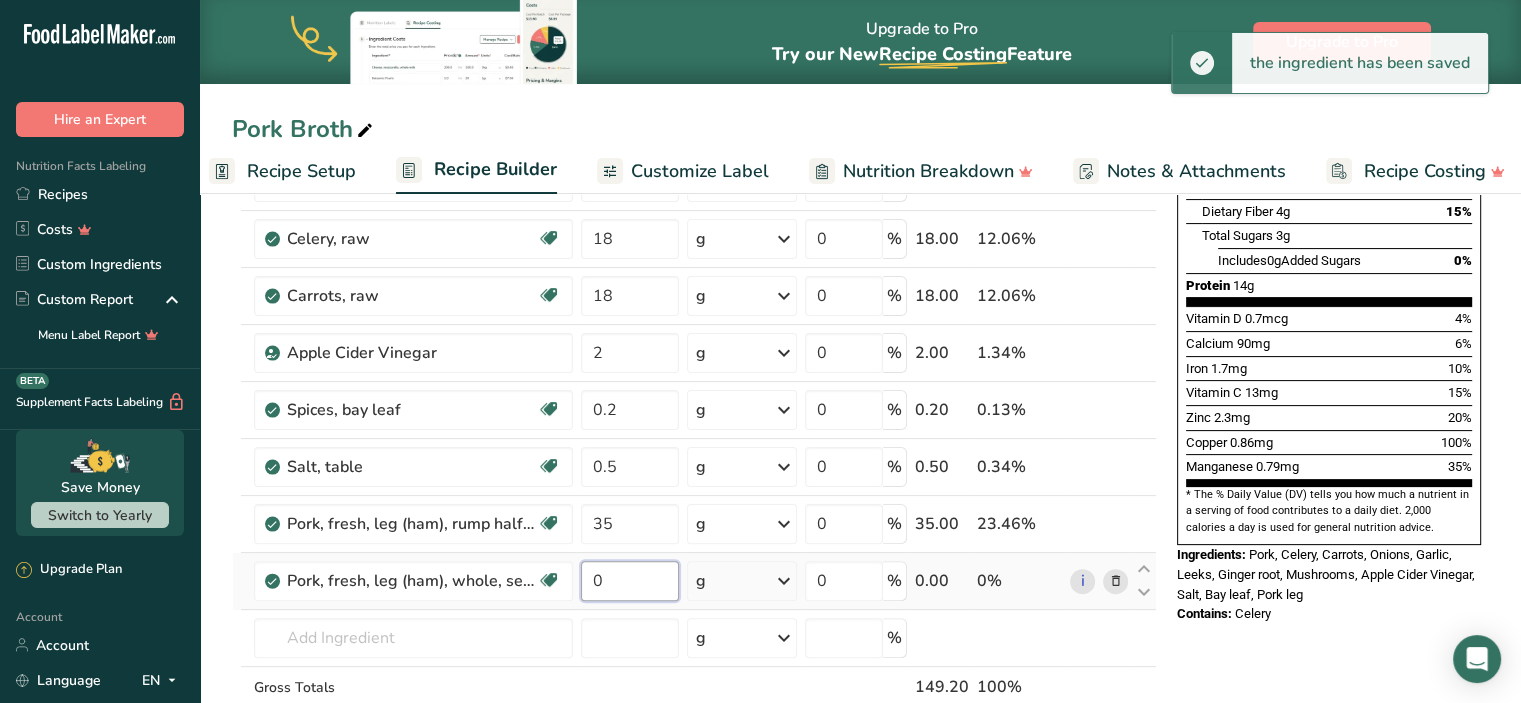 drag, startPoint x: 618, startPoint y: 577, endPoint x: 511, endPoint y: 551, distance: 110.11358 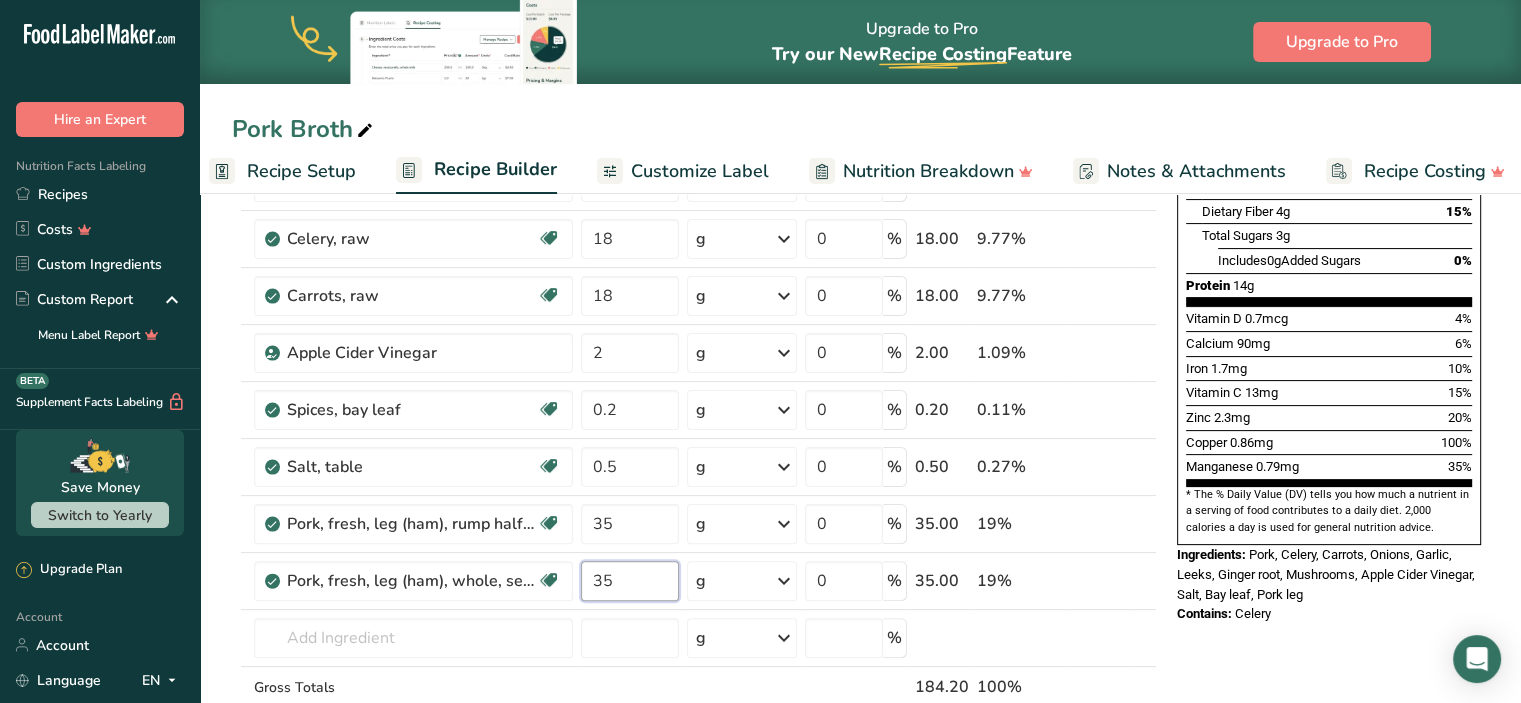 type on "35" 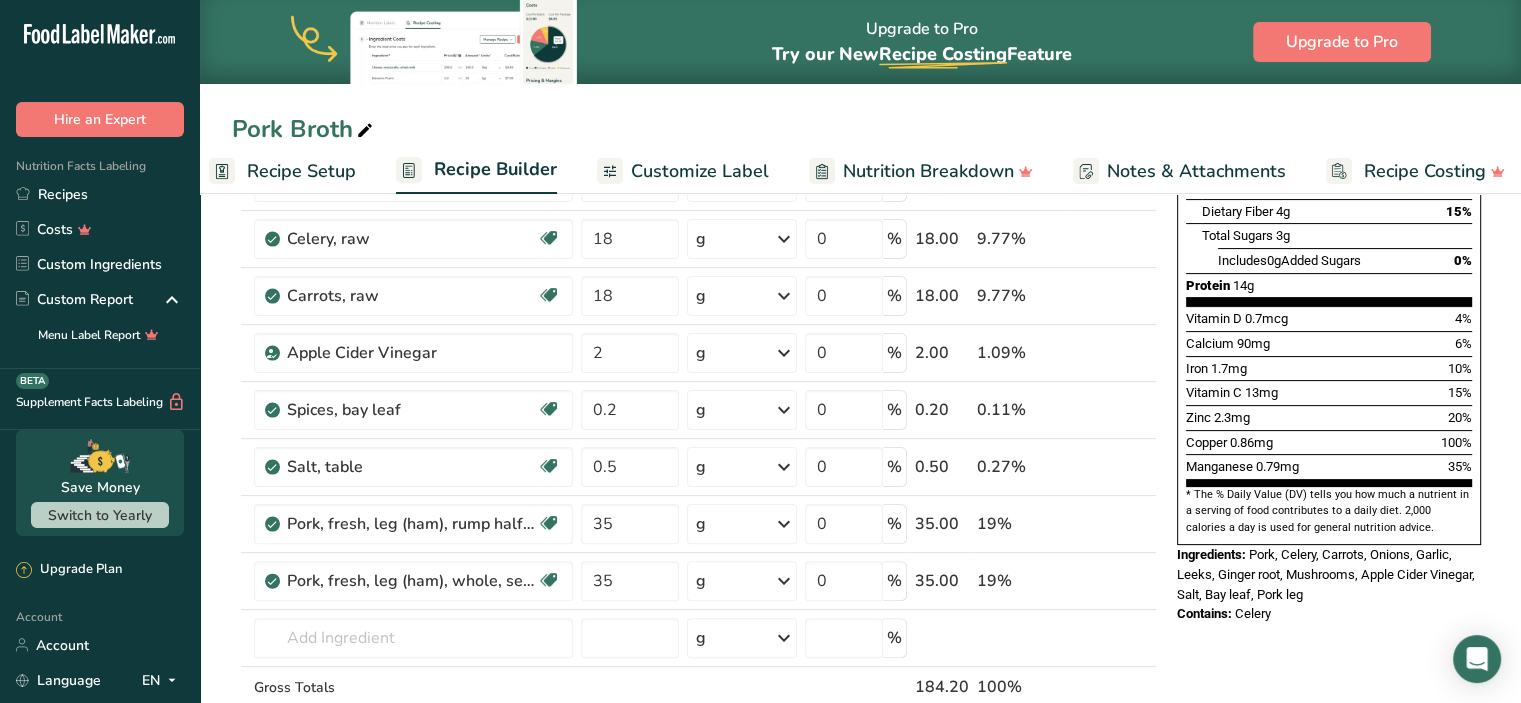 click on "Nutrition Facts
About 1 Serving Per Container
Serving Size
210ml (210mL)
Amount Per Serving
Calories
230
% Daily Value *
Total Fat
8g
11%
Trans  Fat
0g
Cholesterol
30mg
10%
Sodium
360mg
16%
Total Carbohydrates
28g
10%
Dietary Fiber
4g
15%
Total Sugars
3g" at bounding box center (1329, 615) 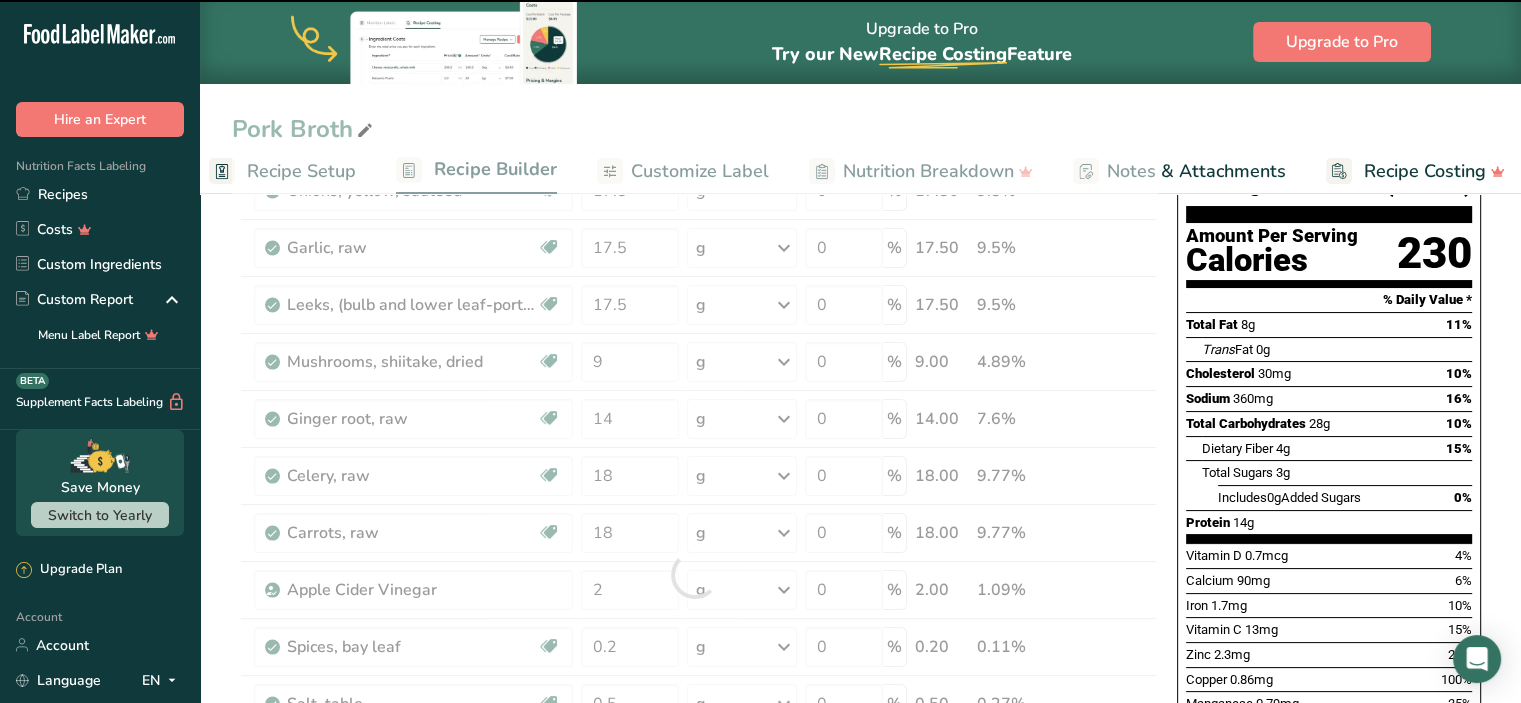 scroll, scrollTop: 173, scrollLeft: 0, axis: vertical 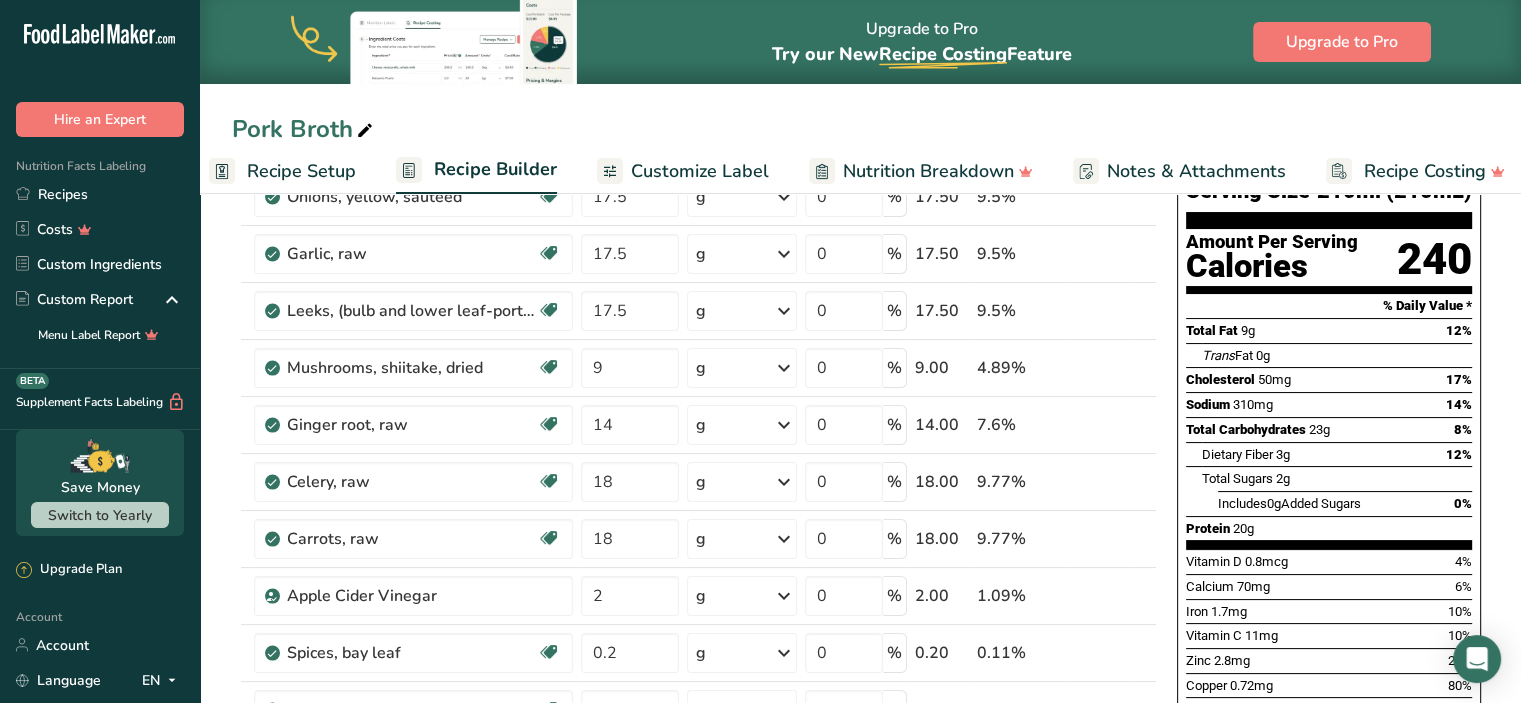 click on "Add Ingredients
Manage Recipe         Delete Recipe           Duplicate Recipe             Scale Recipe             Save as Sub-Recipe   .a-a{fill:#347362;}.b-a{fill:#fff;}                               Nutrition Breakdown                   Recipe Card
NEW
Amino Acids Pattern Report             Activity History
Download
Choose your preferred label style
Standard FDA label
Standard FDA label
The most common format for nutrition facts labels in compliance with the FDA's typeface, style and requirements
Tabular FDA label
A label format compliant with the FDA regulations presented in a tabular (horizontal) display.
Linear FDA label
A simple linear display for small sized packages.
Simplified FDA label" at bounding box center (860, 858) 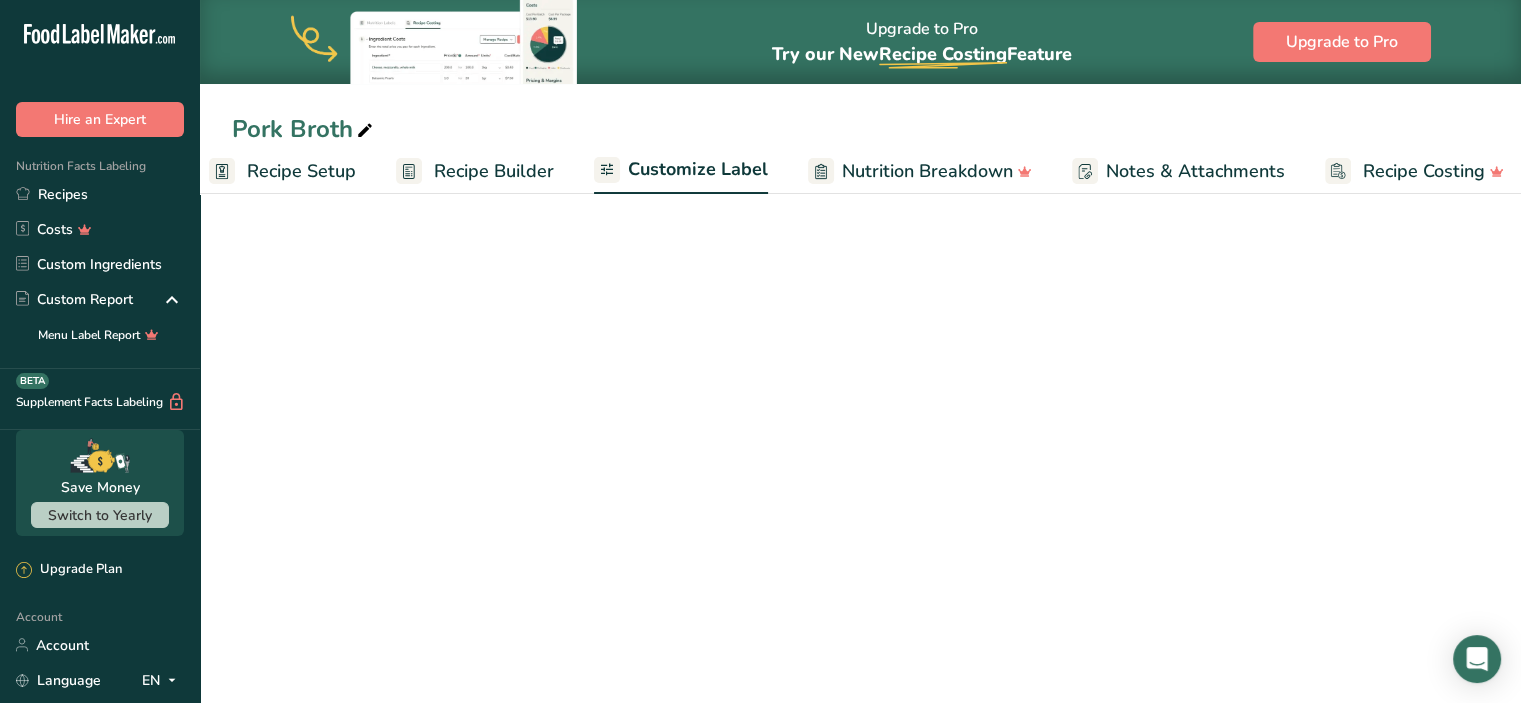 scroll, scrollTop: 0, scrollLeft: 38, axis: horizontal 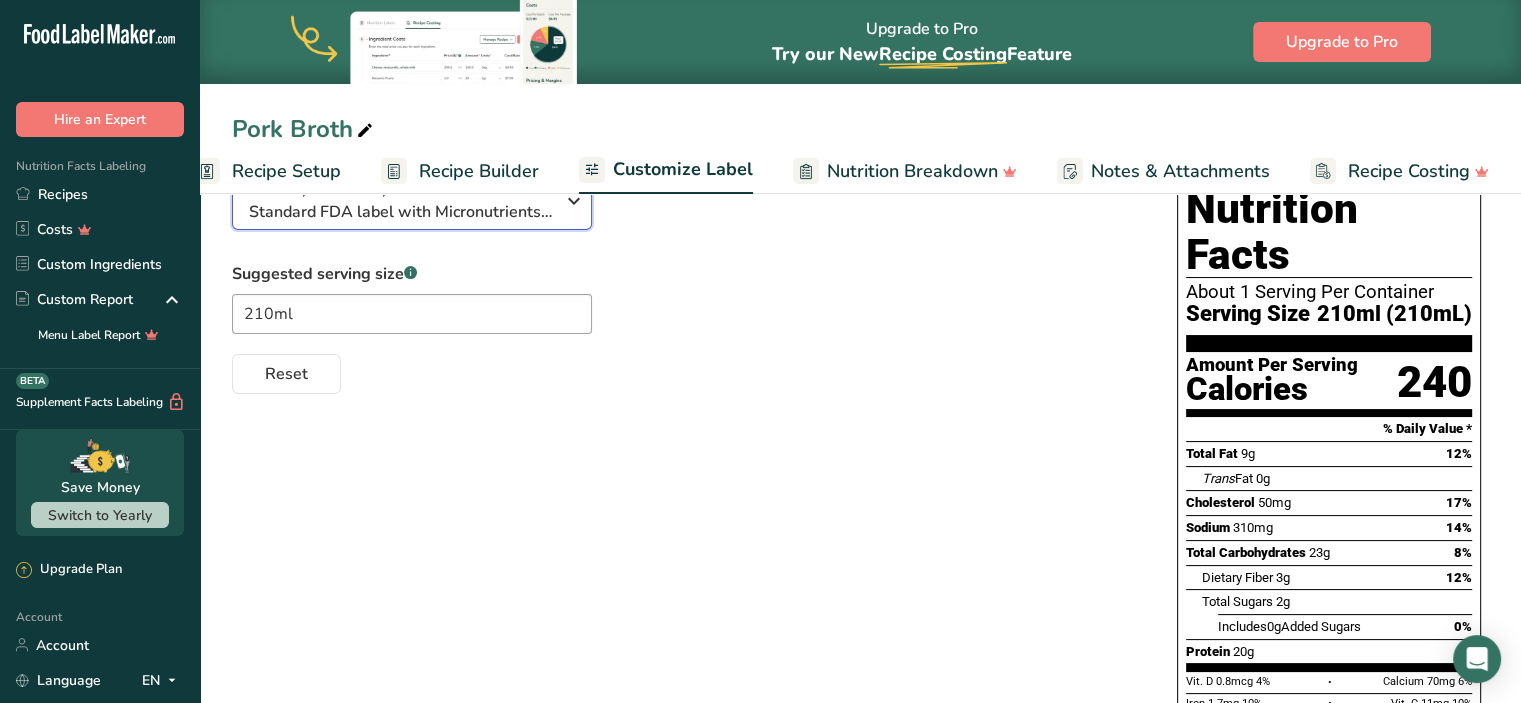 click on "Standard FDA label with Micronutrients listed side-by-side" at bounding box center [401, 212] 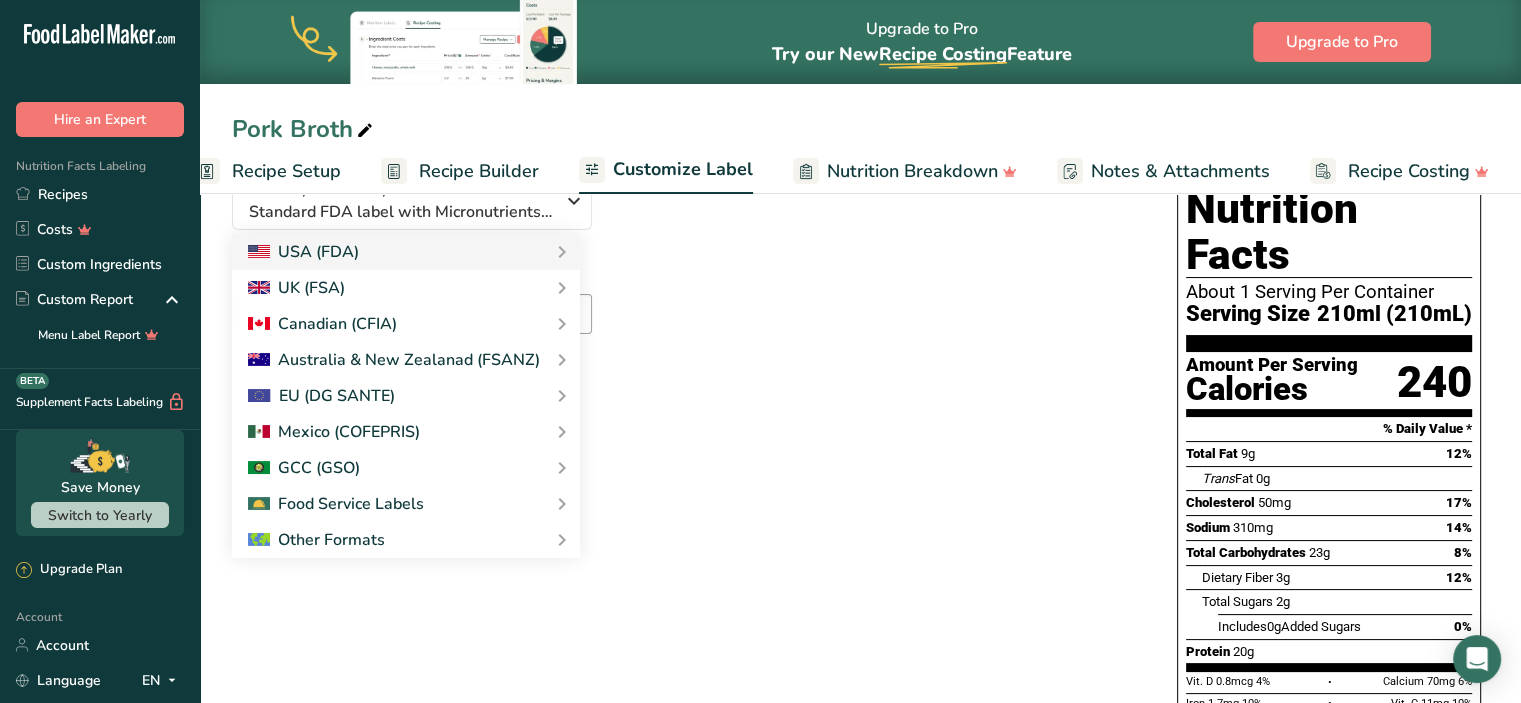 click on "Suggested serving size
.a-a{fill:#347362;}.b-a{fill:#fff;}           210ml
Reset" at bounding box center (684, 328) 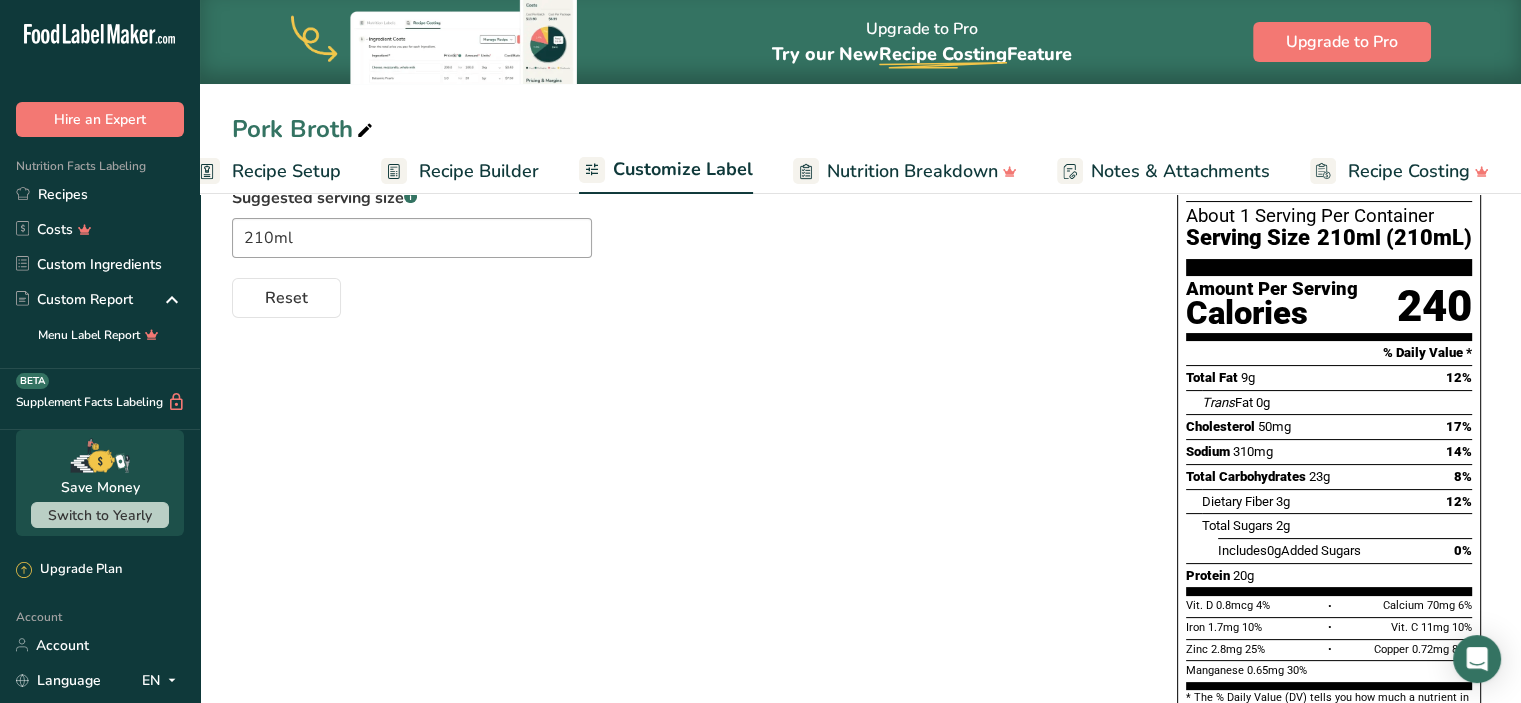 scroll, scrollTop: 247, scrollLeft: 0, axis: vertical 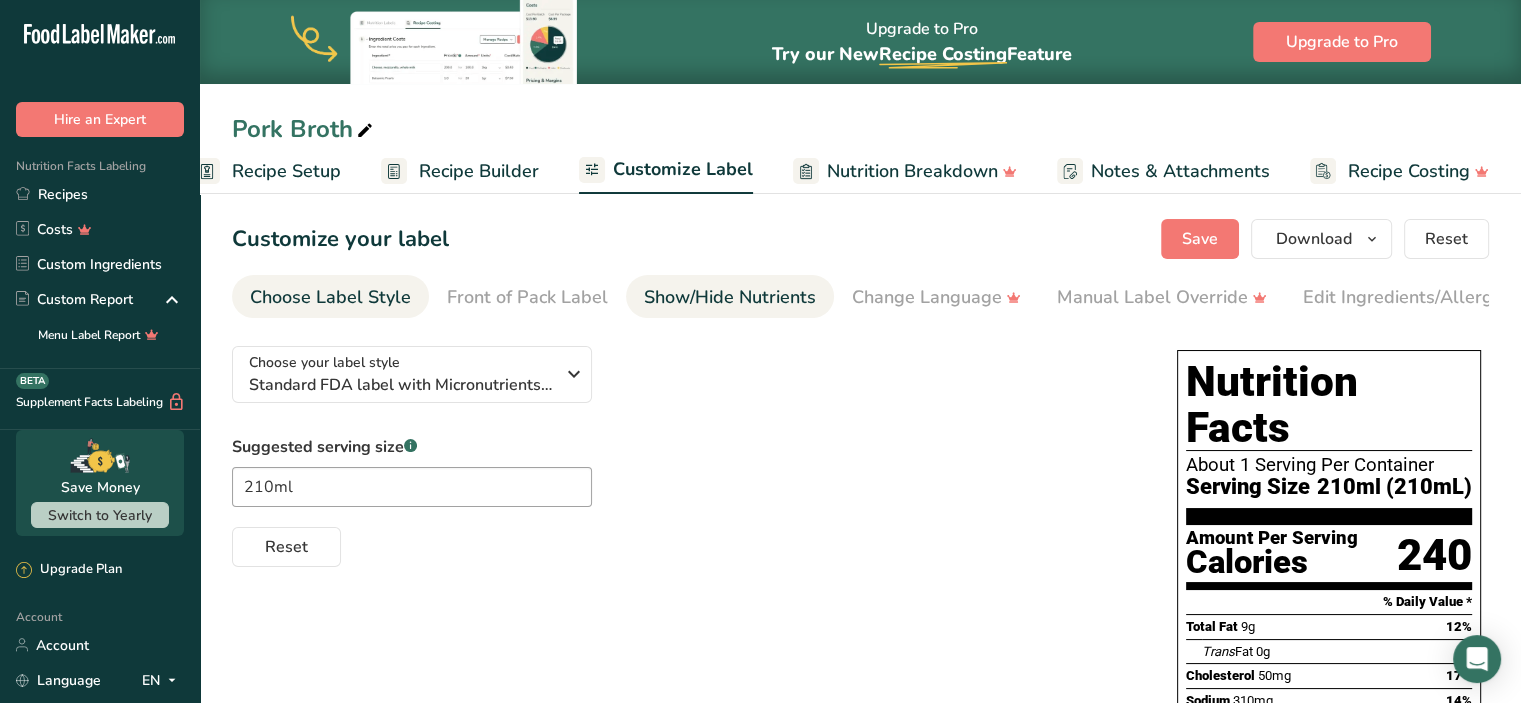 click on "Show/Hide Nutrients" at bounding box center [730, 297] 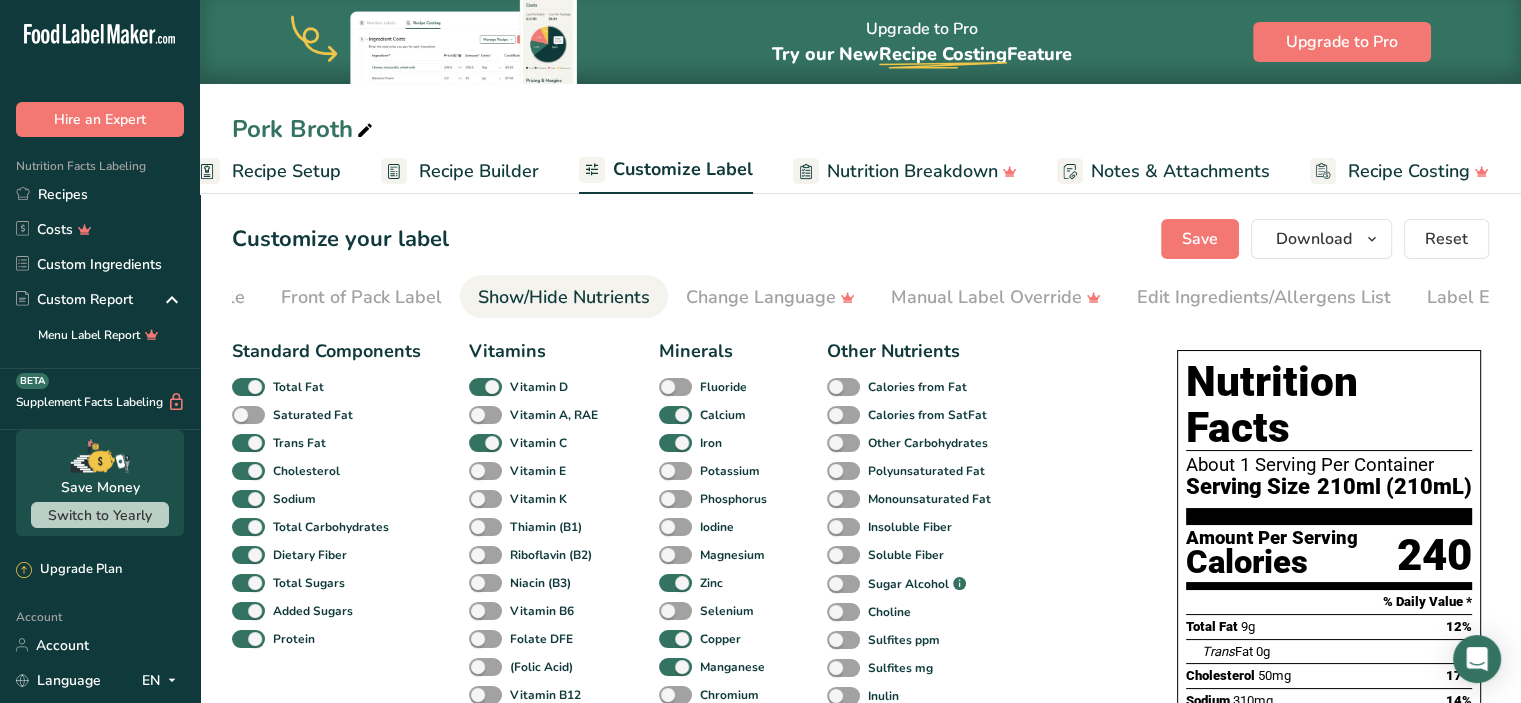 scroll, scrollTop: 0, scrollLeft: 244, axis: horizontal 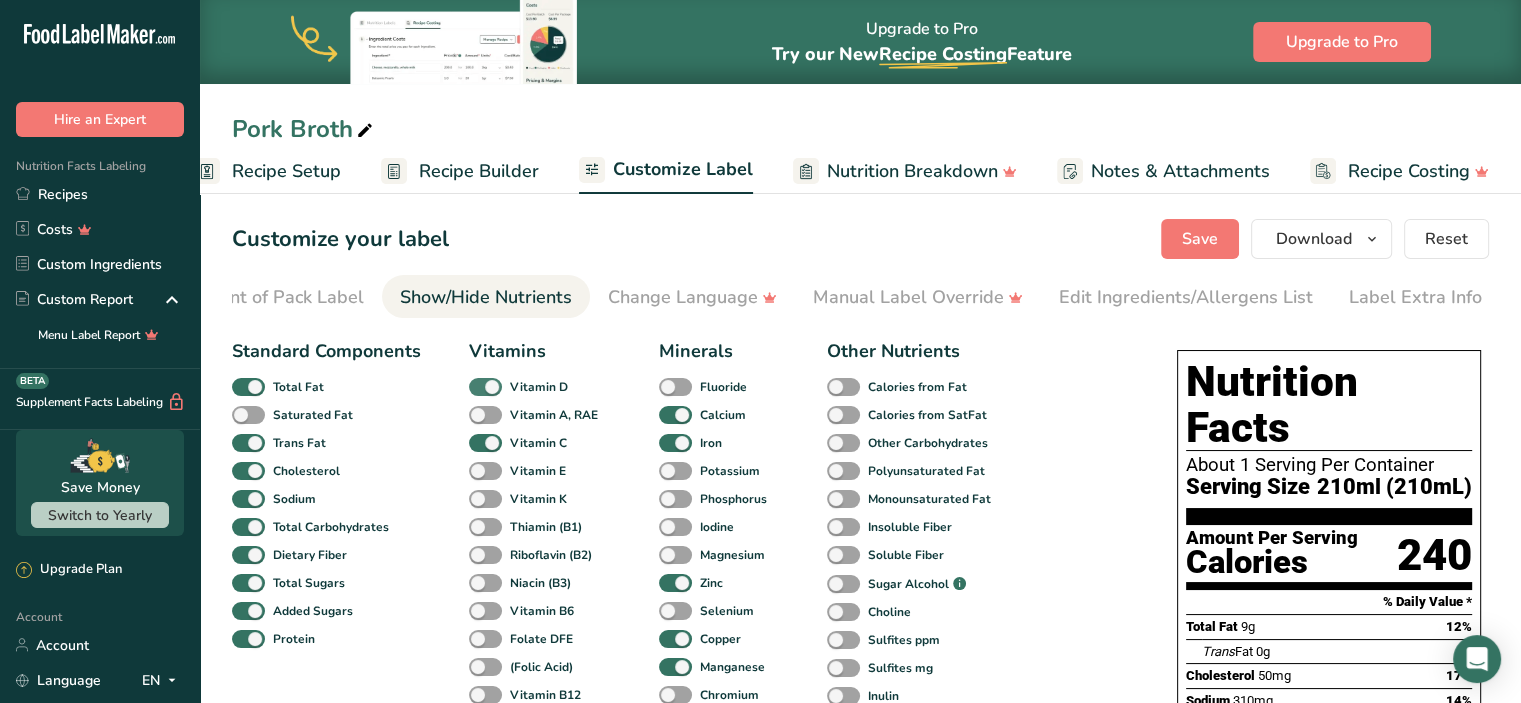 click at bounding box center [485, 387] 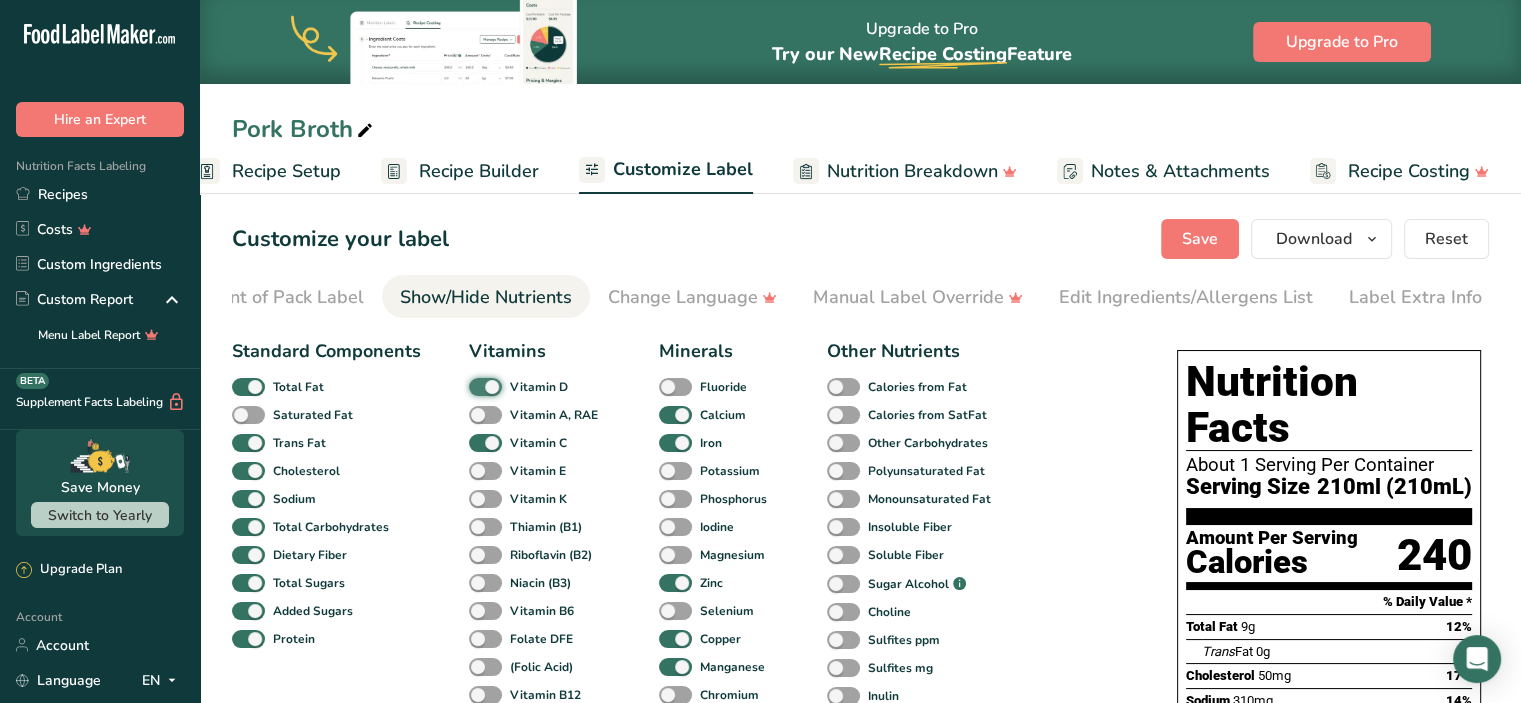 click on "Vitamin D" at bounding box center (475, 386) 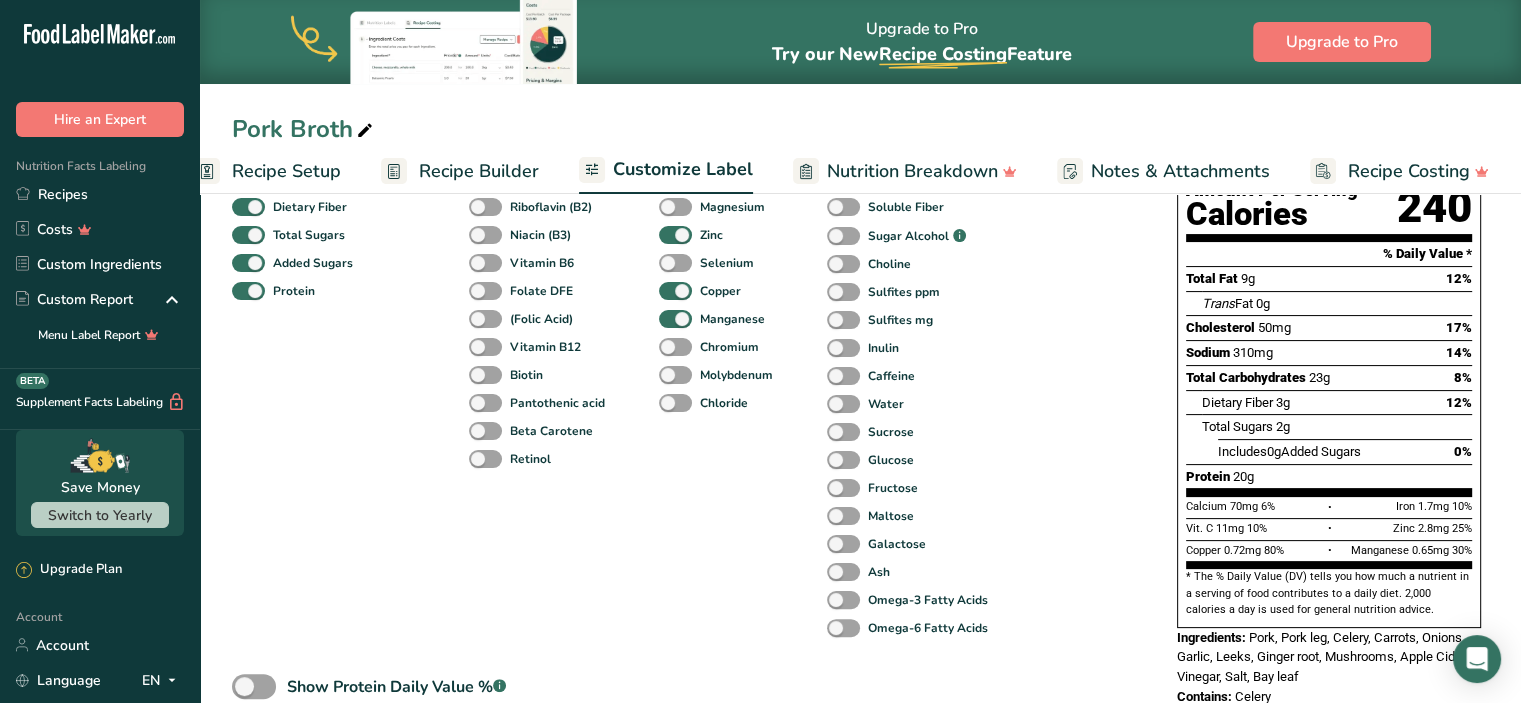 scroll, scrollTop: 351, scrollLeft: 0, axis: vertical 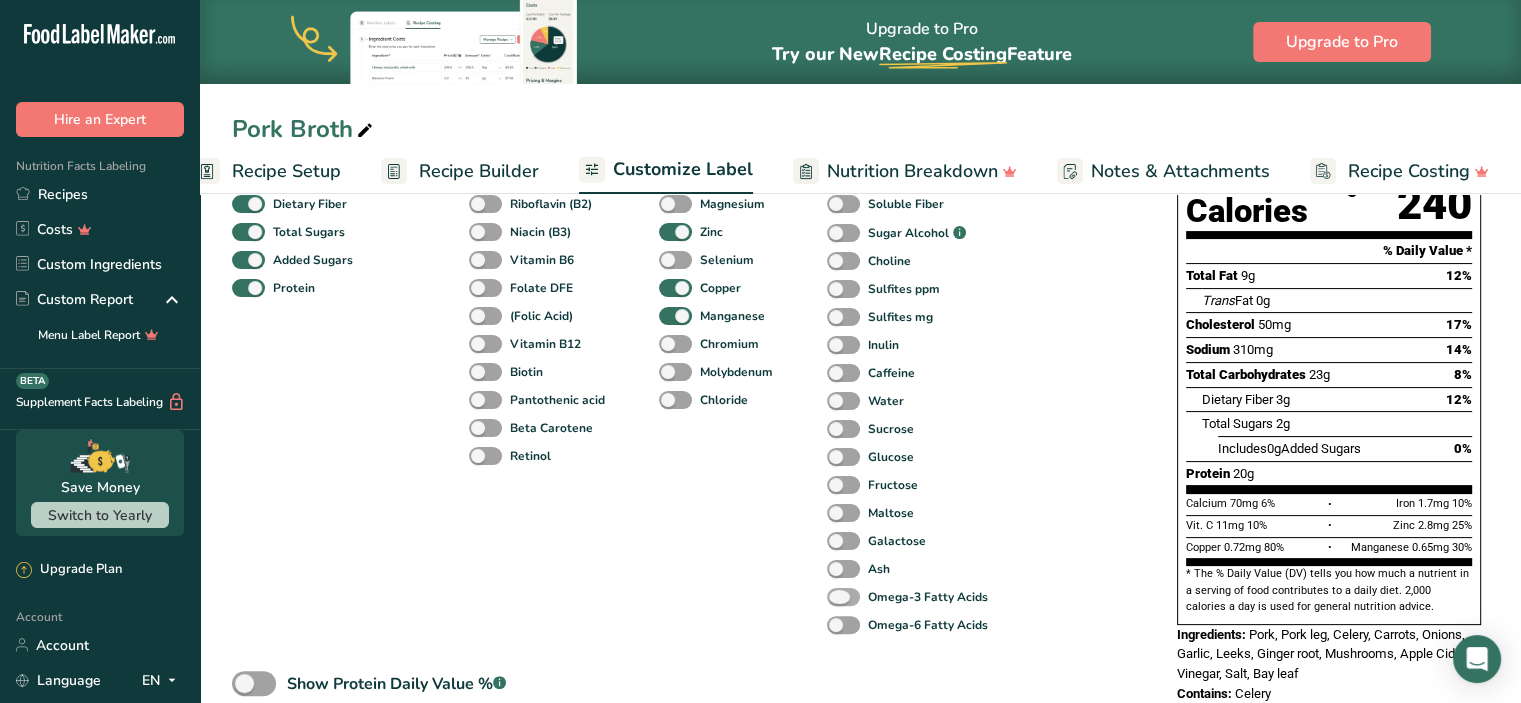 click at bounding box center (843, 597) 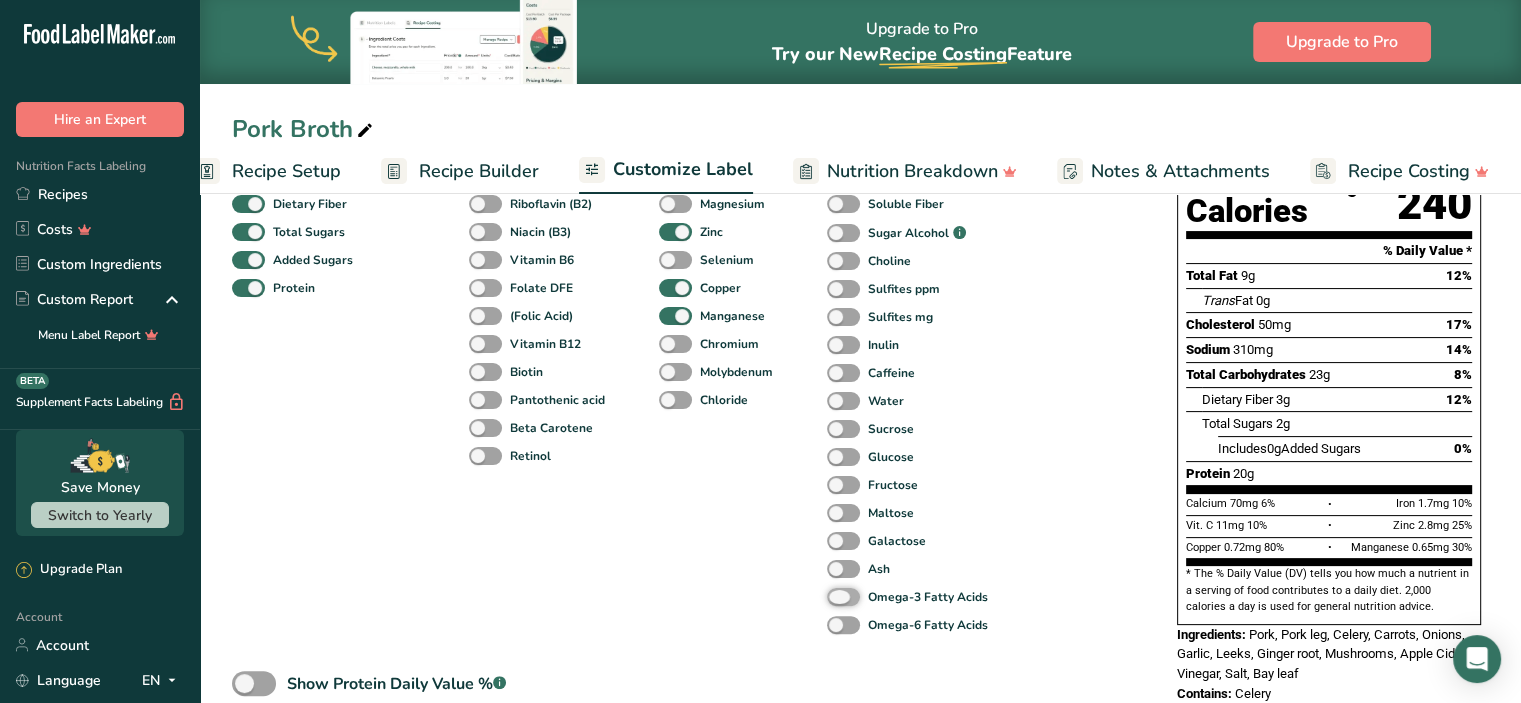click on "Omega-3 Fatty Acids" at bounding box center (833, 596) 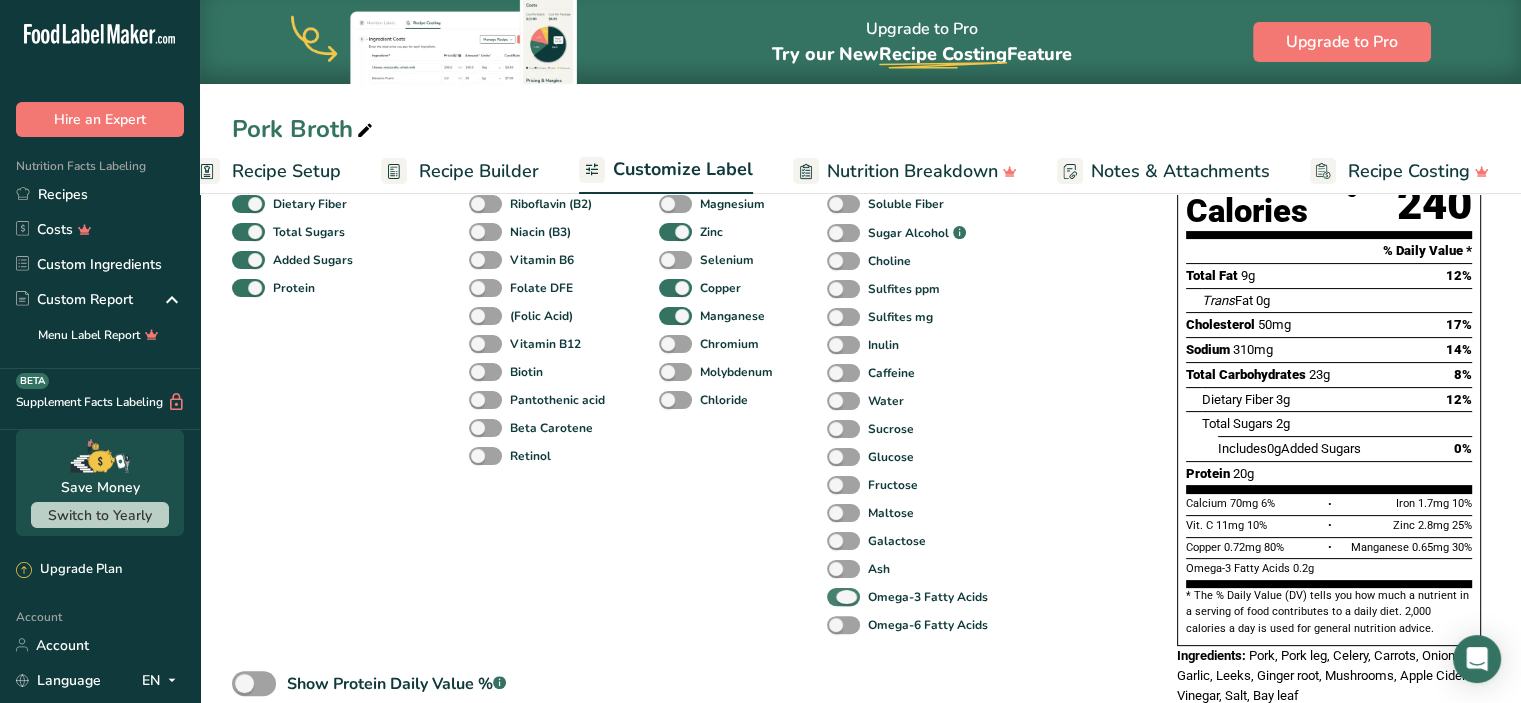 click at bounding box center (843, 597) 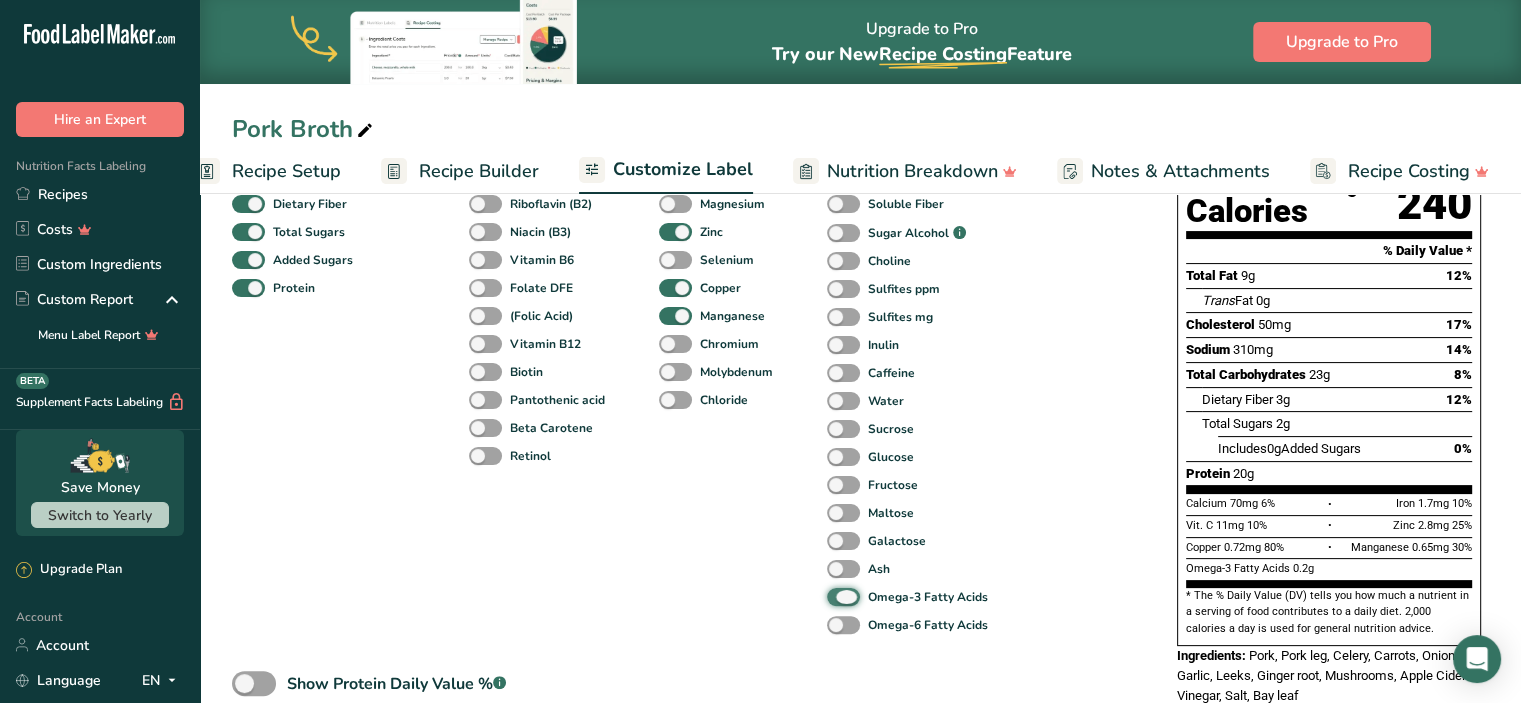 click on "Omega-3 Fatty Acids" at bounding box center [833, 596] 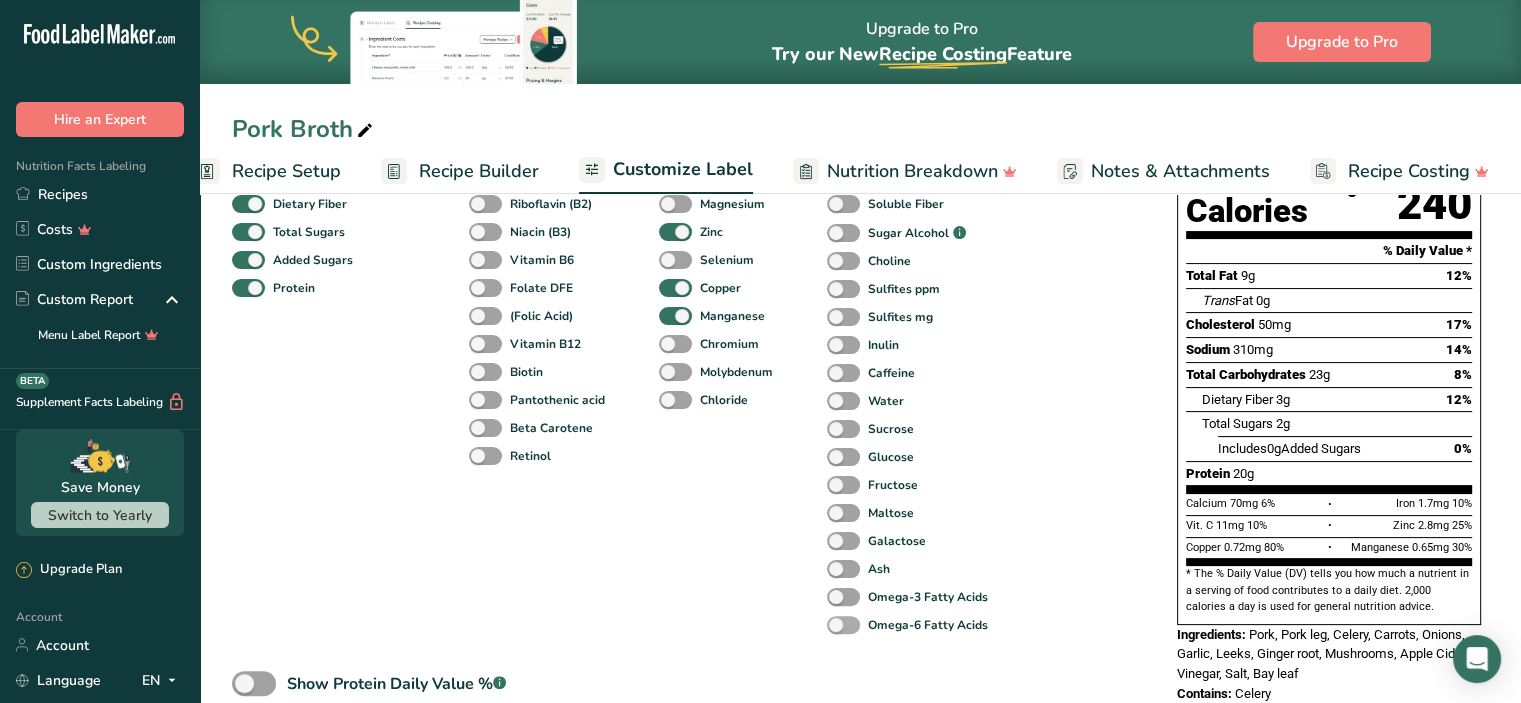 click at bounding box center (843, 625) 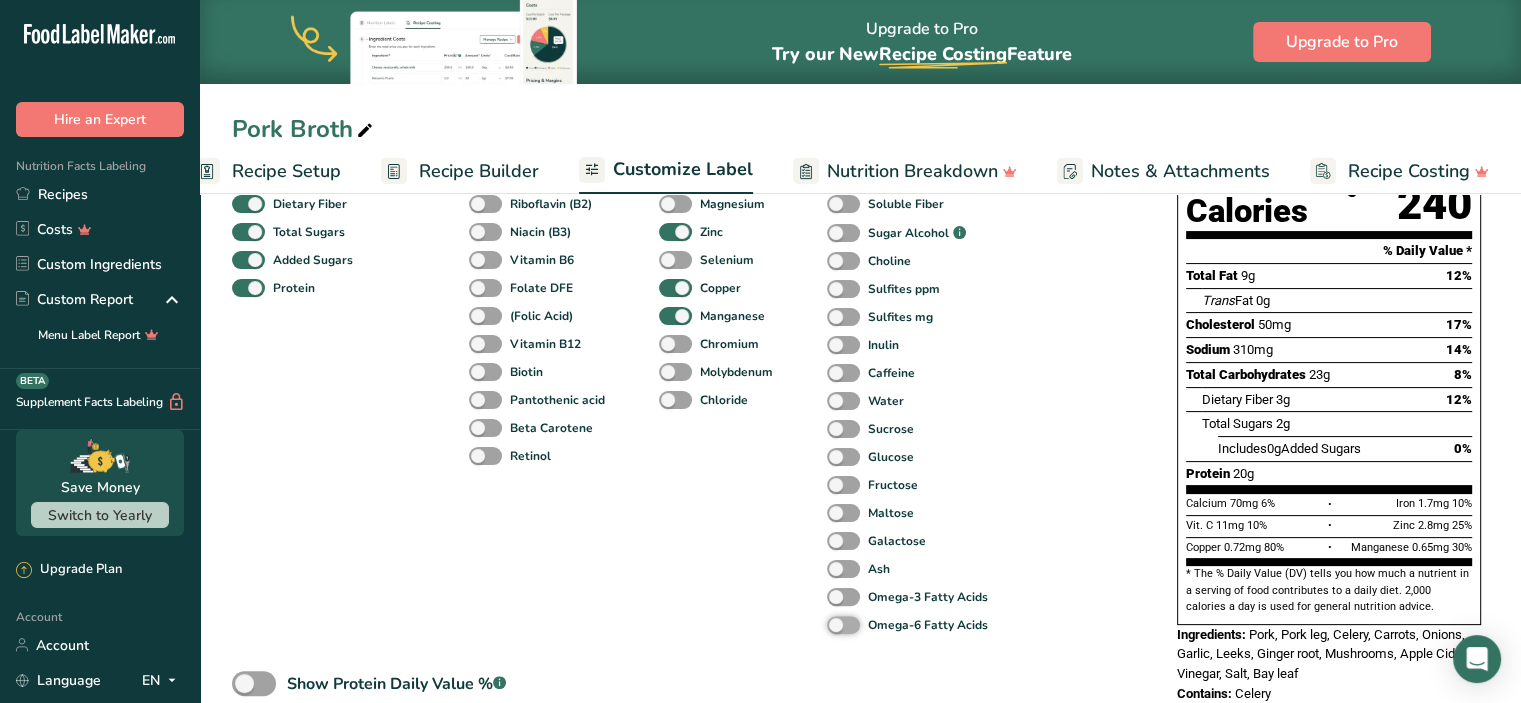 click on "Omega-6 Fatty Acids" at bounding box center [833, 624] 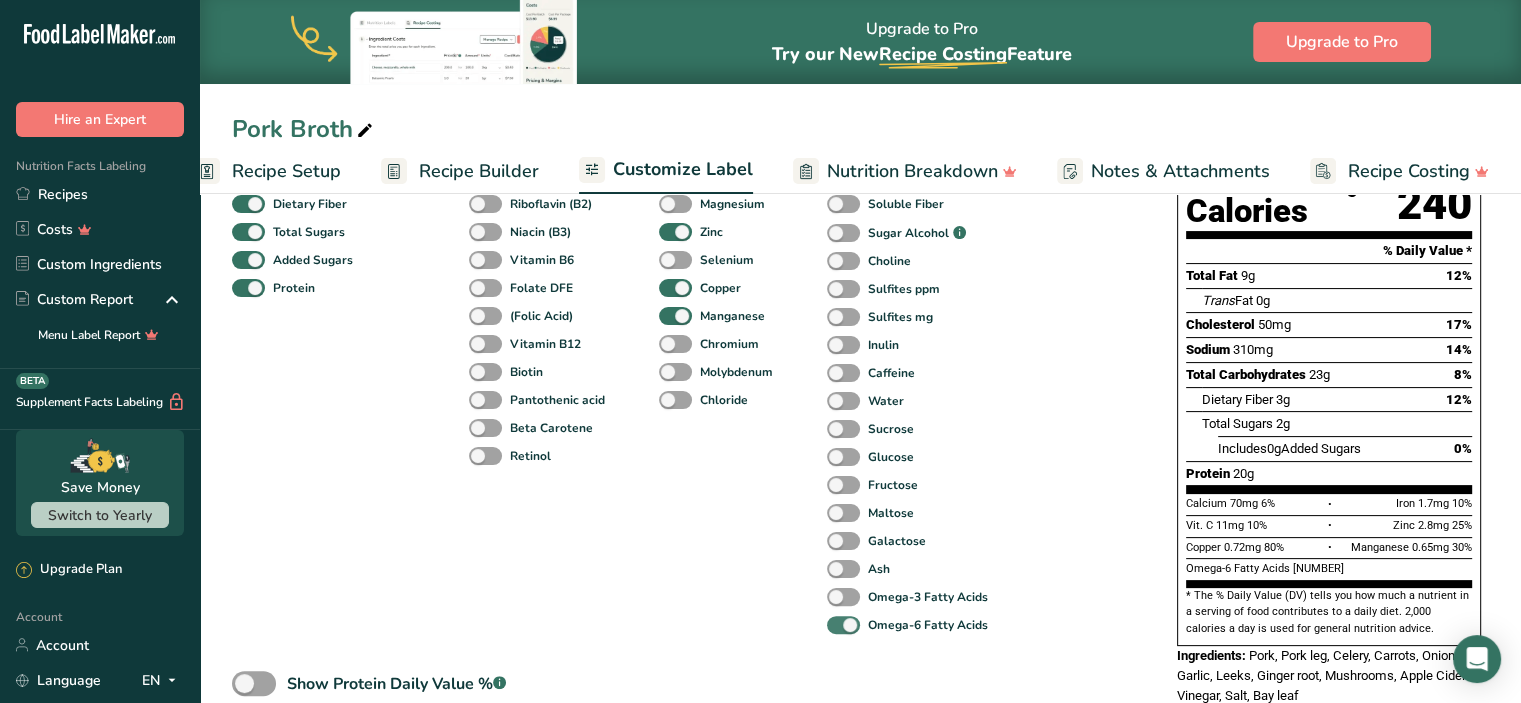 click at bounding box center [843, 625] 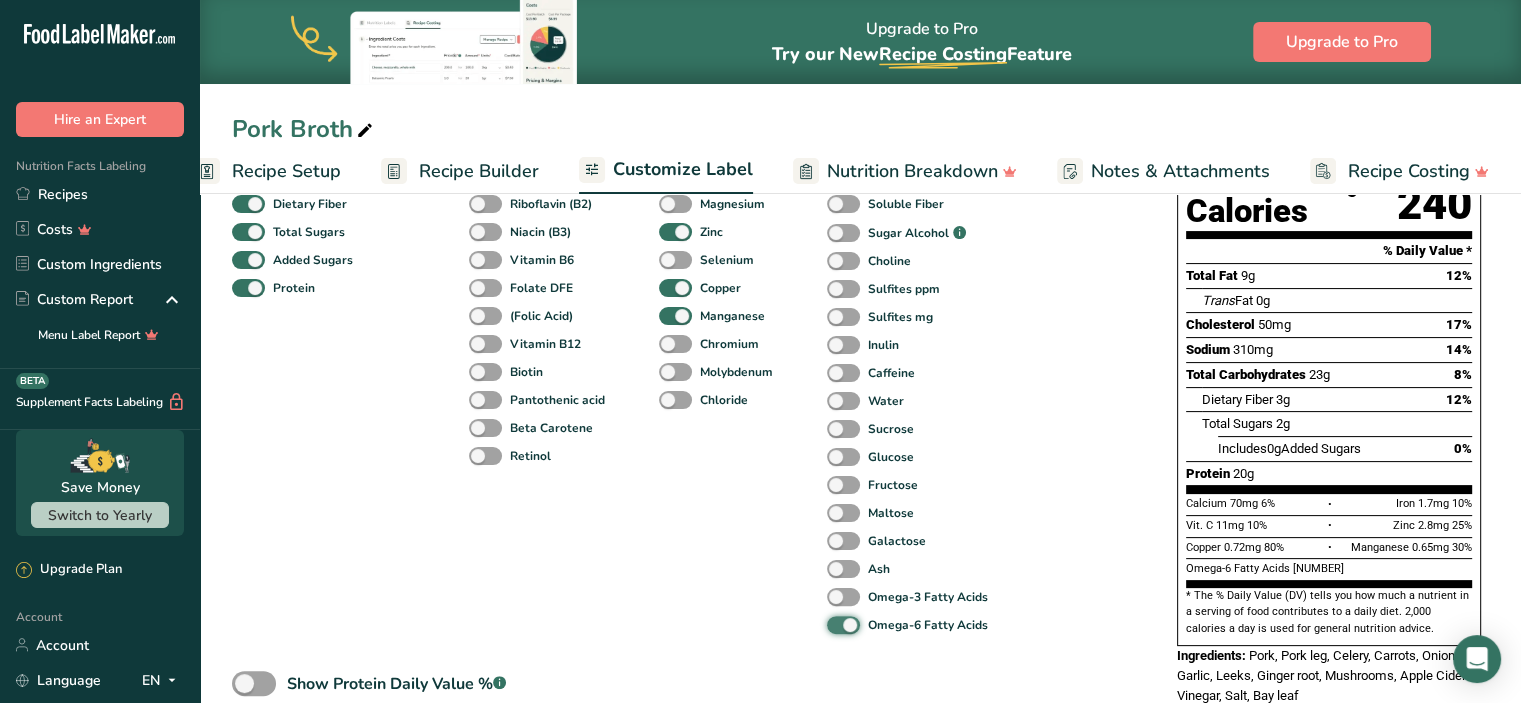 click on "Omega-6 Fatty Acids" at bounding box center [833, 624] 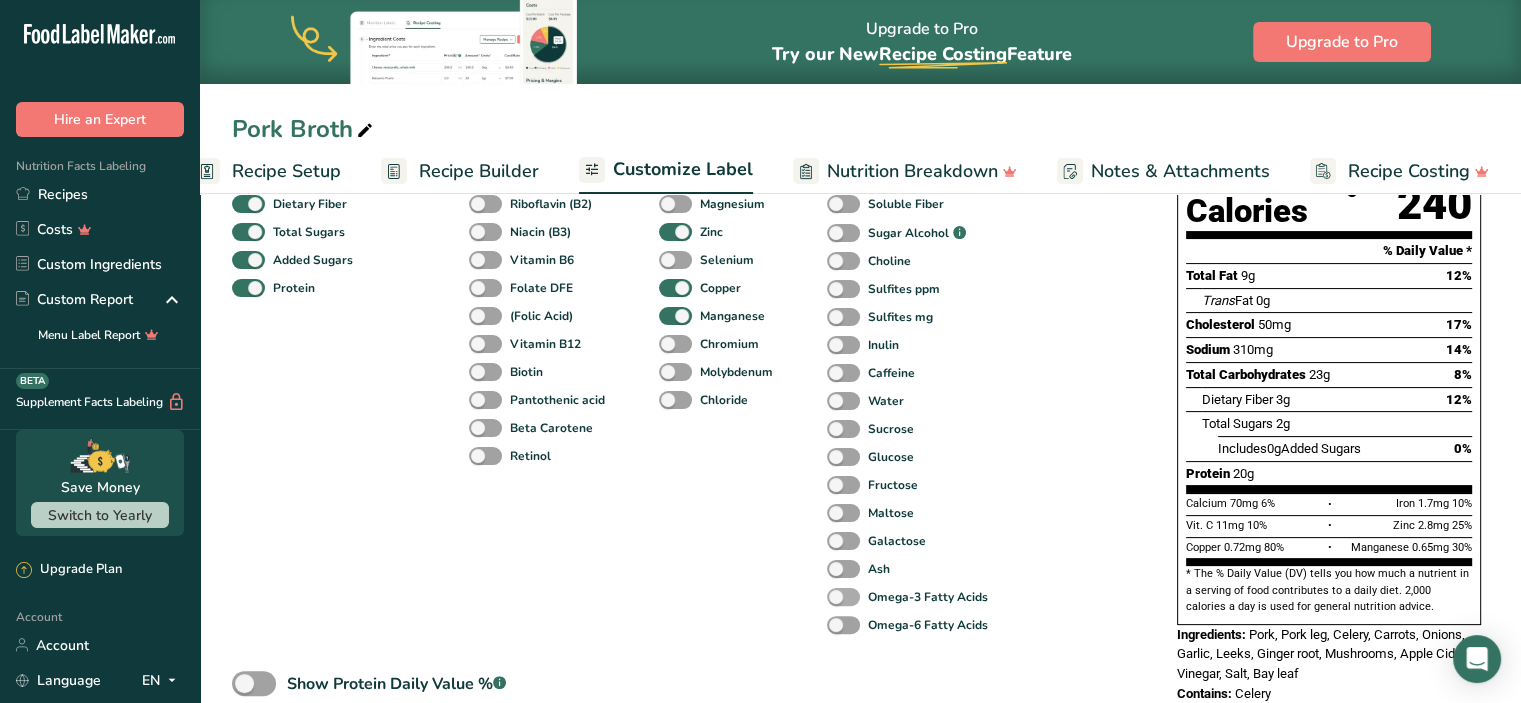 click at bounding box center [843, 597] 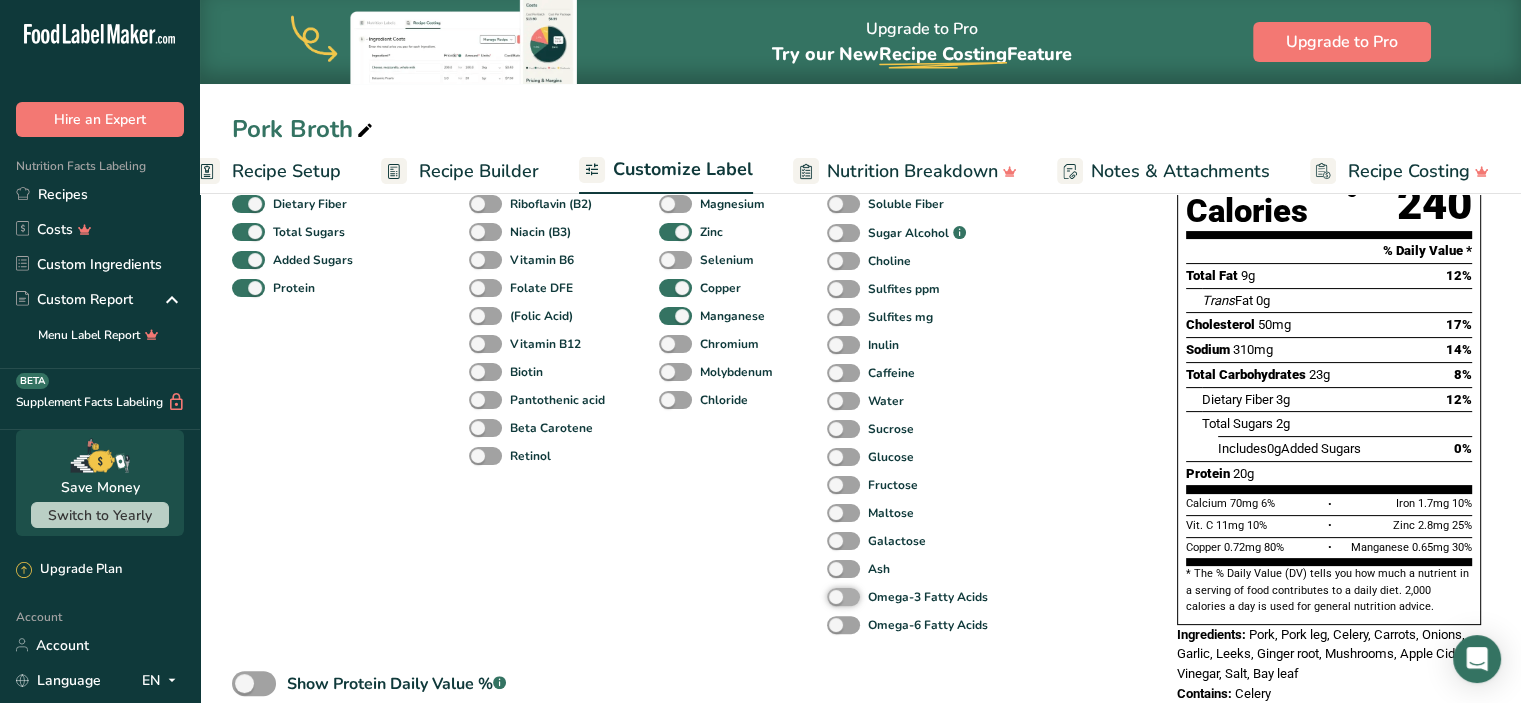 click on "Omega-3 Fatty Acids" at bounding box center [833, 596] 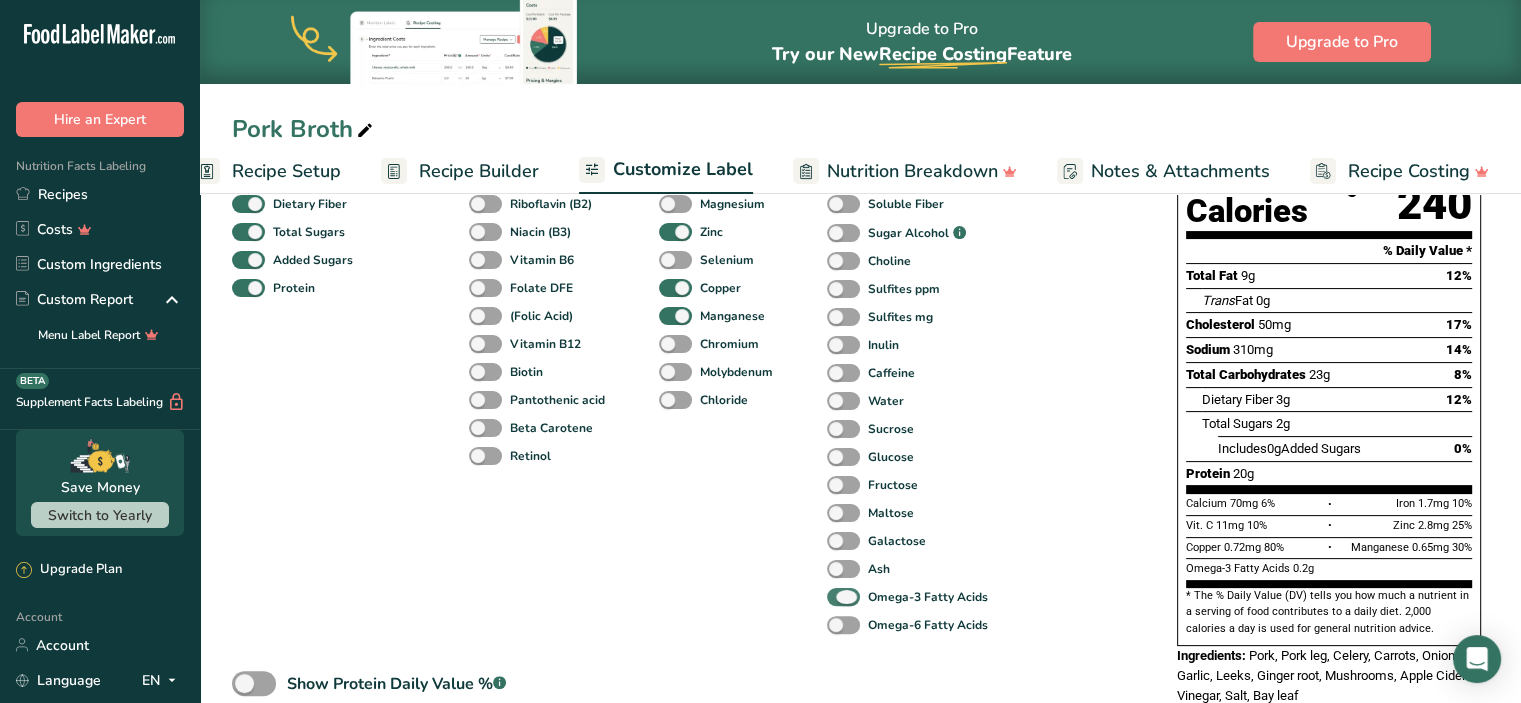 click at bounding box center [843, 597] 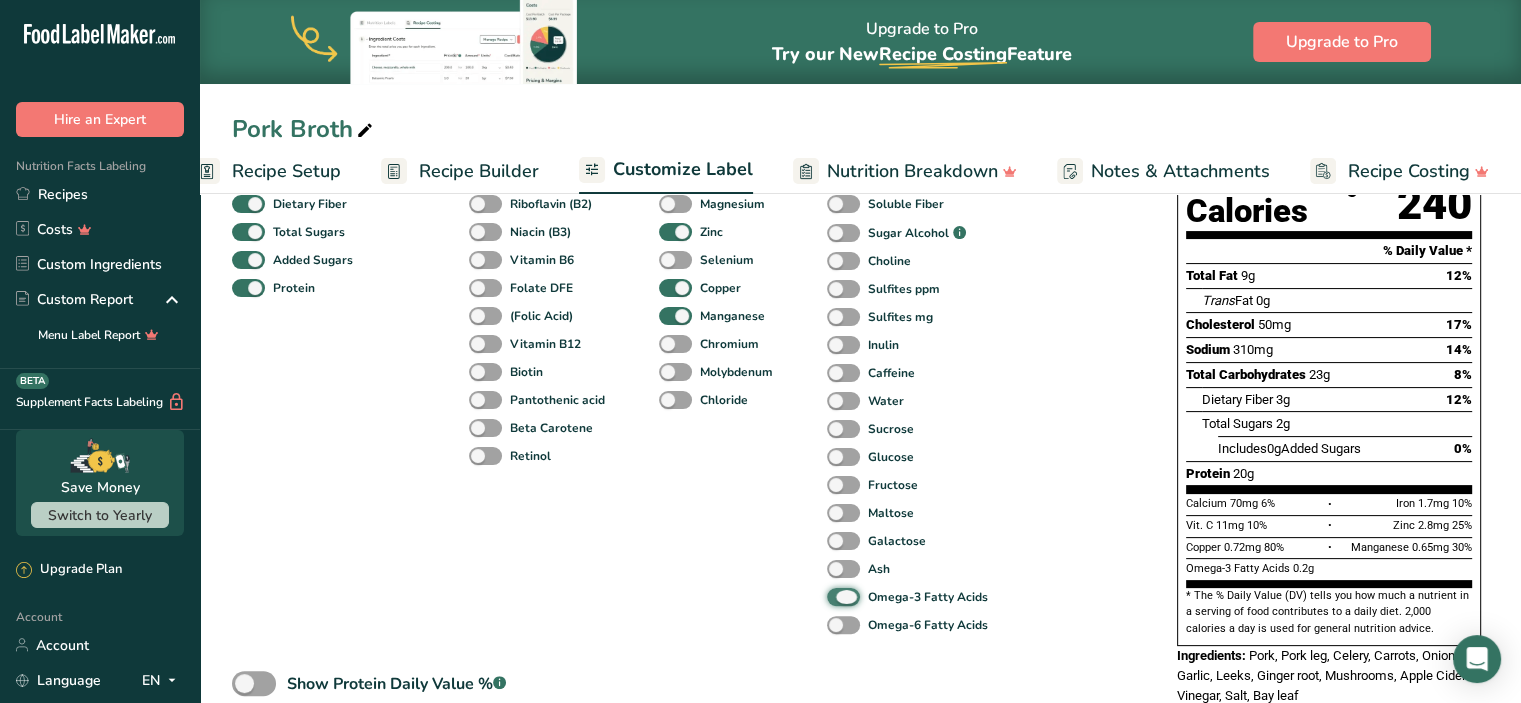 click on "Omega-3 Fatty Acids" at bounding box center [833, 596] 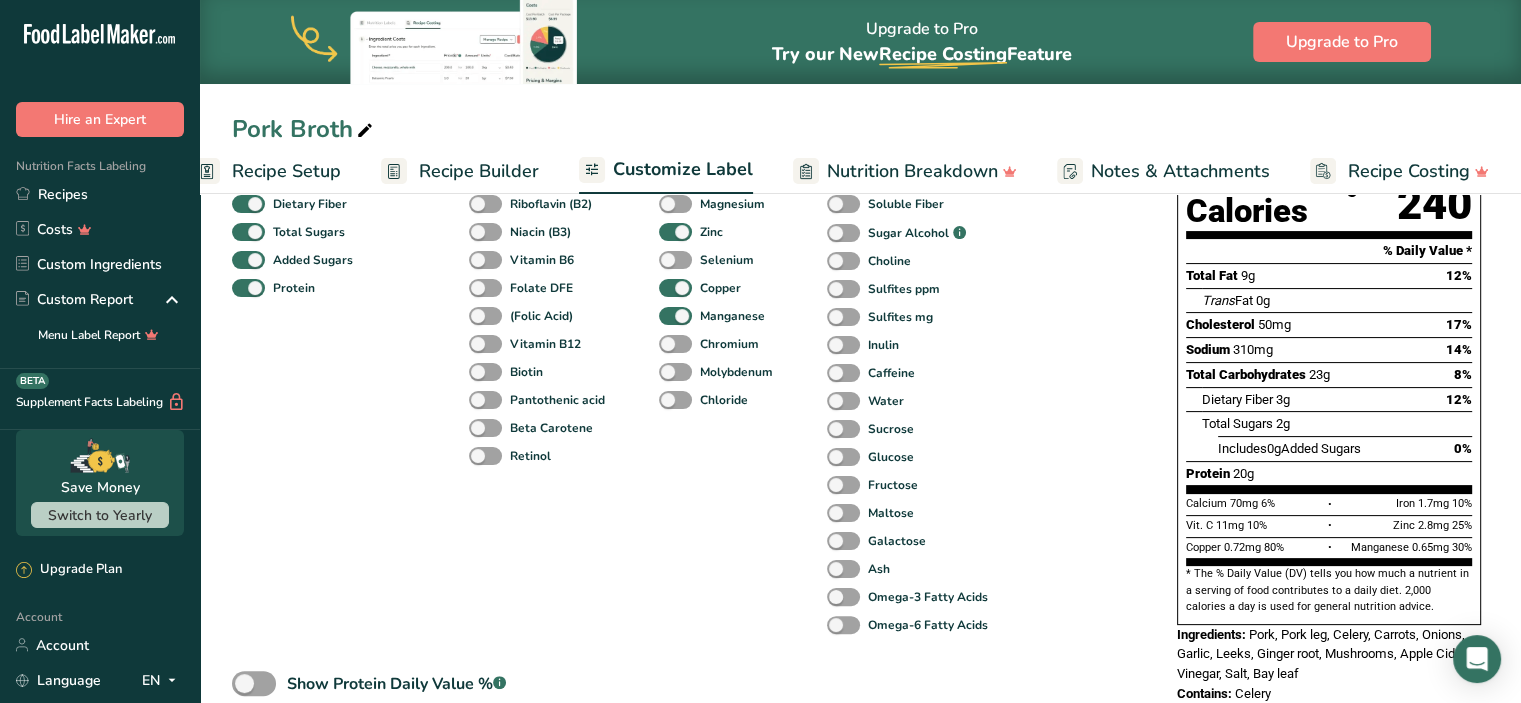 click on "Standard Components
Total Fat   Saturated Fat   Trans Fat   Cholesterol   Sodium   Total Carbohydrates   Dietary Fiber   Total Sugars   Added Sugars   Protein
Vitamins
Vitamin D   Vitamin A, RAE   Vitamin C   Vitamin E   Vitamin K   Thiamin (B1)   Riboflavin (B2)   Niacin (B3)   Vitamin B6   Folate DFE   (Folic Acid)   Vitamin B12   Biotin   Pantothenic acid   Beta Carotene   Retinol
Minerals
Fluoride   Calcium   Iron   Potassium   Phosphorus   Iodine   Magnesium   Zinc   Selenium   Copper   Manganese   Chromium   Molybdenum   Chloride
Other Nutrients
Calories from Fat   Calories from SatFat   Other Carbohydrates   Polyunsaturated Fat   Monounsaturated Fat   Insoluble Fiber   Soluble Fiber   Sugar Alcohol   .a-a{fill:#347362;}.b-a{fill:#fff;}         Choline   Sulfites ppm   Sulfites mg   Inulin   Caffeine   Water   Sucrose   Glucose   Fructose   Maltose   Galactose" at bounding box center (684, 426) 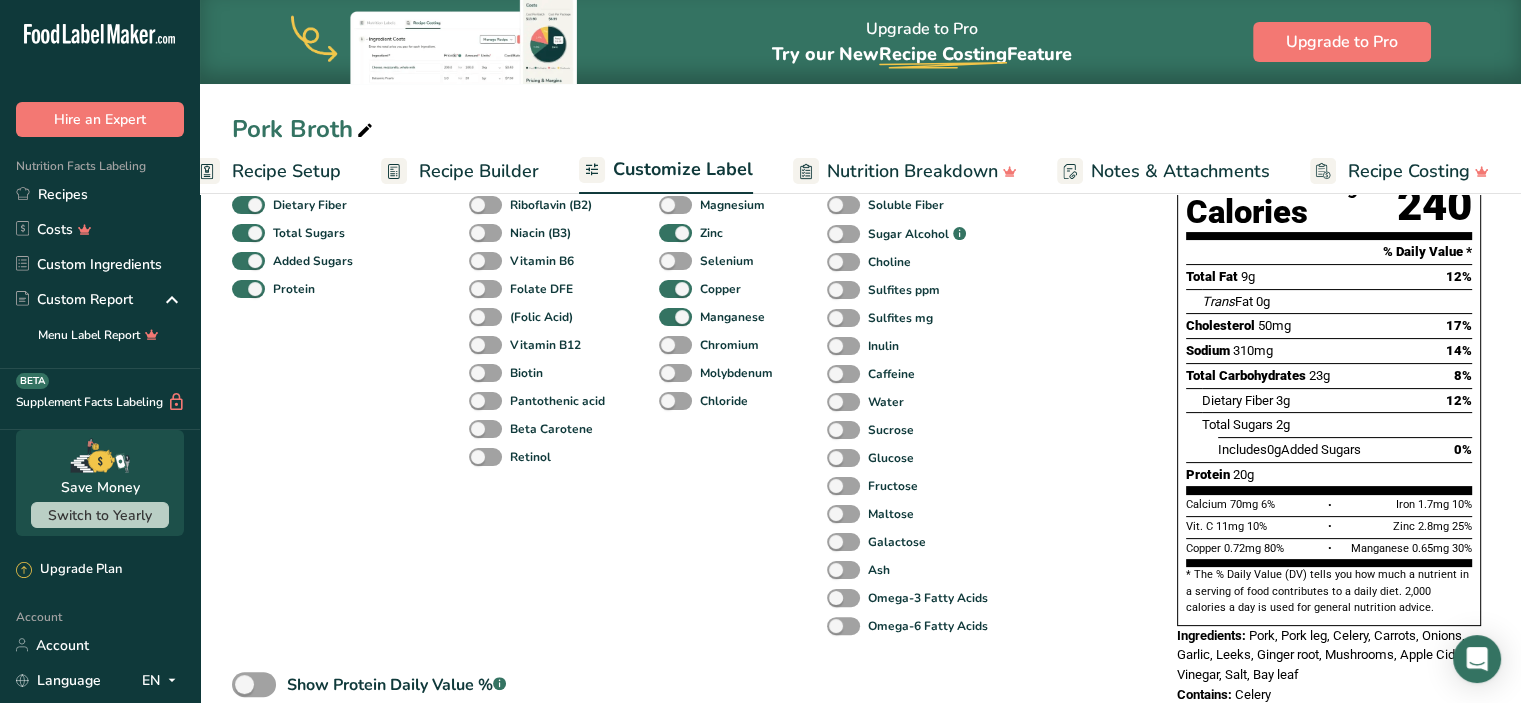 scroll, scrollTop: 405, scrollLeft: 0, axis: vertical 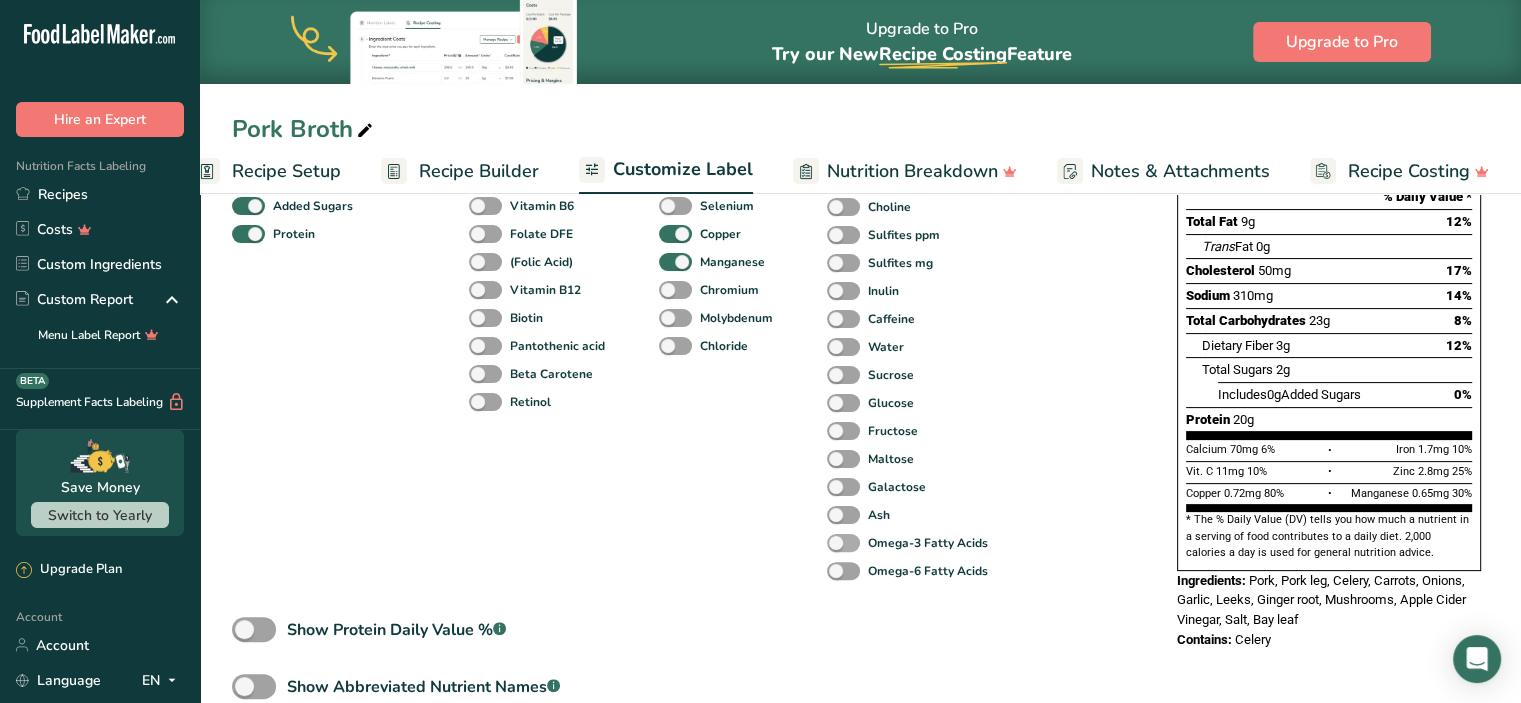 click at bounding box center [843, 543] 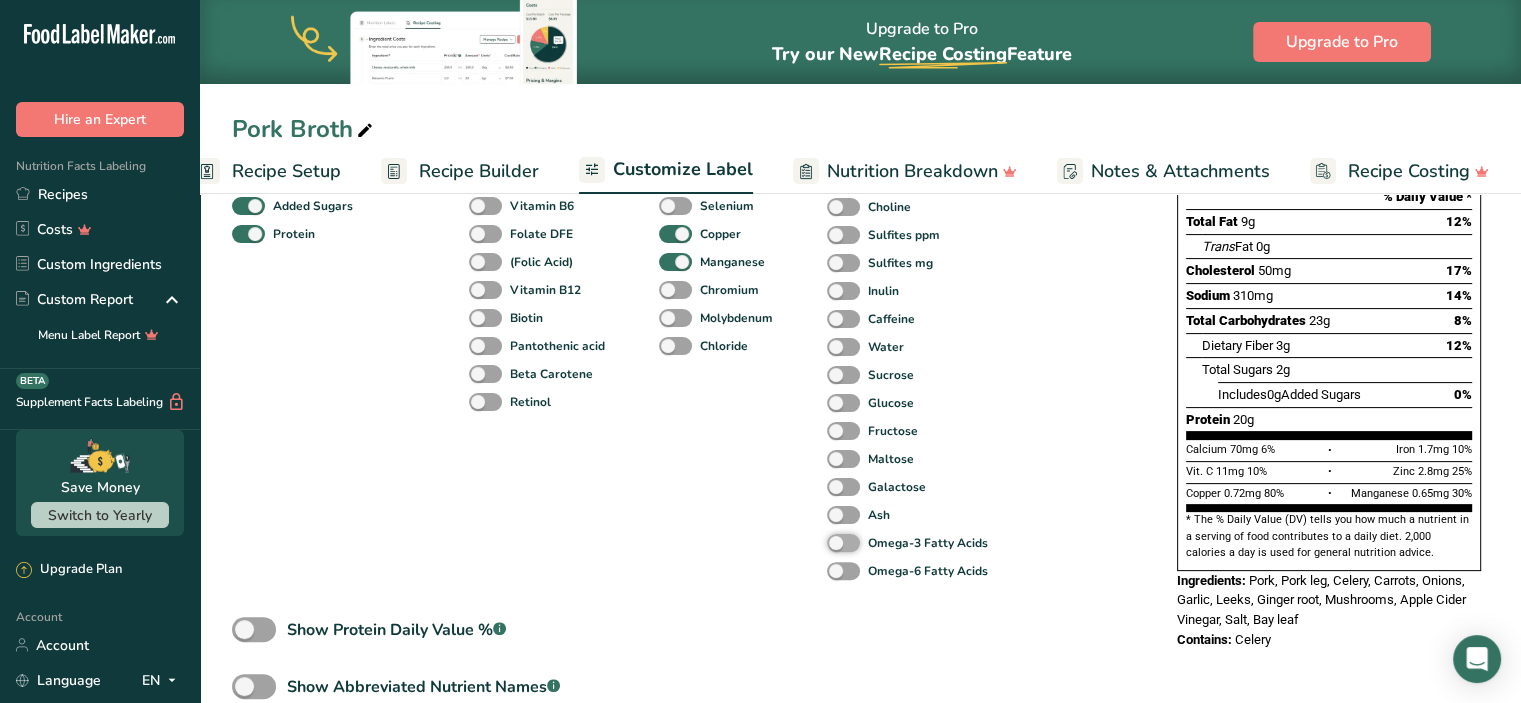 click on "Omega-3 Fatty Acids" at bounding box center (833, 542) 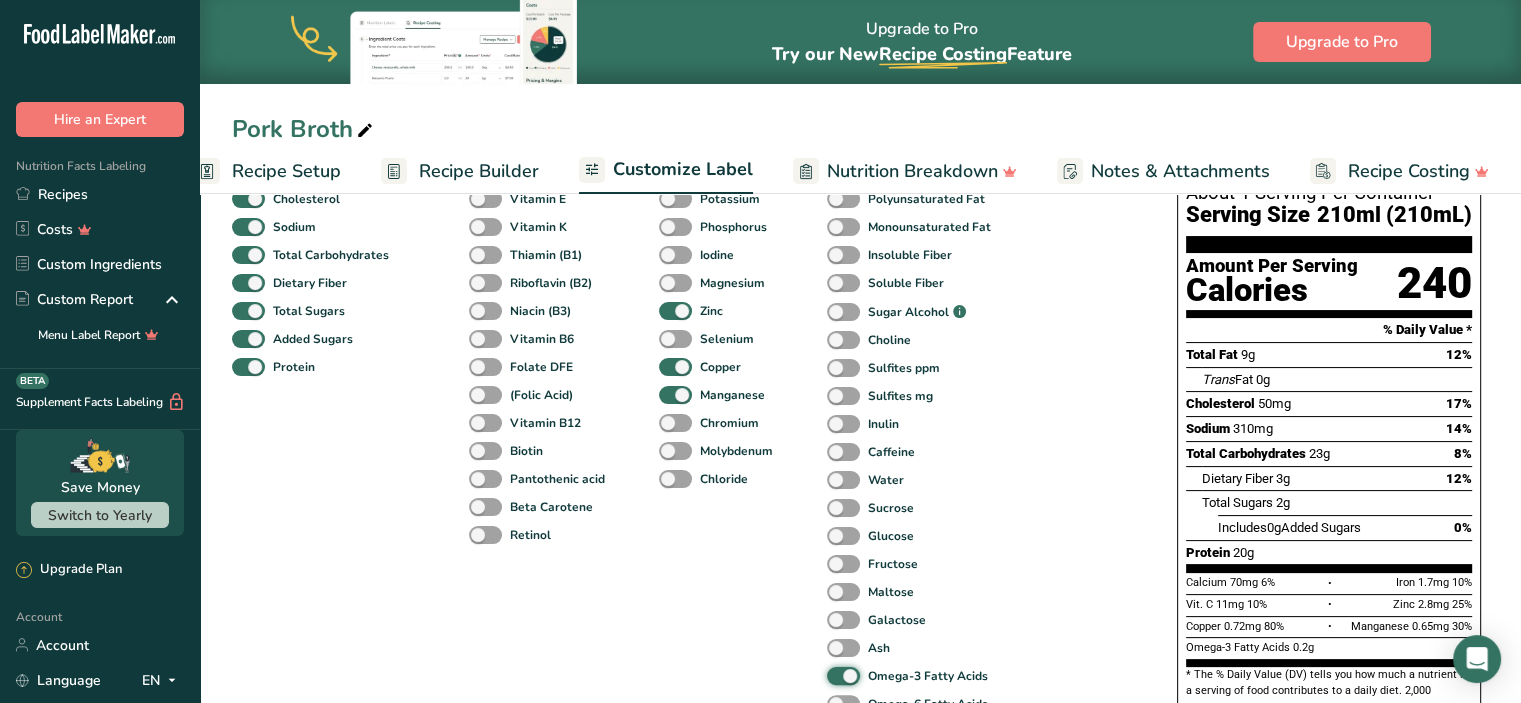 scroll, scrollTop: 260, scrollLeft: 0, axis: vertical 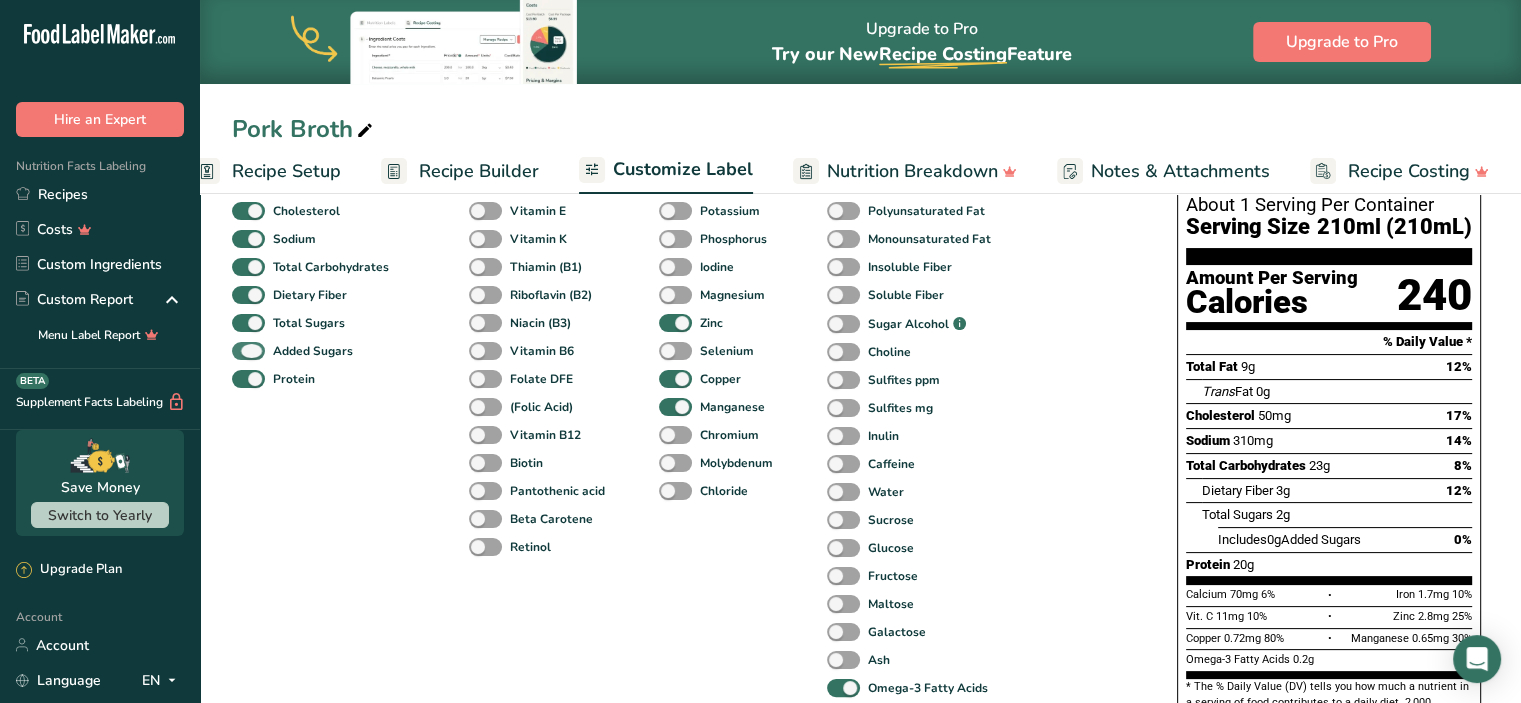 click at bounding box center (248, 351) 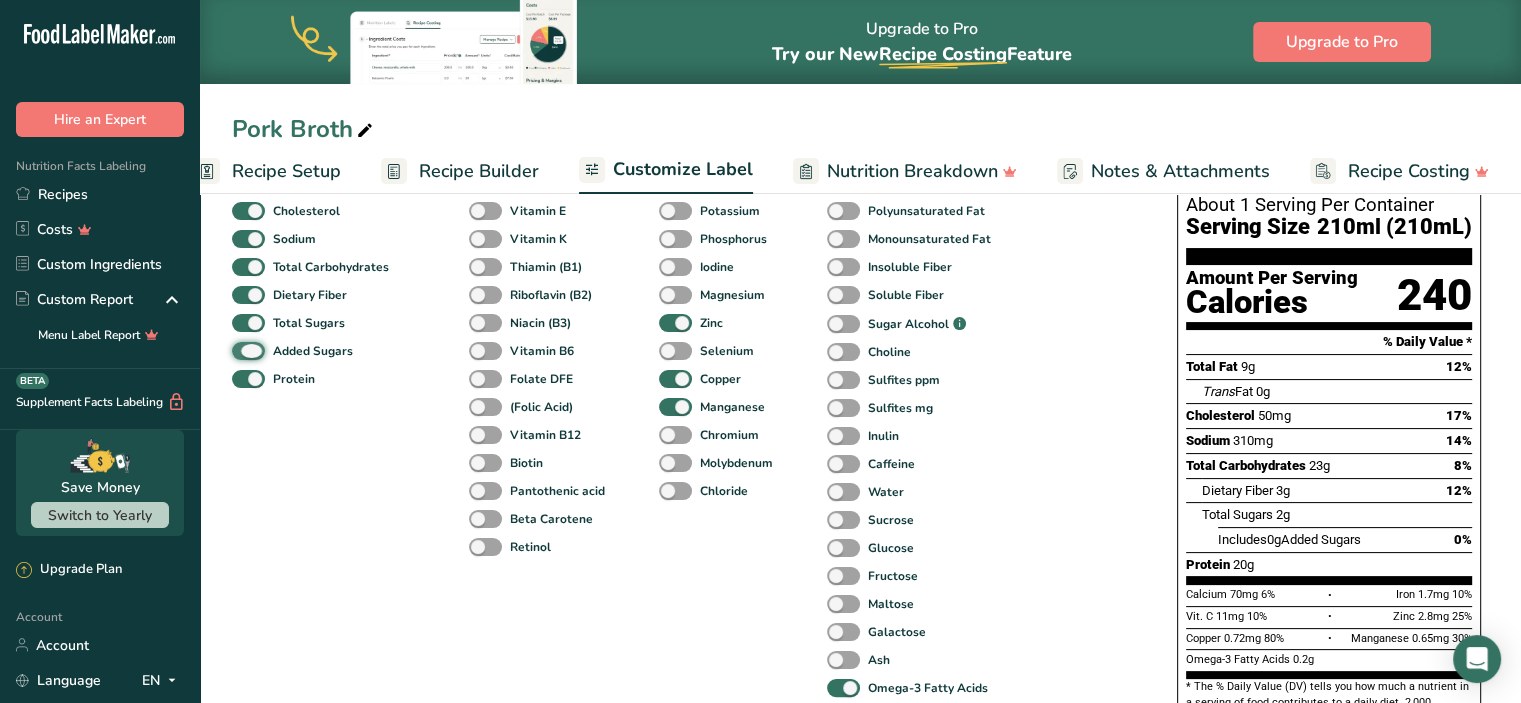 click on "Added Sugars" at bounding box center (238, 350) 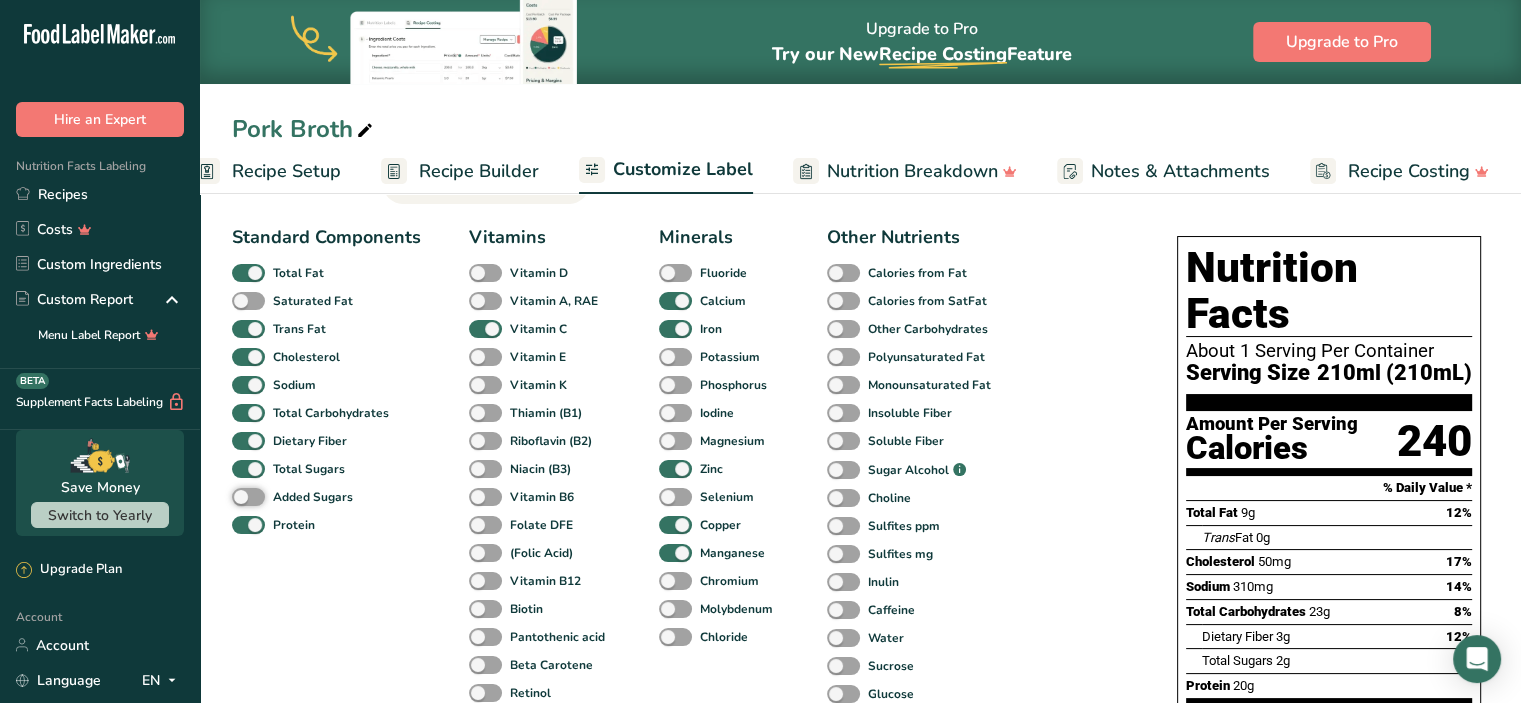 scroll, scrollTop: 107, scrollLeft: 0, axis: vertical 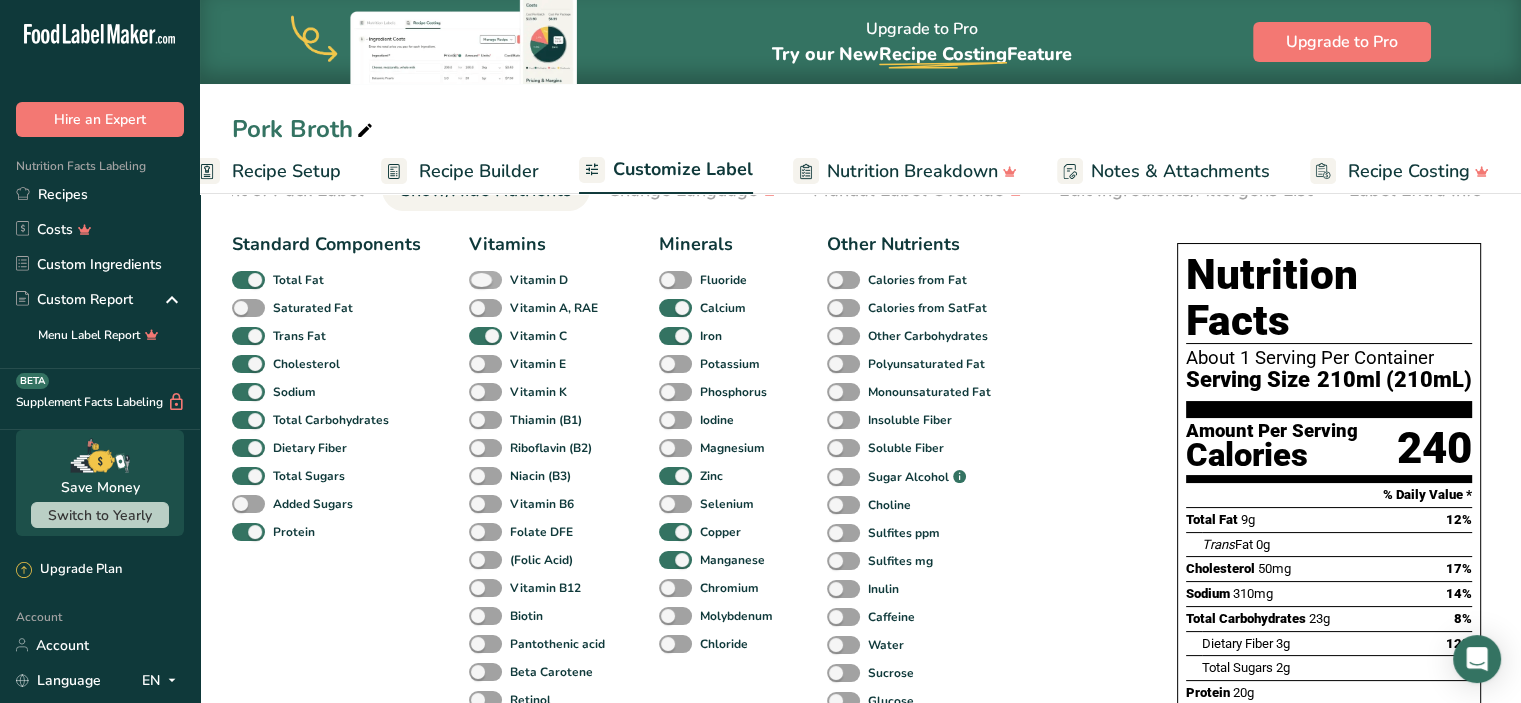 click at bounding box center [485, 280] 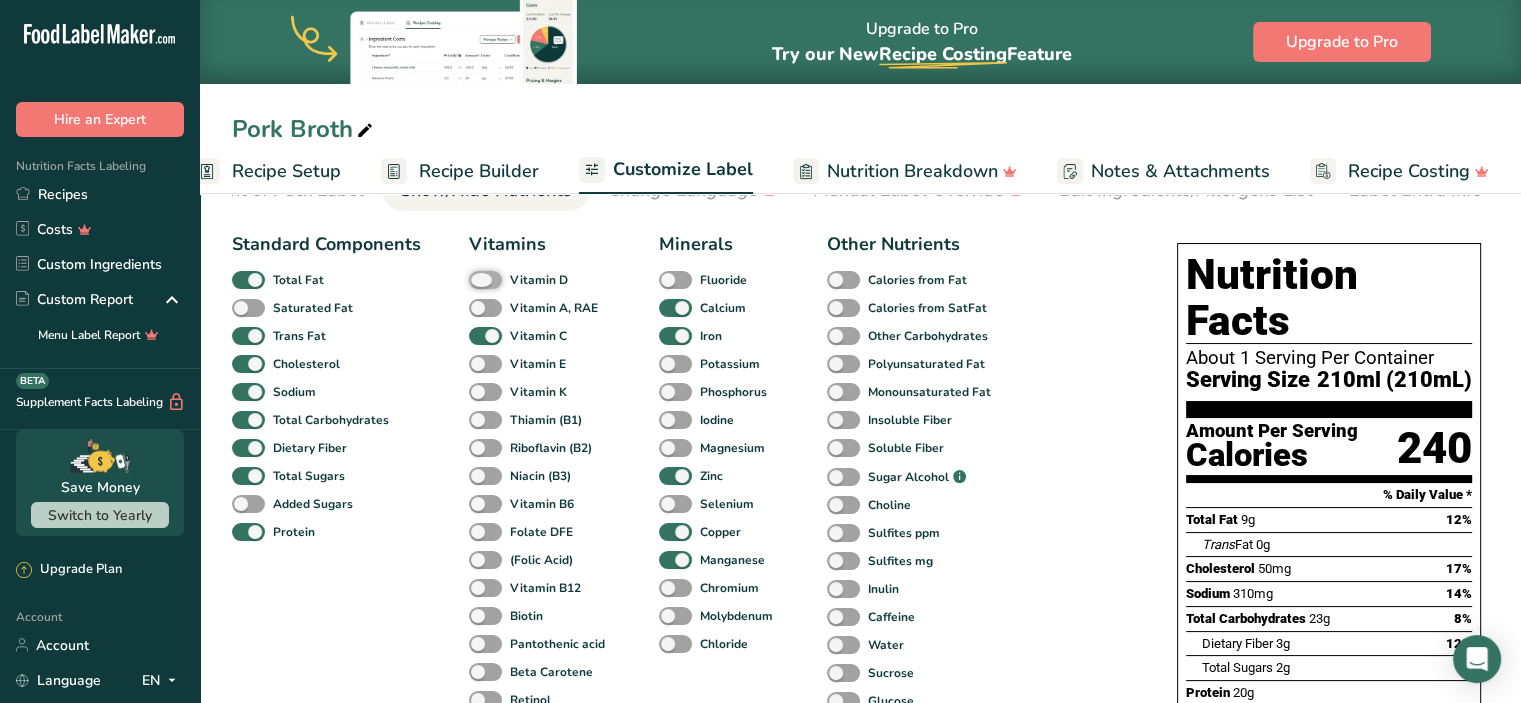 click on "Vitamin D" at bounding box center (475, 279) 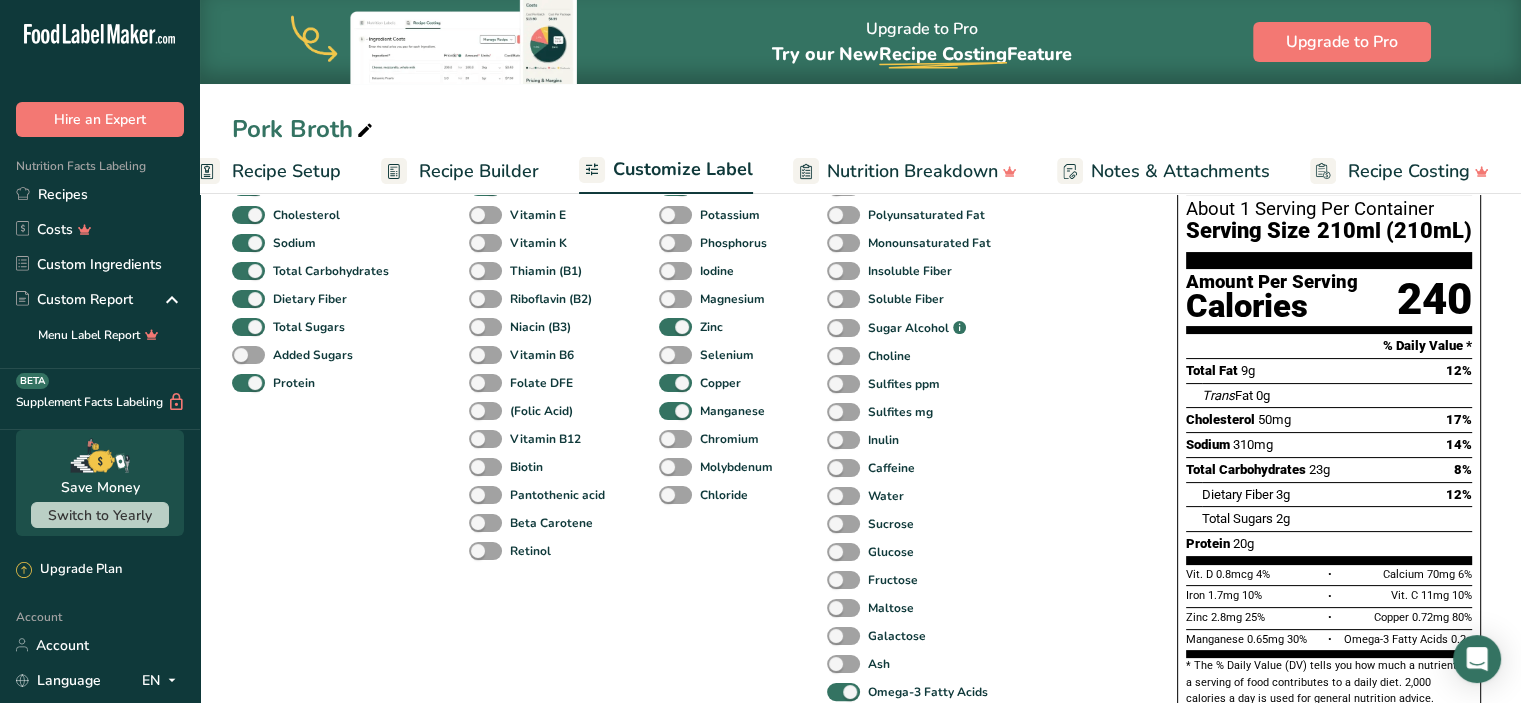 scroll, scrollTop: 248, scrollLeft: 0, axis: vertical 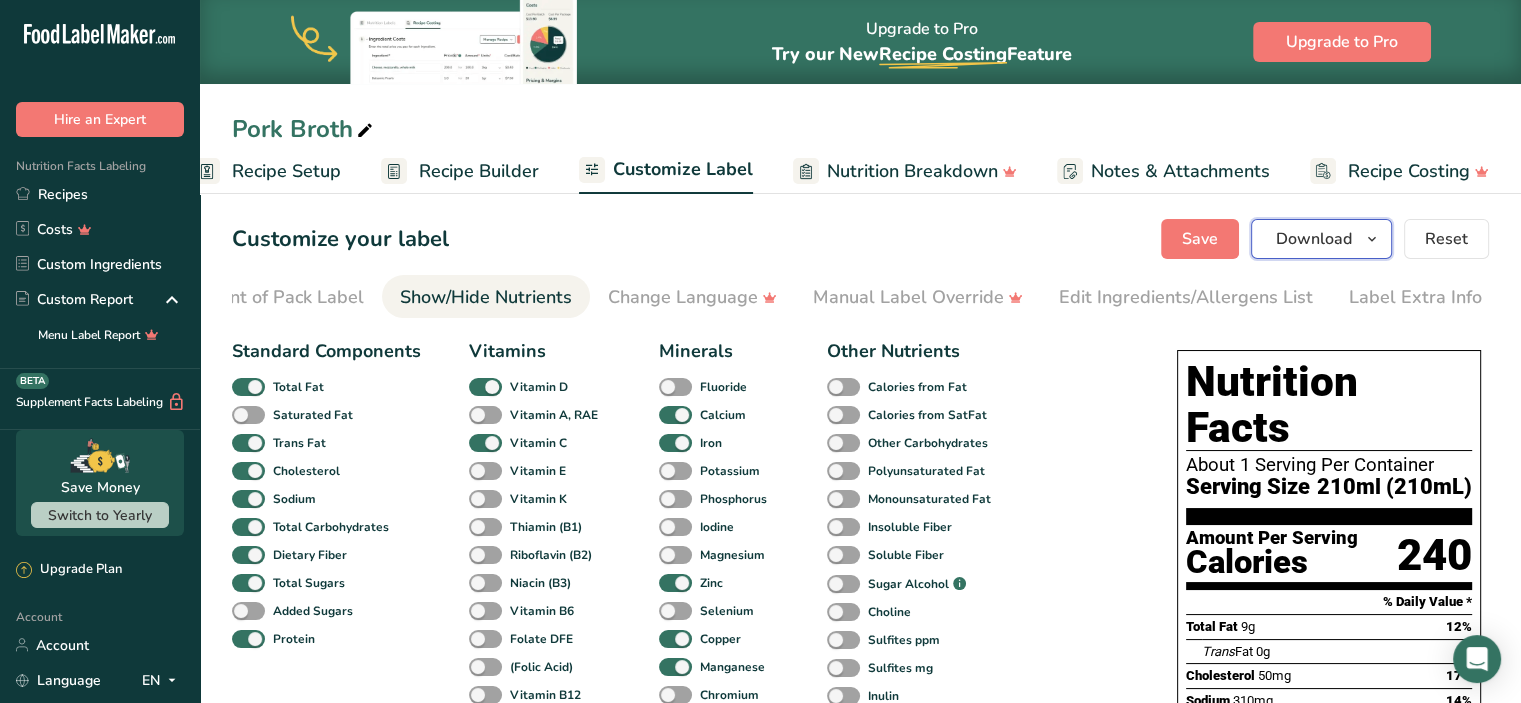 click on "Download" at bounding box center (1314, 239) 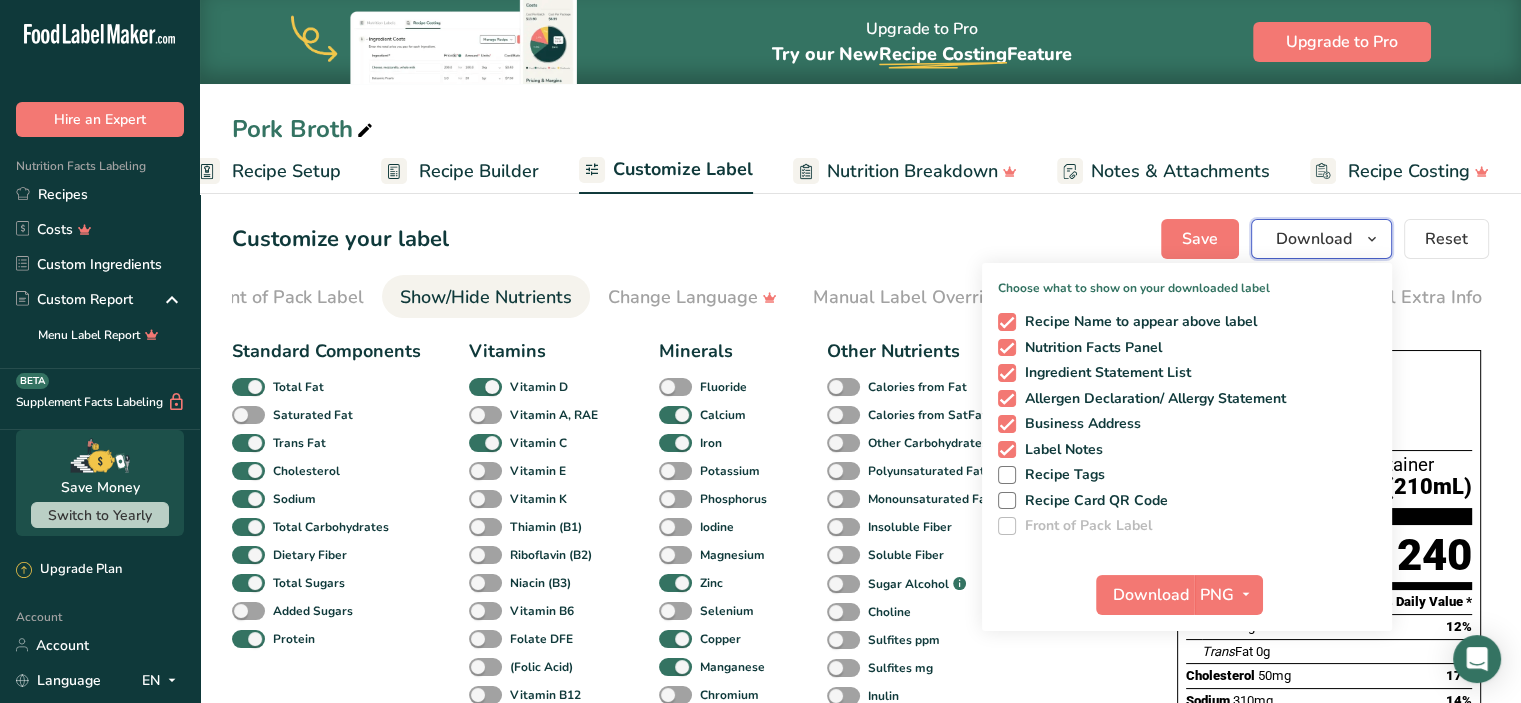 click on "Download" at bounding box center [1314, 239] 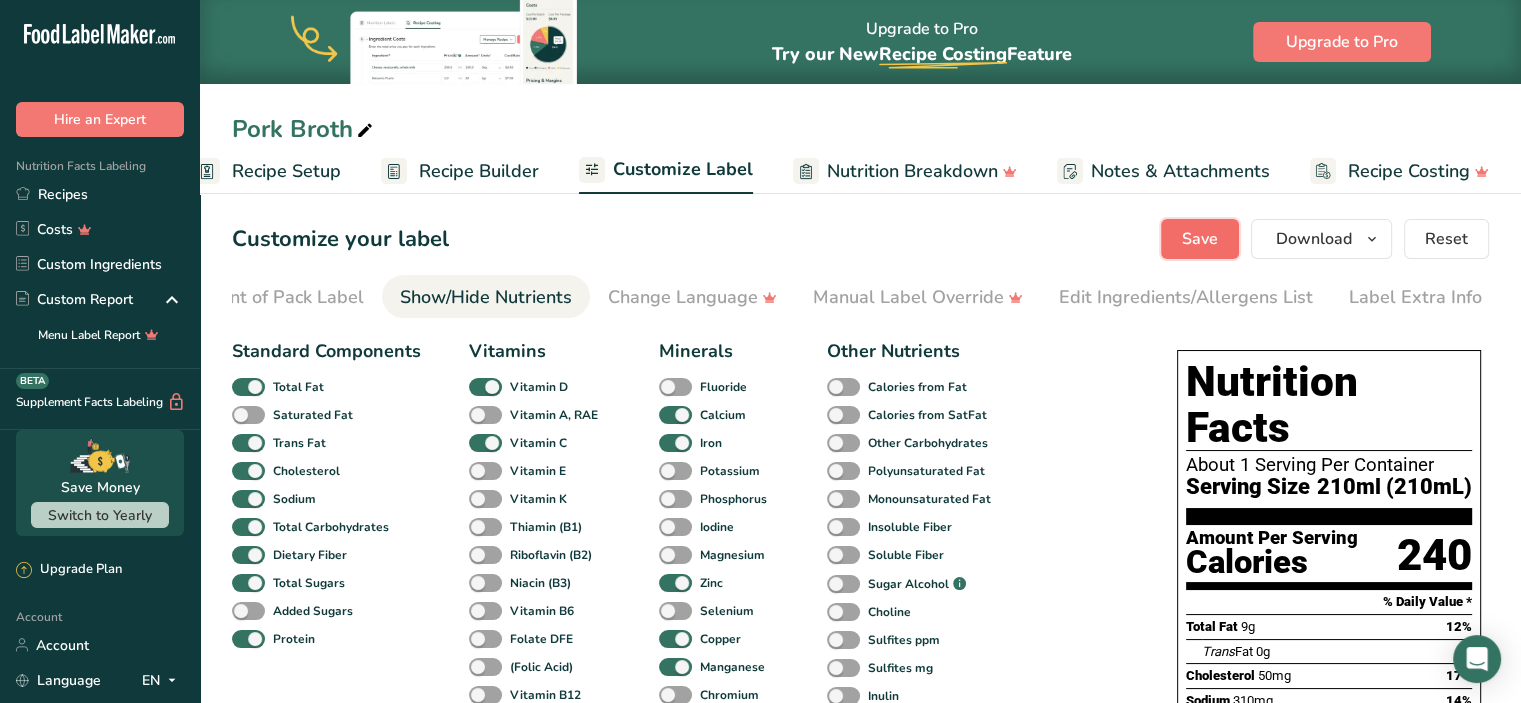 click on "Save" at bounding box center [1200, 239] 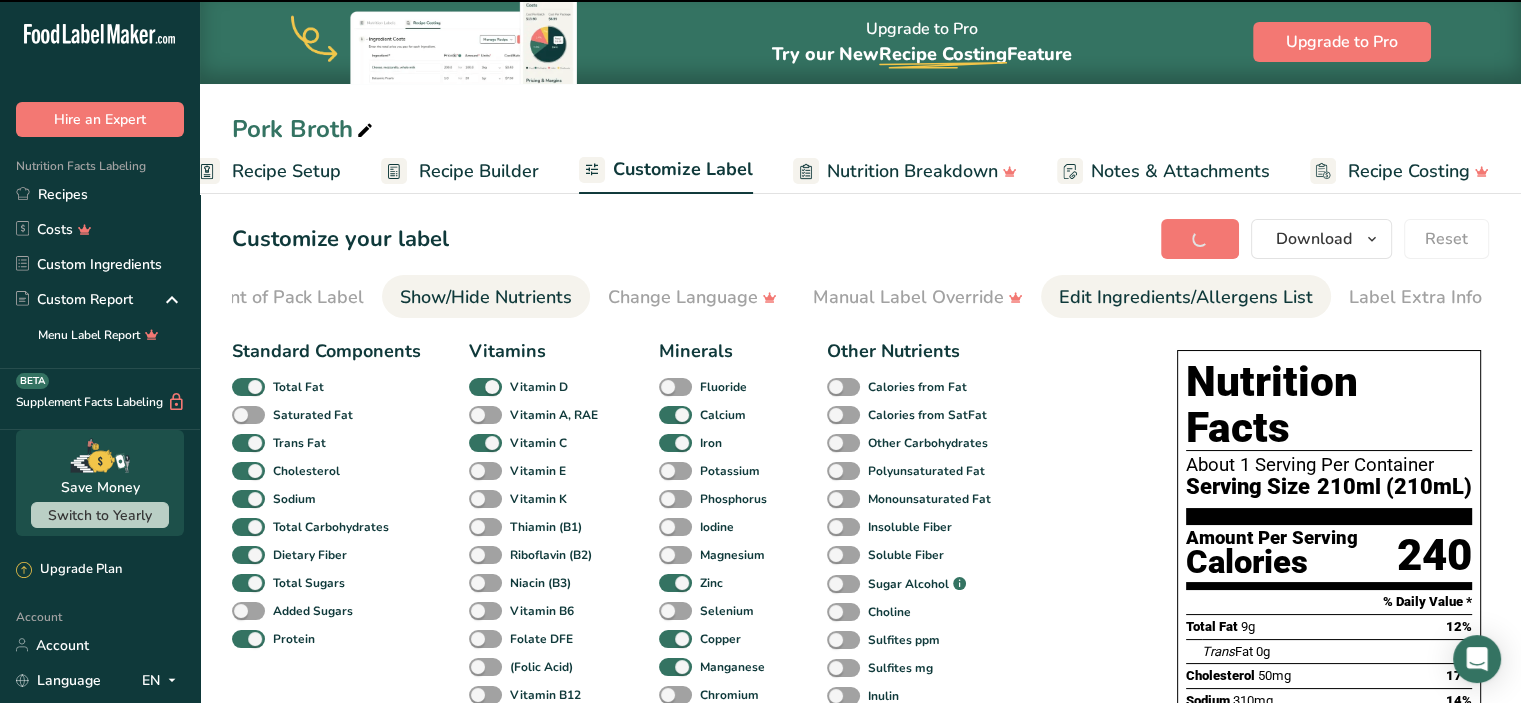 click on "Edit Ingredients/Allergens List" at bounding box center [1186, 297] 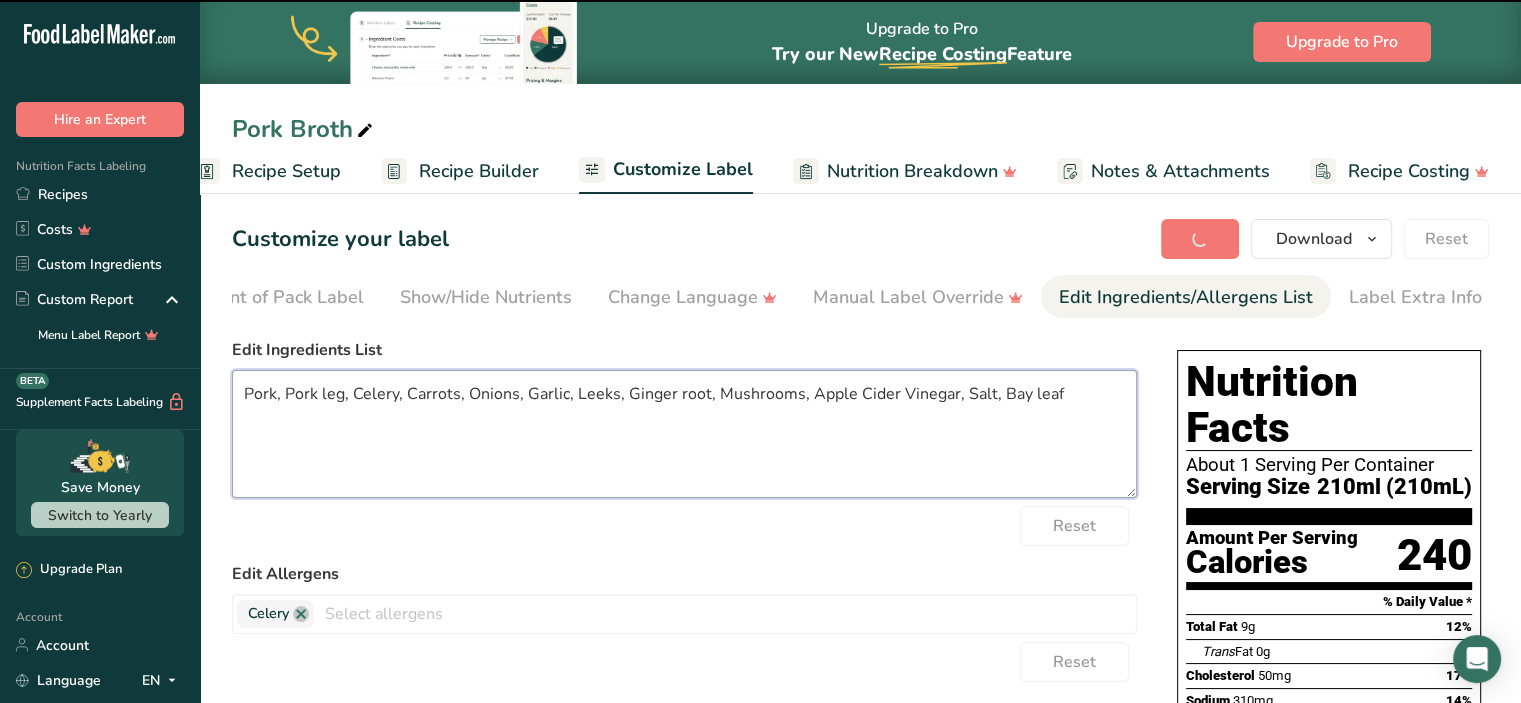 click on "Pork, Pork leg, Celery, Carrots, Onions, Garlic, Leeks, Ginger root, Mushrooms, Apple Cider Vinegar, Salt, Bay leaf" at bounding box center (684, 434) 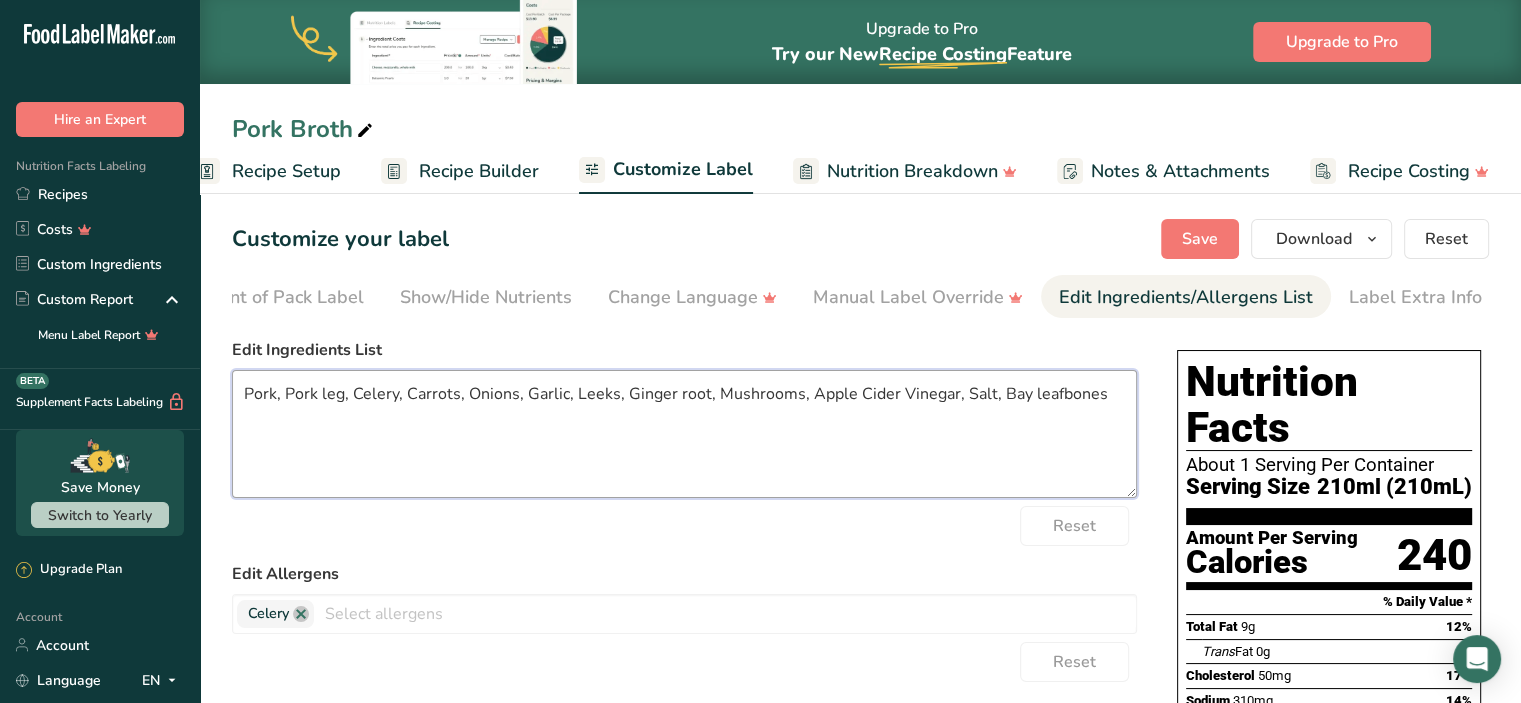 click on "Pork, Pork leg, Celery, Carrots, Onions, Garlic, Leeks, Ginger root, Mushrooms, Apple Cider Vinegar, Salt, Bay leafbones" at bounding box center [684, 434] 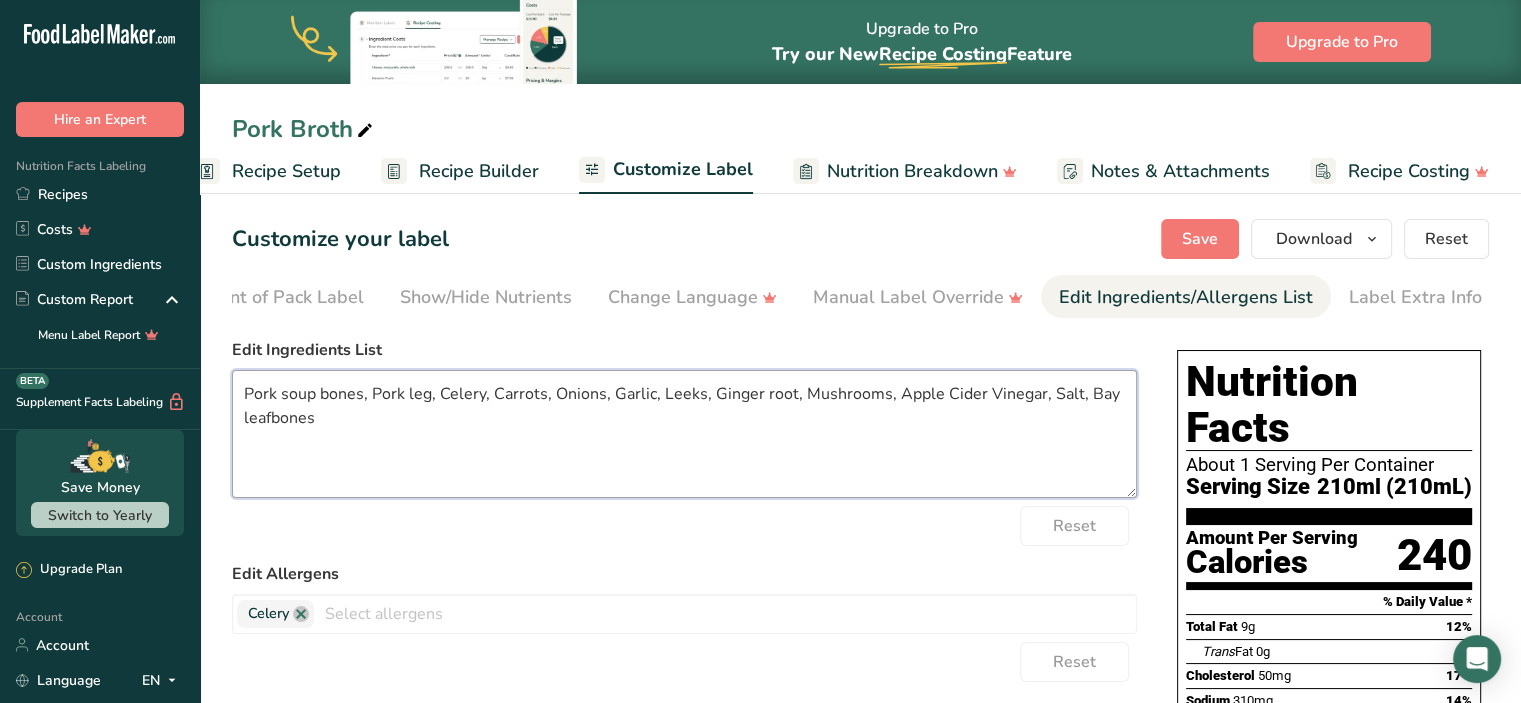 click on "Pork soup bones, Pork leg, Celery, Carrots, Onions, Garlic, Leeks, Ginger root, Mushrooms, Apple Cider Vinegar, Salt, Bay leafbones" at bounding box center (684, 434) 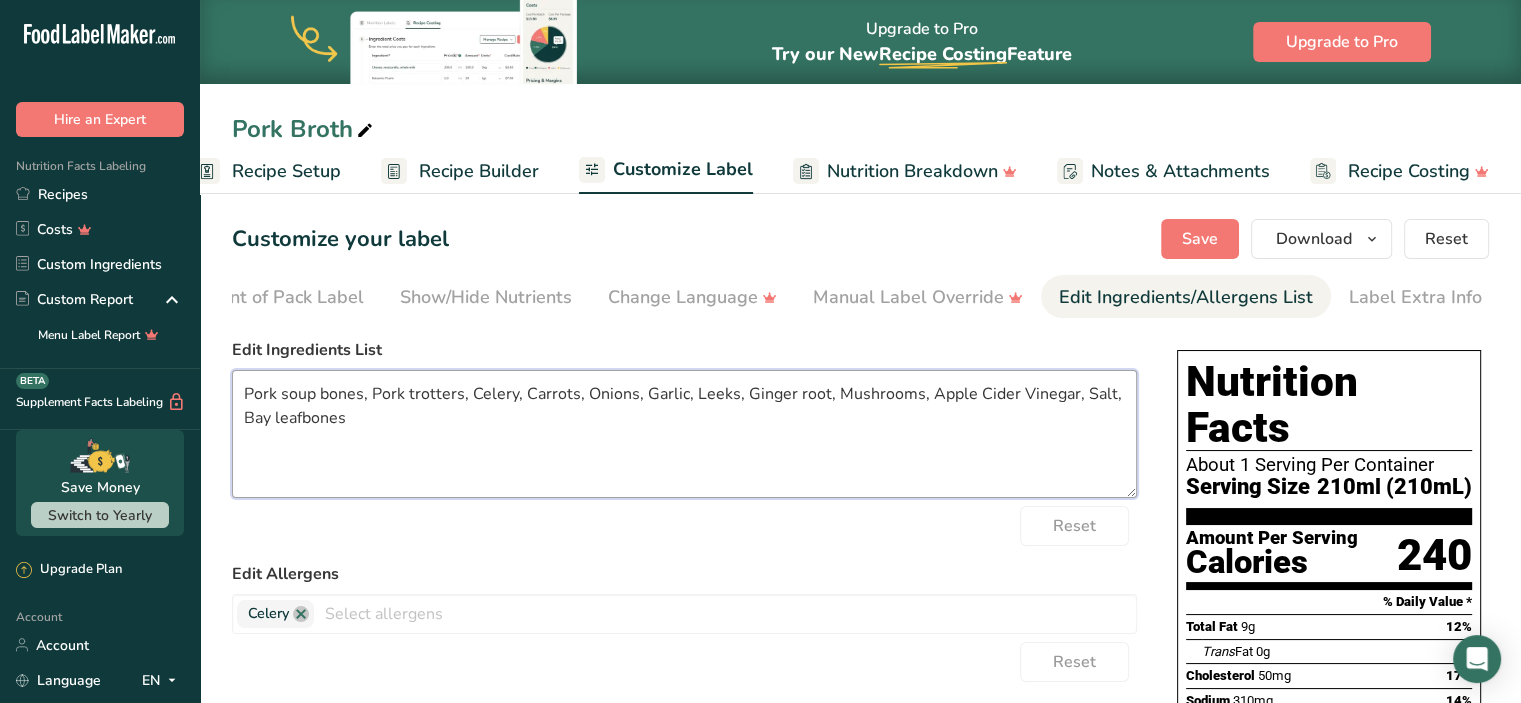 click on "Pork soup bones, Pork trotters, Celery, Carrots, Onions, Garlic, Leeks, Ginger root, Mushrooms, Apple Cider Vinegar, Salt, Bay leafbones" at bounding box center (684, 434) 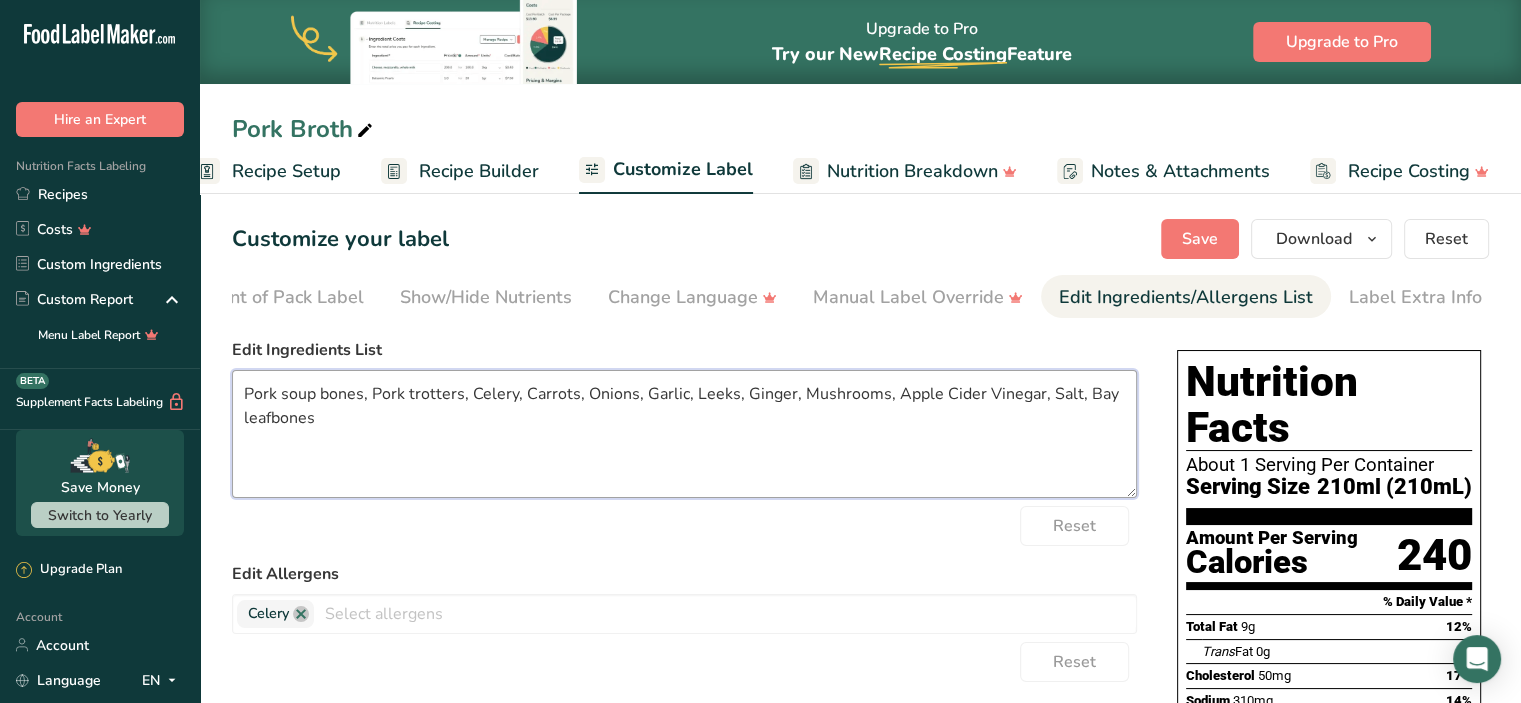 click on "Pork soup bones, Pork trotters, Celery, Carrots, Onions, Garlic, Leeks, Ginger, Mushrooms, Apple Cider Vinegar, Salt, Bay leafbones" at bounding box center [684, 434] 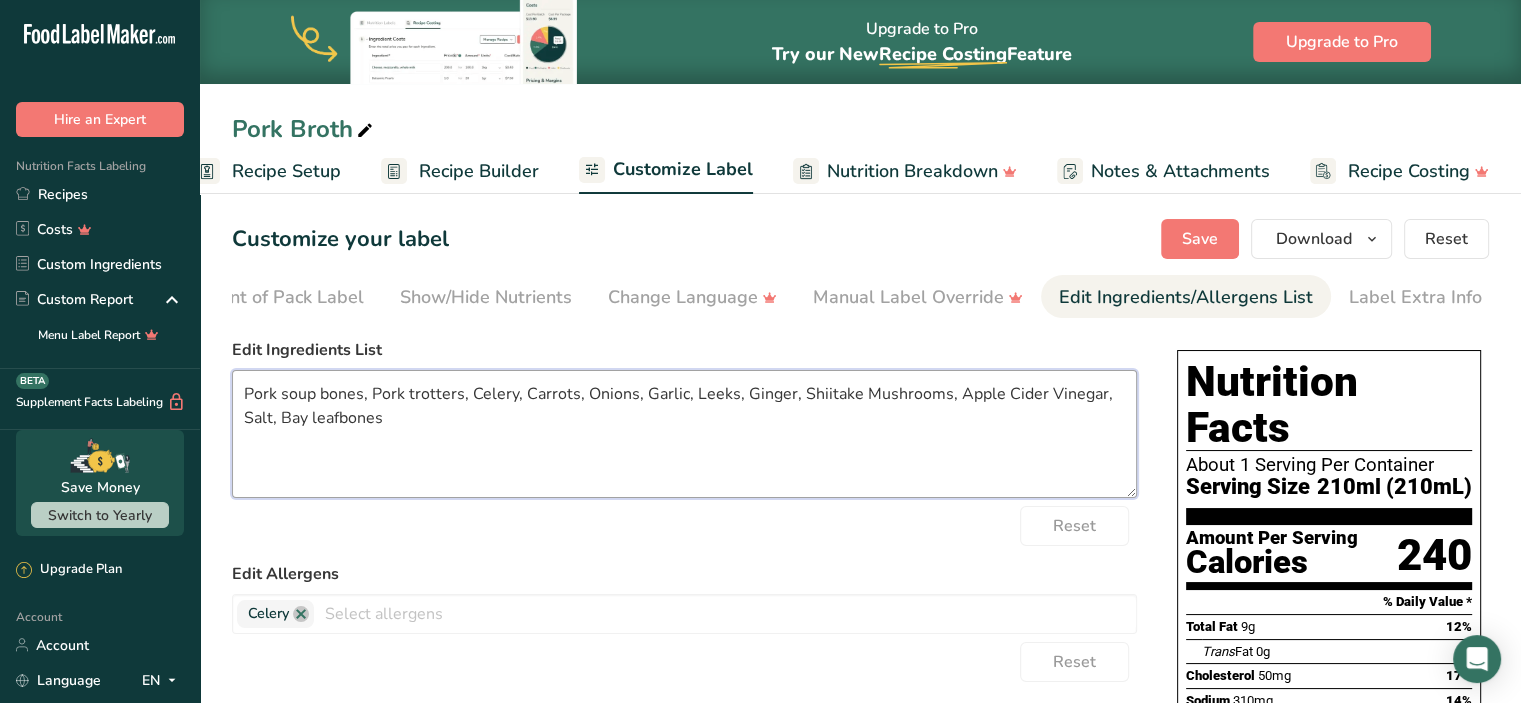 drag, startPoint x: 794, startPoint y: 401, endPoint x: 939, endPoint y: 405, distance: 145.05516 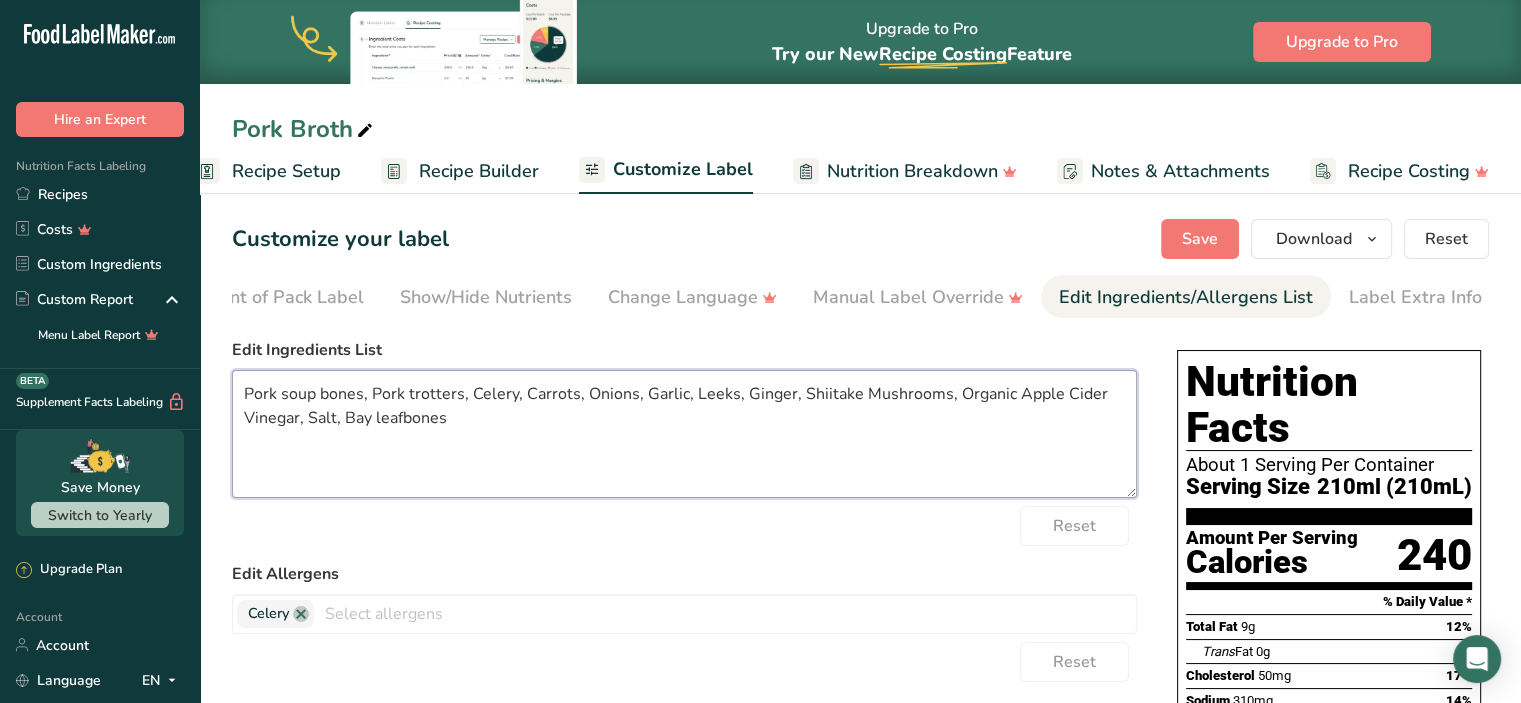 click on "Pork soup bones, Pork trotters, Celery, Carrots, Onions, Garlic, Leeks, Ginger, Shiitake Mushrooms, Organic Apple Cider Vinegar, Salt, Bay leafbones" at bounding box center (684, 434) 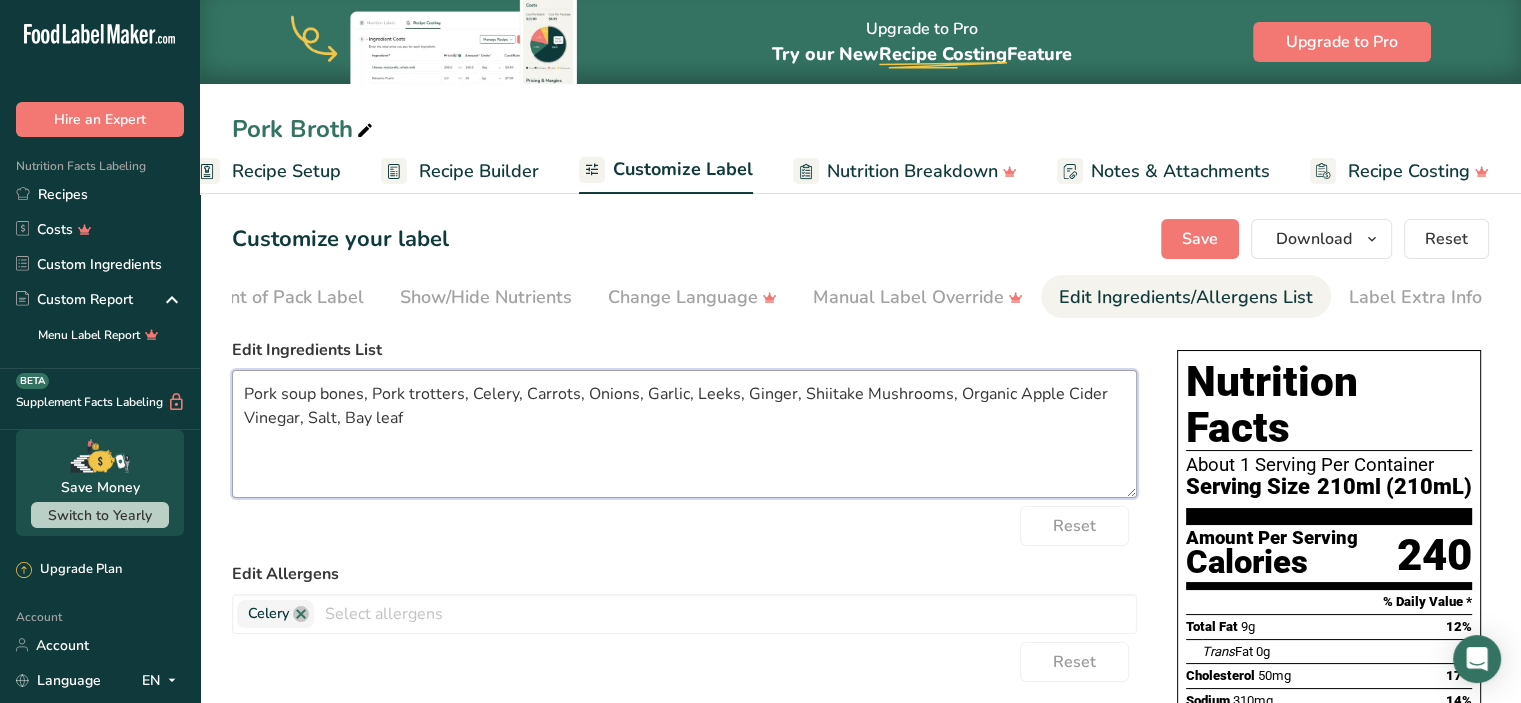 click on "Pork soup bones, Pork trotters, Celery, Carrots, Onions, Garlic, Leeks, Ginger, Shiitake Mushrooms, Organic Apple Cider Vinegar, Salt, Bay leaf" at bounding box center [684, 434] 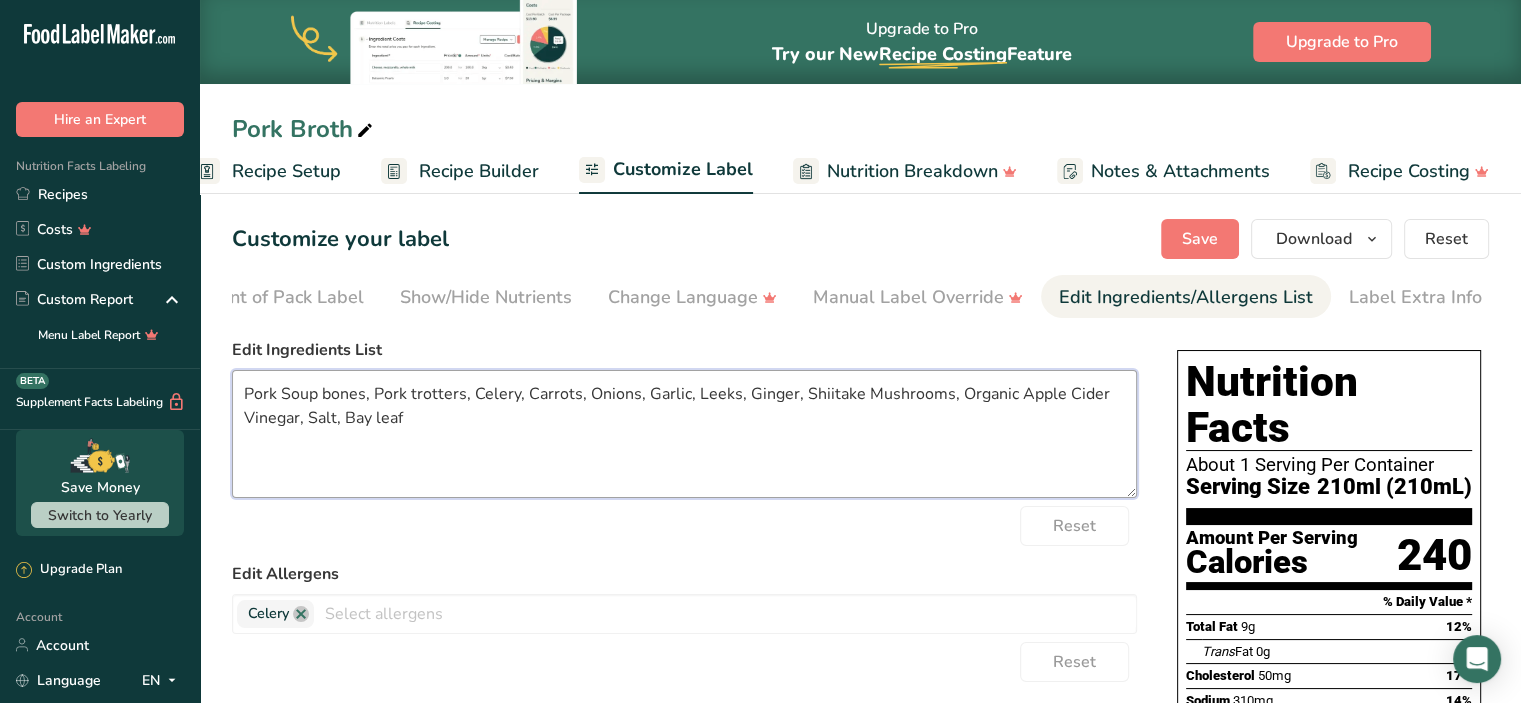 click on "Pork Soup bones, Pork trotters, Celery, Carrots, Onions, Garlic, Leeks, Ginger, Shiitake Mushrooms, Organic Apple Cider Vinegar, Salt, Bay leaf" at bounding box center (684, 434) 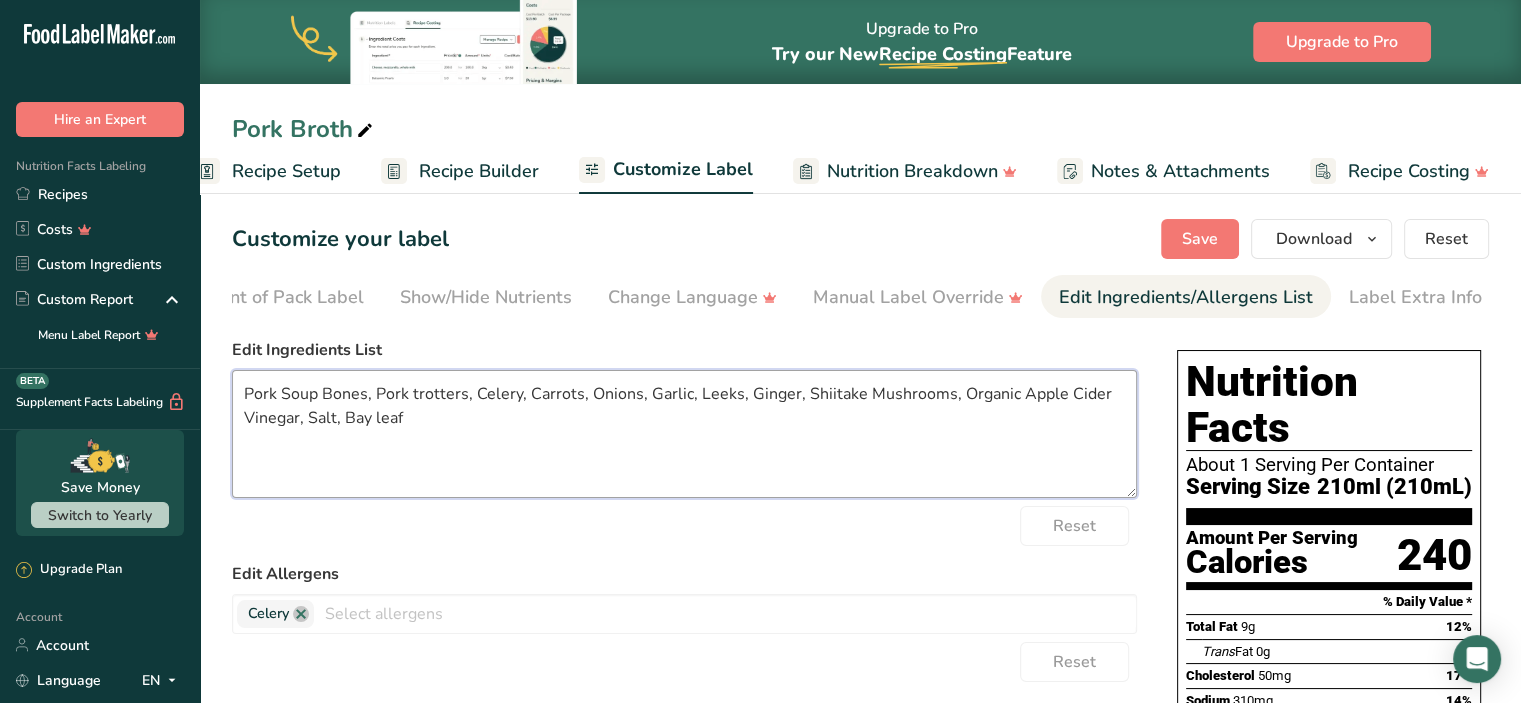 click on "Pork Soup Bones, Pork trotters, Celery, Carrots, Onions, Garlic, Leeks, Ginger, Shiitake Mushrooms, Organic Apple Cider Vinegar, Salt, Bay leaf" at bounding box center [684, 434] 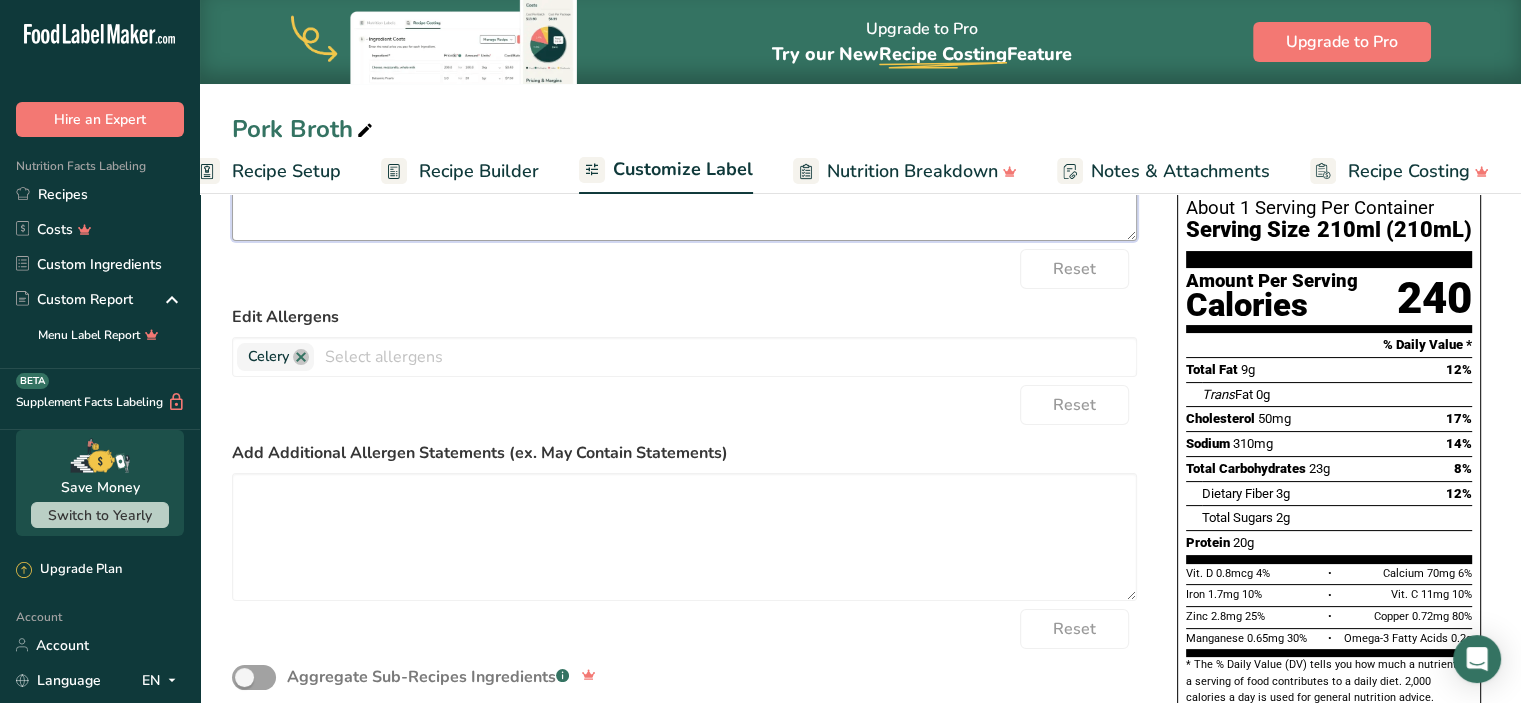 scroll, scrollTop: 246, scrollLeft: 0, axis: vertical 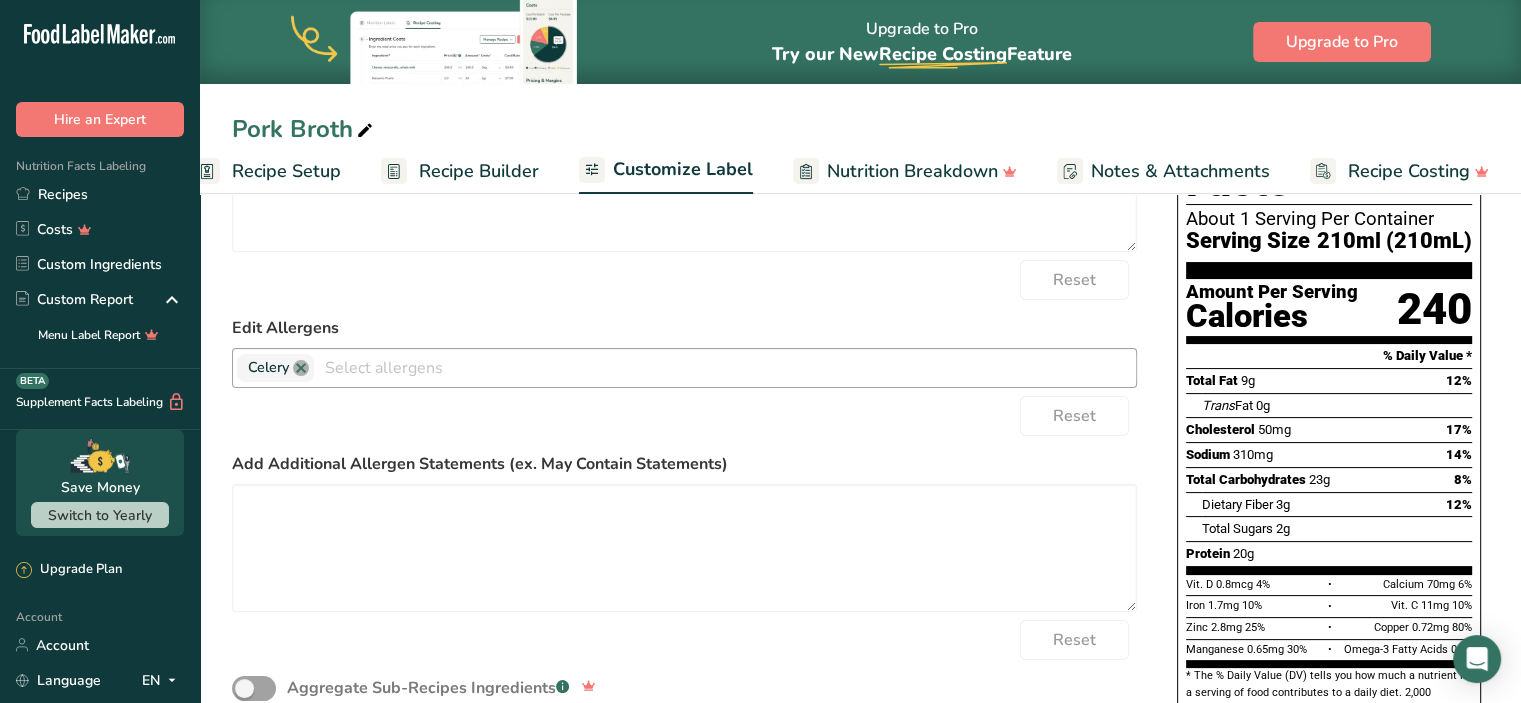 click at bounding box center [301, 368] 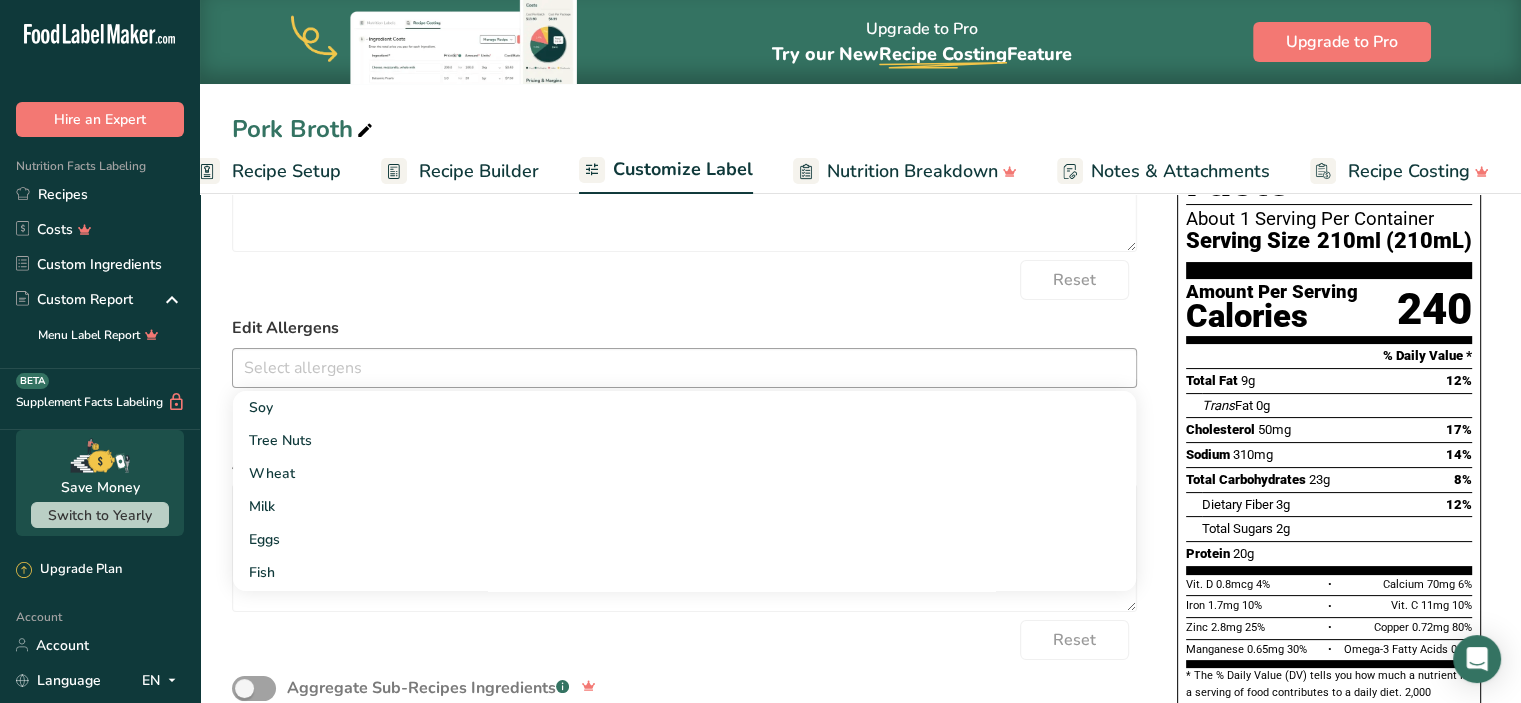 click on "Reset" at bounding box center (684, 280) 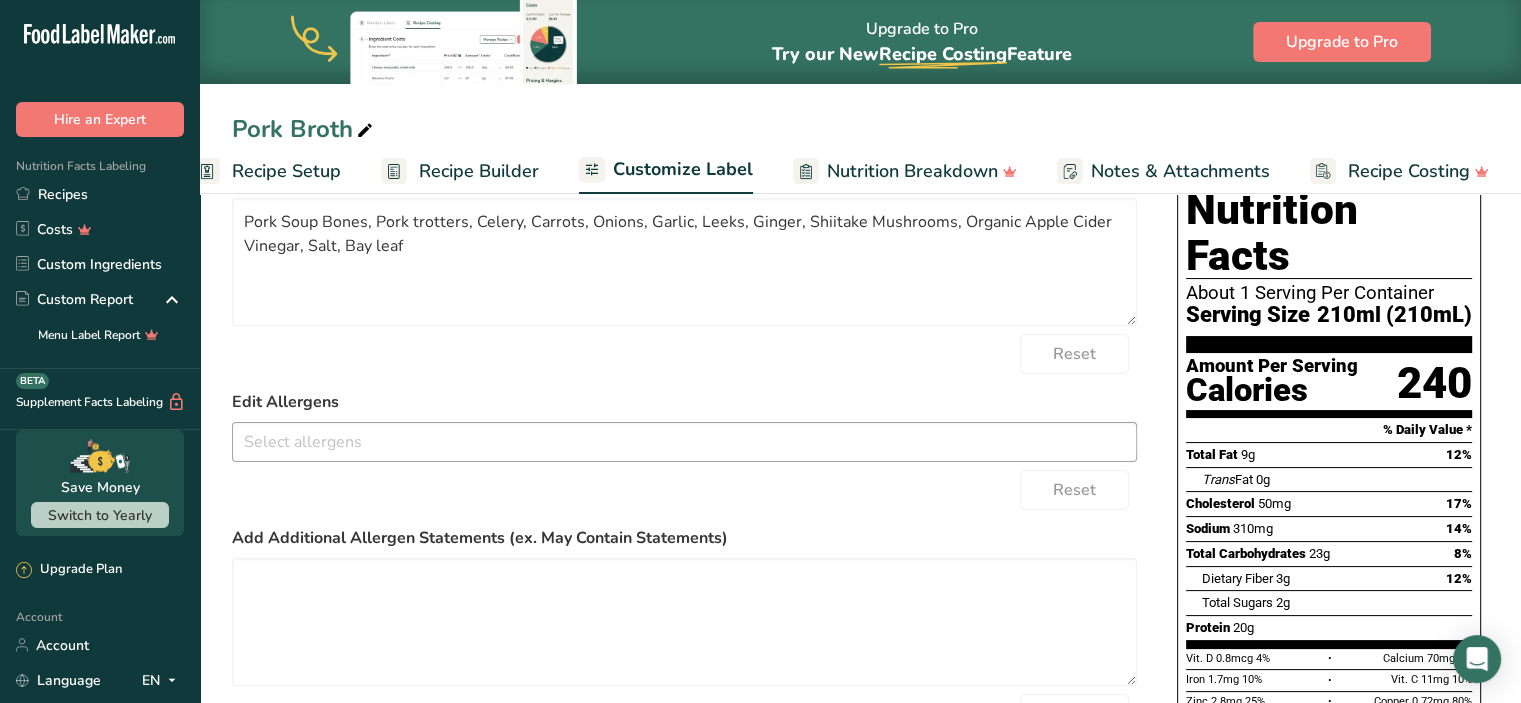 scroll, scrollTop: 161, scrollLeft: 0, axis: vertical 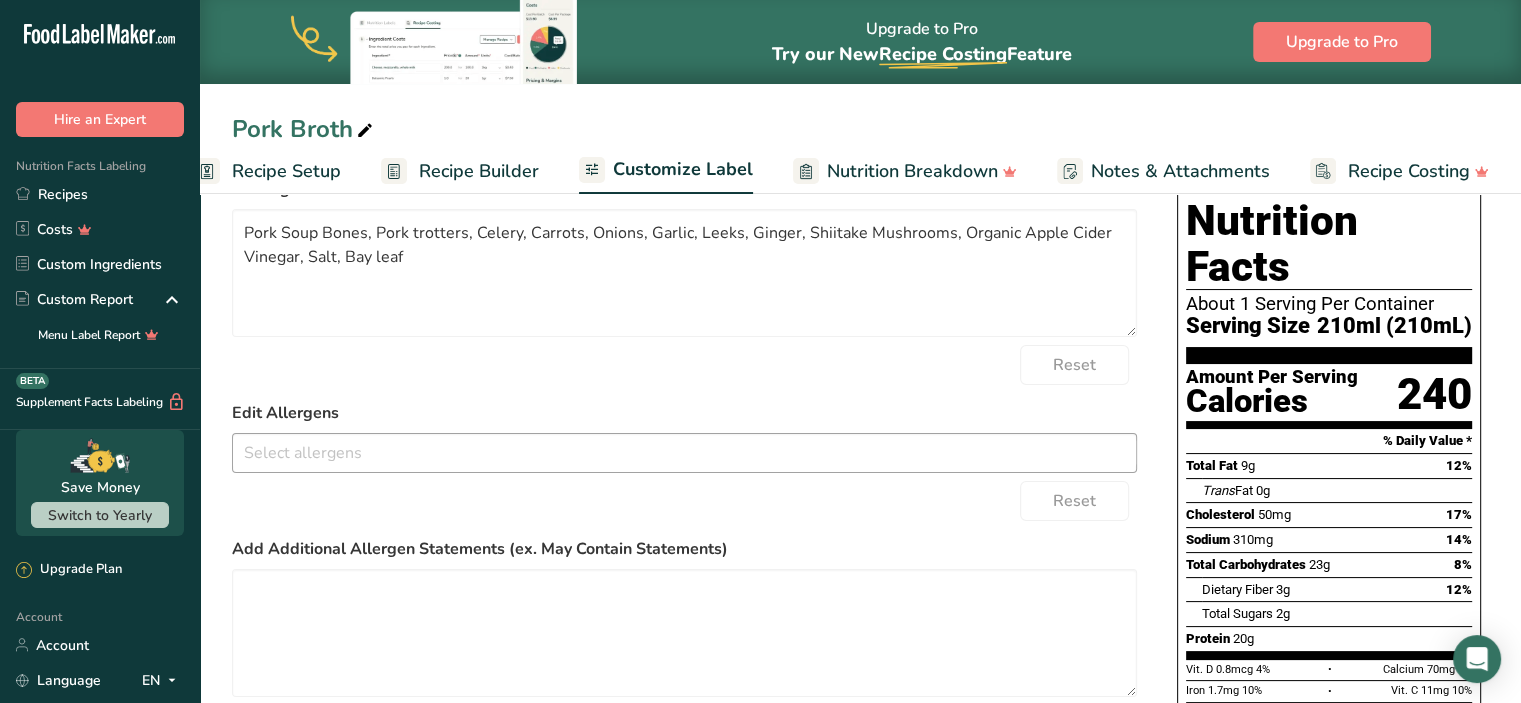 click on "Reset" at bounding box center [684, 501] 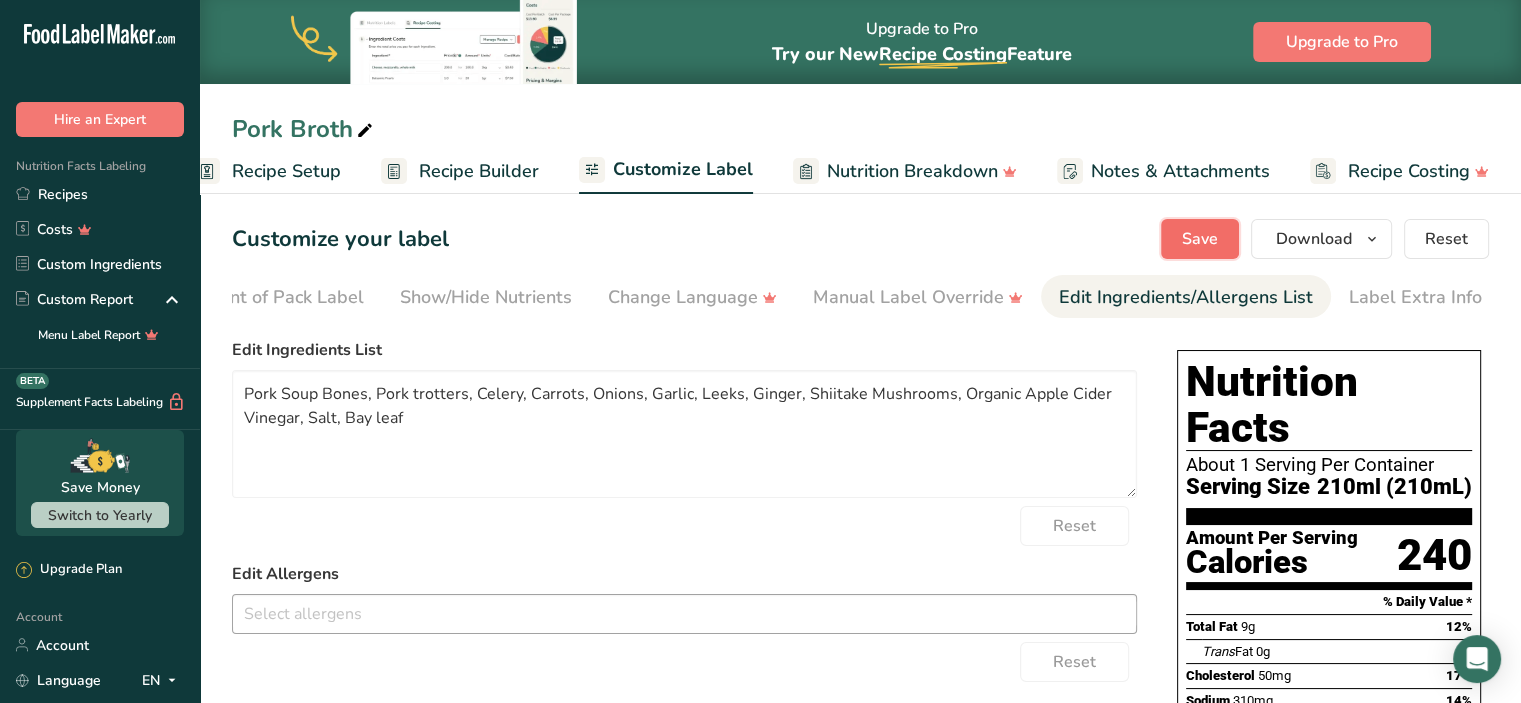 click on "Save" at bounding box center [1200, 239] 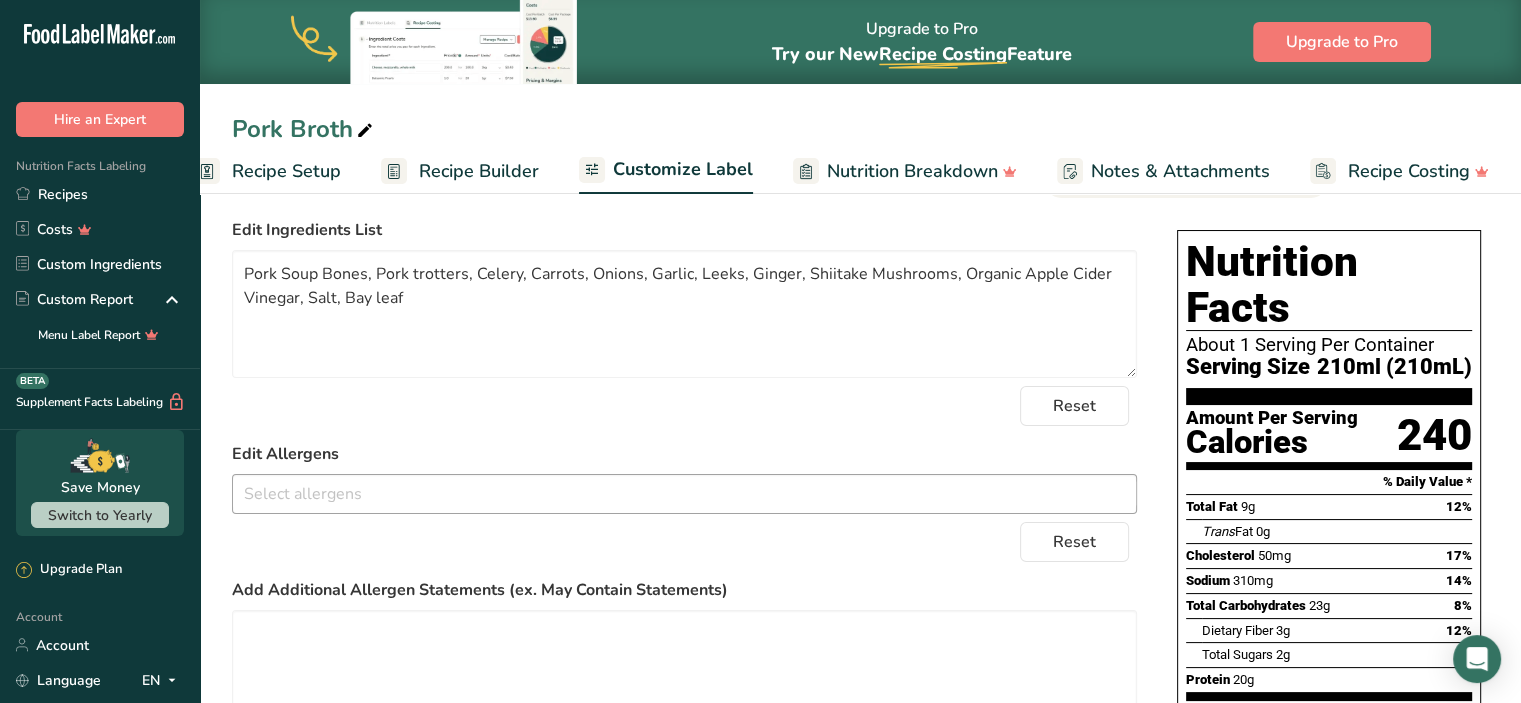 scroll, scrollTop: 0, scrollLeft: 0, axis: both 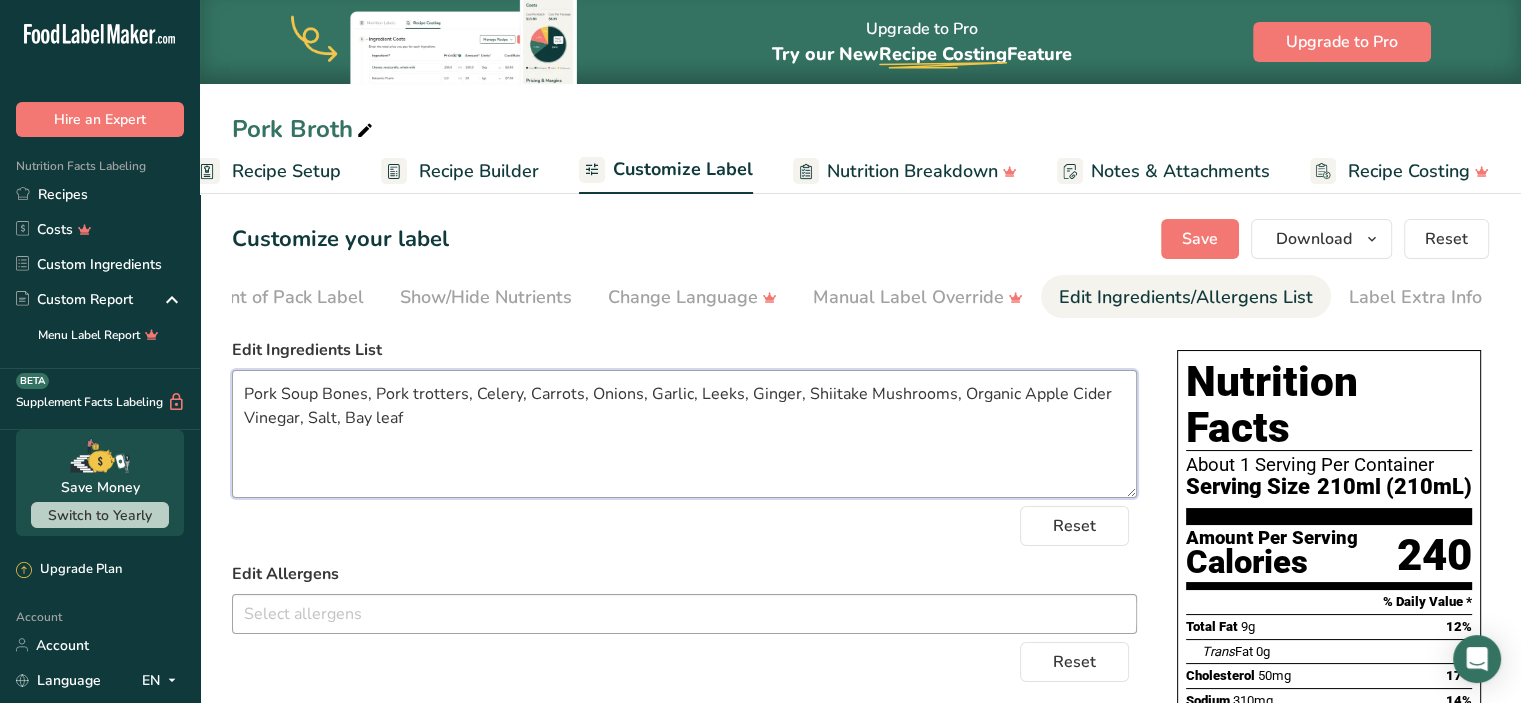 click on "Pork Soup Bones, Pork trotters, Celery, Carrots, Onions, Garlic, Leeks, Ginger, Shiitake Mushrooms, Organic Apple Cider Vinegar, Salt, Bay leaf" at bounding box center (684, 434) 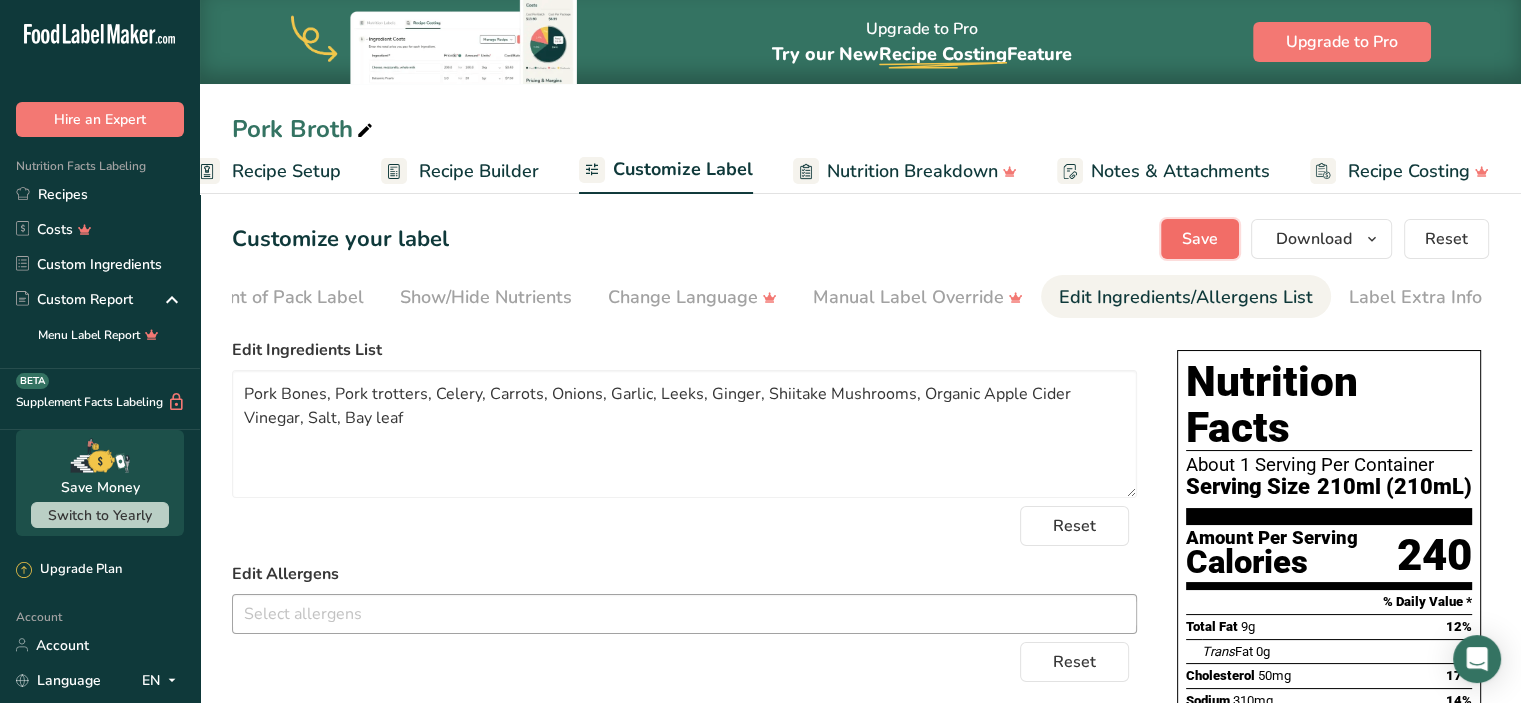 click on "Save" at bounding box center [1200, 239] 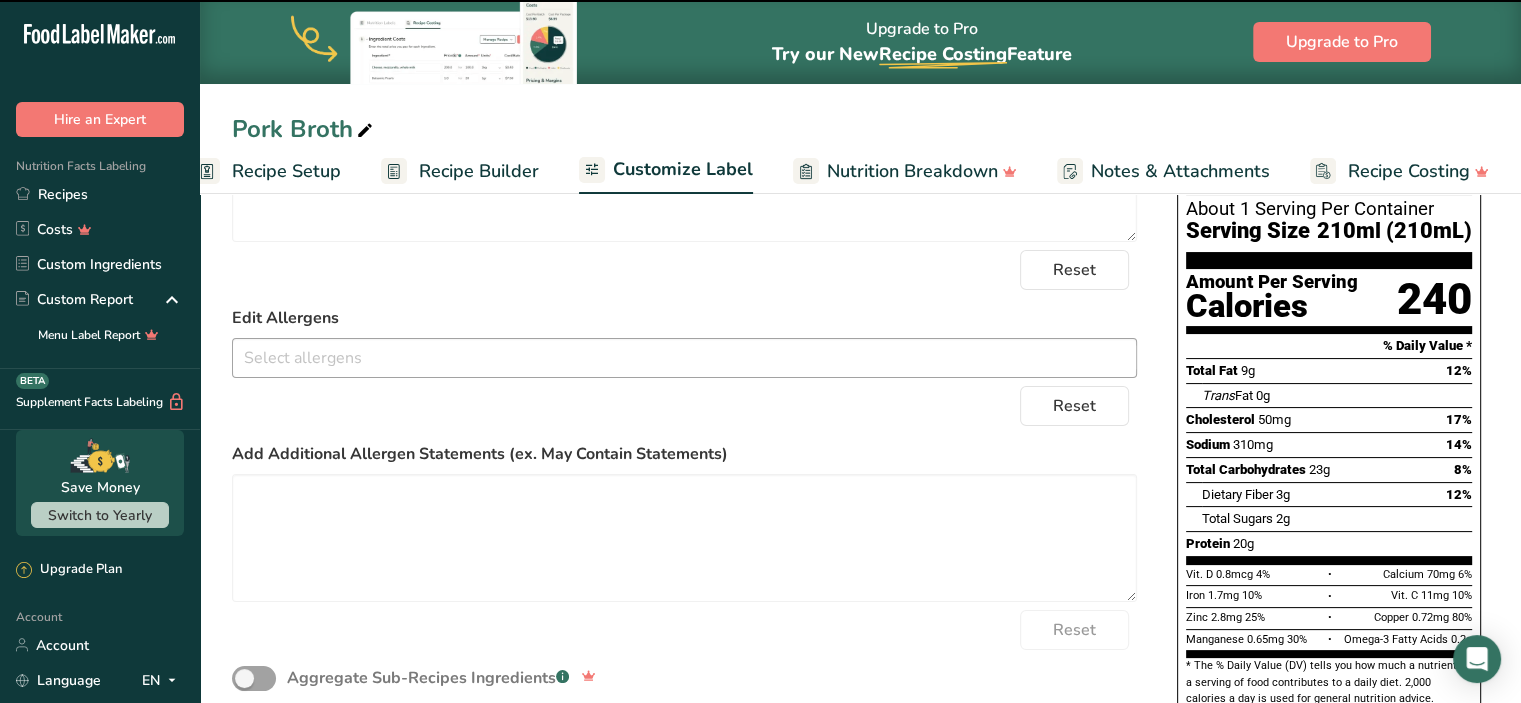 scroll, scrollTop: 360, scrollLeft: 0, axis: vertical 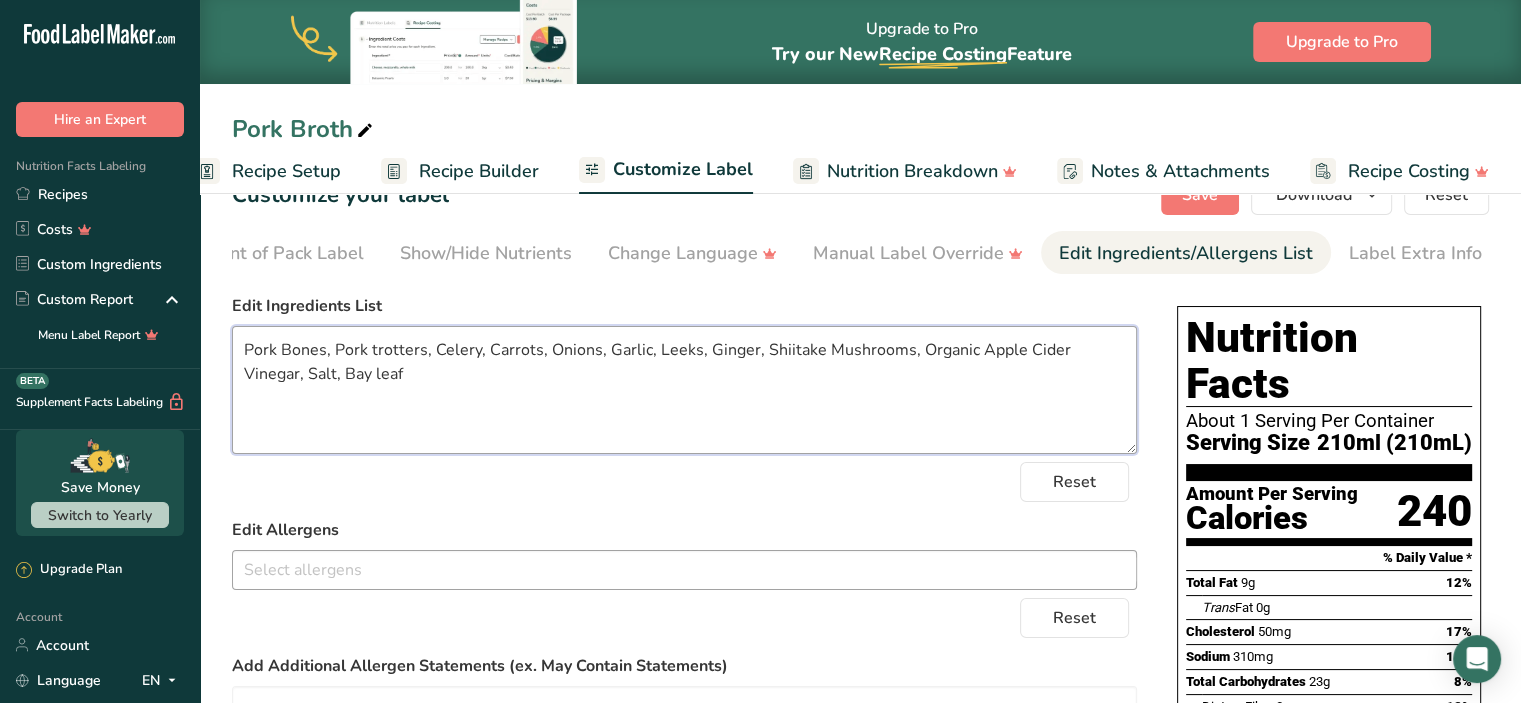 click on "Pork Bones, Pork trotters, Celery, Carrots, Onions, Garlic, Leeks, Ginger, Shiitake Mushrooms, Organic Apple Cider Vinegar, Salt, Bay leaf" at bounding box center (684, 390) 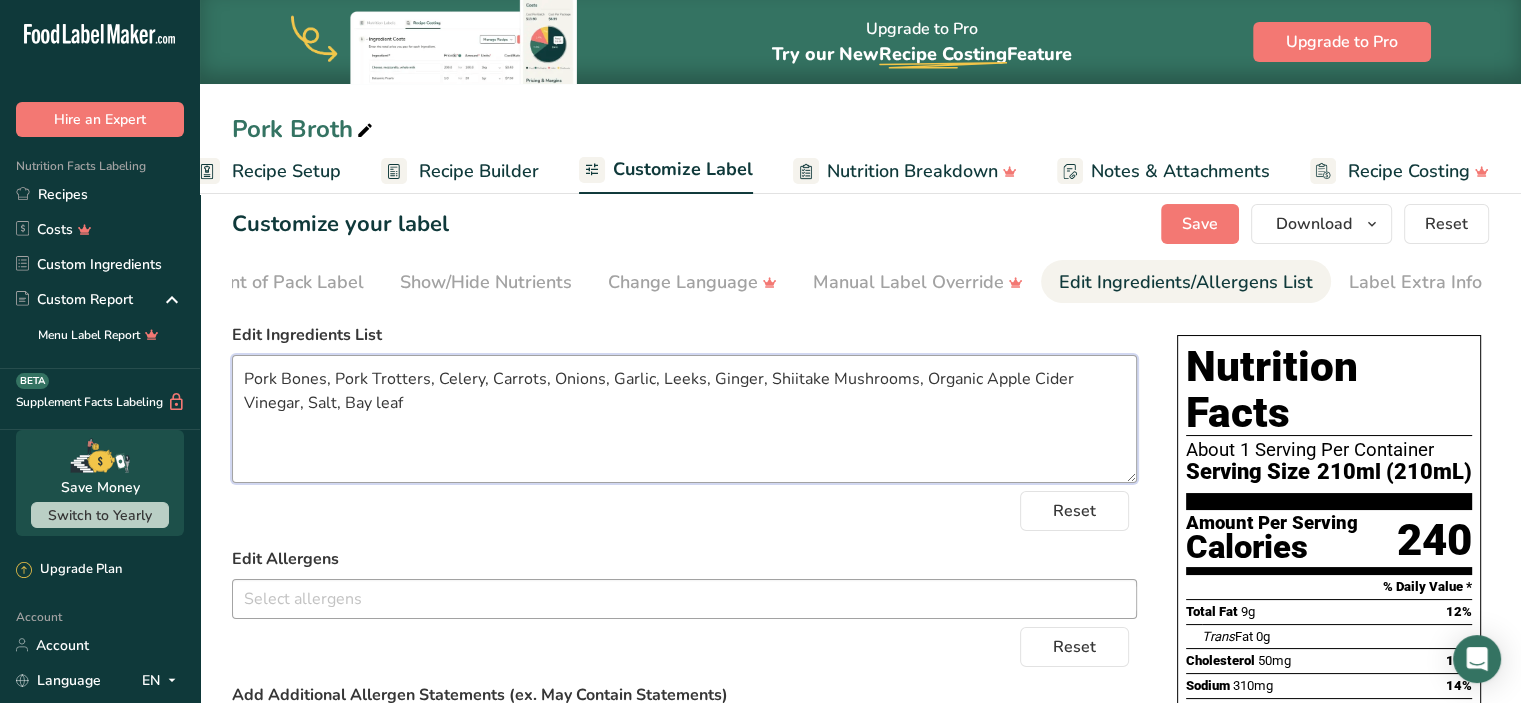 scroll, scrollTop: 0, scrollLeft: 0, axis: both 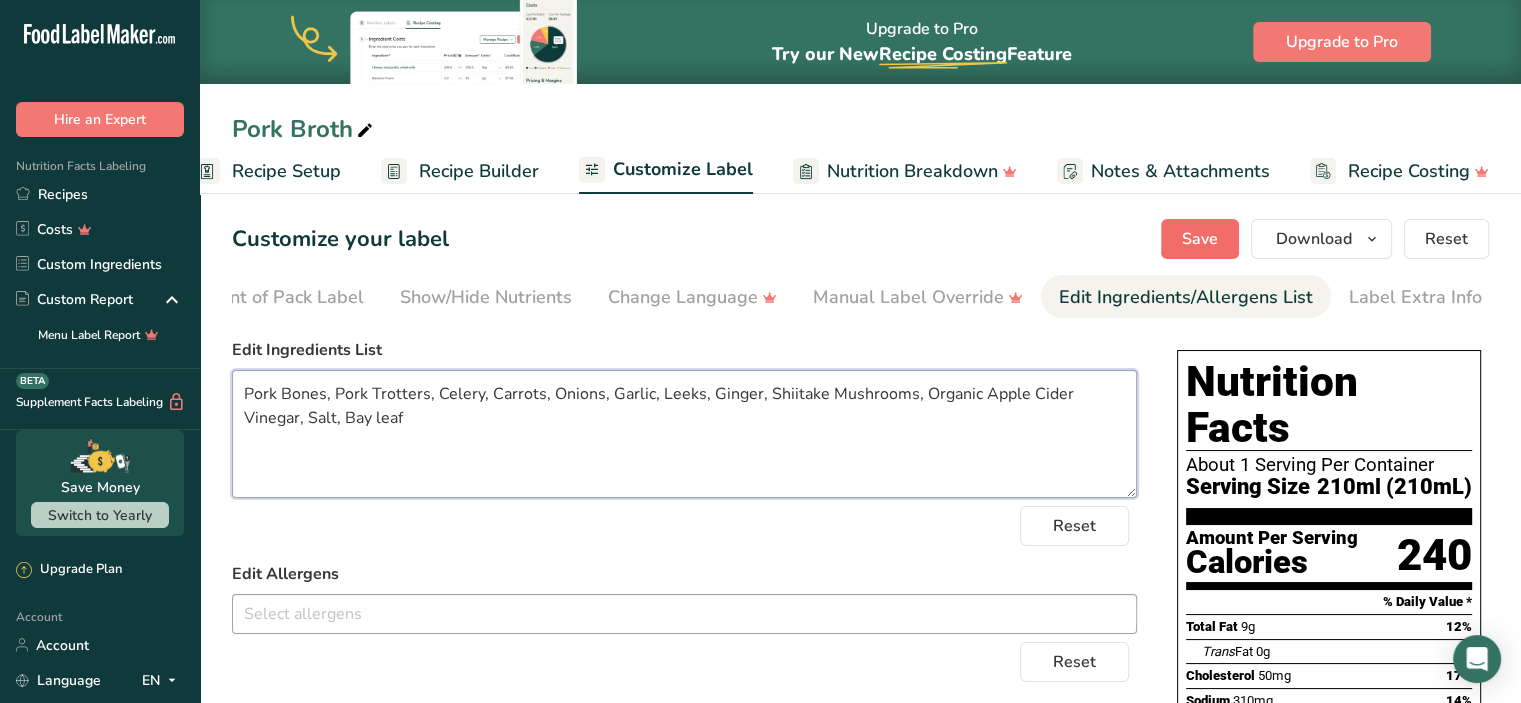 type on "Pork Bones, Pork Trotters, Celery, Carrots, Onions, Garlic, Leeks, Ginger, Shiitake Mushrooms, Organic Apple Cider Vinegar, Salt, Bay leaf" 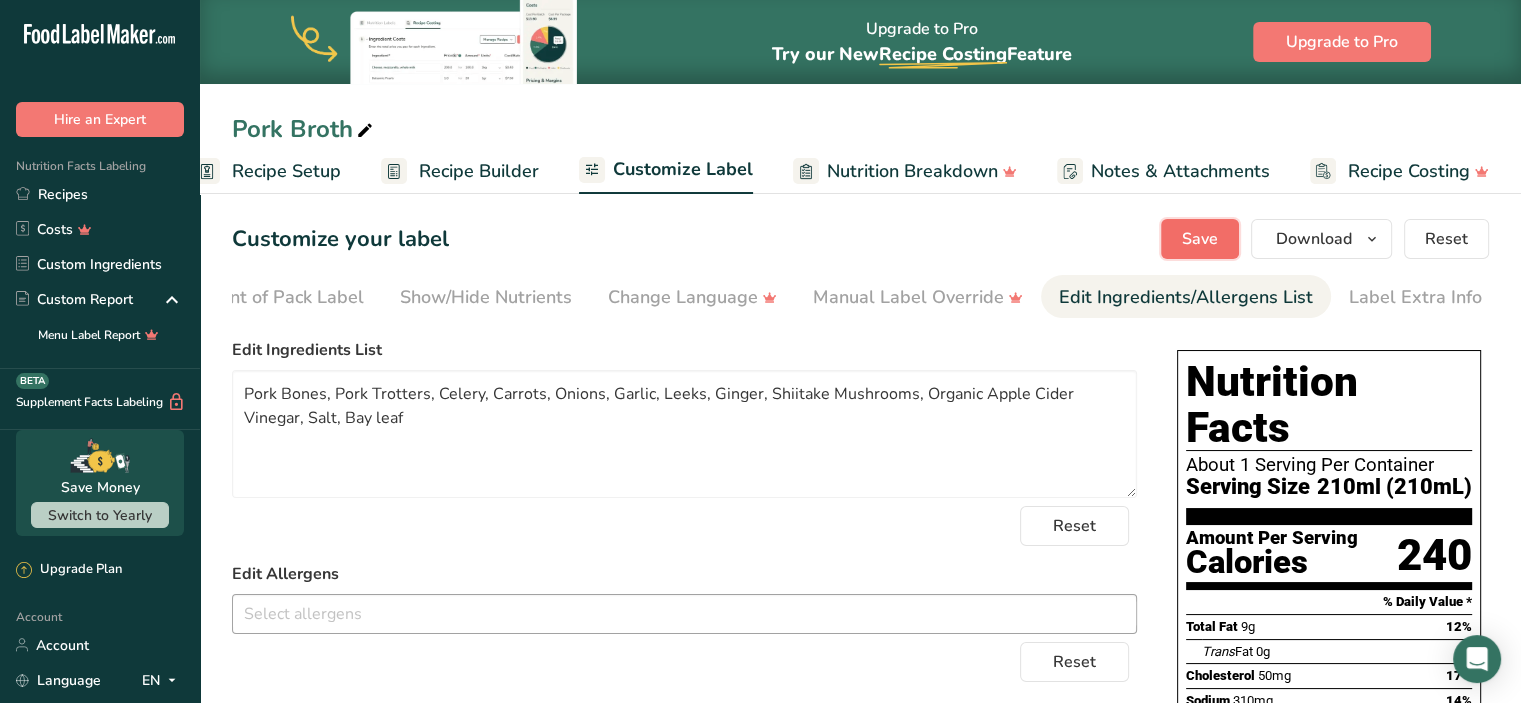 click on "Save" at bounding box center (1200, 239) 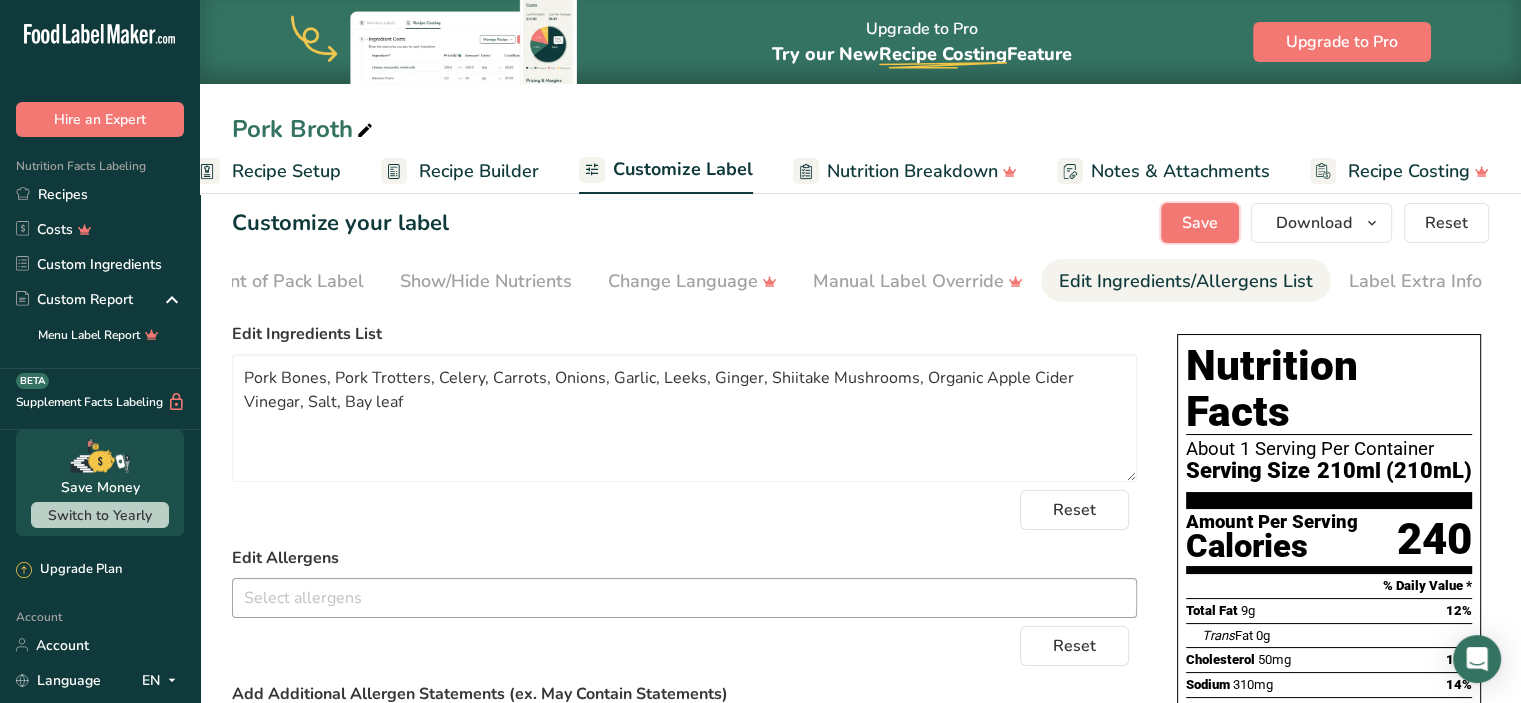 scroll, scrollTop: 14, scrollLeft: 0, axis: vertical 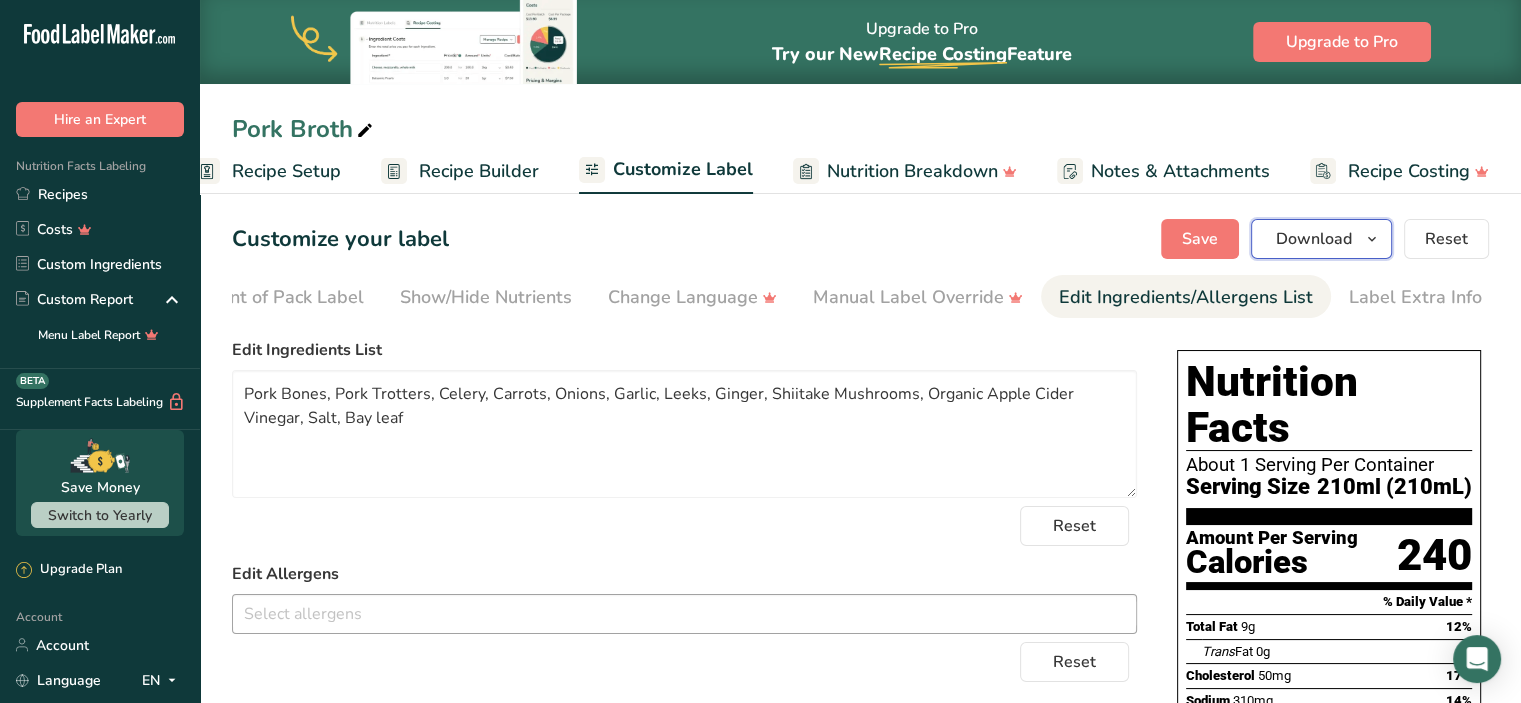 click on "Download" at bounding box center [1314, 239] 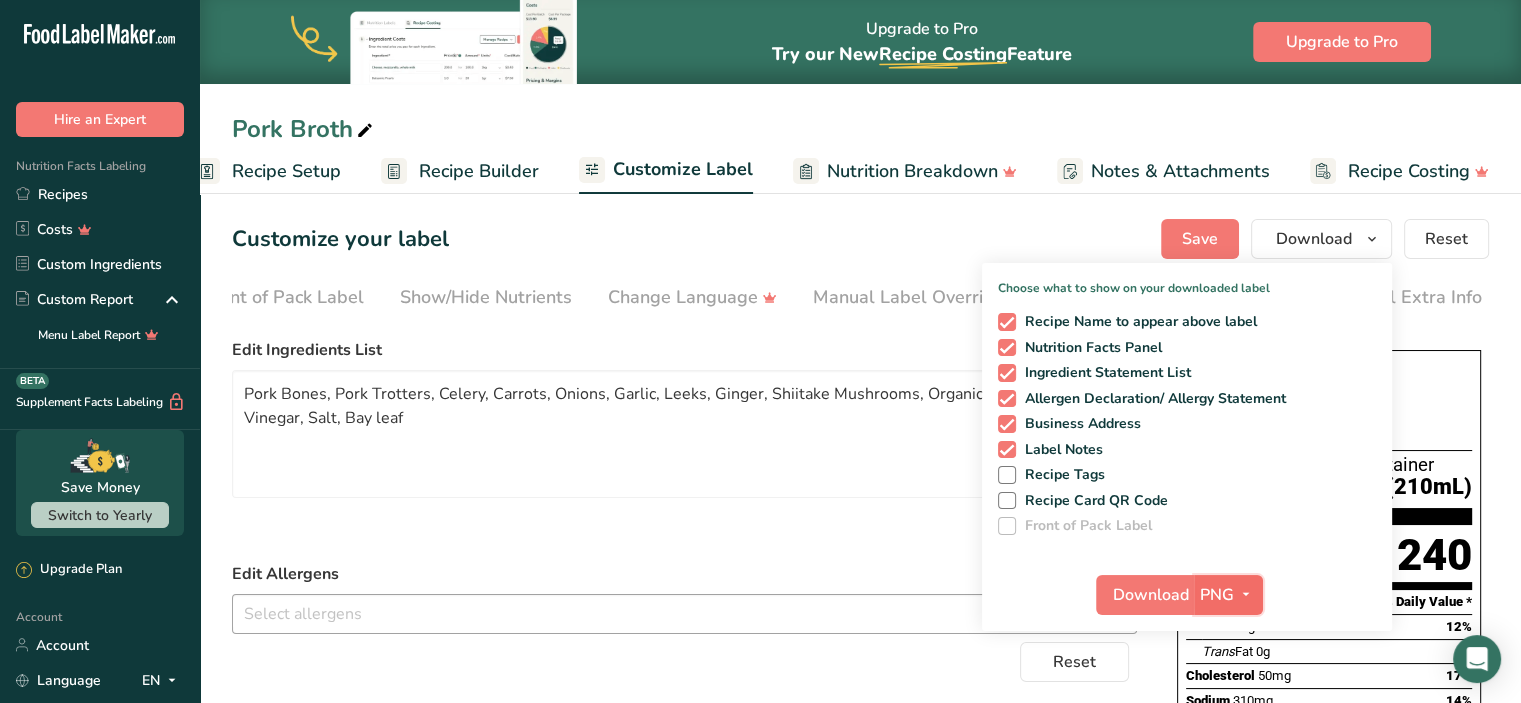 click on "PNG" at bounding box center [1217, 595] 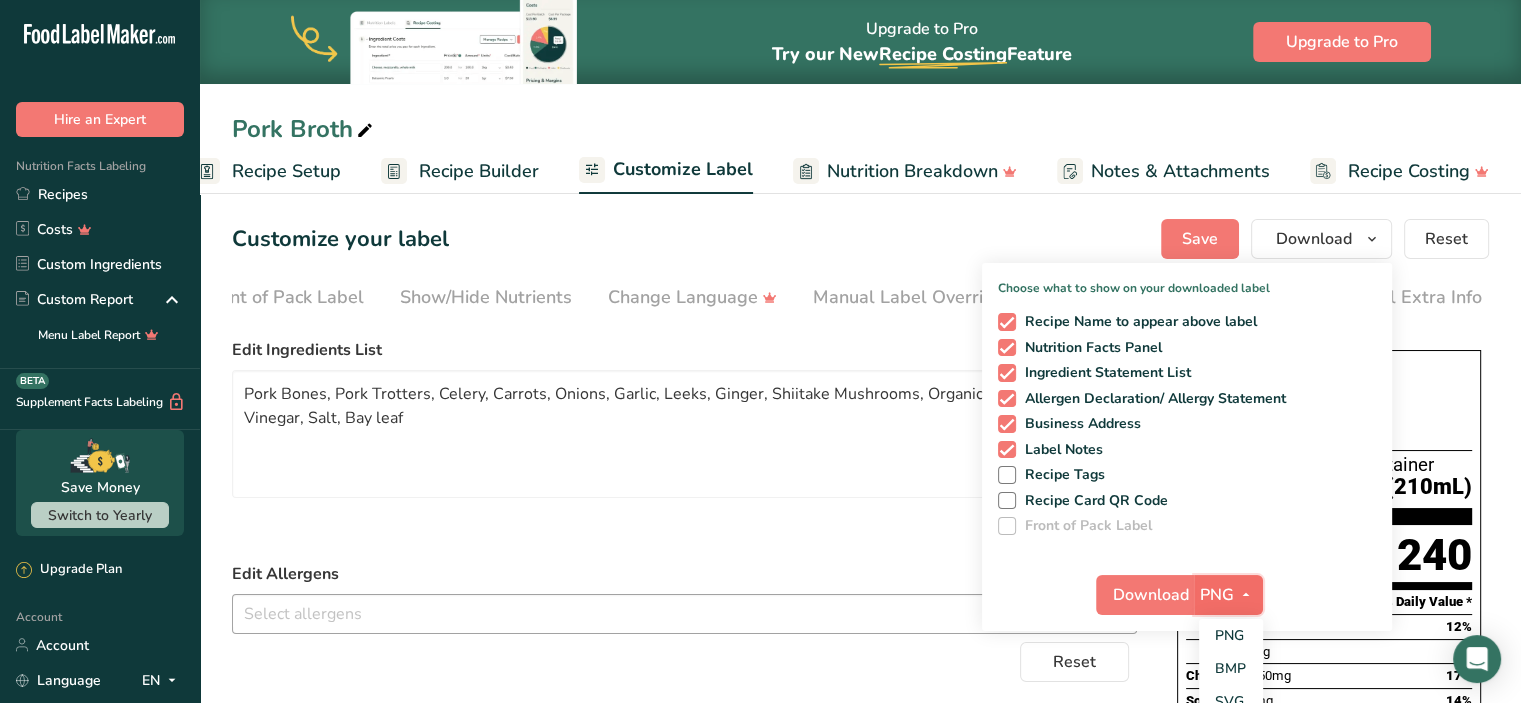 click on "PNG" at bounding box center [1217, 595] 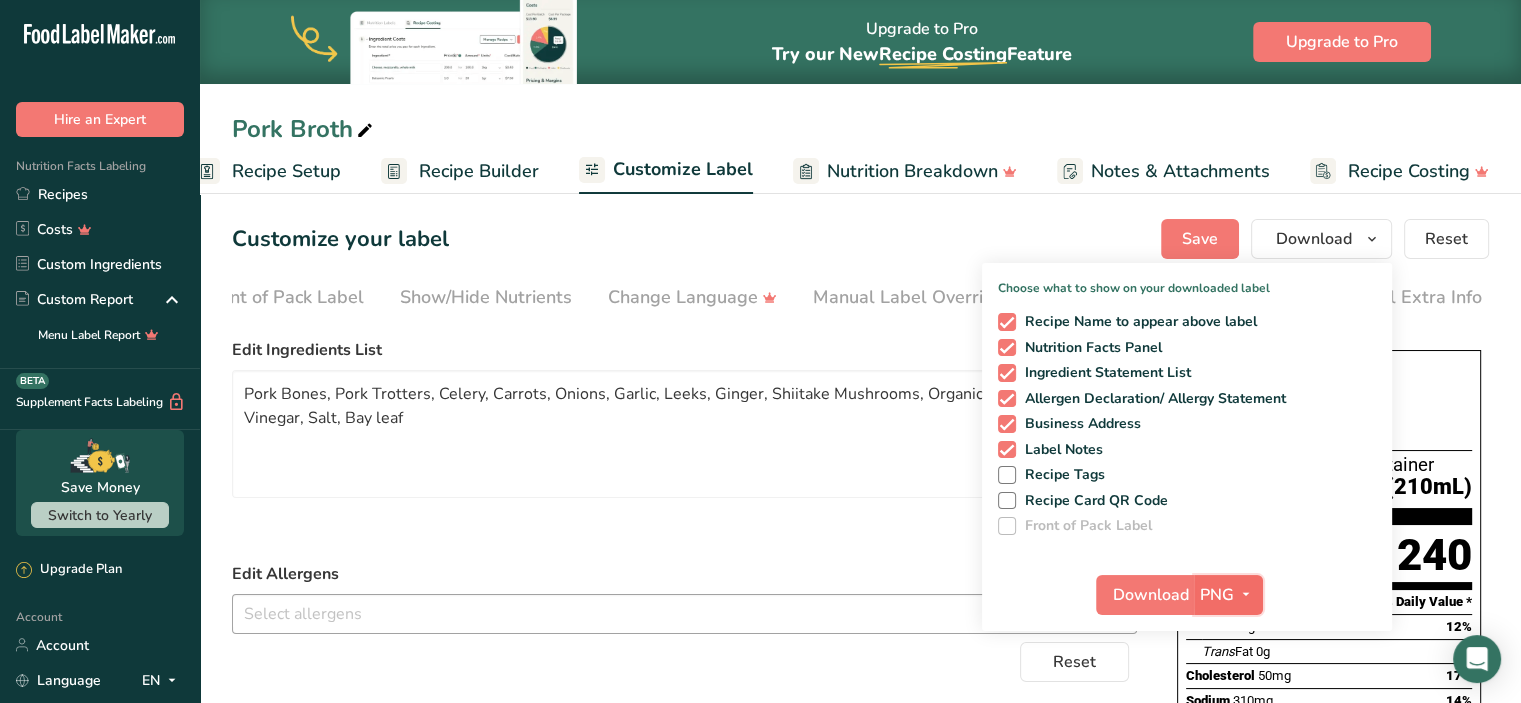click on "PNG" at bounding box center [1217, 595] 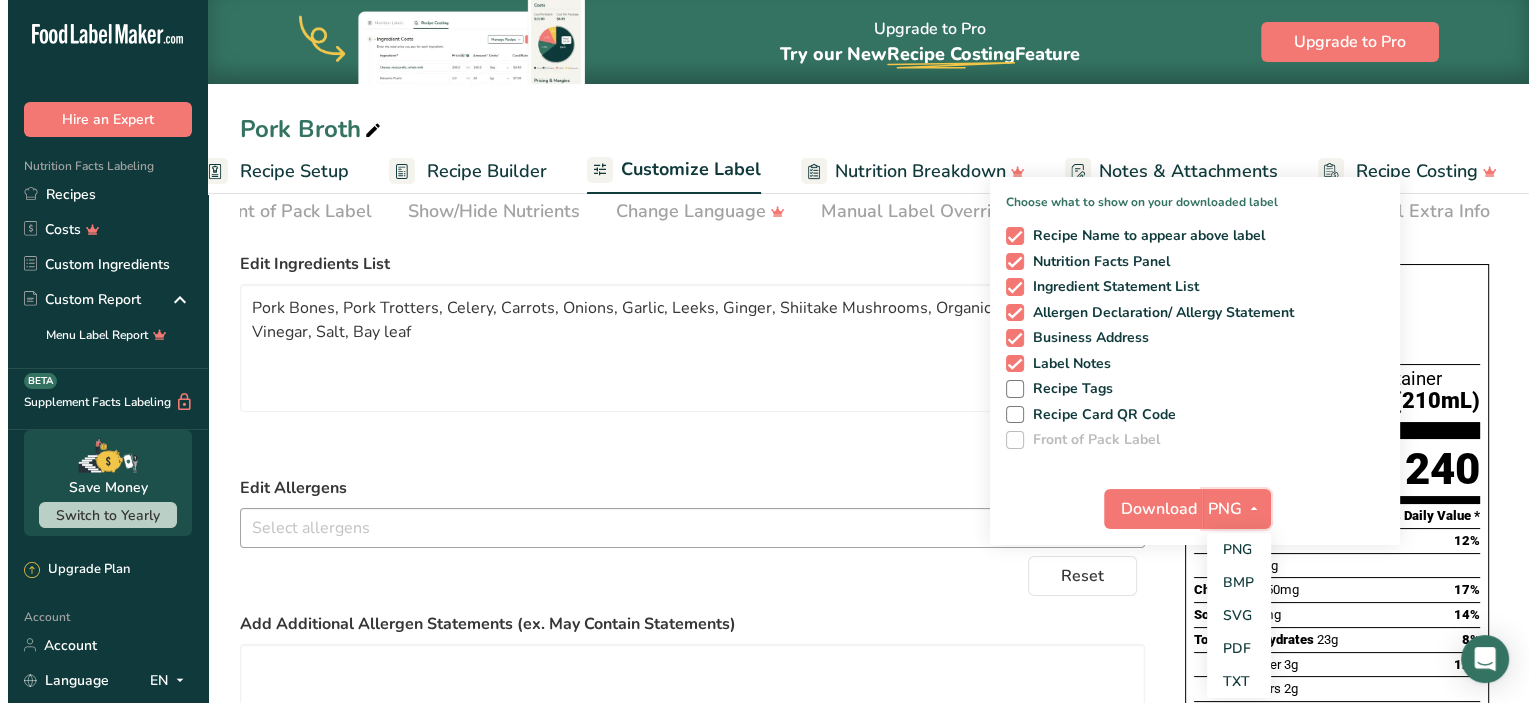 scroll, scrollTop: 91, scrollLeft: 0, axis: vertical 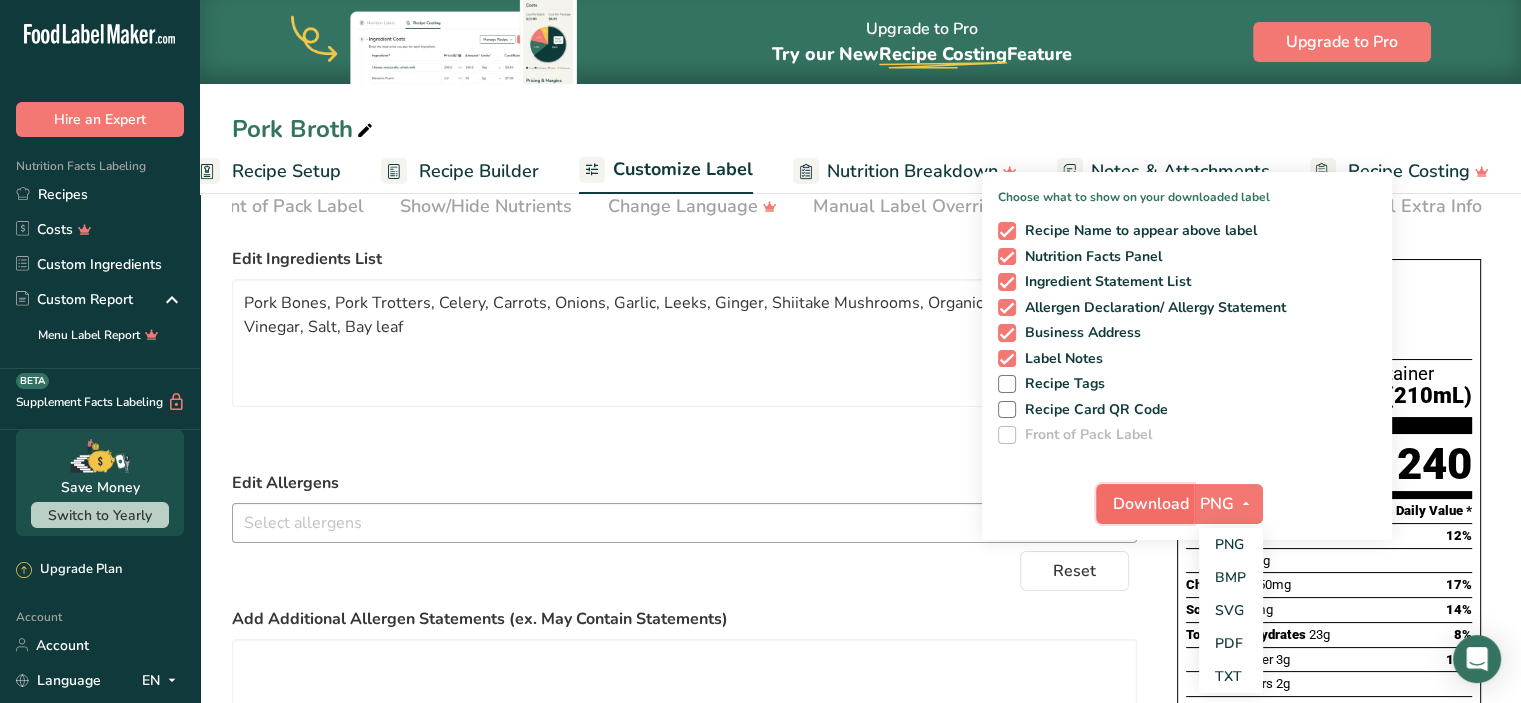click on "Download" at bounding box center [1151, 504] 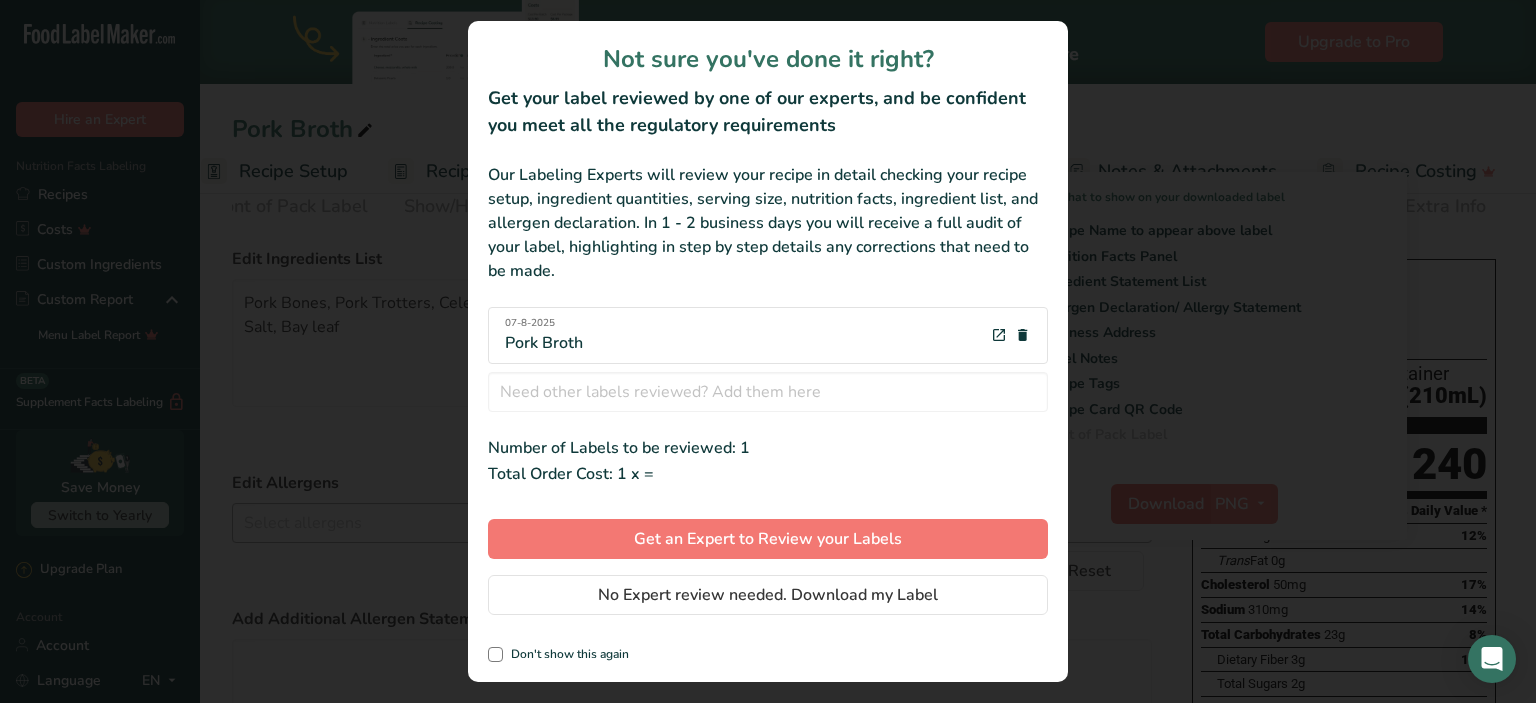 scroll, scrollTop: 0, scrollLeft: 228, axis: horizontal 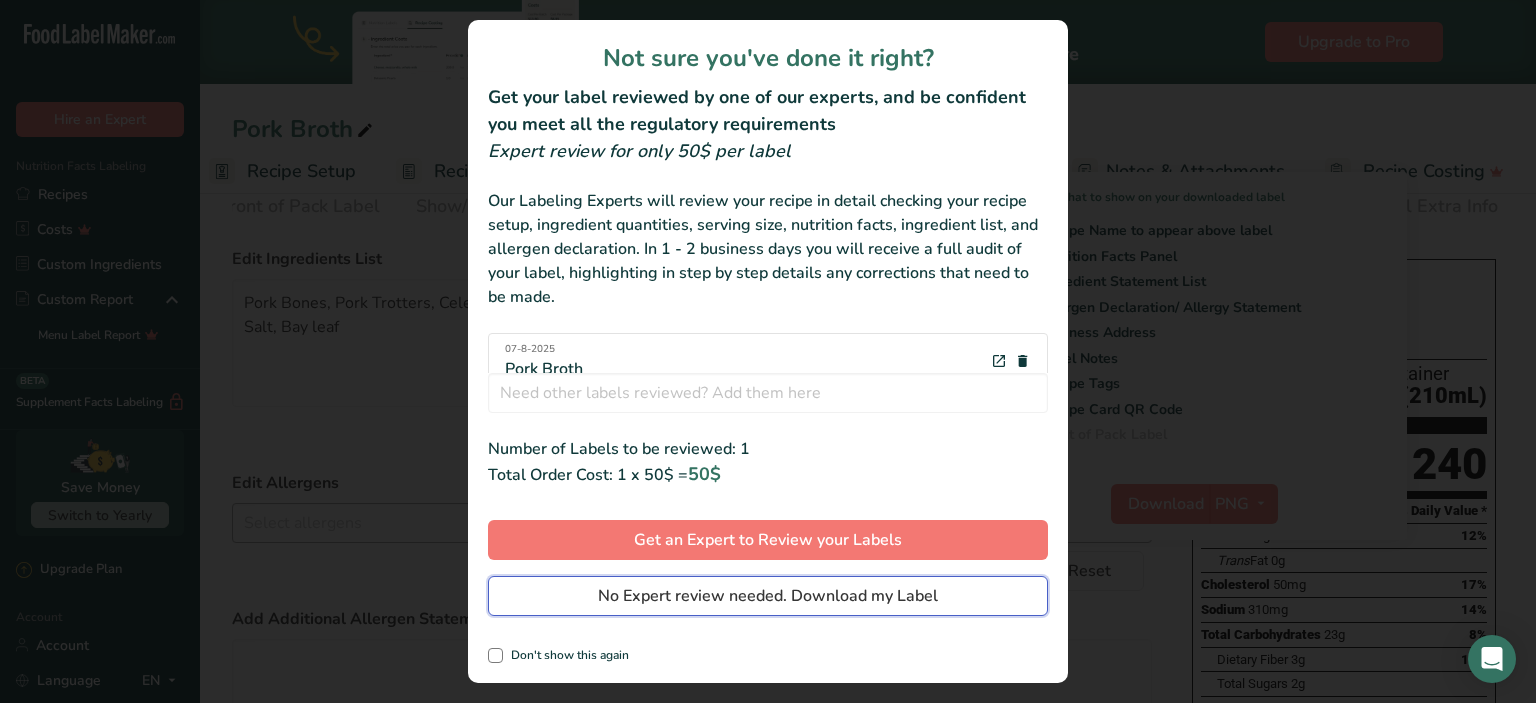 click on "No Expert review needed. Download my Label" at bounding box center [768, 596] 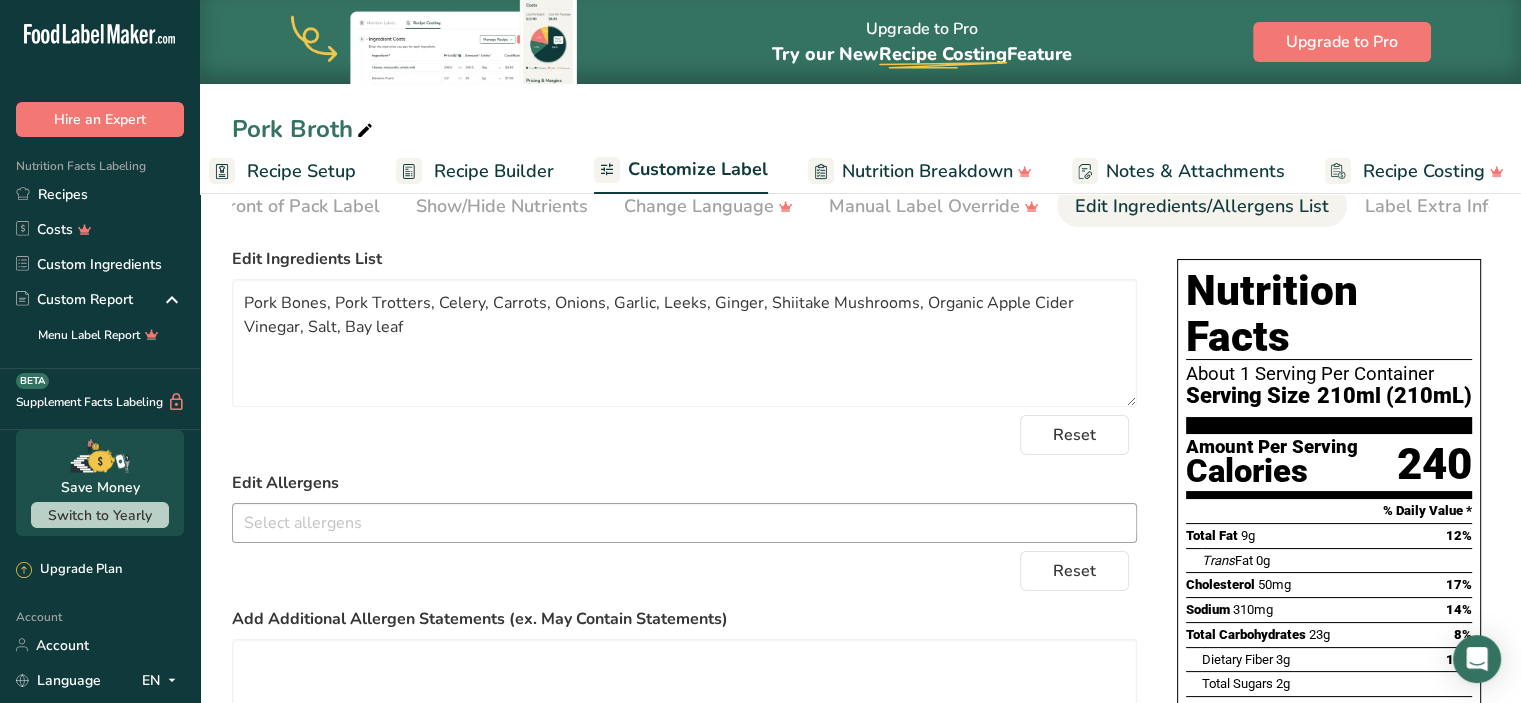 scroll, scrollTop: 0, scrollLeft: 0, axis: both 